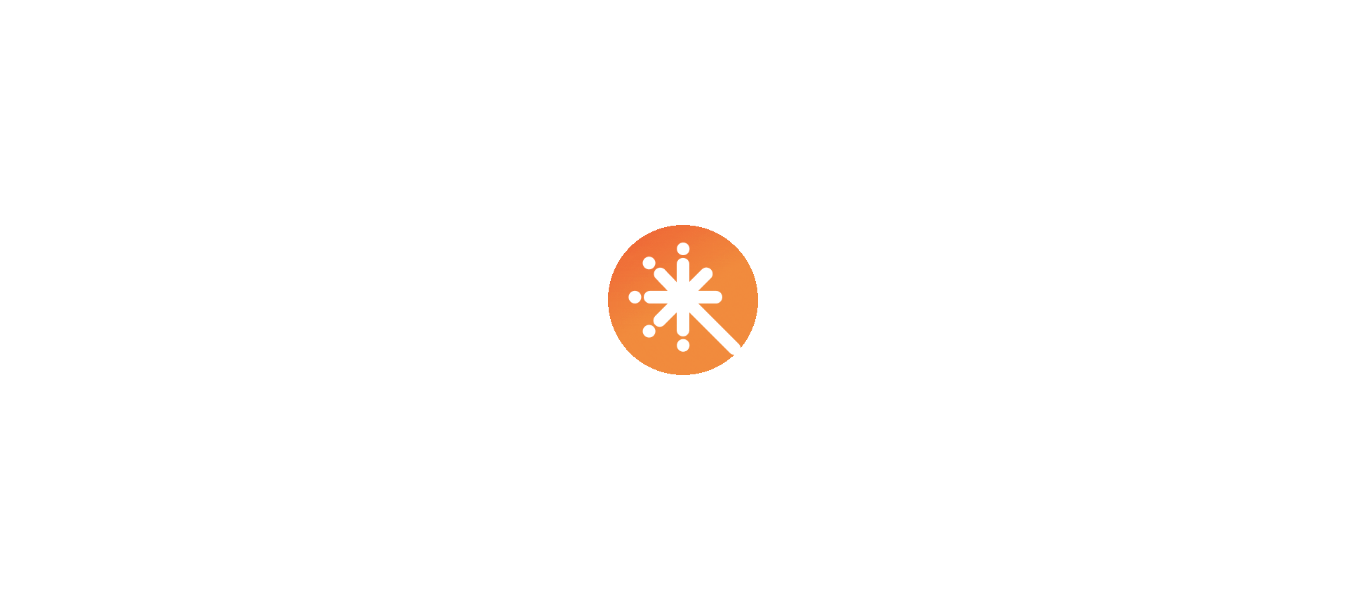 scroll, scrollTop: 0, scrollLeft: 0, axis: both 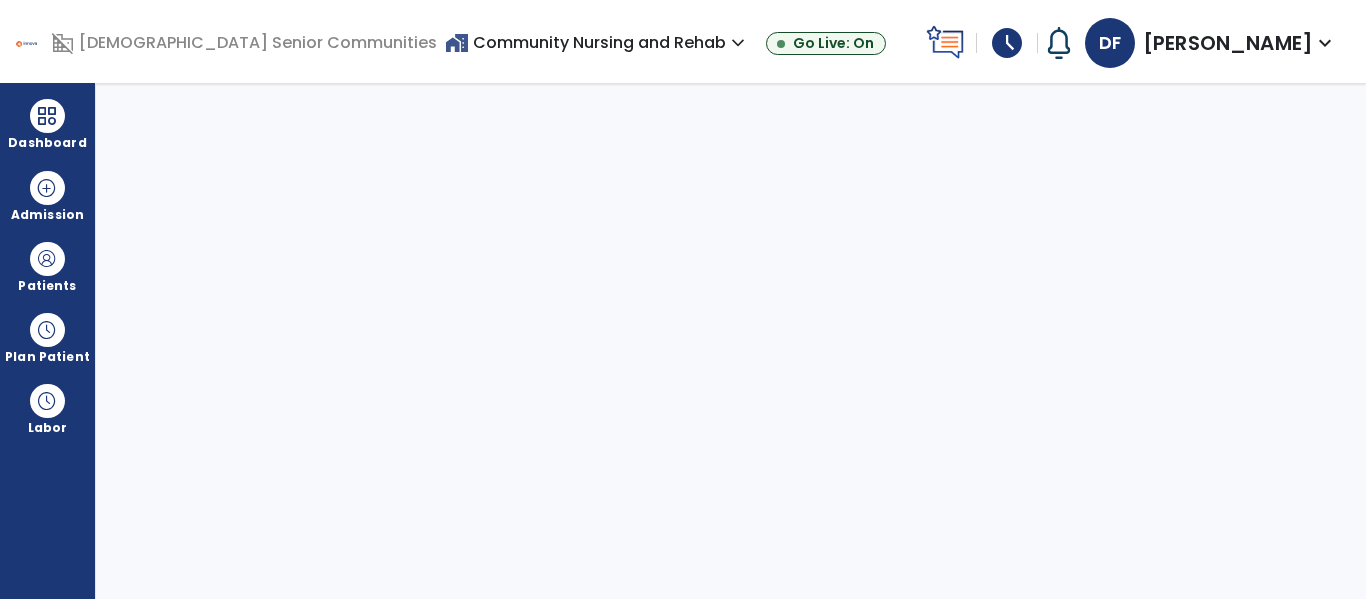 select on "****" 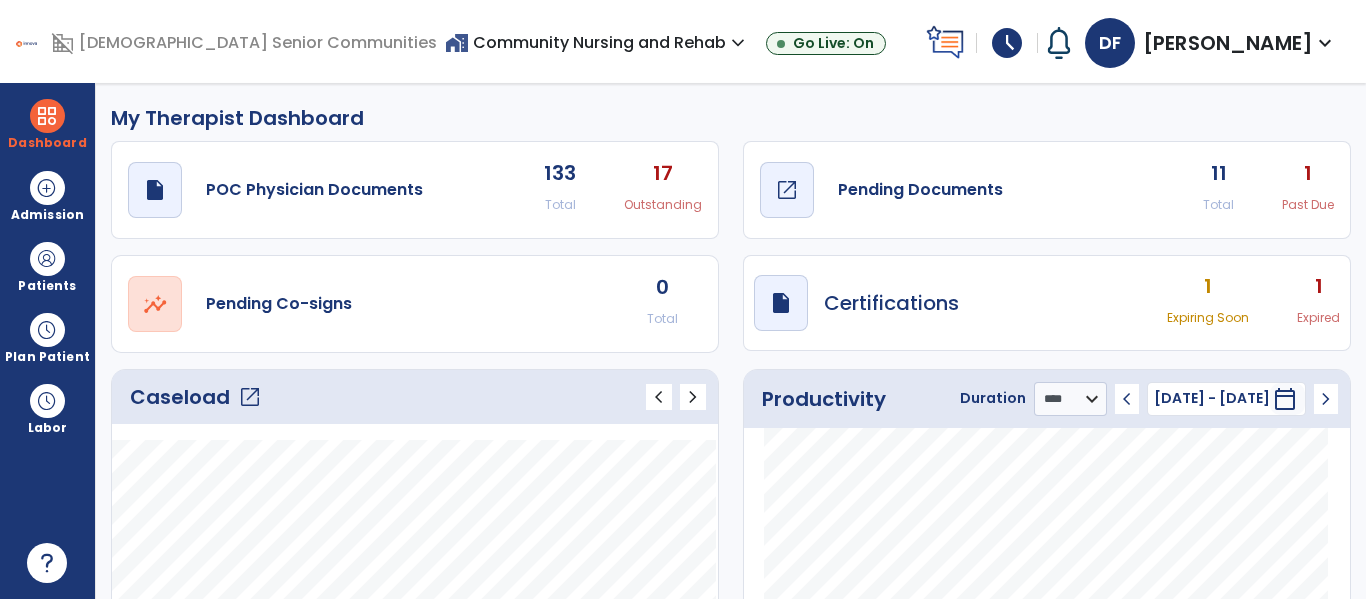 click on "Pending Documents" 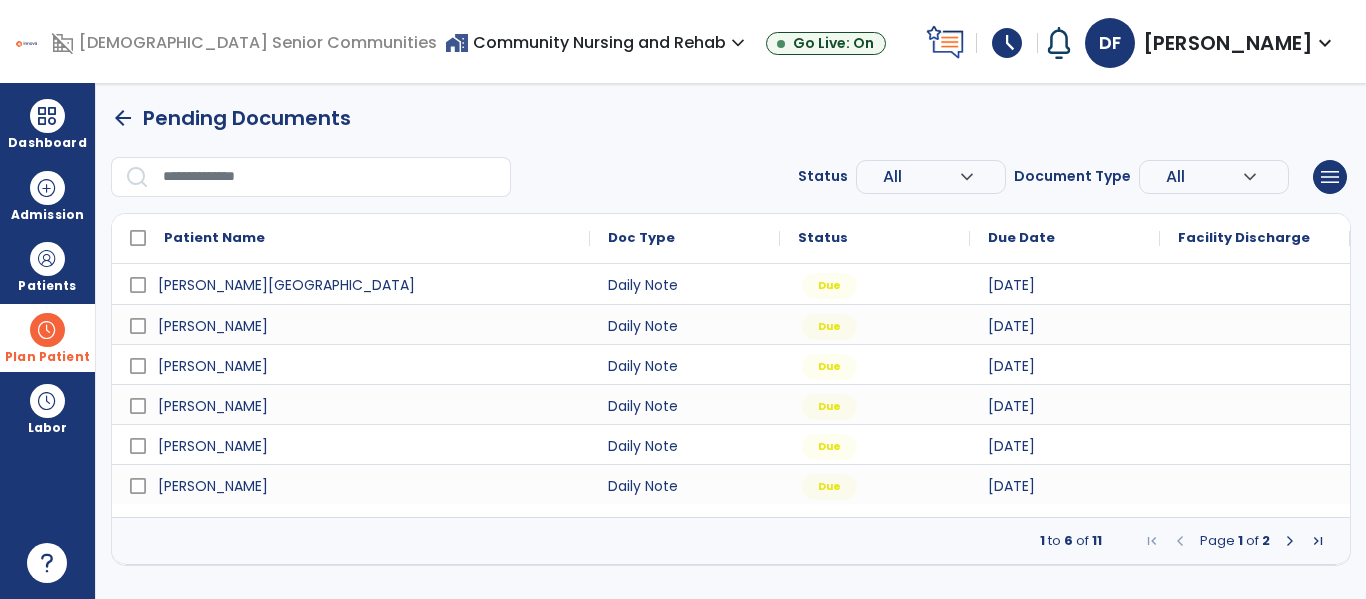 click at bounding box center (47, 330) 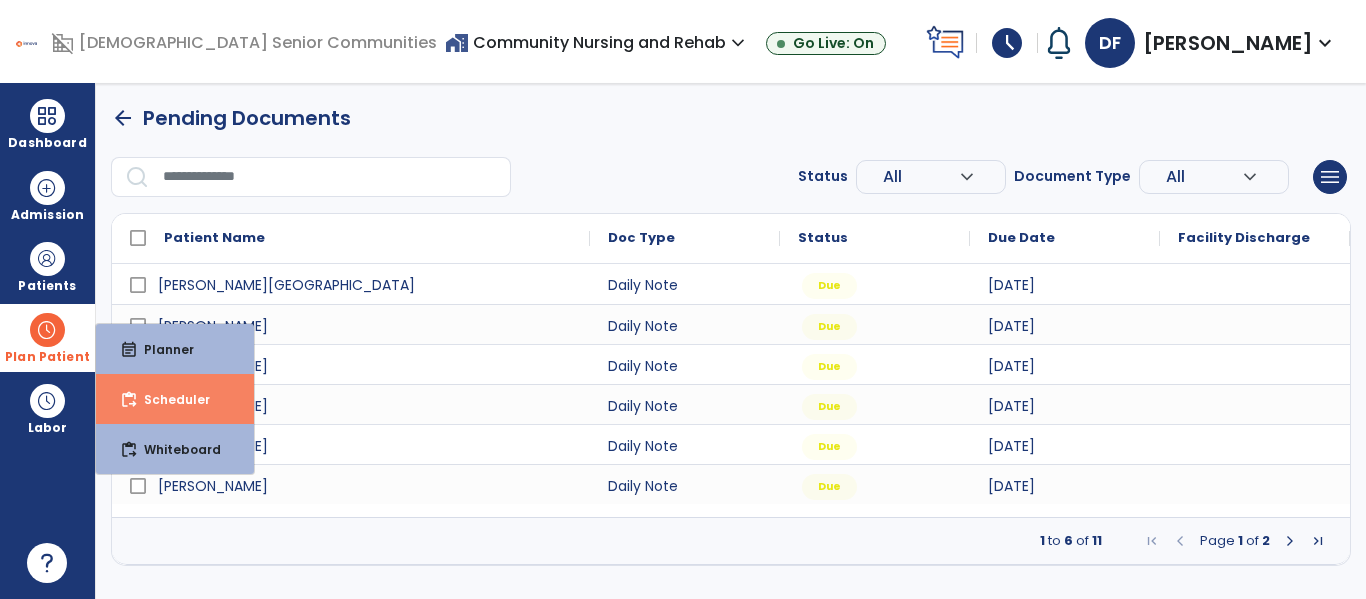 click on "Scheduler" at bounding box center (169, 399) 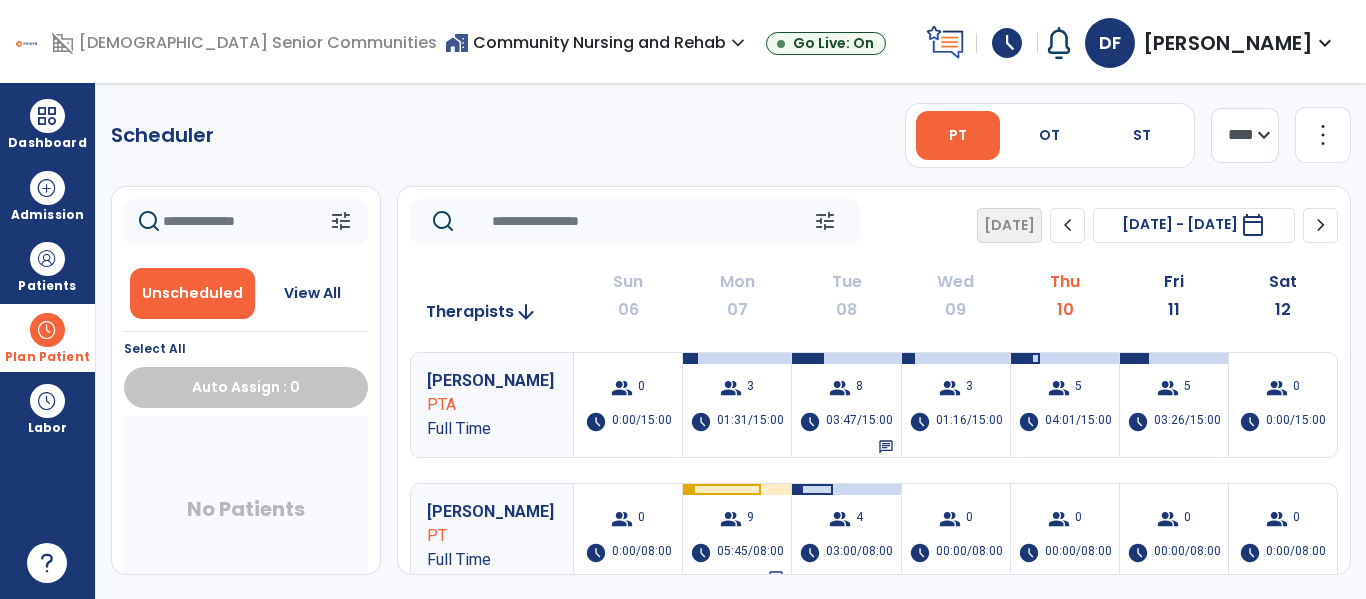 click on "more_vert" 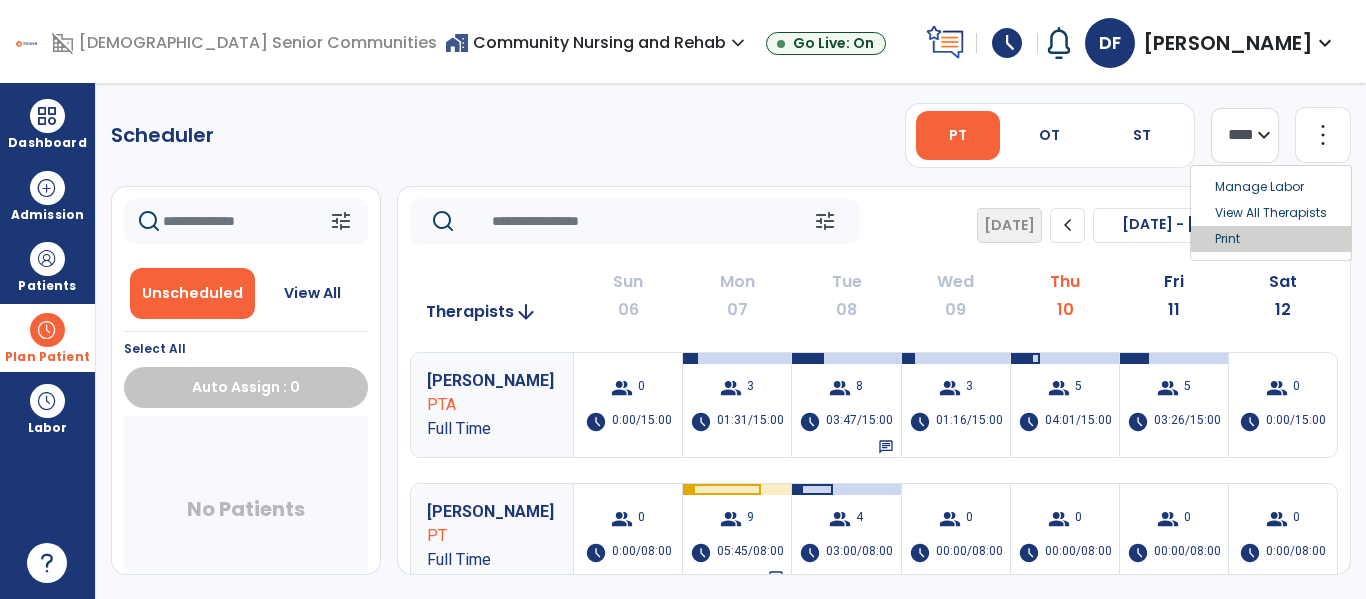 click on "Print" at bounding box center [1271, 239] 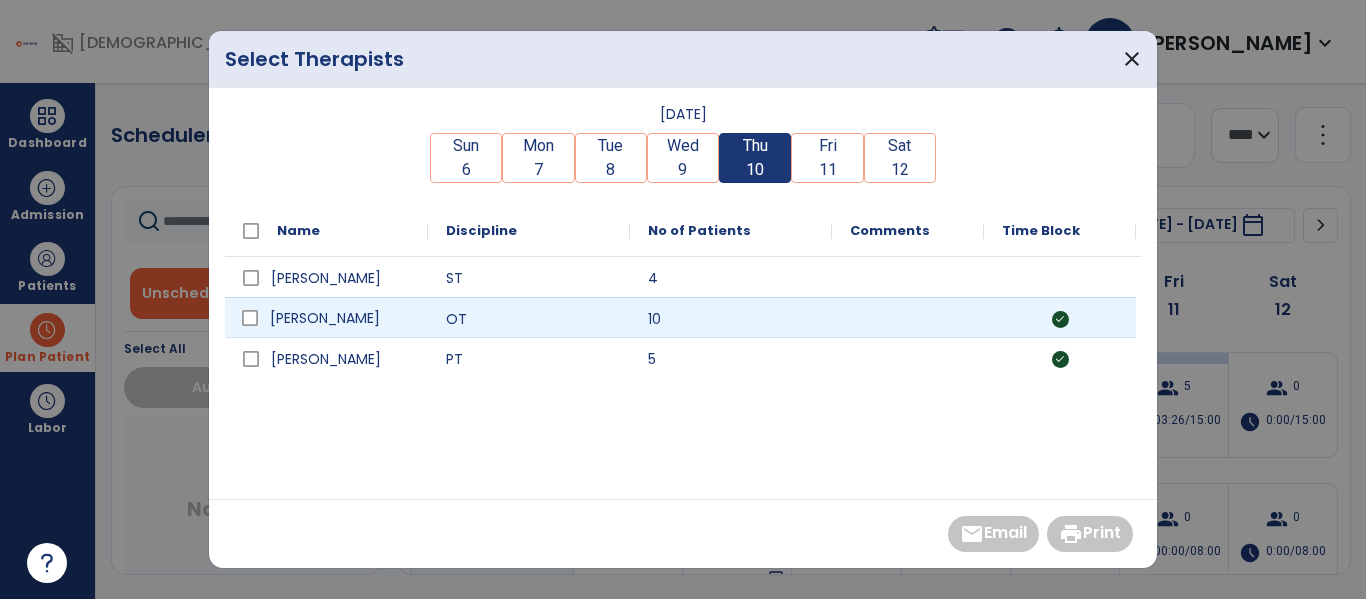 click on "[PERSON_NAME]" at bounding box center (340, 318) 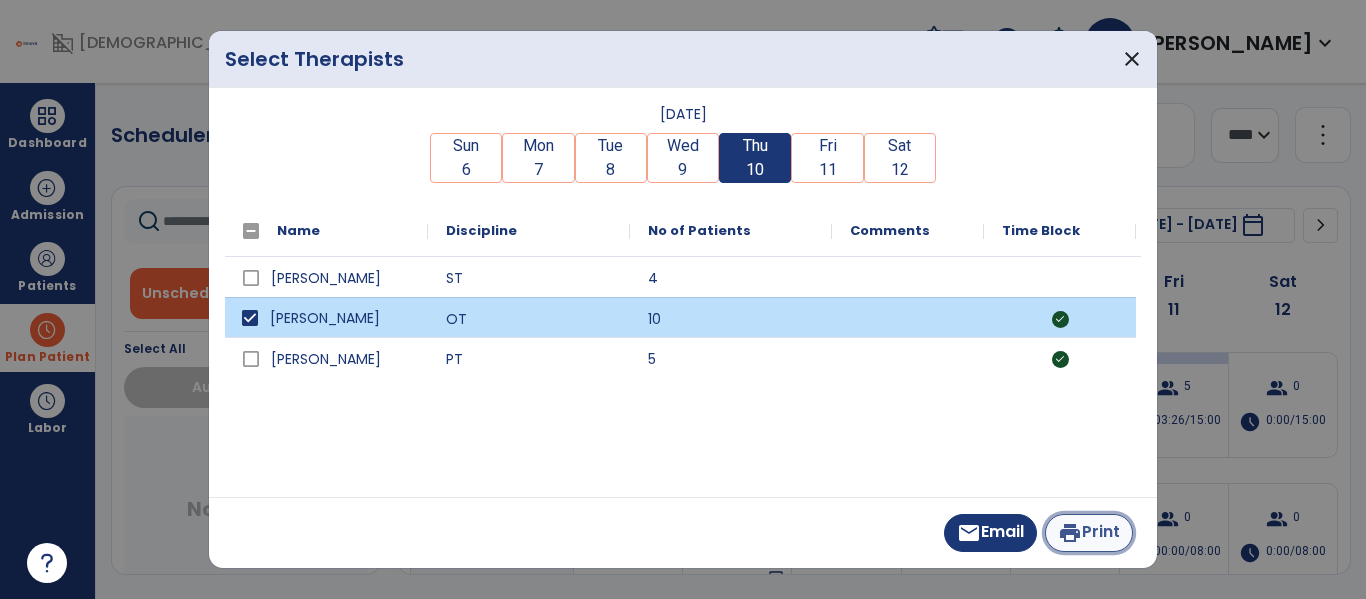 click on "print  Print" at bounding box center (1089, 533) 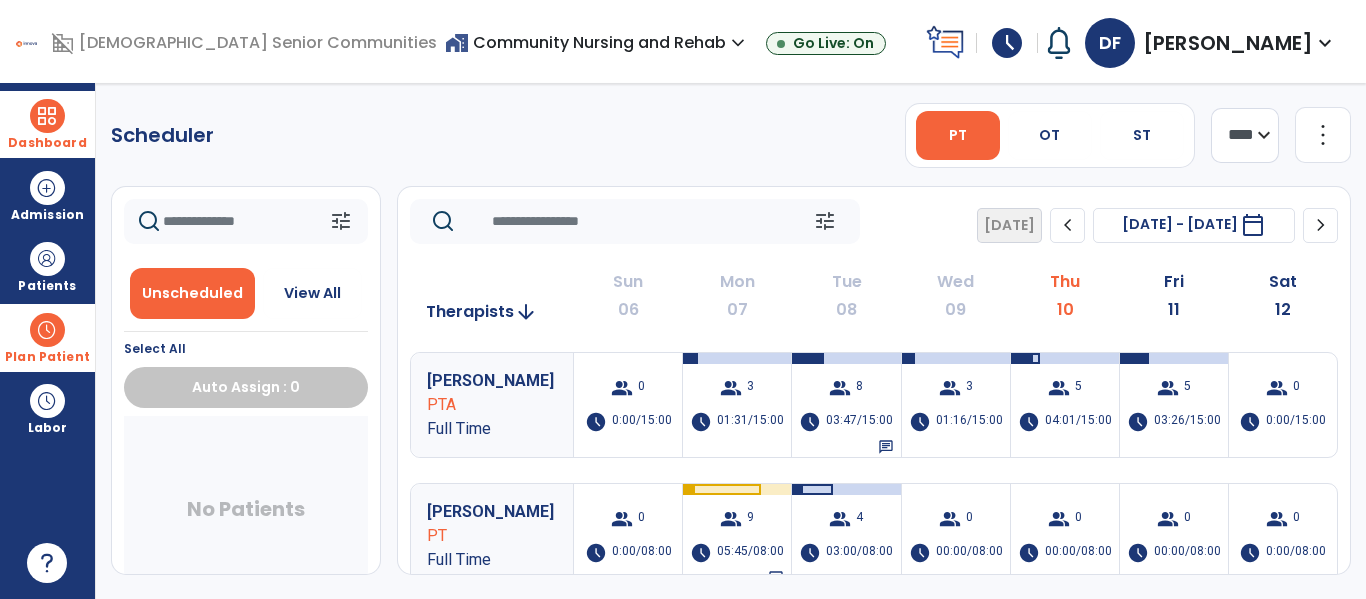 click at bounding box center [47, 116] 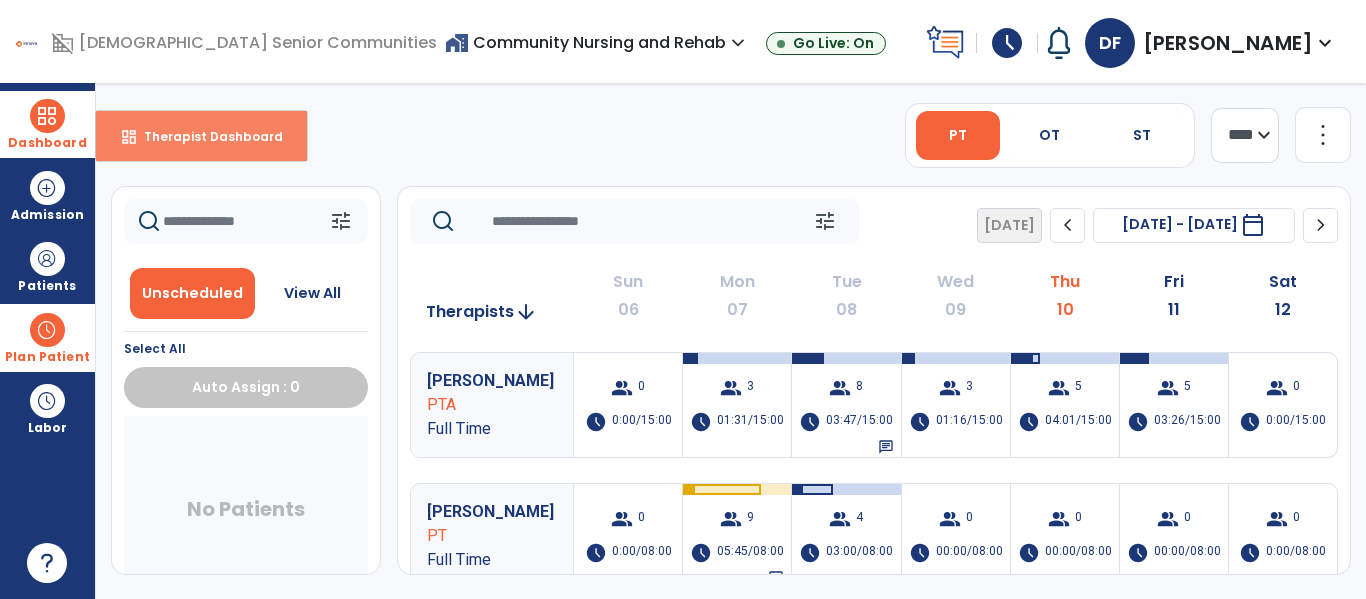 click on "dashboard  Therapist Dashboard" at bounding box center [201, 136] 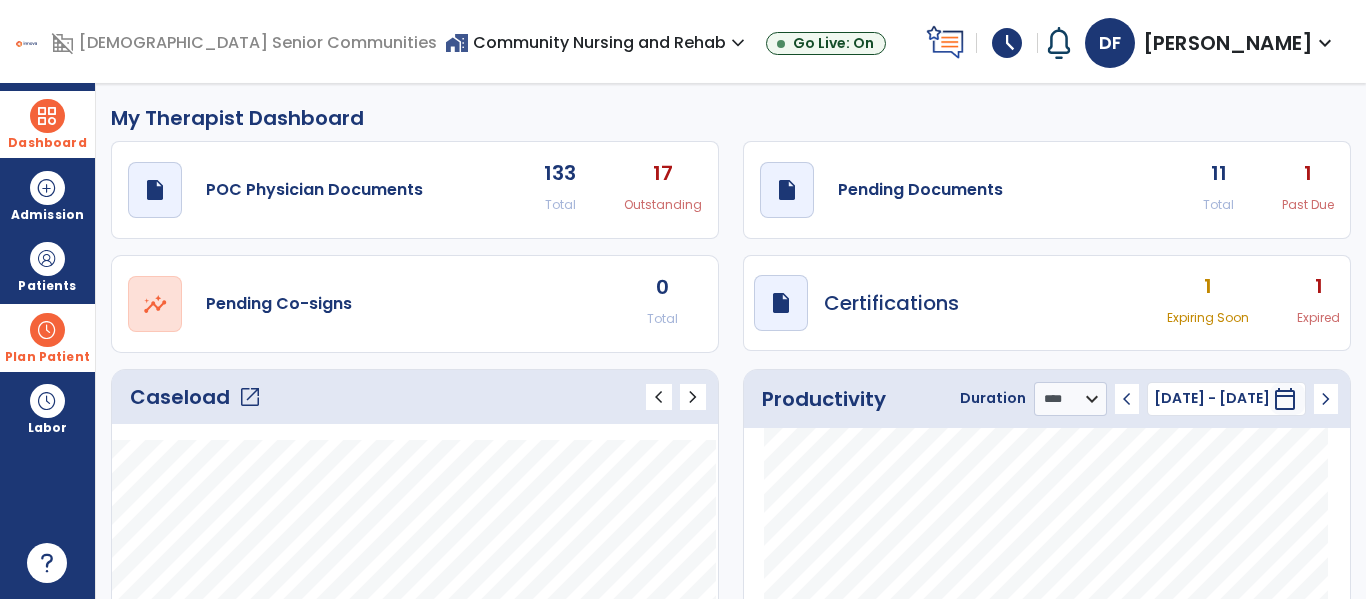 click on "1" 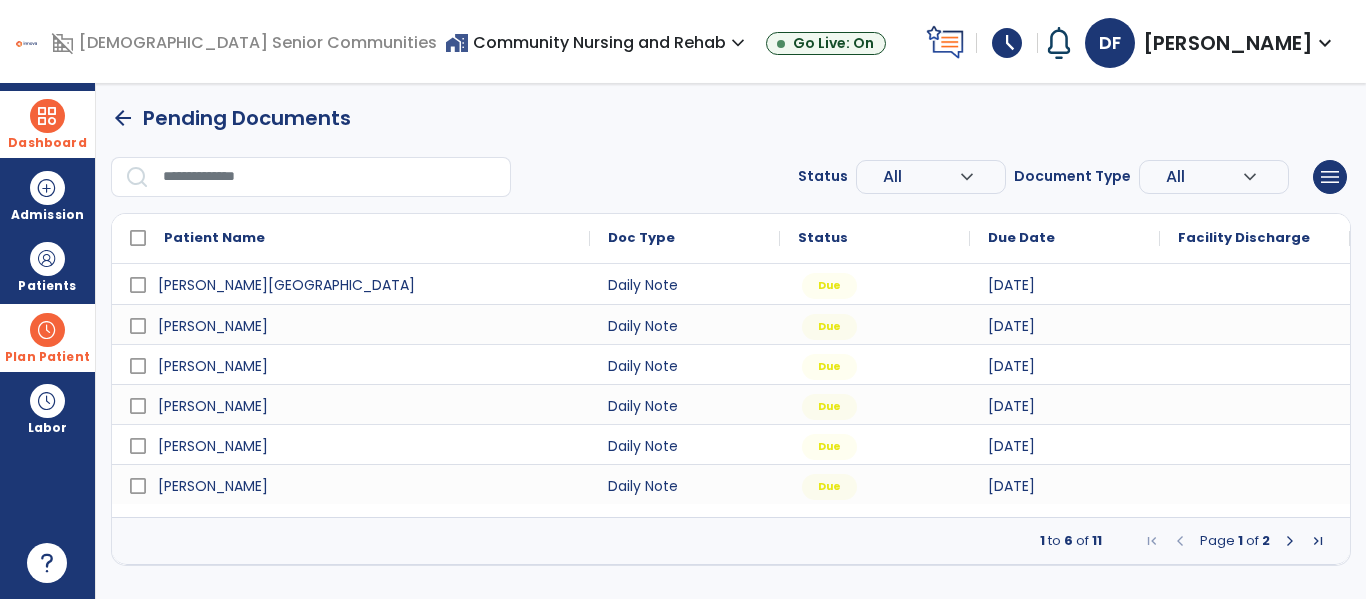 click at bounding box center (1290, 541) 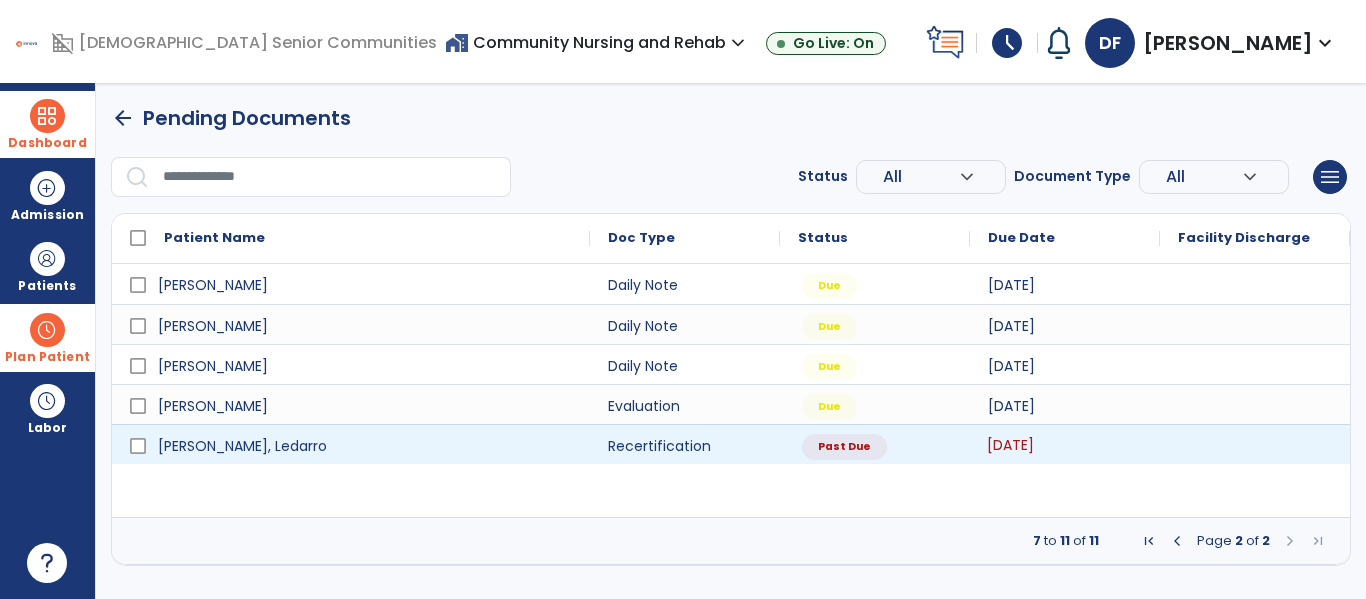 click on "07/09/2025" at bounding box center (1010, 445) 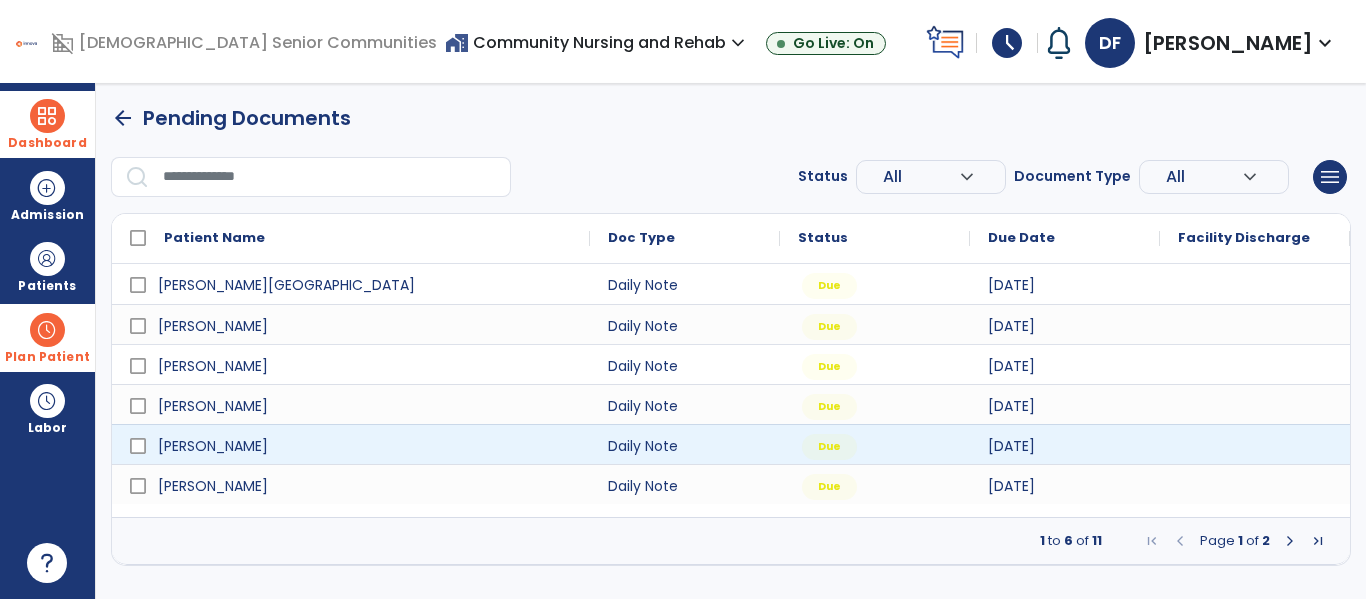 select on "**" 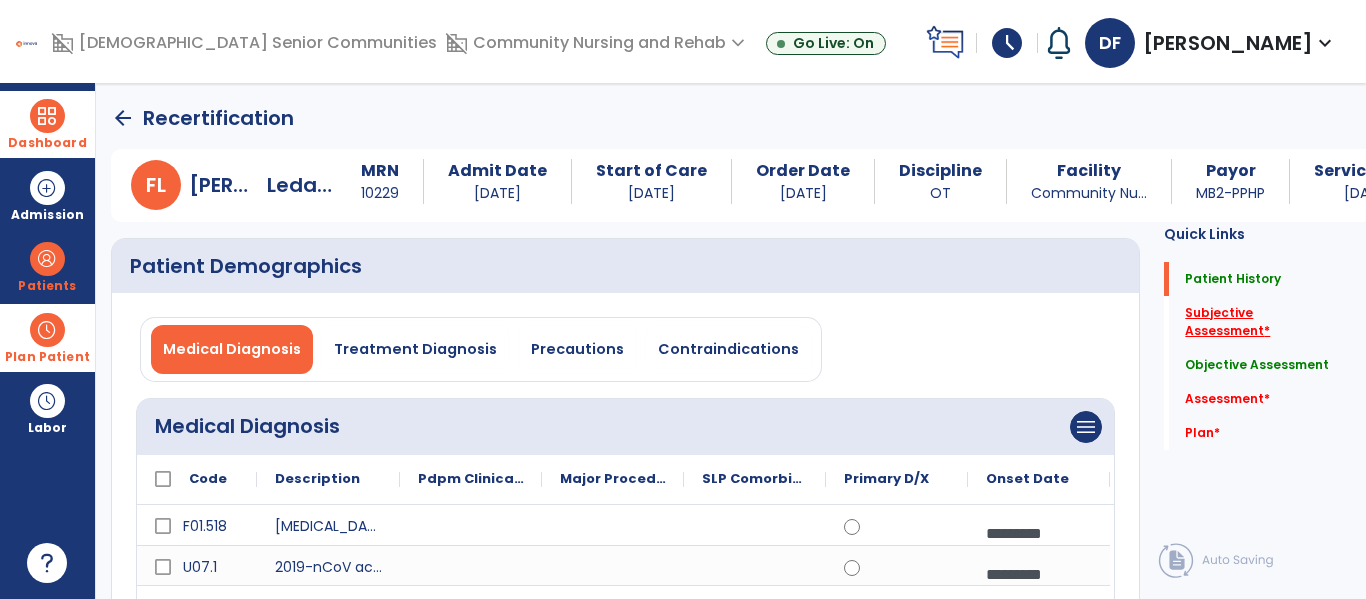 click on "Subjective Assessment   *" 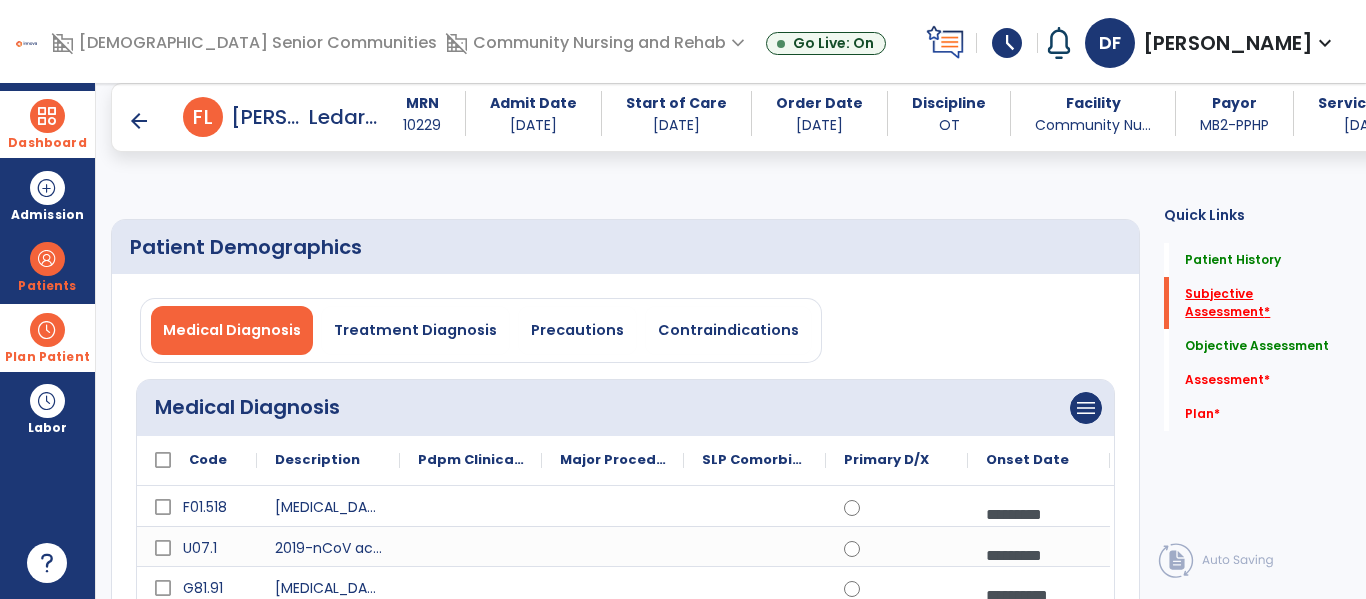 scroll, scrollTop: 487, scrollLeft: 0, axis: vertical 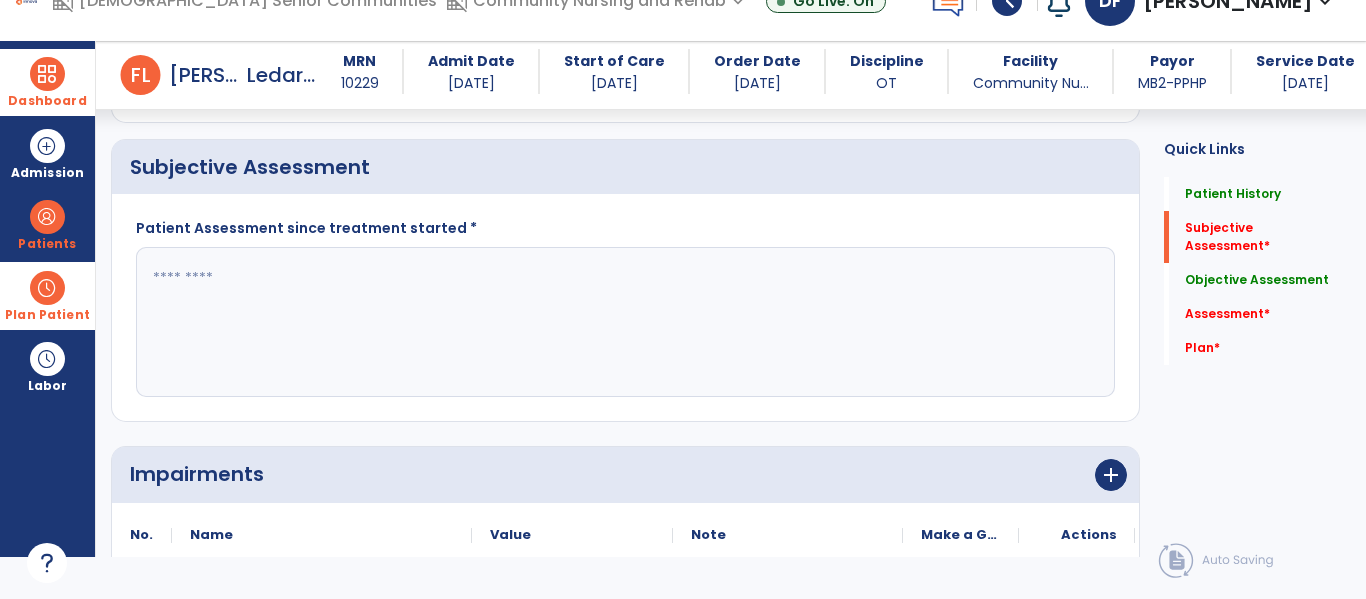 click 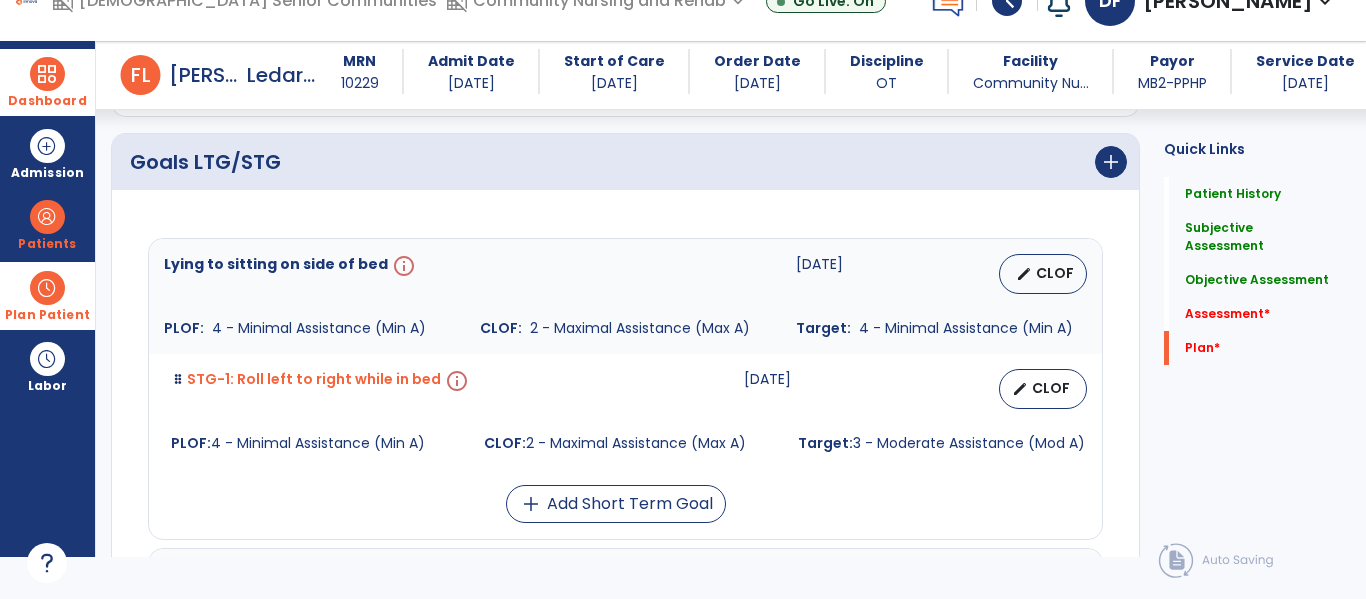 scroll, scrollTop: 3911, scrollLeft: 0, axis: vertical 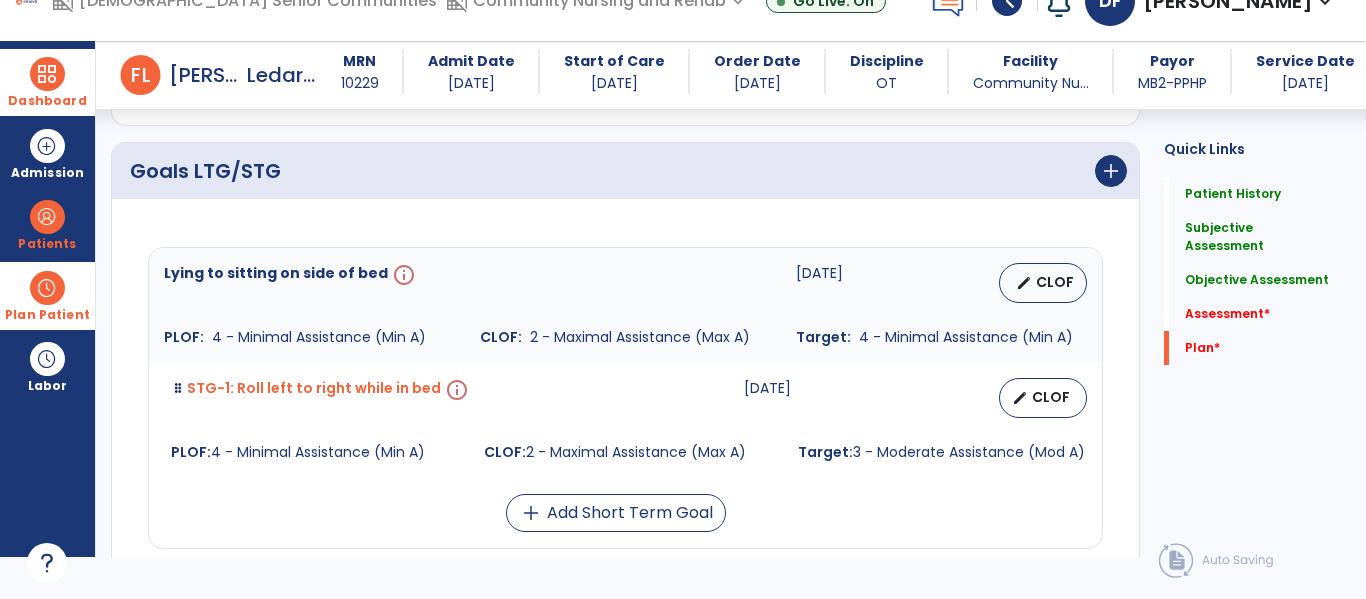 type on "**********" 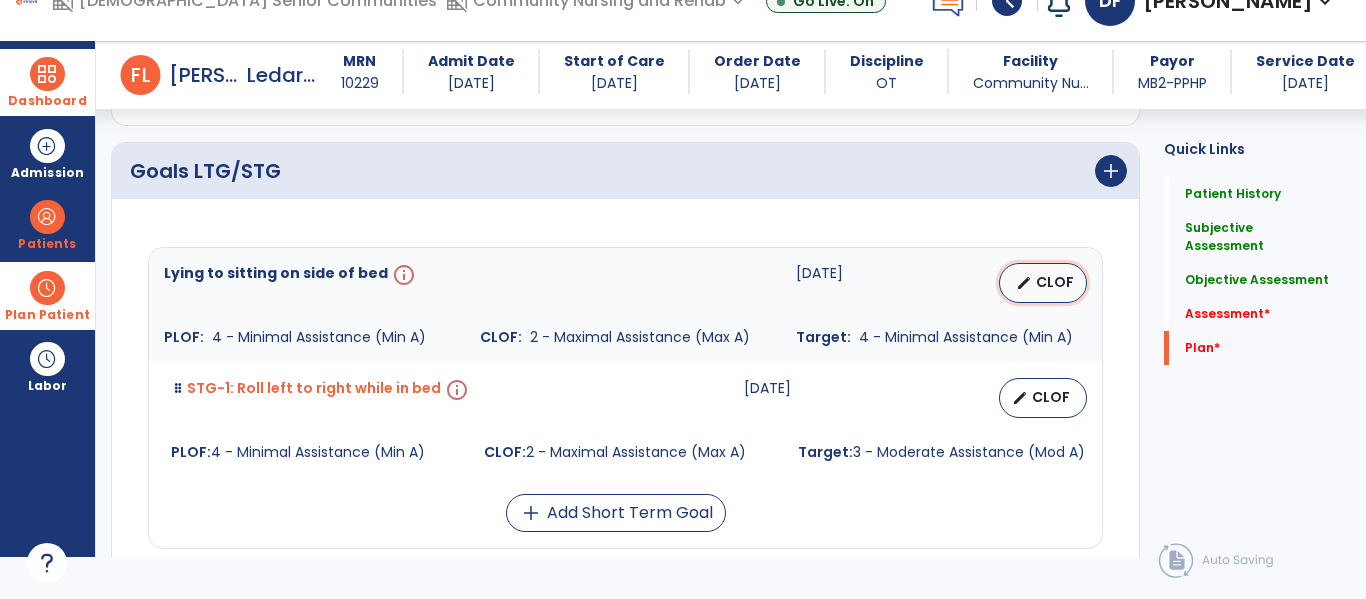 click on "CLOF" at bounding box center (1055, 282) 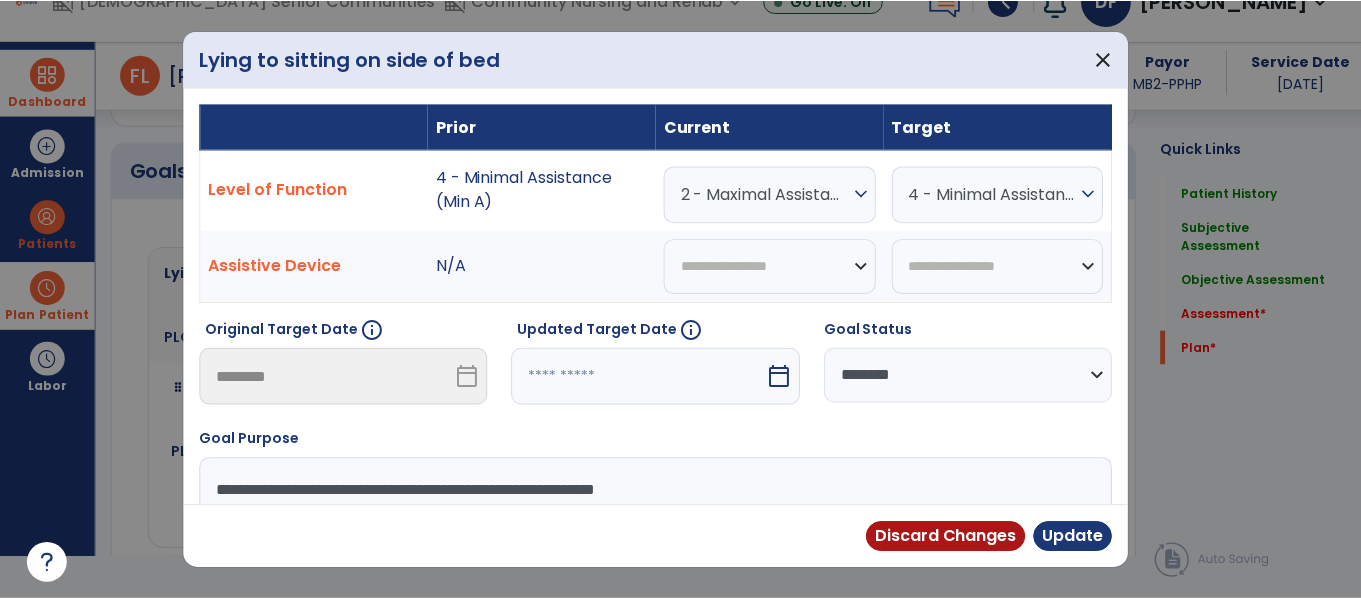 scroll, scrollTop: 0, scrollLeft: 0, axis: both 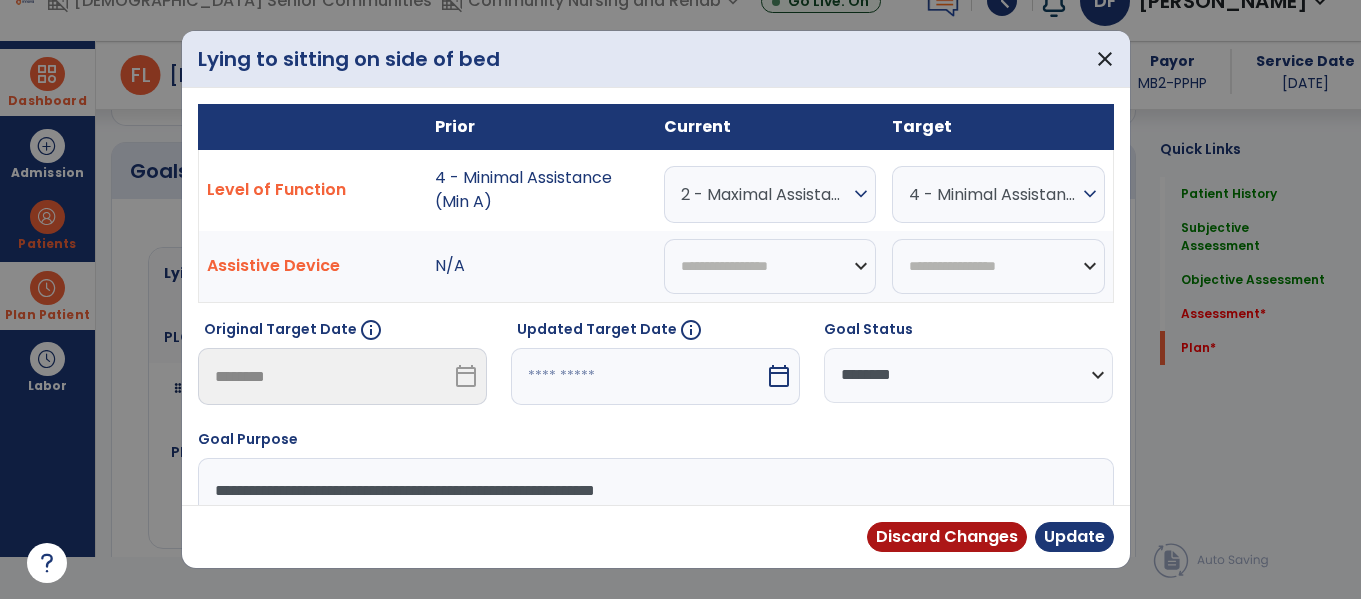 click on "calendar_today" at bounding box center [779, 376] 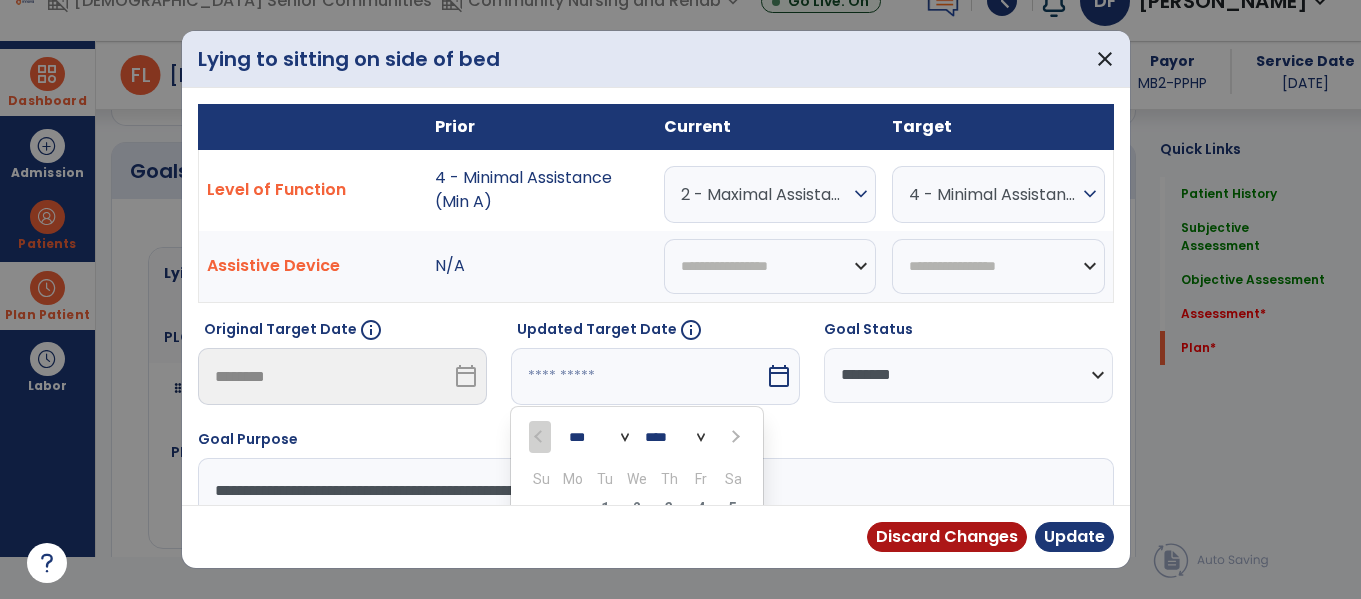 scroll, scrollTop: 197, scrollLeft: 0, axis: vertical 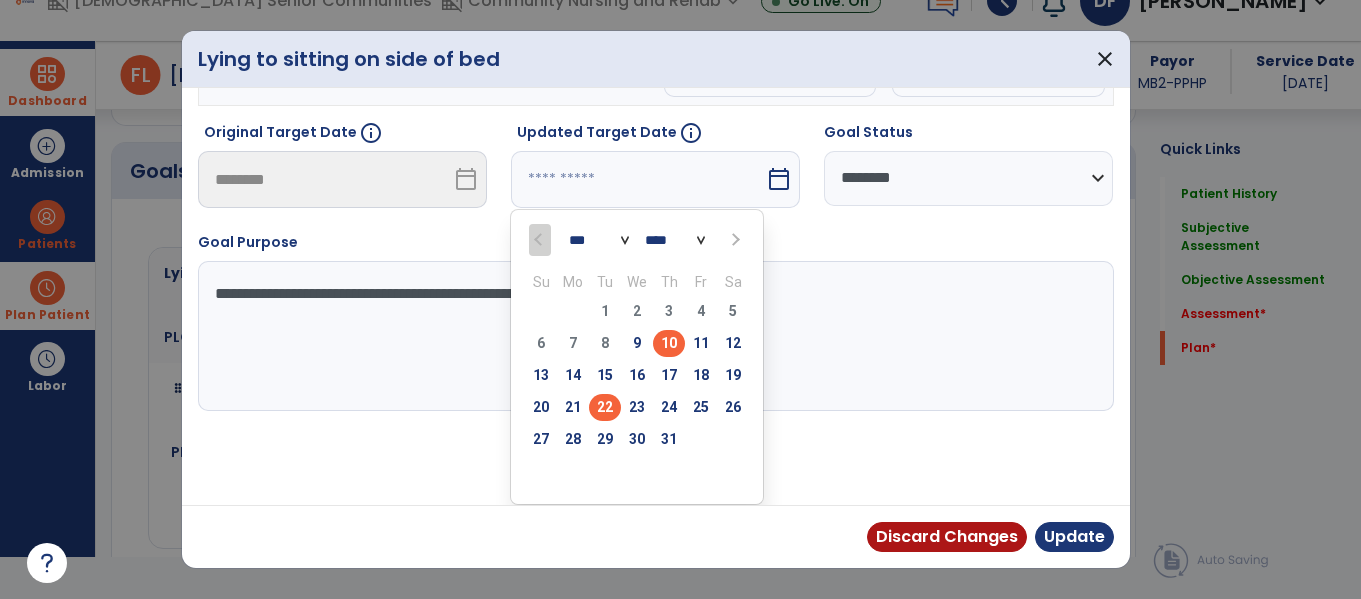 click on "22" at bounding box center (605, 407) 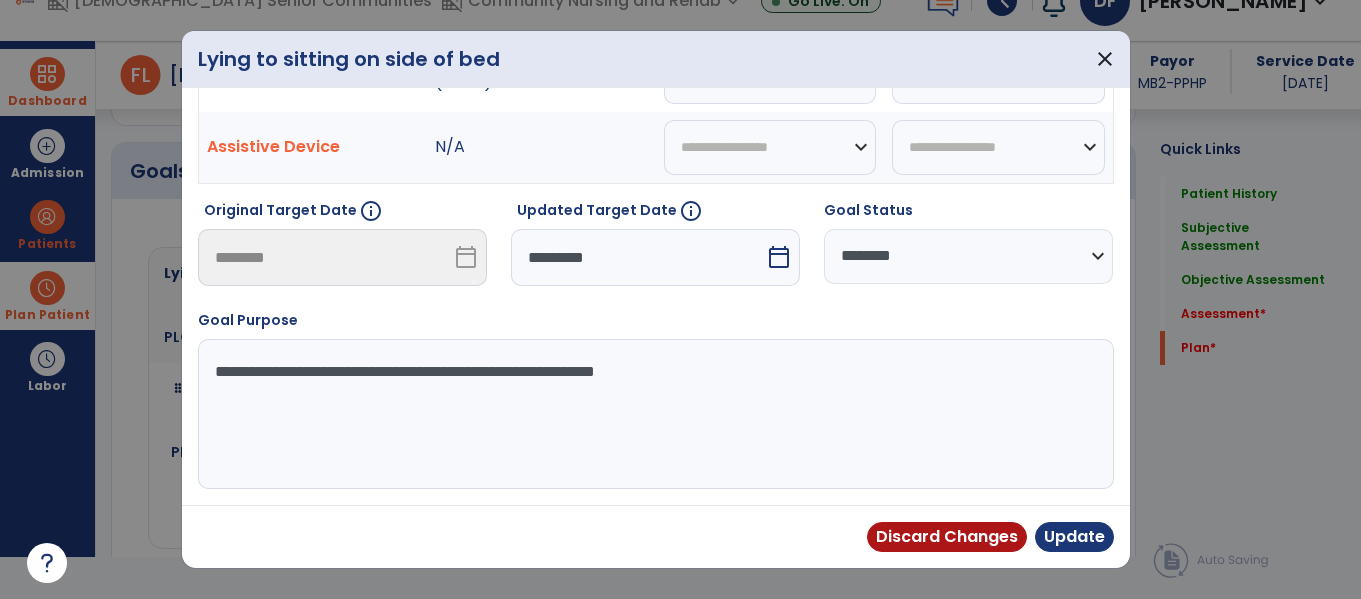 scroll, scrollTop: 119, scrollLeft: 0, axis: vertical 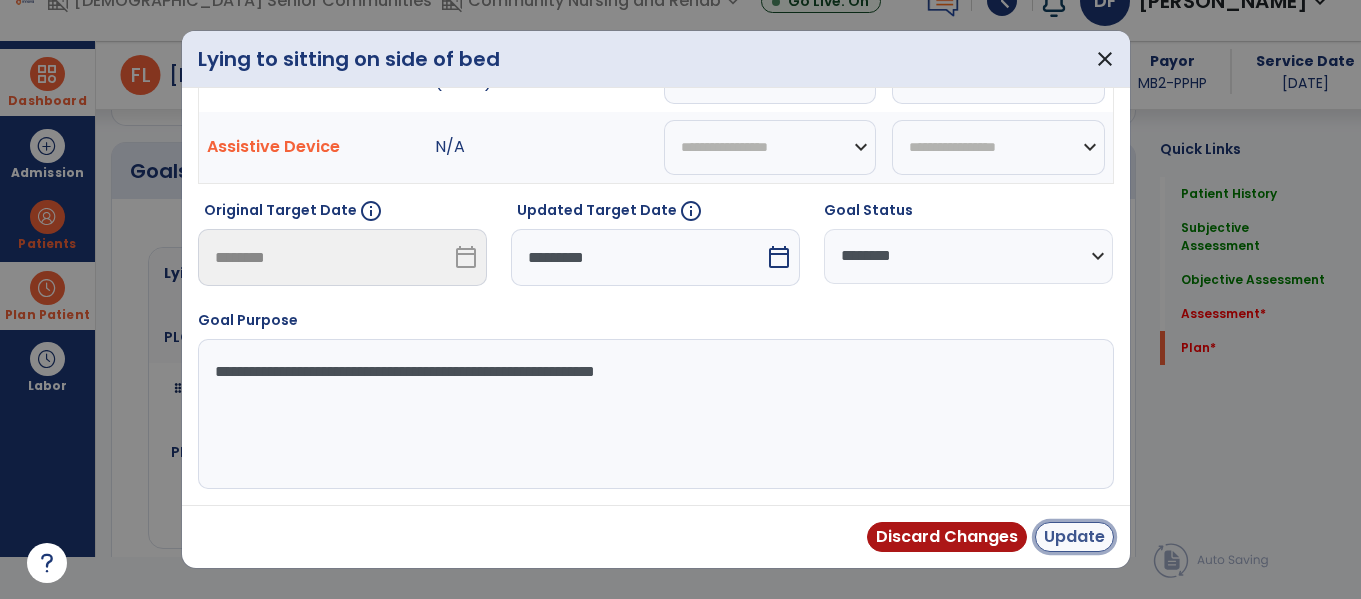 click on "Update" at bounding box center [1074, 537] 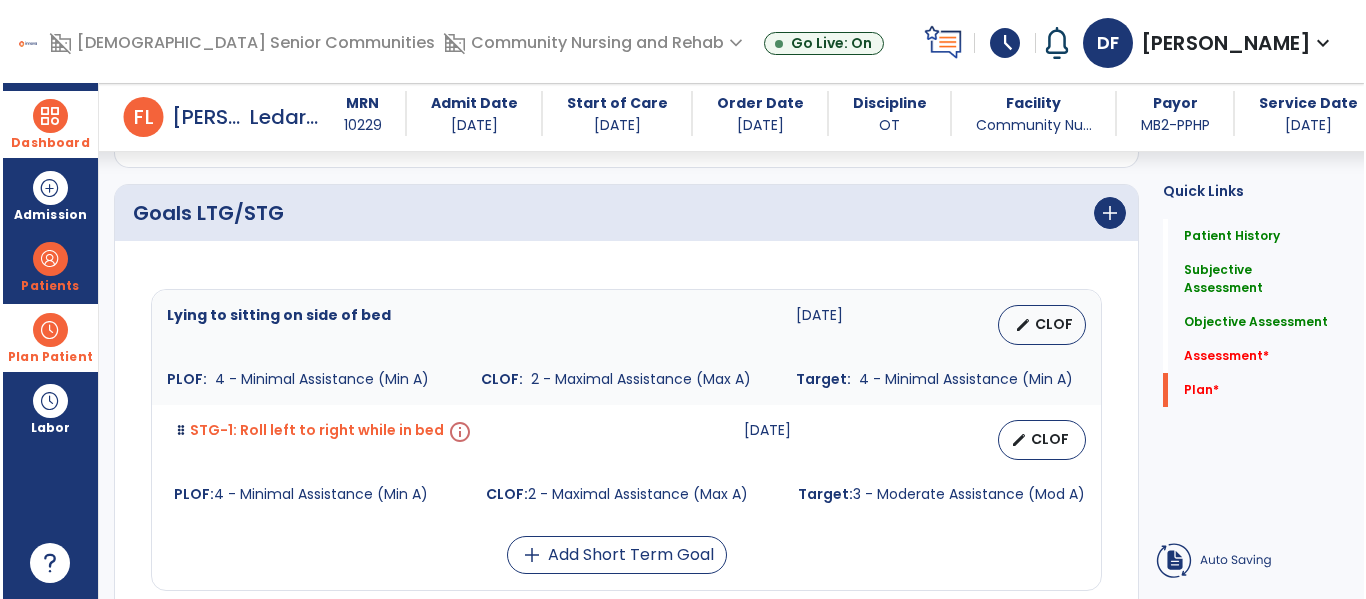scroll, scrollTop: 42, scrollLeft: 0, axis: vertical 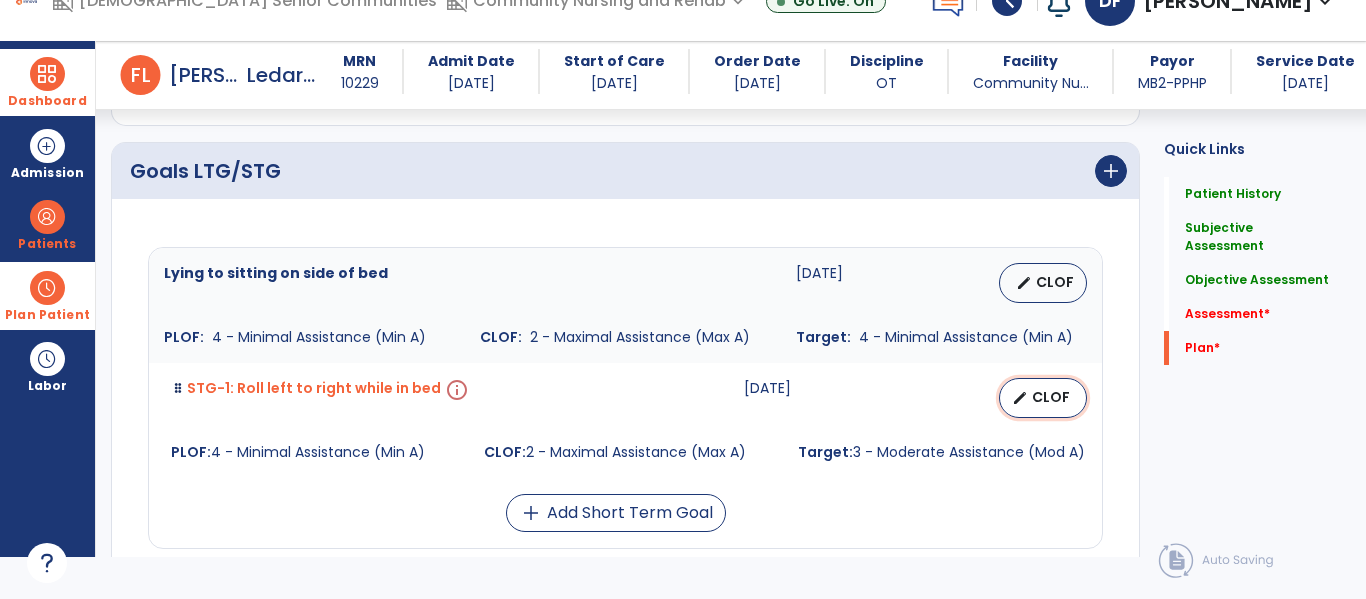 click on "CLOF" at bounding box center [1051, 397] 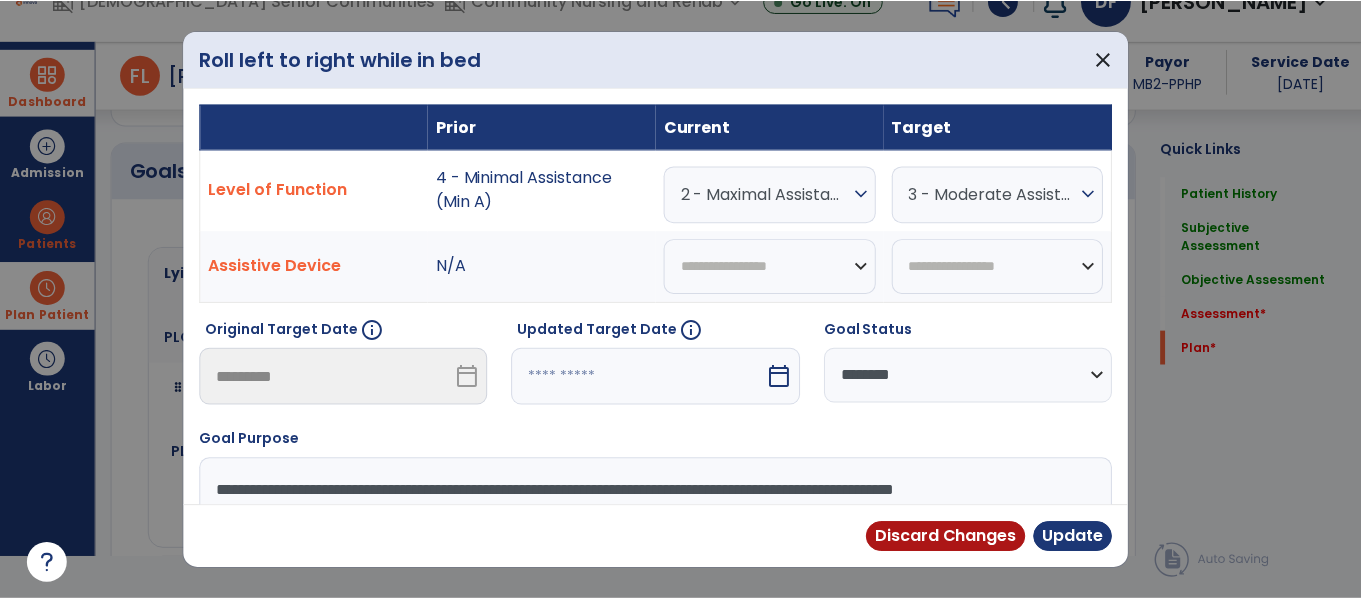 scroll, scrollTop: 0, scrollLeft: 0, axis: both 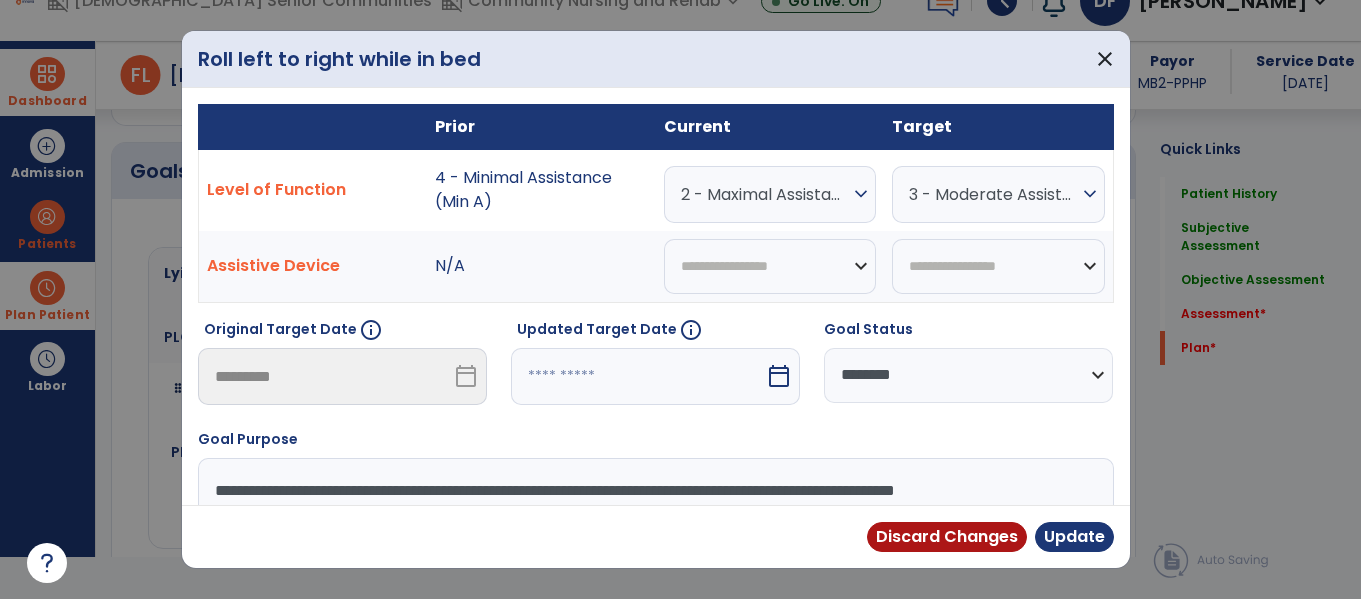 click on "expand_more" at bounding box center [861, 194] 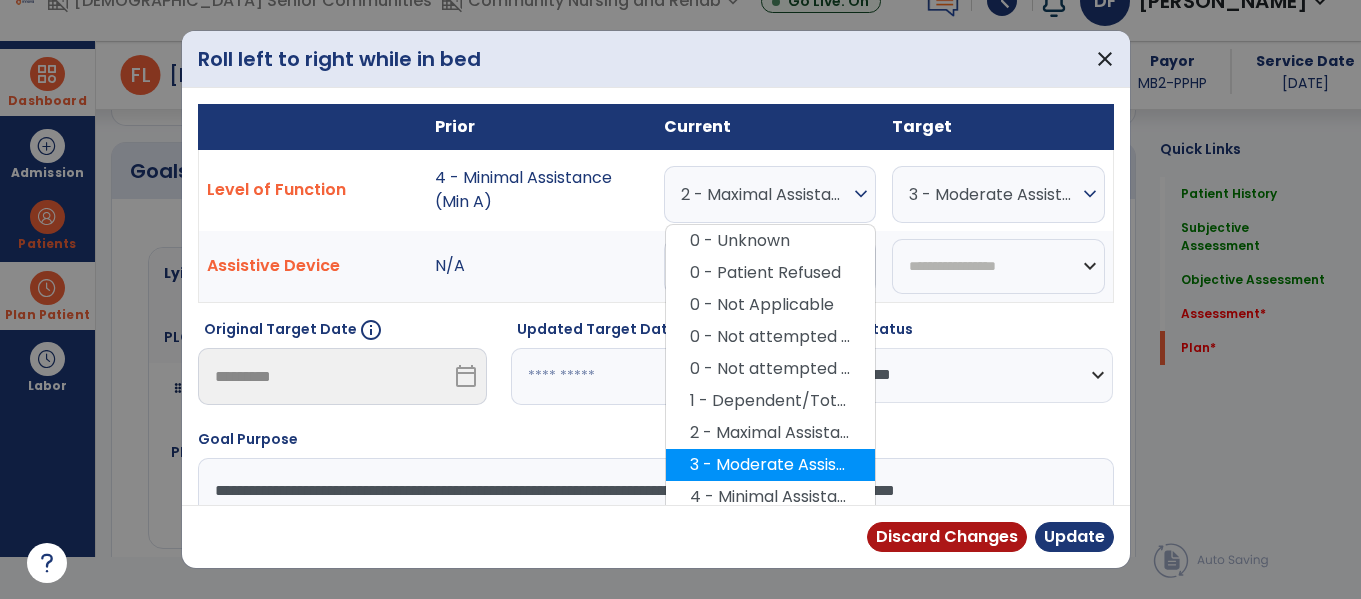 click on "3 - Moderate Assistance (Mod A)" at bounding box center [770, 465] 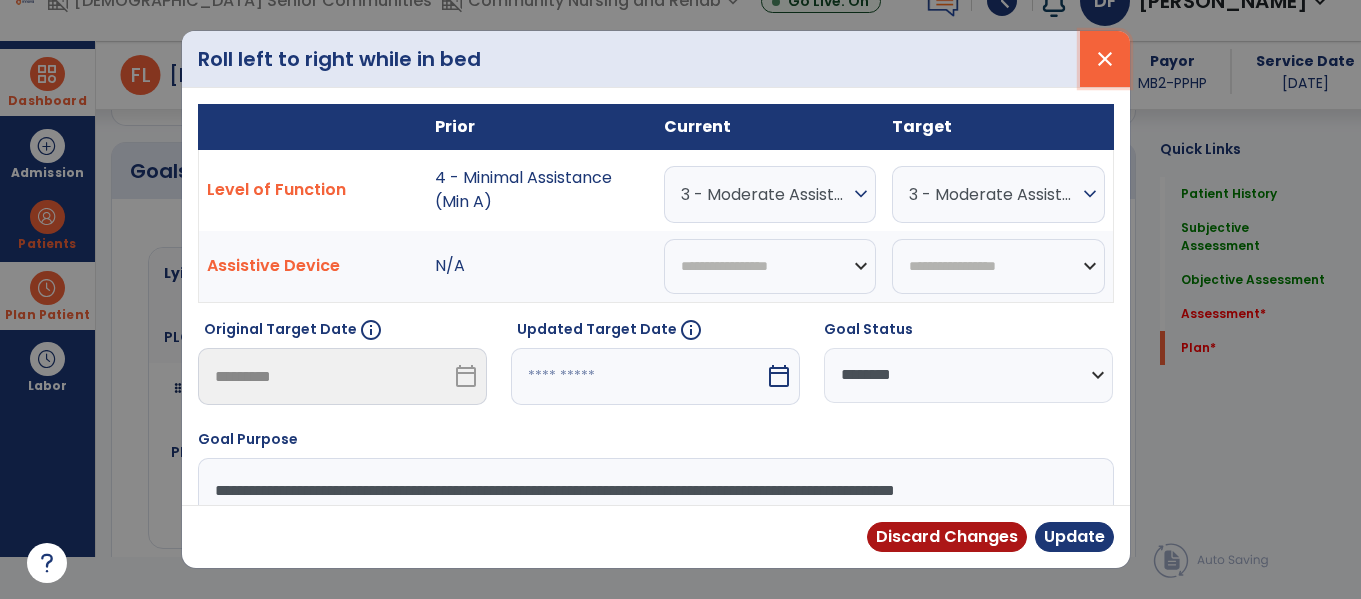 click on "close" at bounding box center (1105, 59) 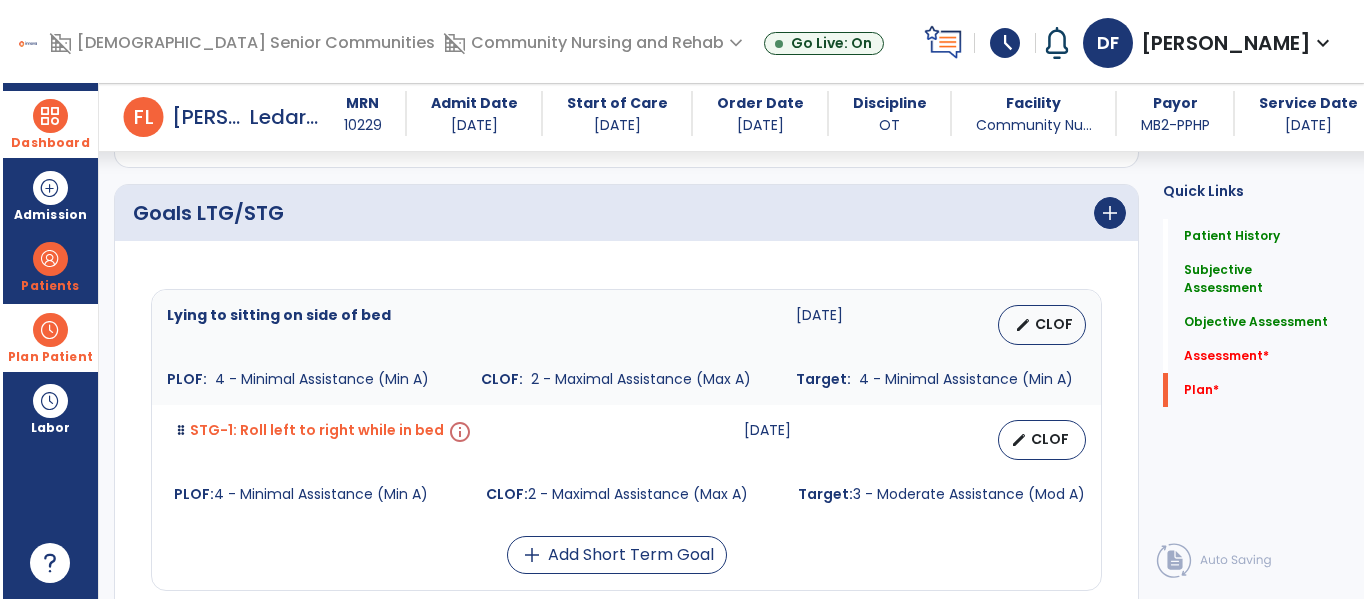 scroll, scrollTop: 42, scrollLeft: 0, axis: vertical 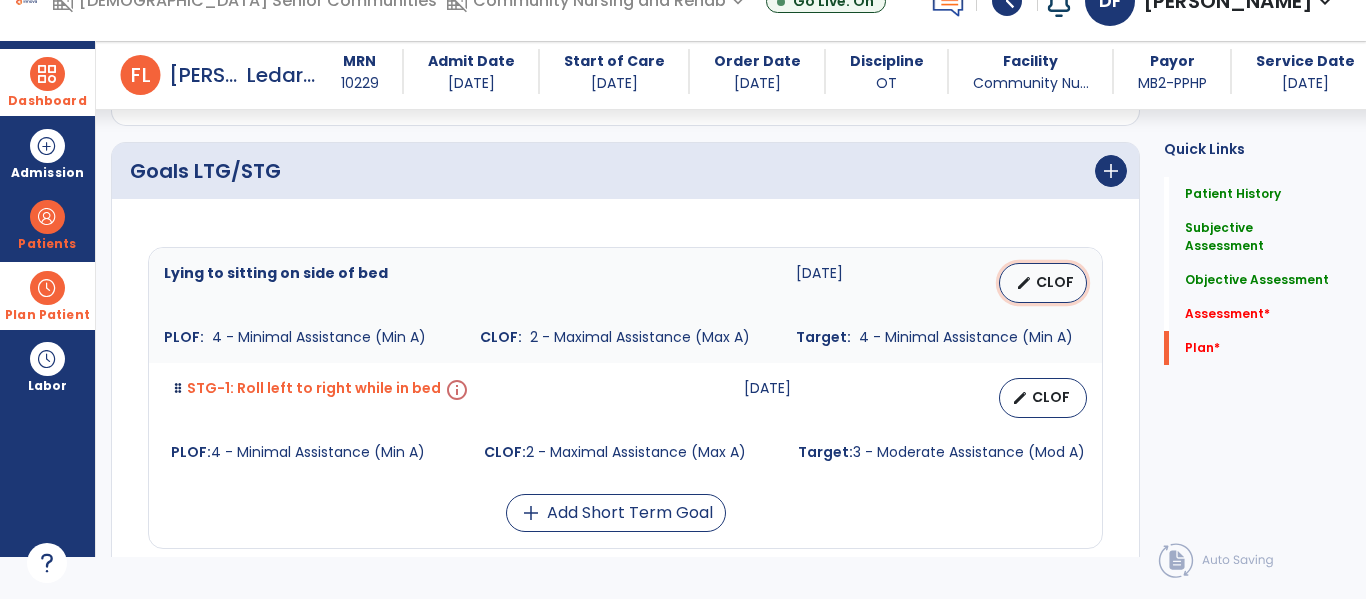 click on "CLOF" at bounding box center [1055, 282] 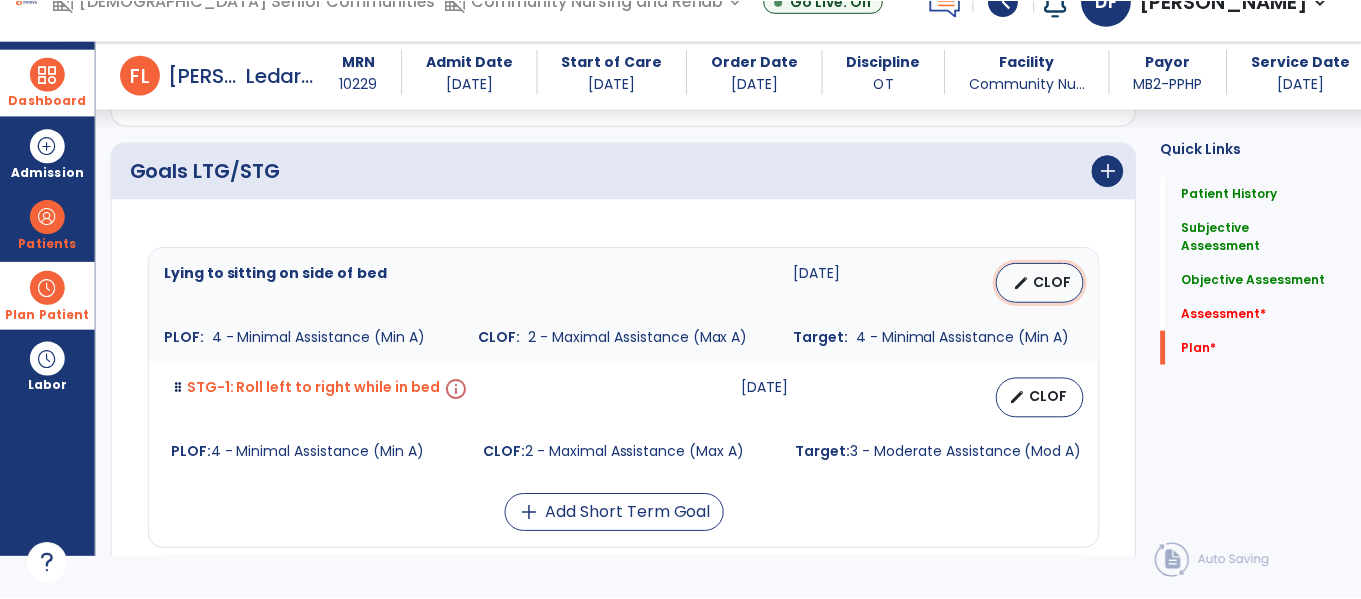 scroll, scrollTop: 0, scrollLeft: 0, axis: both 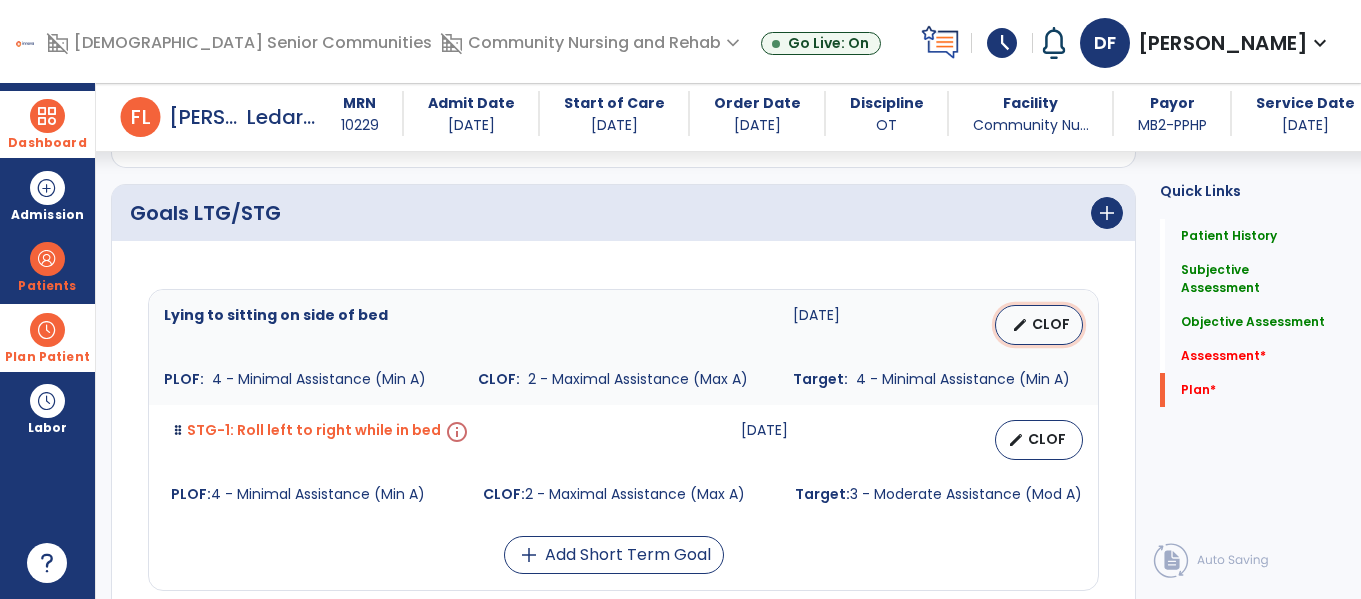 select on "********" 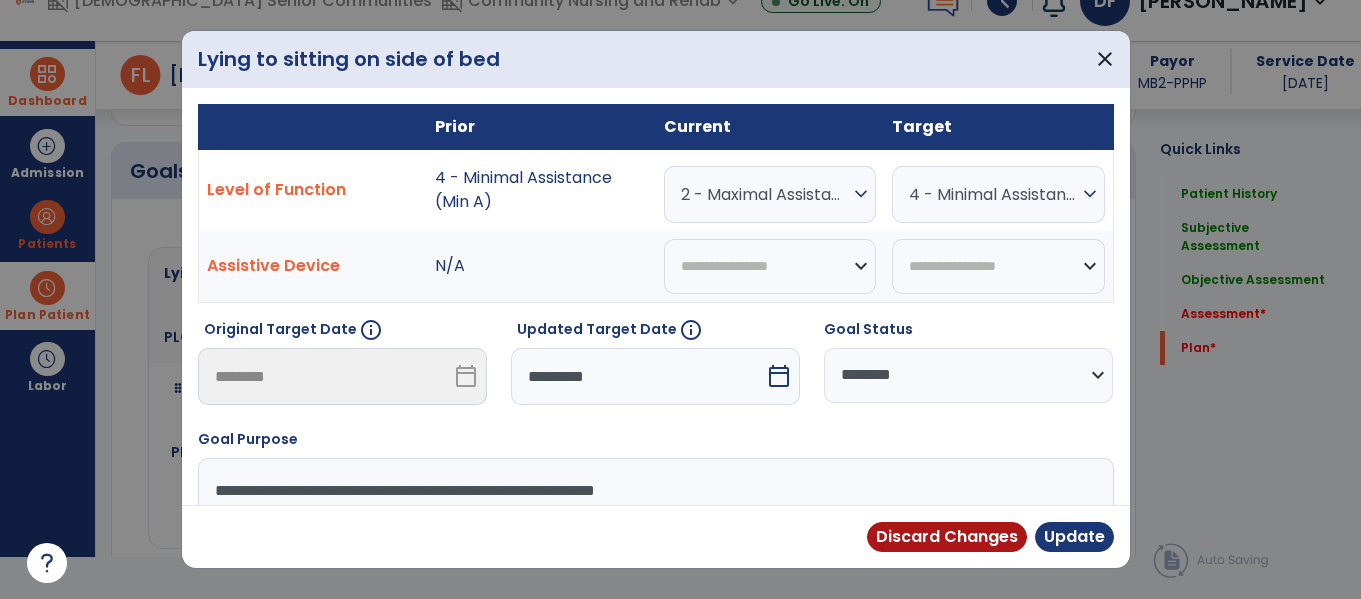 scroll, scrollTop: 3911, scrollLeft: 0, axis: vertical 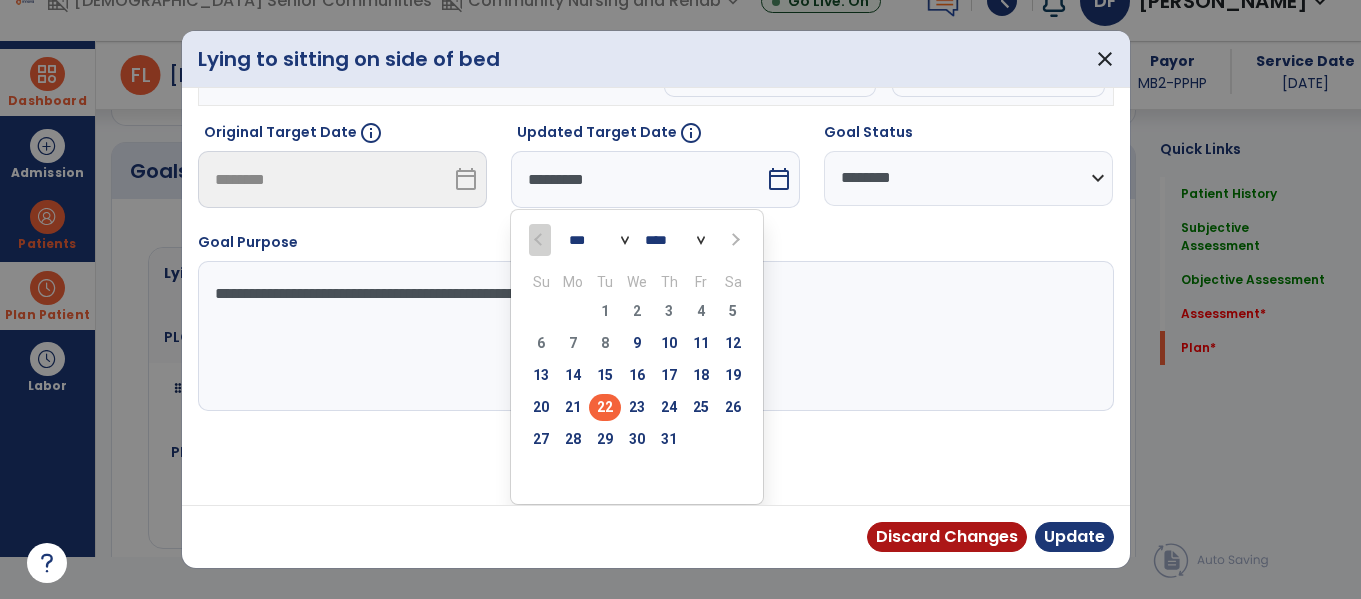click on "****" at bounding box center [675, 240] 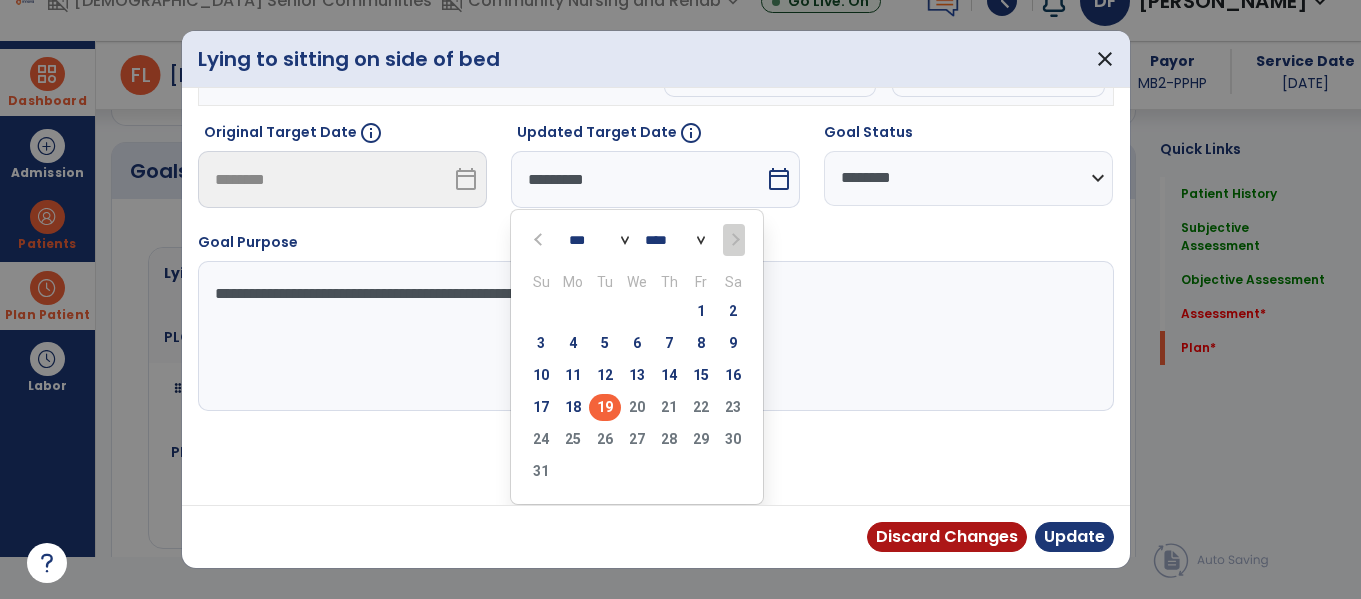 click on "19" at bounding box center [605, 407] 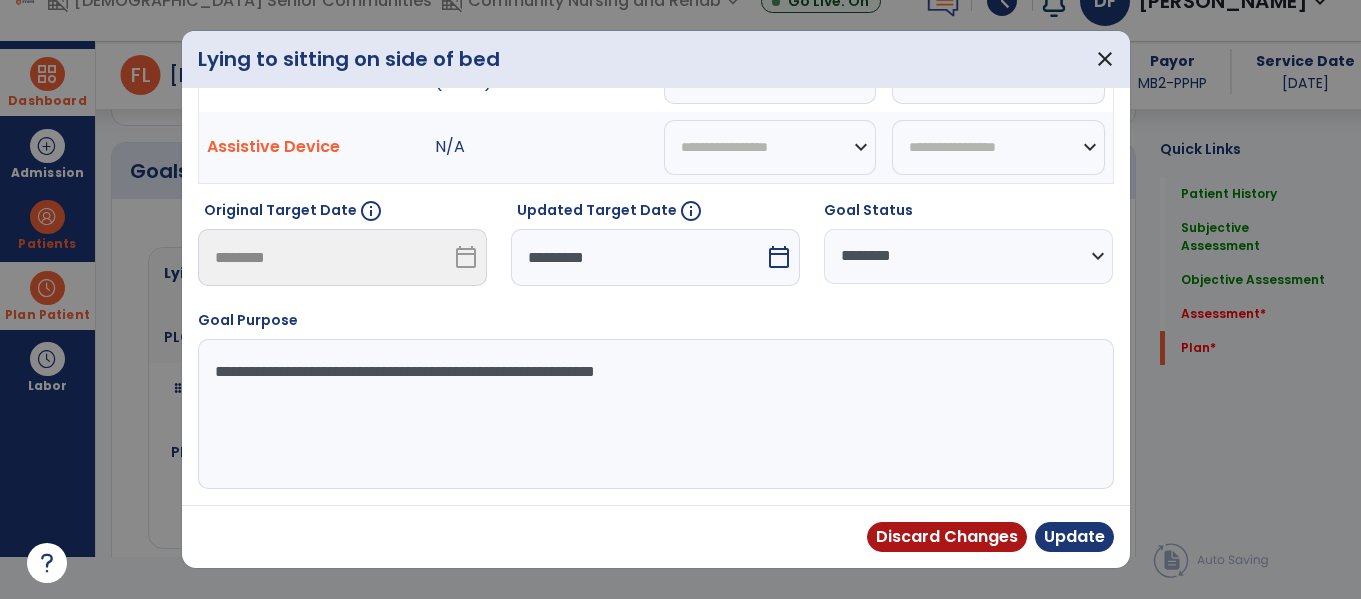 scroll, scrollTop: 119, scrollLeft: 0, axis: vertical 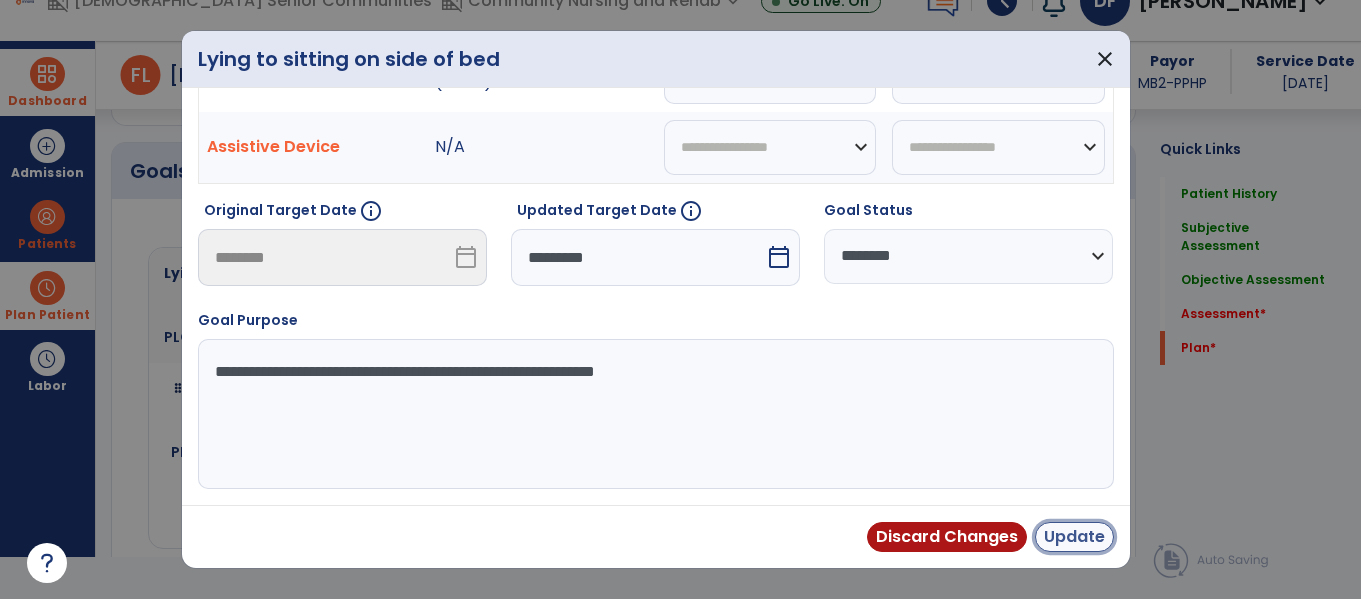 click on "Update" at bounding box center [1074, 537] 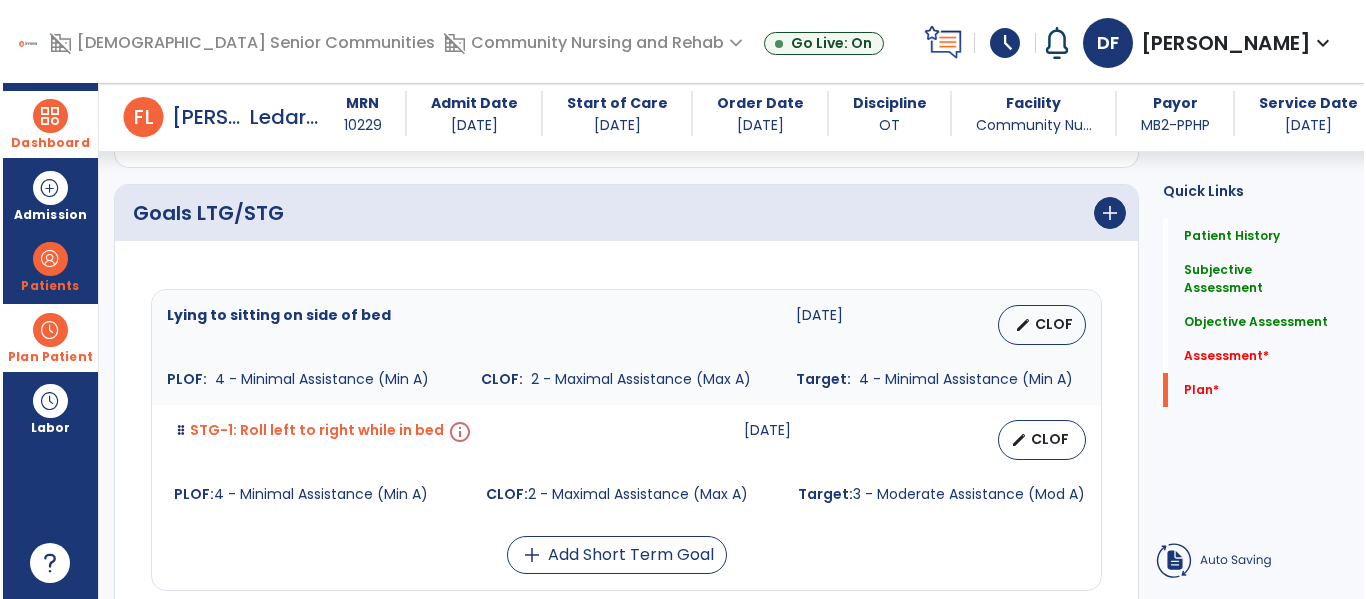 scroll, scrollTop: 42, scrollLeft: 0, axis: vertical 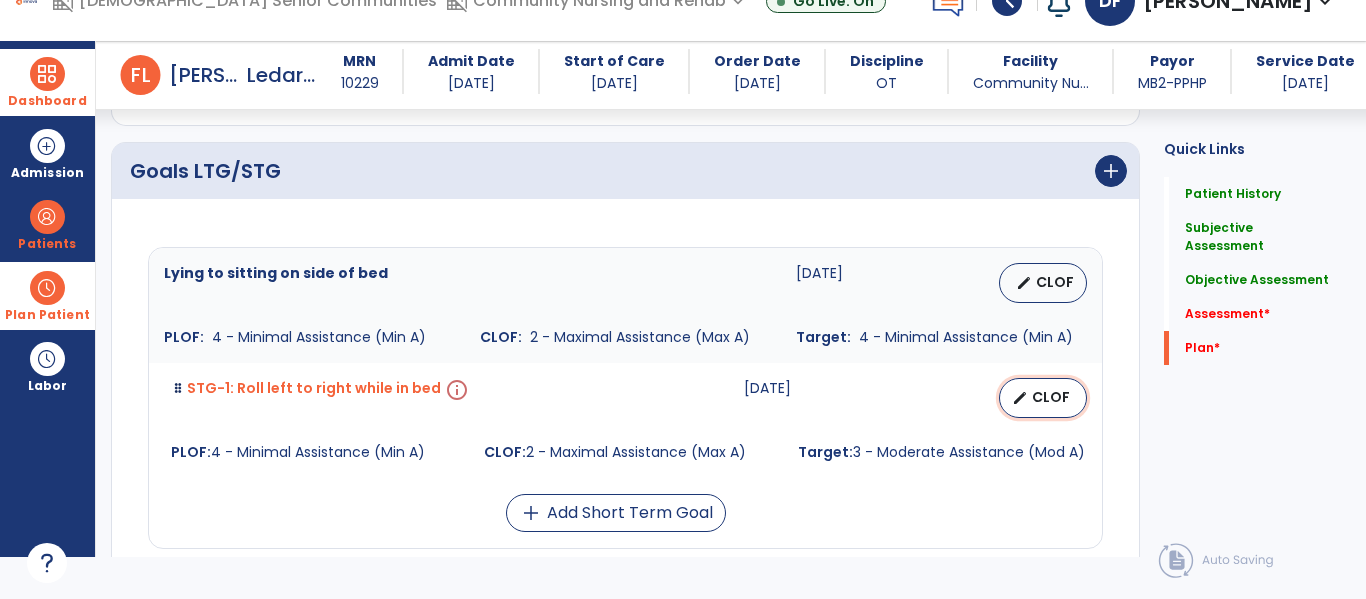 click on "edit   CLOF" at bounding box center [1043, 398] 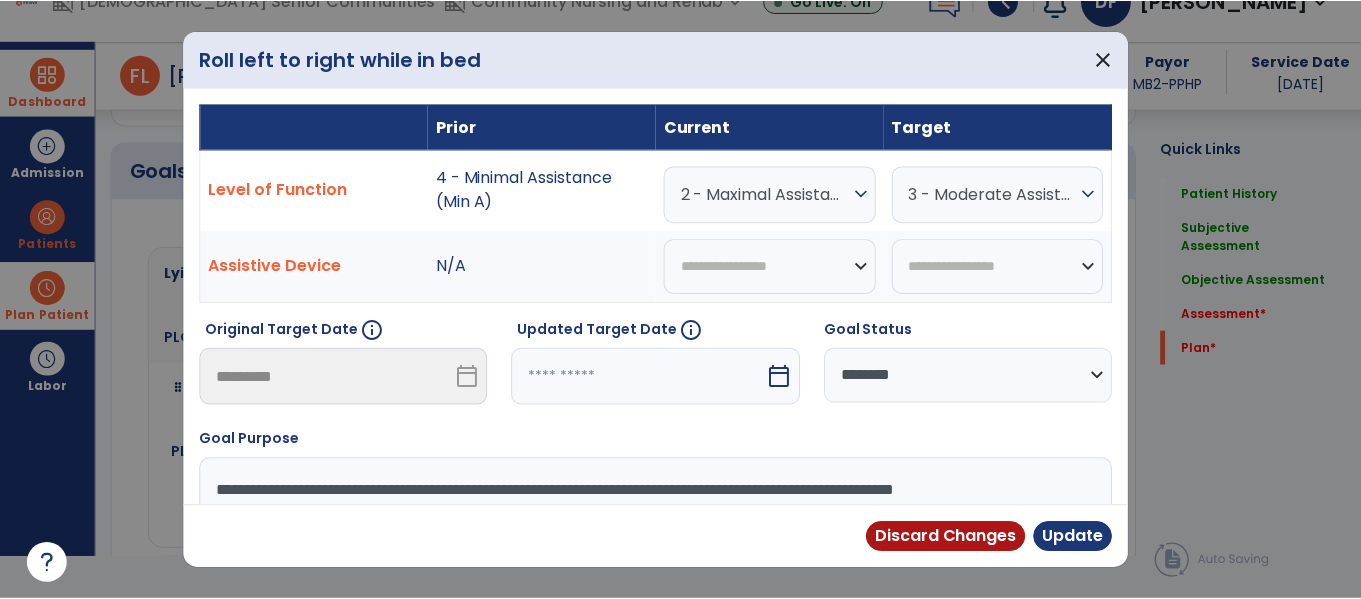 scroll, scrollTop: 0, scrollLeft: 0, axis: both 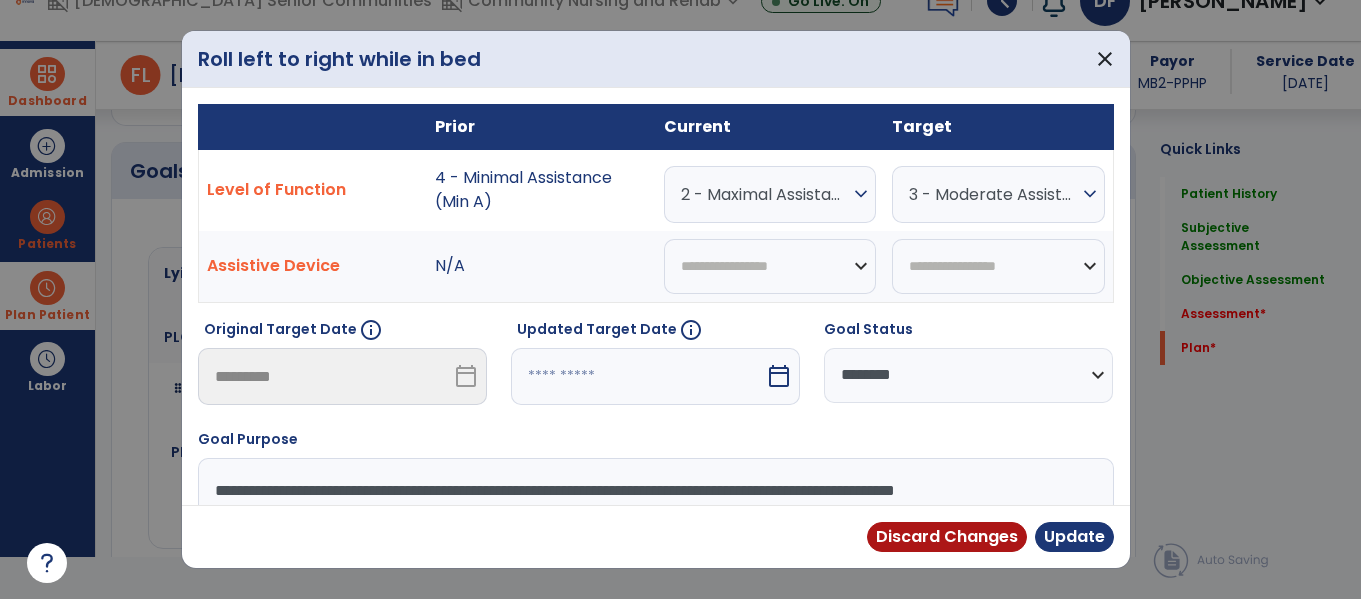 click on "expand_more" at bounding box center (861, 194) 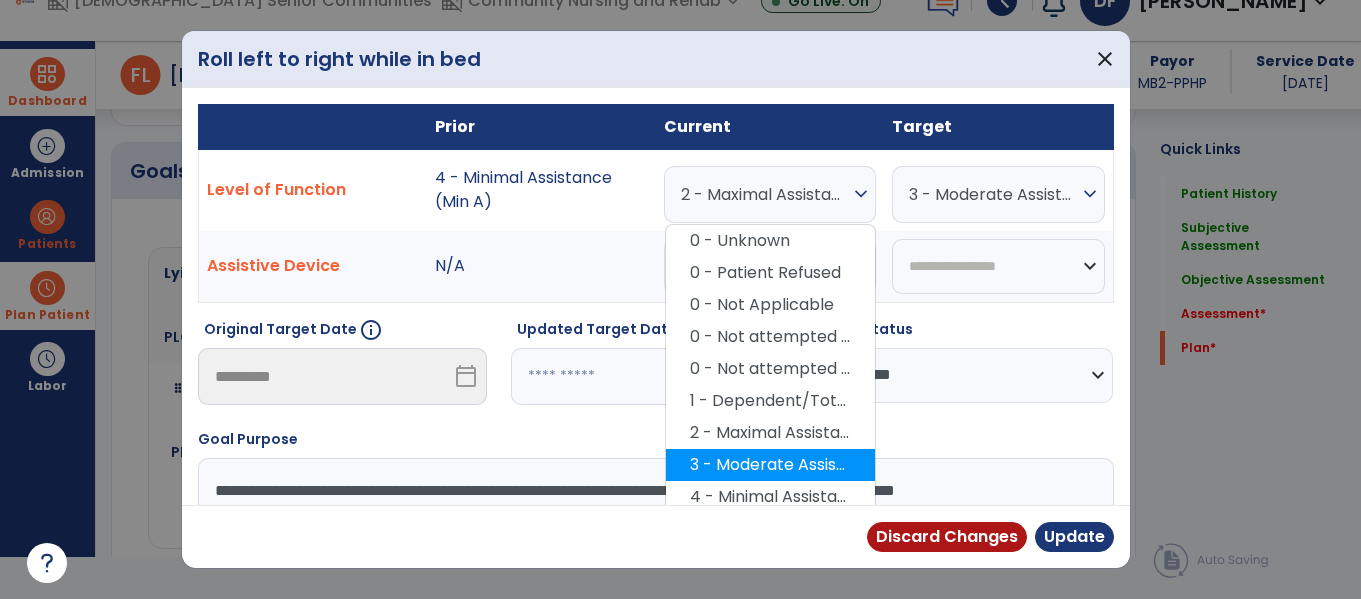 click on "3 - Moderate Assistance (Mod A)" at bounding box center [770, 465] 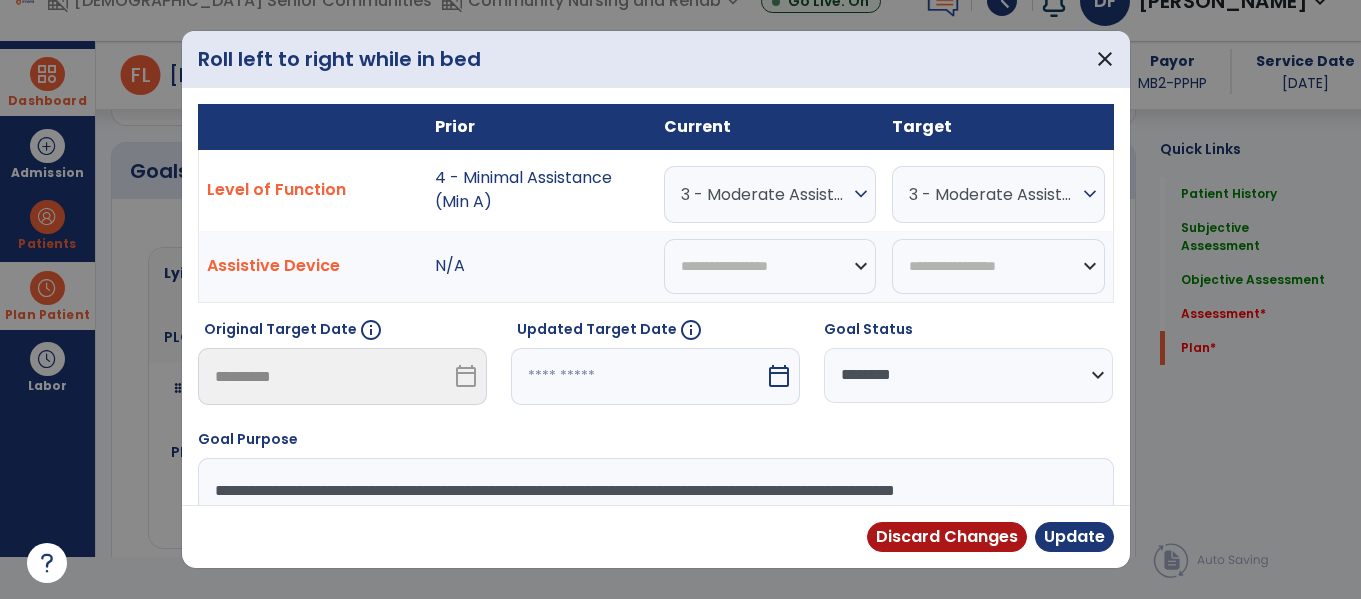 click on "expand_more" at bounding box center [1090, 194] 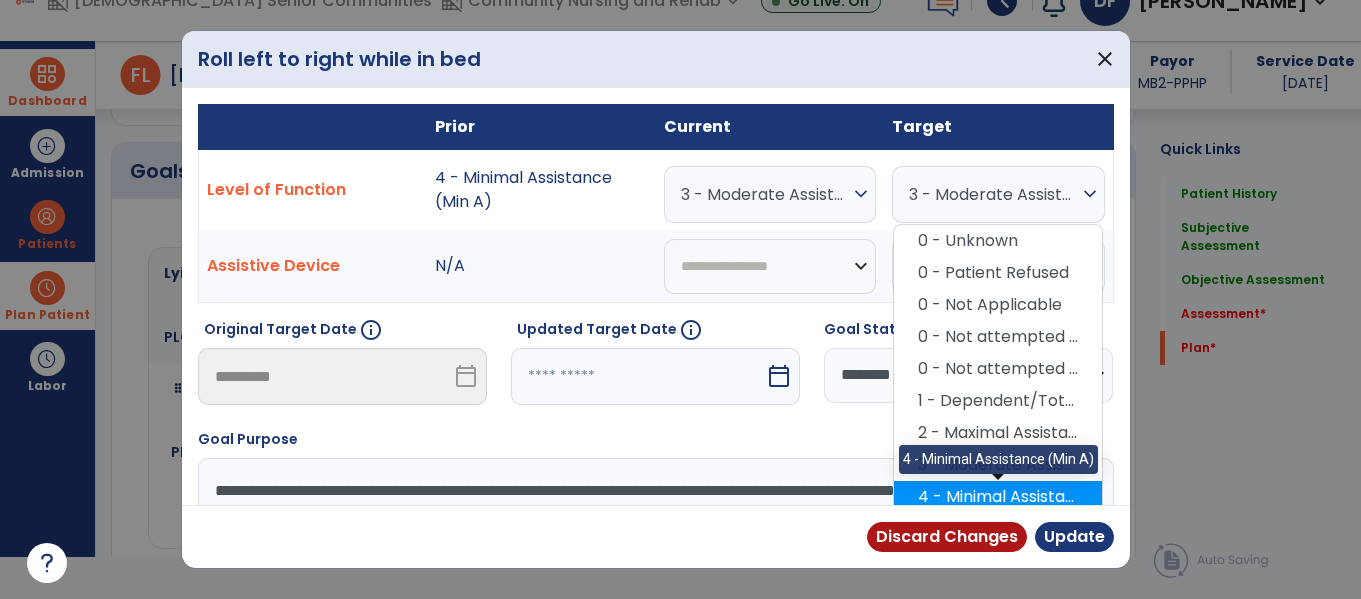 click on "4 - Minimal Assistance (Min A)" at bounding box center [998, 497] 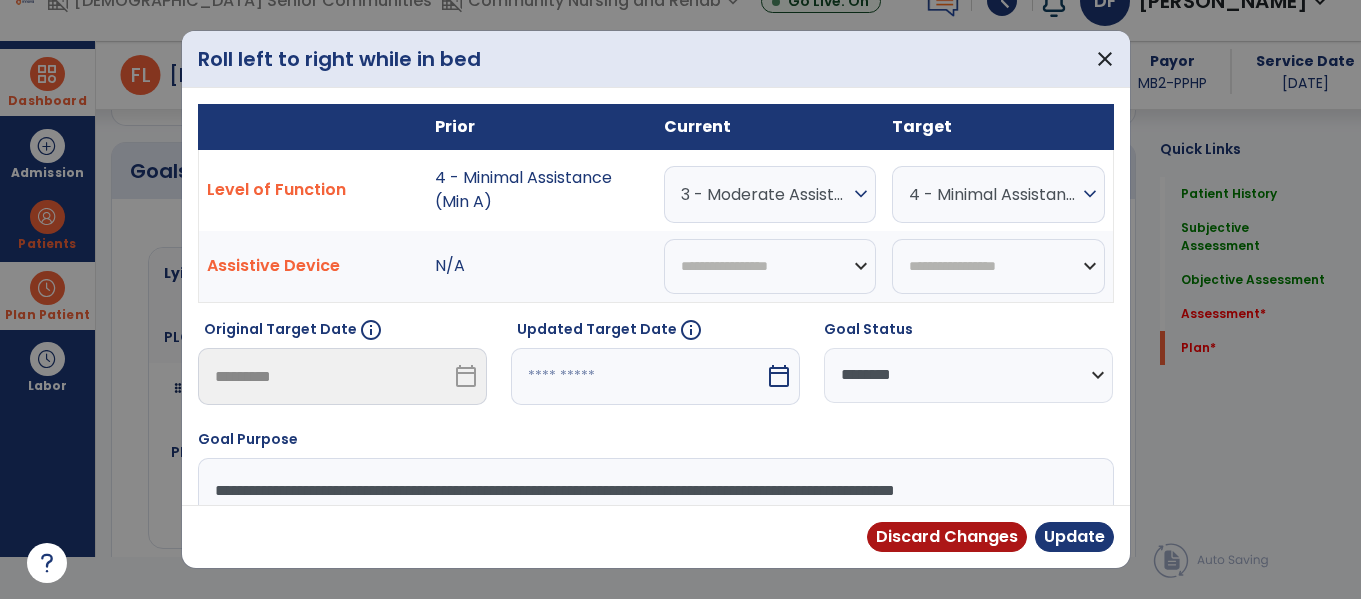 click on "calendar_today" at bounding box center (779, 376) 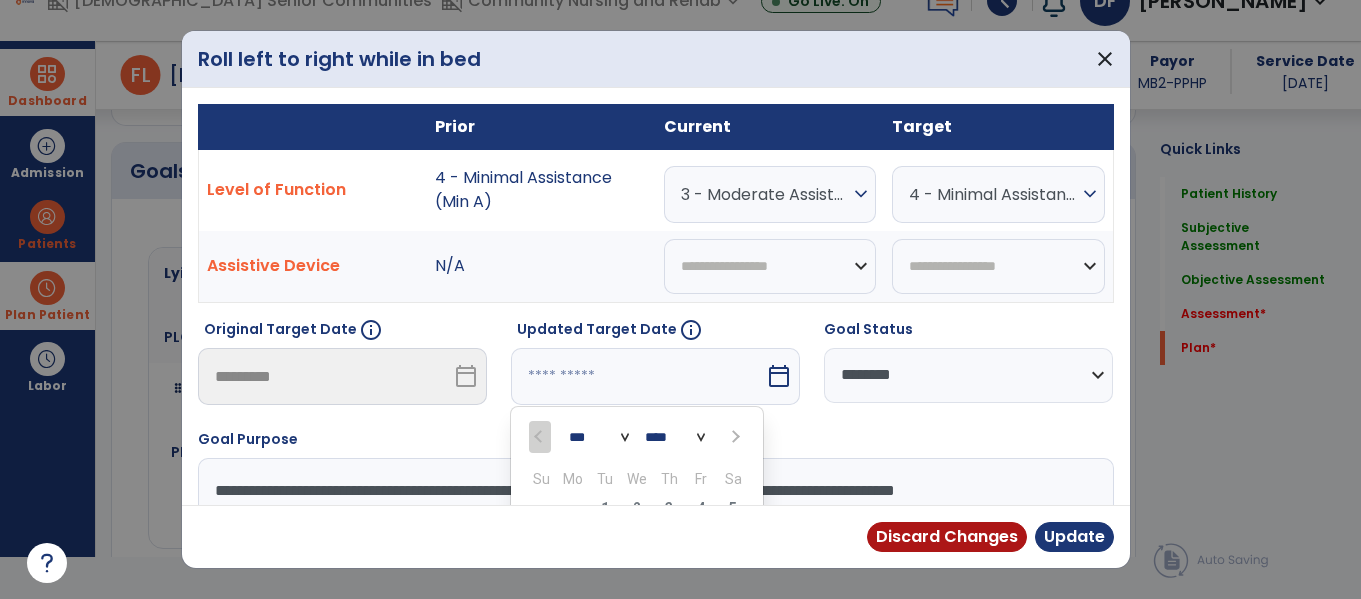 scroll, scrollTop: 197, scrollLeft: 0, axis: vertical 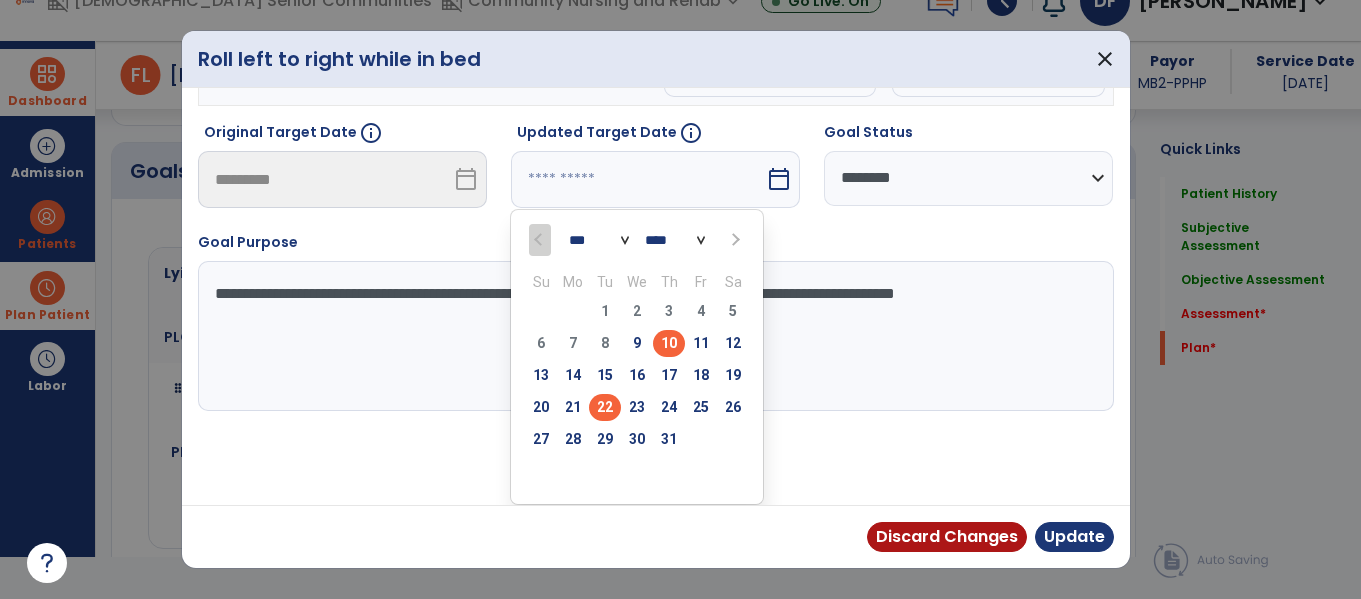 click on "22" at bounding box center (605, 407) 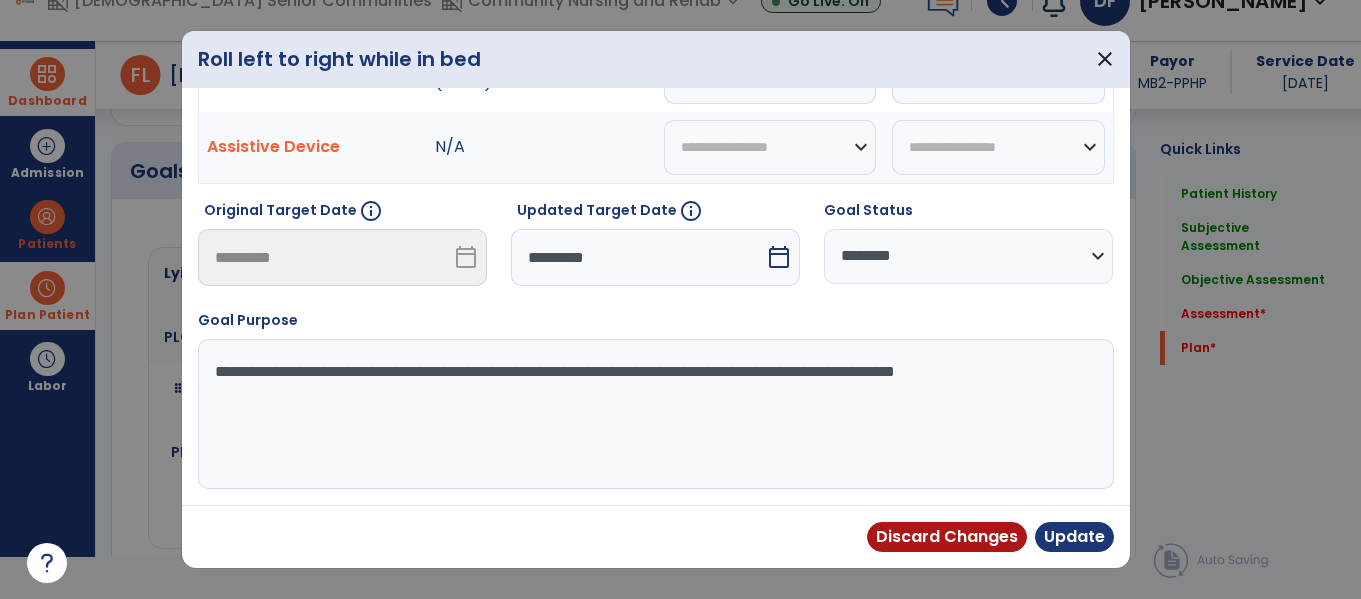 scroll, scrollTop: 119, scrollLeft: 0, axis: vertical 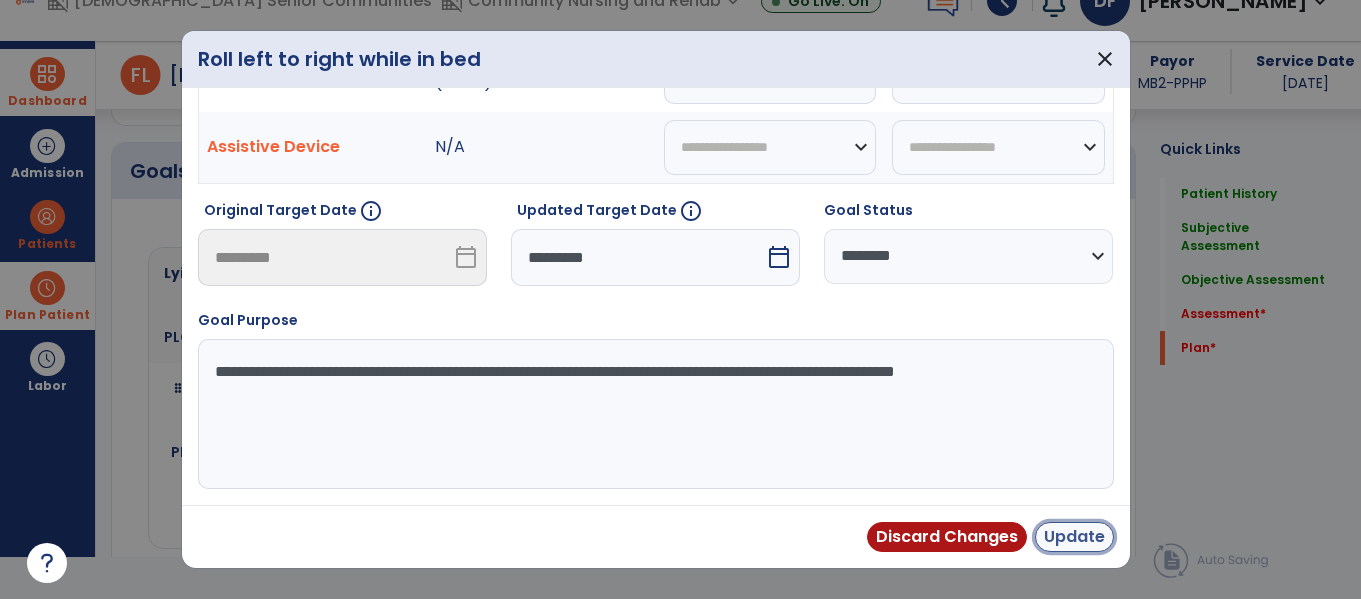 click on "Update" at bounding box center (1074, 537) 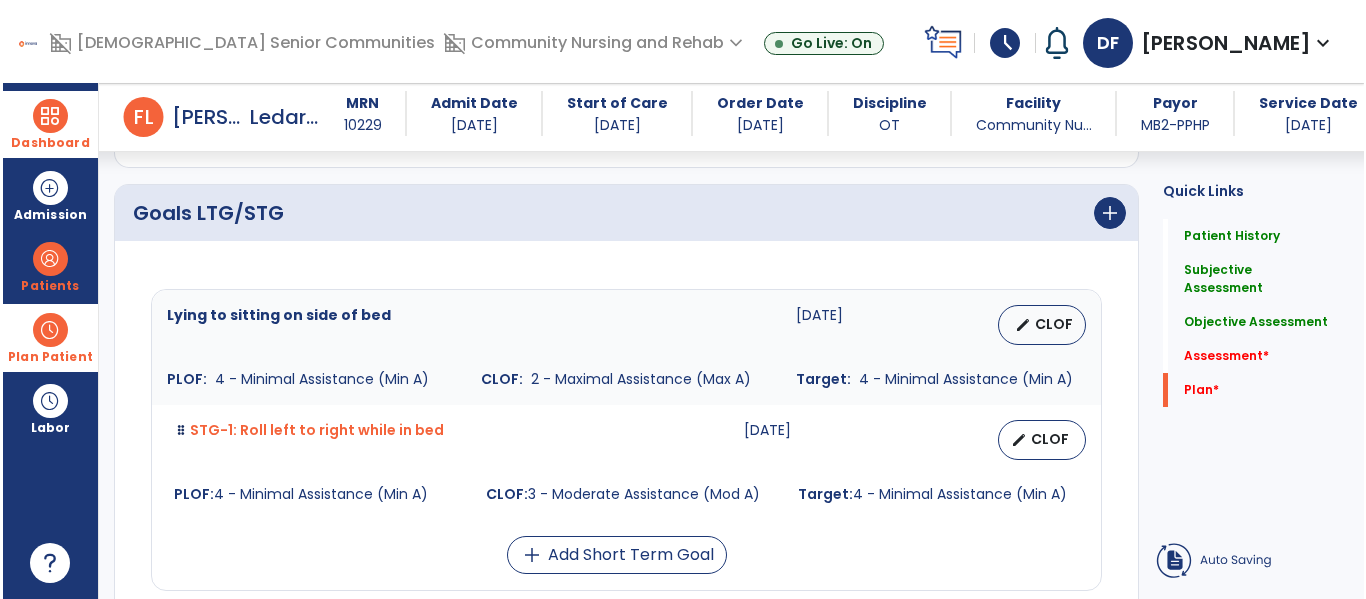 scroll, scrollTop: 42, scrollLeft: 0, axis: vertical 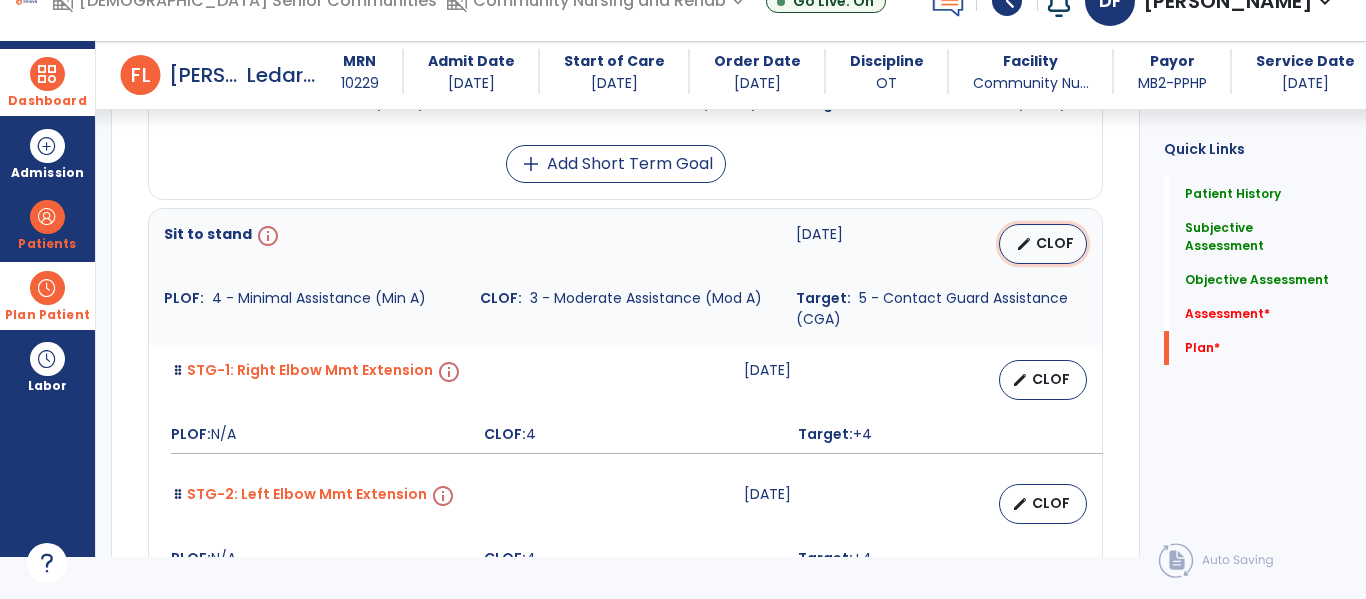 click on "CLOF" at bounding box center (1055, 243) 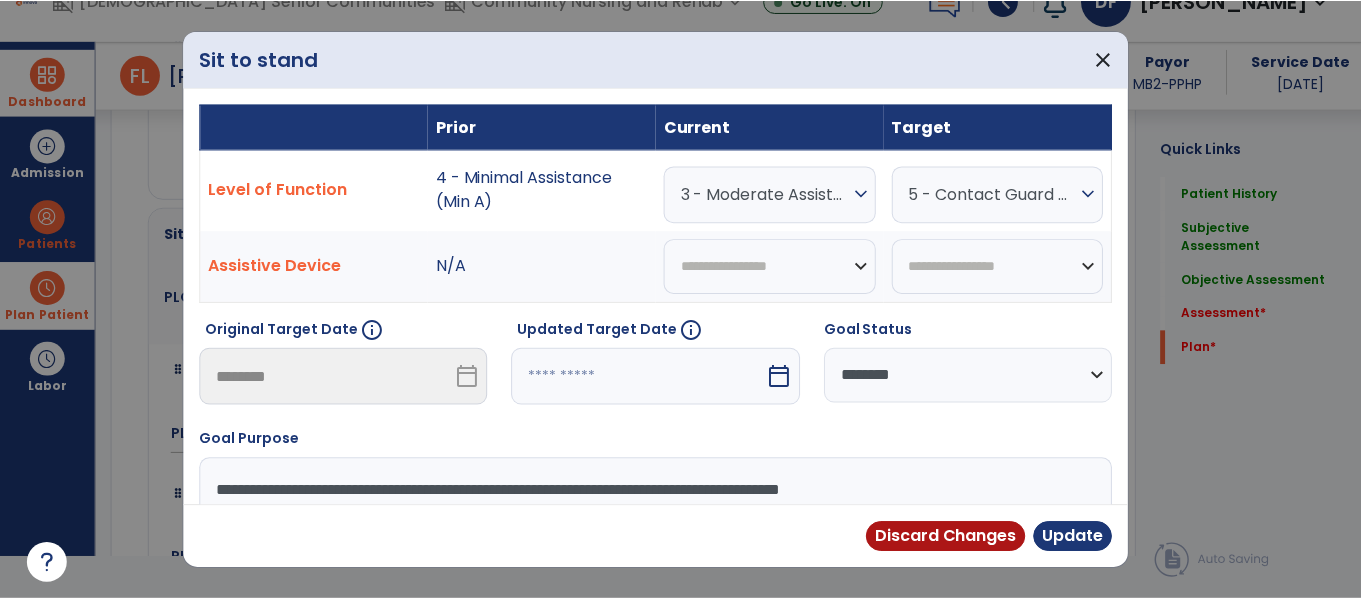 scroll, scrollTop: 0, scrollLeft: 0, axis: both 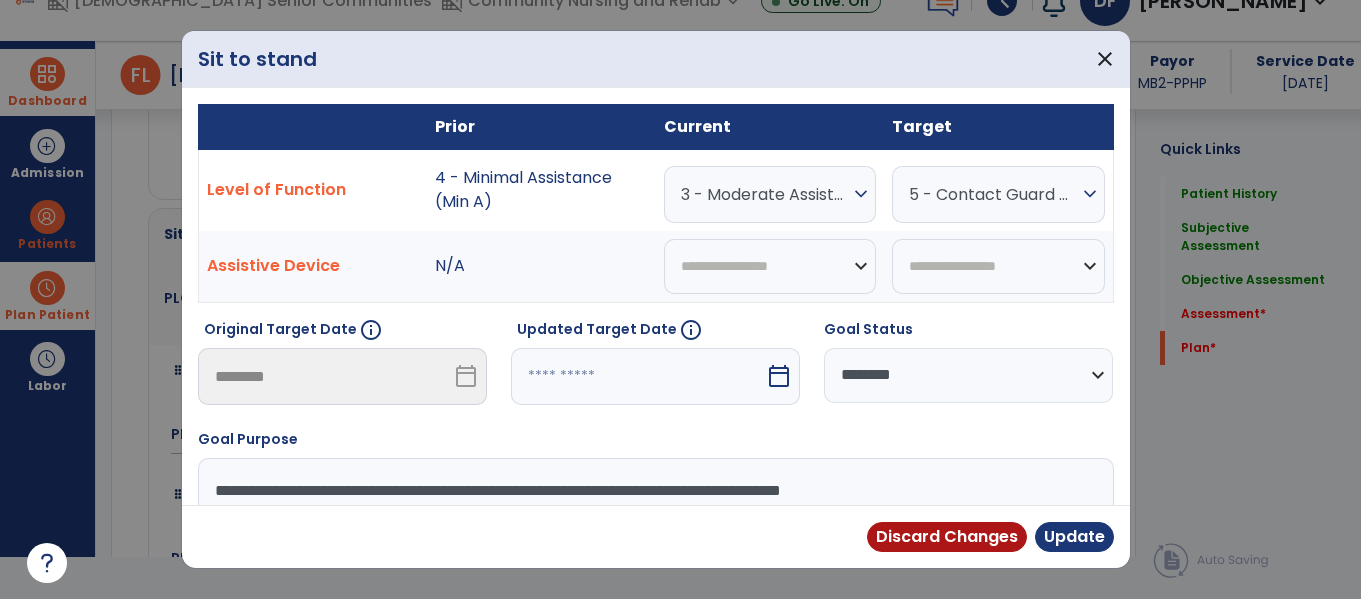 click on "calendar_today" at bounding box center (779, 376) 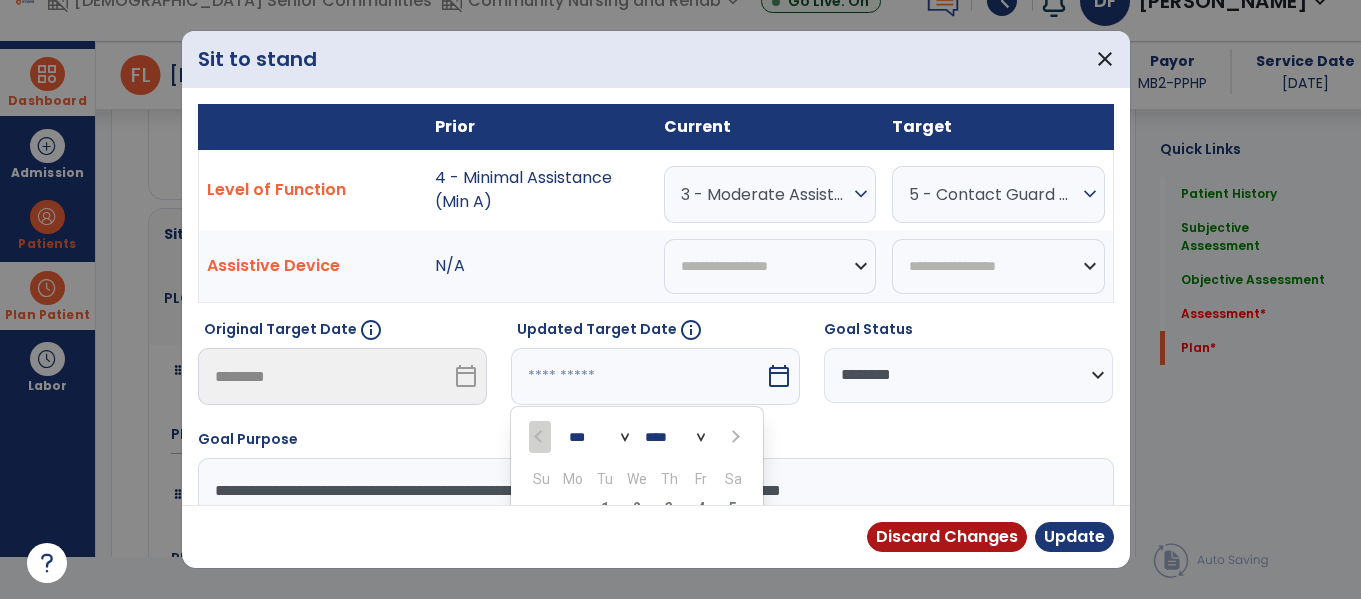 scroll, scrollTop: 197, scrollLeft: 0, axis: vertical 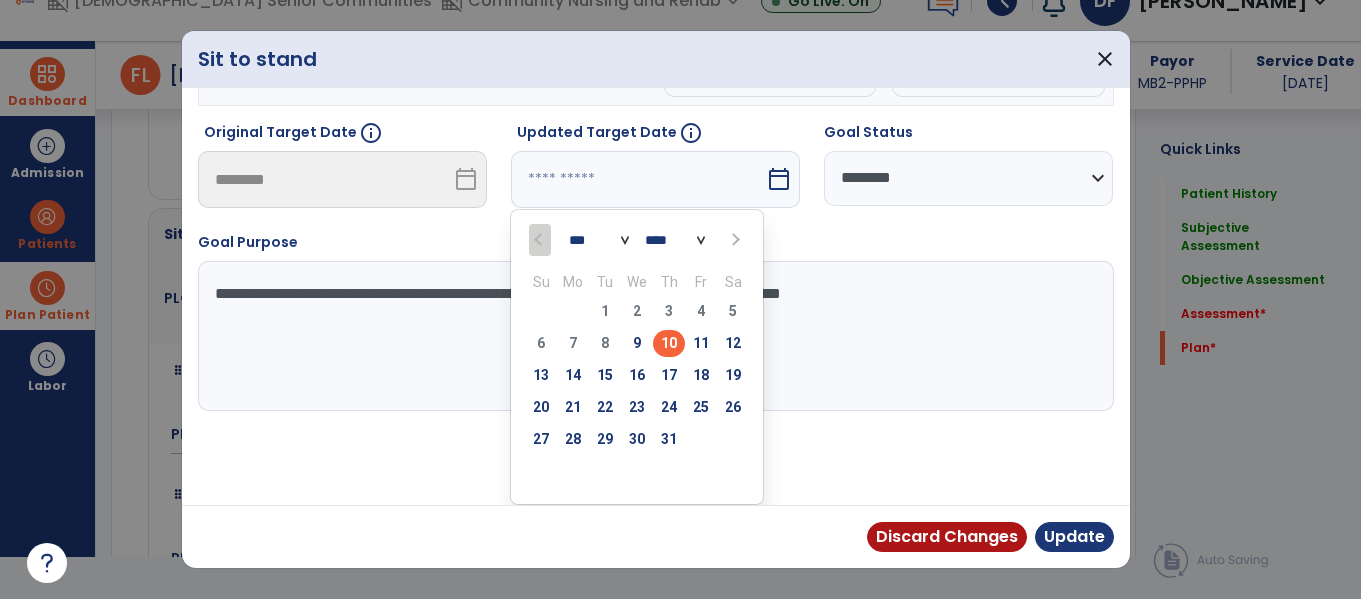 click on "*** ***" at bounding box center (599, 240) 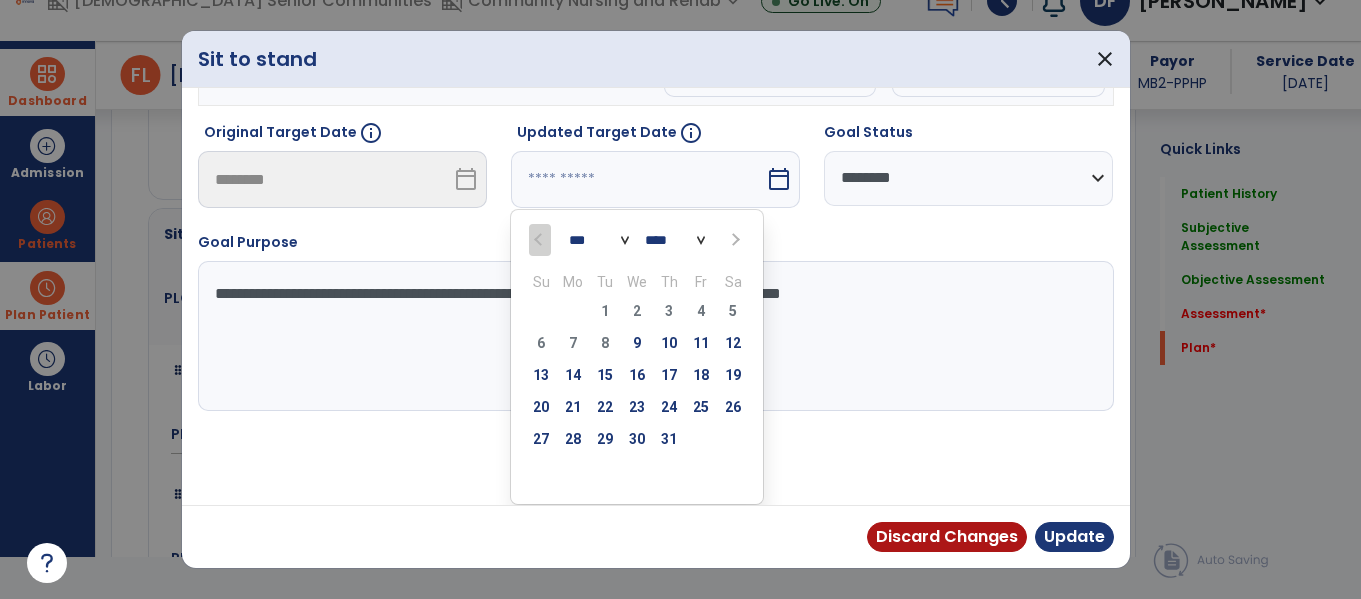 select on "*" 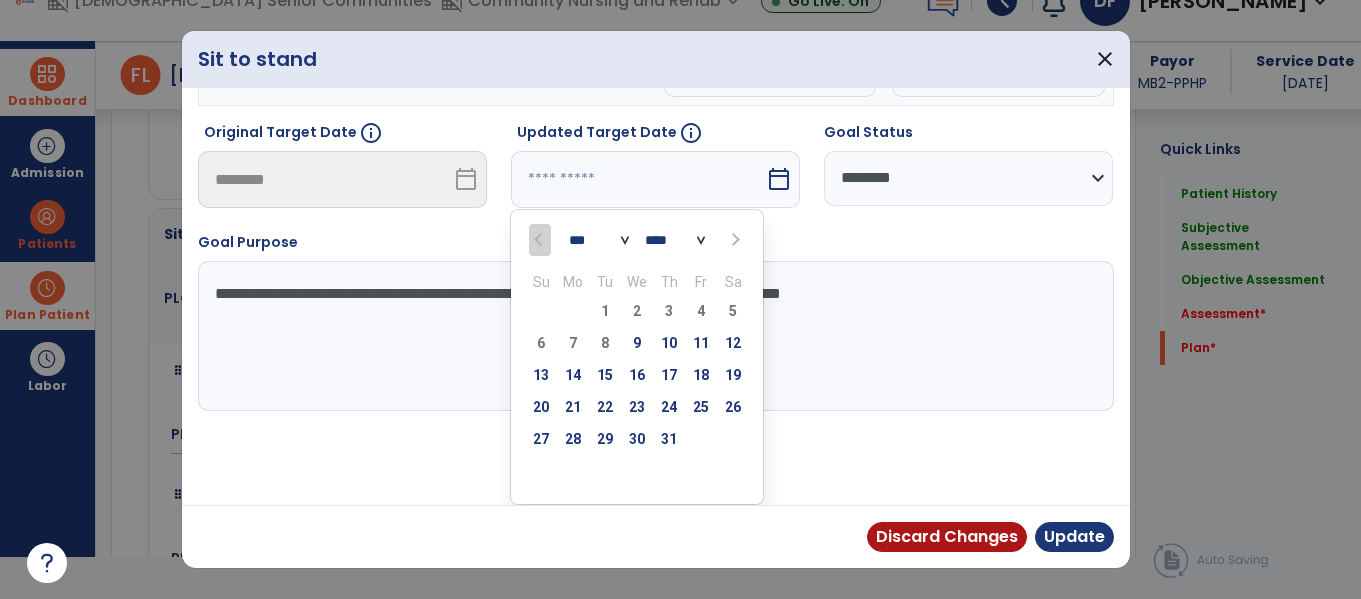 click on "*** ***" at bounding box center [599, 240] 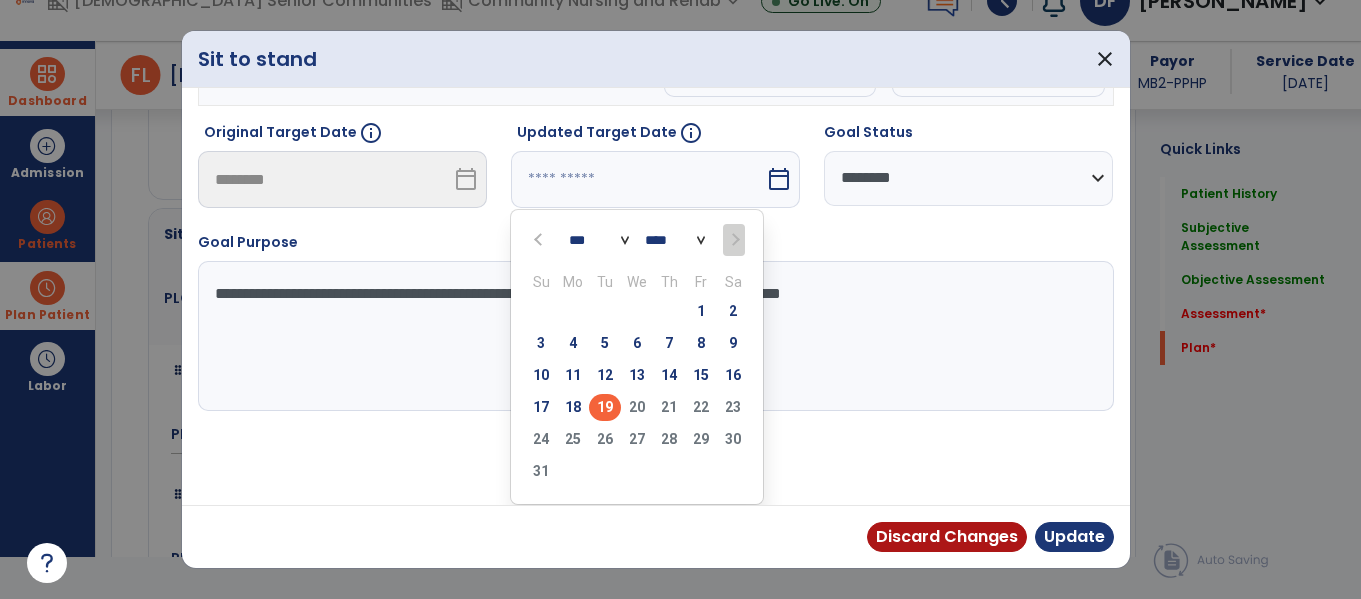 click on "19" at bounding box center (605, 407) 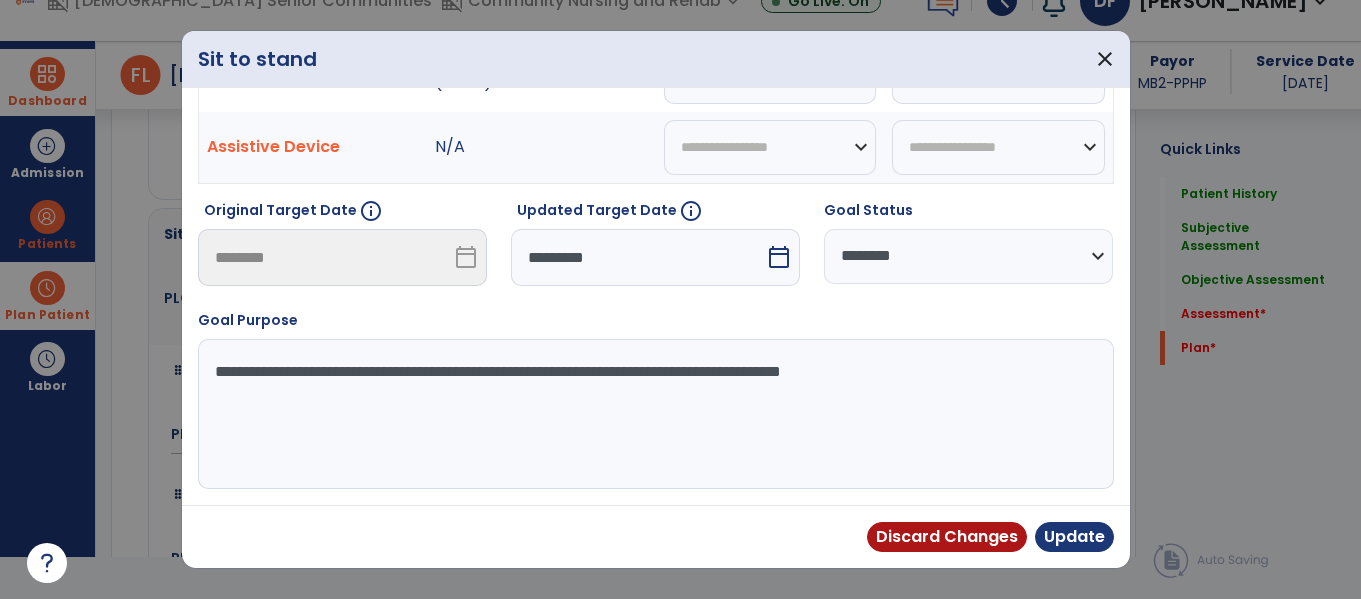 scroll, scrollTop: 119, scrollLeft: 0, axis: vertical 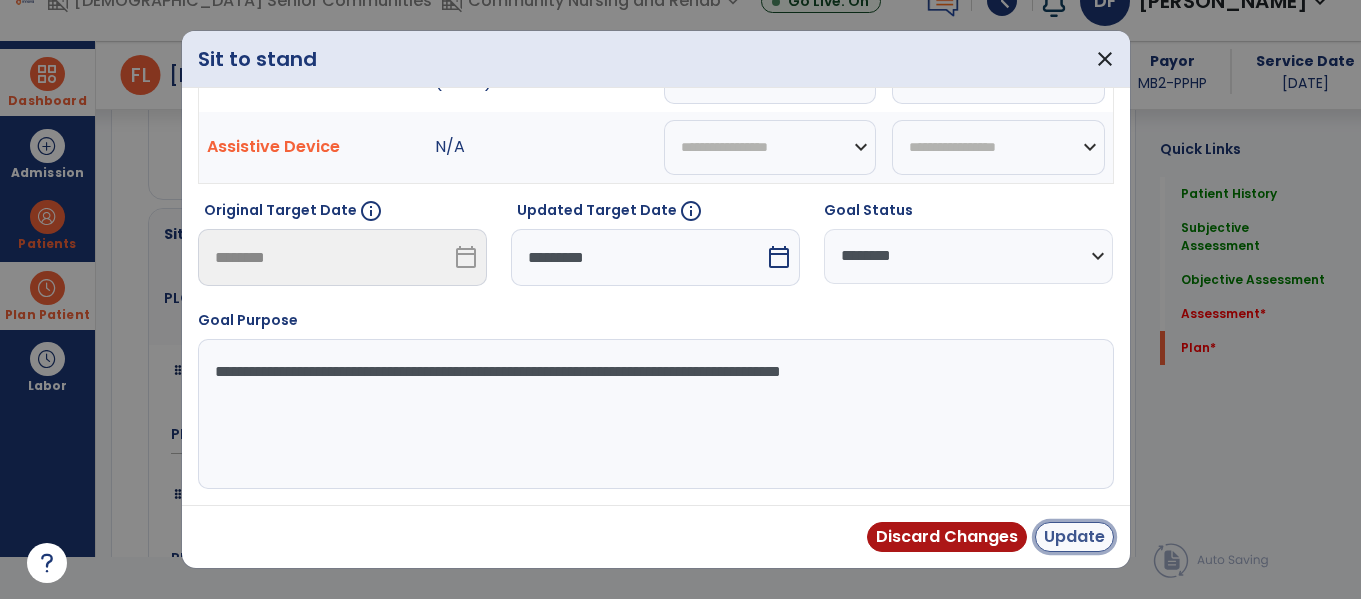 click on "Update" at bounding box center (1074, 537) 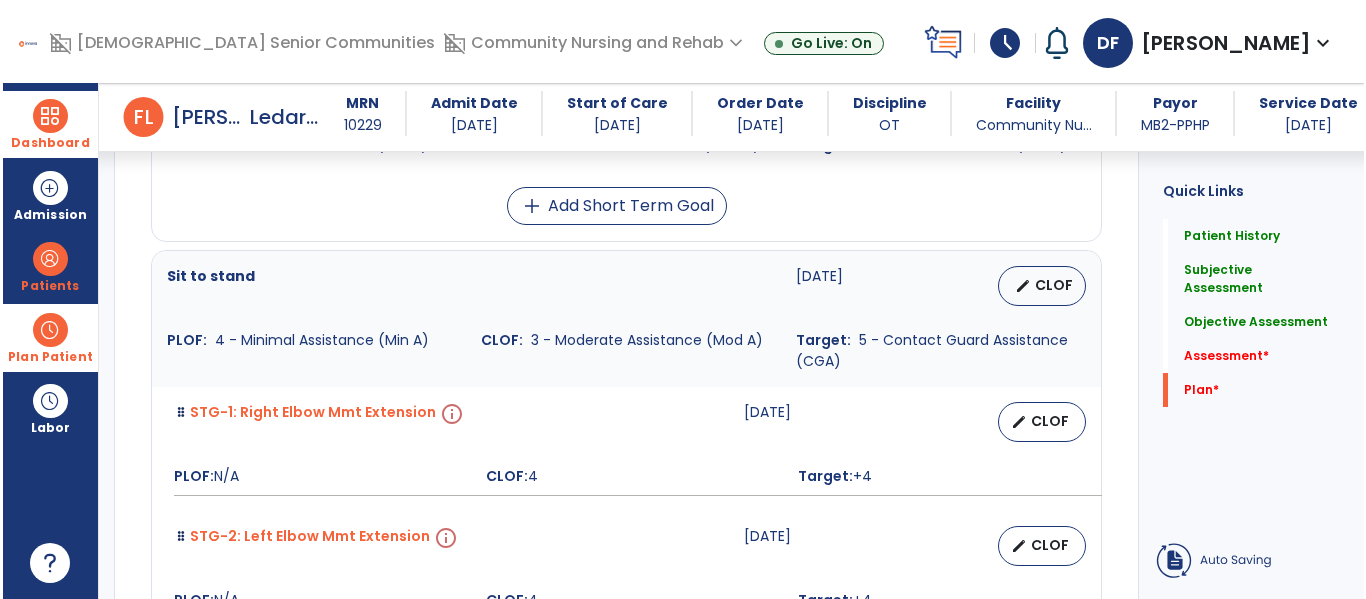 scroll, scrollTop: 42, scrollLeft: 0, axis: vertical 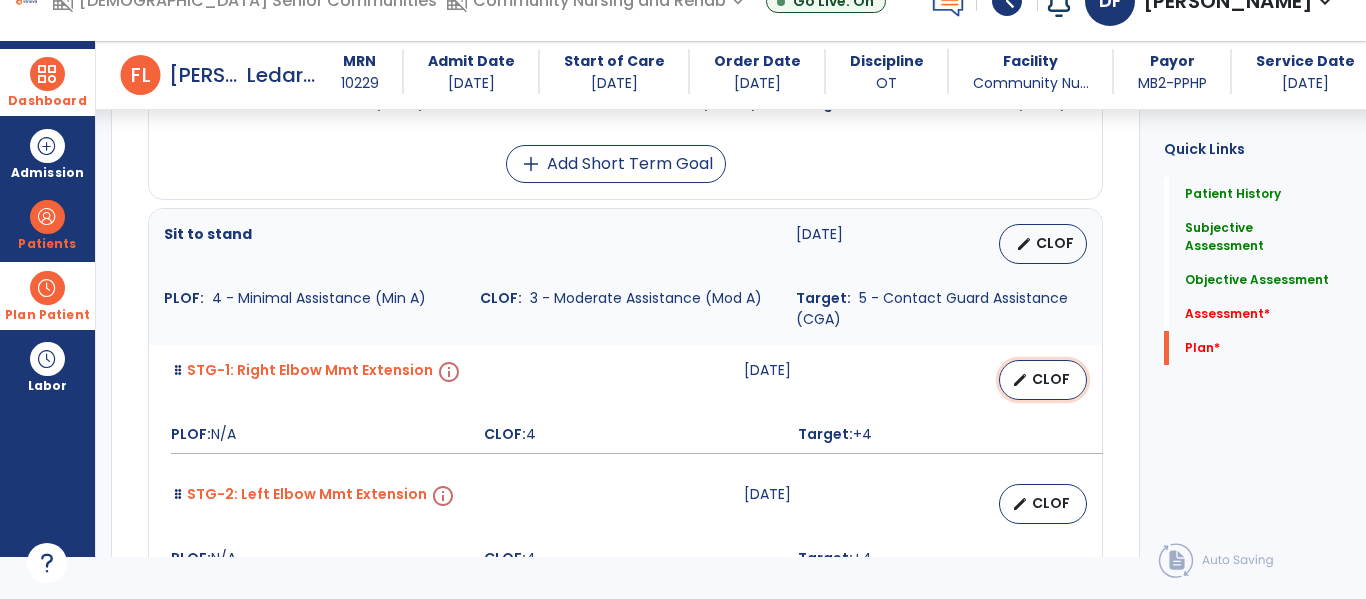 click on "CLOF" at bounding box center (1051, 379) 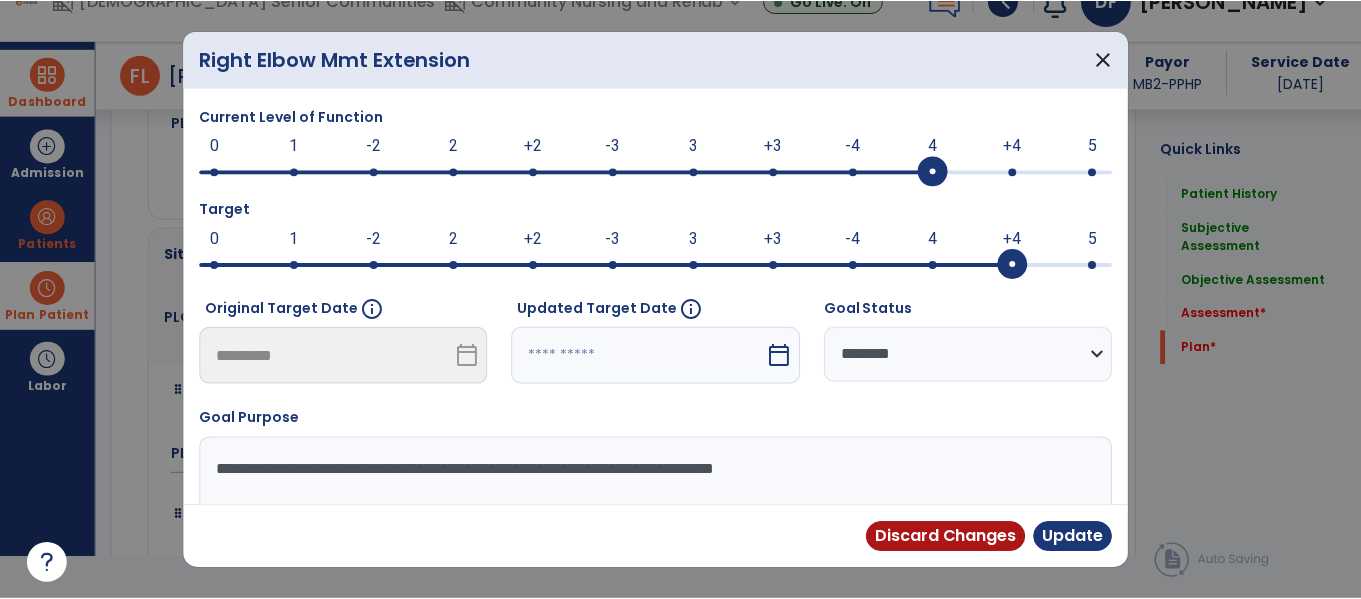 scroll, scrollTop: 0, scrollLeft: 0, axis: both 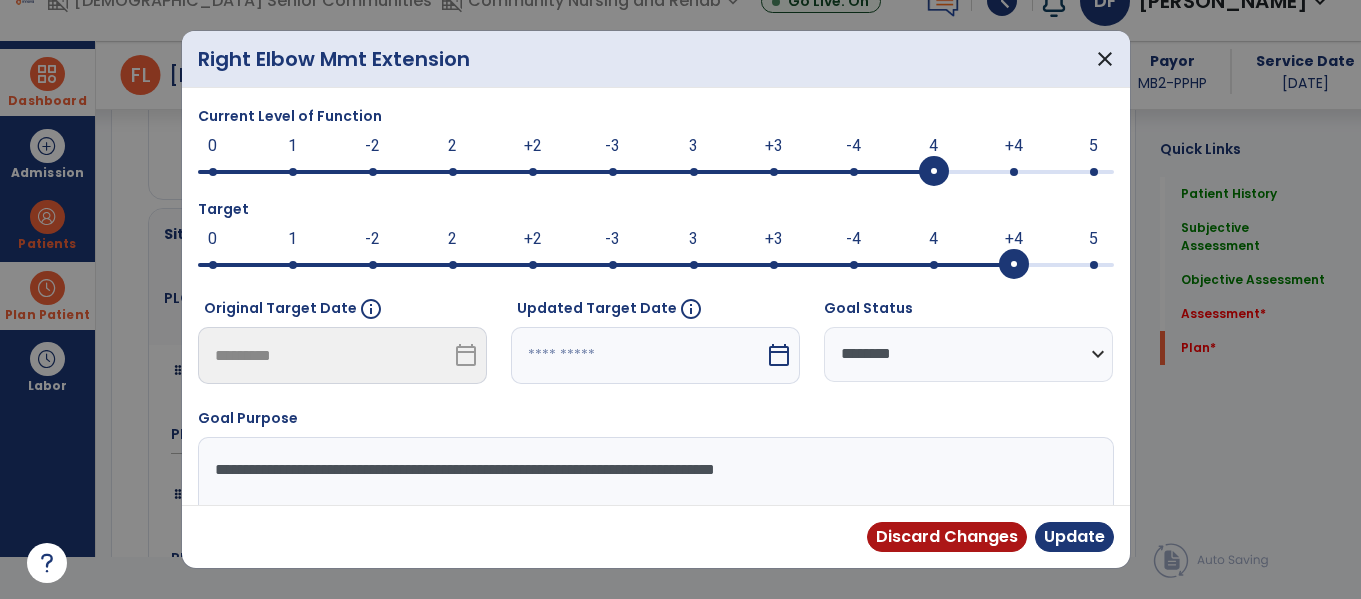 click on "calendar_today" at bounding box center (779, 355) 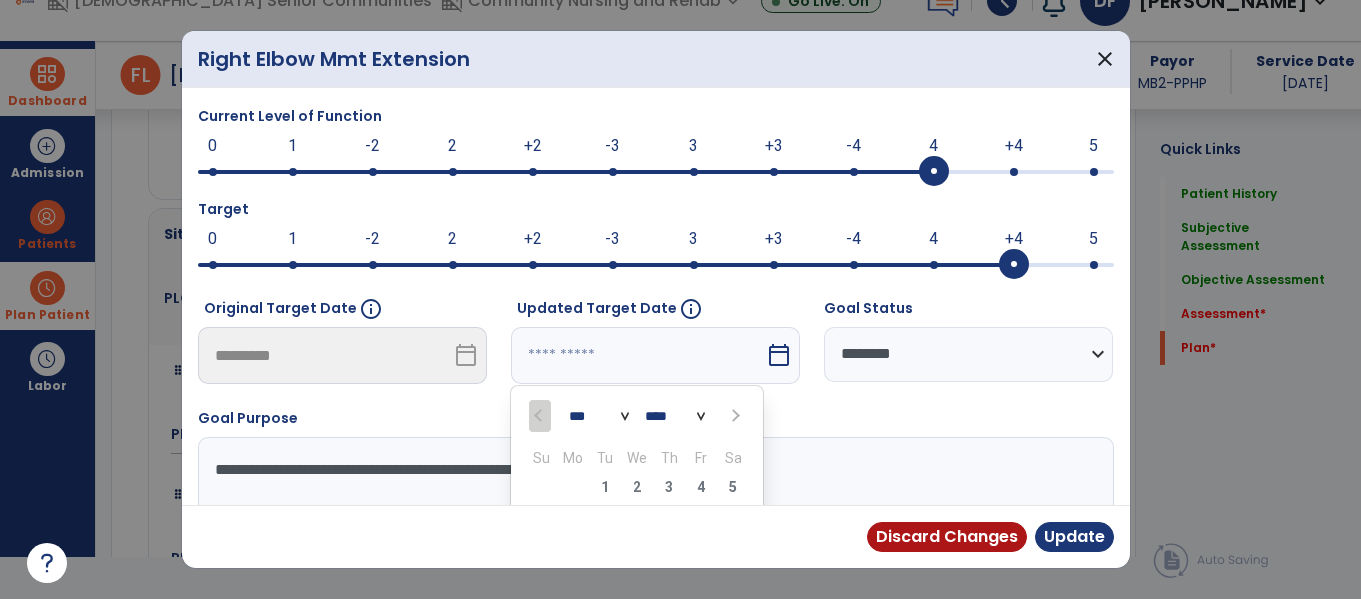 scroll, scrollTop: 176, scrollLeft: 0, axis: vertical 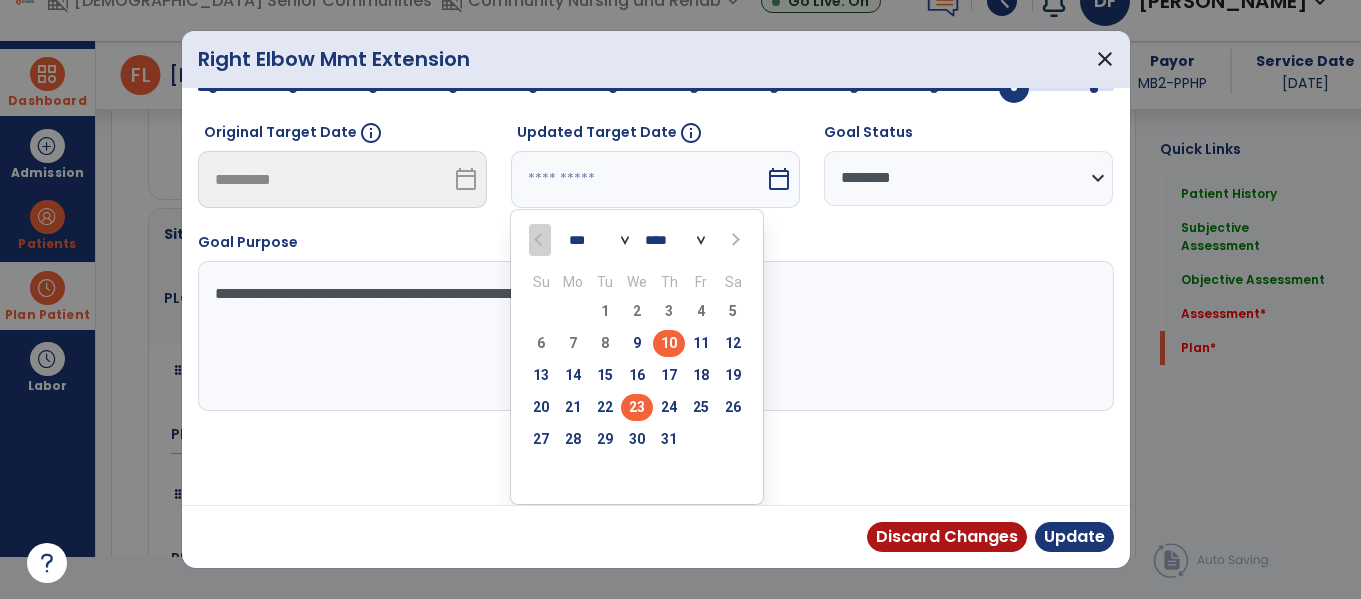 click on "23" at bounding box center (637, 407) 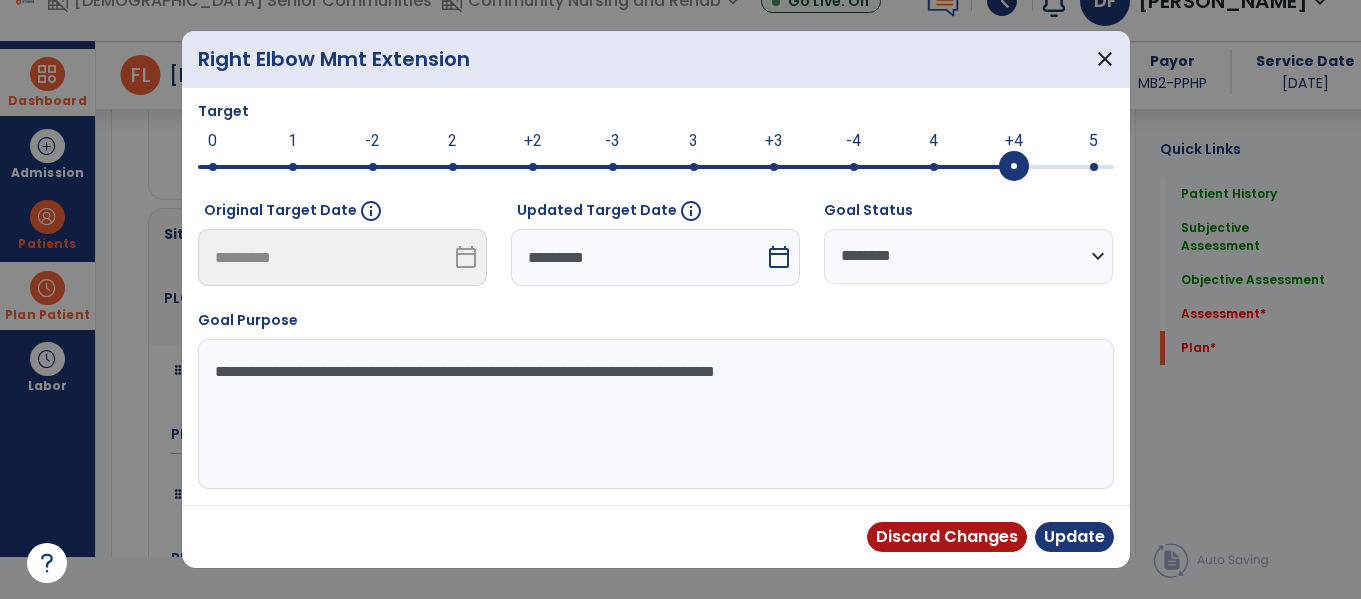 scroll, scrollTop: 98, scrollLeft: 0, axis: vertical 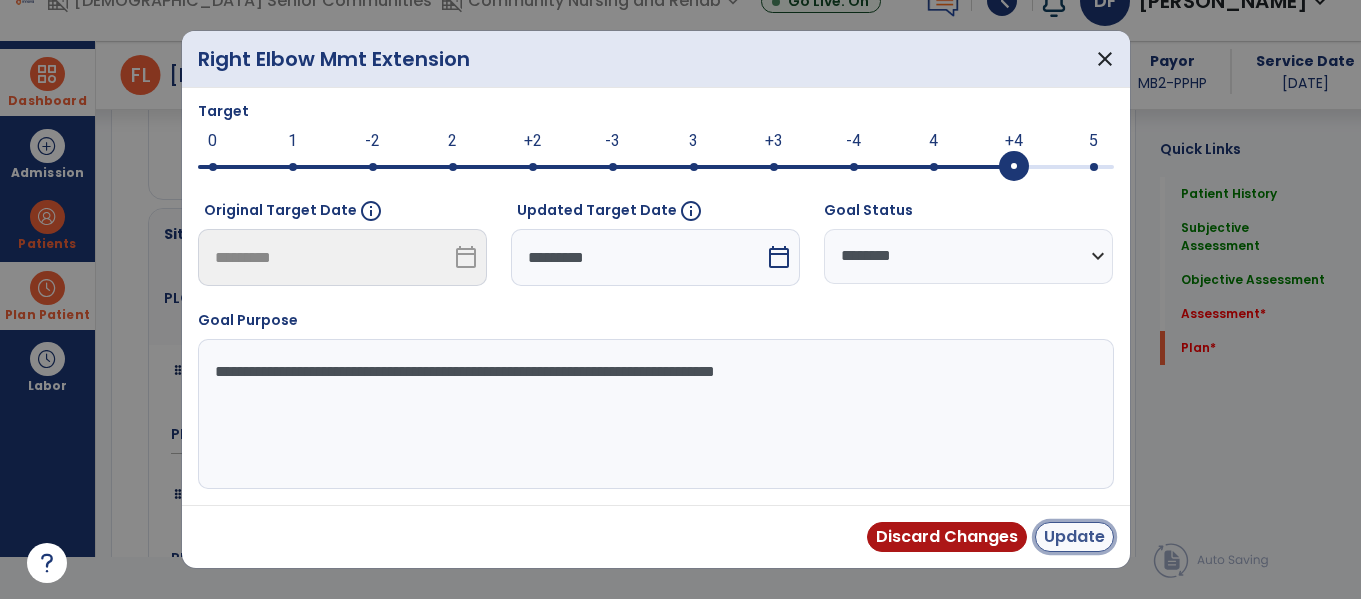 click on "Update" at bounding box center [1074, 537] 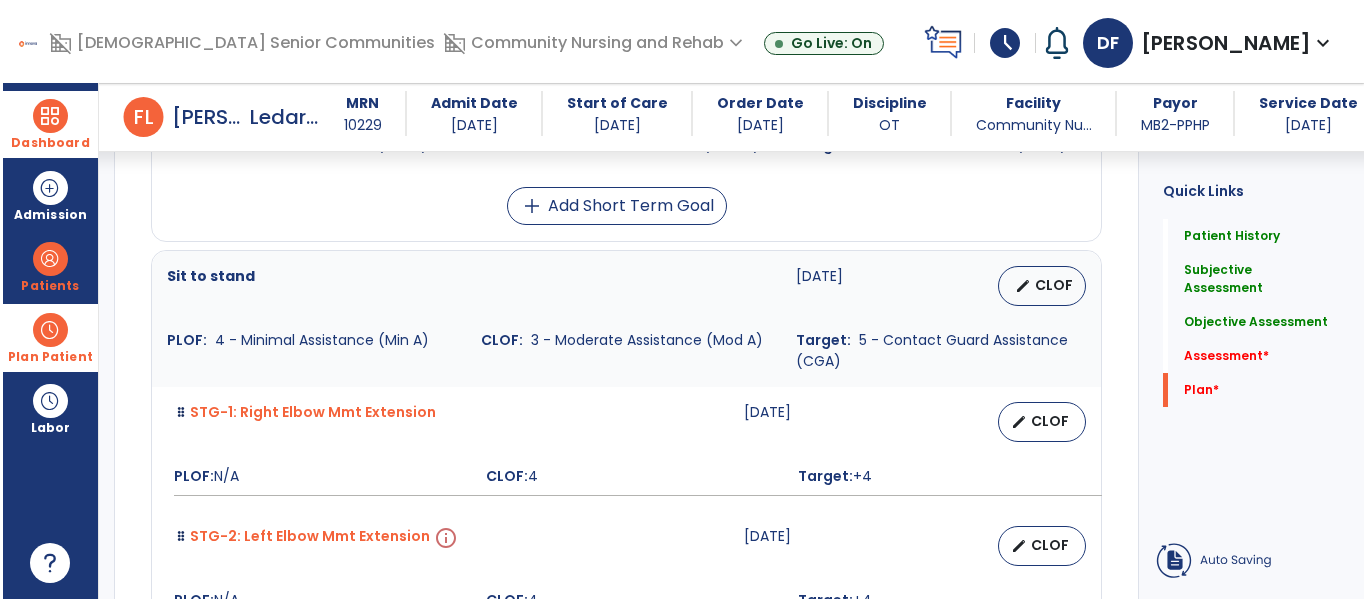 scroll, scrollTop: 42, scrollLeft: 0, axis: vertical 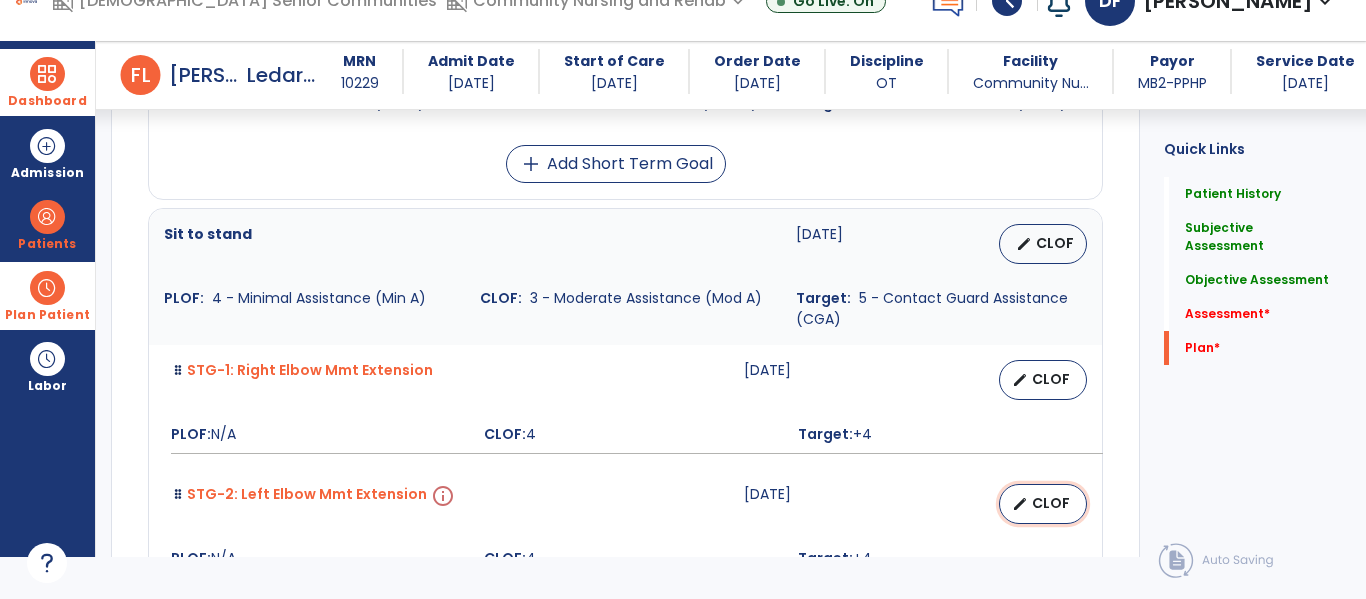 click on "CLOF" at bounding box center [1051, 503] 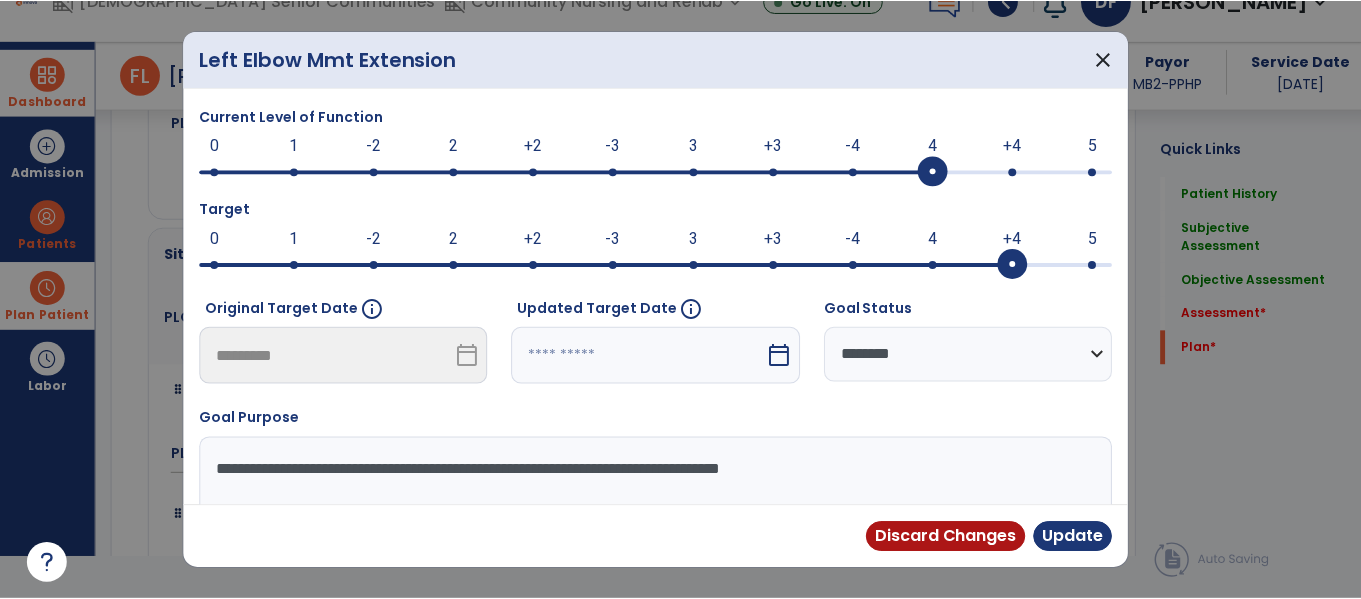 scroll, scrollTop: 0, scrollLeft: 0, axis: both 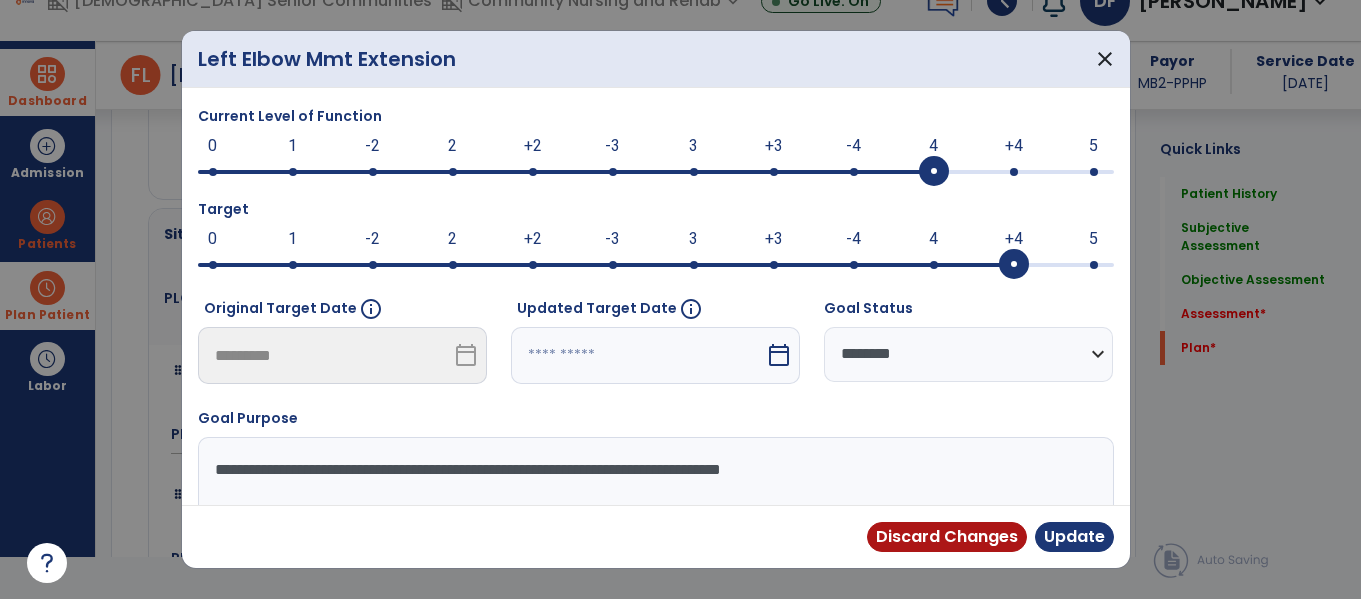 click on "calendar_today" at bounding box center (779, 355) 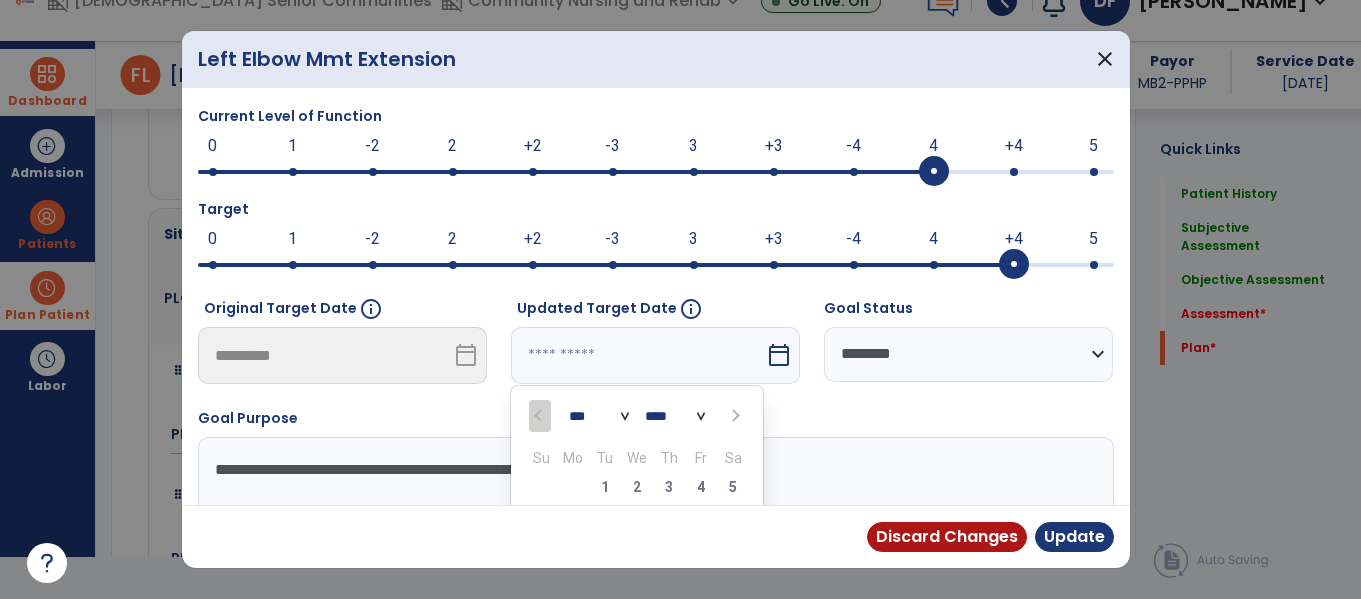 scroll, scrollTop: 176, scrollLeft: 0, axis: vertical 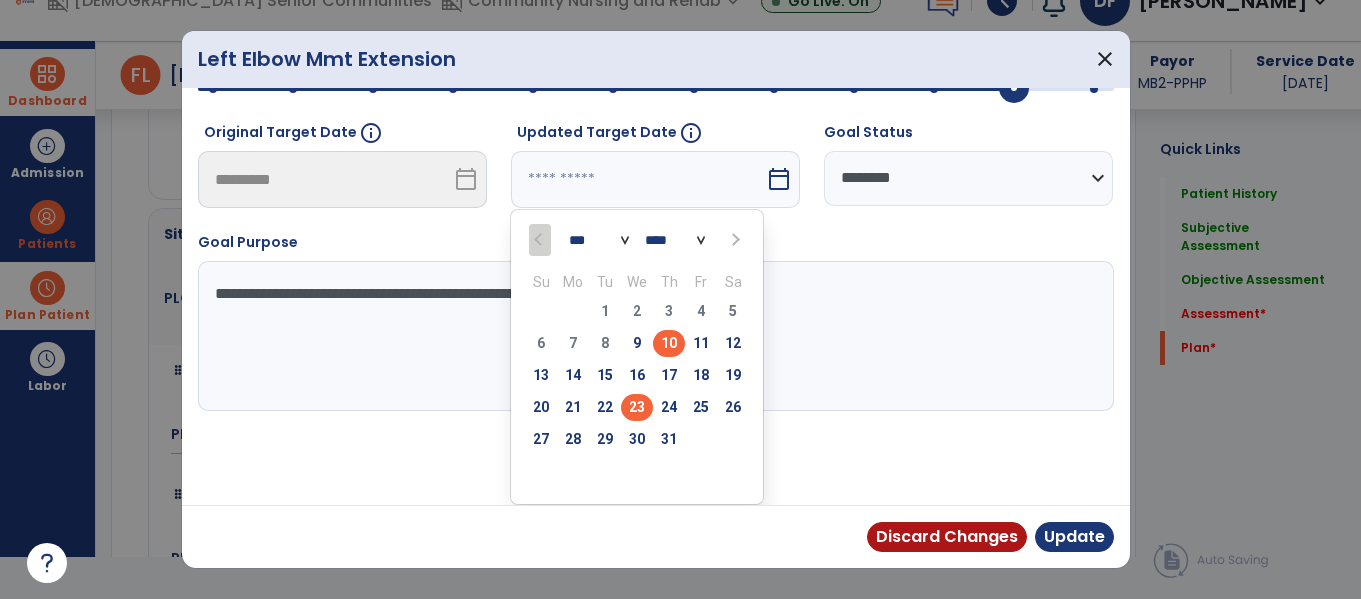 click on "23" at bounding box center (637, 407) 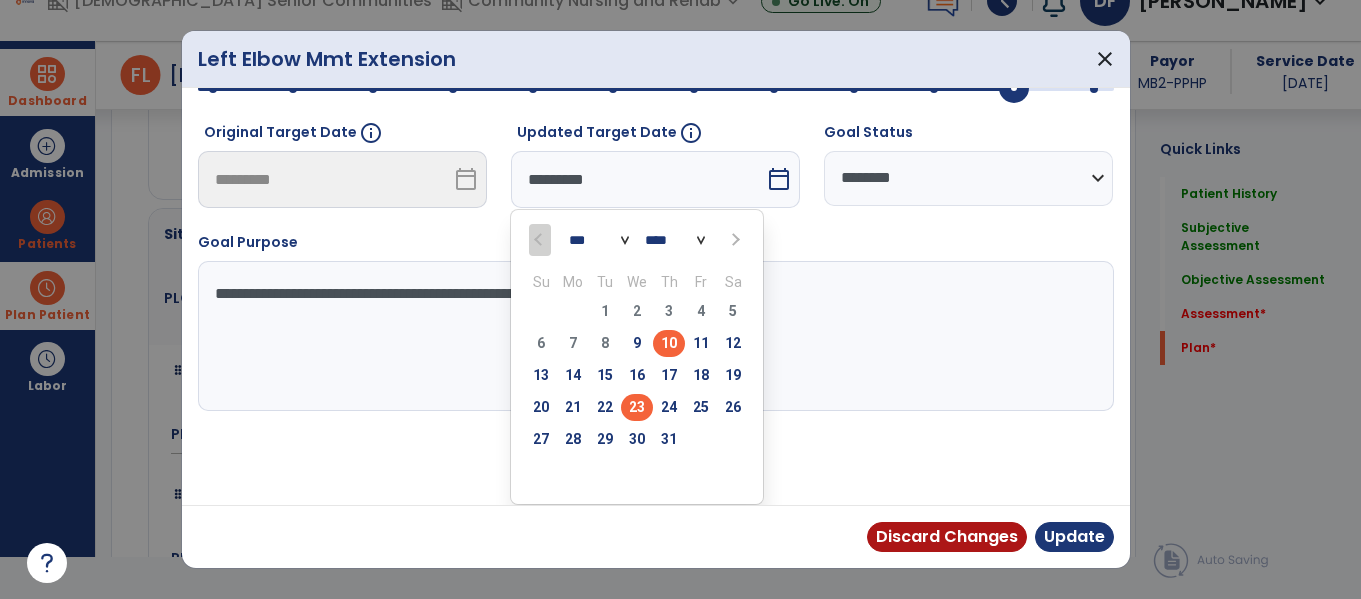 scroll, scrollTop: 98, scrollLeft: 0, axis: vertical 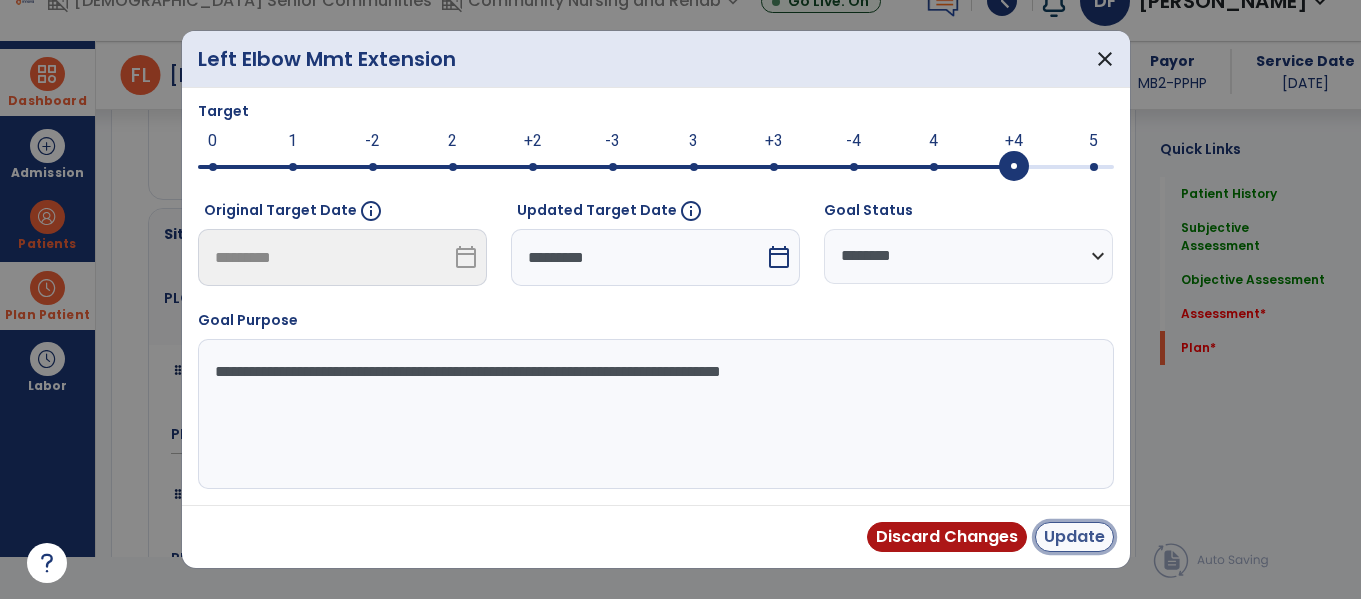click on "Update" at bounding box center [1074, 537] 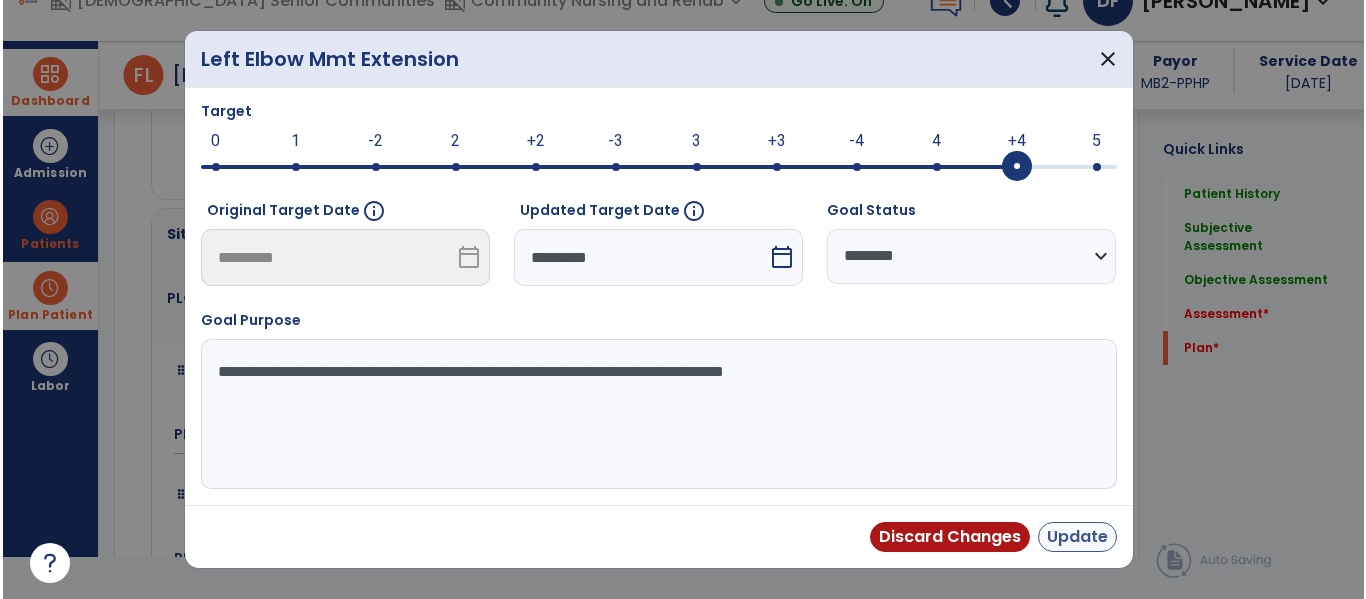 scroll, scrollTop: 42, scrollLeft: 0, axis: vertical 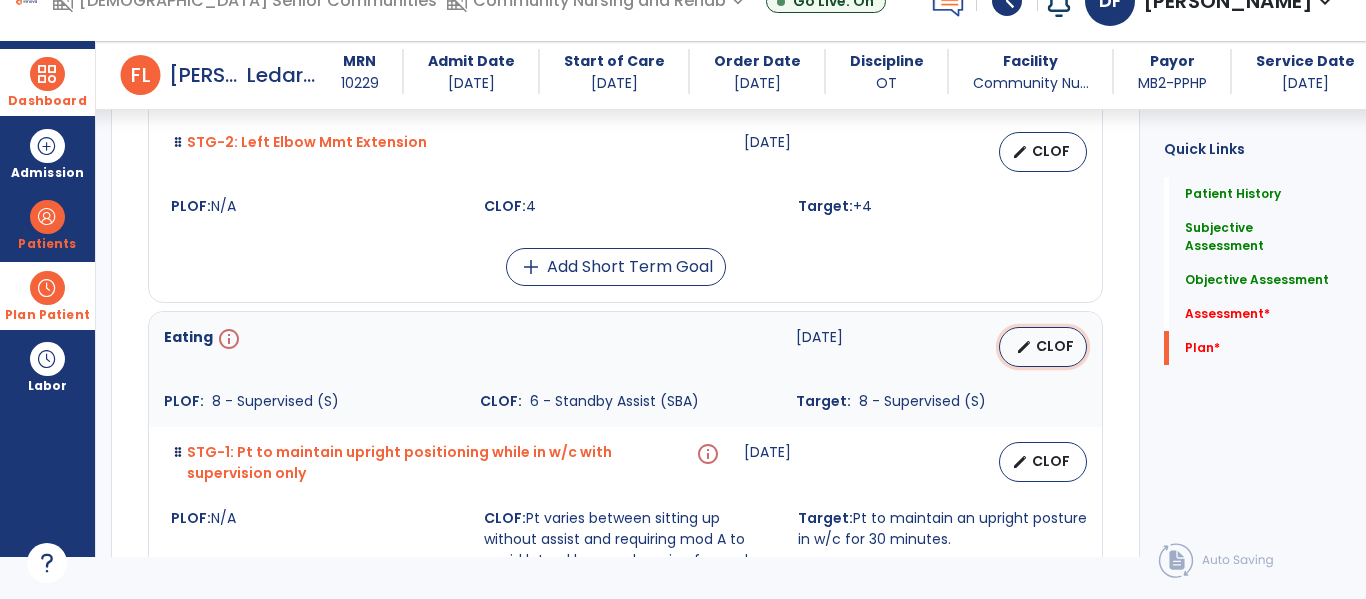 click on "CLOF" at bounding box center [1055, 346] 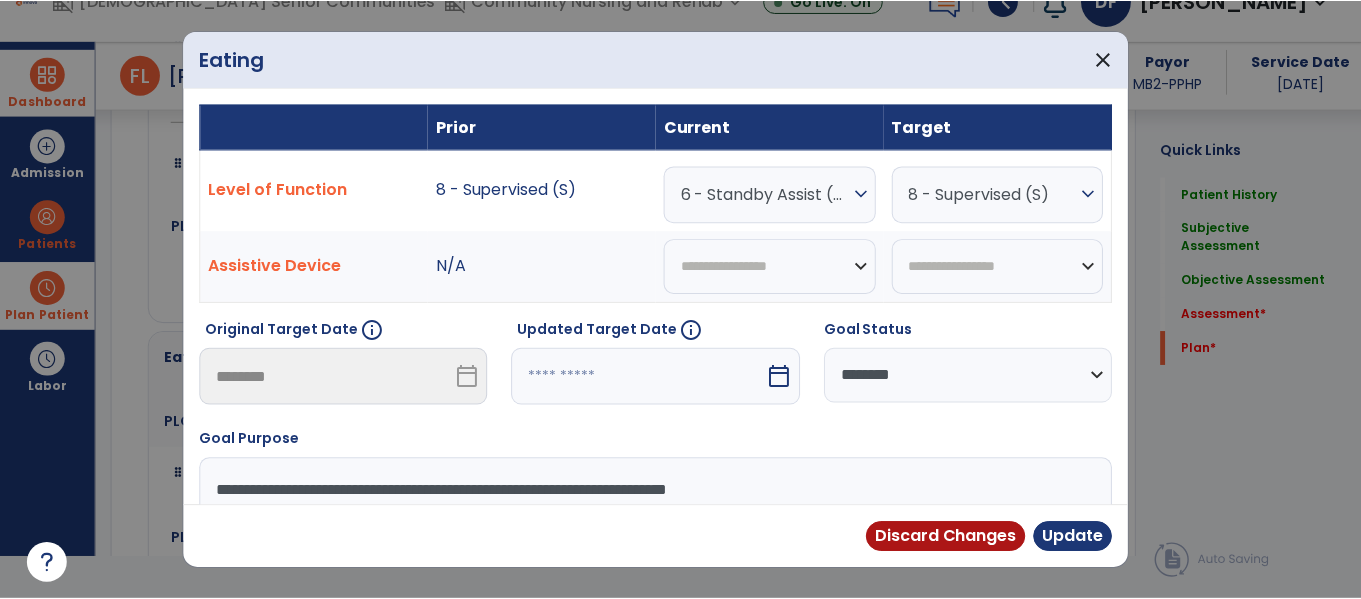 scroll, scrollTop: 0, scrollLeft: 0, axis: both 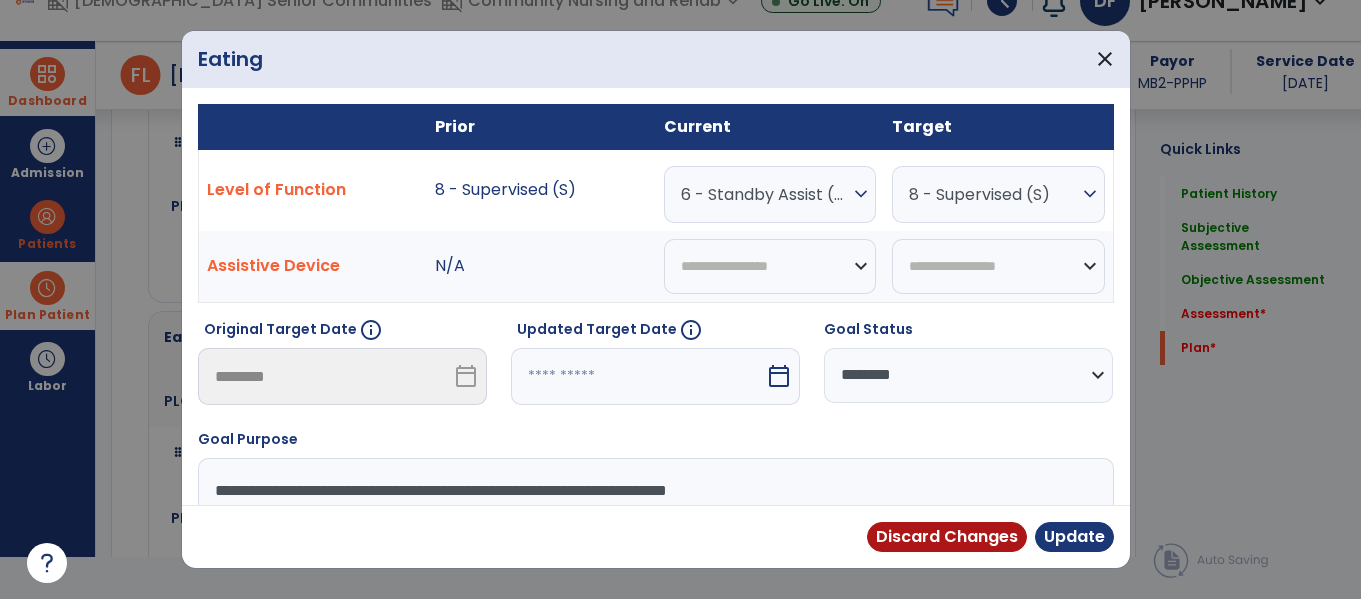 click on "calendar_today" at bounding box center (779, 376) 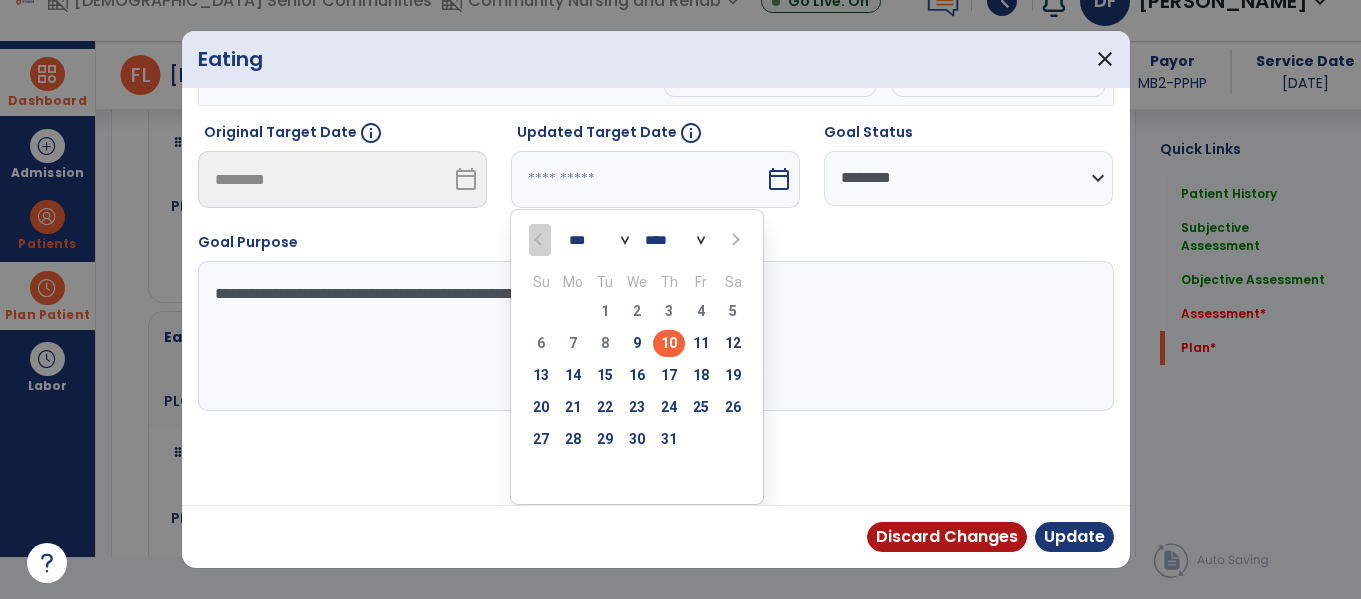click on "*** ***" at bounding box center (599, 240) 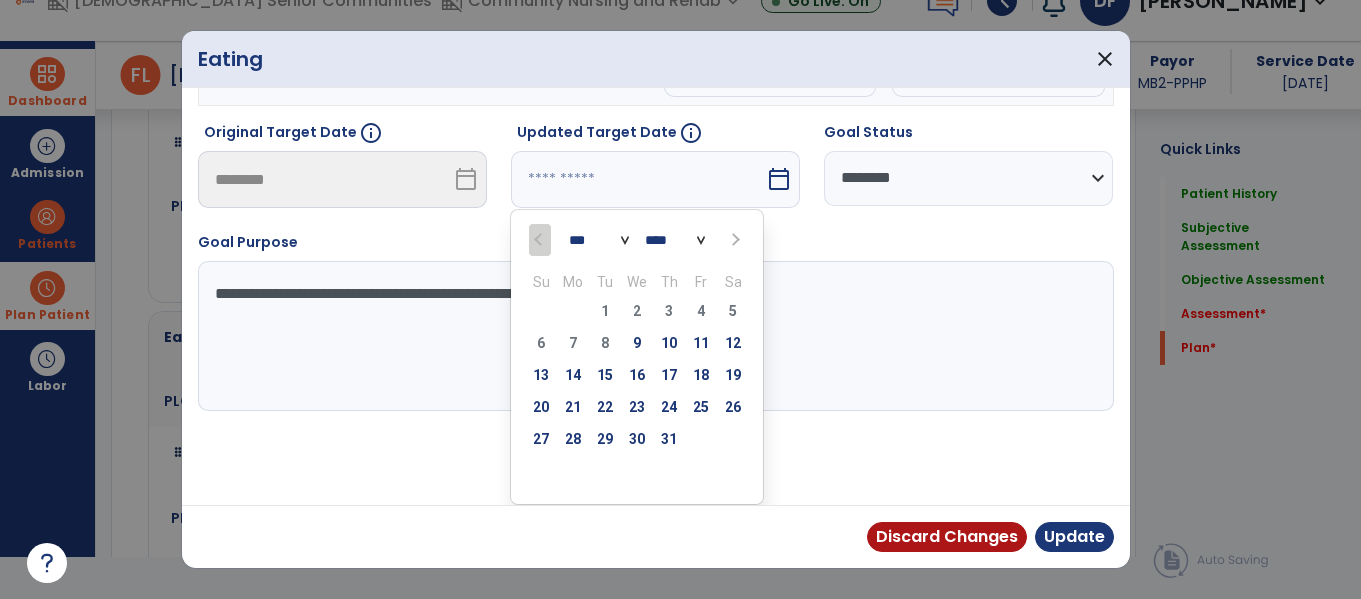 select on "*" 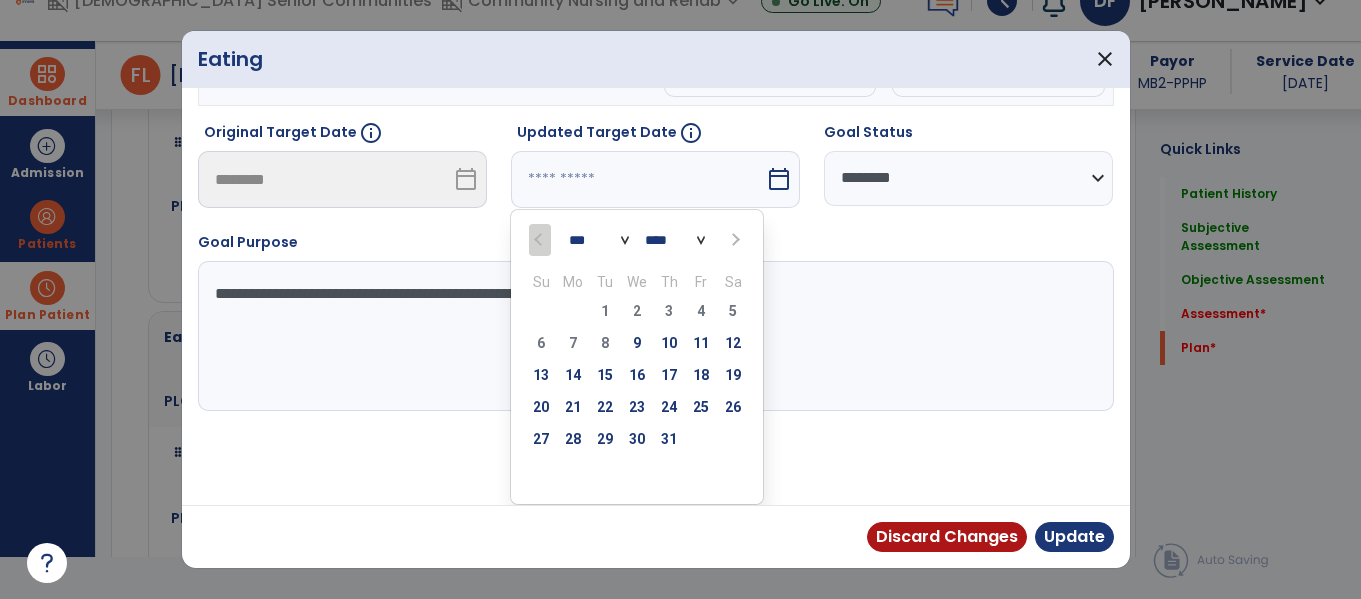 click on "*** ***" at bounding box center [599, 240] 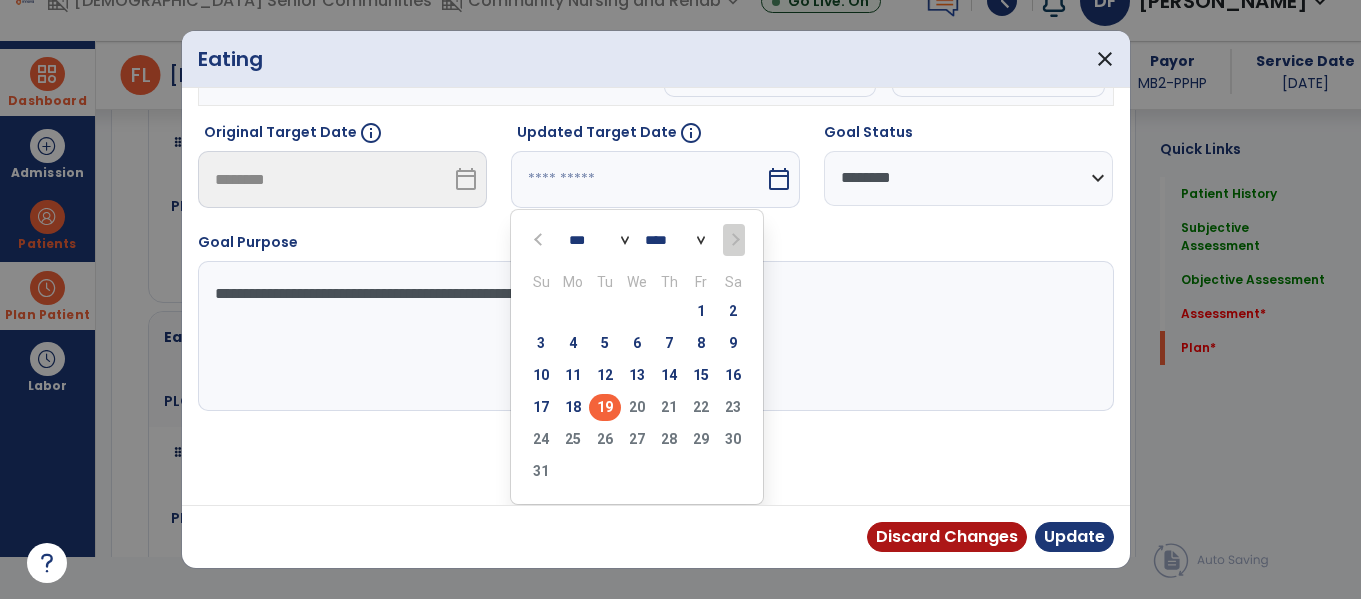 click on "19" at bounding box center (605, 407) 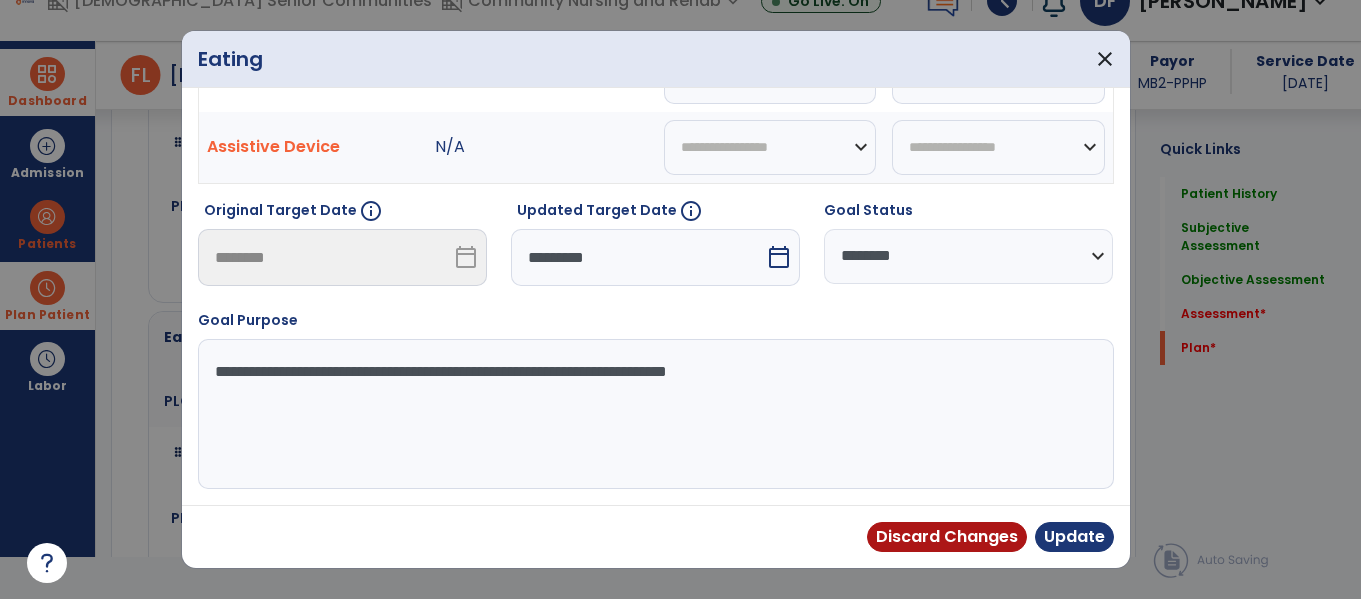 scroll, scrollTop: 119, scrollLeft: 0, axis: vertical 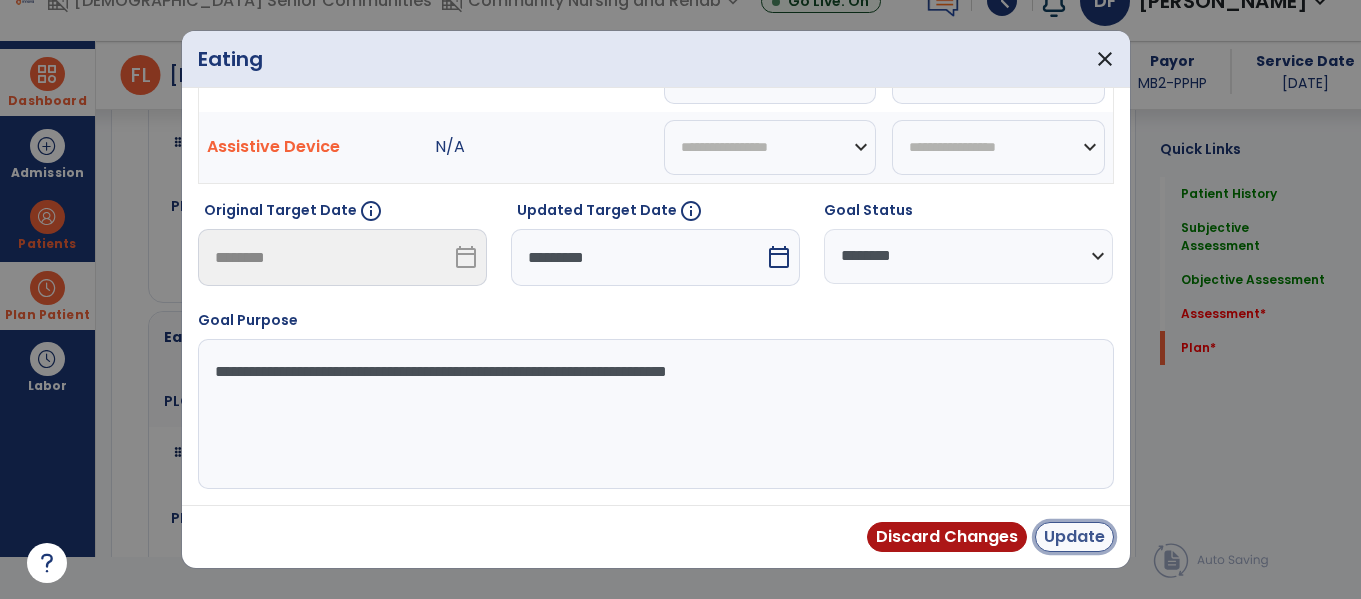 click on "Update" at bounding box center (1074, 537) 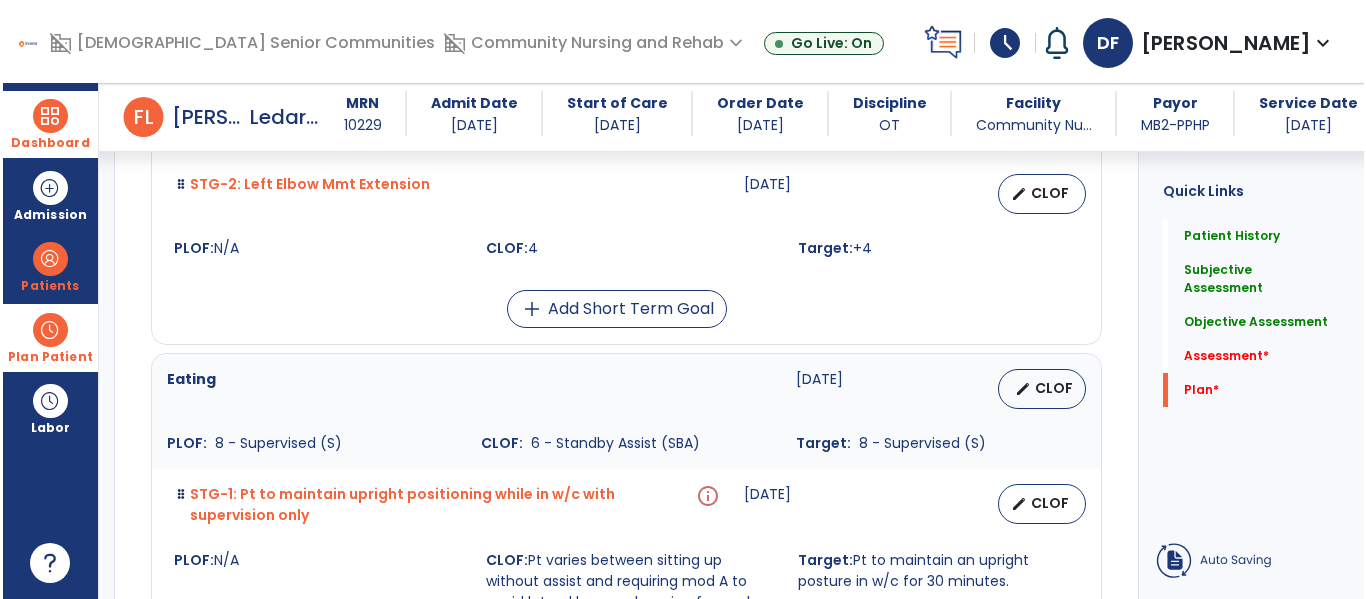 scroll, scrollTop: 42, scrollLeft: 0, axis: vertical 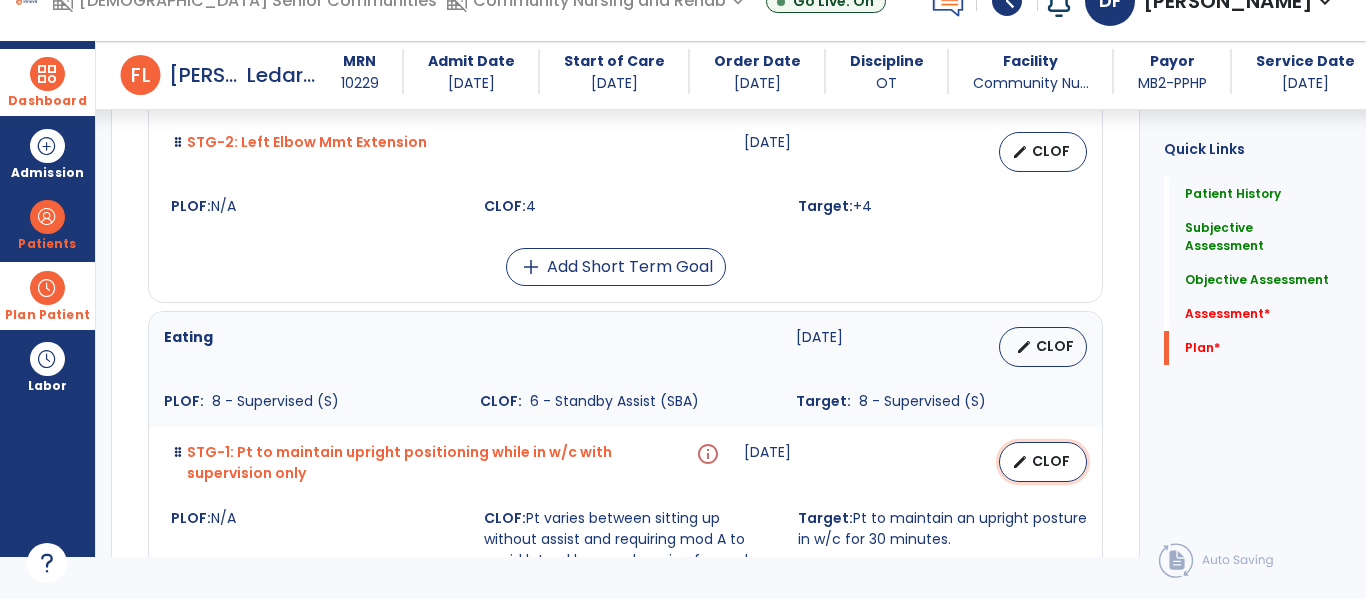 click on "CLOF" at bounding box center (1051, 461) 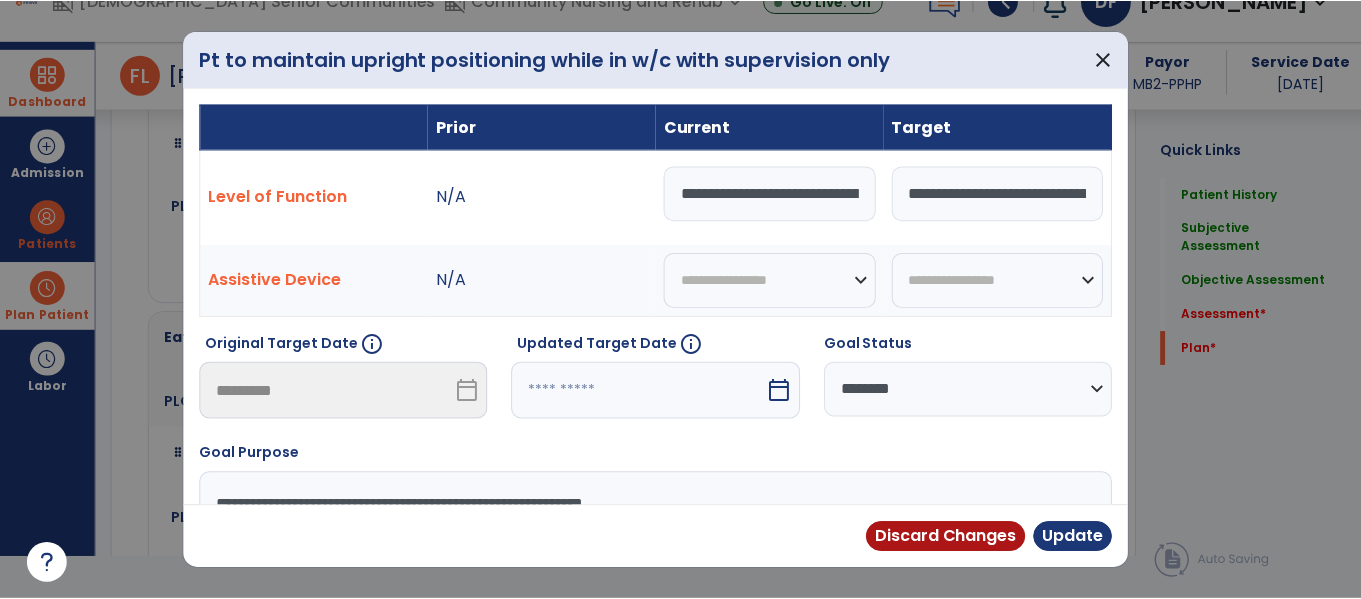 scroll, scrollTop: 0, scrollLeft: 0, axis: both 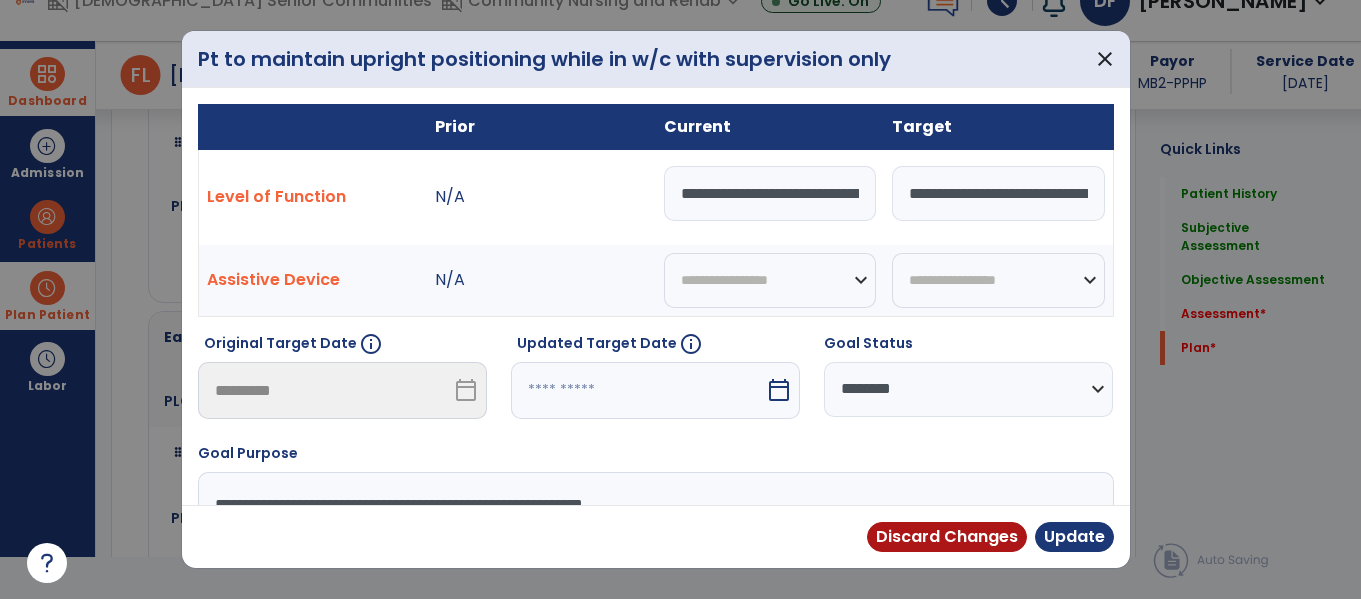 click on "calendar_today" at bounding box center [779, 390] 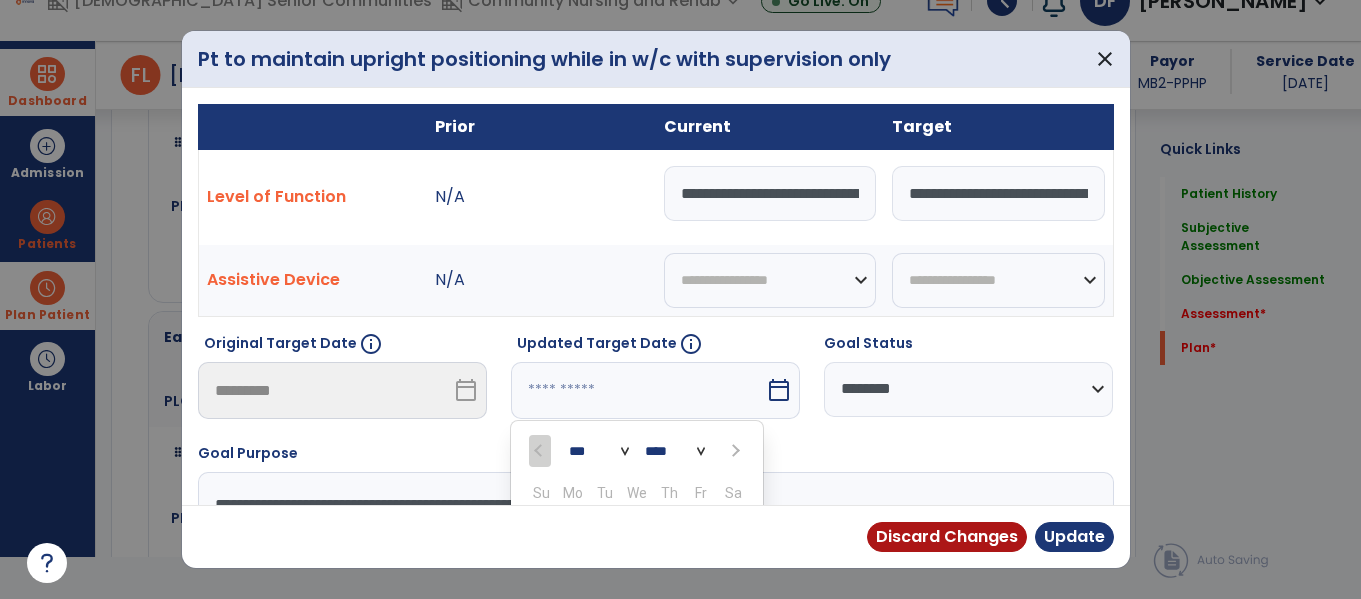 scroll, scrollTop: 211, scrollLeft: 0, axis: vertical 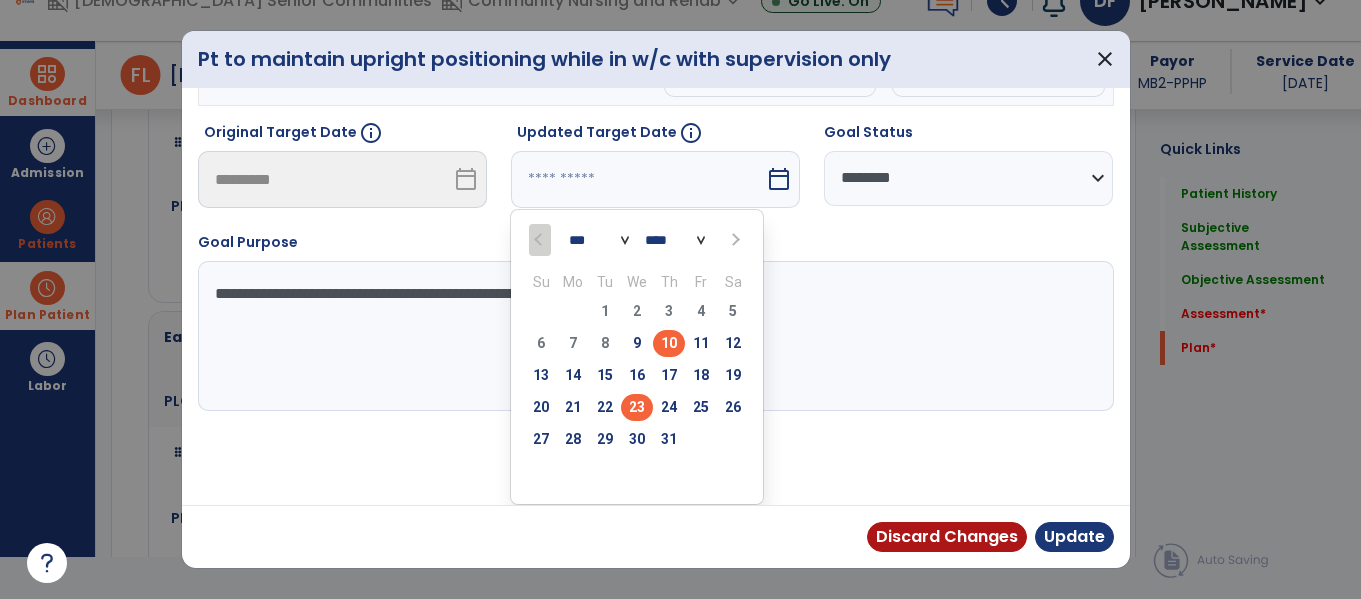 click on "23" at bounding box center (637, 407) 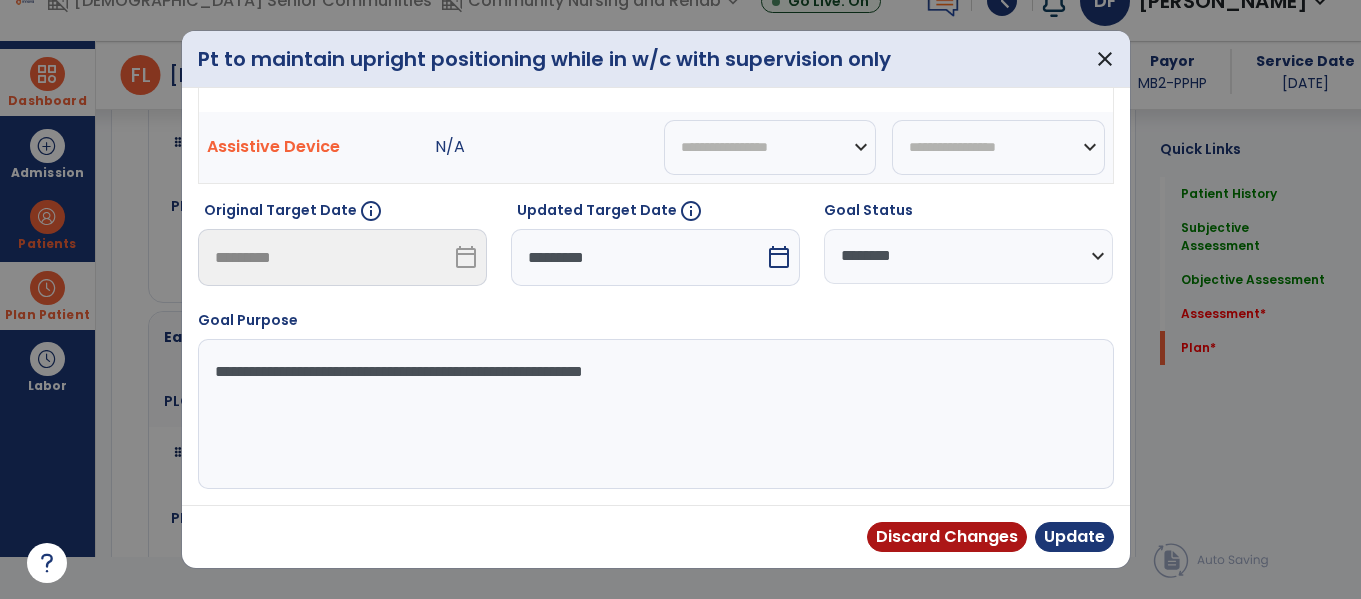 scroll, scrollTop: 133, scrollLeft: 0, axis: vertical 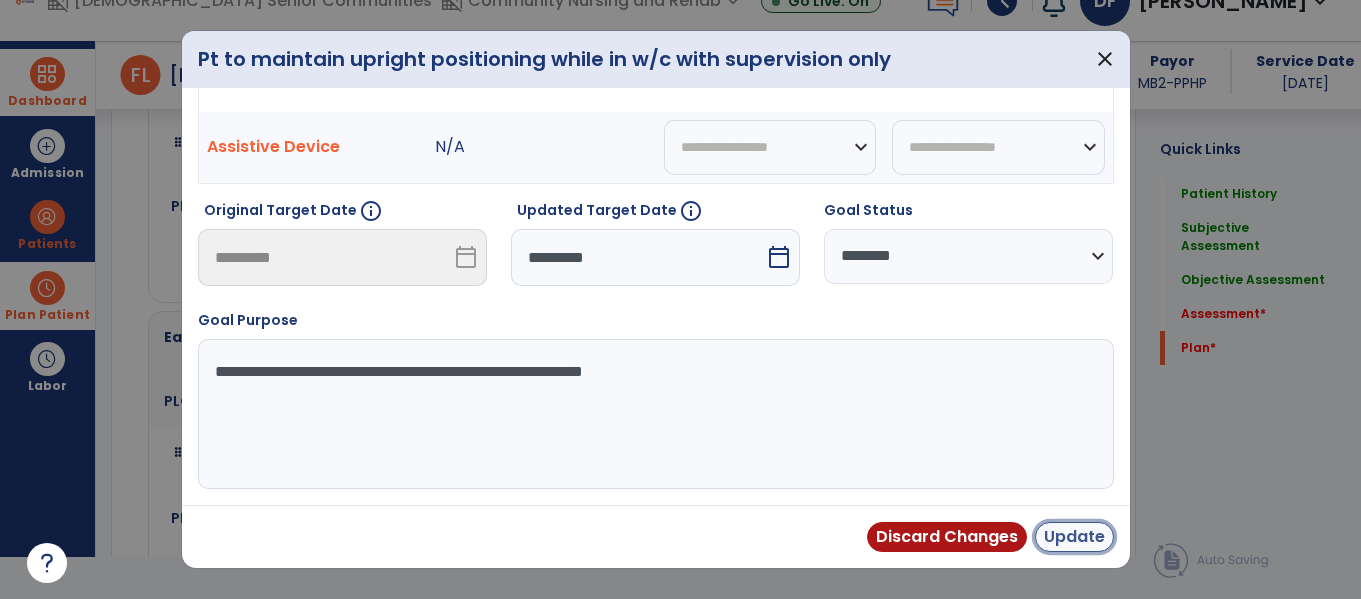 click on "Update" at bounding box center [1074, 537] 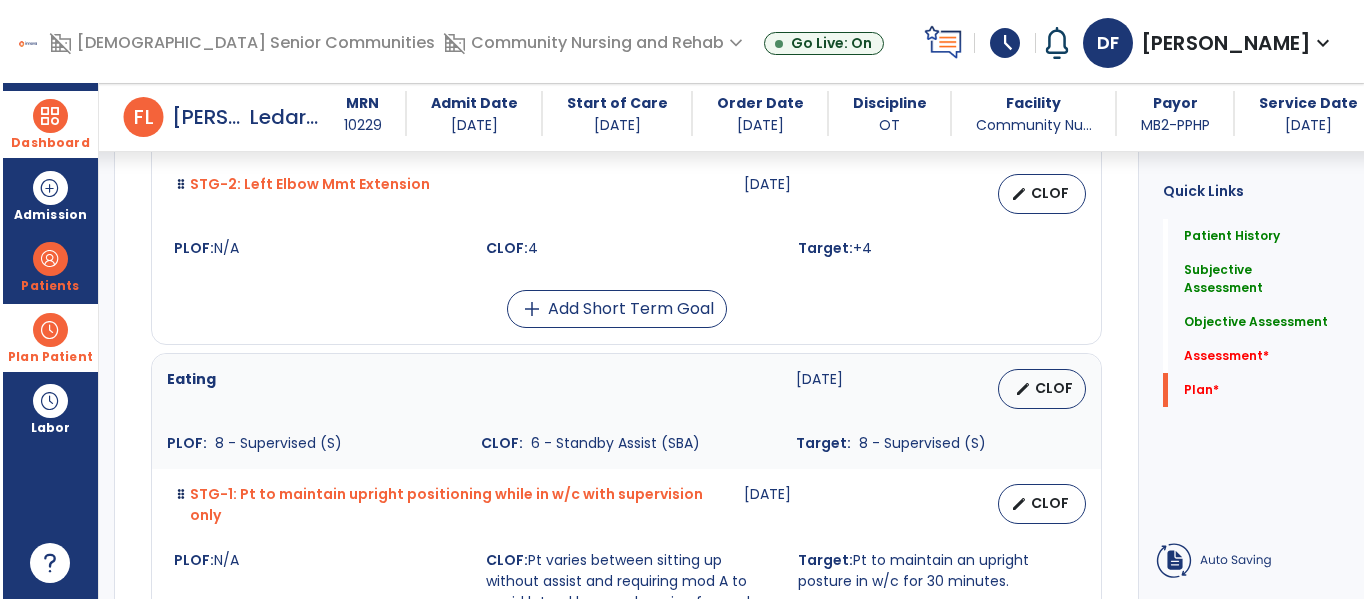 scroll, scrollTop: 42, scrollLeft: 0, axis: vertical 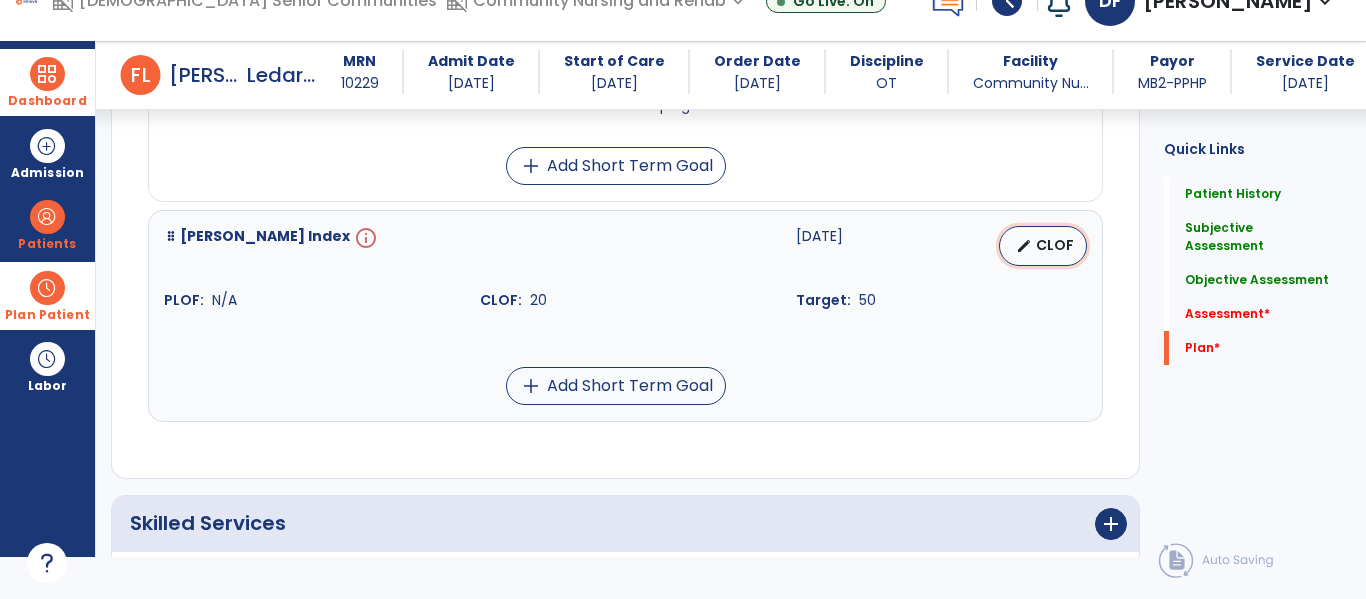 click on "CLOF" at bounding box center (1055, 245) 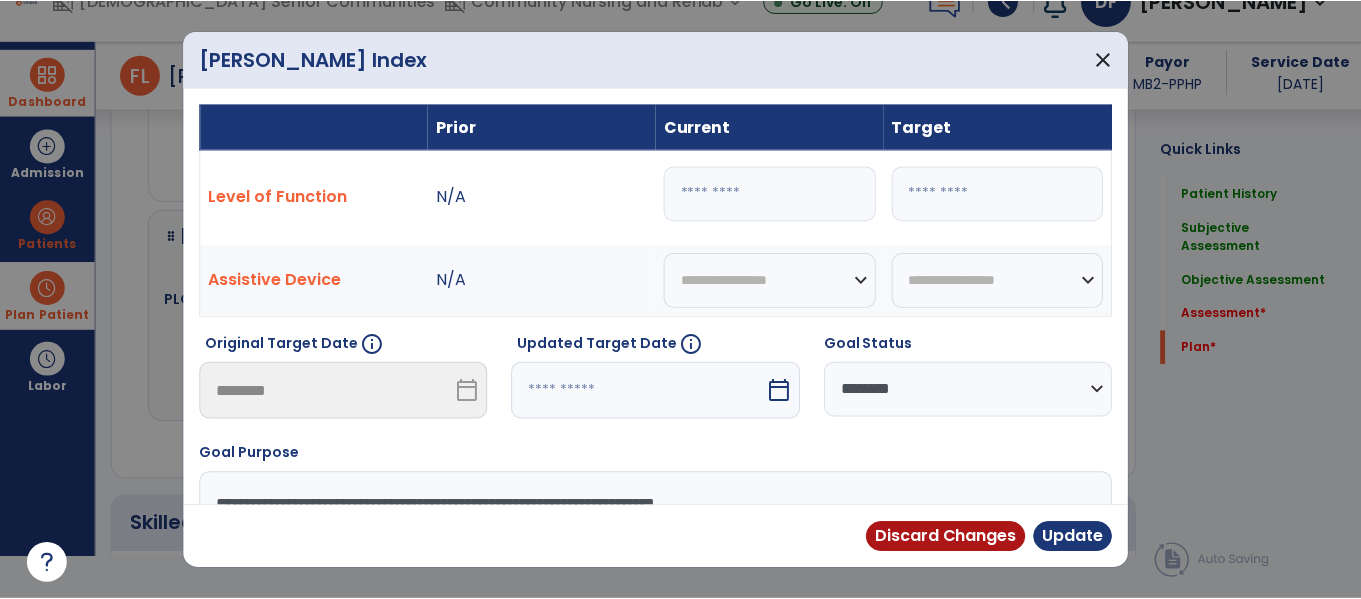 scroll, scrollTop: 0, scrollLeft: 0, axis: both 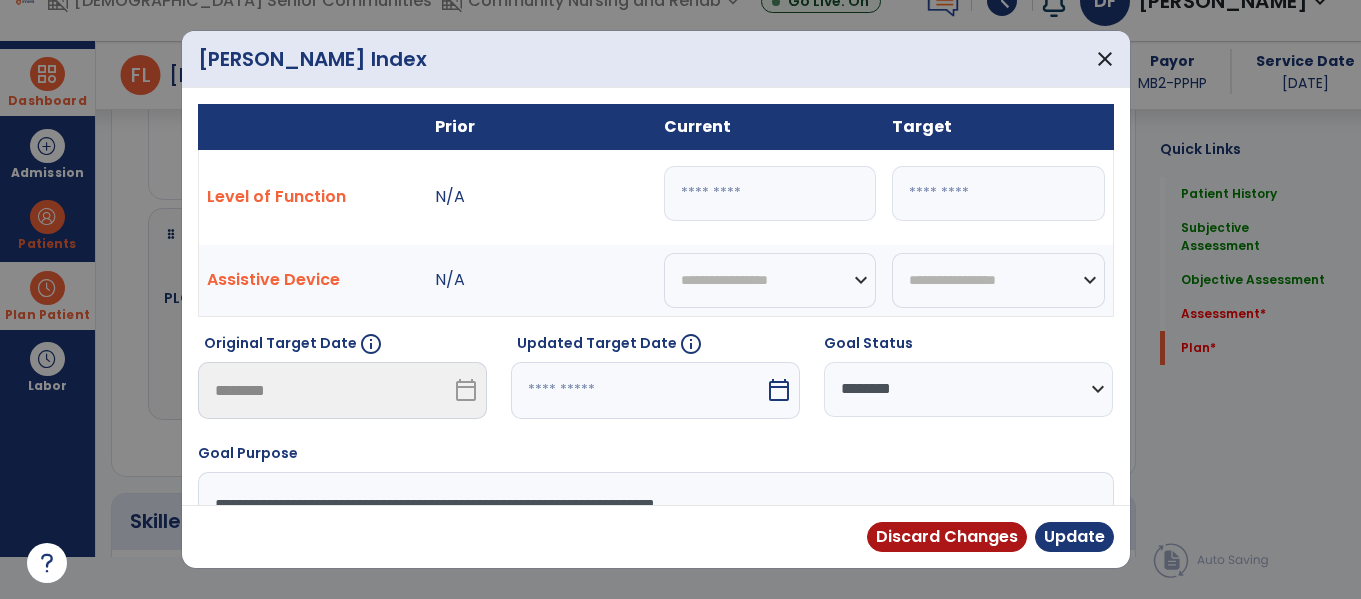 click on "**" at bounding box center (770, 193) 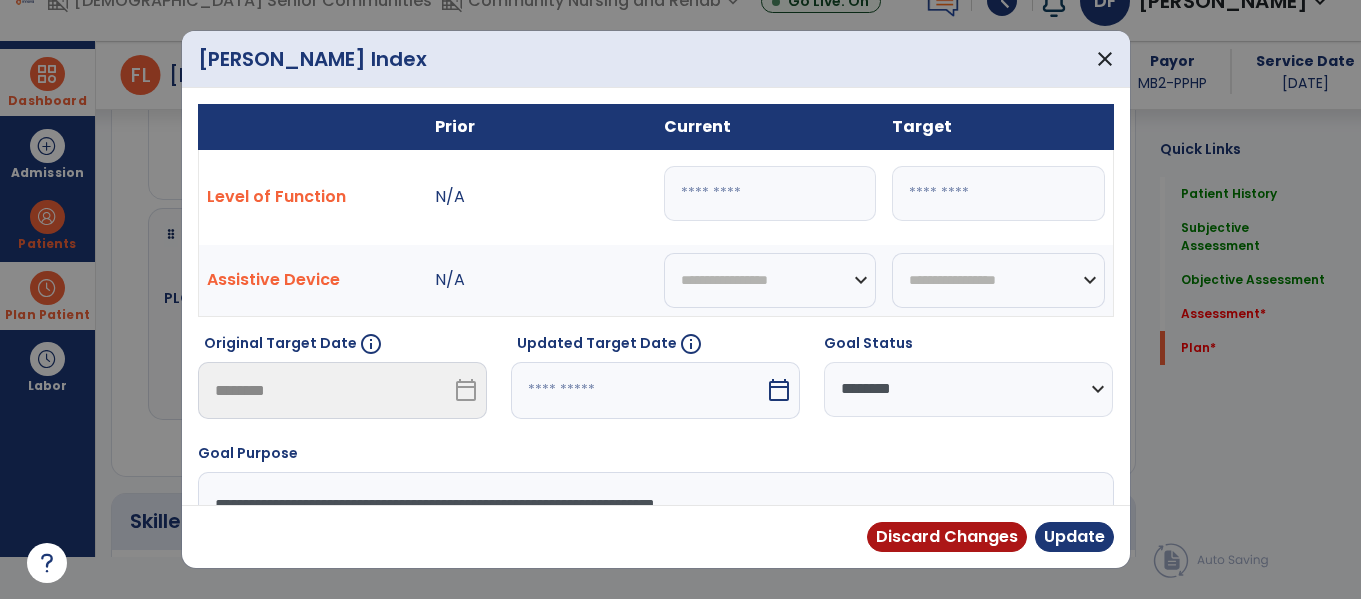 type on "*" 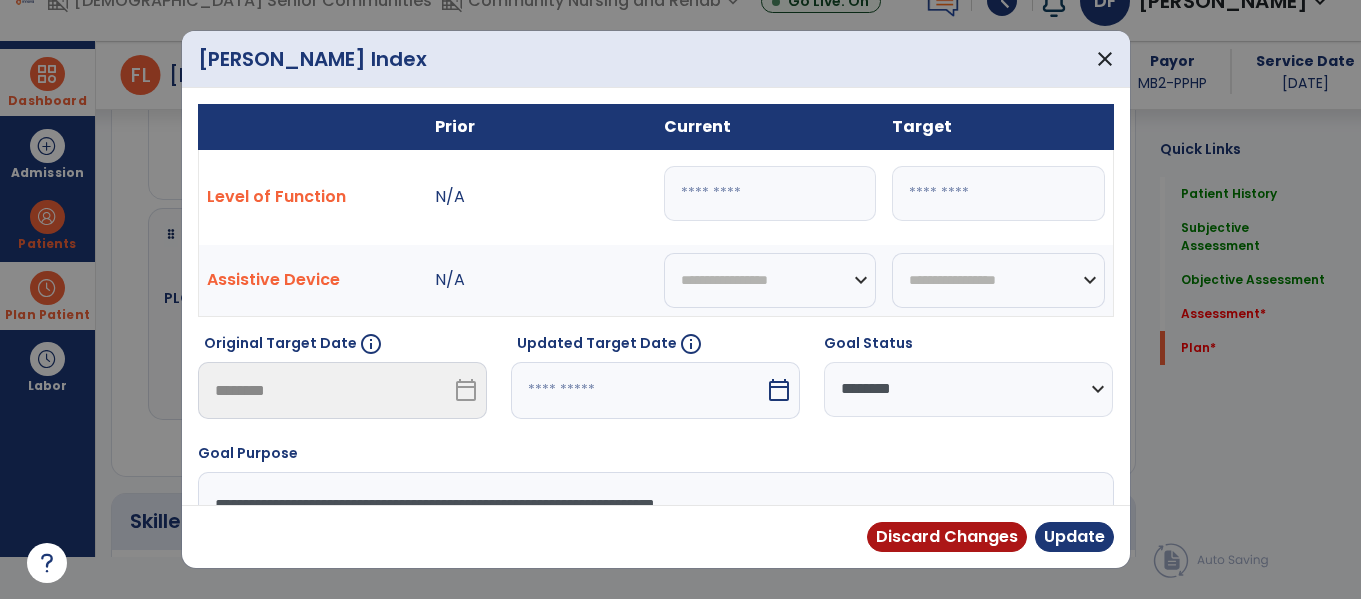 type on "**" 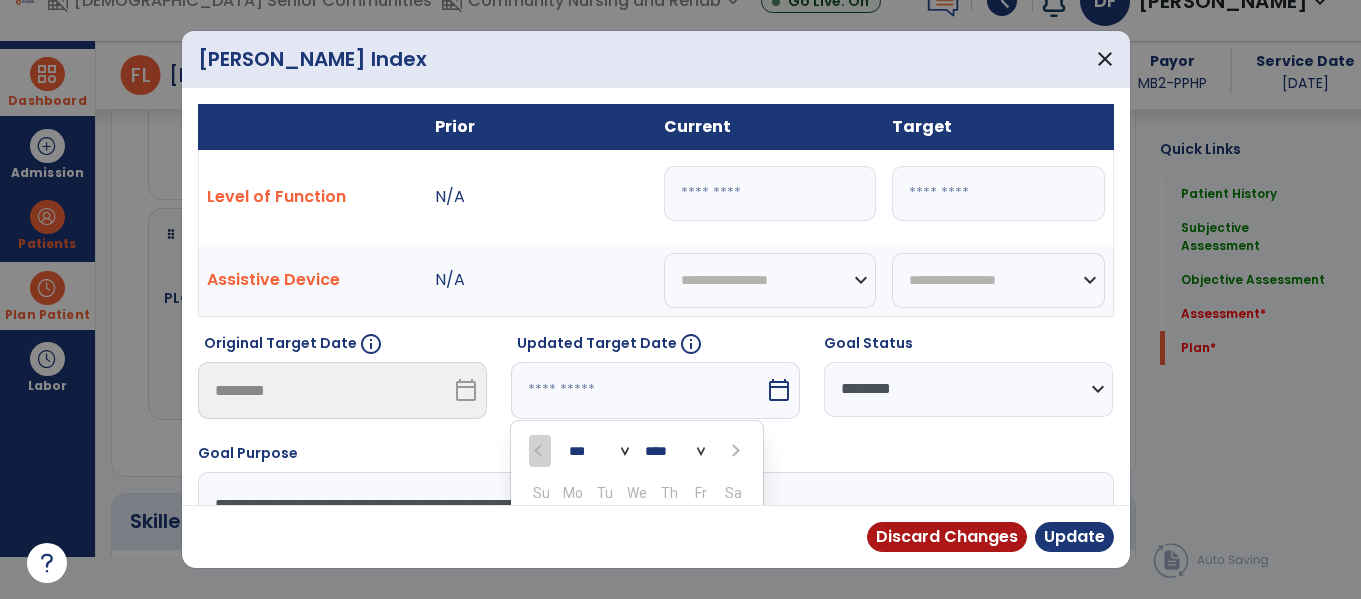 scroll, scrollTop: 211, scrollLeft: 0, axis: vertical 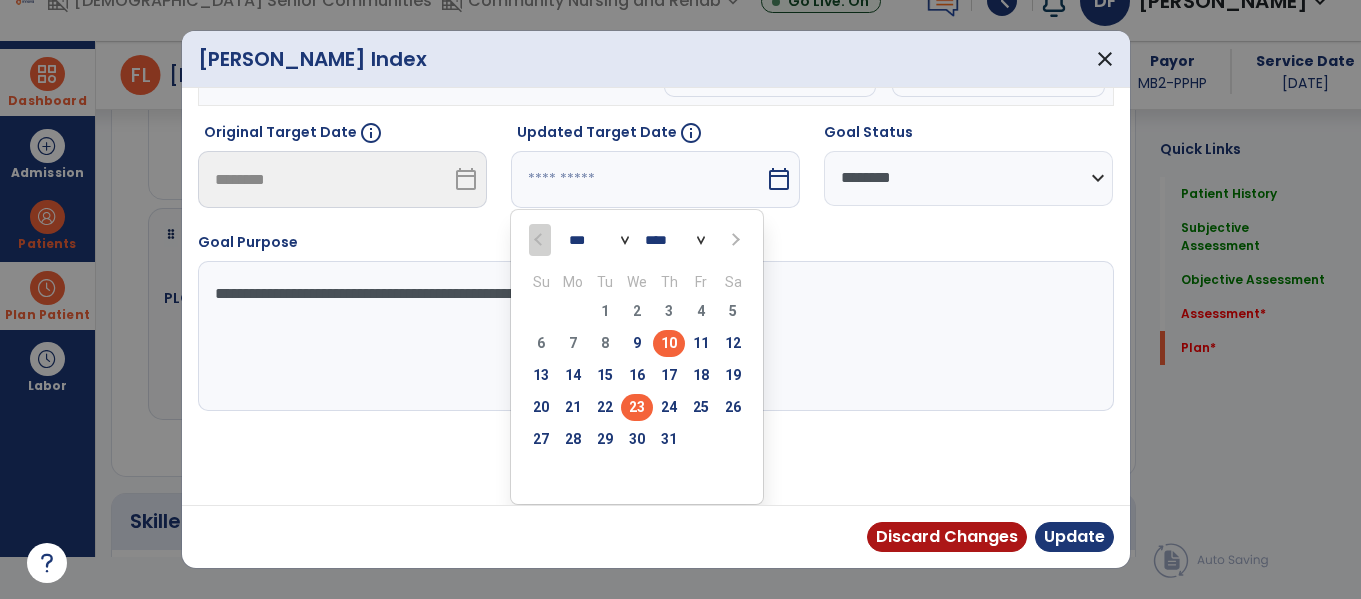 click on "23" at bounding box center [637, 407] 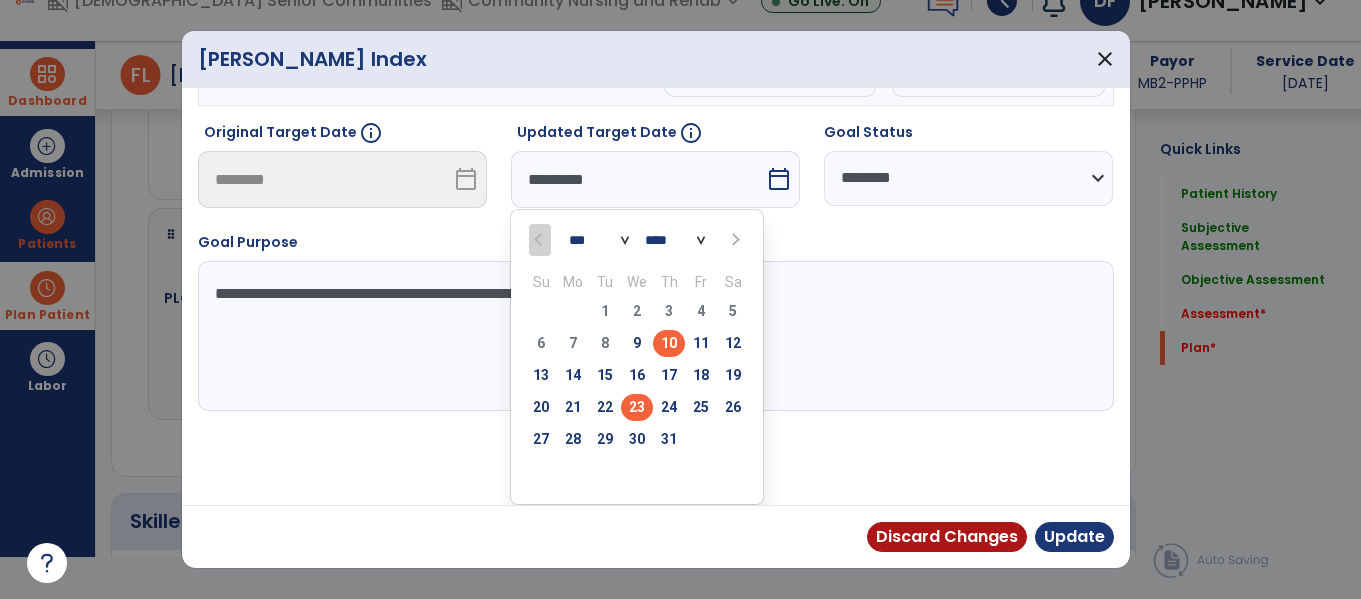 scroll, scrollTop: 133, scrollLeft: 0, axis: vertical 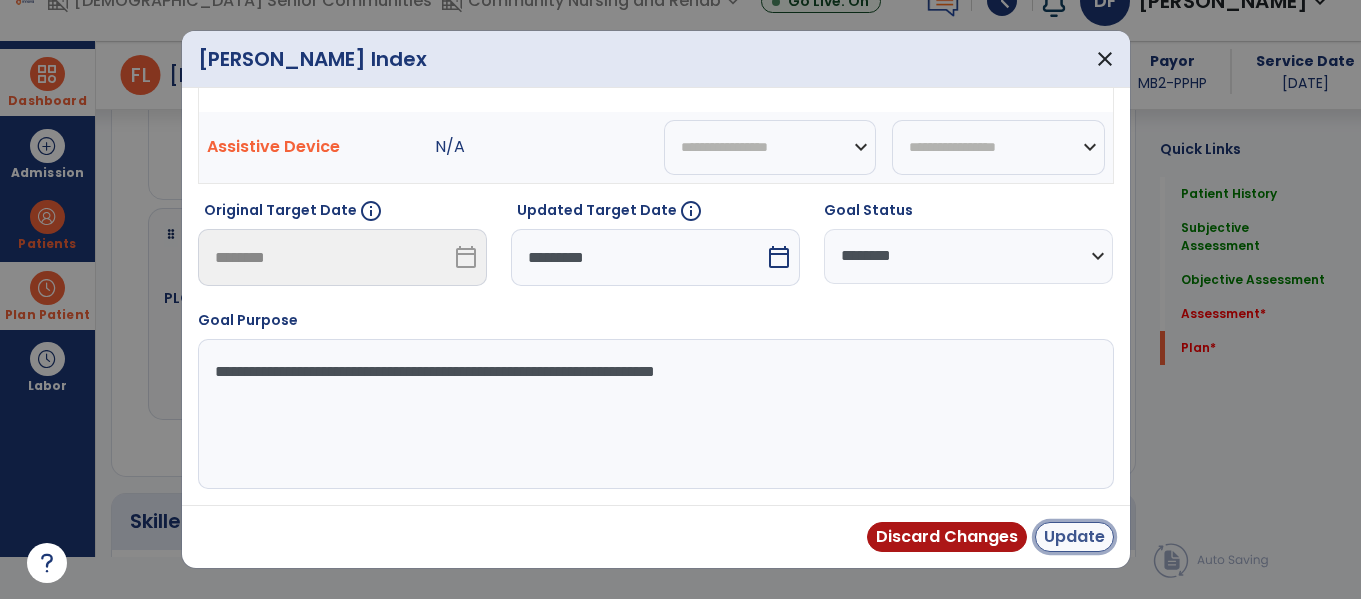 click on "Update" at bounding box center (1074, 537) 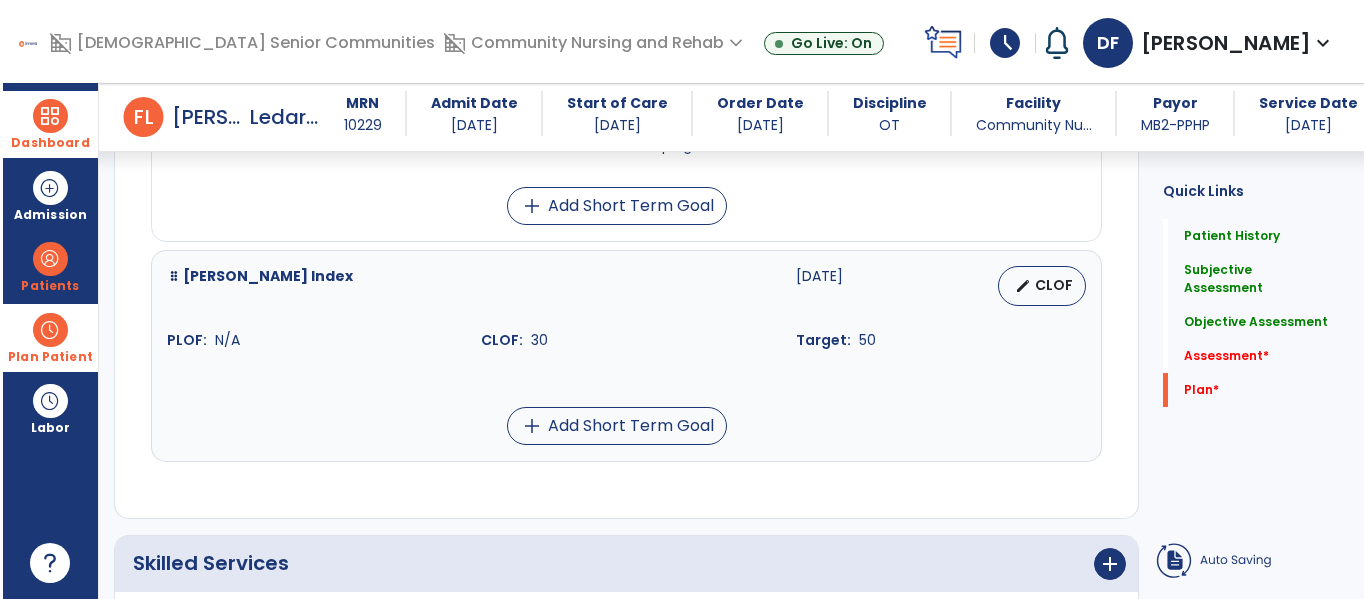 scroll, scrollTop: 42, scrollLeft: 0, axis: vertical 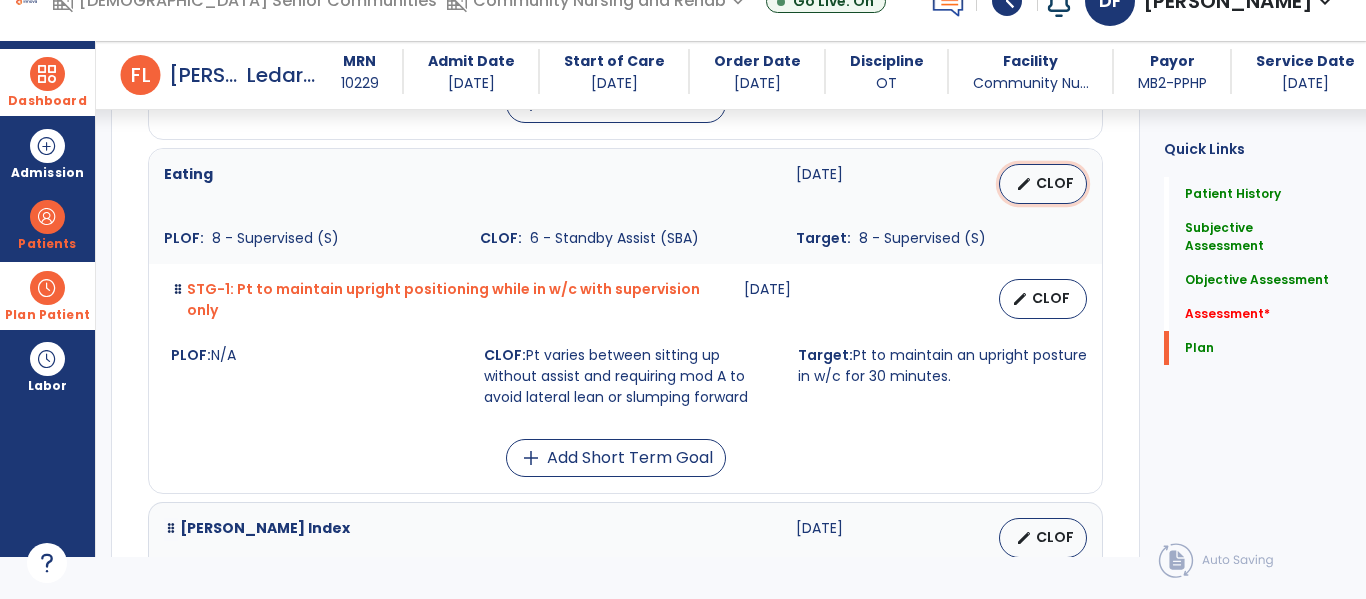 click on "CLOF" at bounding box center [1055, 183] 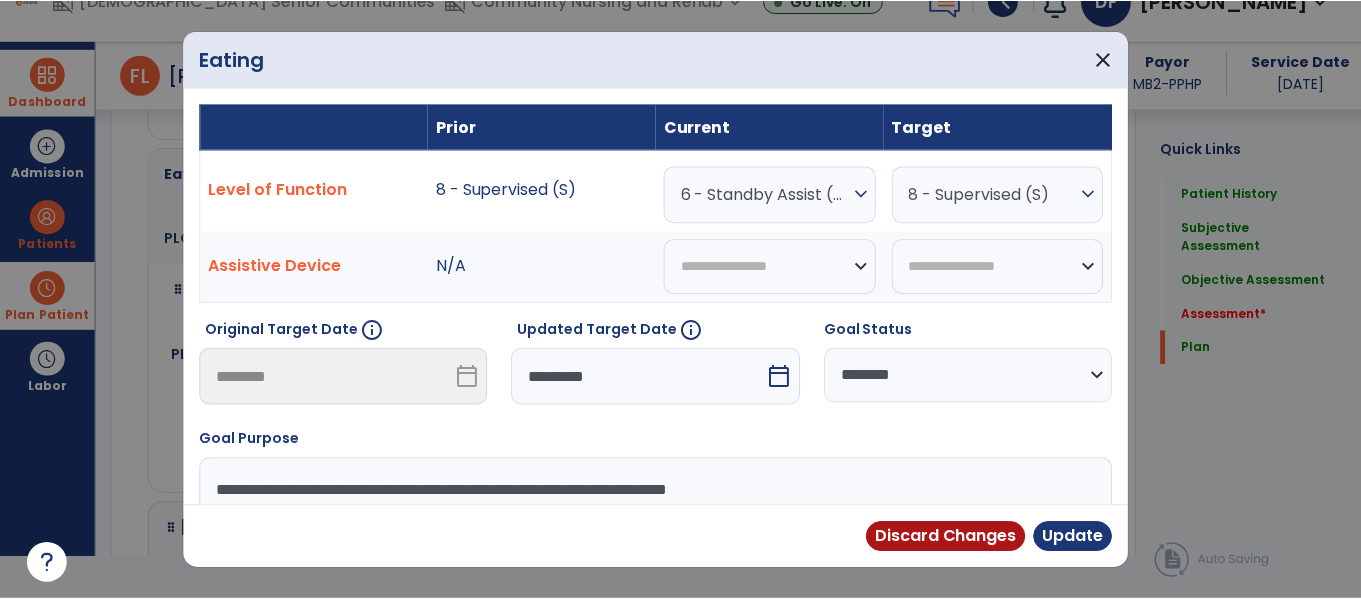 scroll, scrollTop: 0, scrollLeft: 0, axis: both 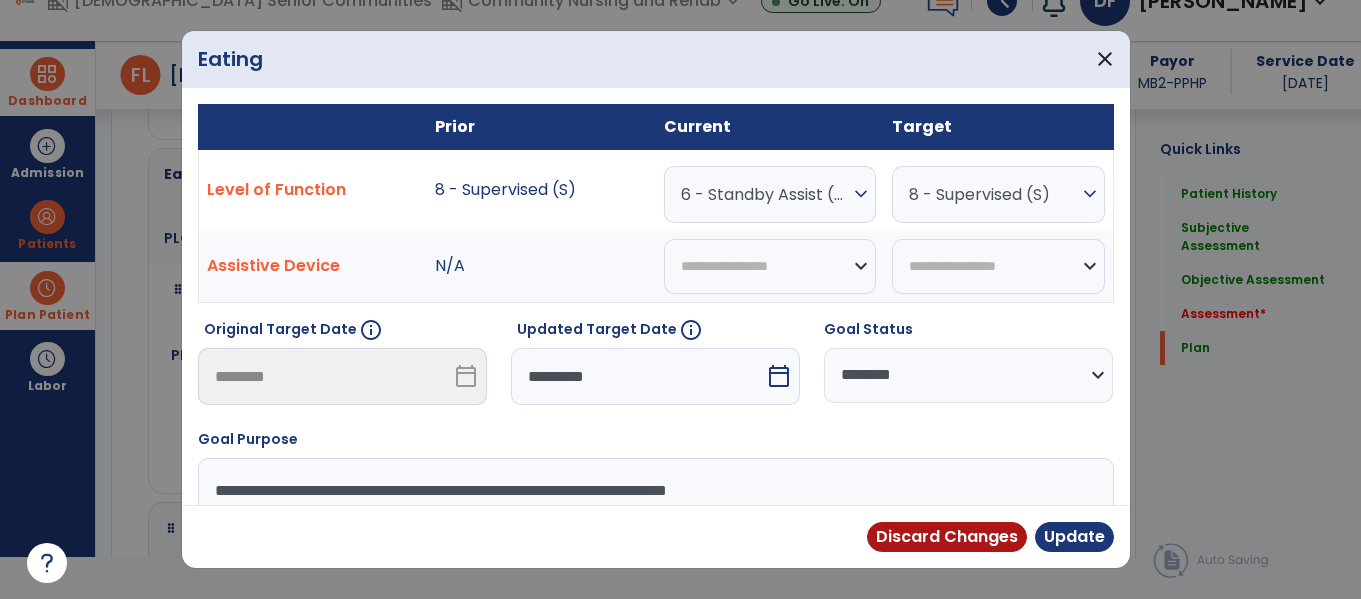 click on "expand_more" at bounding box center [861, 194] 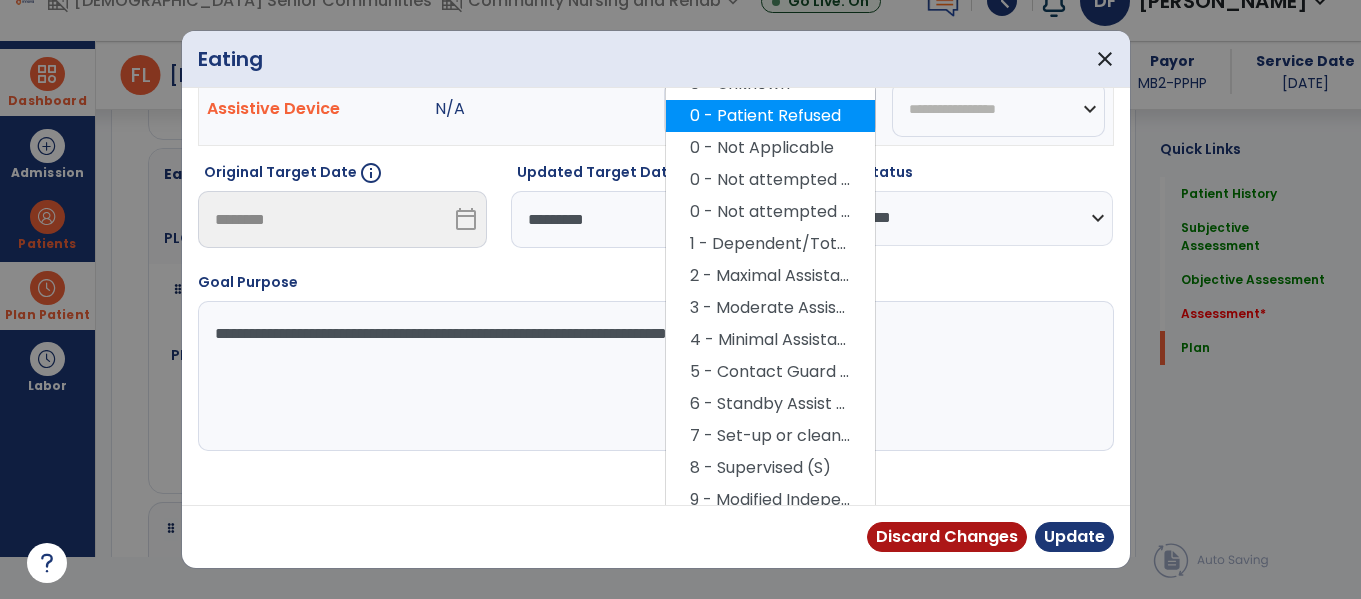 scroll, scrollTop: 172, scrollLeft: 0, axis: vertical 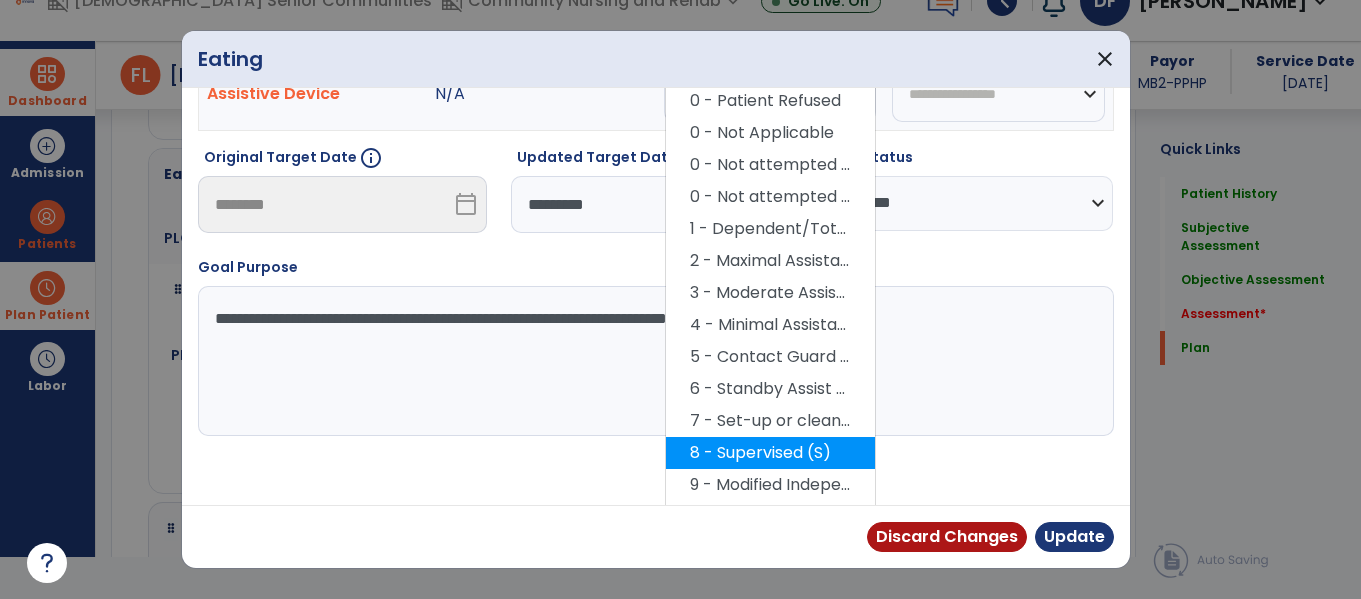 click on "8 - Supervised (S)" at bounding box center (770, 453) 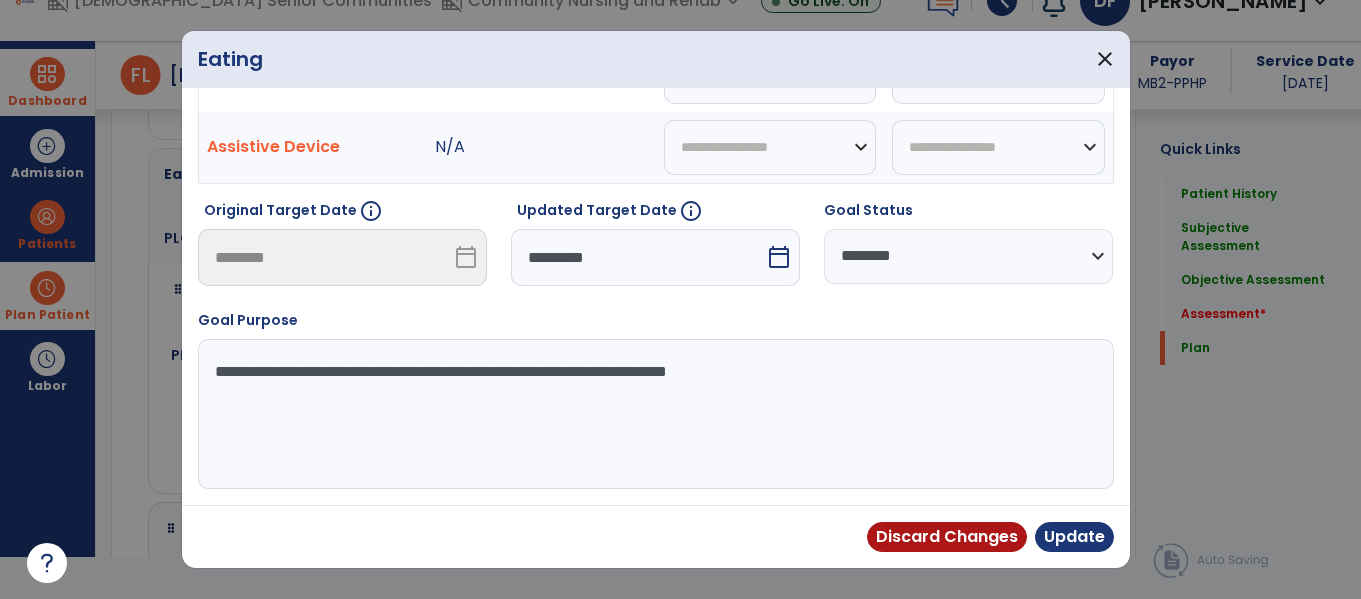 scroll, scrollTop: 119, scrollLeft: 0, axis: vertical 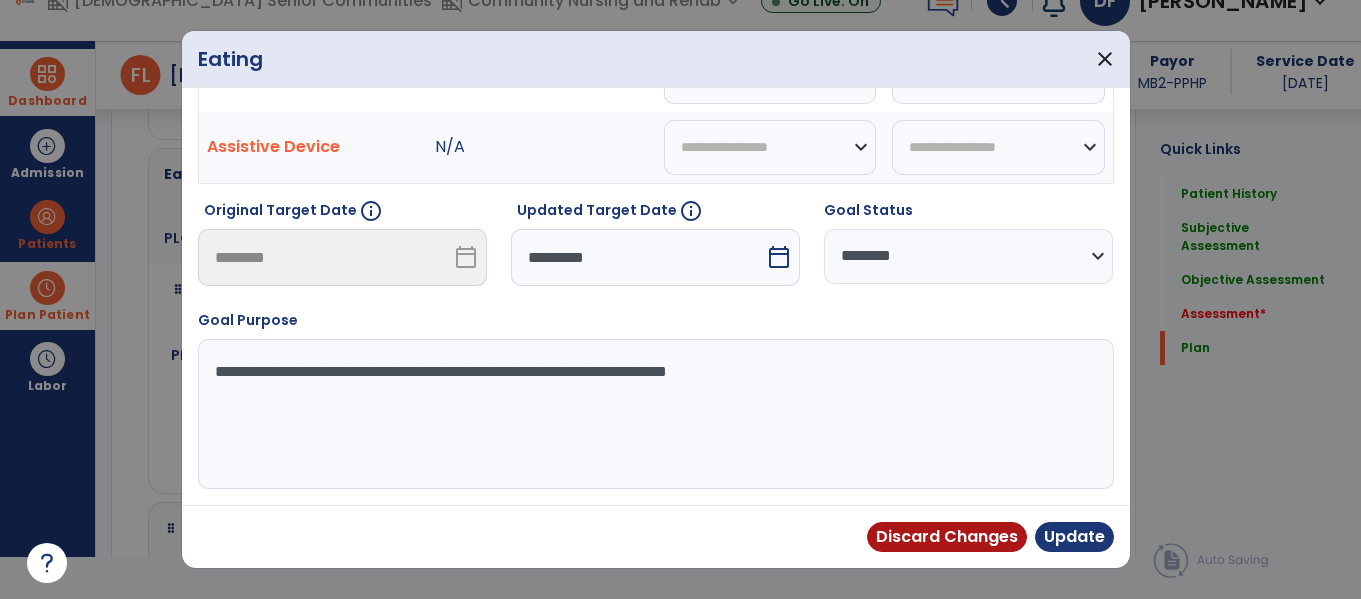 select on "********" 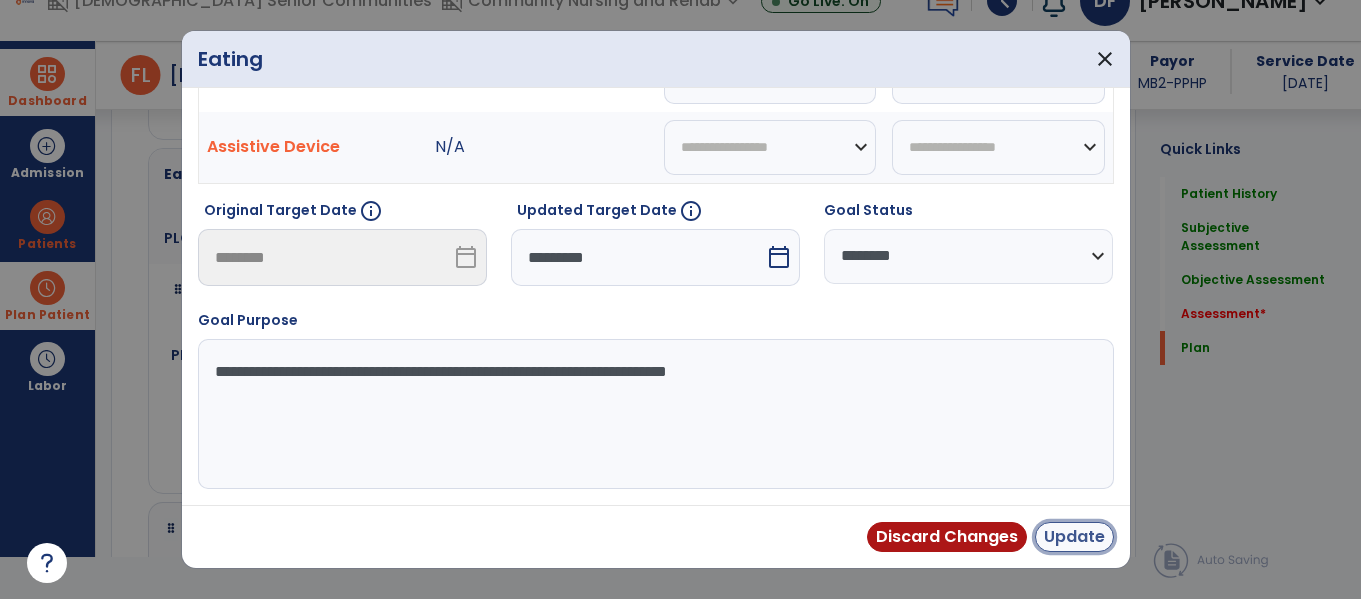 click on "Update" at bounding box center (1074, 537) 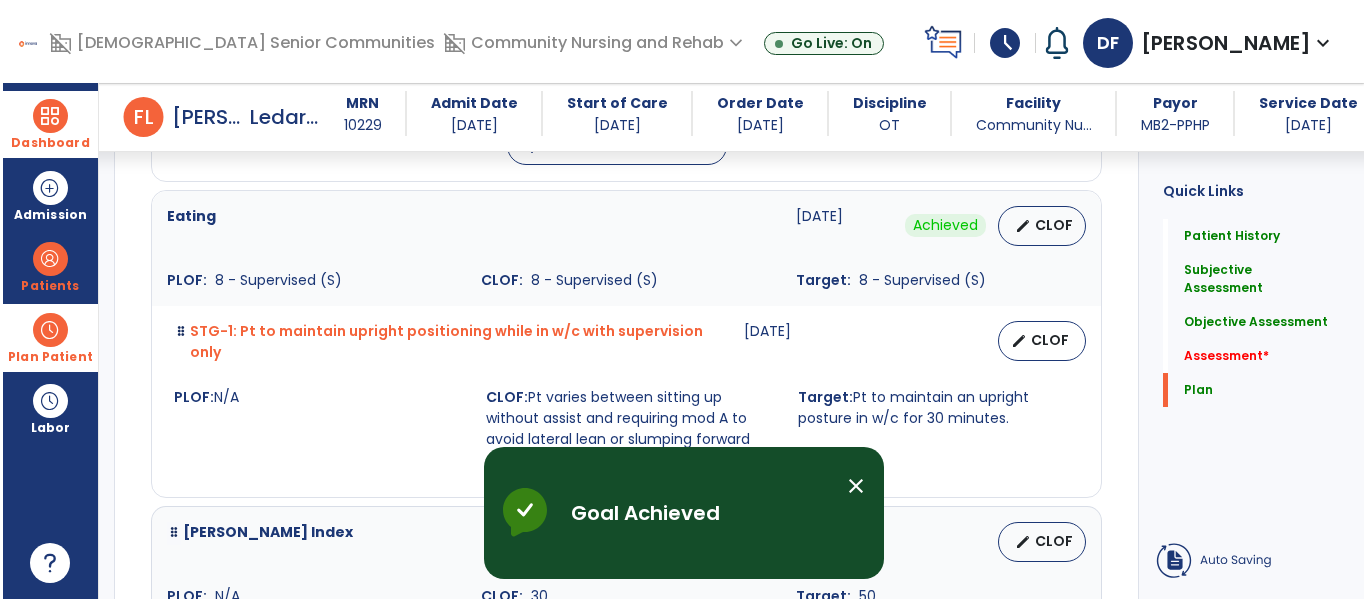 scroll, scrollTop: 42, scrollLeft: 0, axis: vertical 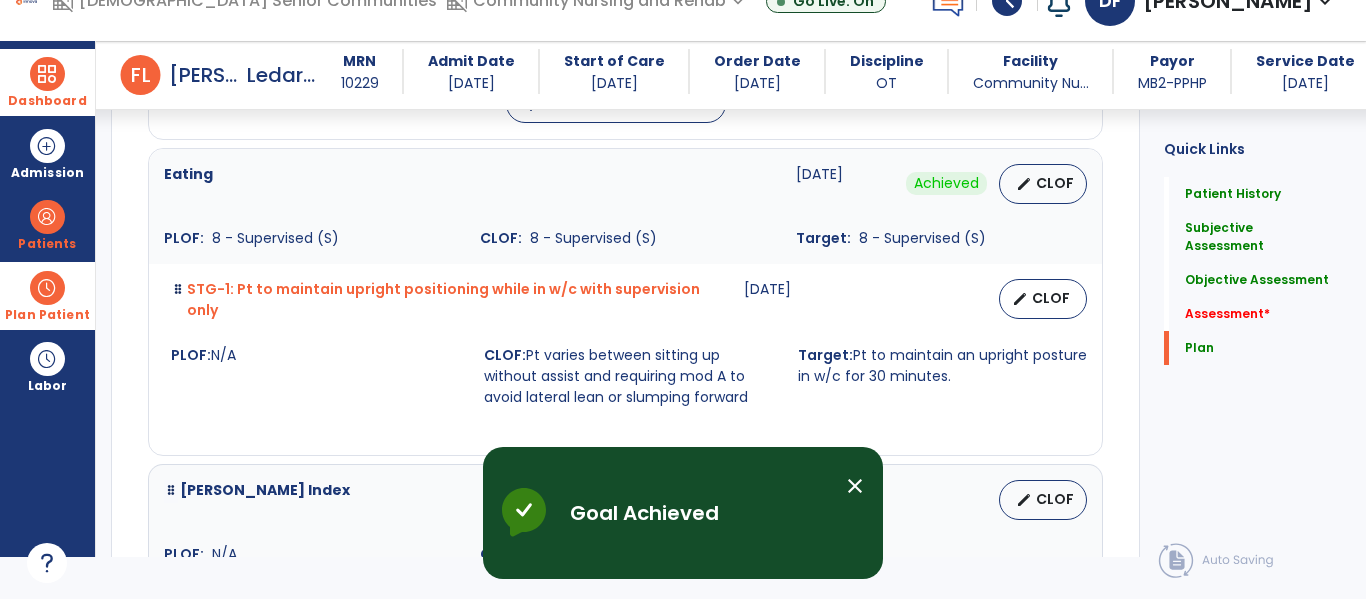 click on "close" at bounding box center [855, 486] 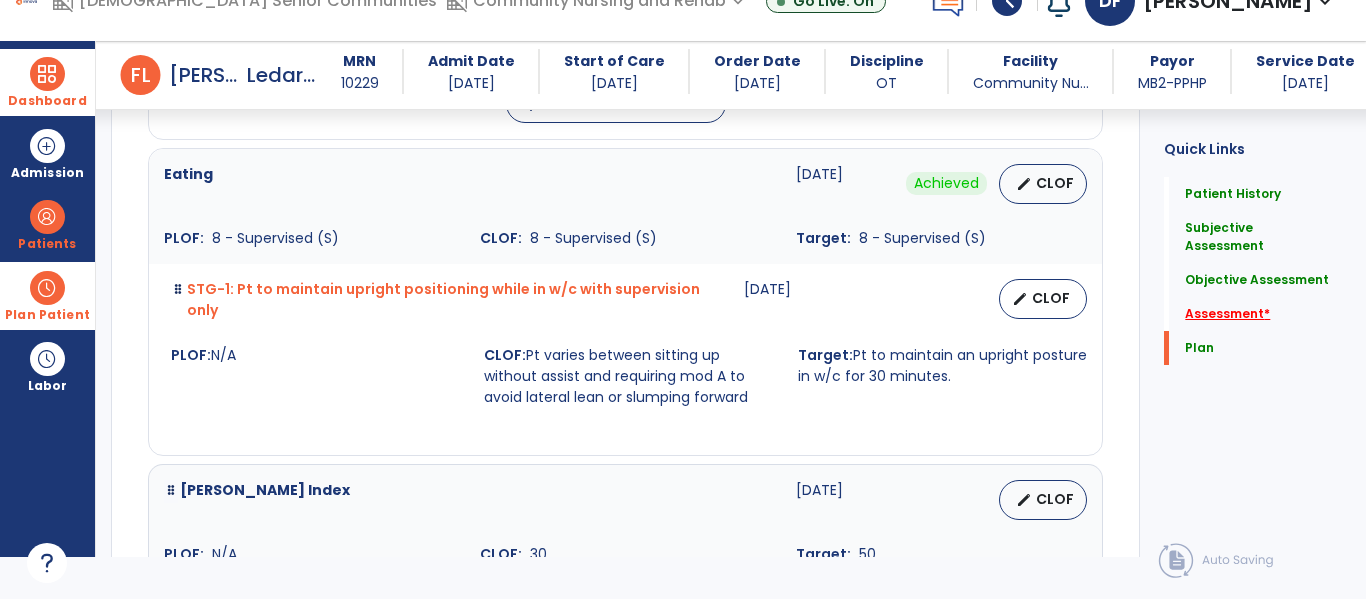 click on "Assessment   *" 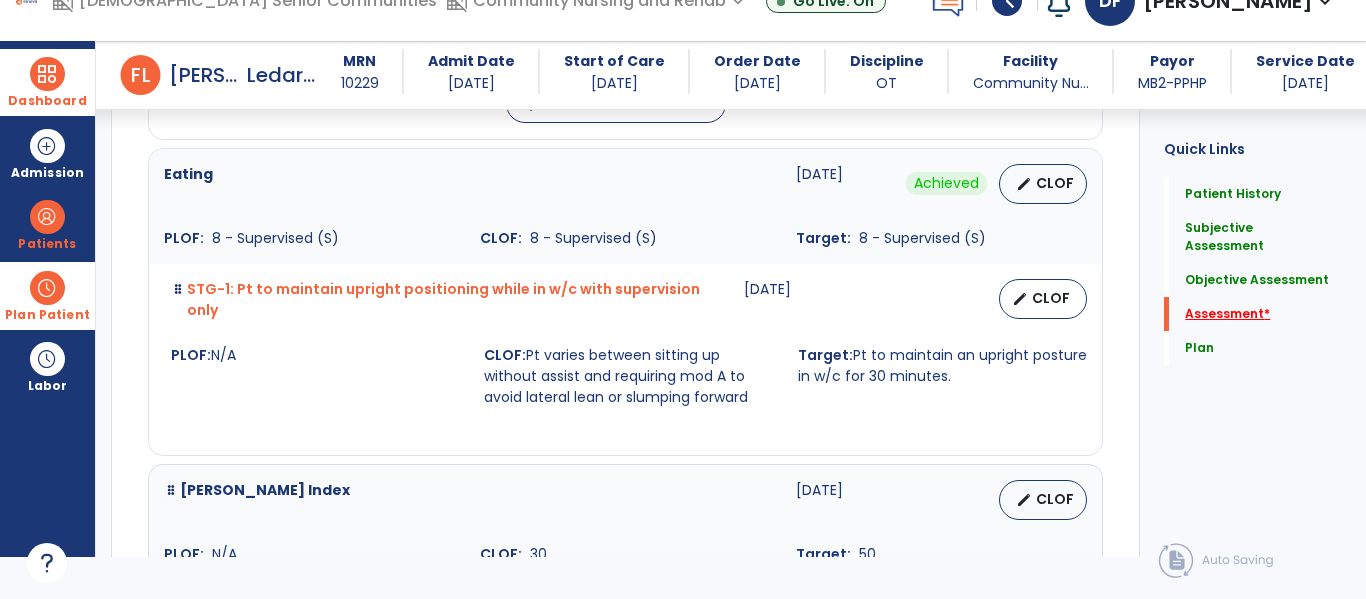 scroll, scrollTop: 41, scrollLeft: 0, axis: vertical 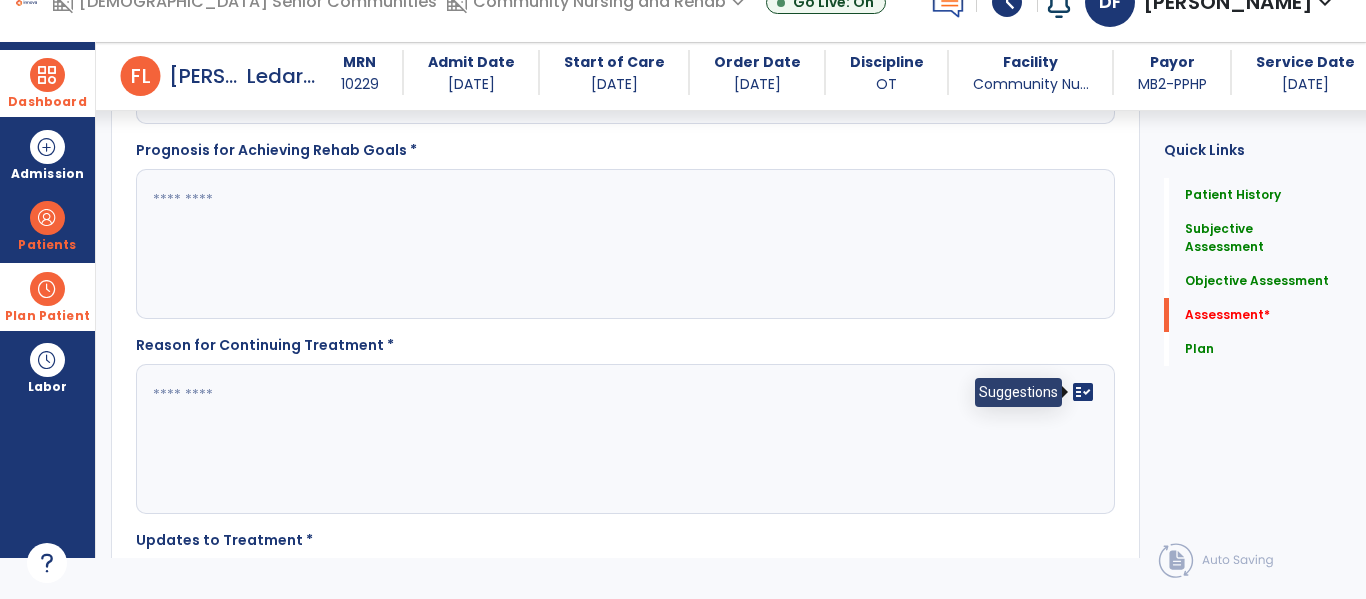 click on "fact_check" 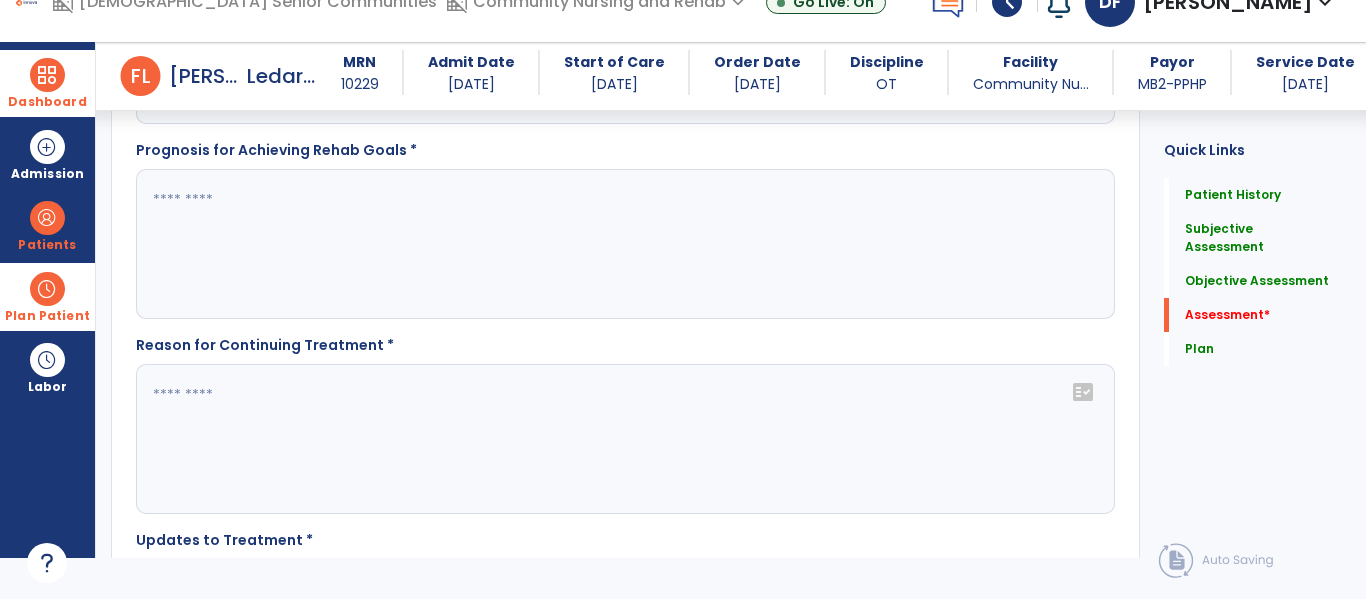 click on "fact_check" 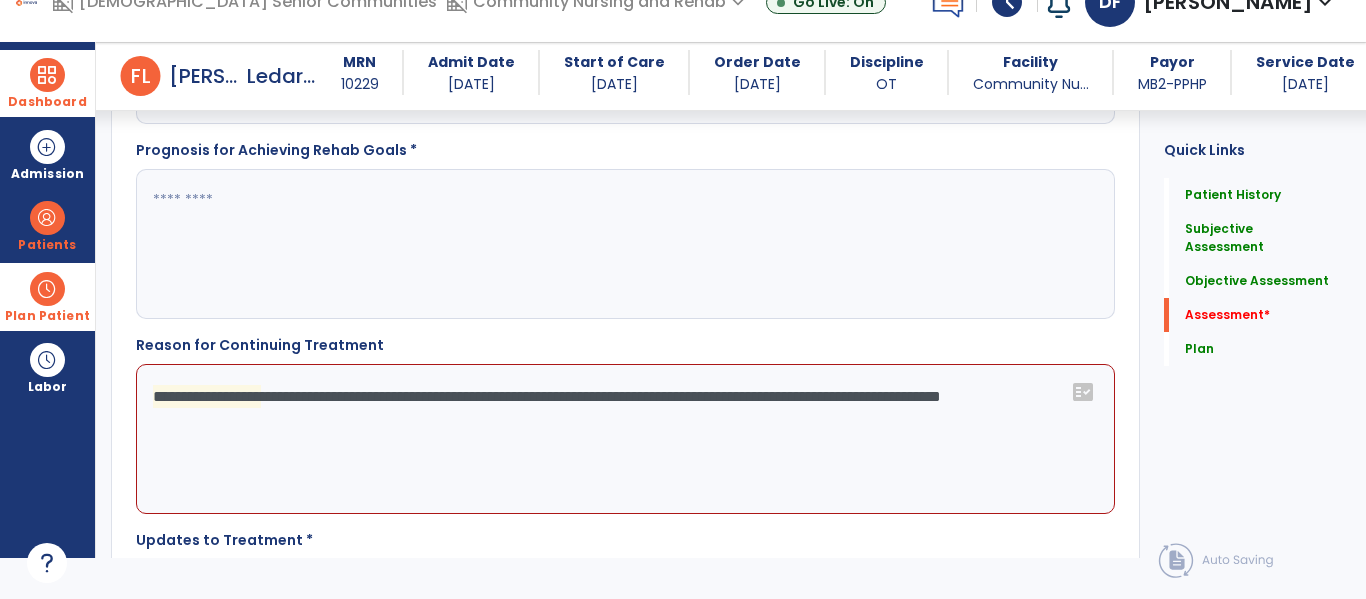 click on "**********" 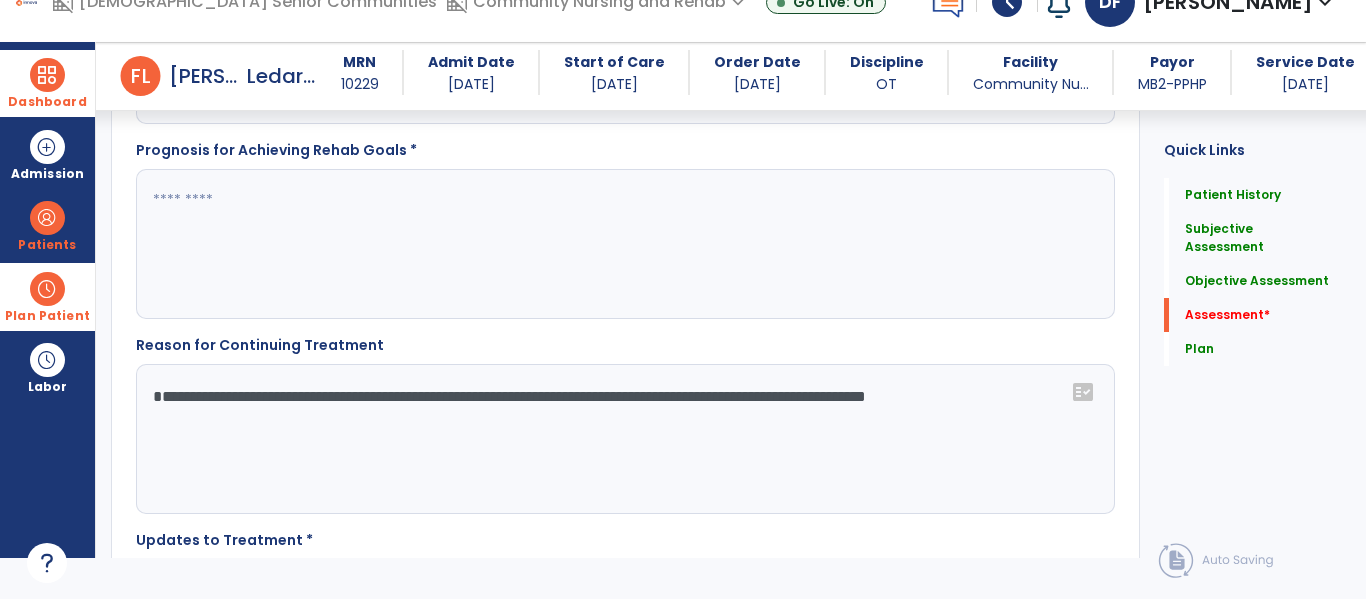 click on "**********" 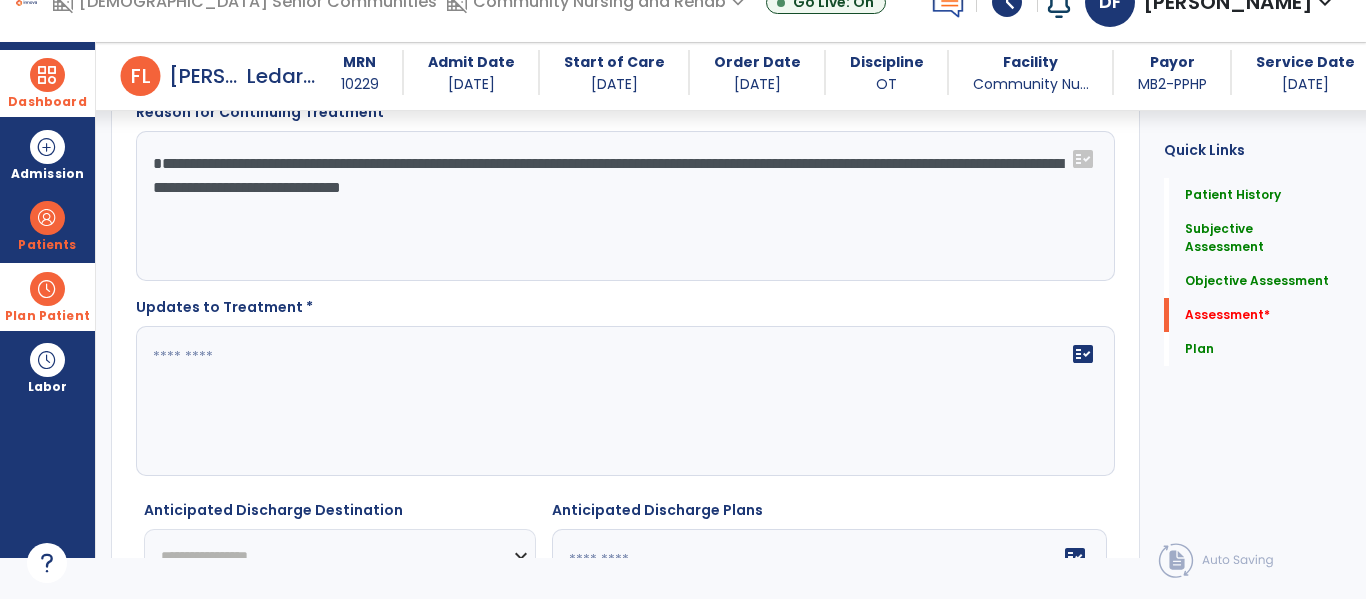 scroll, scrollTop: 3022, scrollLeft: 0, axis: vertical 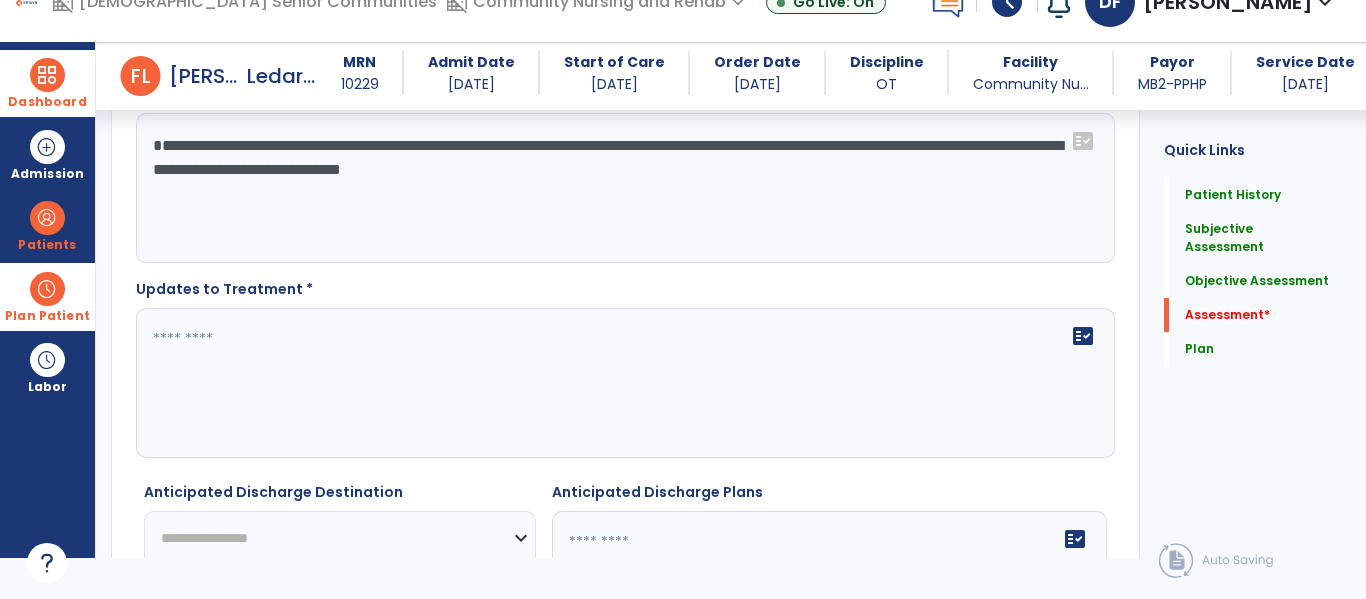 type on "**********" 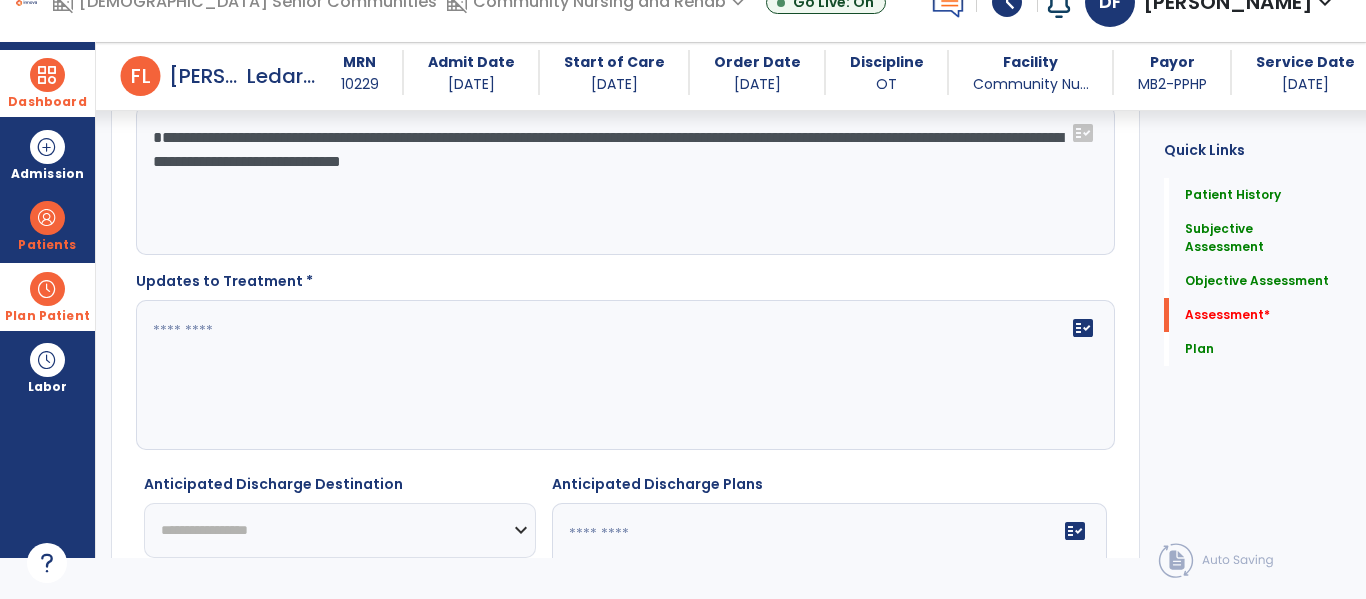 select on "***" 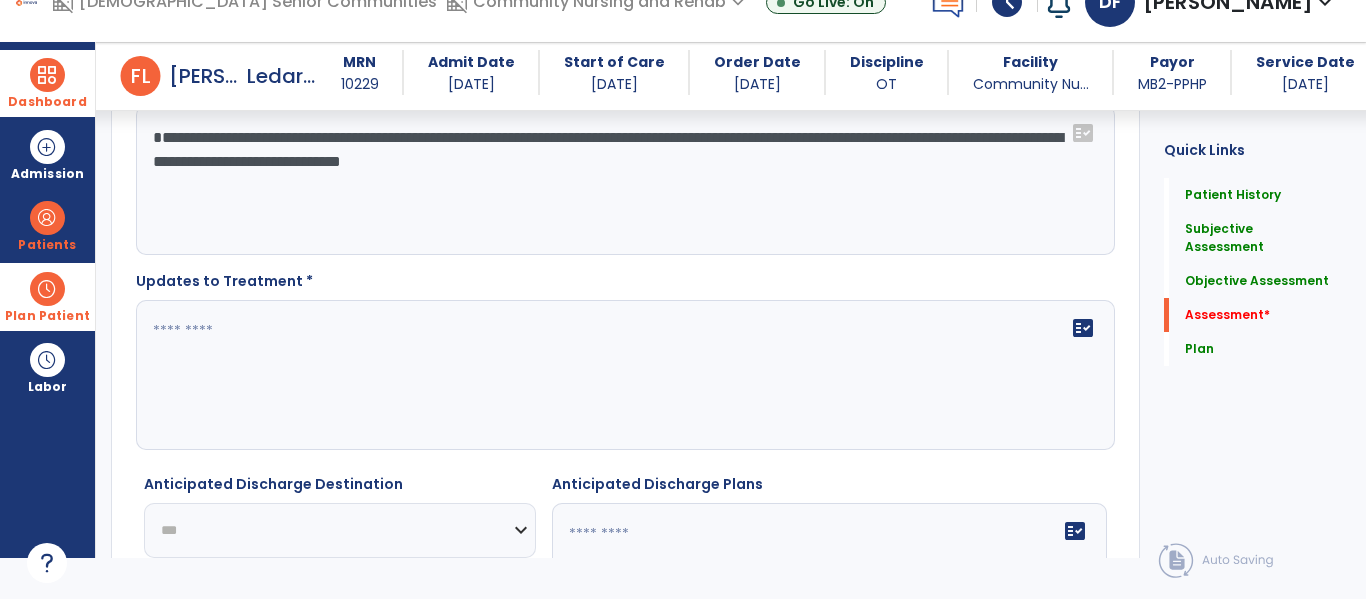click on "**********" 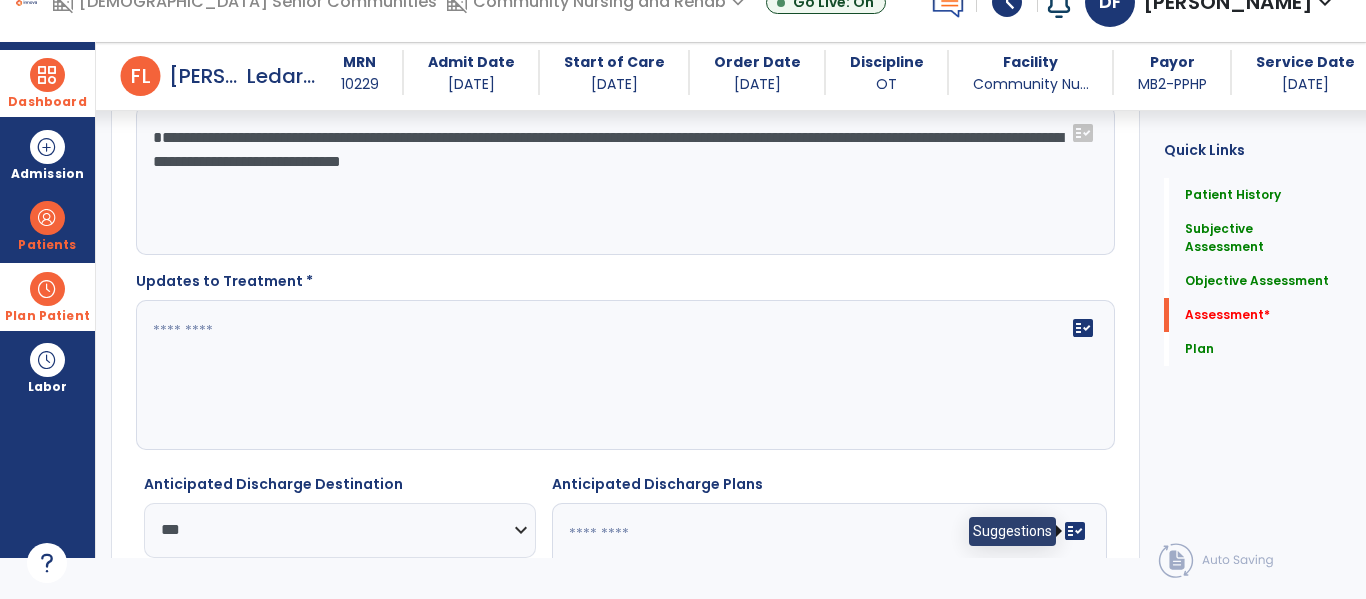 click on "fact_check" 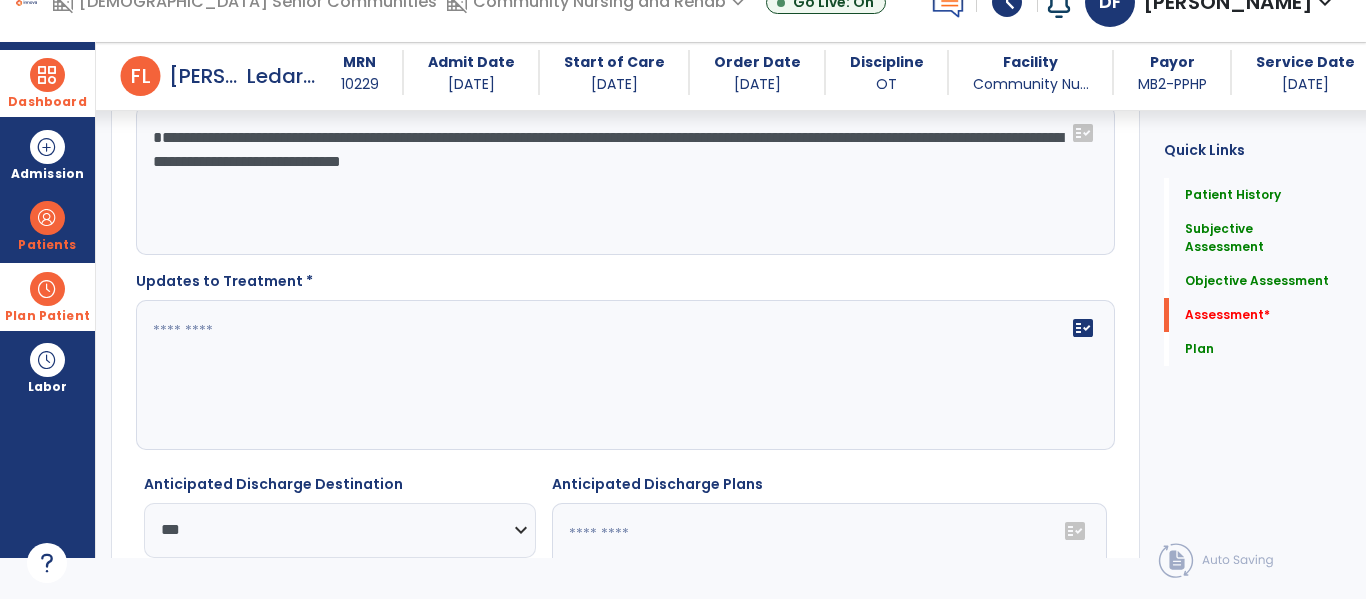 click on "fact_check" 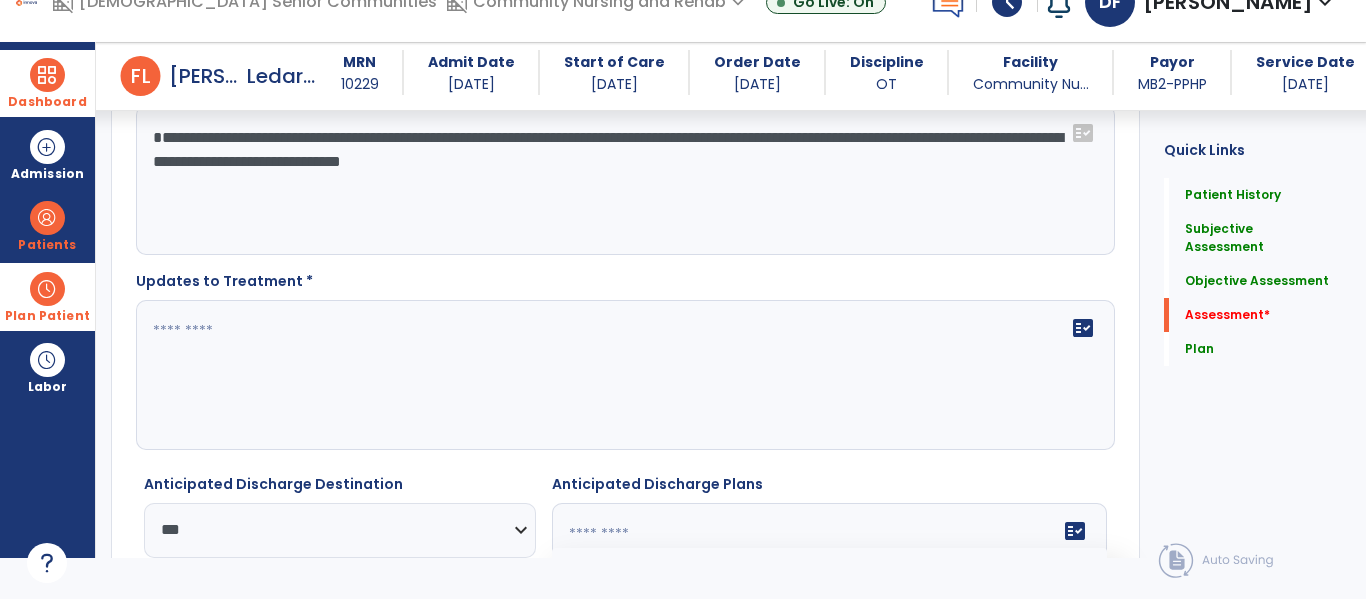 click on "fact_check" 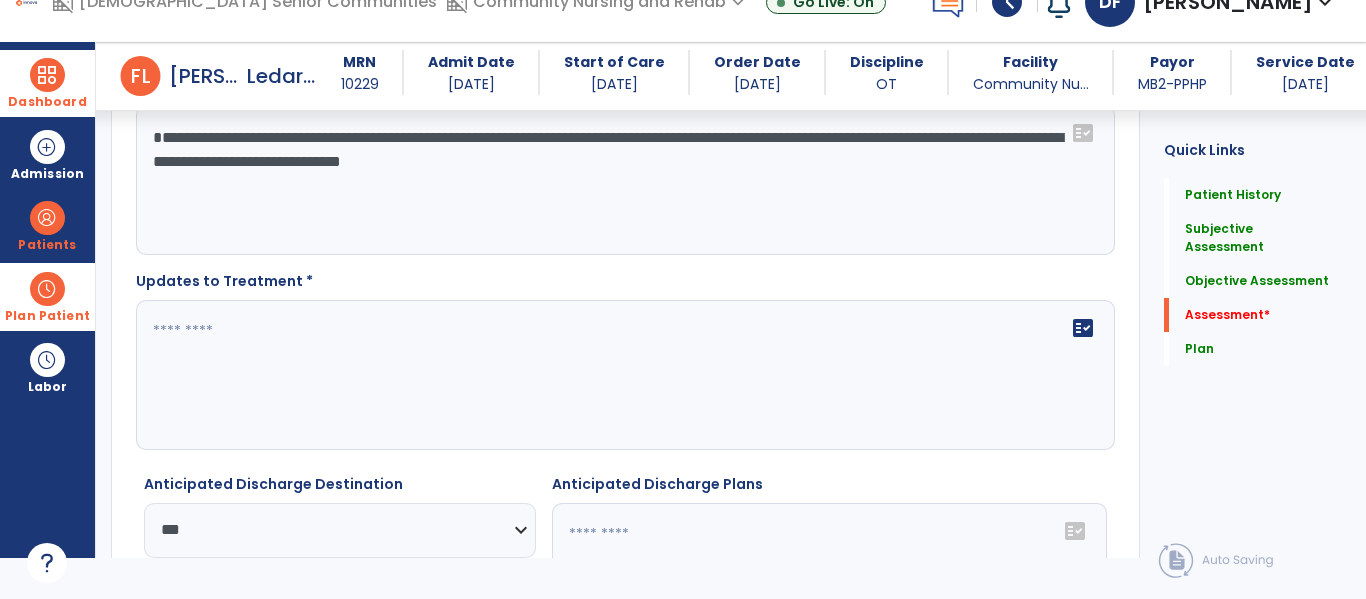 click on "fact_check" 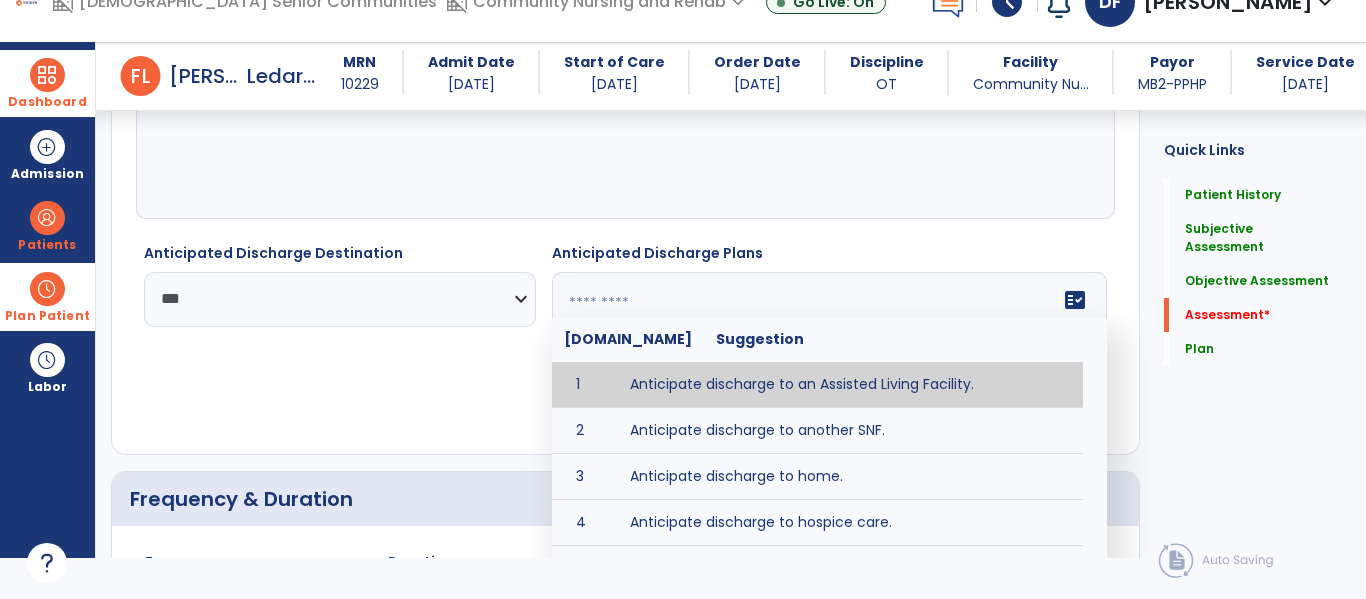 scroll, scrollTop: 3274, scrollLeft: 0, axis: vertical 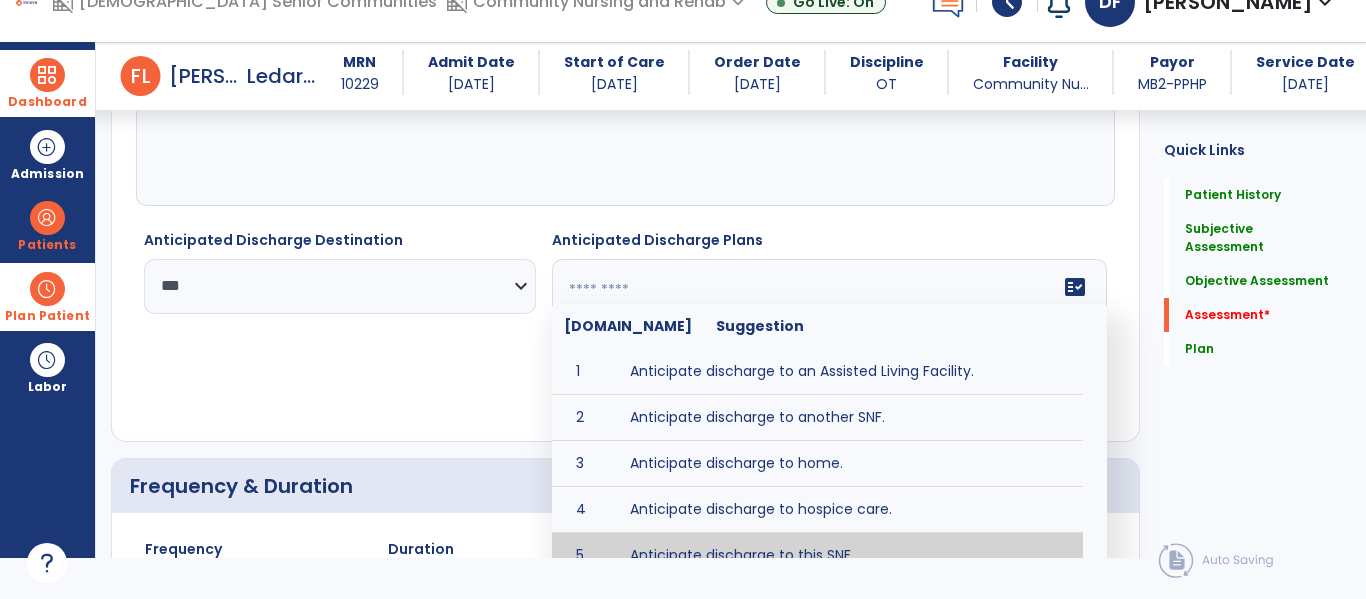 type on "**********" 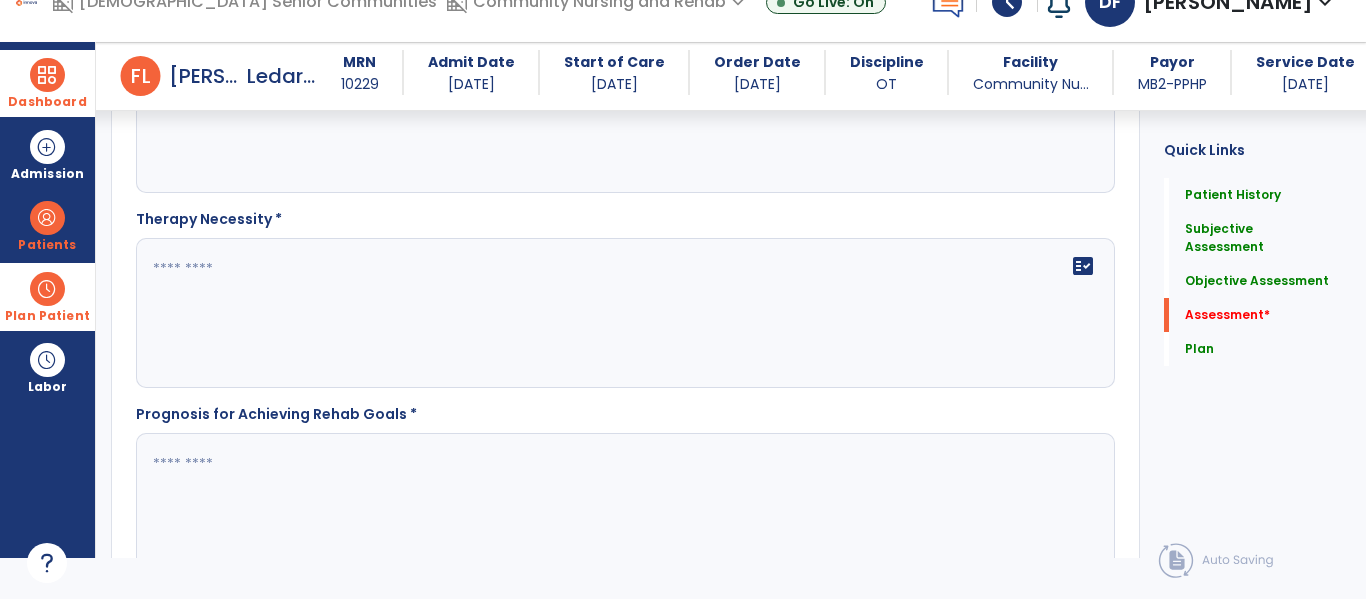 scroll, scrollTop: 2505, scrollLeft: 0, axis: vertical 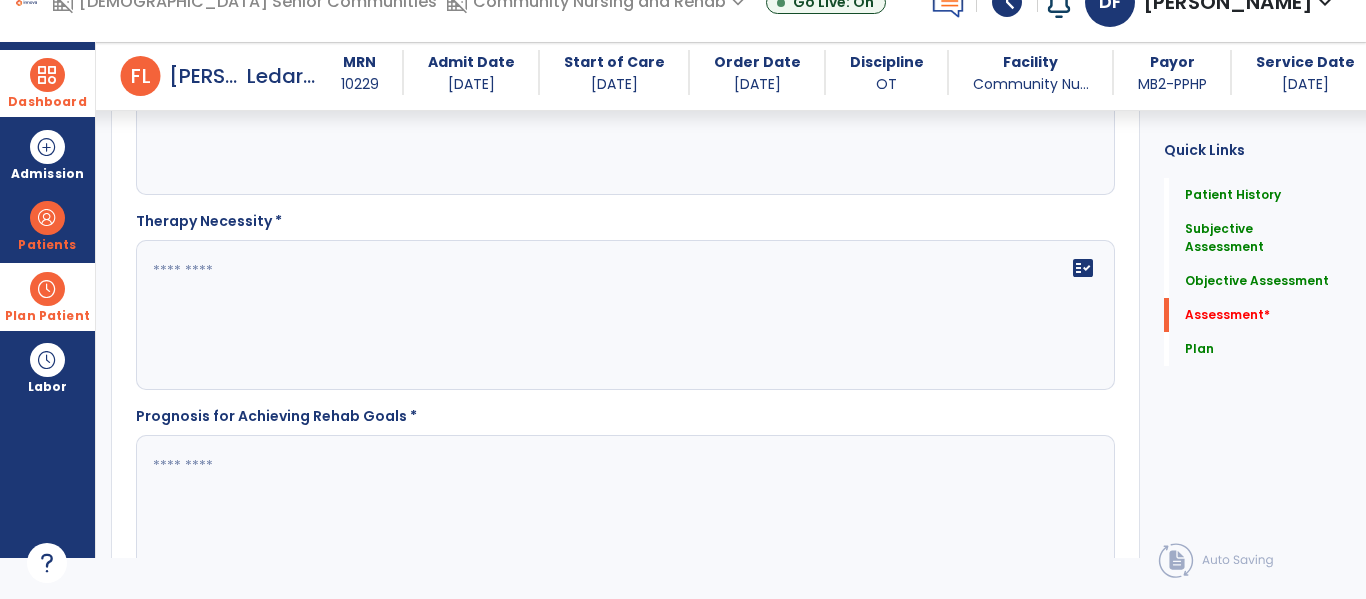 click 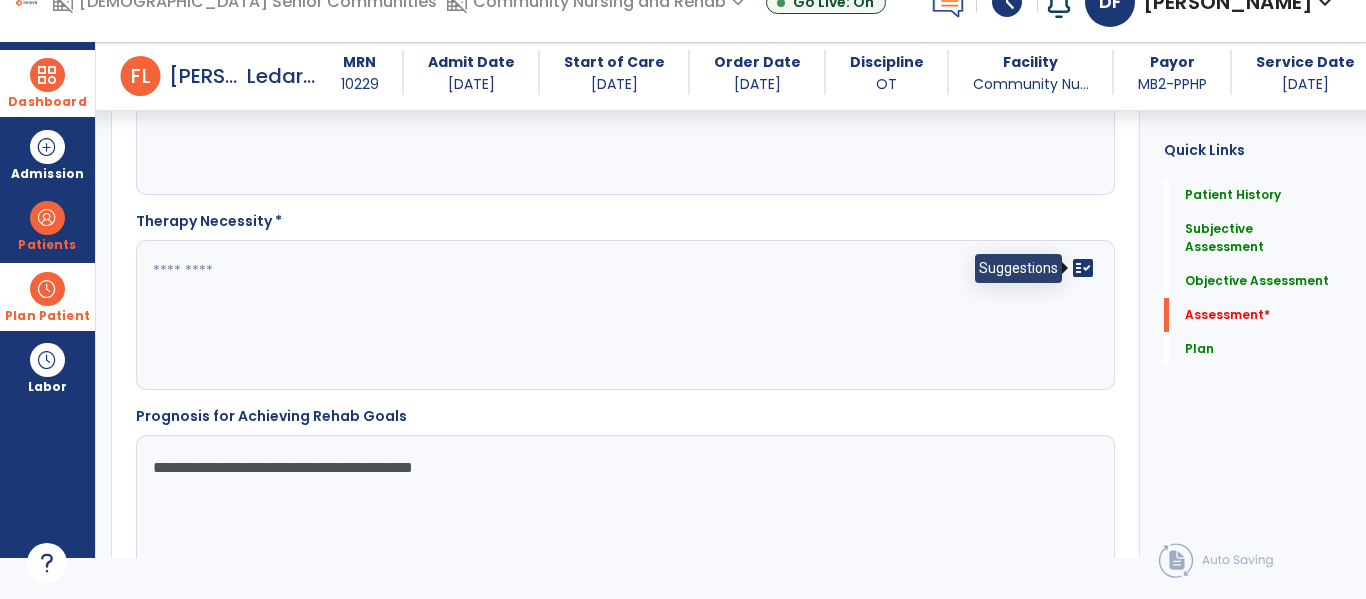 type on "**********" 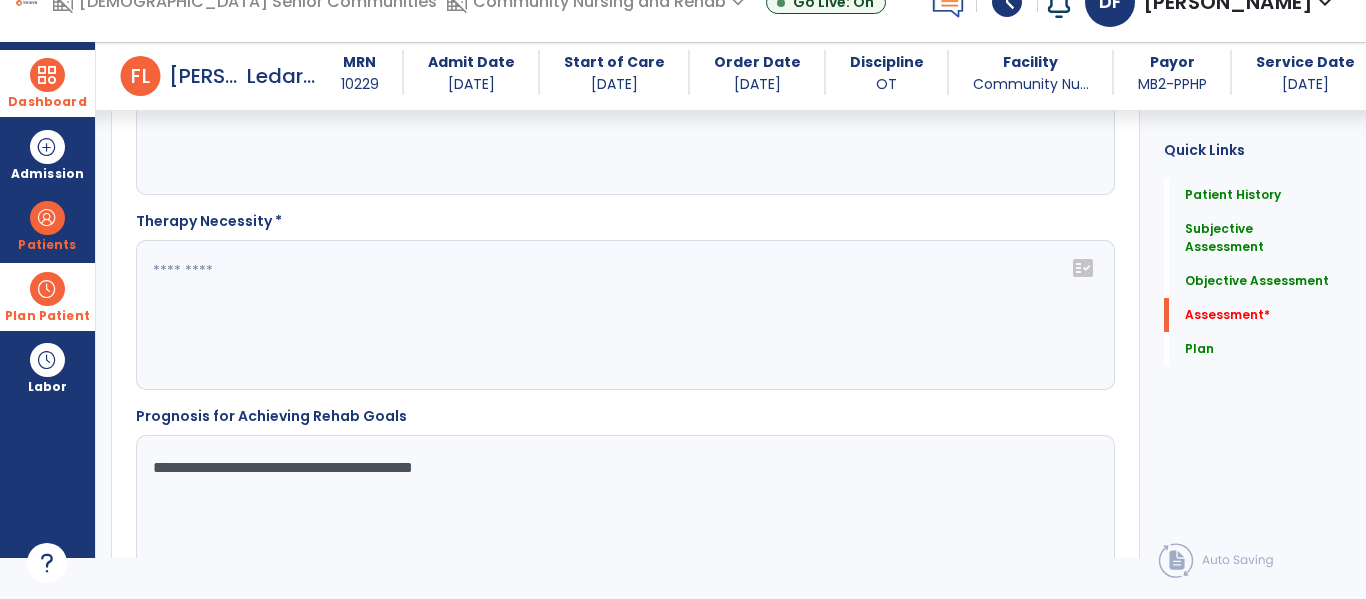click on "fact_check" 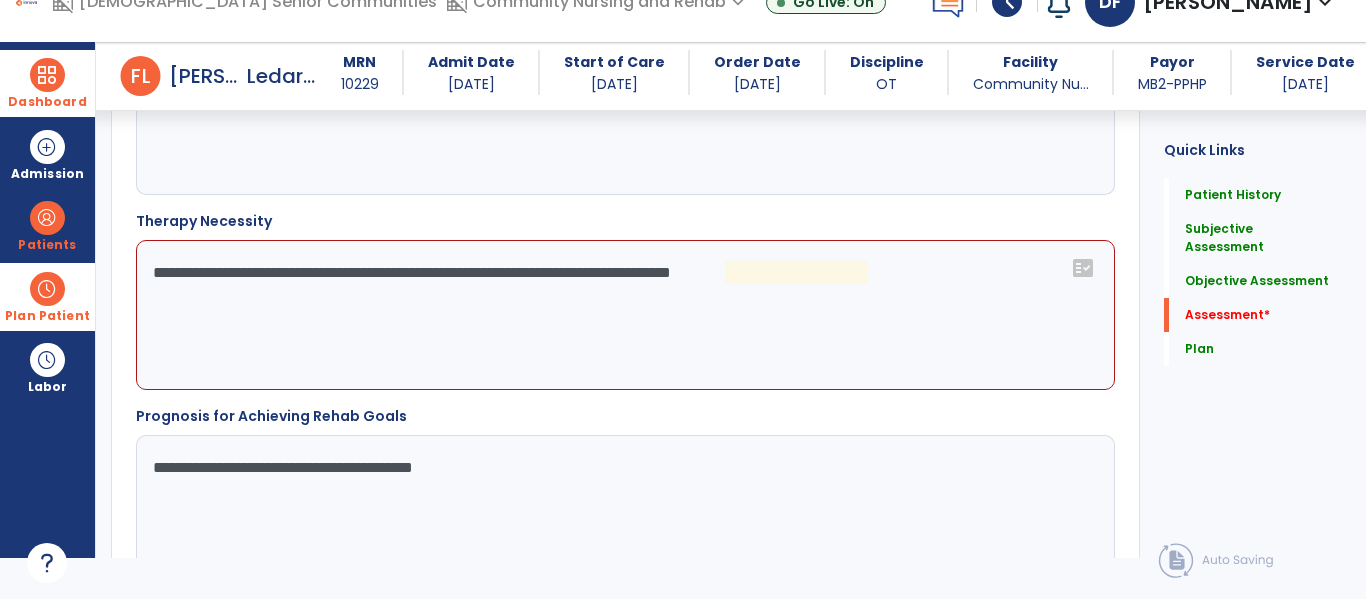 click on "**********" 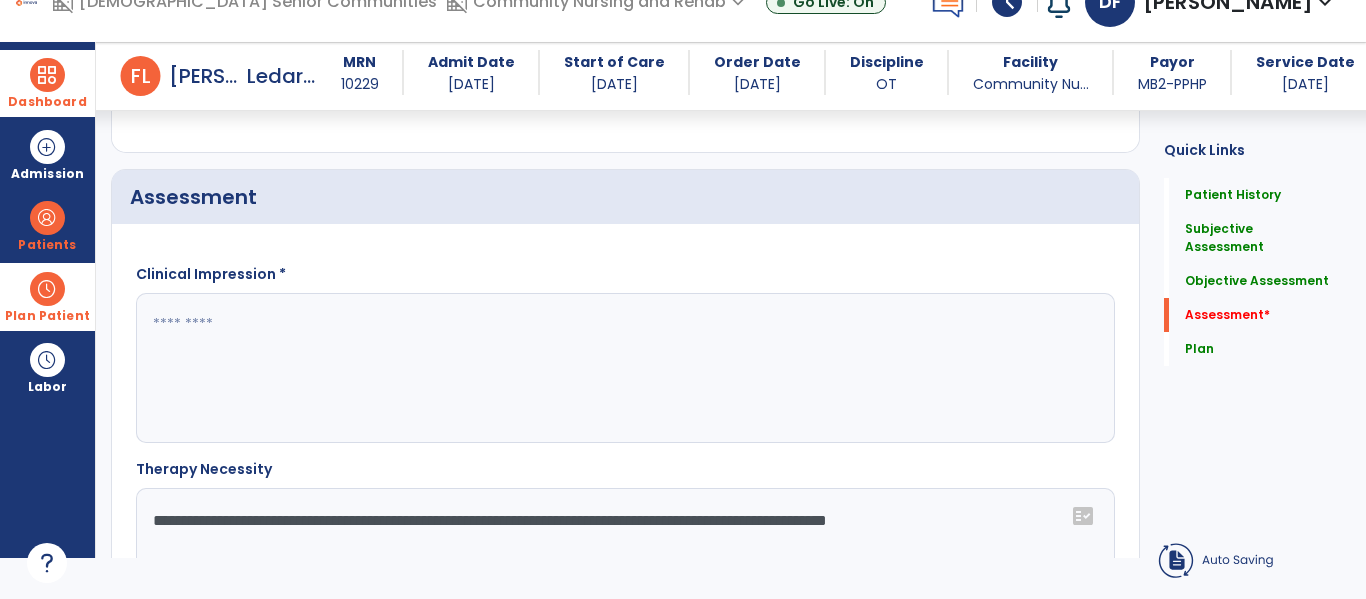 scroll, scrollTop: 2242, scrollLeft: 0, axis: vertical 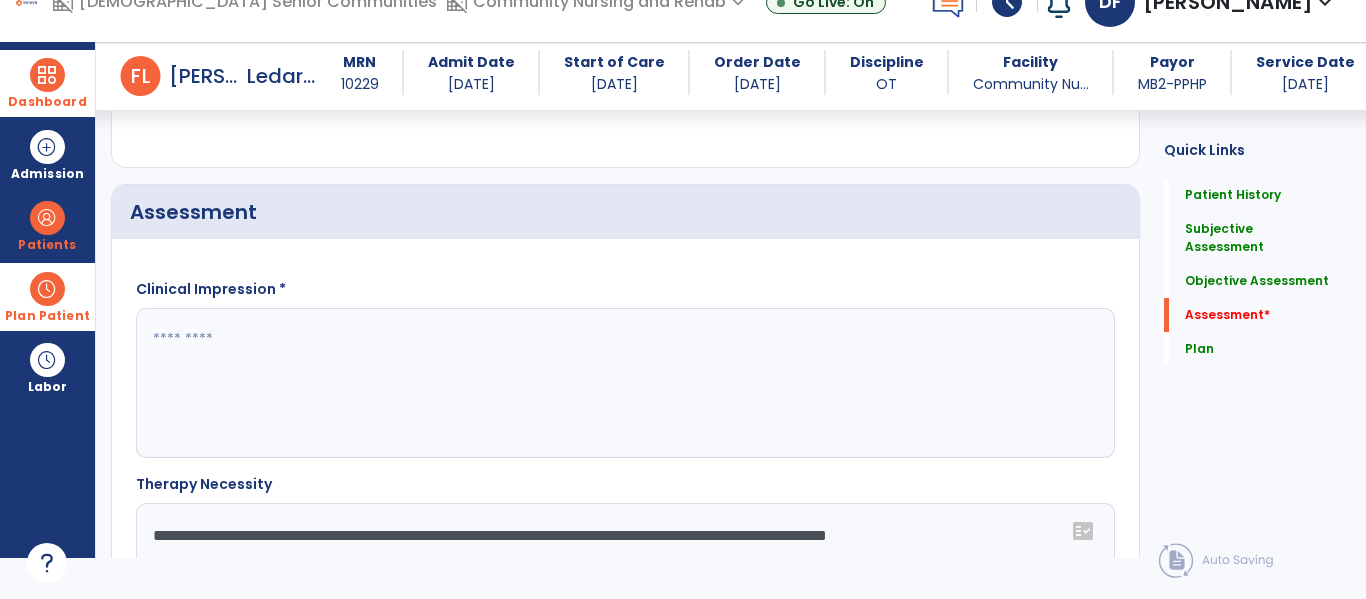 type on "**********" 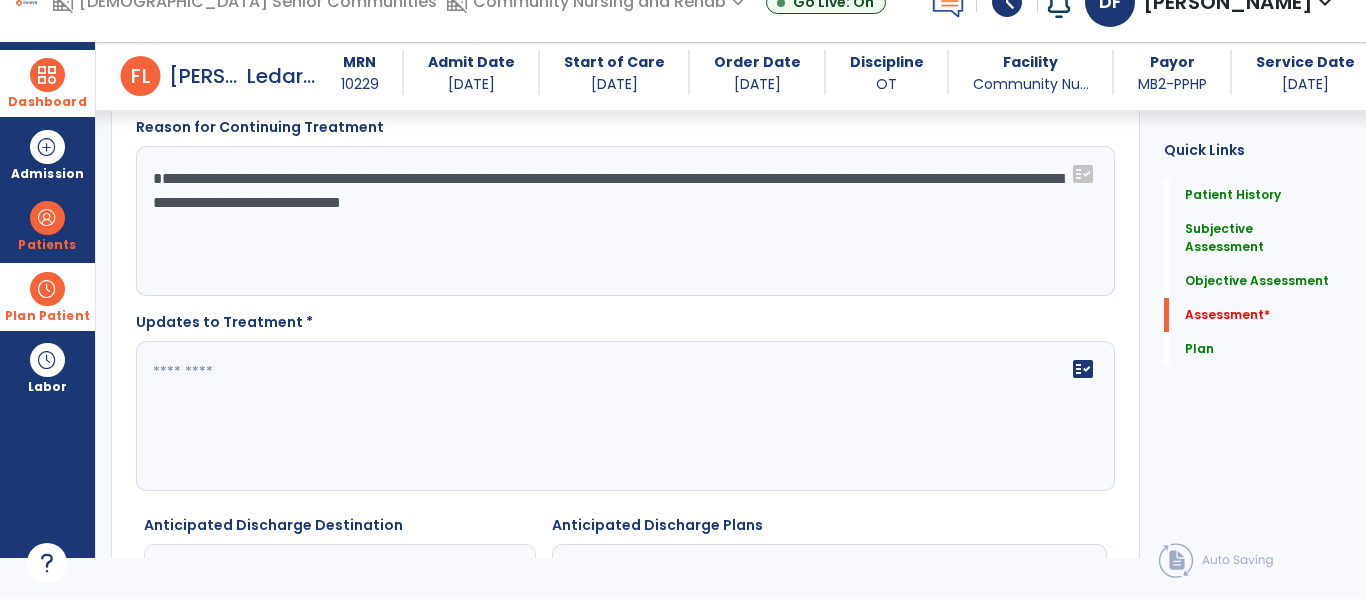 scroll, scrollTop: 3000, scrollLeft: 0, axis: vertical 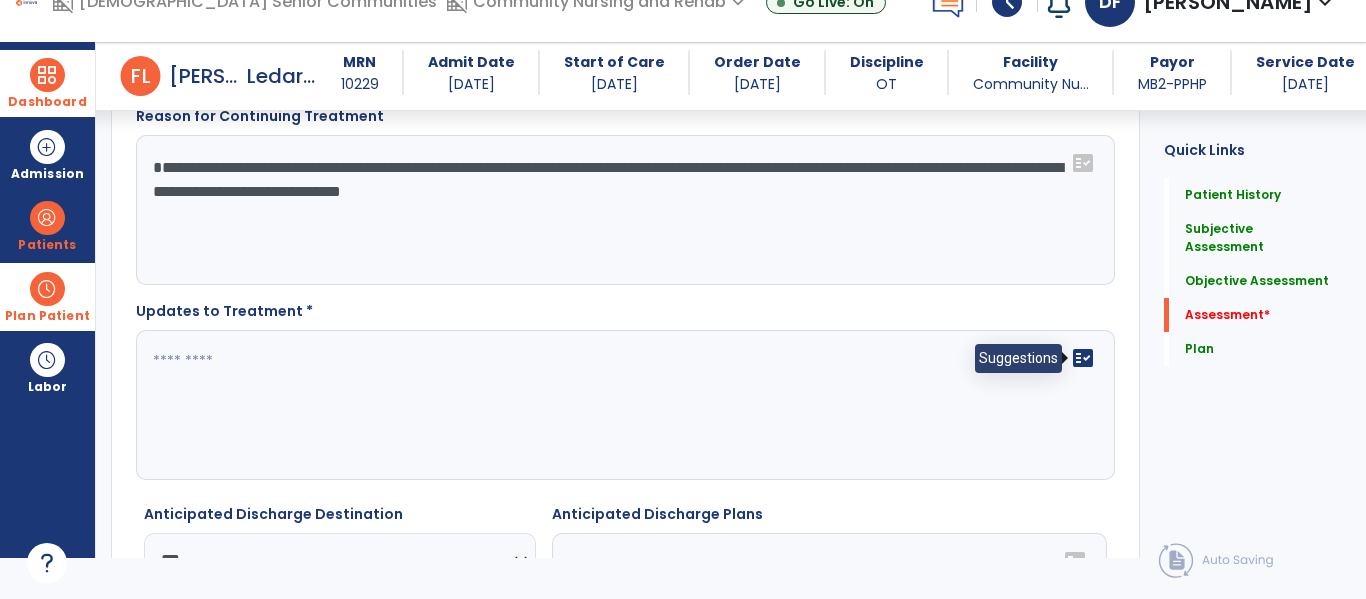 type on "**********" 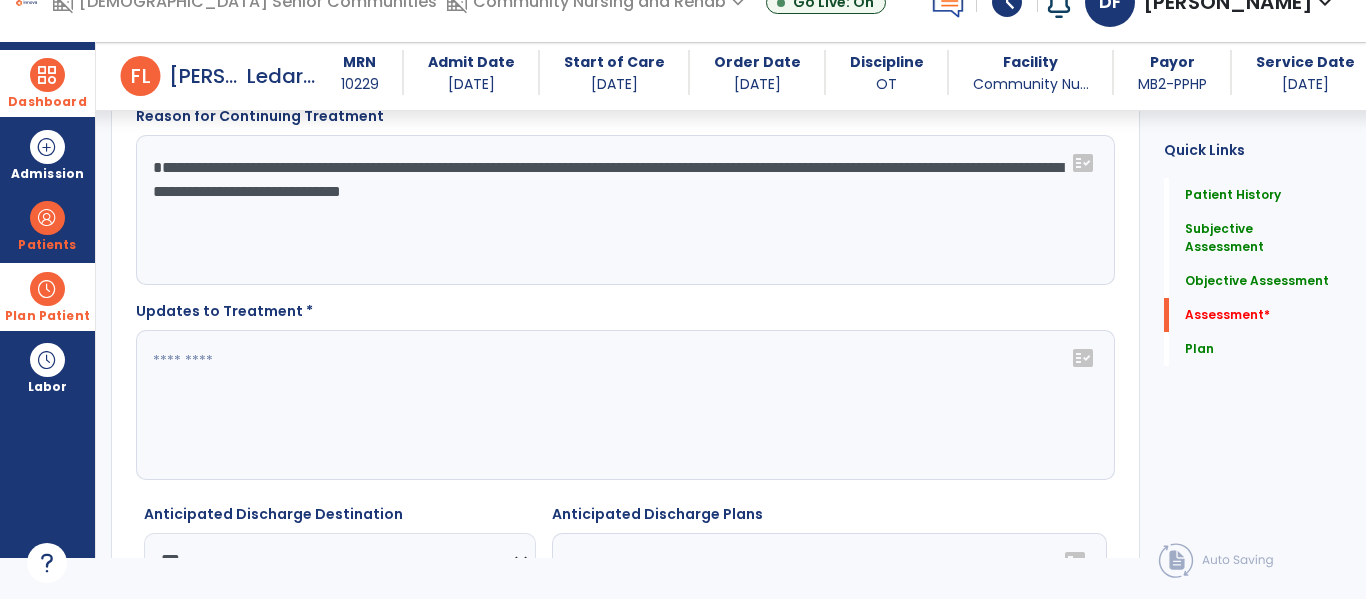click on "fact_check" 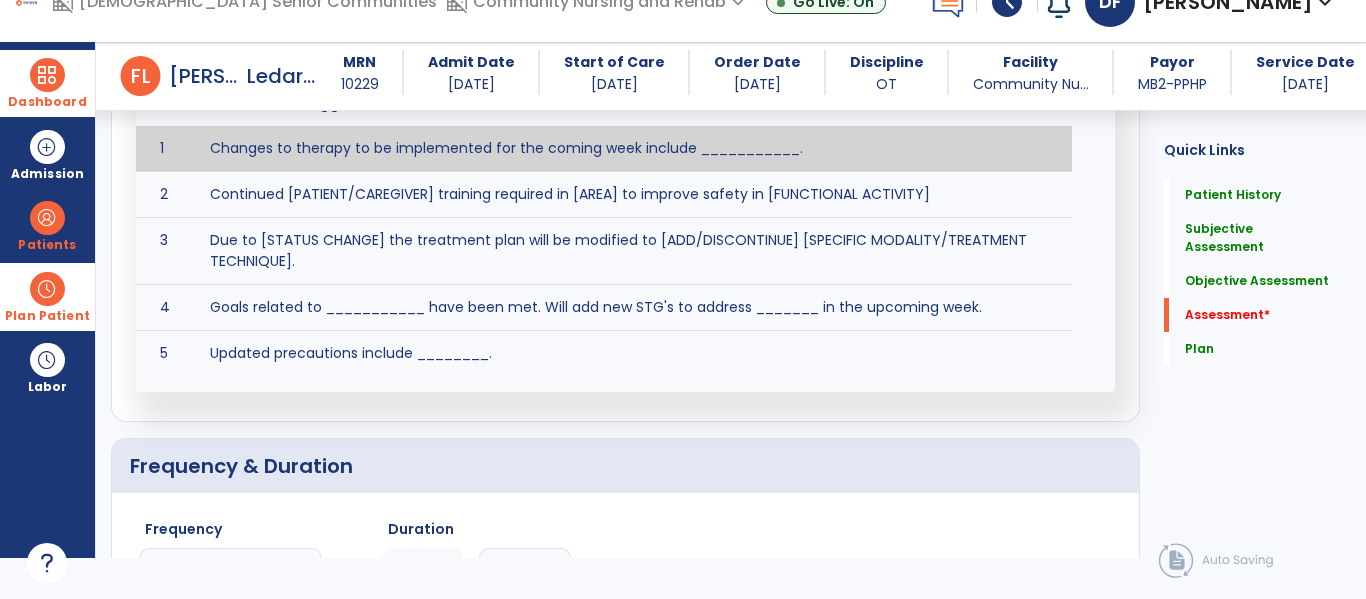 scroll, scrollTop: 3337, scrollLeft: 0, axis: vertical 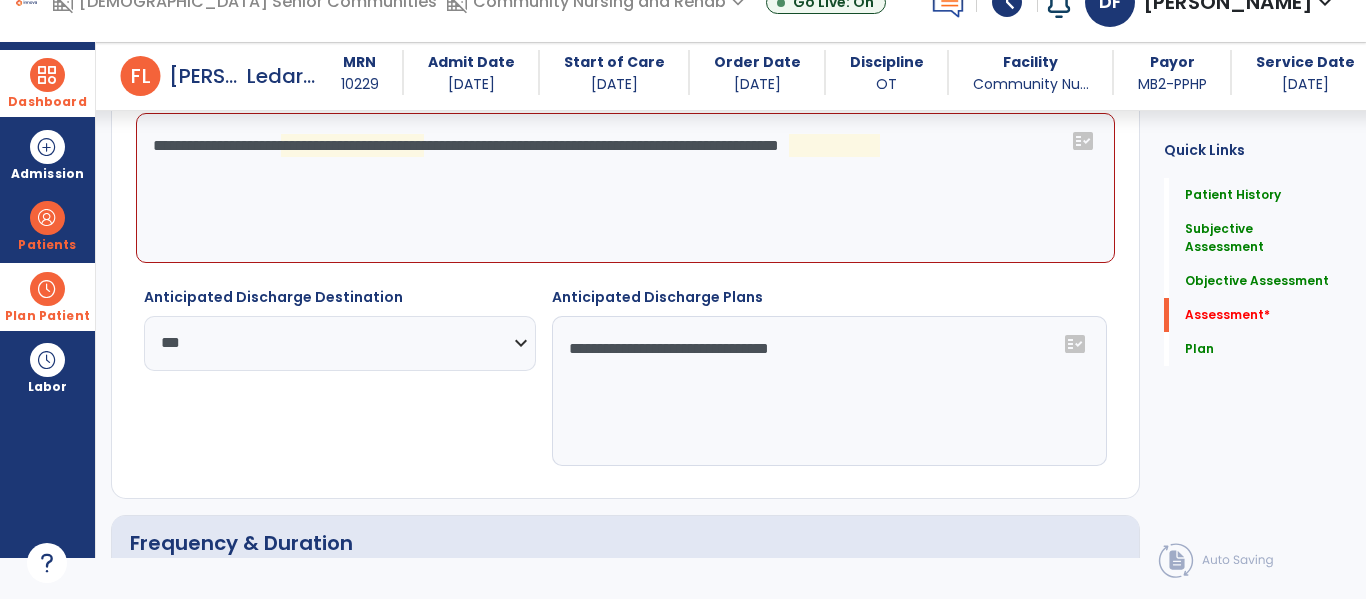 click on "**********" 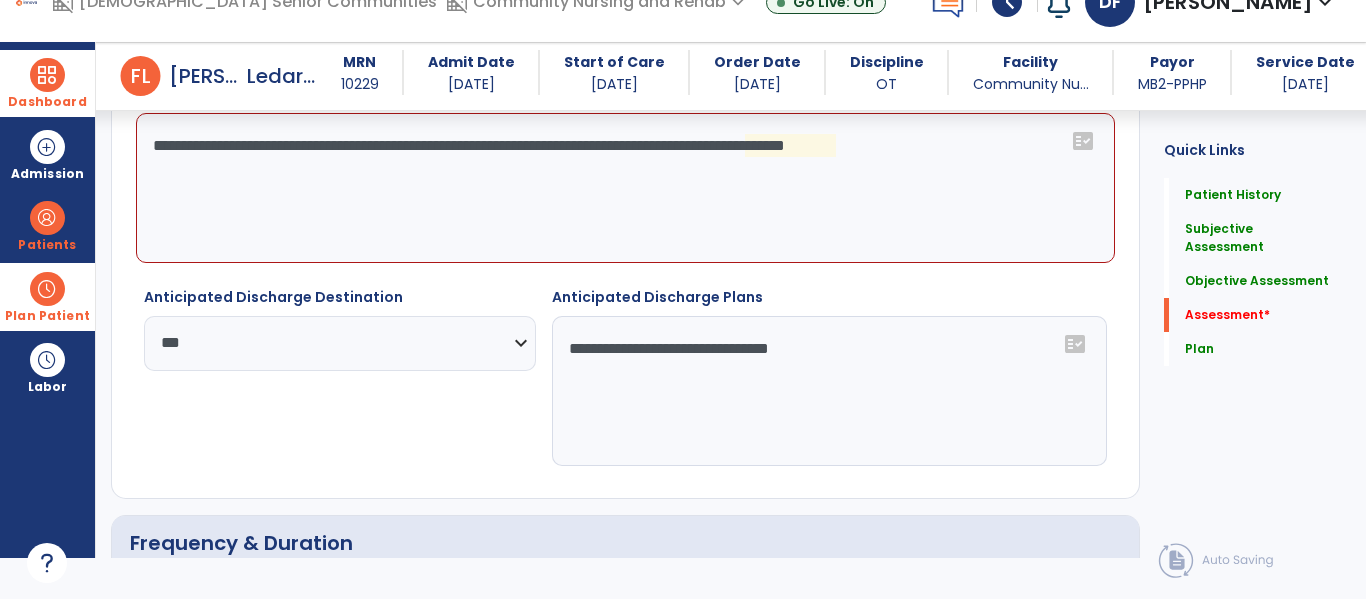 click on "**********" 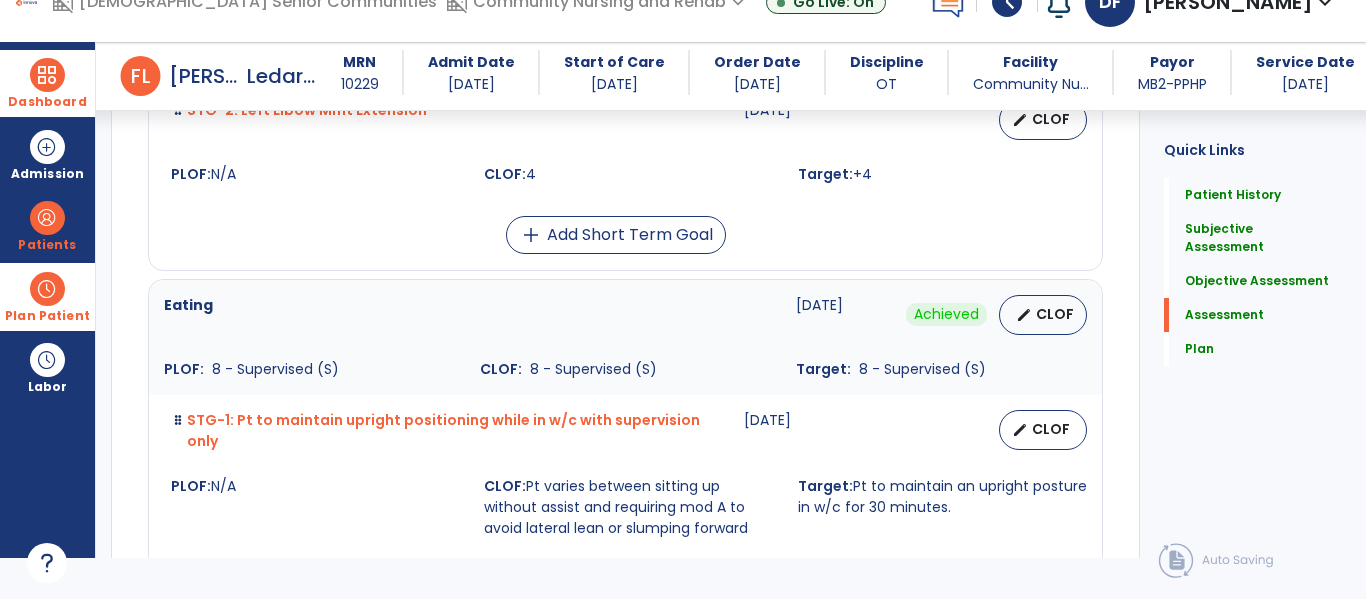 scroll, scrollTop: 5304, scrollLeft: 0, axis: vertical 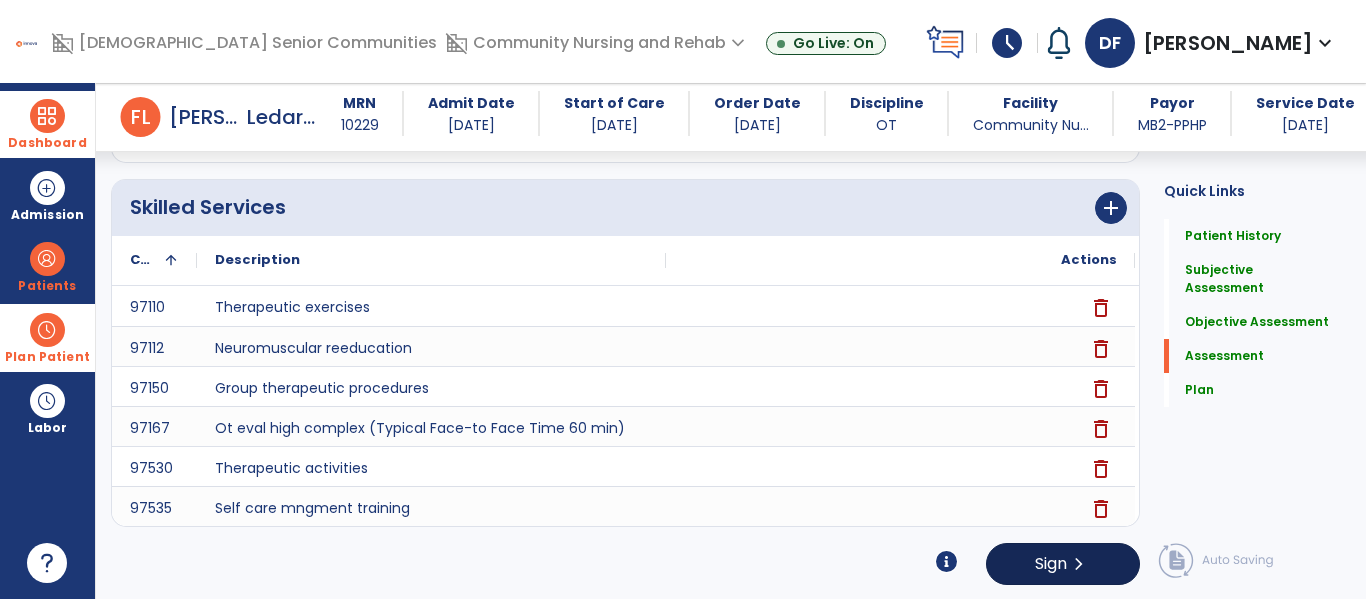 type on "**********" 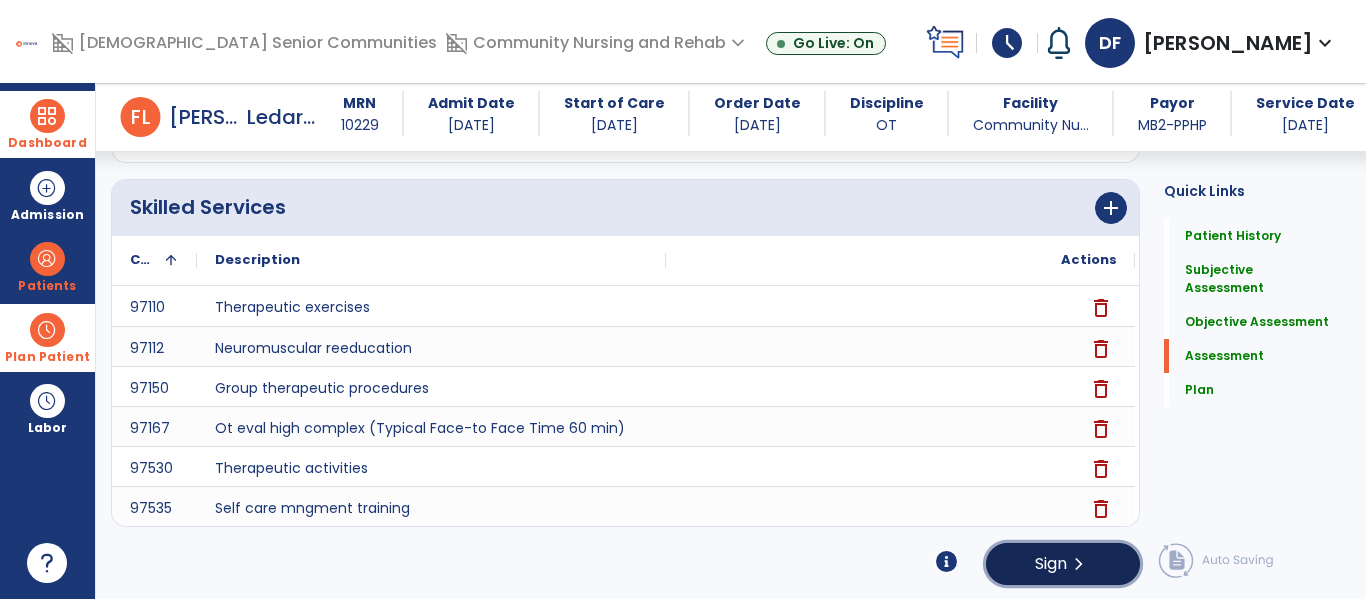 click on "Sign" 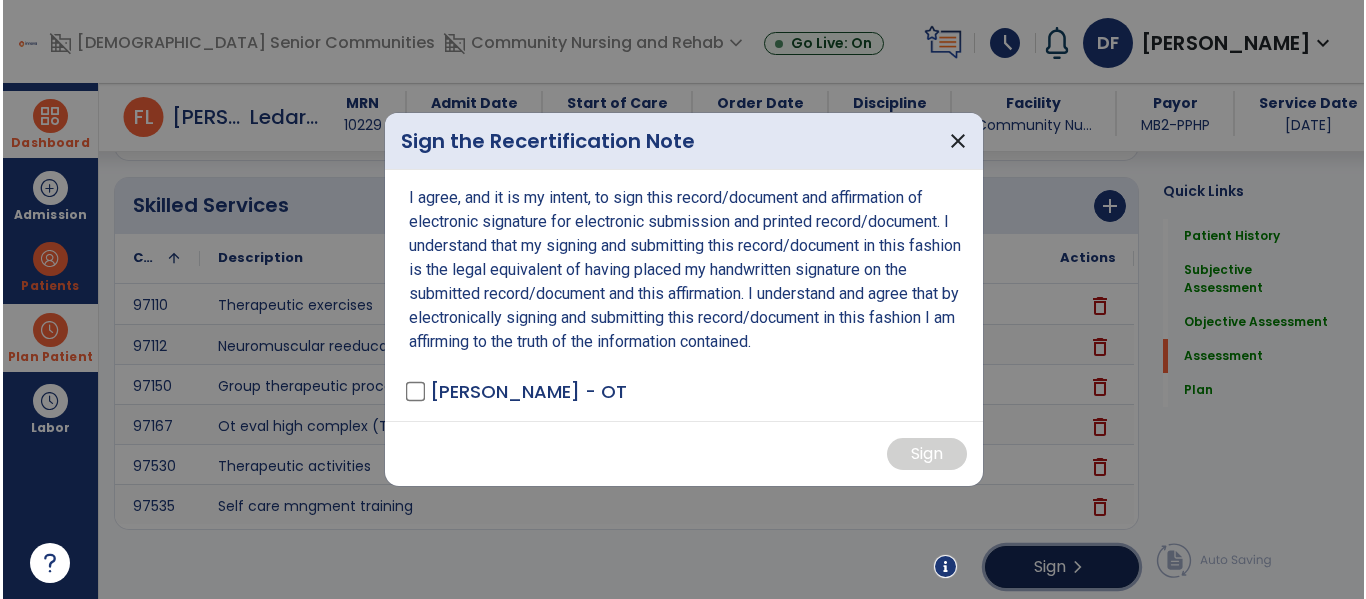 scroll, scrollTop: 5389, scrollLeft: 0, axis: vertical 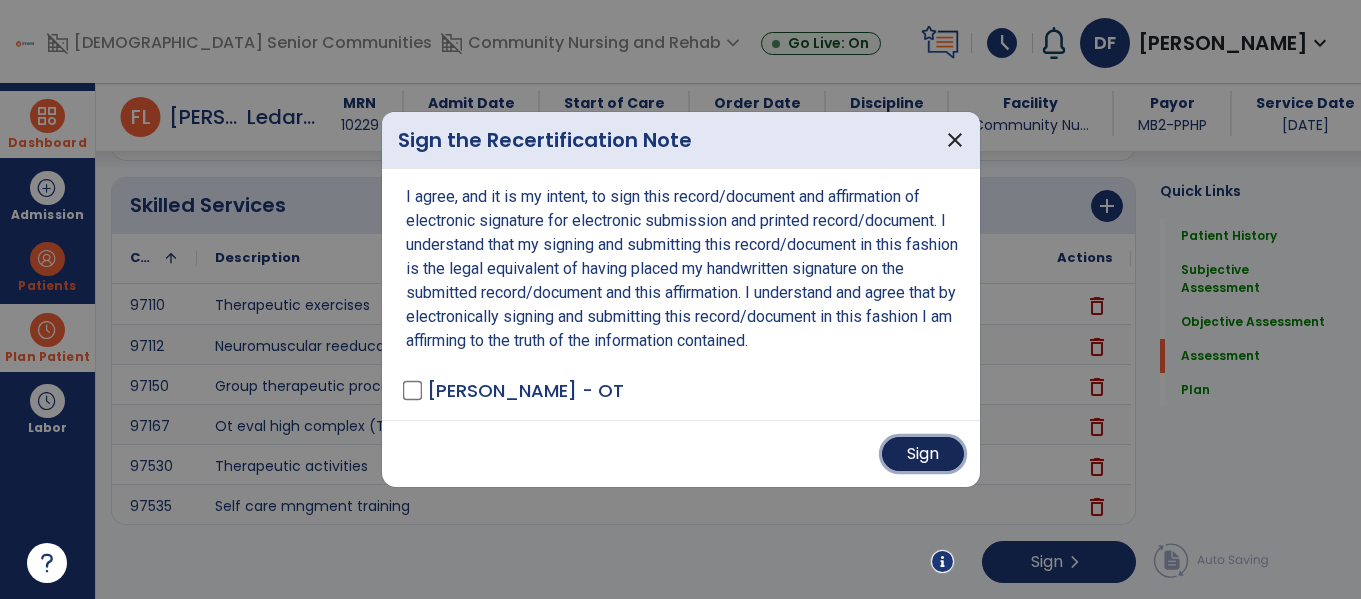 click on "Sign" at bounding box center [923, 454] 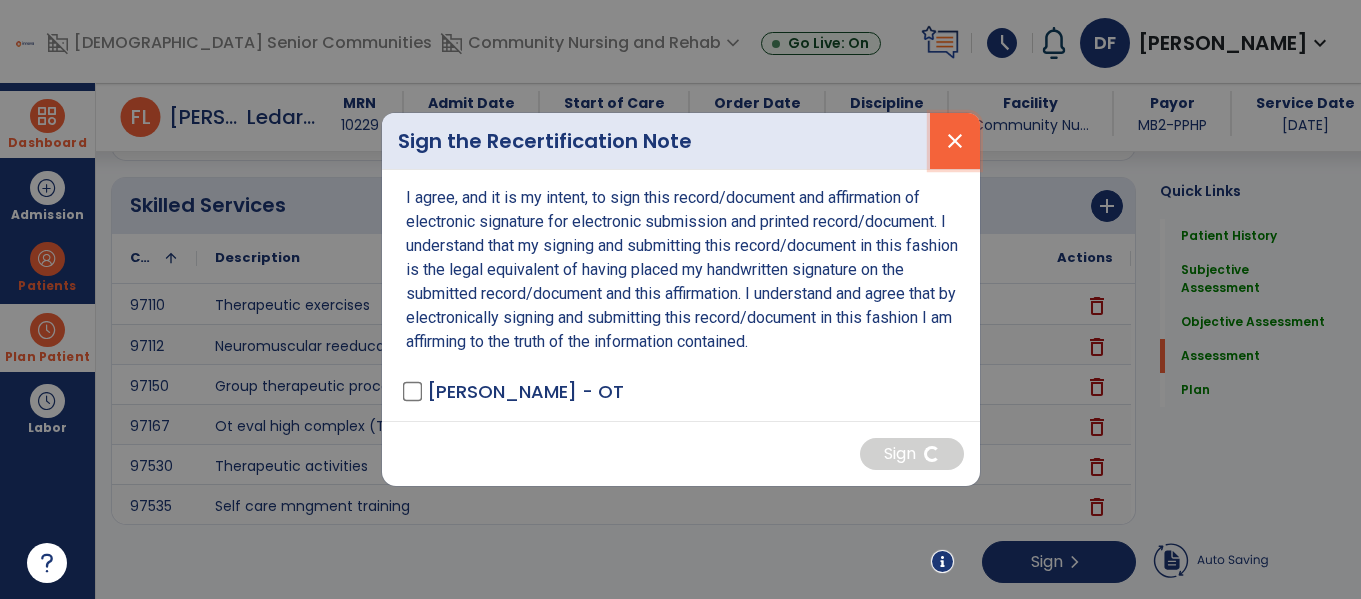 click on "close" at bounding box center (955, 141) 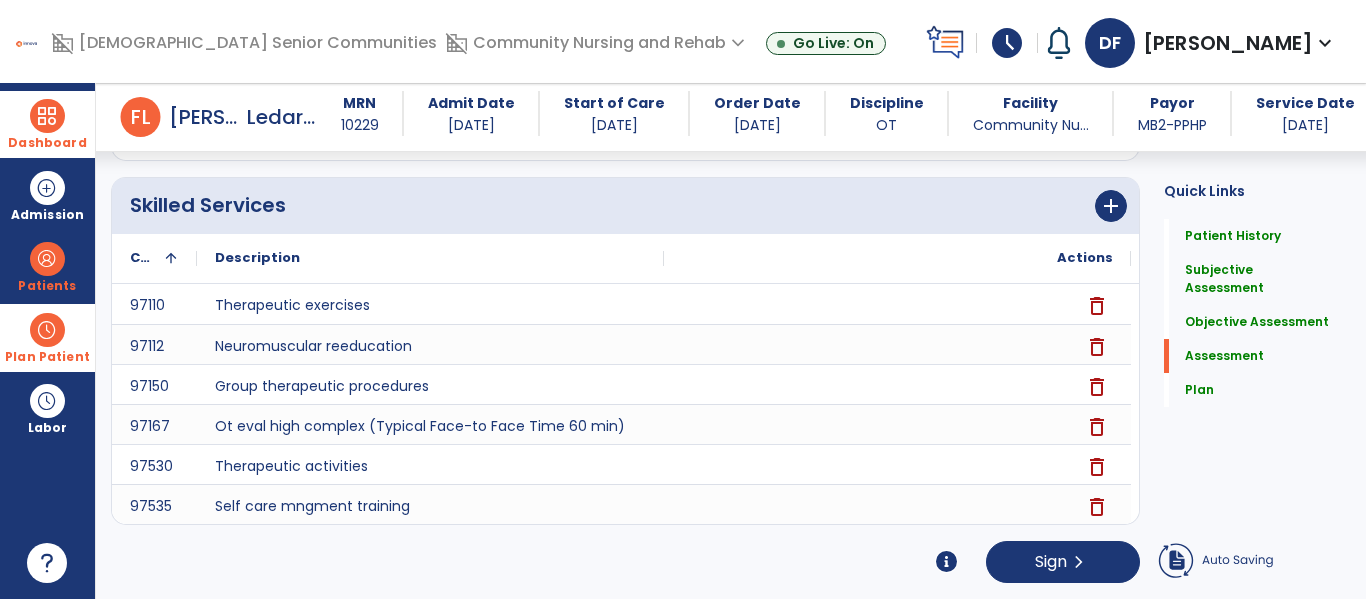 scroll, scrollTop: 5387, scrollLeft: 0, axis: vertical 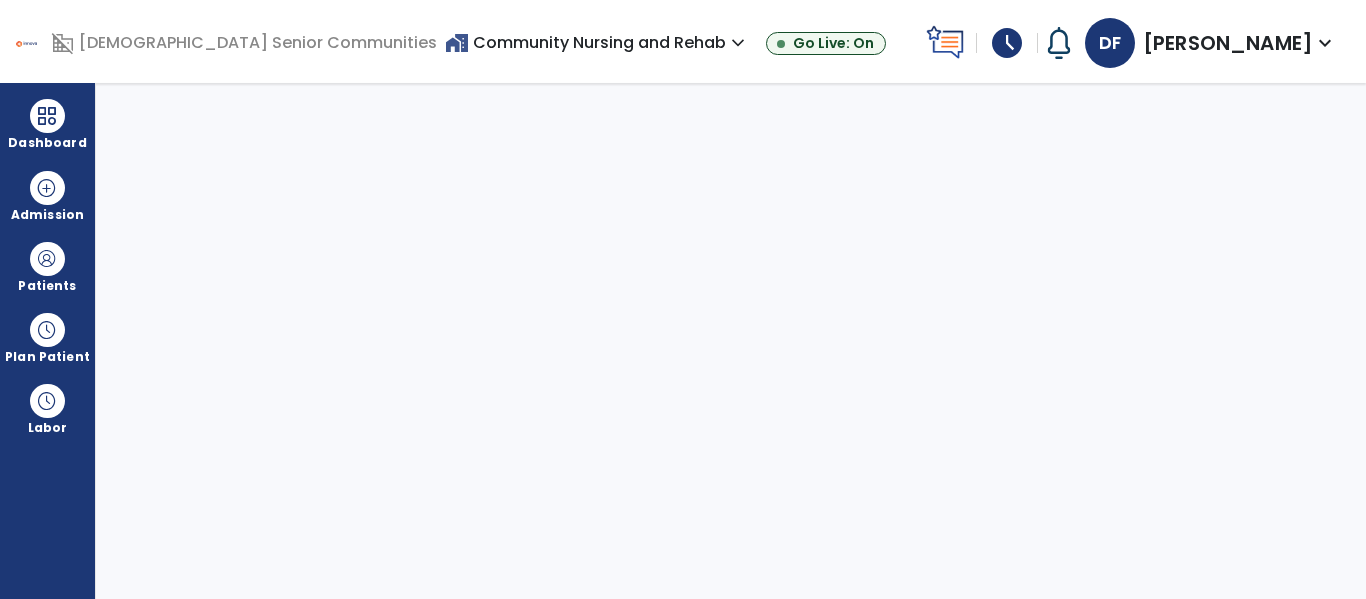 select on "****" 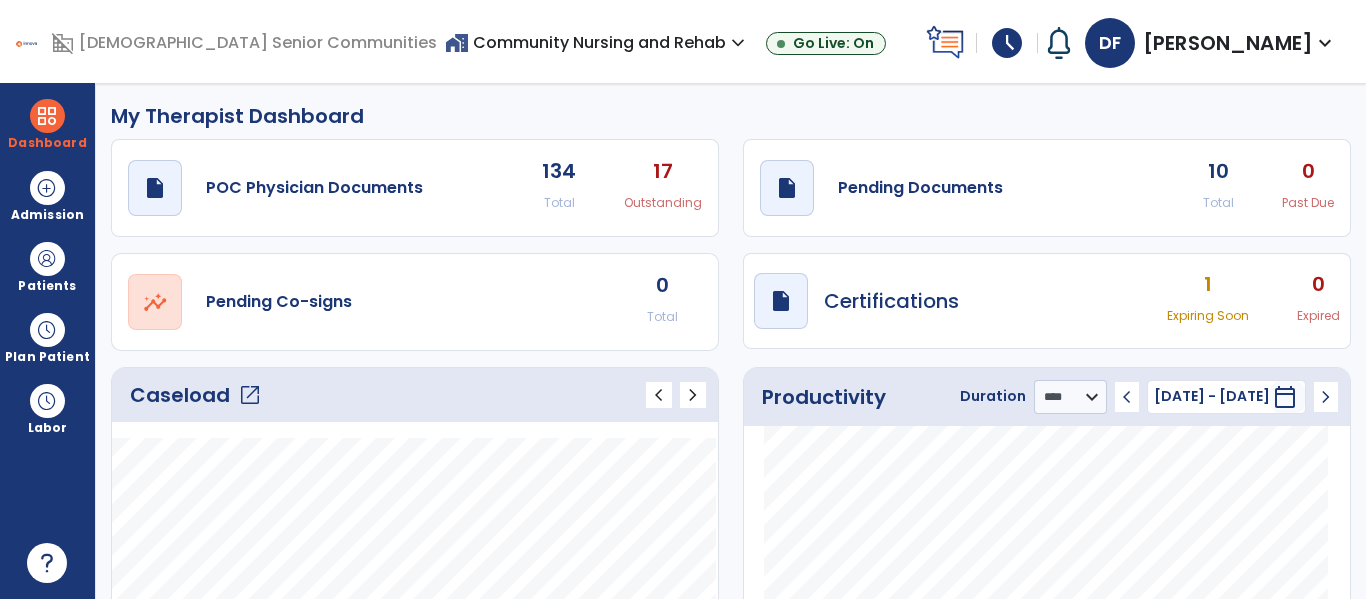 scroll, scrollTop: 0, scrollLeft: 0, axis: both 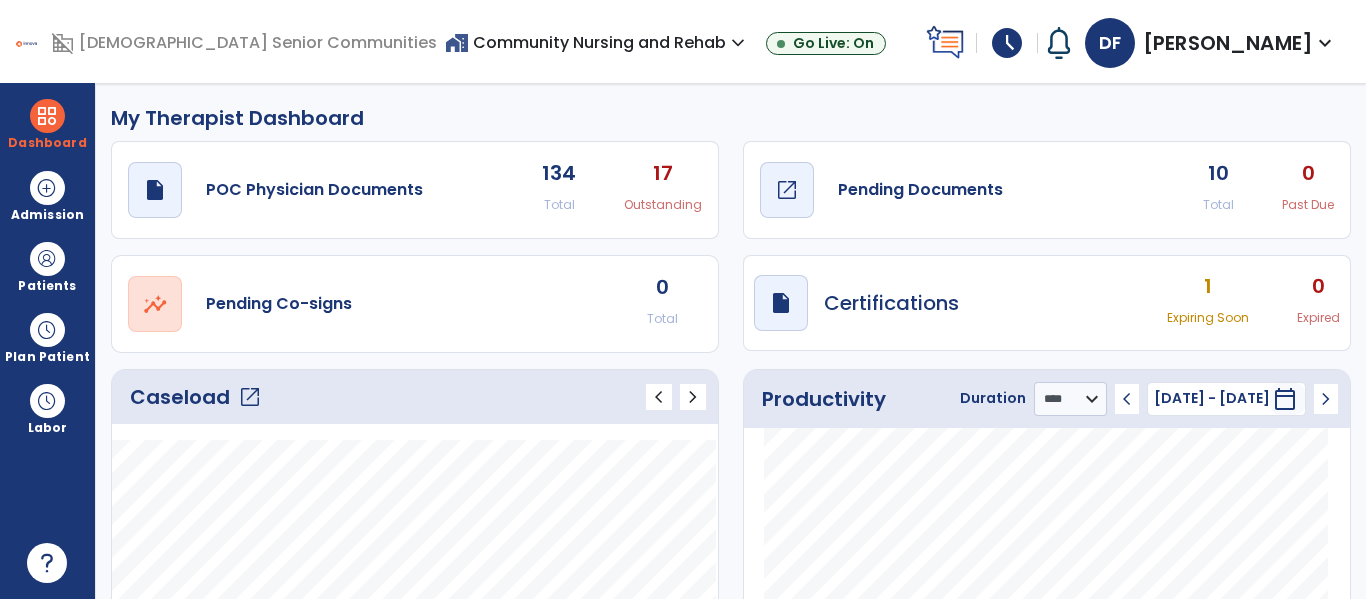click on "Pending Documents" 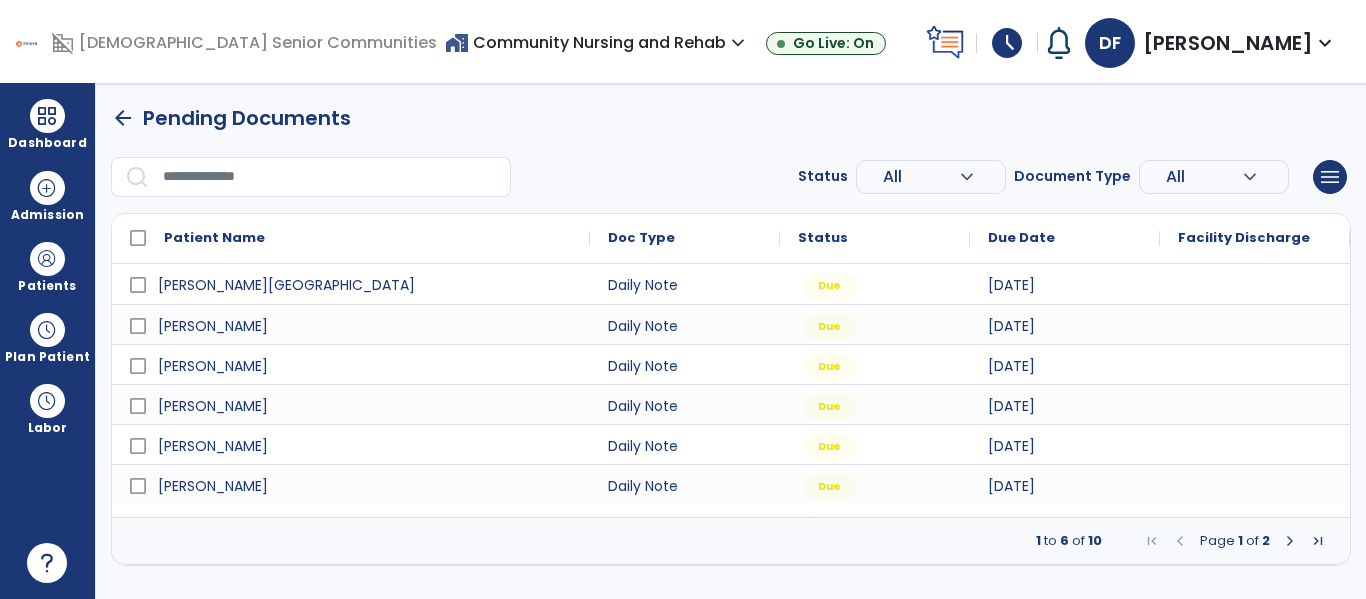 click at bounding box center [1290, 541] 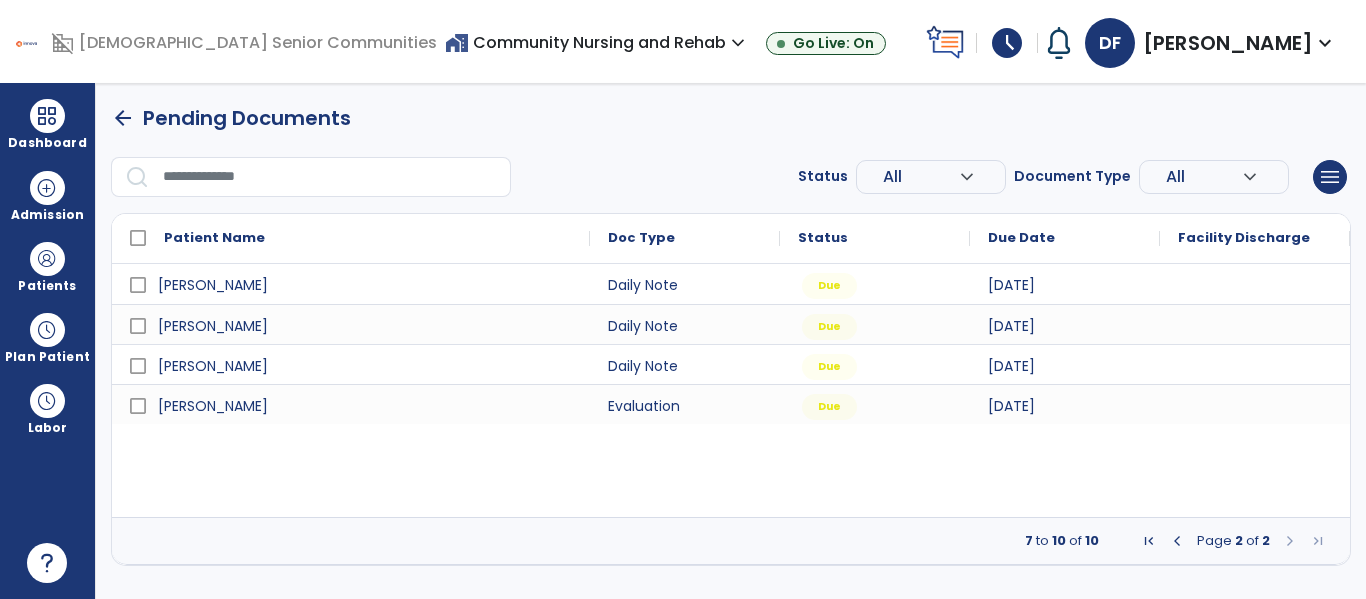 click at bounding box center [1177, 541] 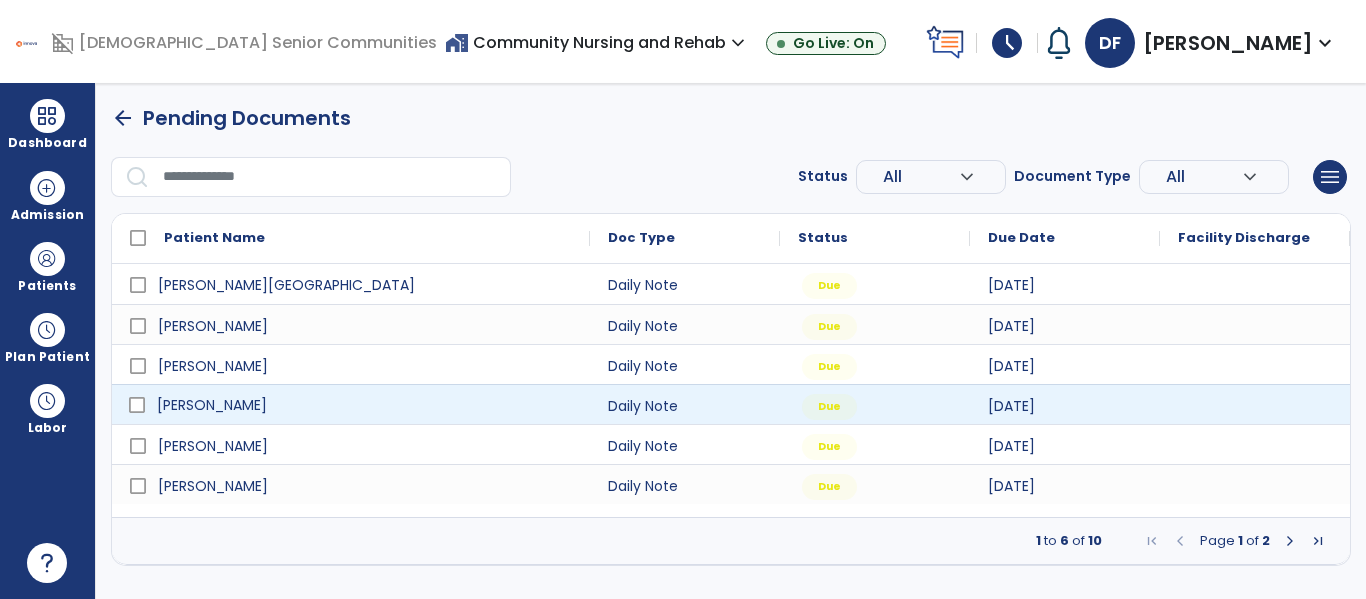 click on "Sanders, Carl" at bounding box center (212, 405) 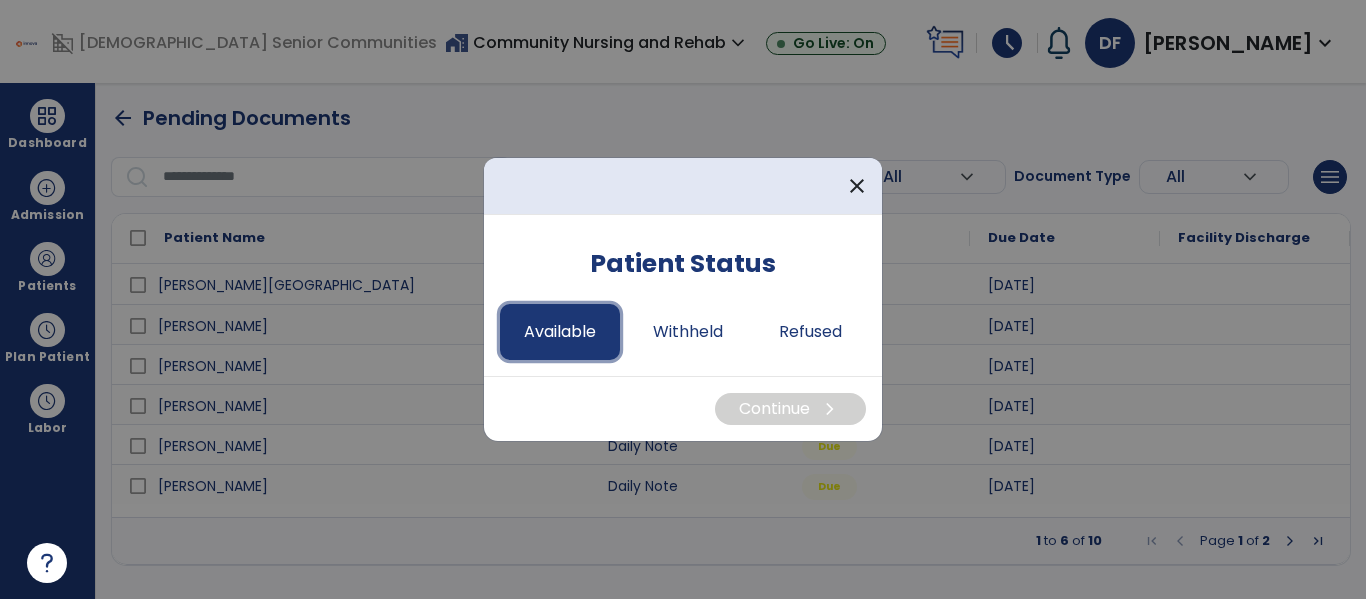 click on "Available" at bounding box center (560, 332) 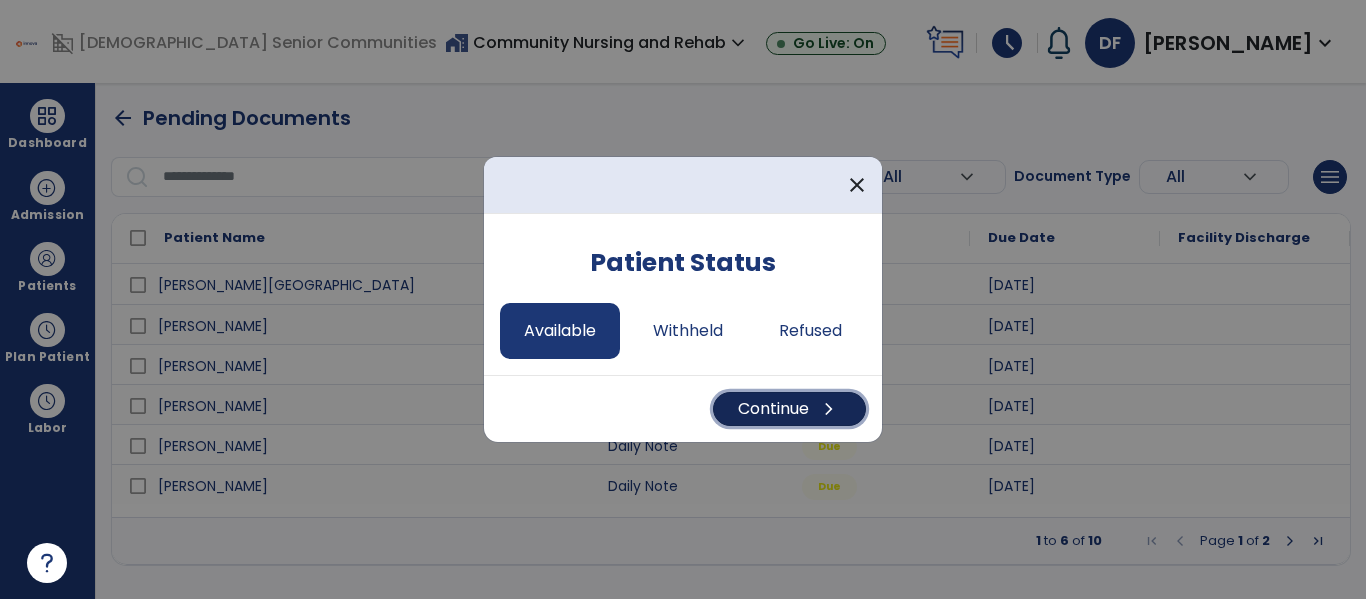click on "Continue   chevron_right" at bounding box center [789, 409] 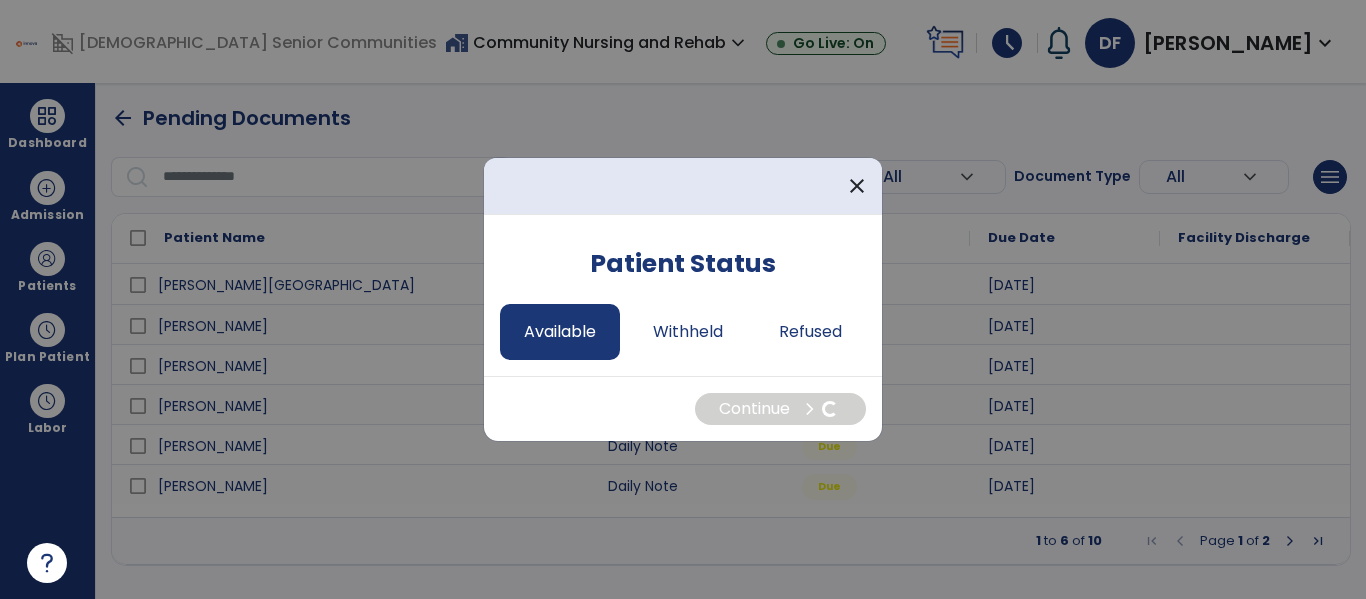 select on "*" 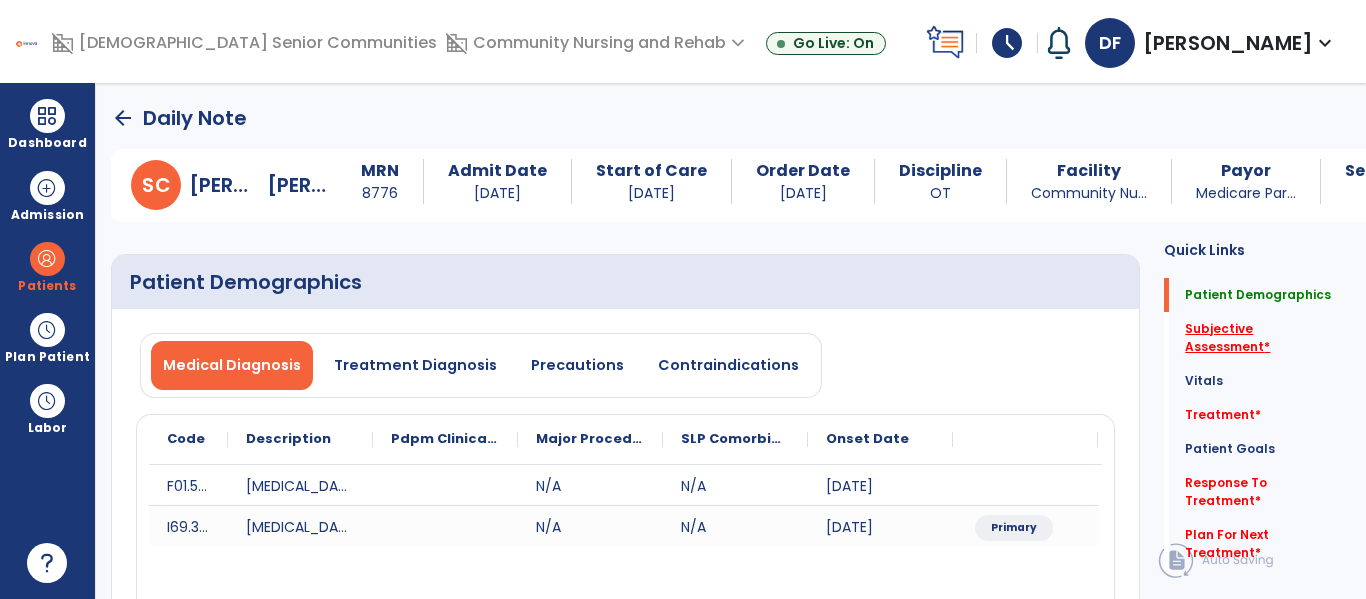 click on "Subjective Assessment   *" 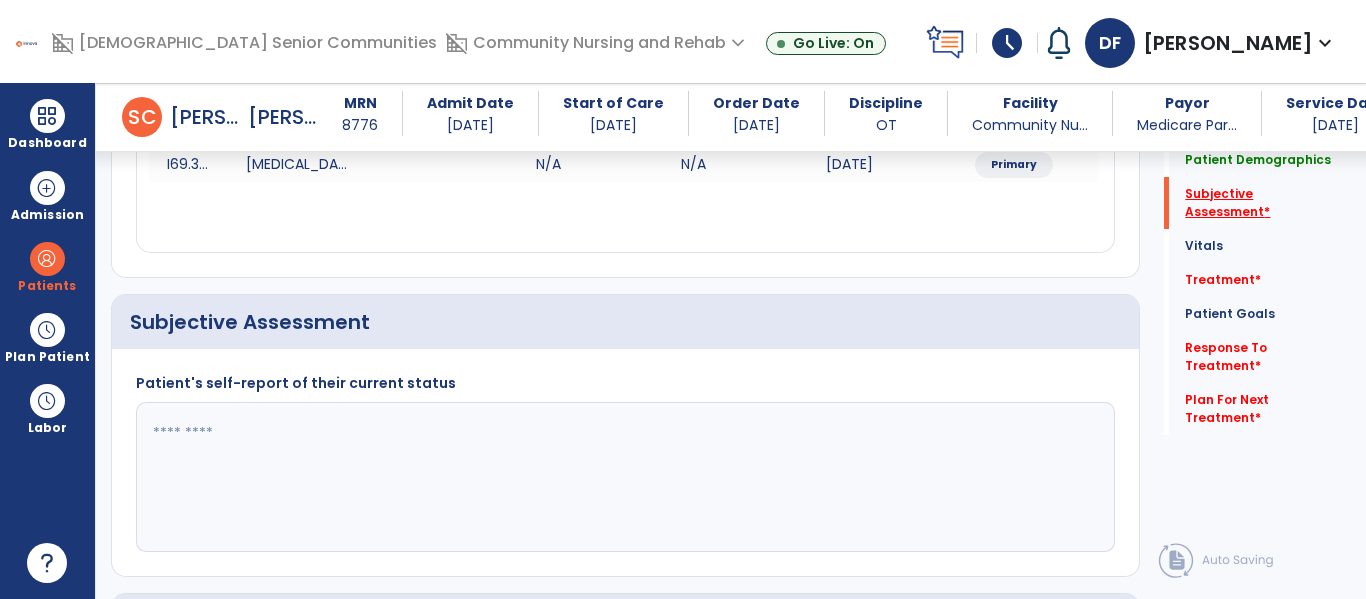 scroll, scrollTop: 457, scrollLeft: 0, axis: vertical 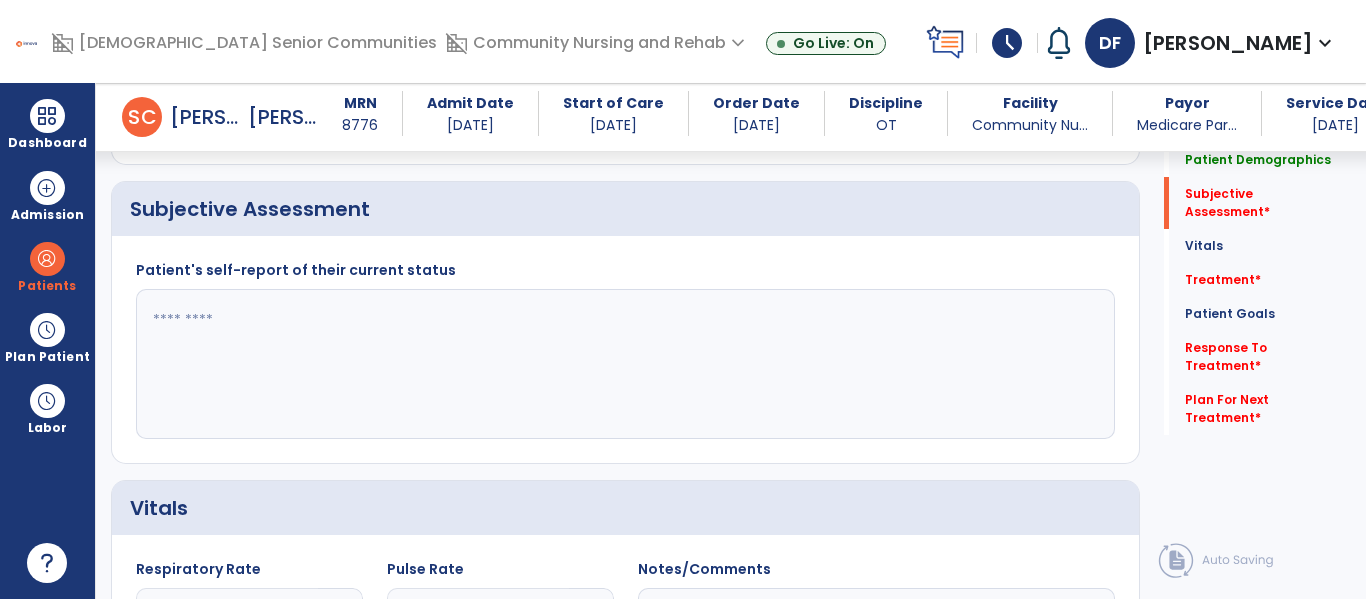 click 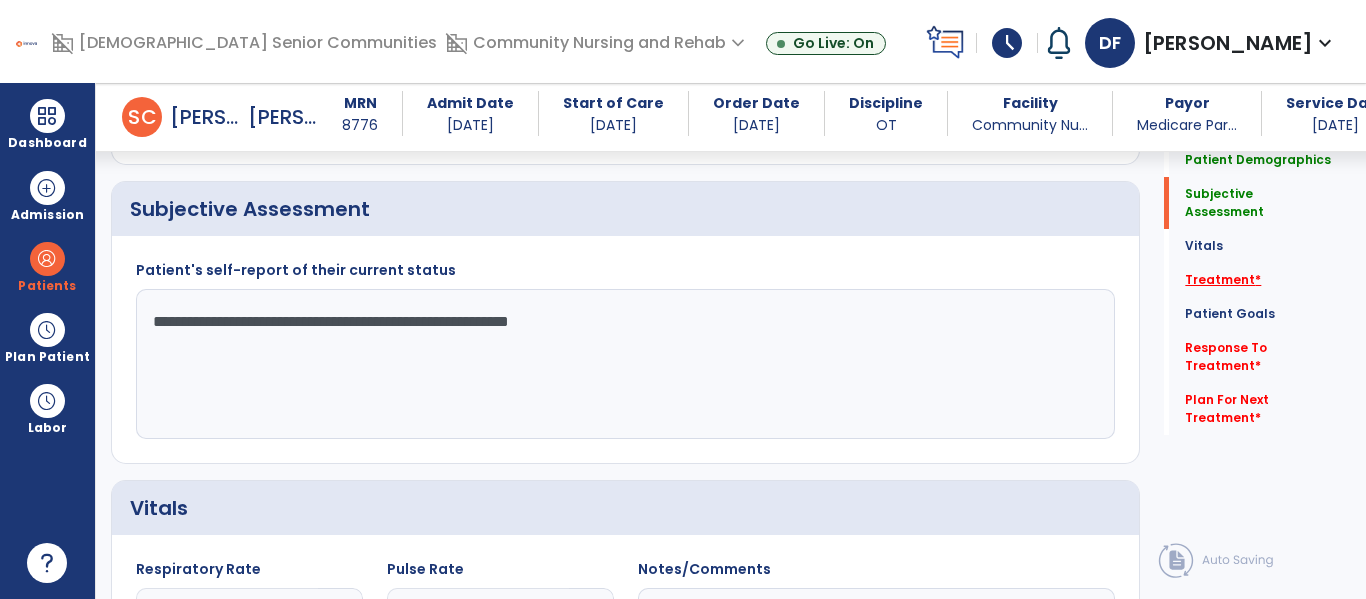 type on "**********" 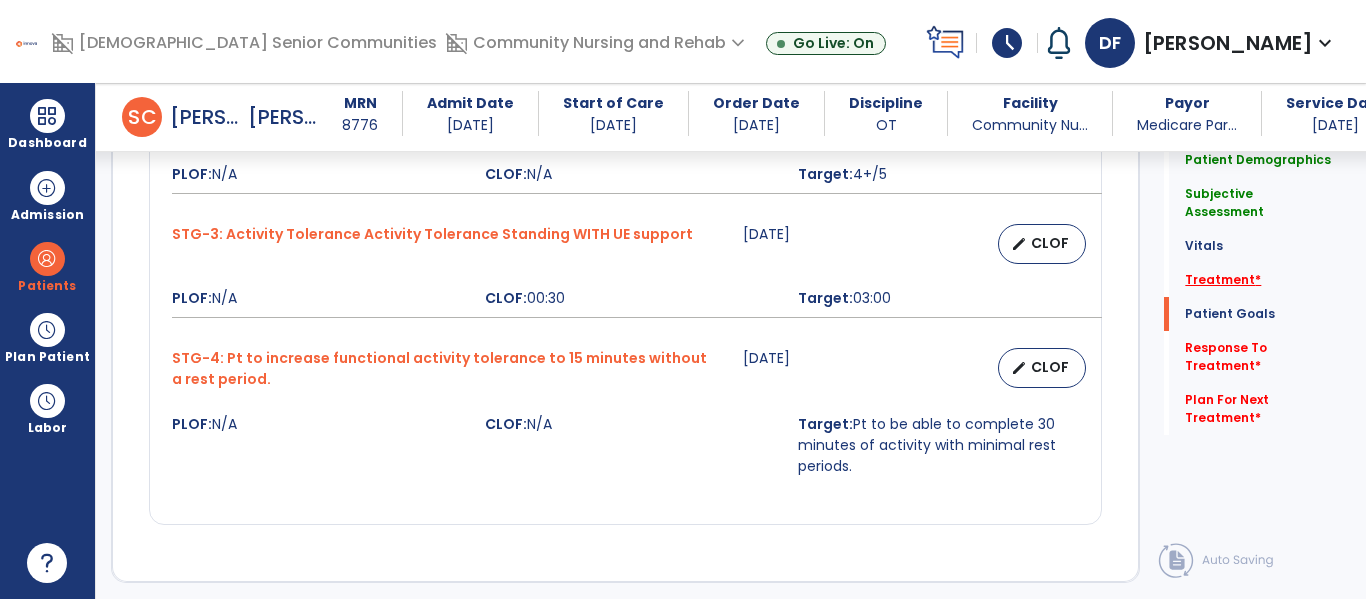 scroll, scrollTop: 1955, scrollLeft: 0, axis: vertical 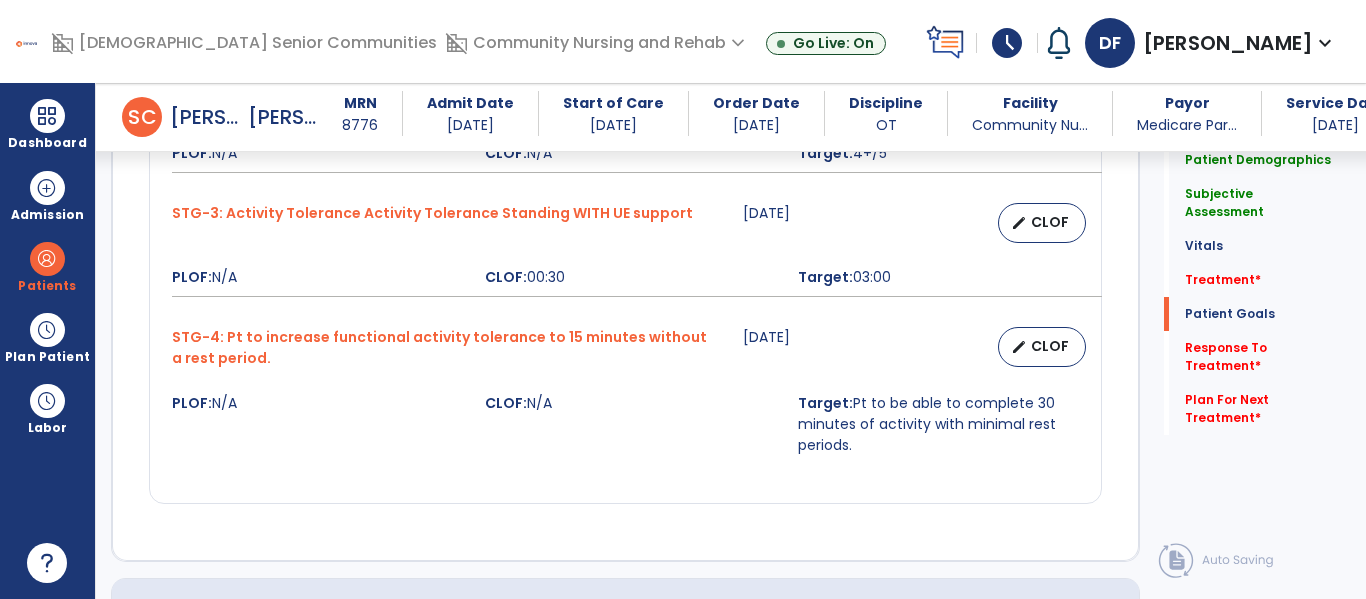 click on "Treatment   *  Treatment   *" 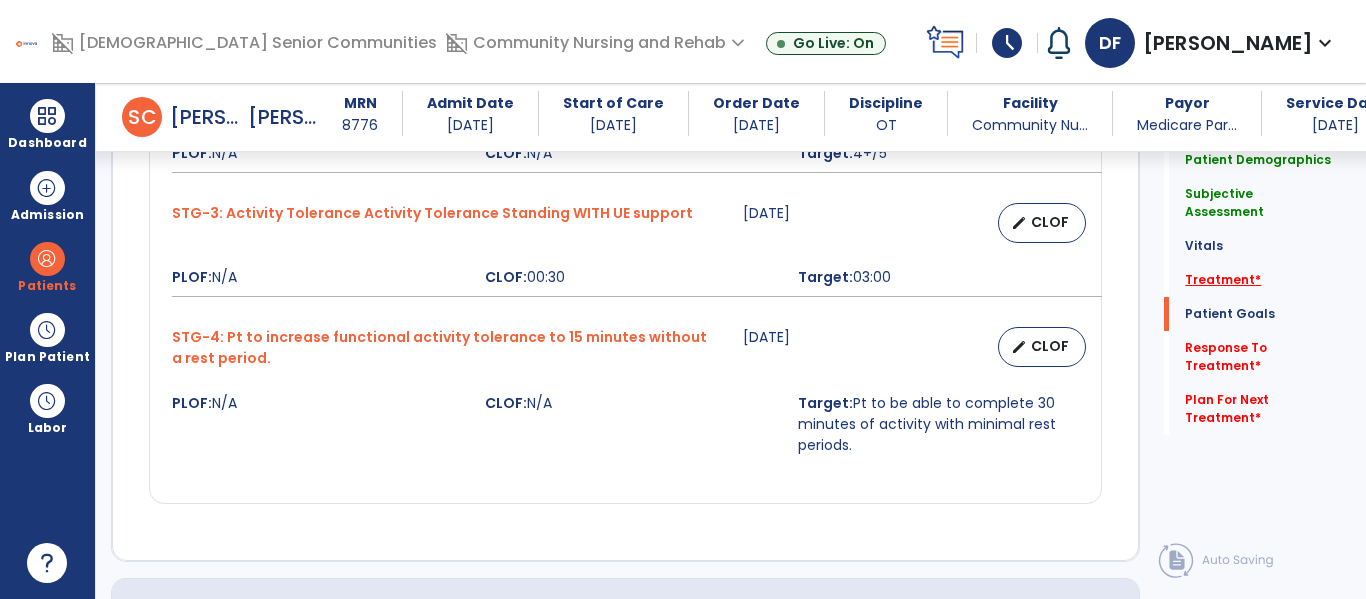 click on "Treatment   *" 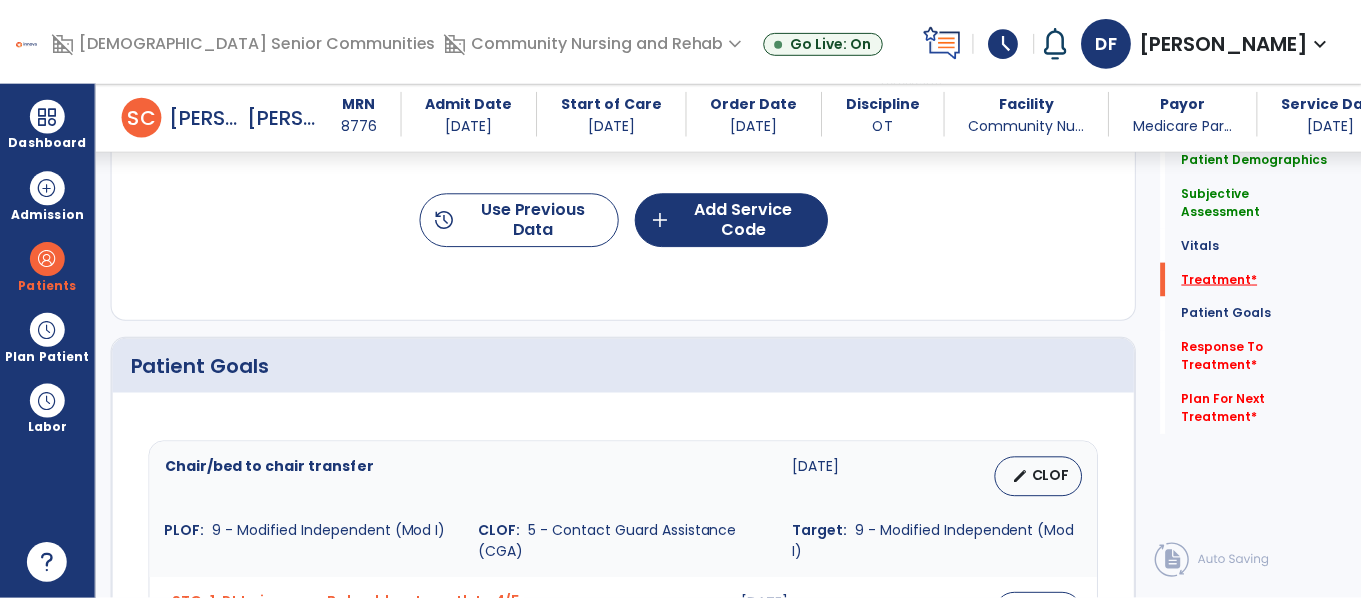 scroll, scrollTop: 1146, scrollLeft: 0, axis: vertical 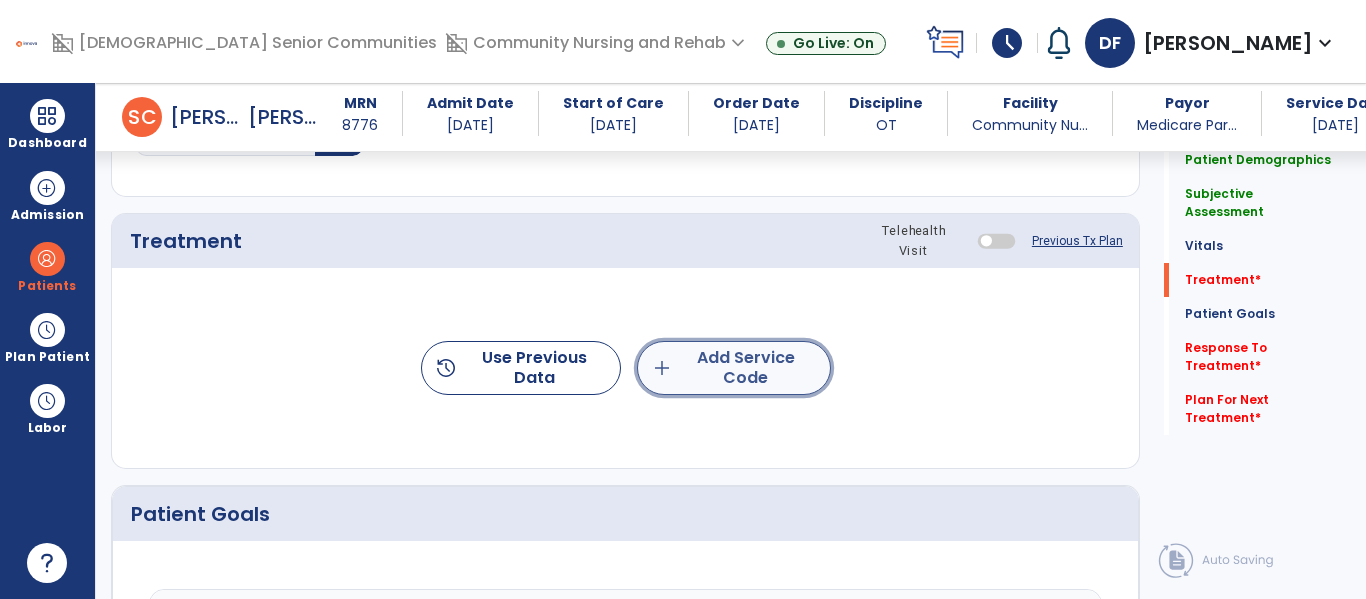 click on "add  Add Service Code" 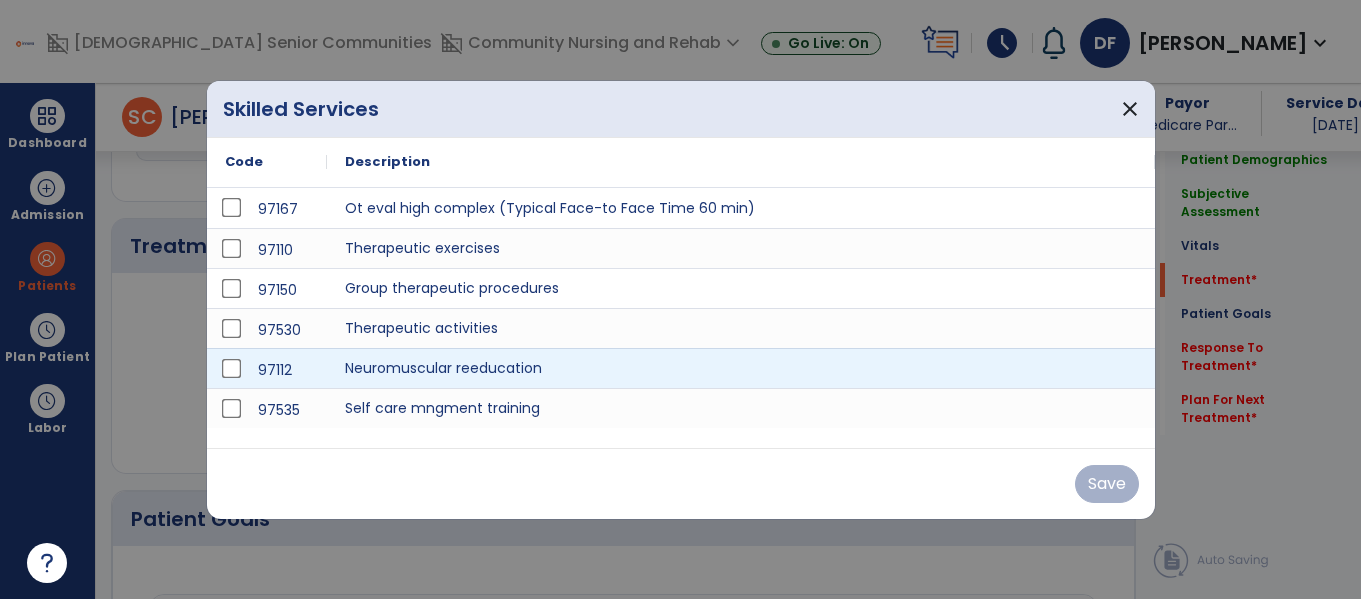scroll, scrollTop: 1146, scrollLeft: 0, axis: vertical 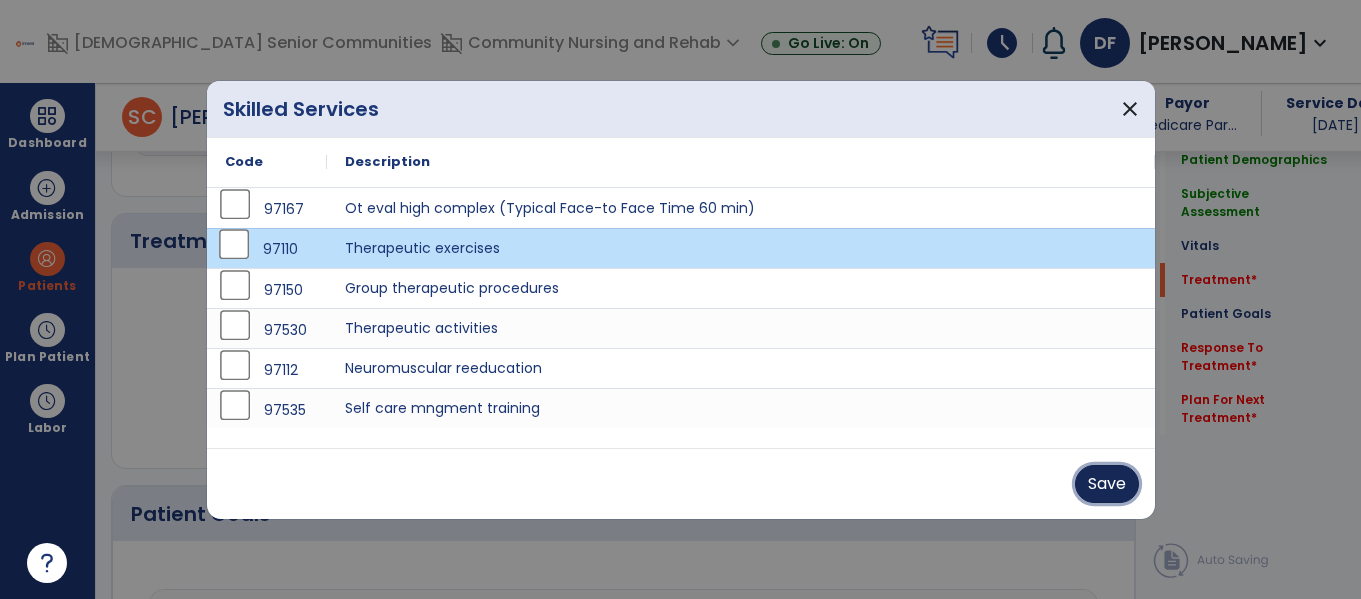 click on "Save" at bounding box center [1107, 484] 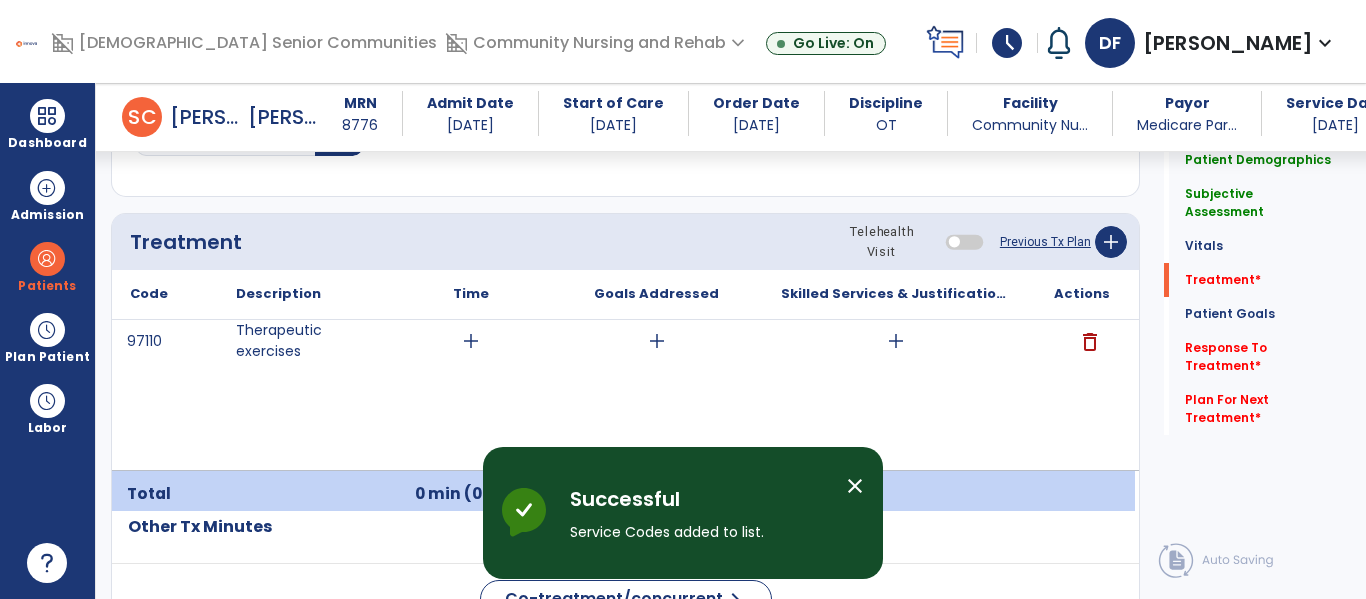 click on "close" at bounding box center (855, 486) 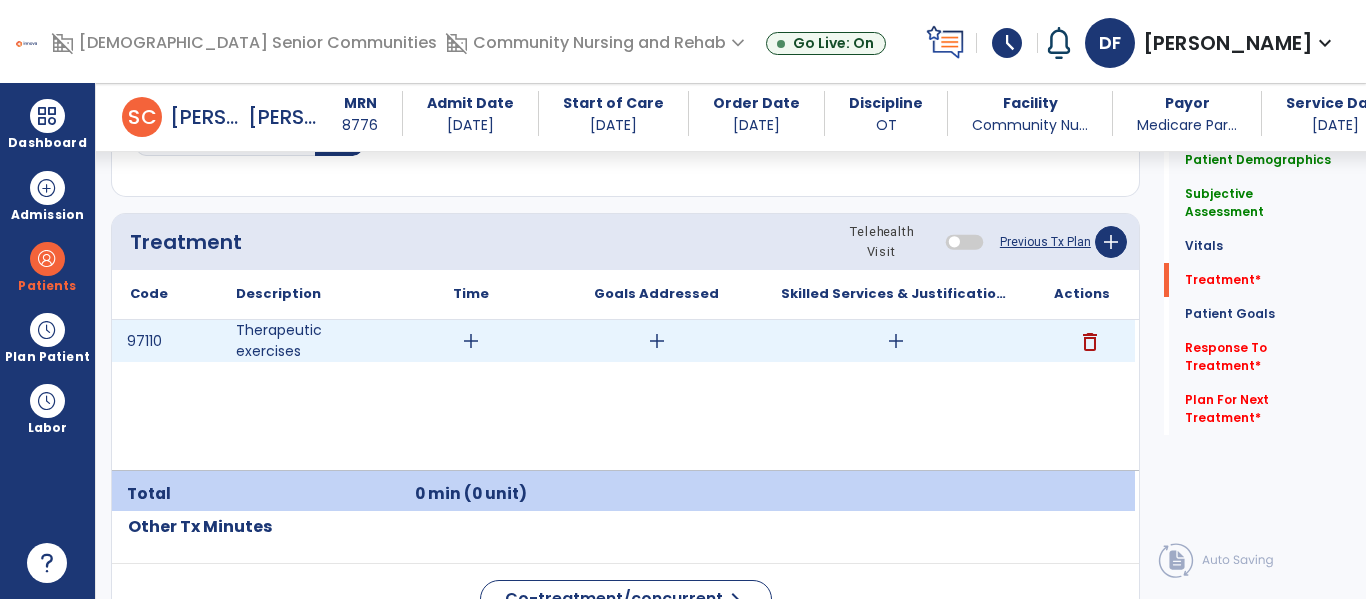 click on "add" at bounding box center (471, 341) 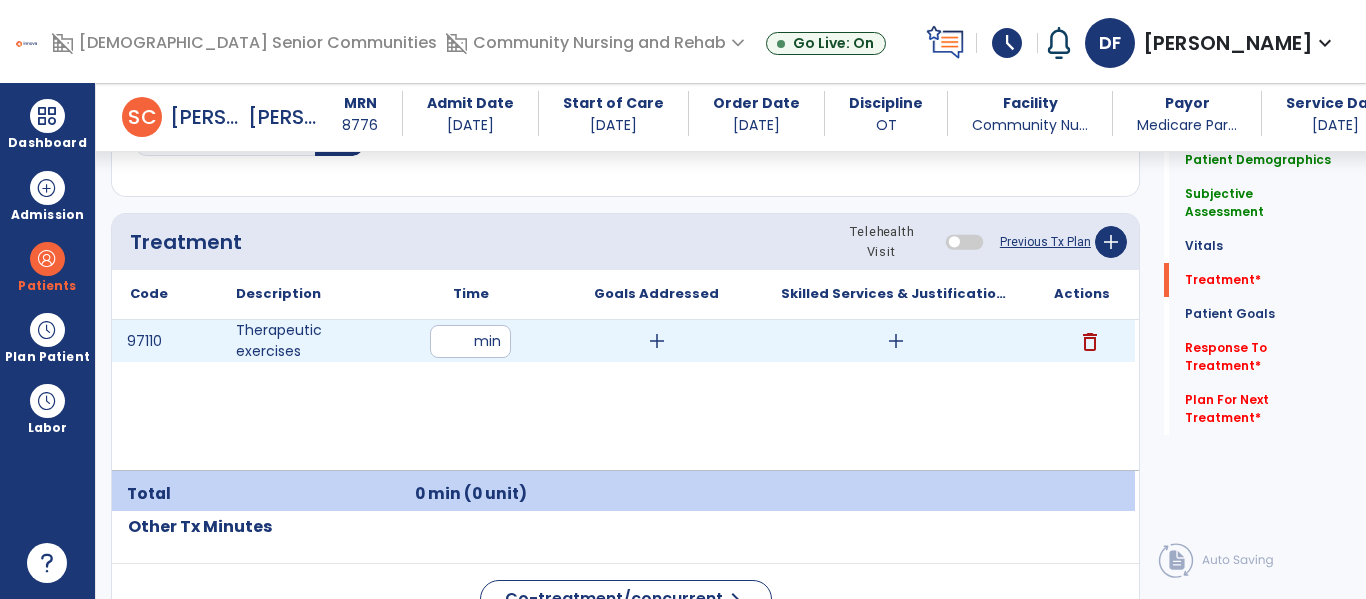 type on "**" 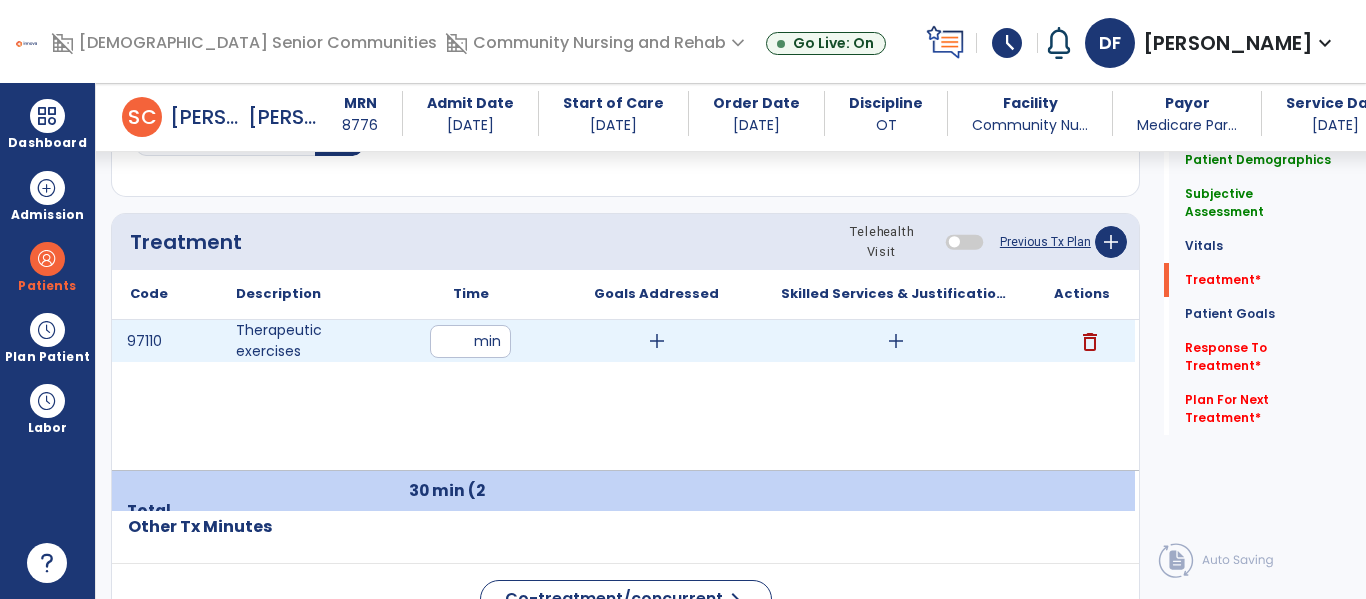 click on "add" at bounding box center (657, 341) 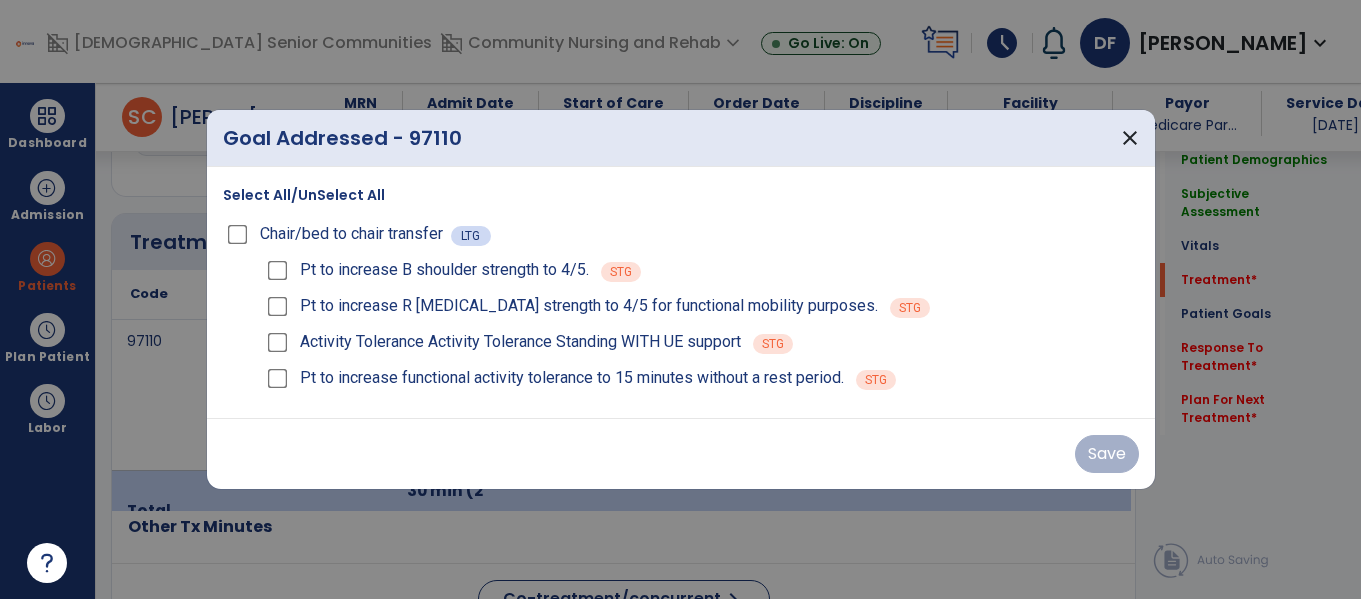 scroll, scrollTop: 1146, scrollLeft: 0, axis: vertical 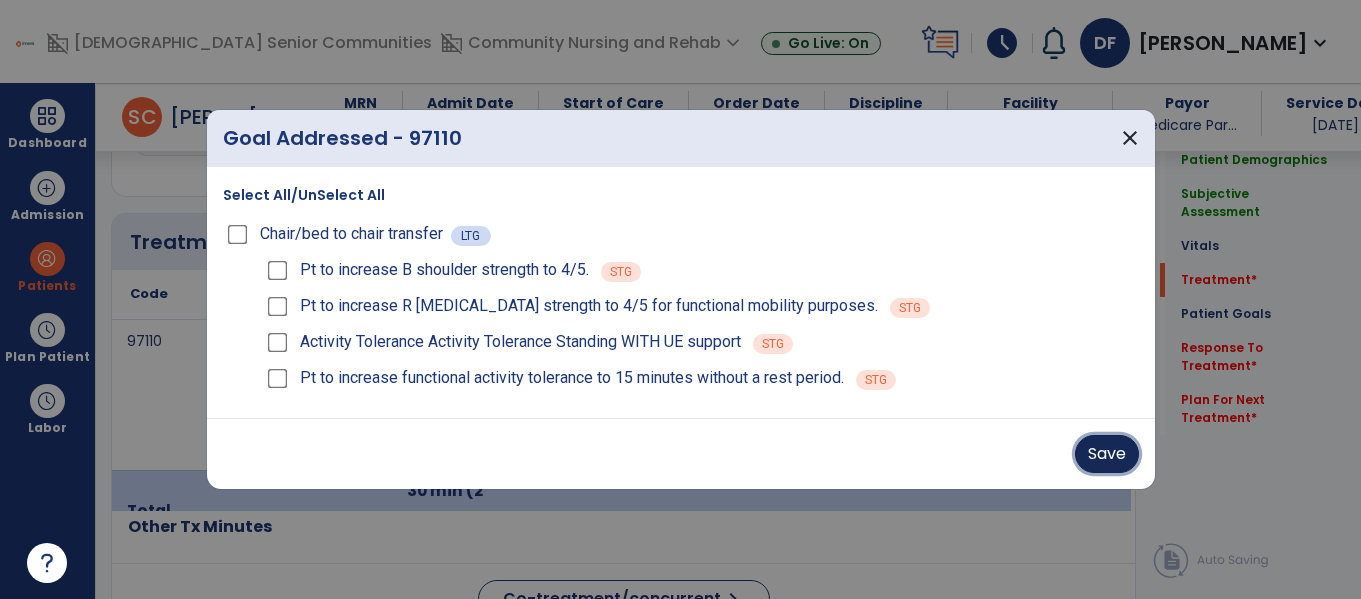 click on "Save" at bounding box center [1107, 454] 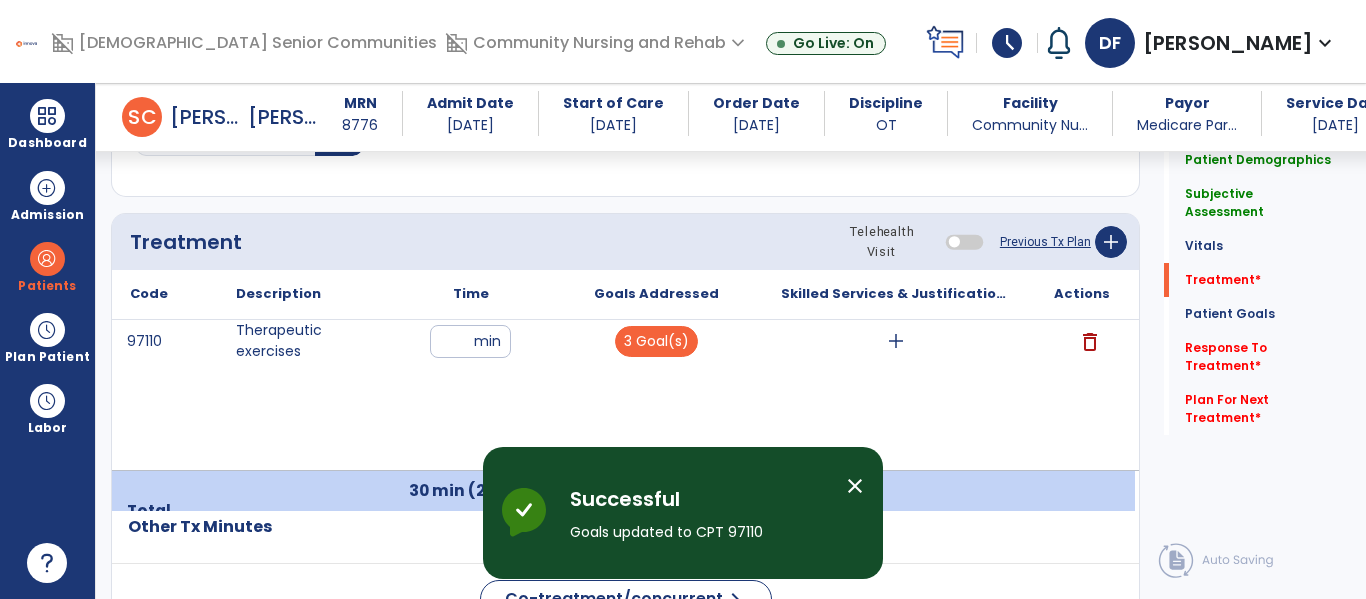 click on "close" at bounding box center [855, 486] 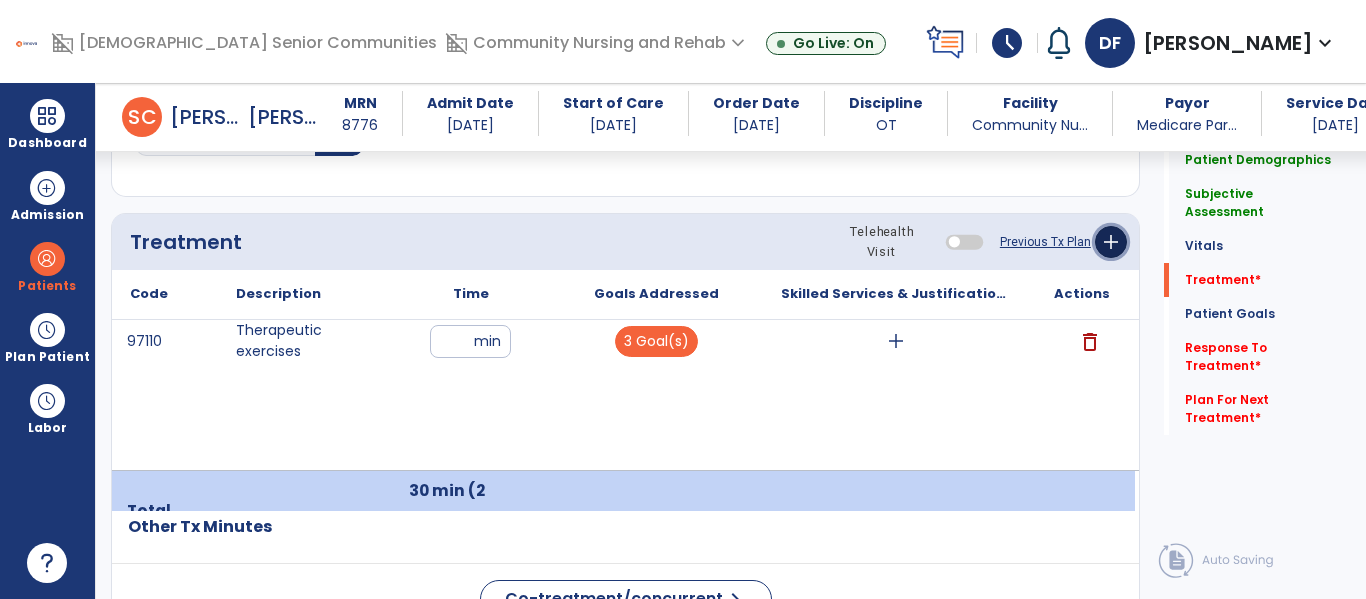 click on "add" 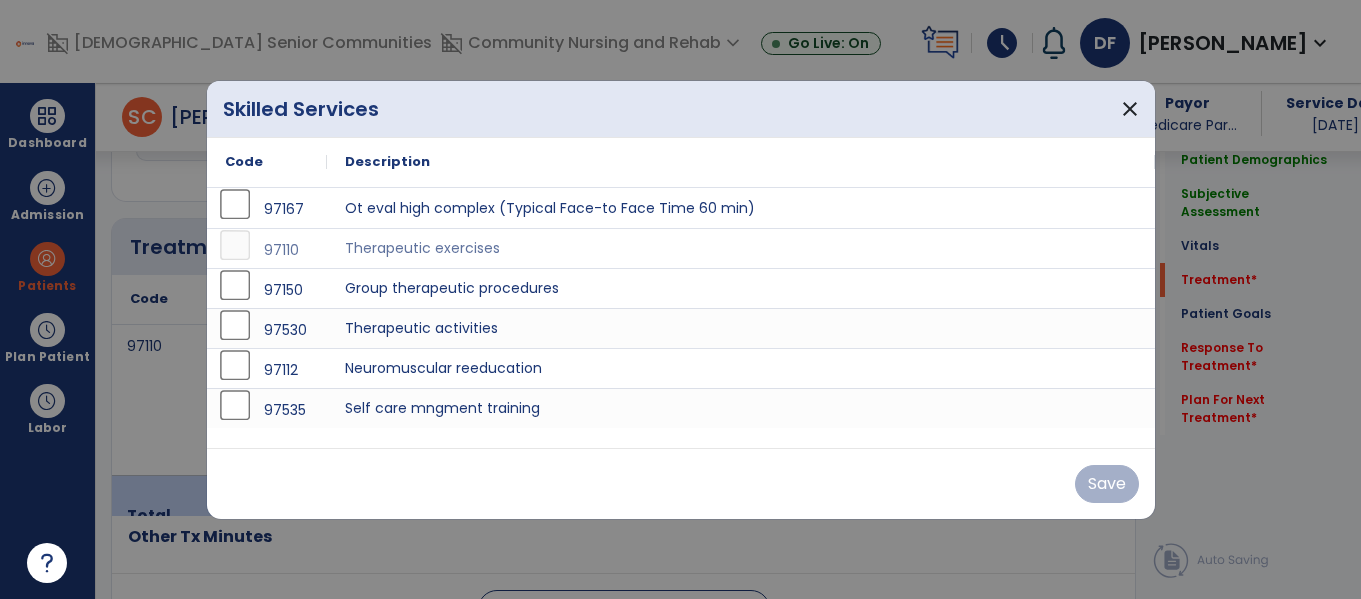 scroll, scrollTop: 1146, scrollLeft: 0, axis: vertical 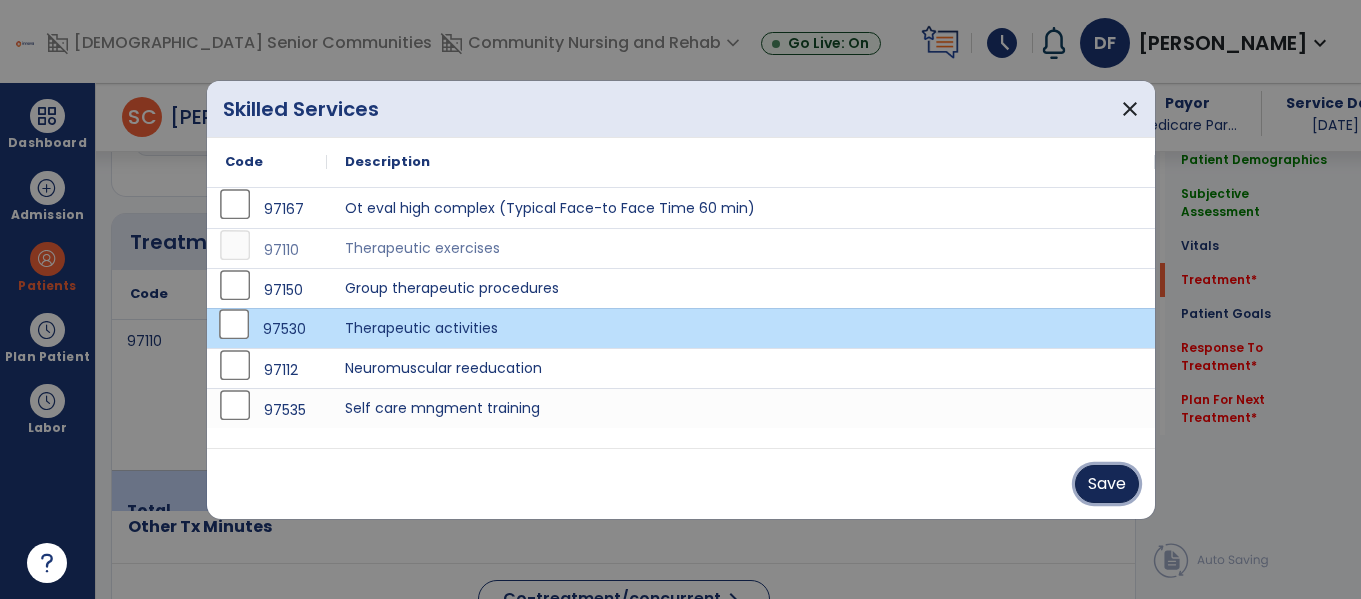 click on "Save" at bounding box center [1107, 484] 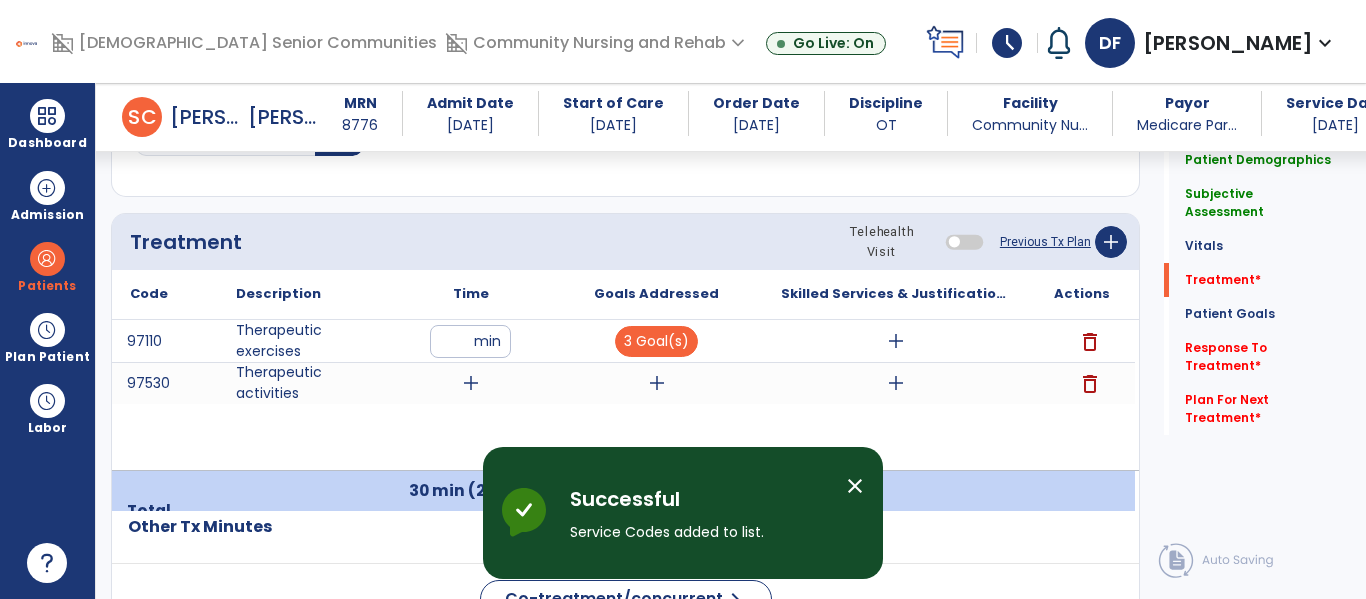 click on "close" at bounding box center (855, 486) 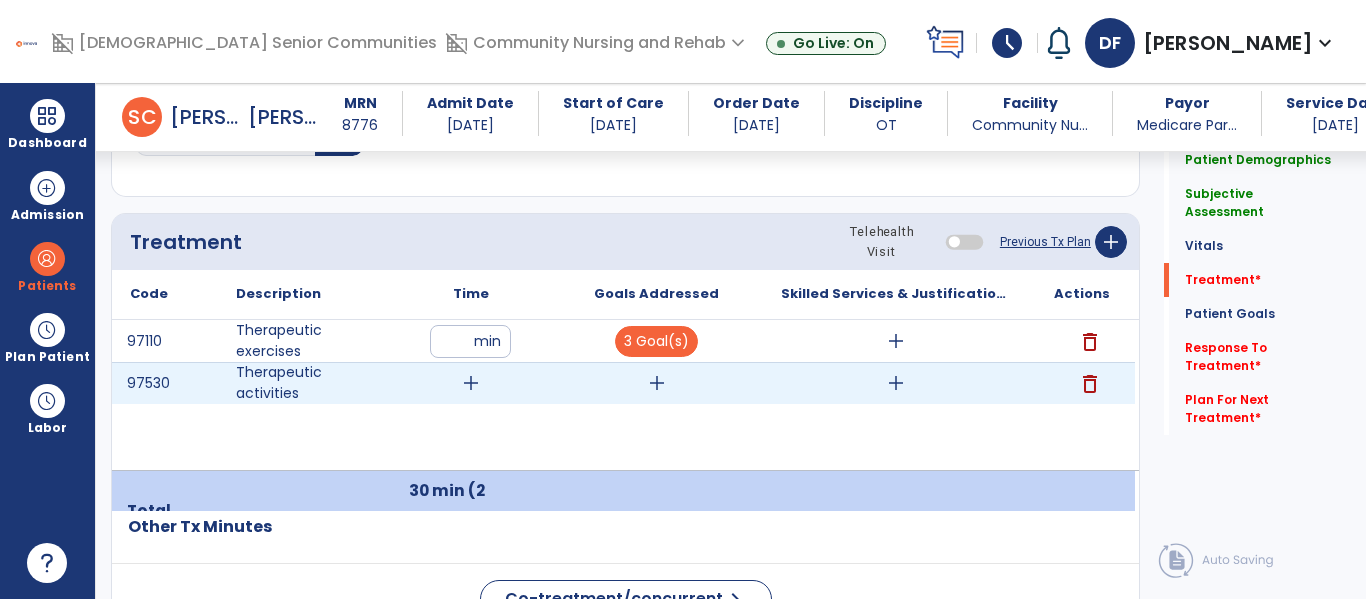 click on "add" at bounding box center (471, 383) 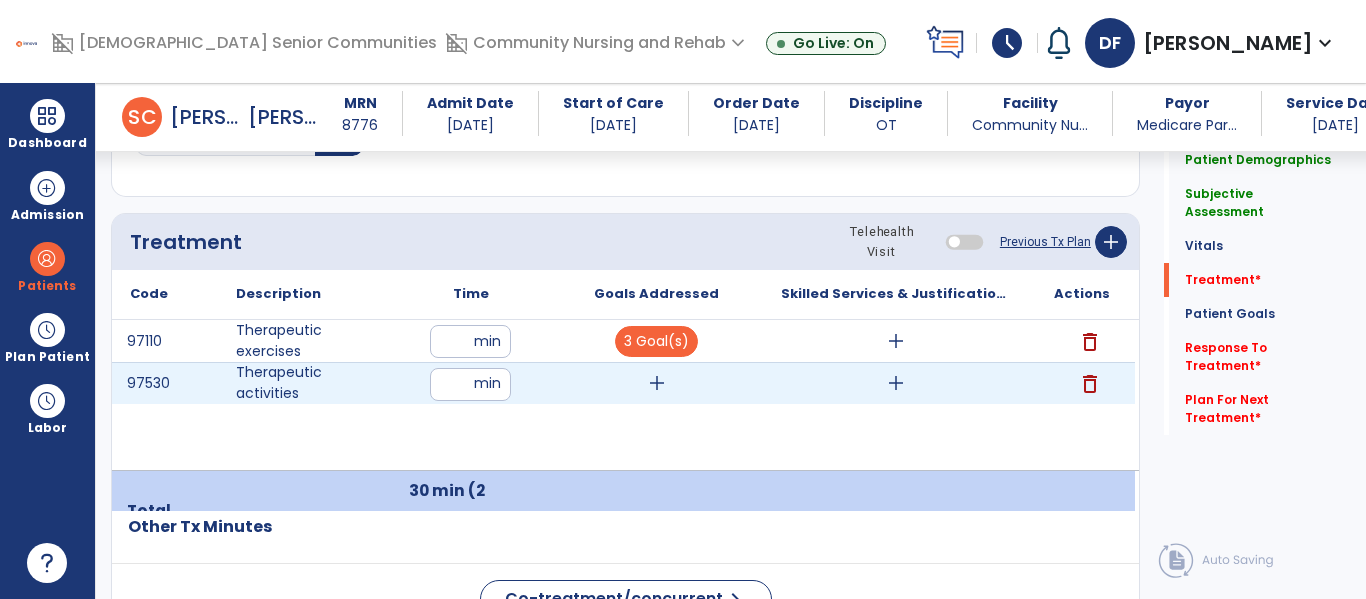 type on "**" 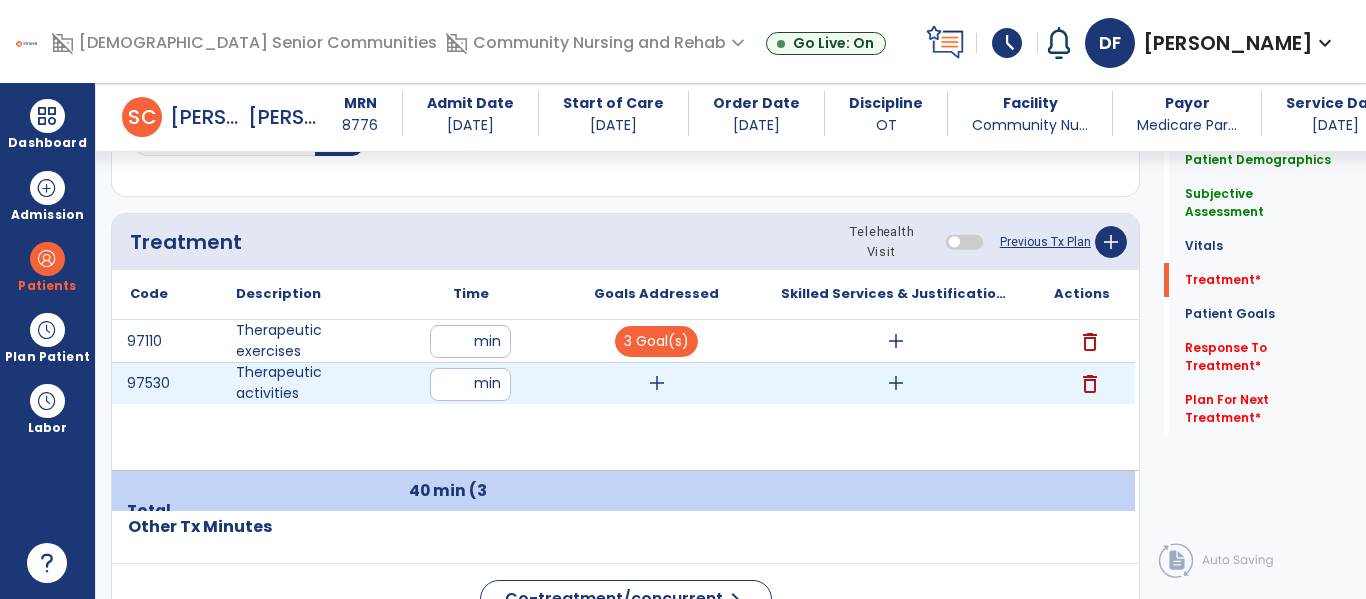 click on "add" at bounding box center [657, 383] 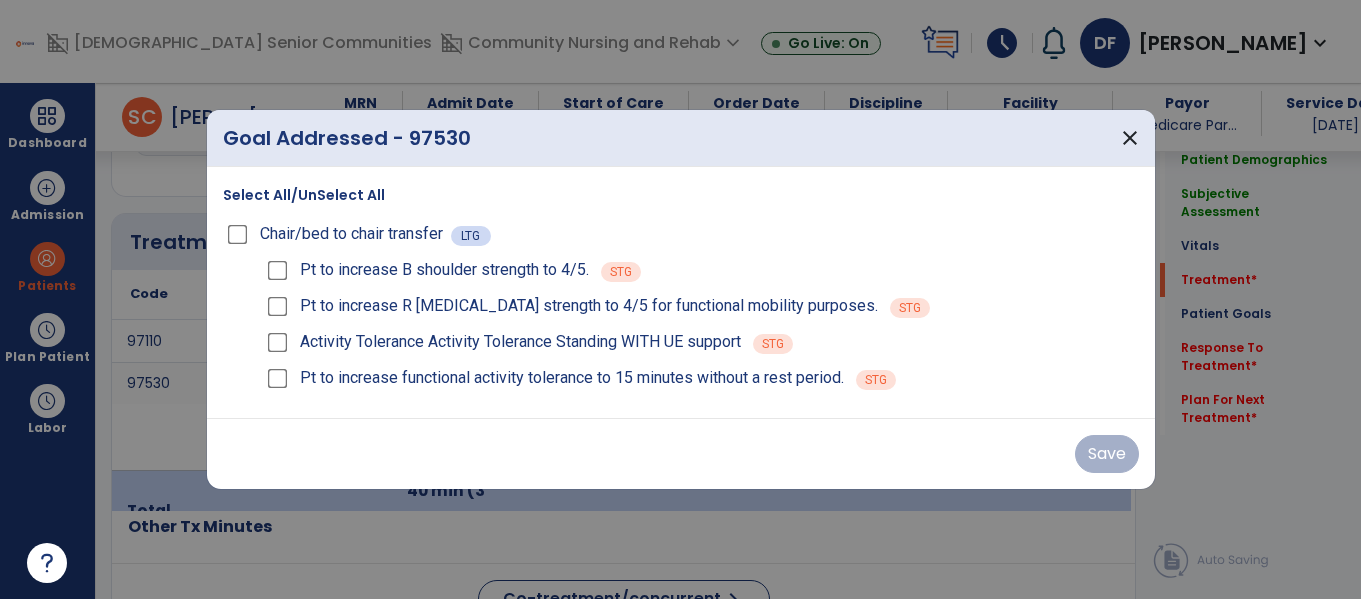 scroll, scrollTop: 1146, scrollLeft: 0, axis: vertical 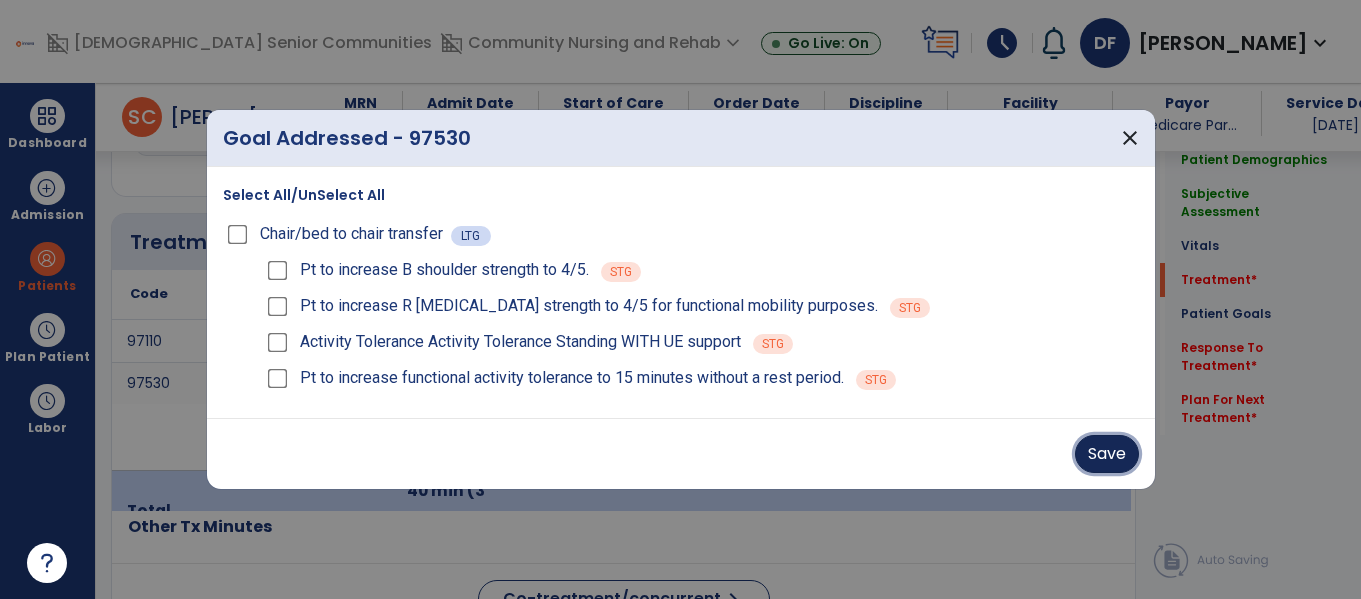 click on "Save" at bounding box center (1107, 454) 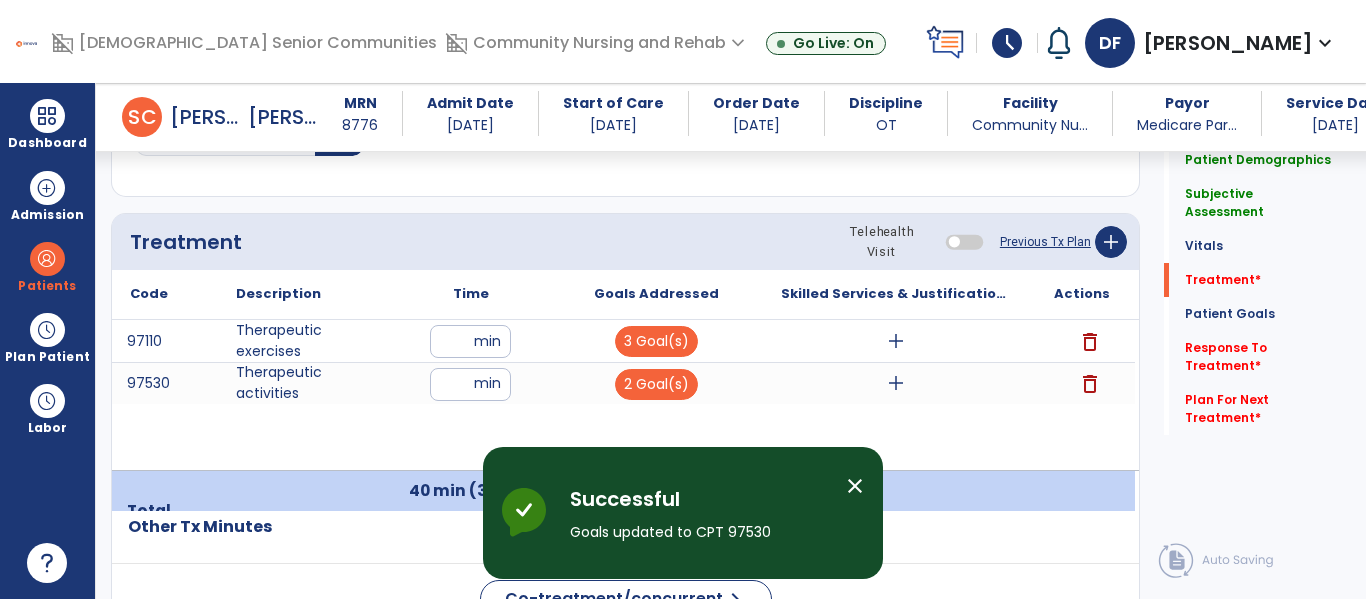 click on "close" at bounding box center (855, 486) 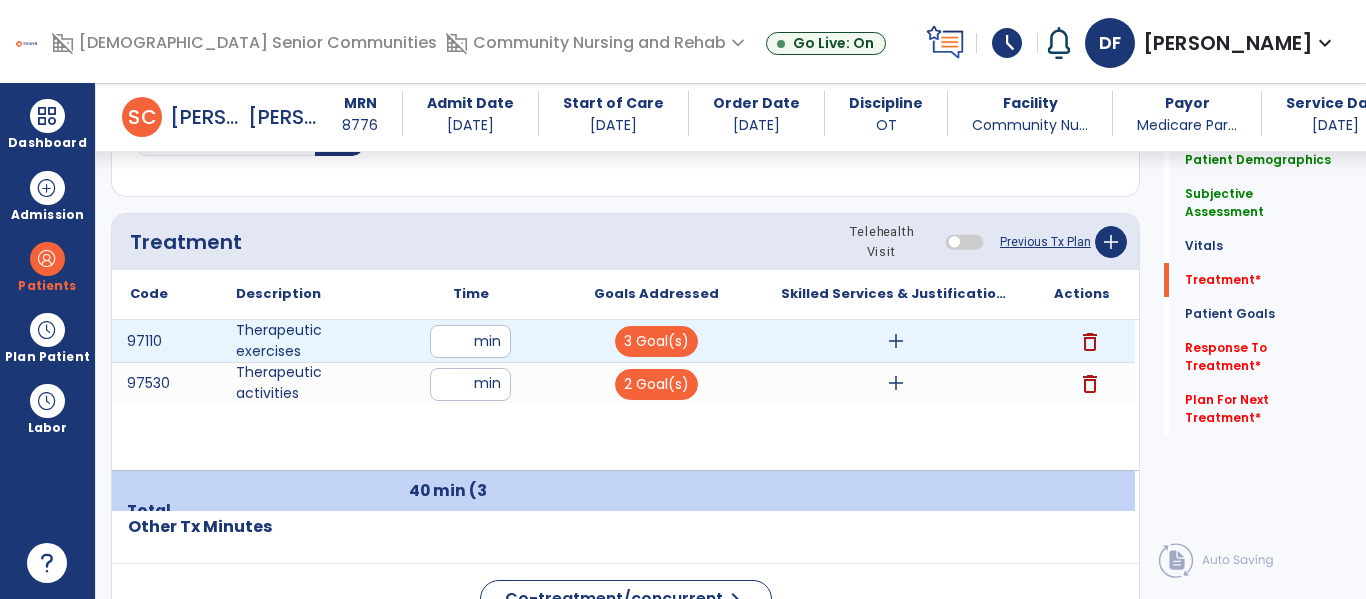 click on "add" at bounding box center [896, 341] 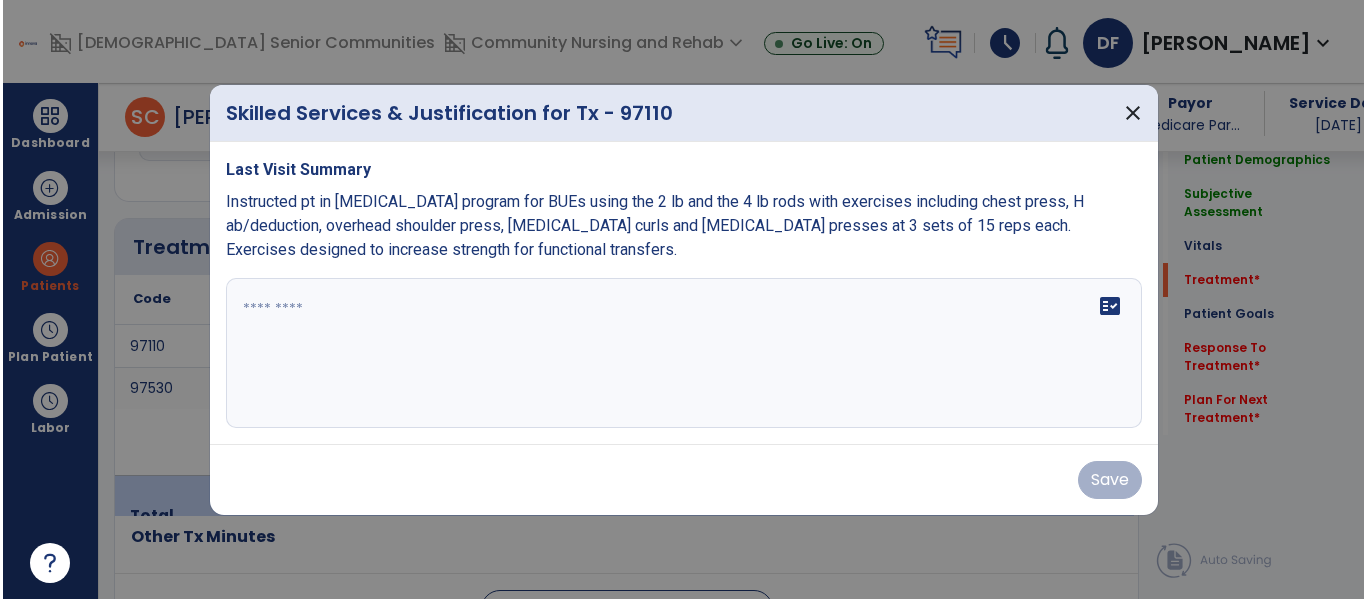 scroll, scrollTop: 1146, scrollLeft: 0, axis: vertical 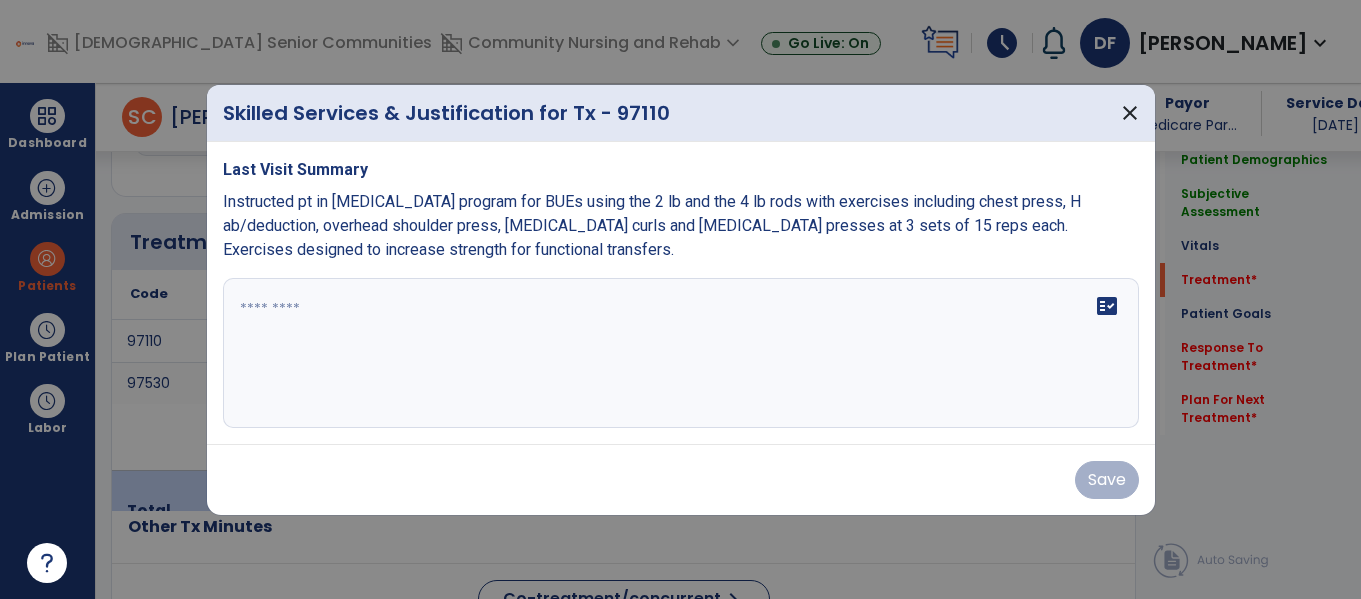 click on "fact_check" at bounding box center (681, 353) 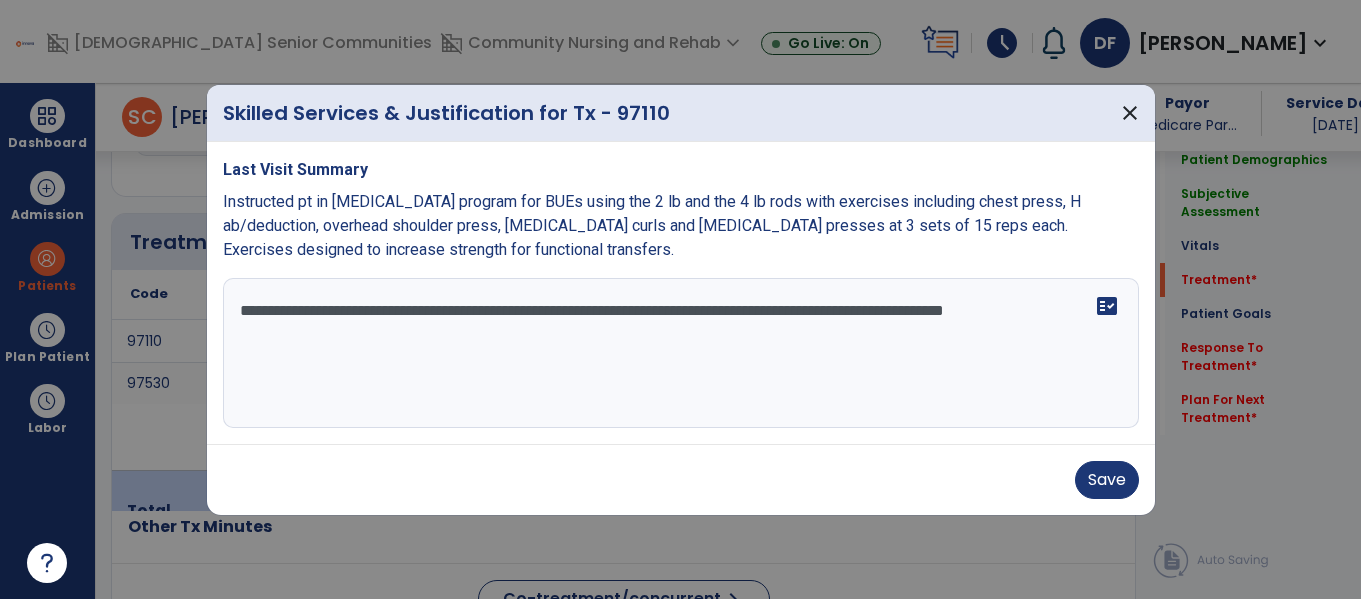 click on "**********" at bounding box center [681, 353] 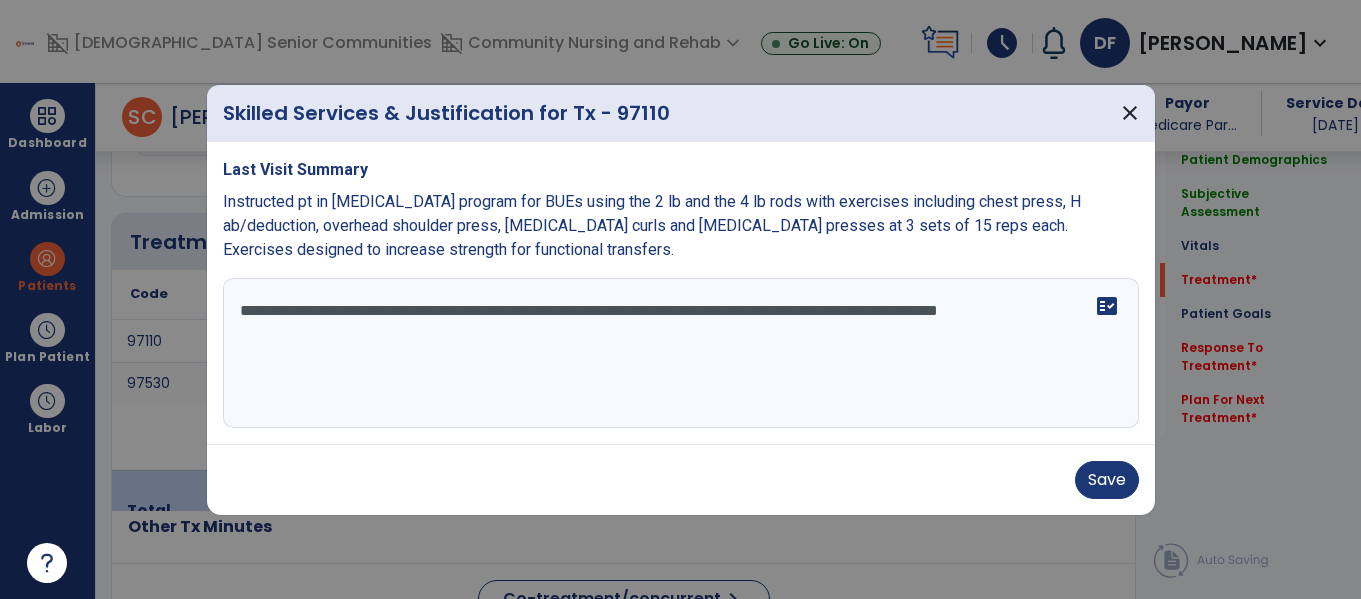 click on "**********" at bounding box center [681, 353] 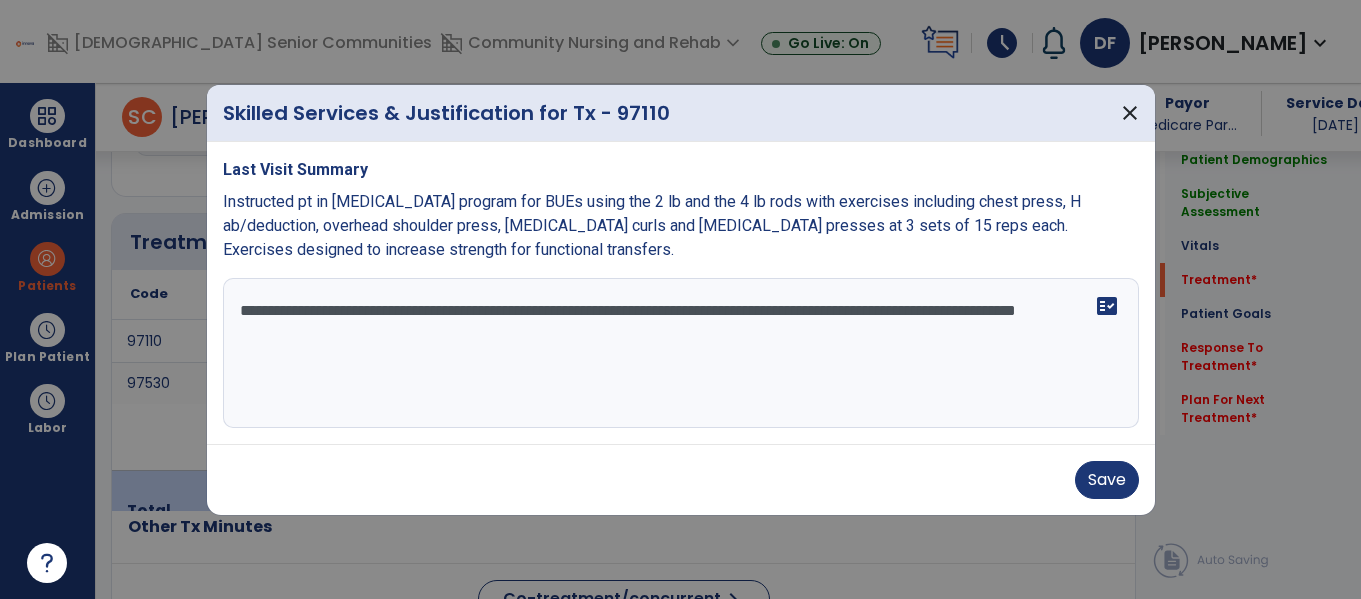 click on "**********" at bounding box center [681, 353] 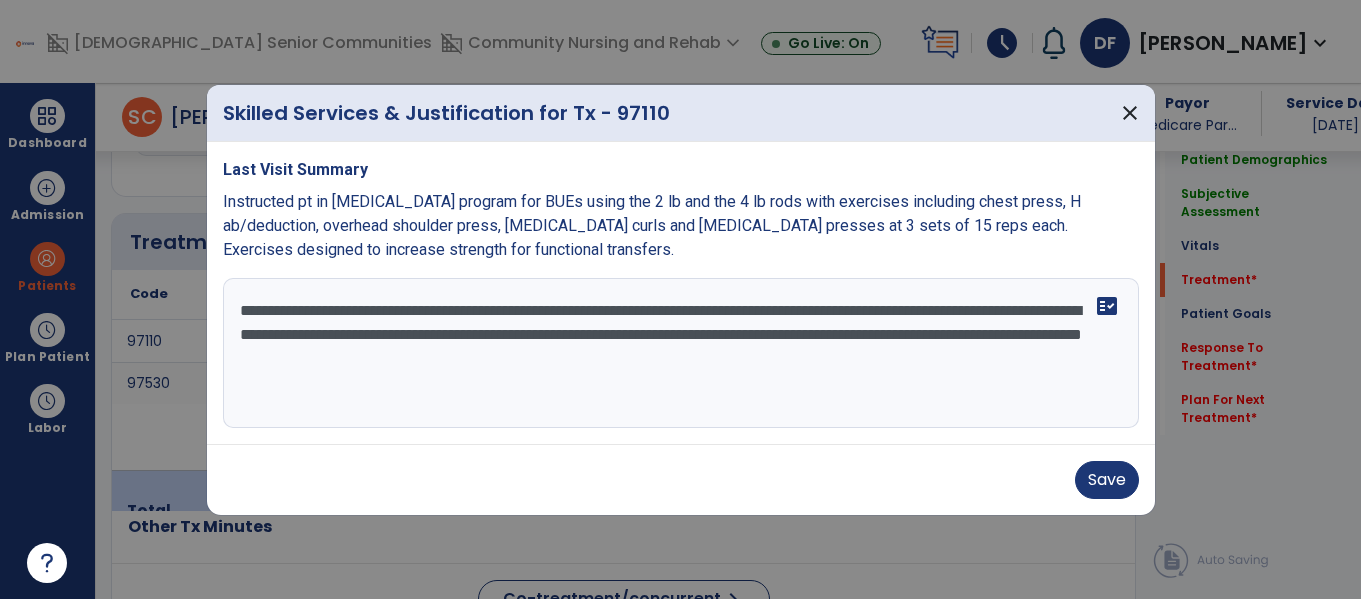 type on "**********" 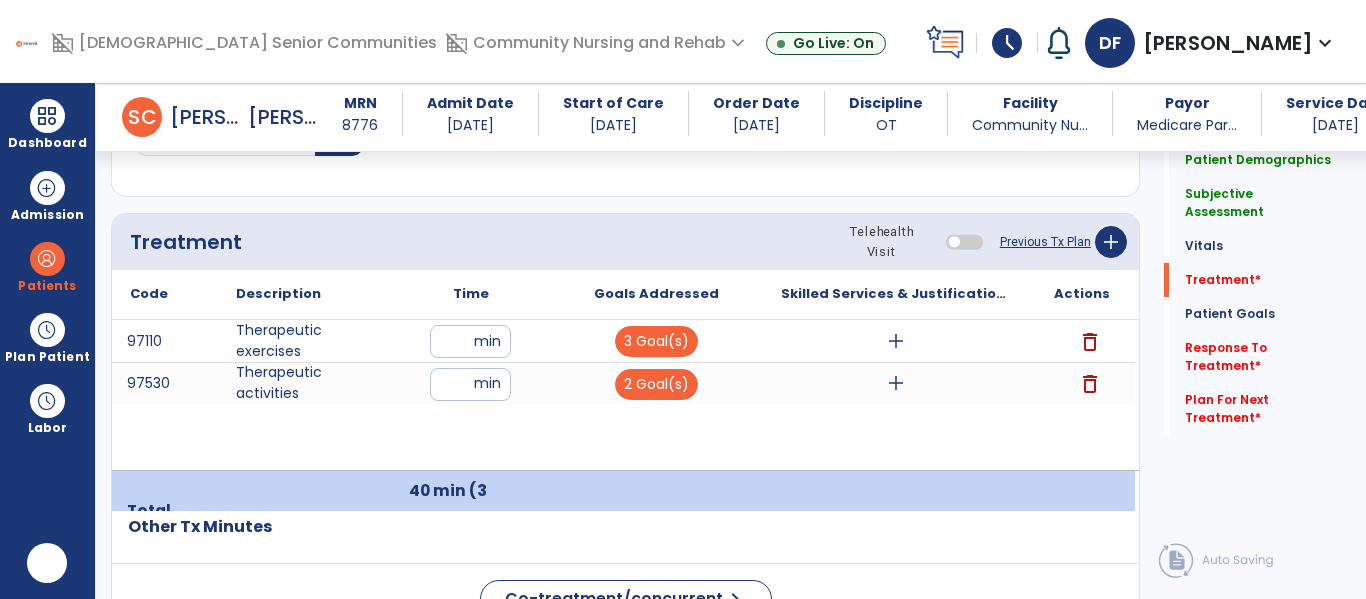 scroll, scrollTop: 0, scrollLeft: 0, axis: both 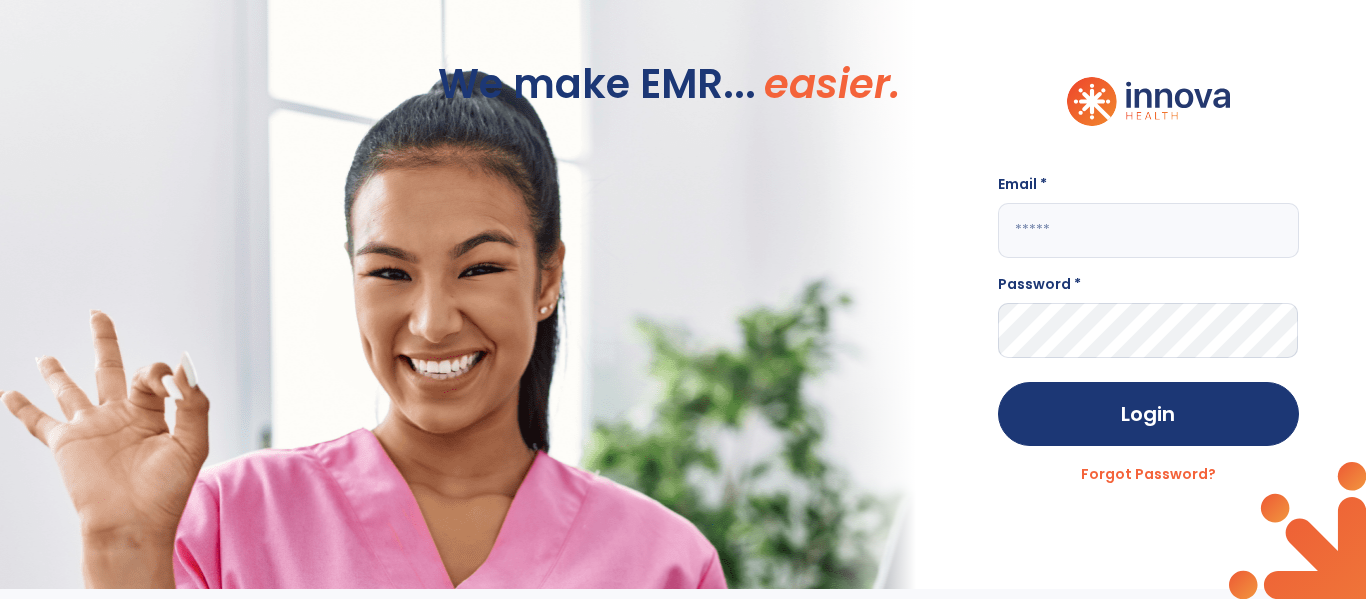 click 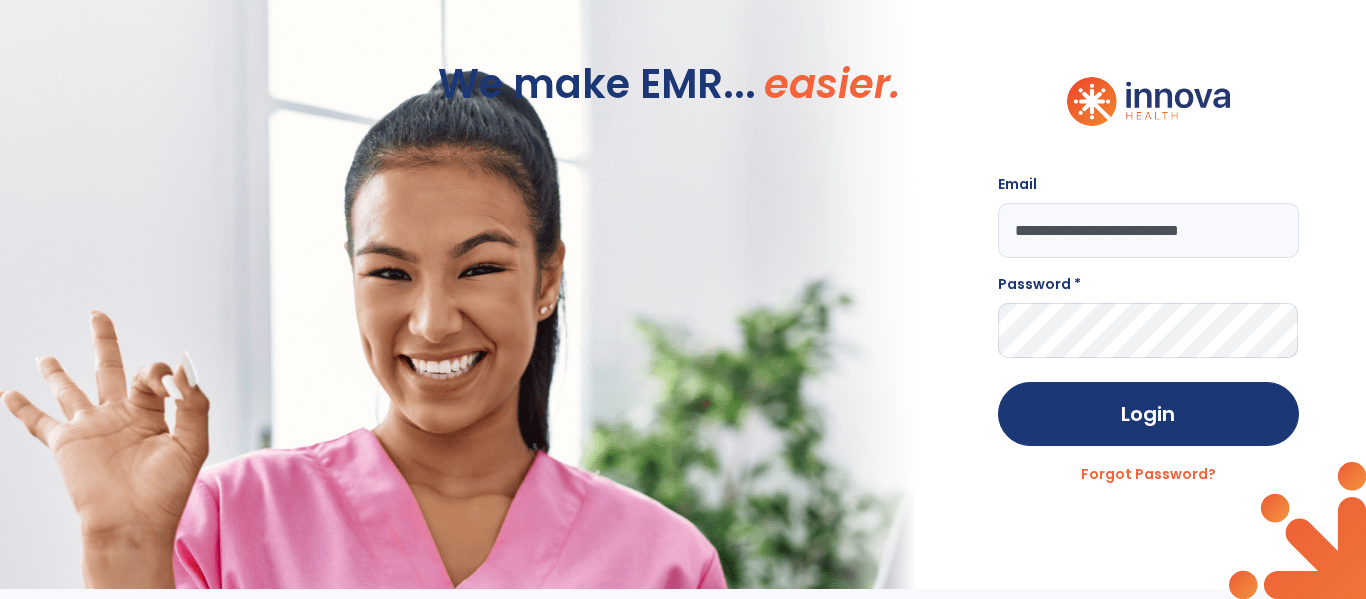 type on "**********" 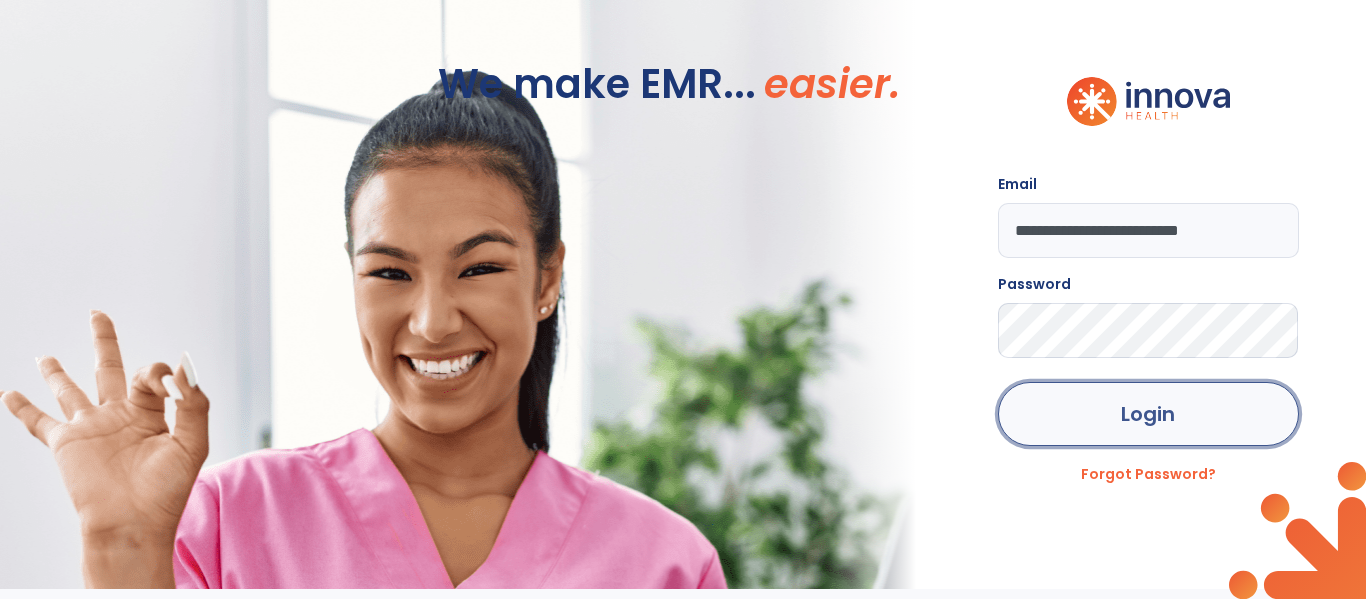 click on "Login" 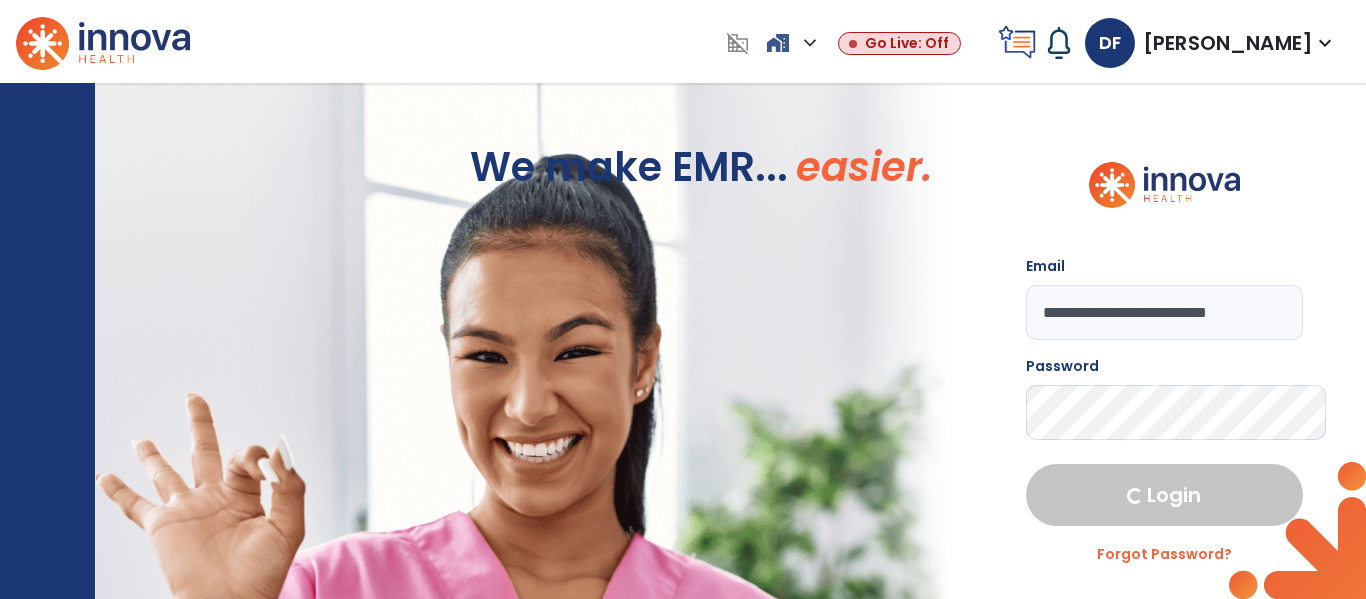 select on "****" 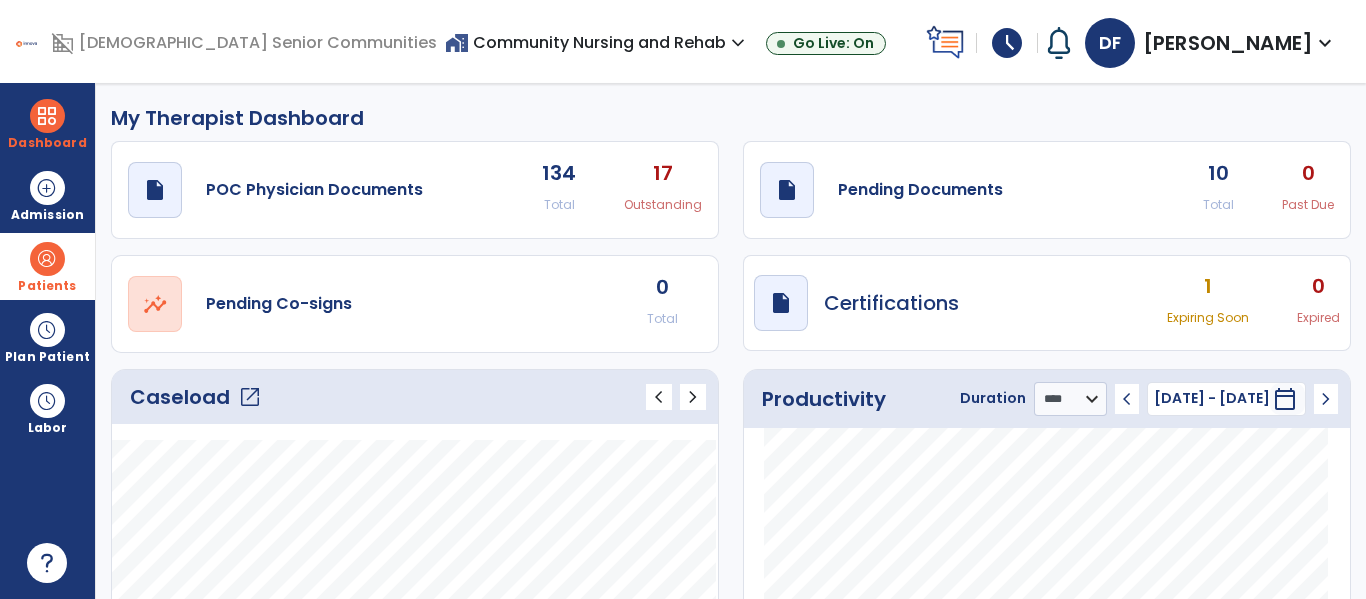 click at bounding box center [47, 259] 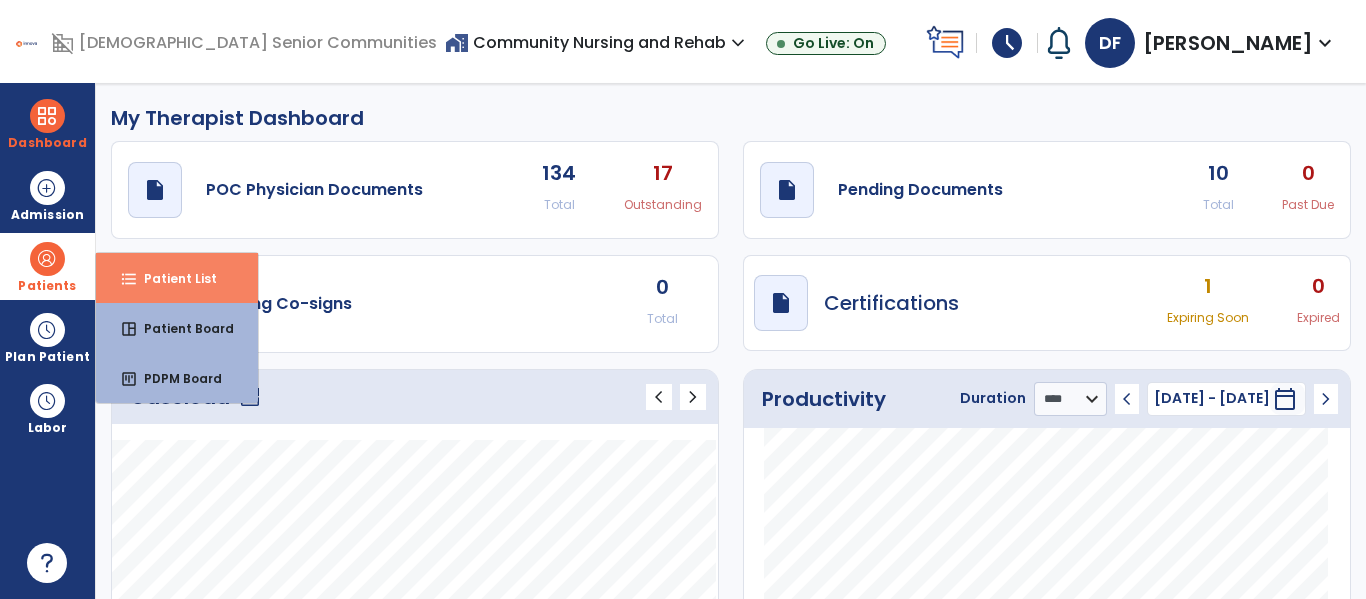 click on "format_list_bulleted" at bounding box center [129, 279] 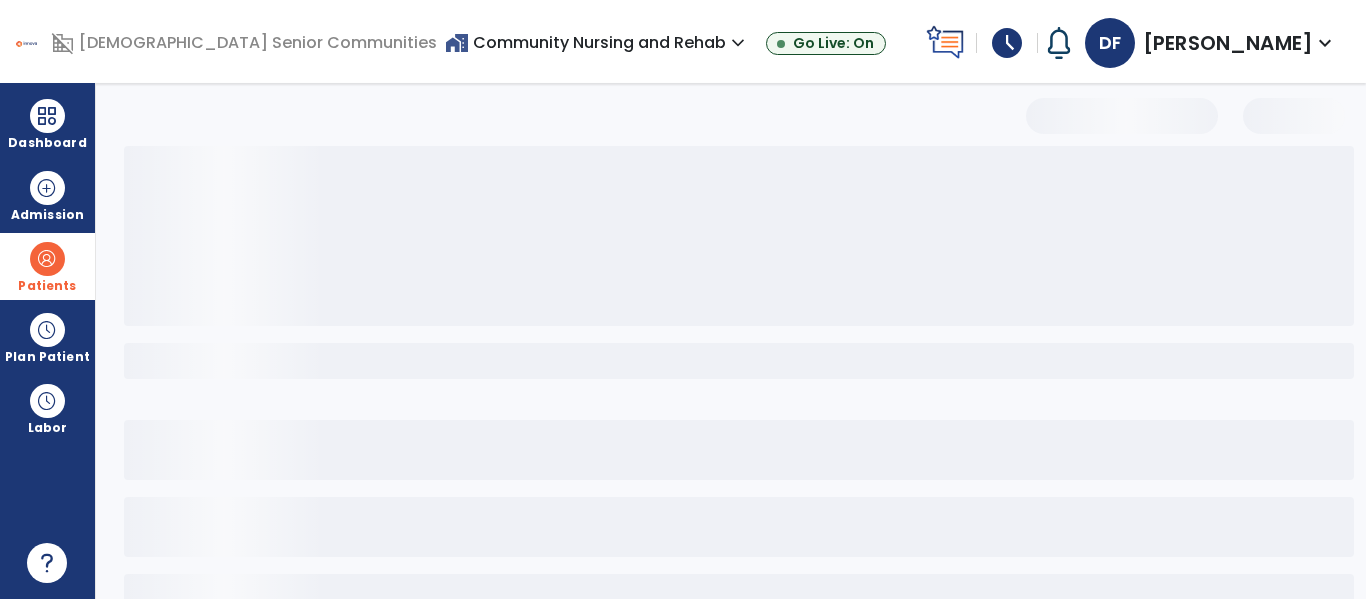 select on "***" 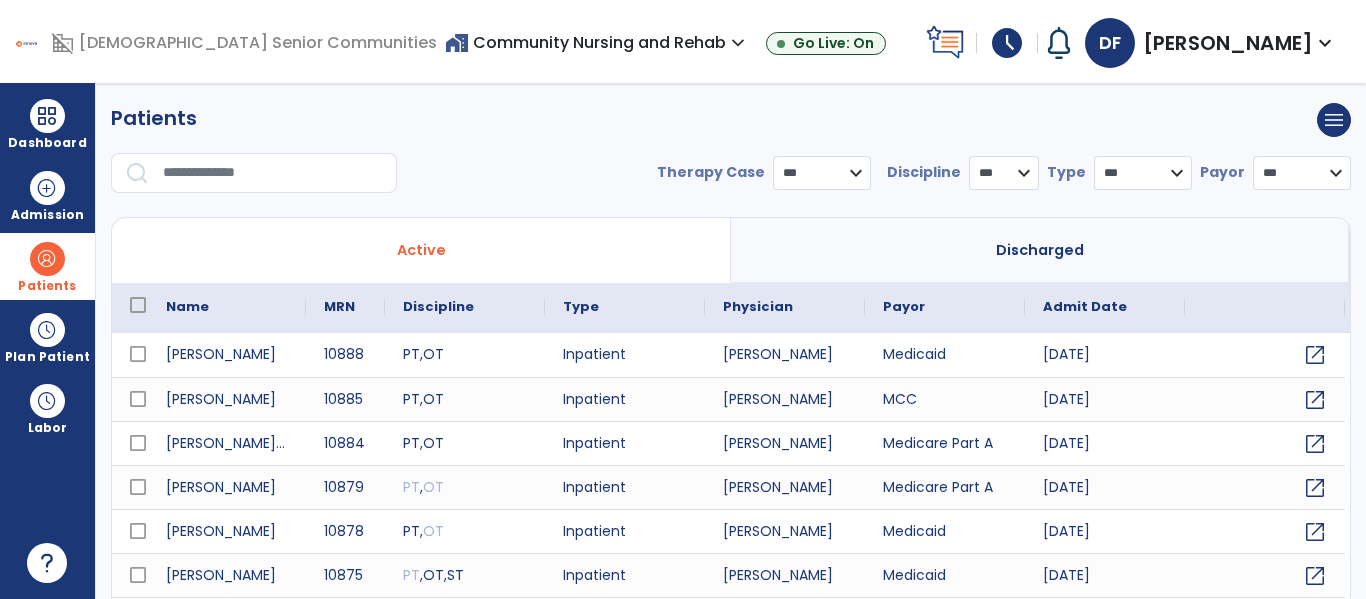 click at bounding box center (273, 173) 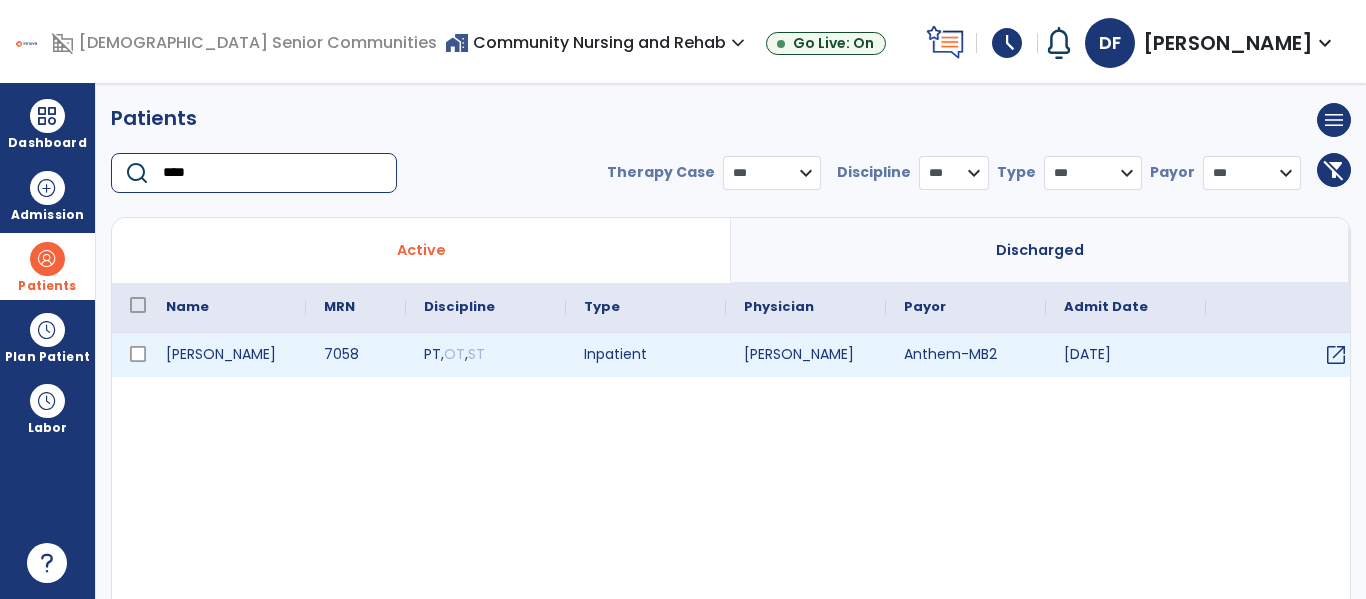 type on "****" 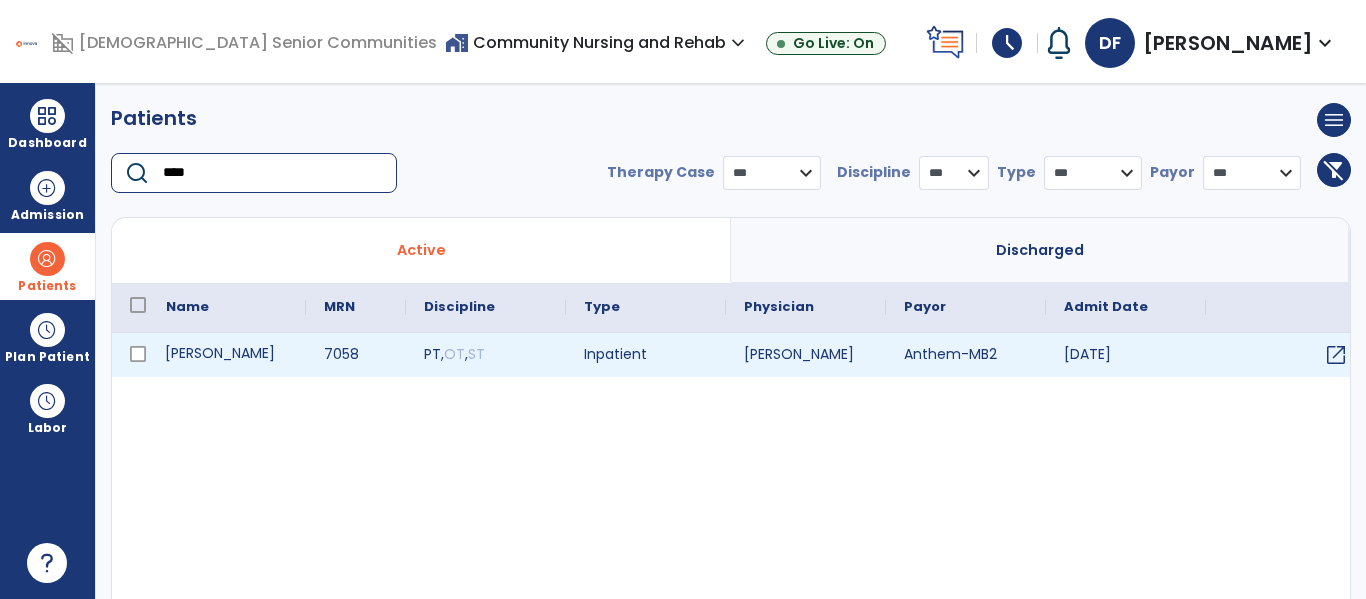 click on "Dean, Wanda" at bounding box center [227, 355] 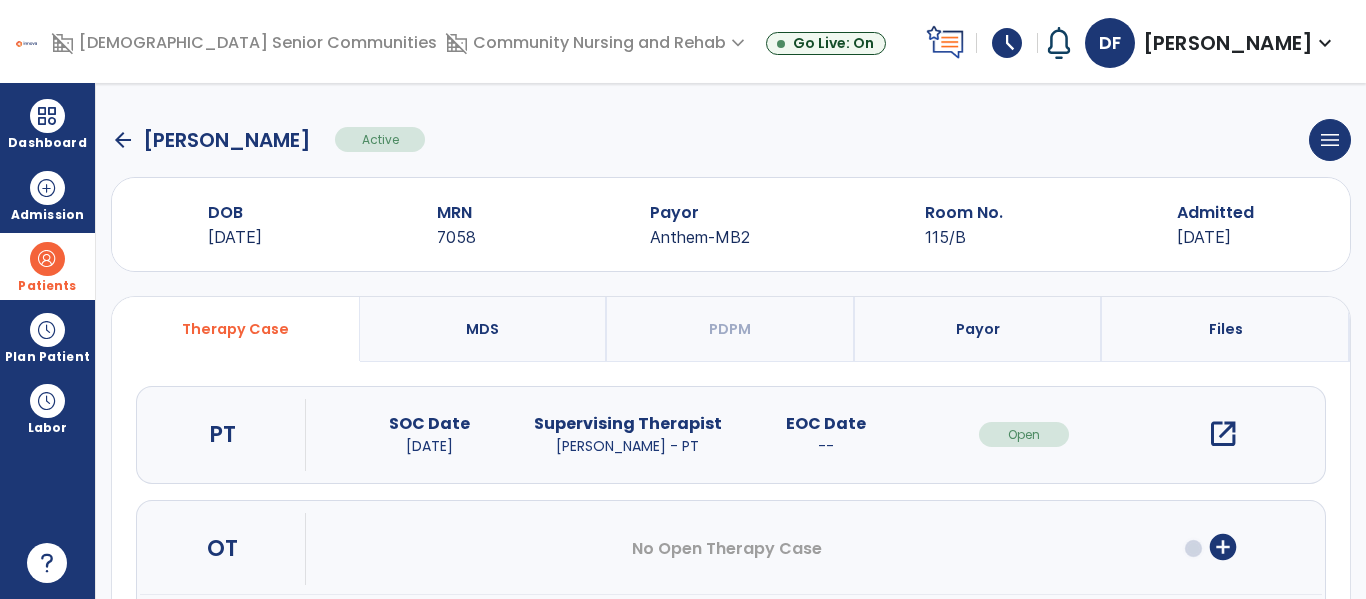 click on "open_in_new" at bounding box center [1223, 434] 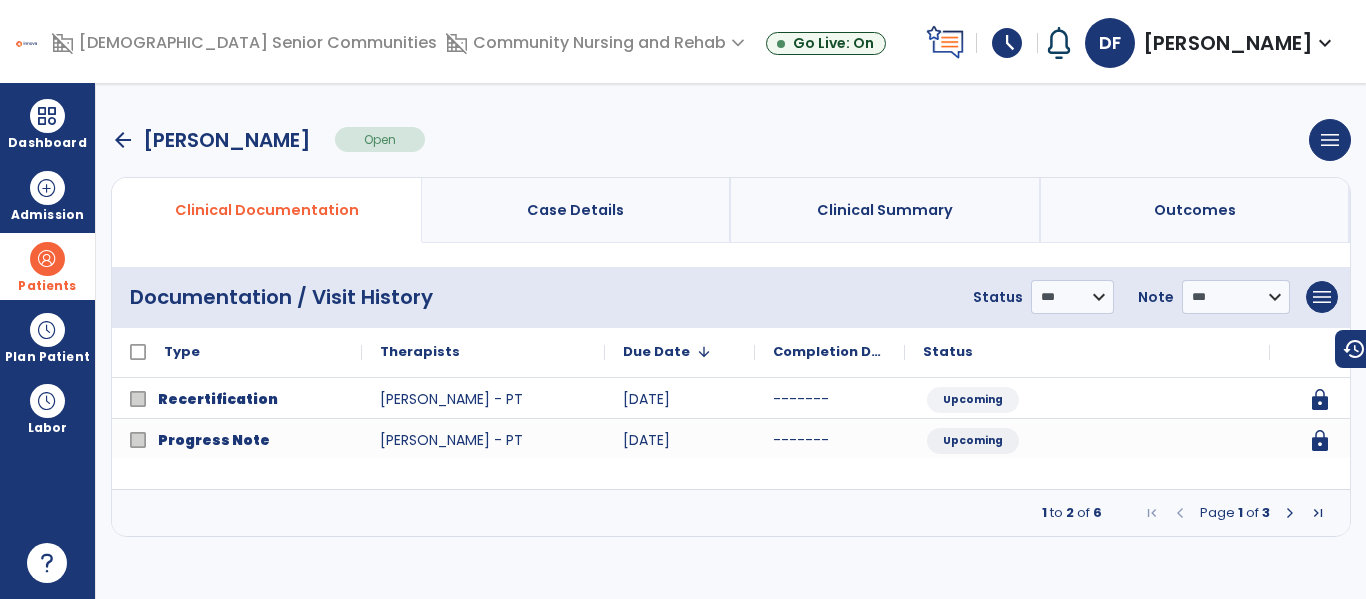 click at bounding box center (1290, 513) 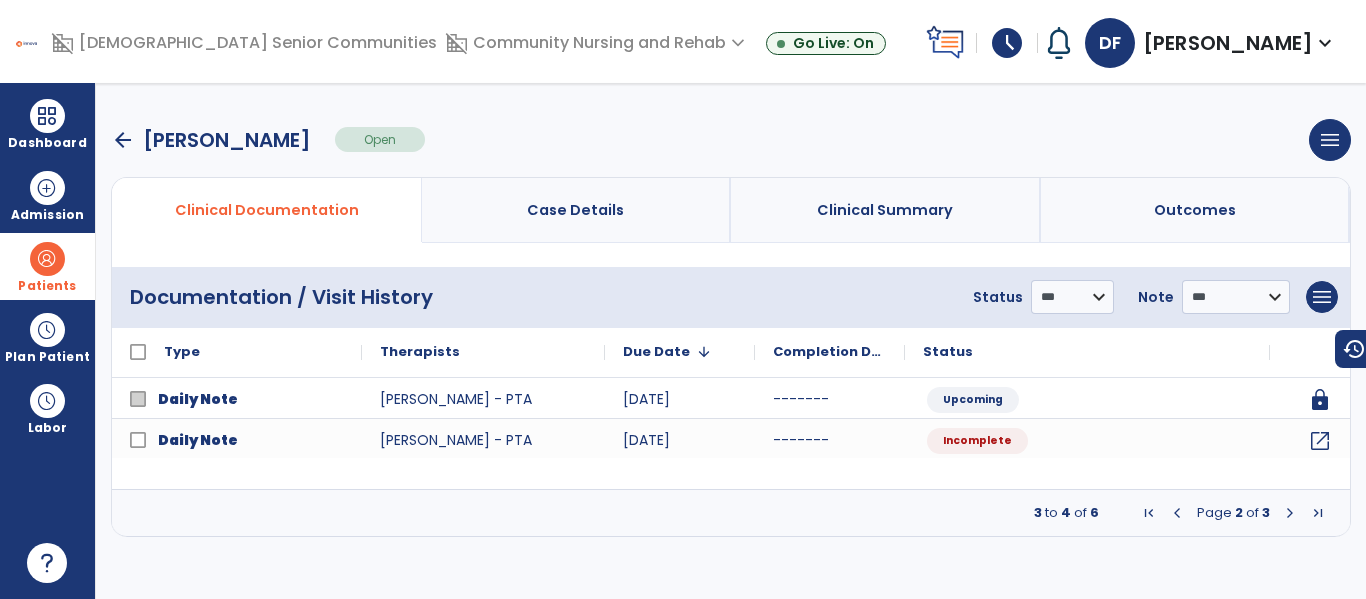 click at bounding box center (1290, 513) 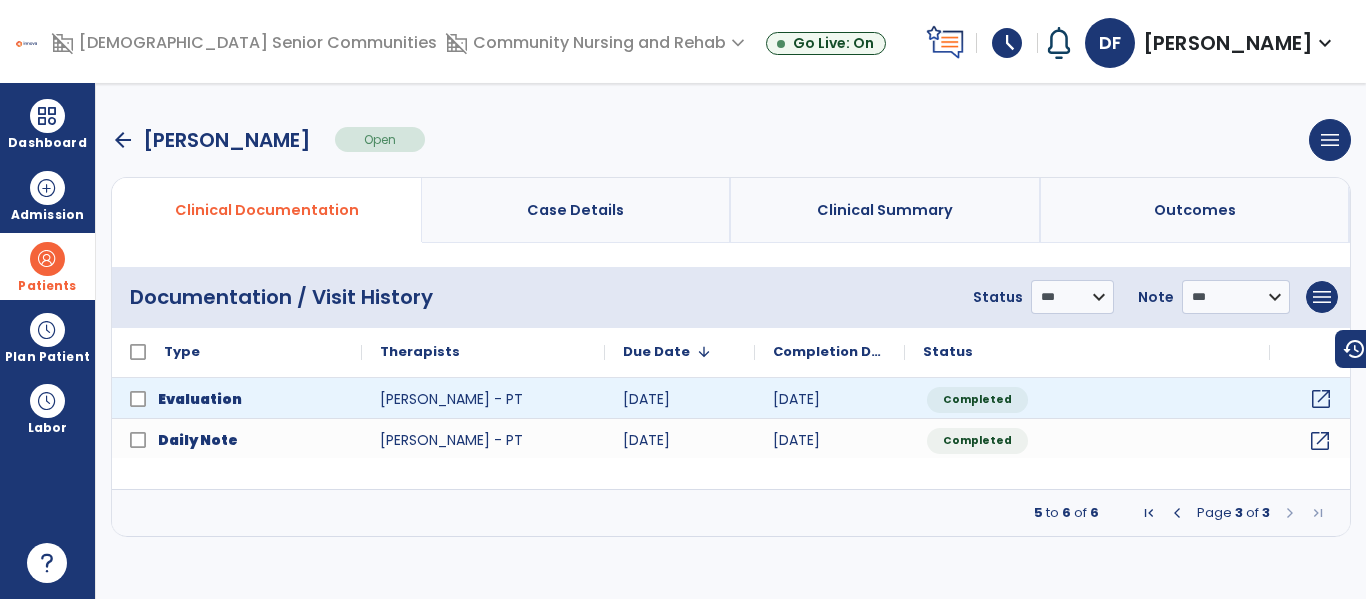 click on "open_in_new" 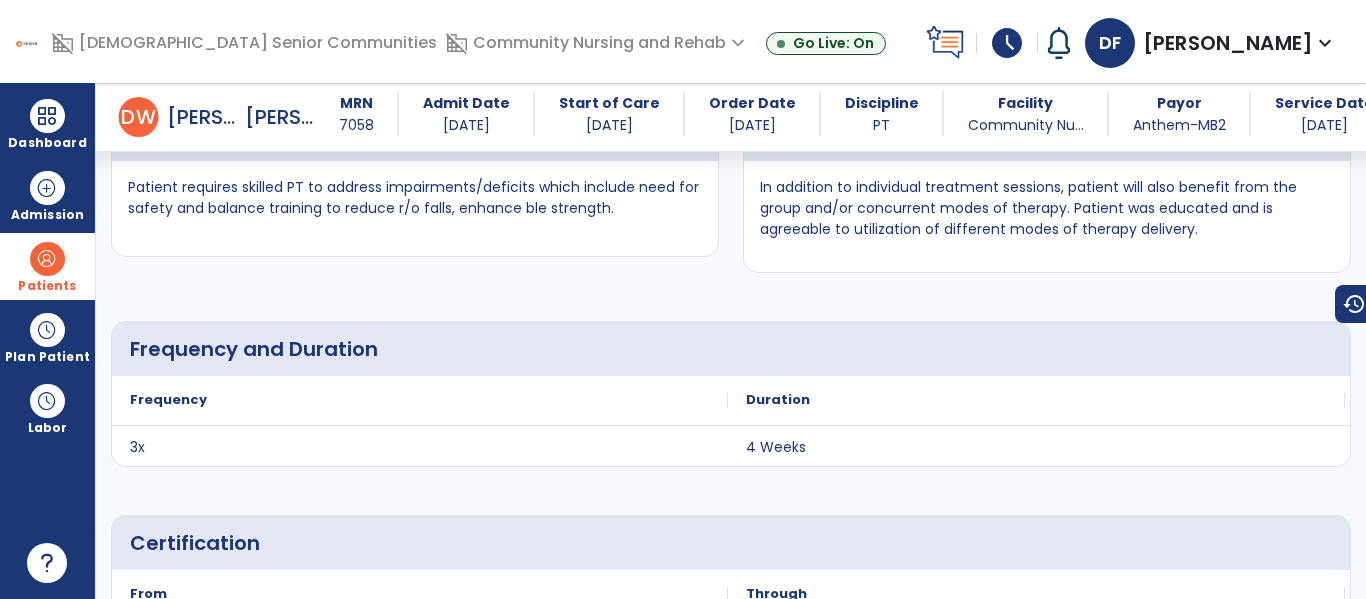 scroll, scrollTop: 4202, scrollLeft: 0, axis: vertical 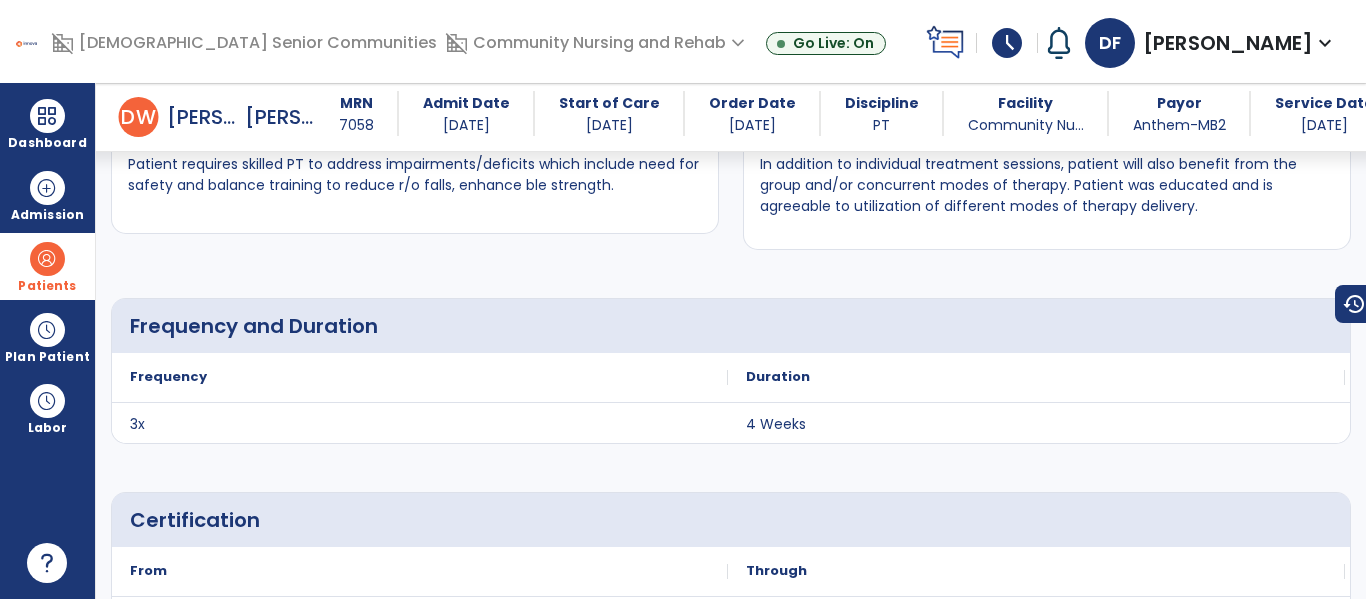 click at bounding box center [47, 259] 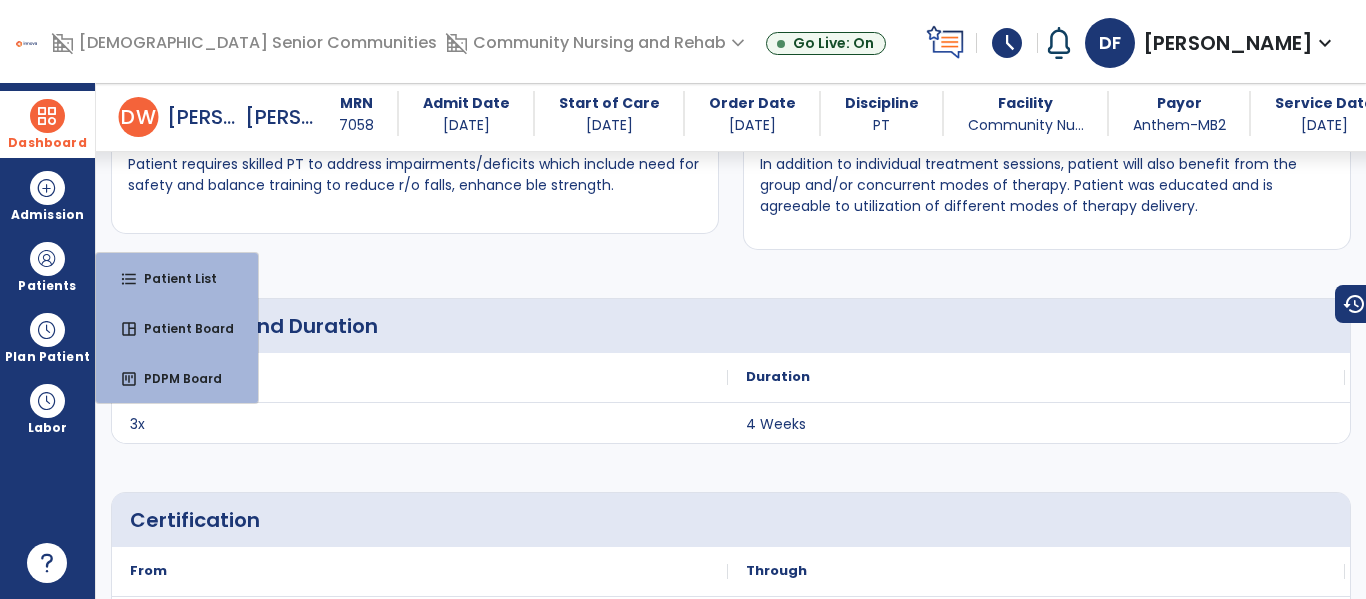 click at bounding box center [47, 116] 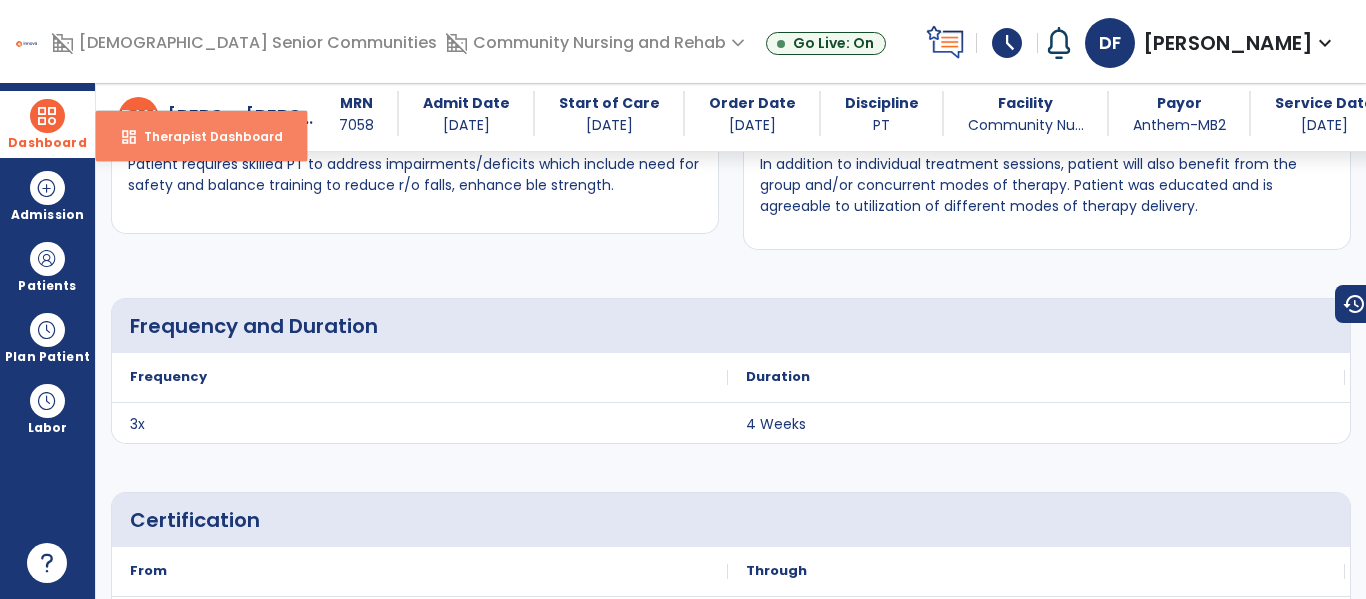 click on "Therapist Dashboard" at bounding box center (205, 136) 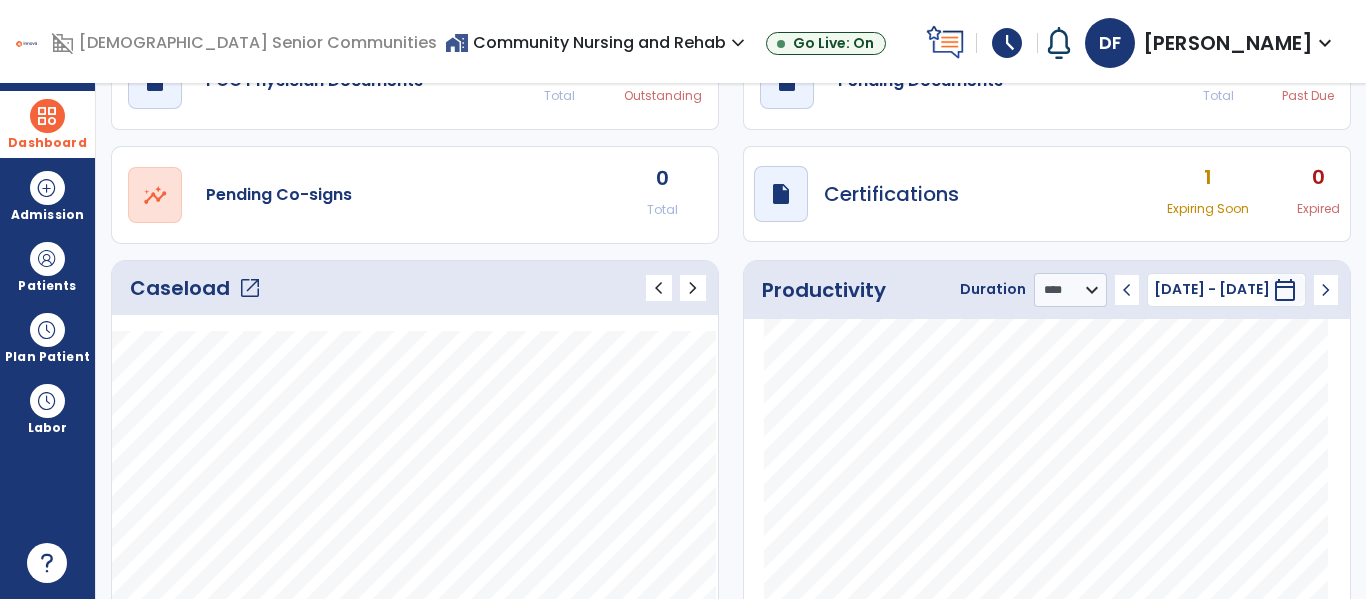 scroll, scrollTop: 0, scrollLeft: 0, axis: both 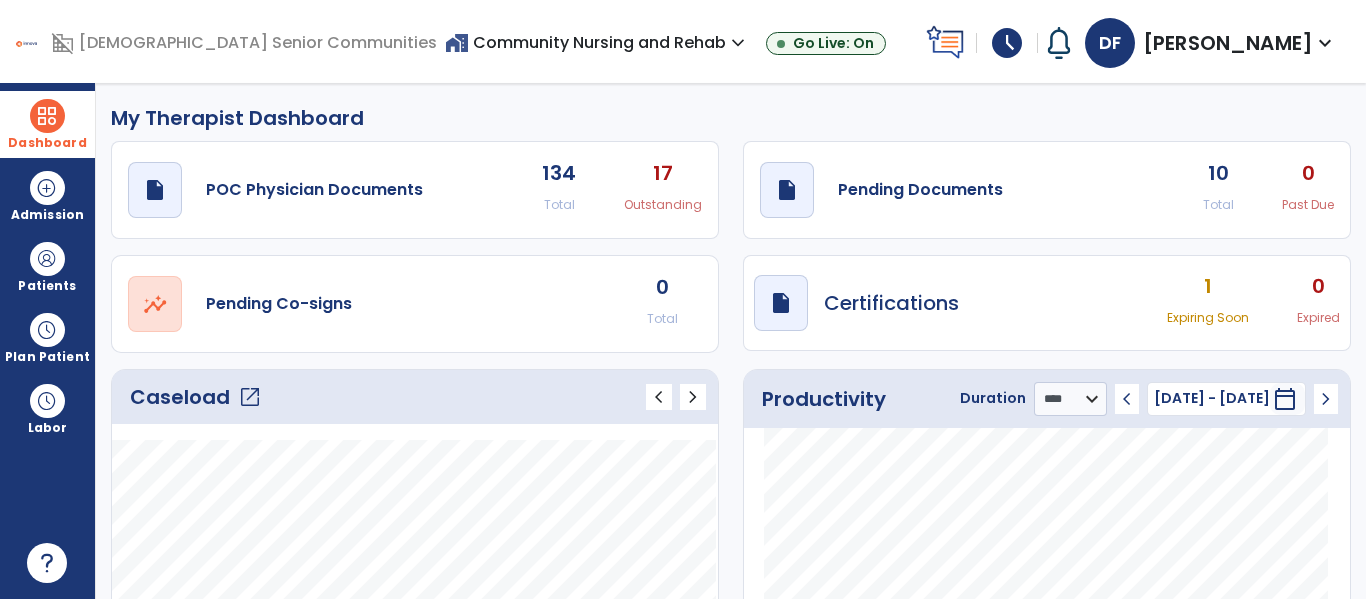 click on "10" 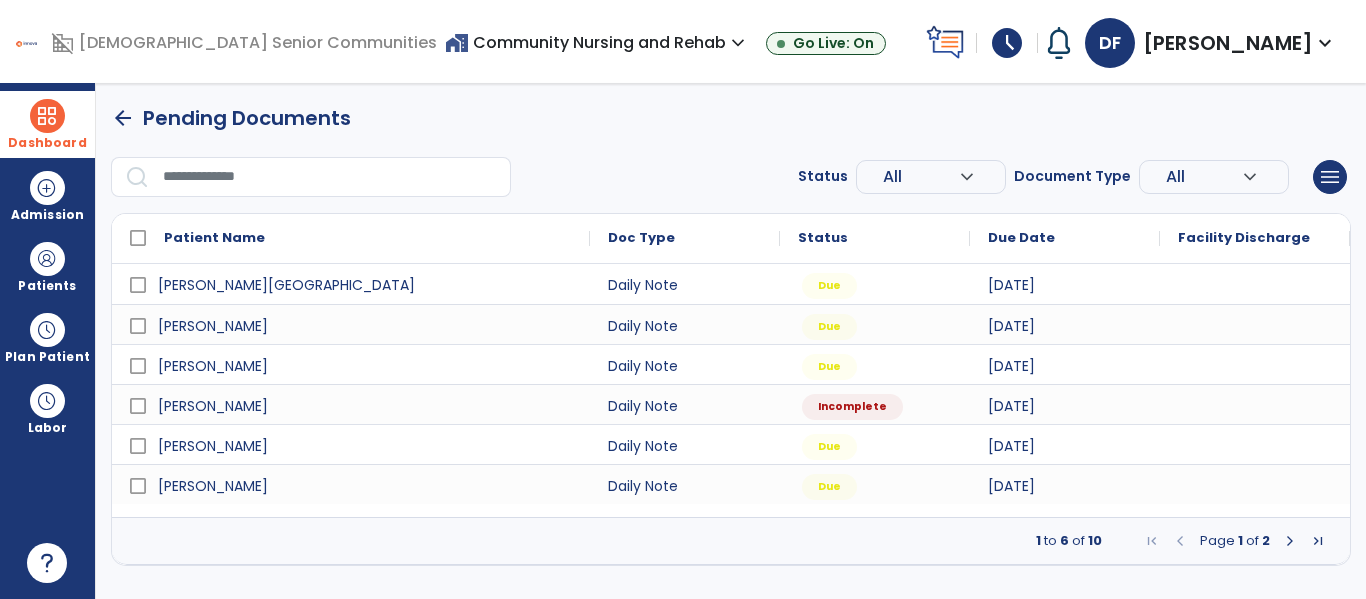 click at bounding box center [1290, 541] 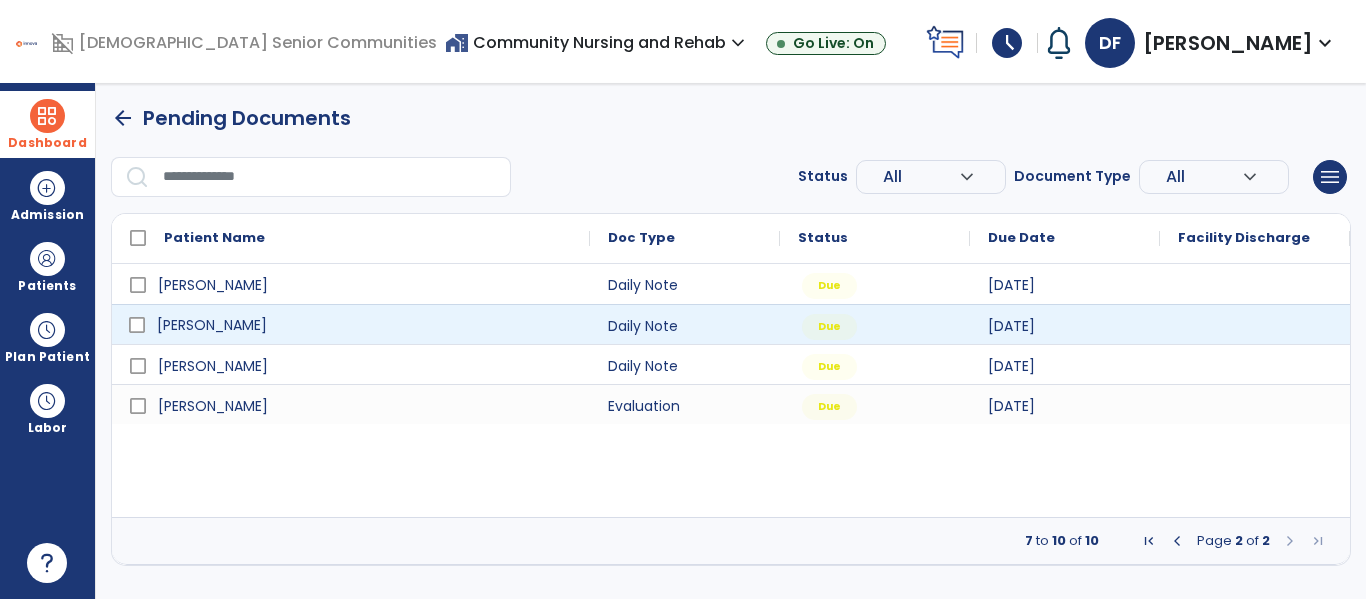click on "[PERSON_NAME]" at bounding box center (212, 325) 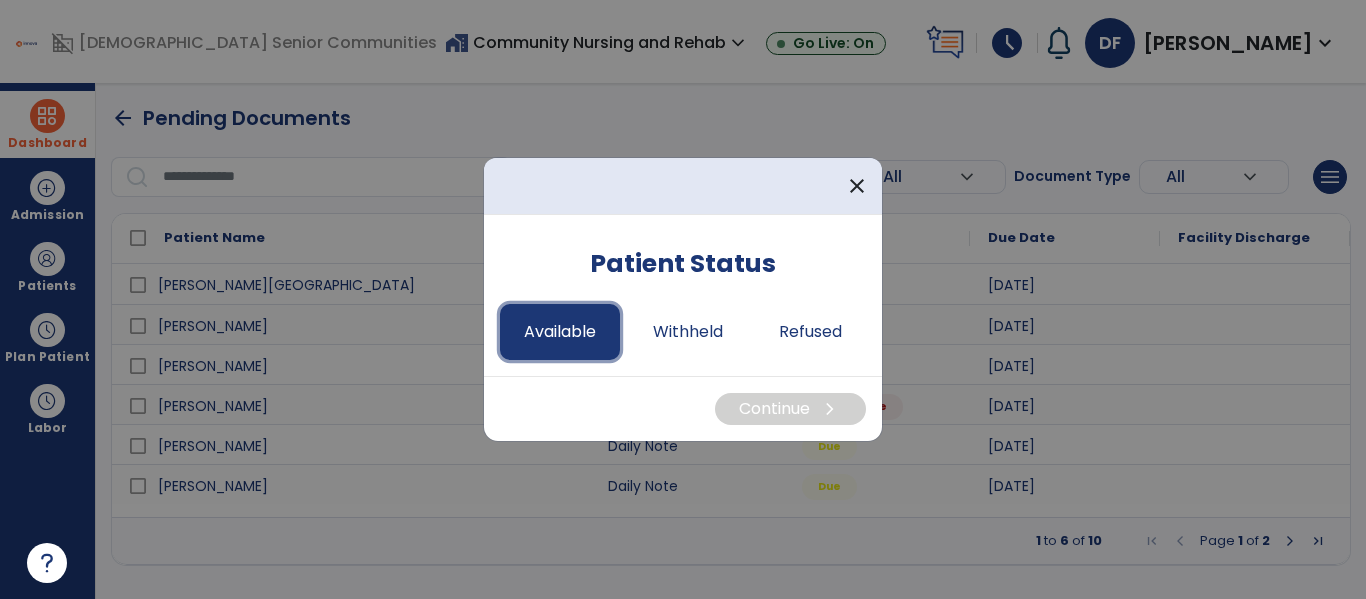 click on "Available" at bounding box center (560, 332) 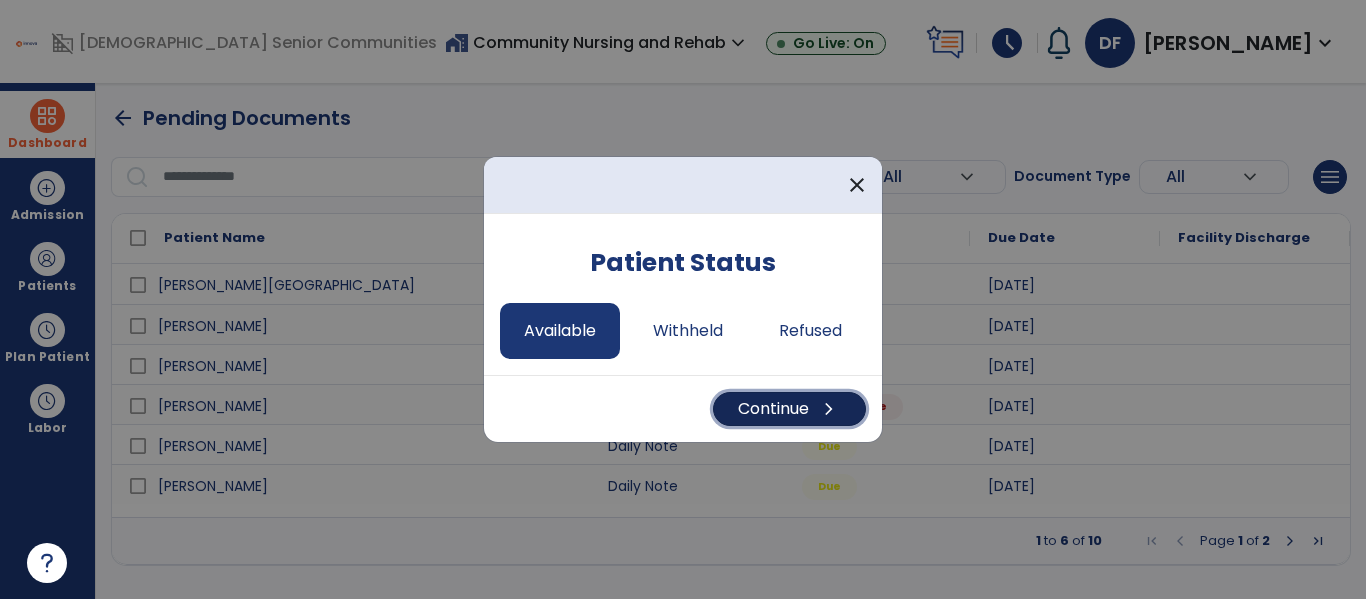 click on "Continue   chevron_right" at bounding box center (789, 409) 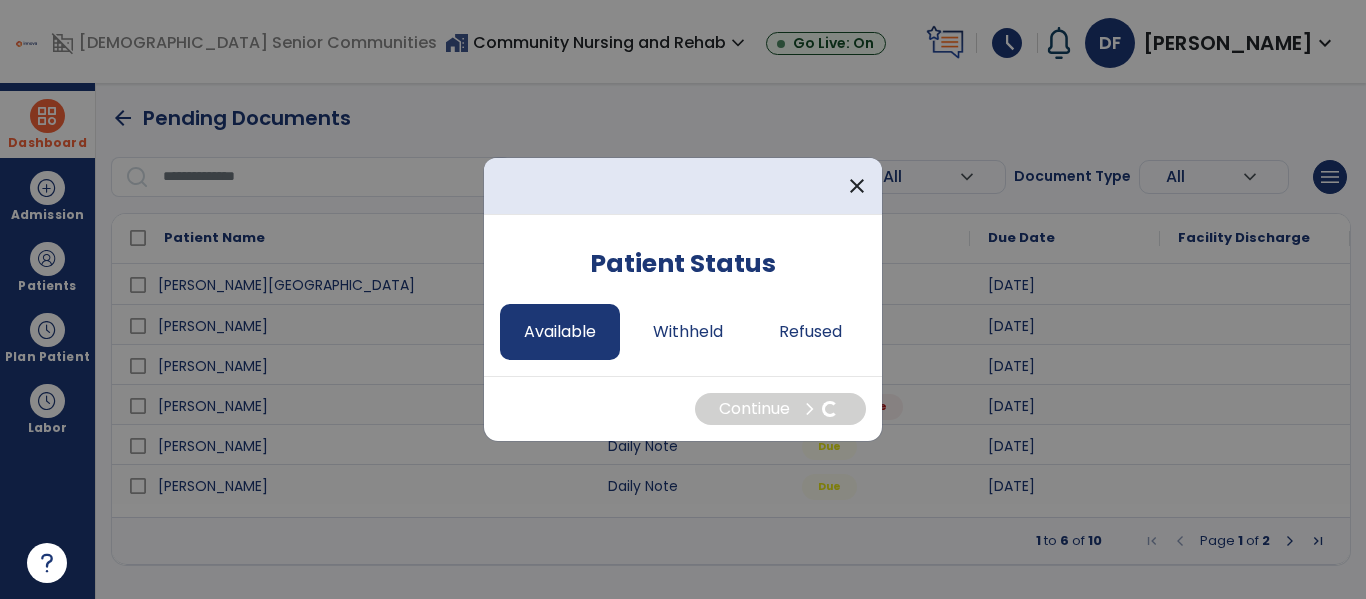 select on "*" 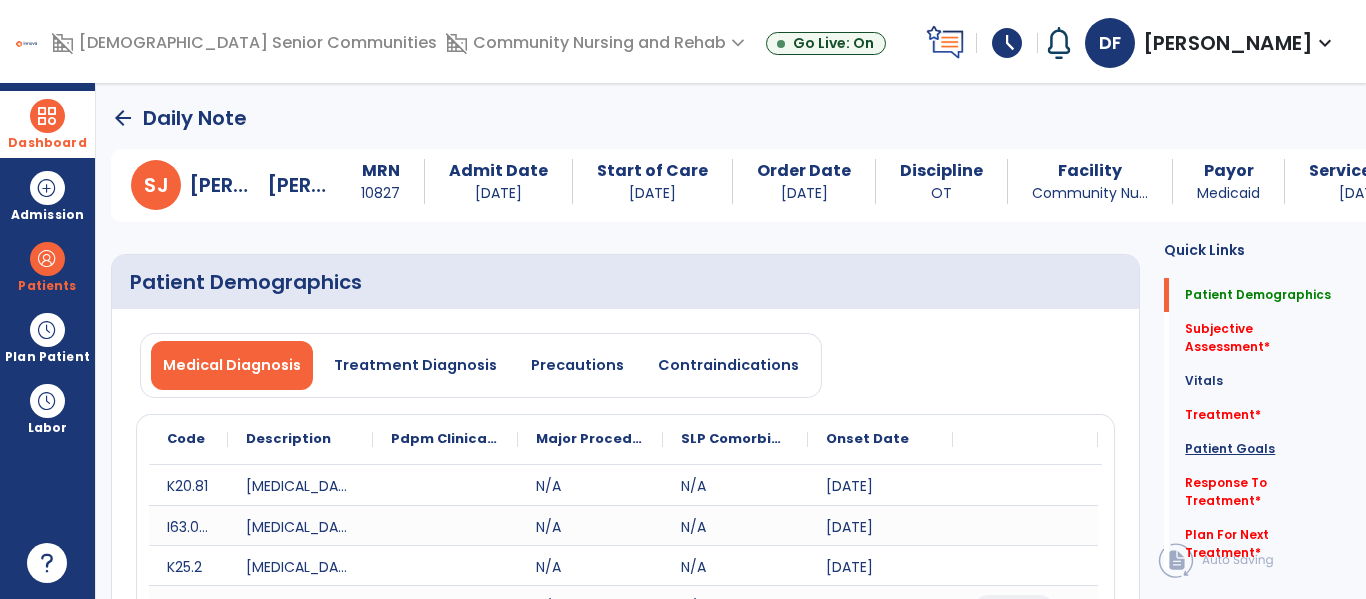 click on "Patient Goals" 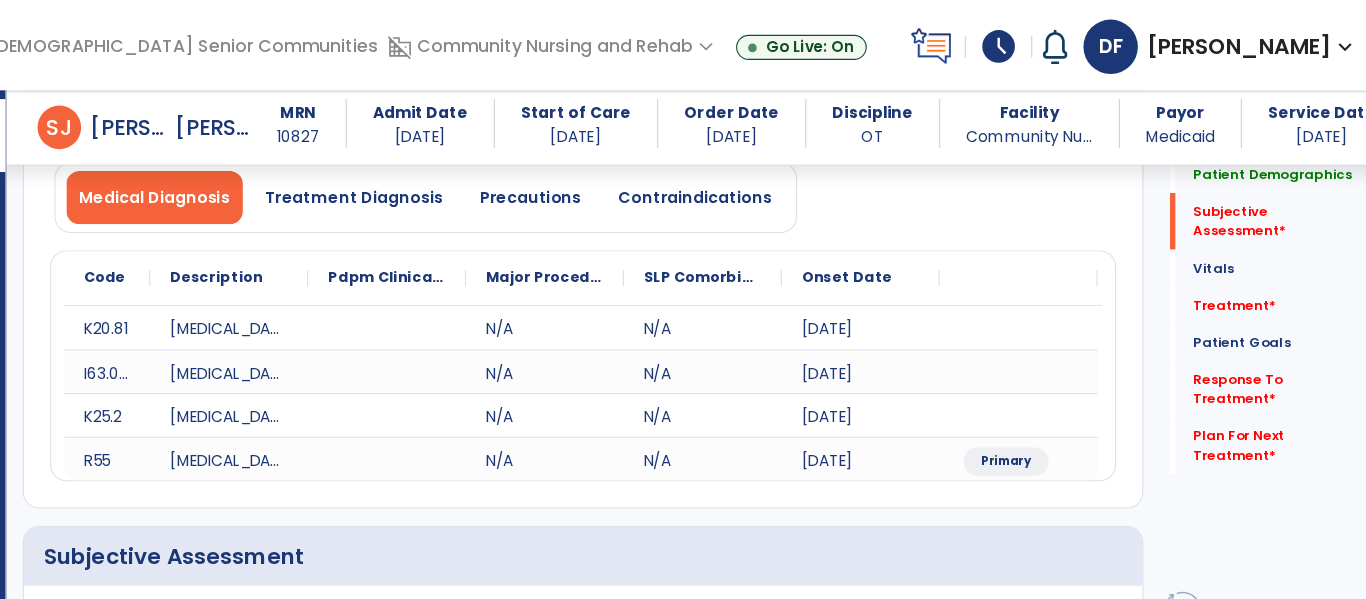 scroll, scrollTop: 0, scrollLeft: 0, axis: both 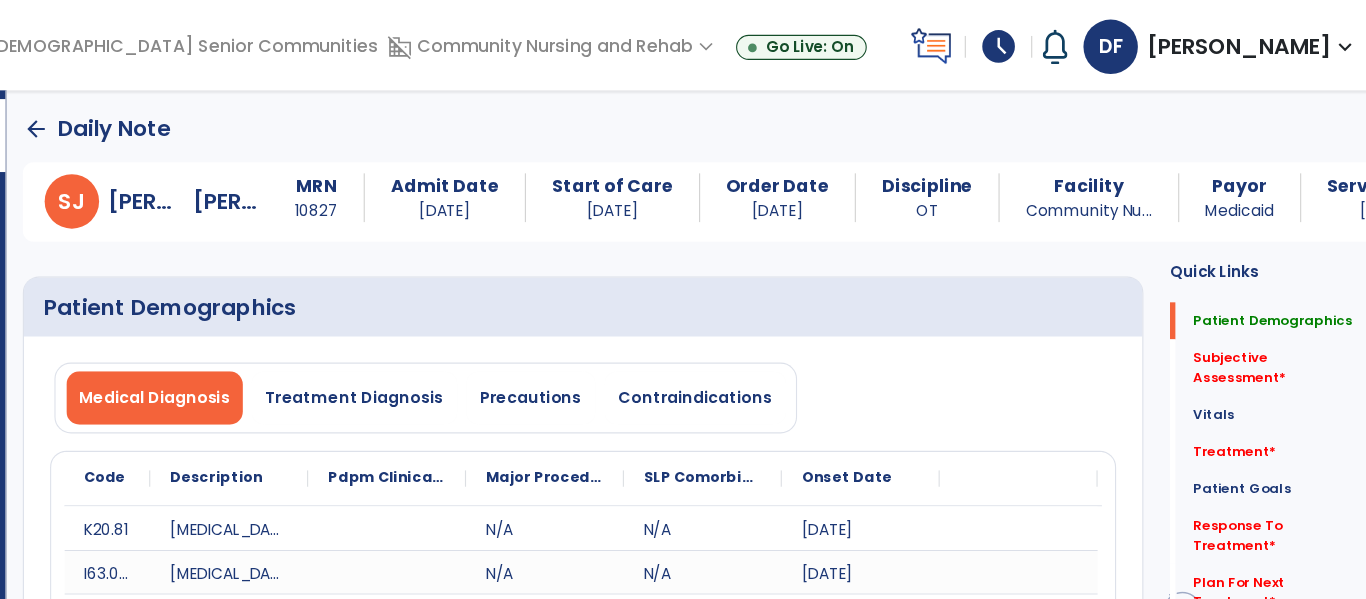 click on "arrow_back" 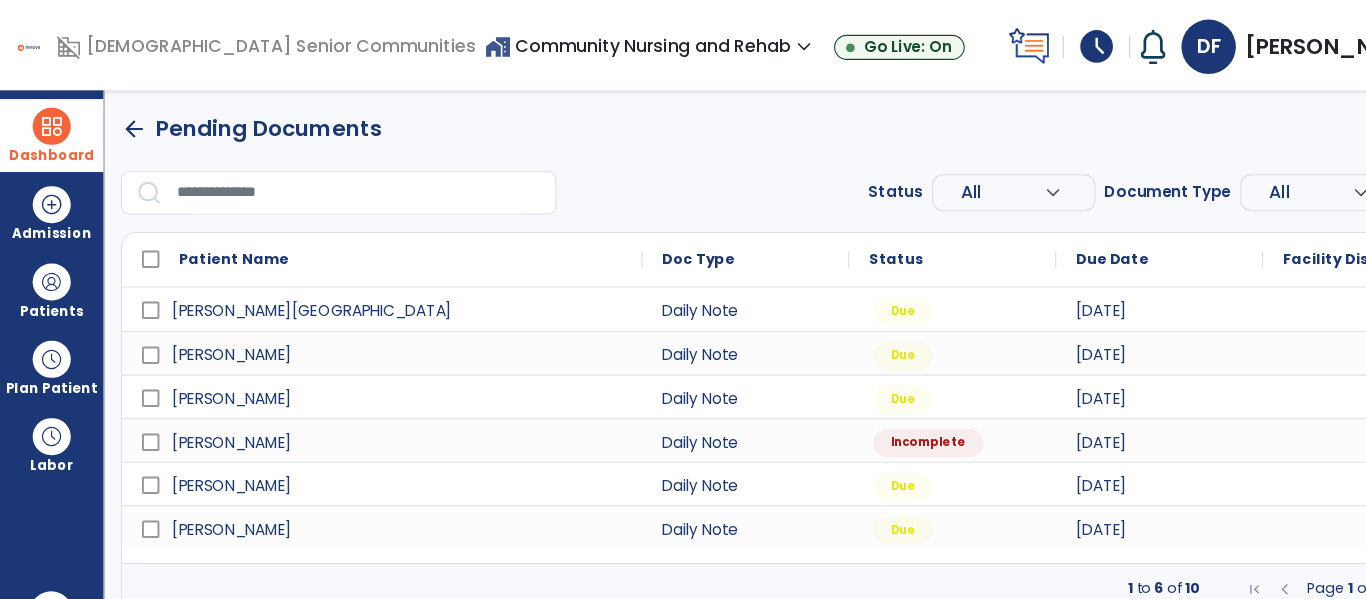 click at bounding box center [330, 177] 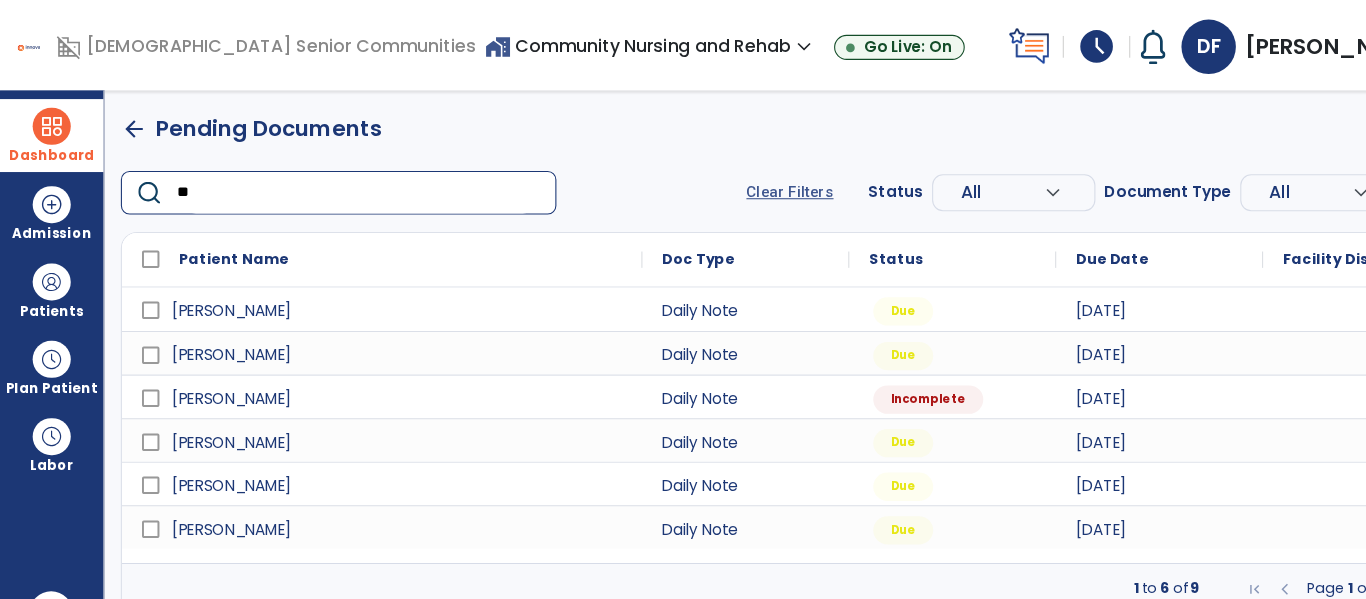 type on "***" 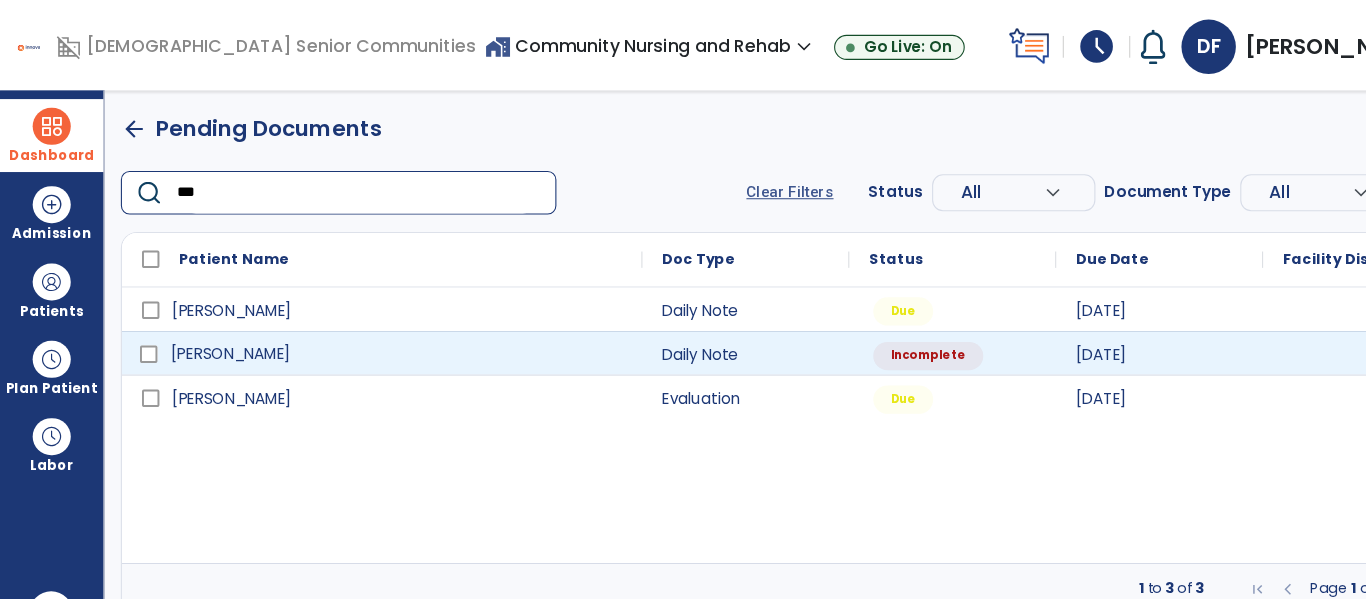 click on "[PERSON_NAME]" at bounding box center (212, 325) 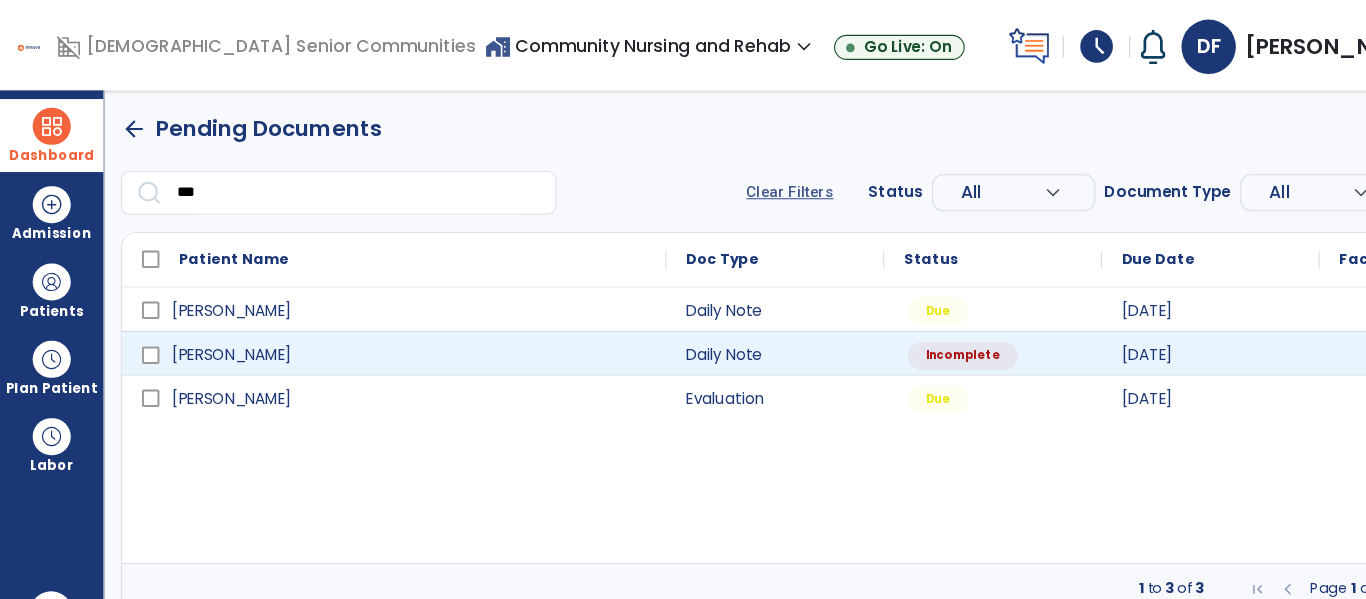 select on "*" 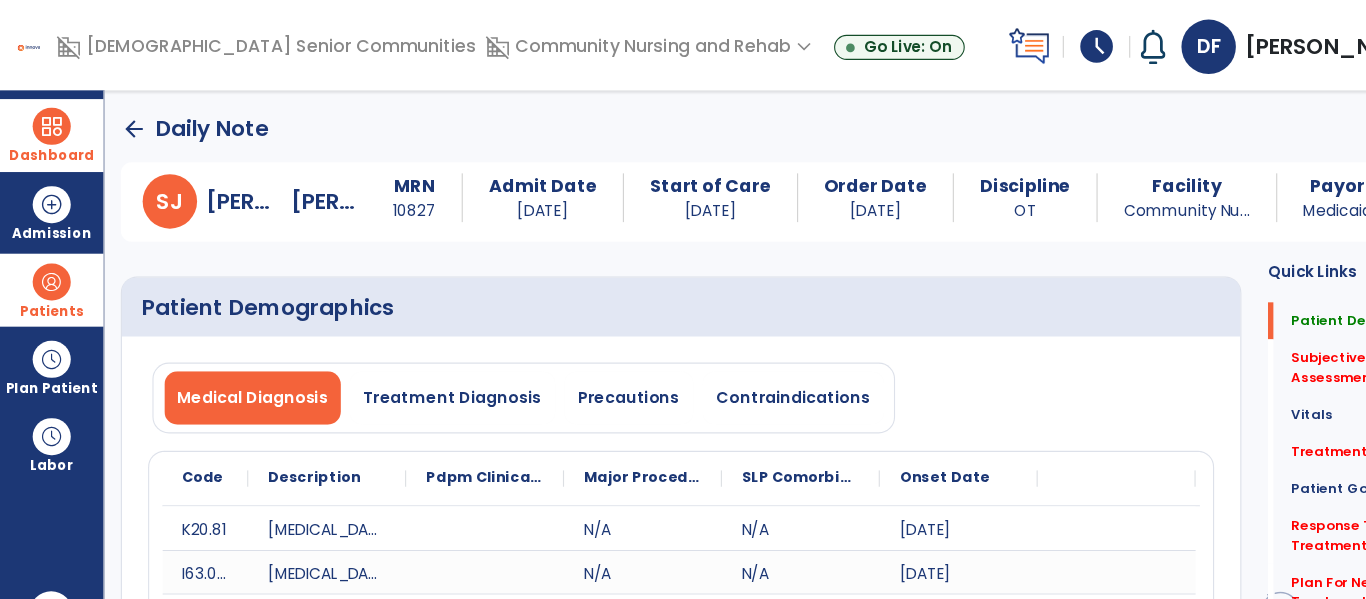 click at bounding box center (47, 259) 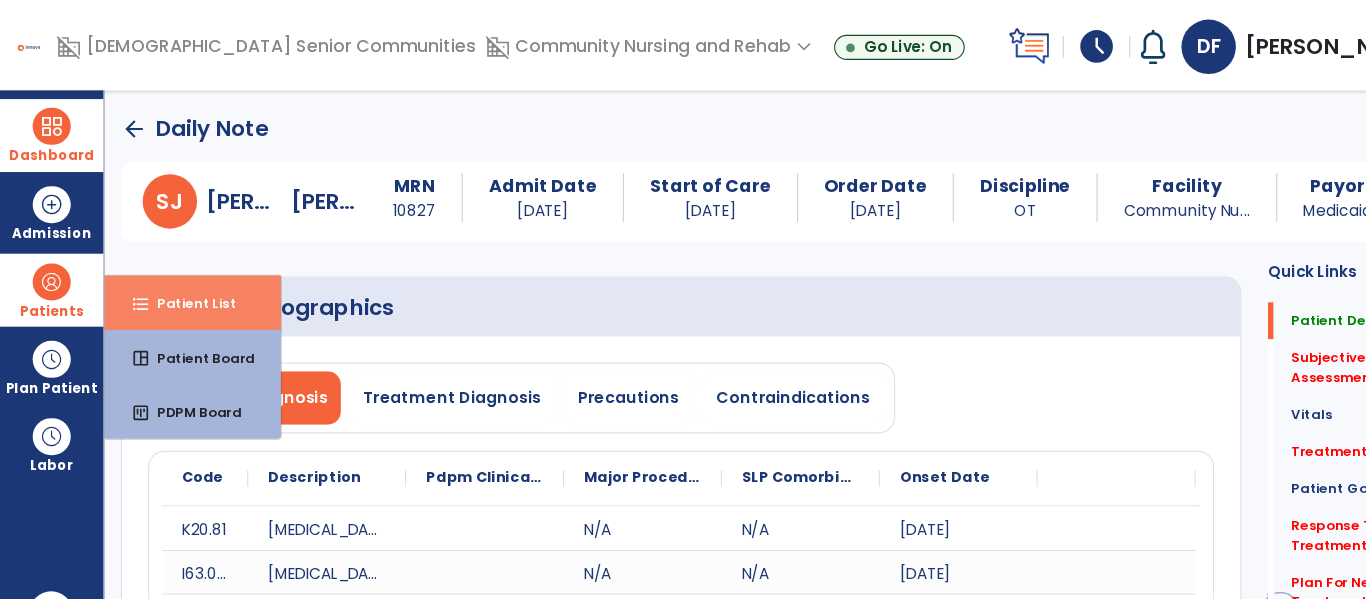 click on "Patient List" at bounding box center (172, 278) 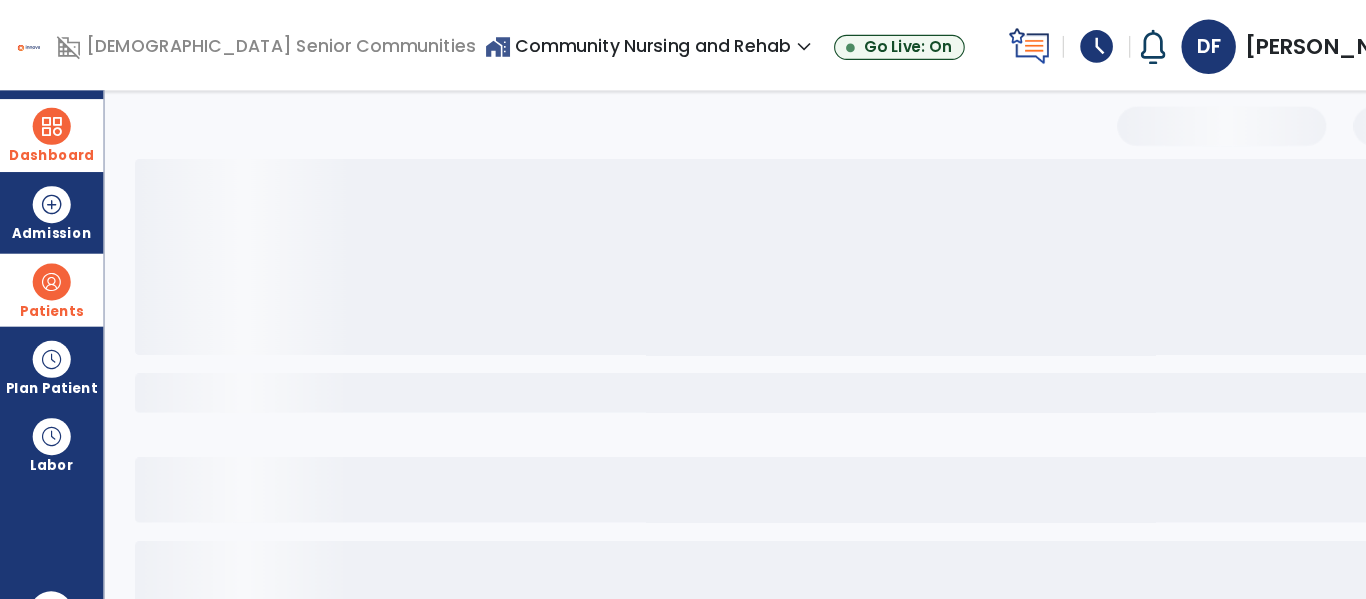 select on "***" 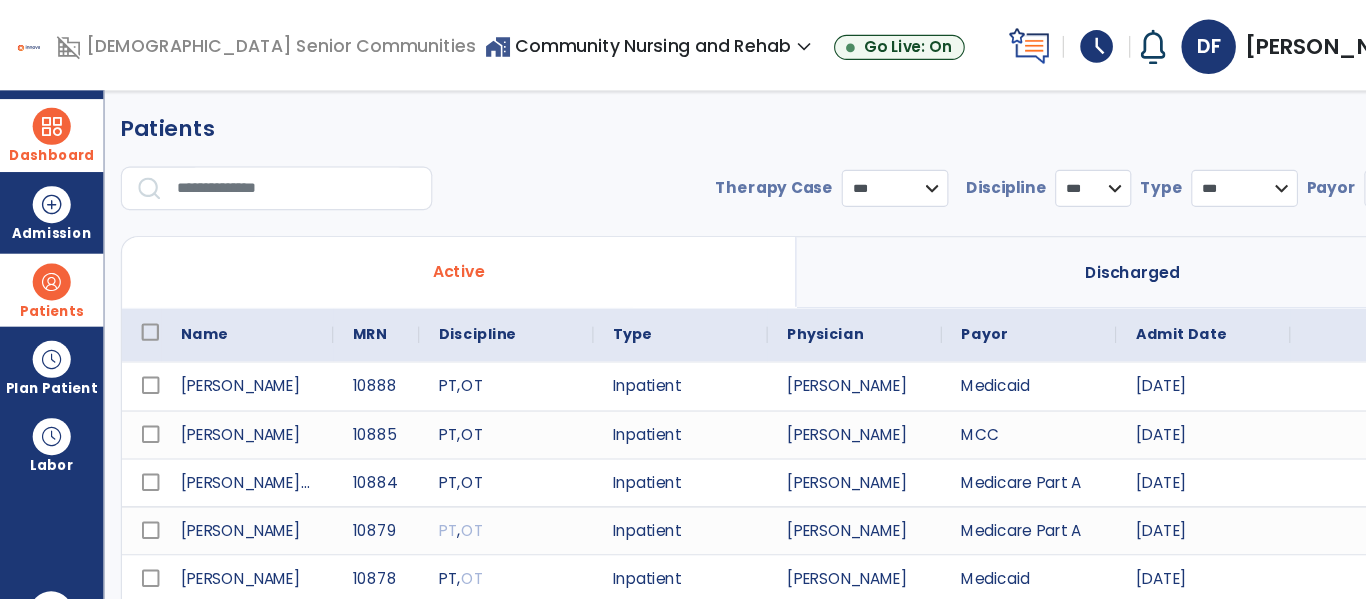 click at bounding box center [273, 173] 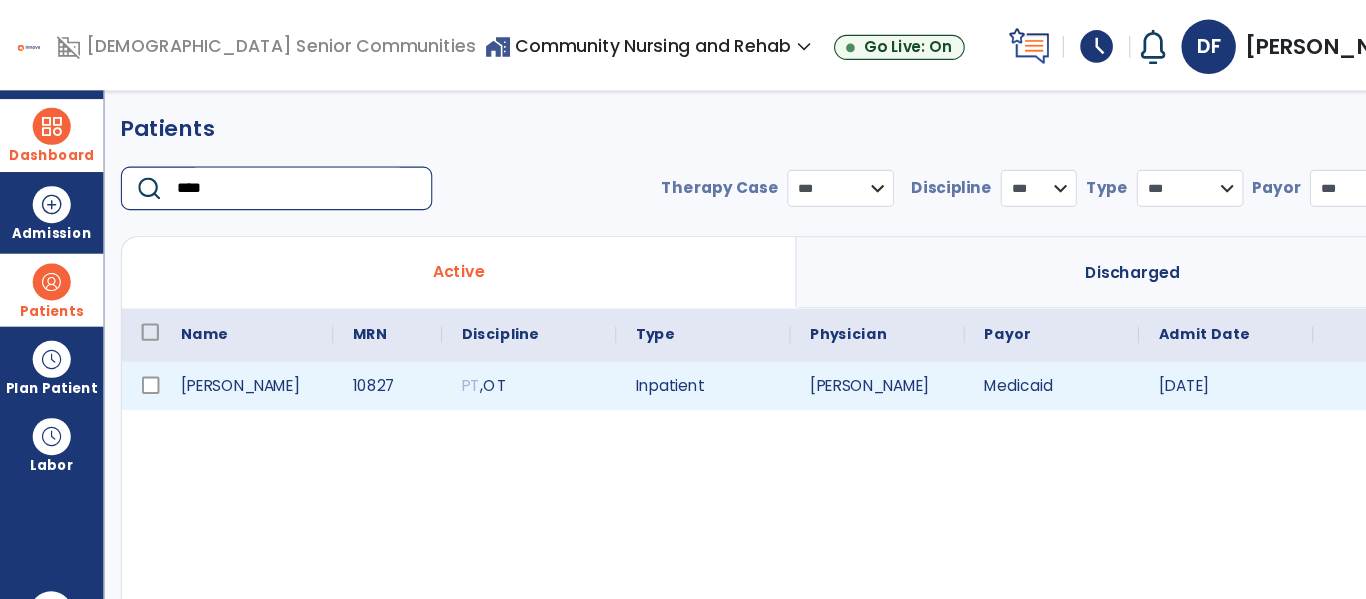 type on "****" 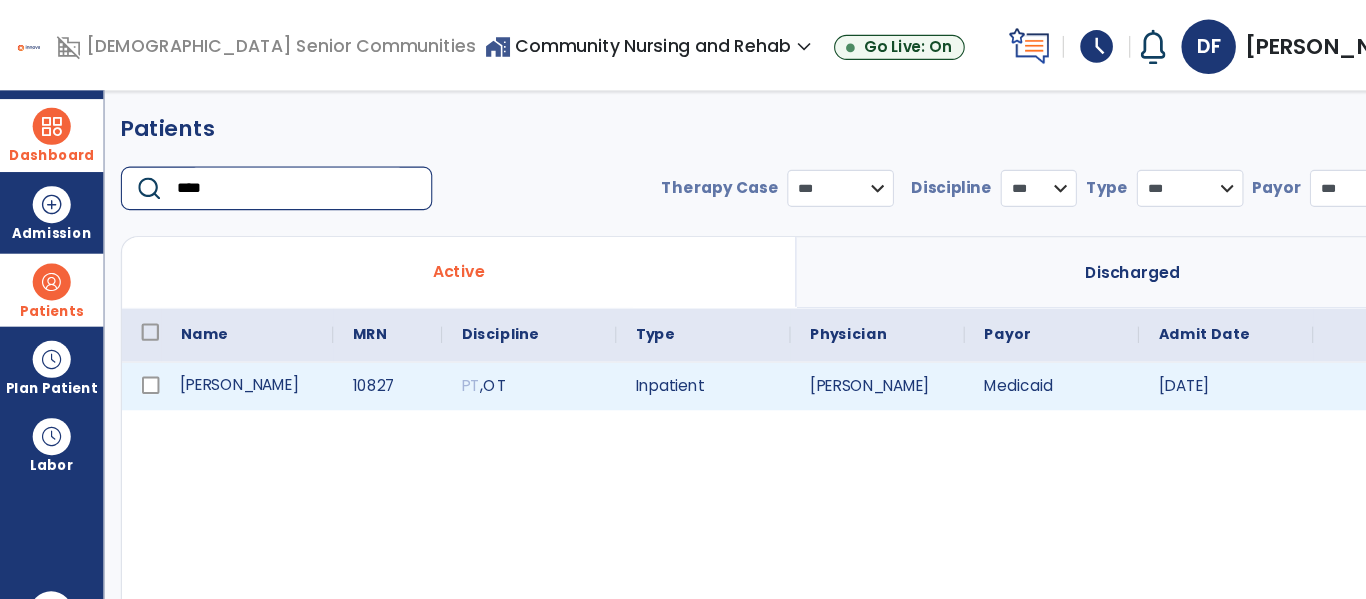 click on "[PERSON_NAME]" at bounding box center (227, 355) 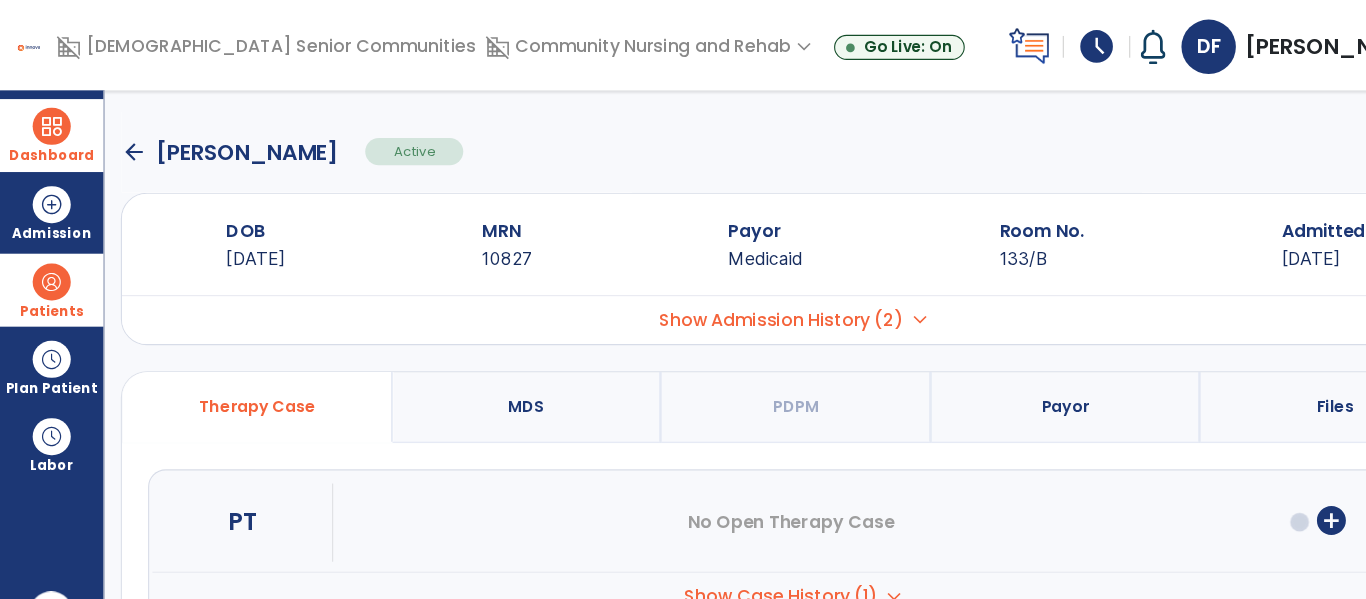 click on "arrow_back" 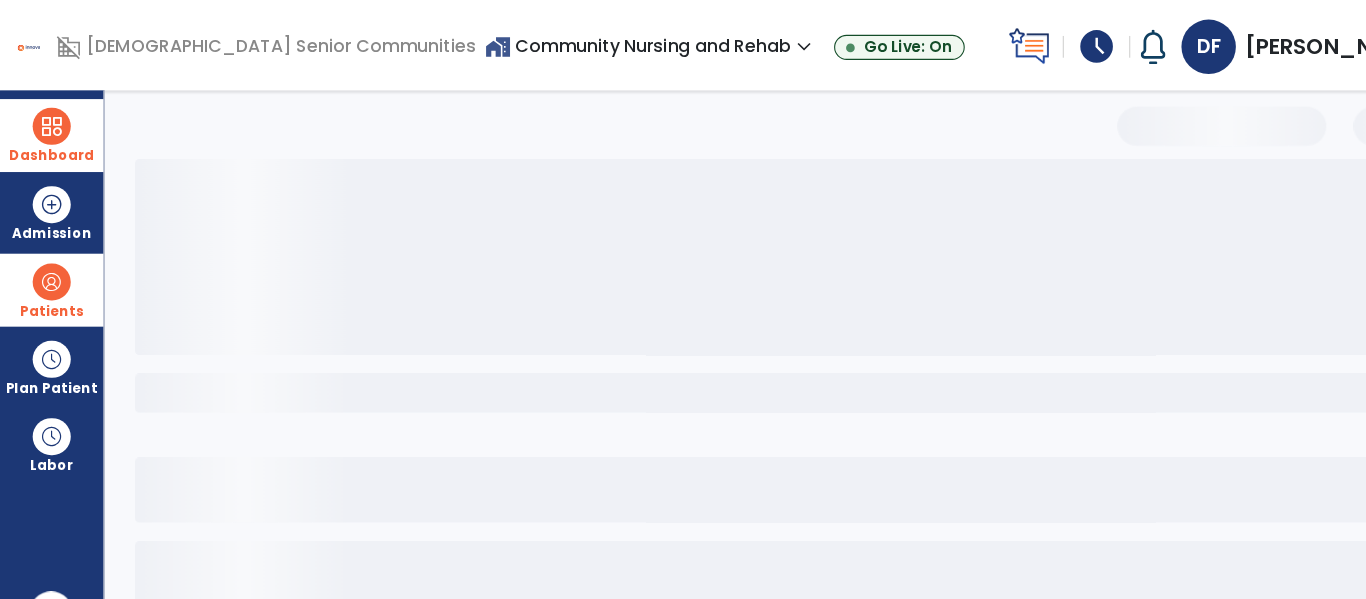 select on "***" 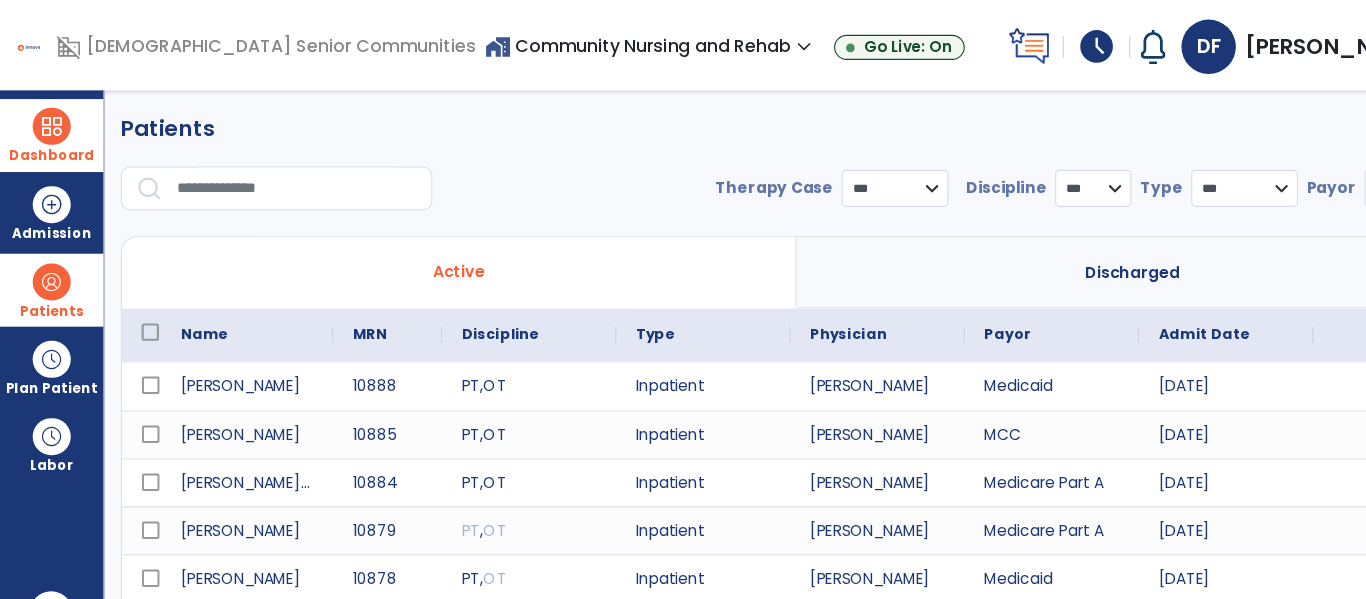 click at bounding box center [47, 116] 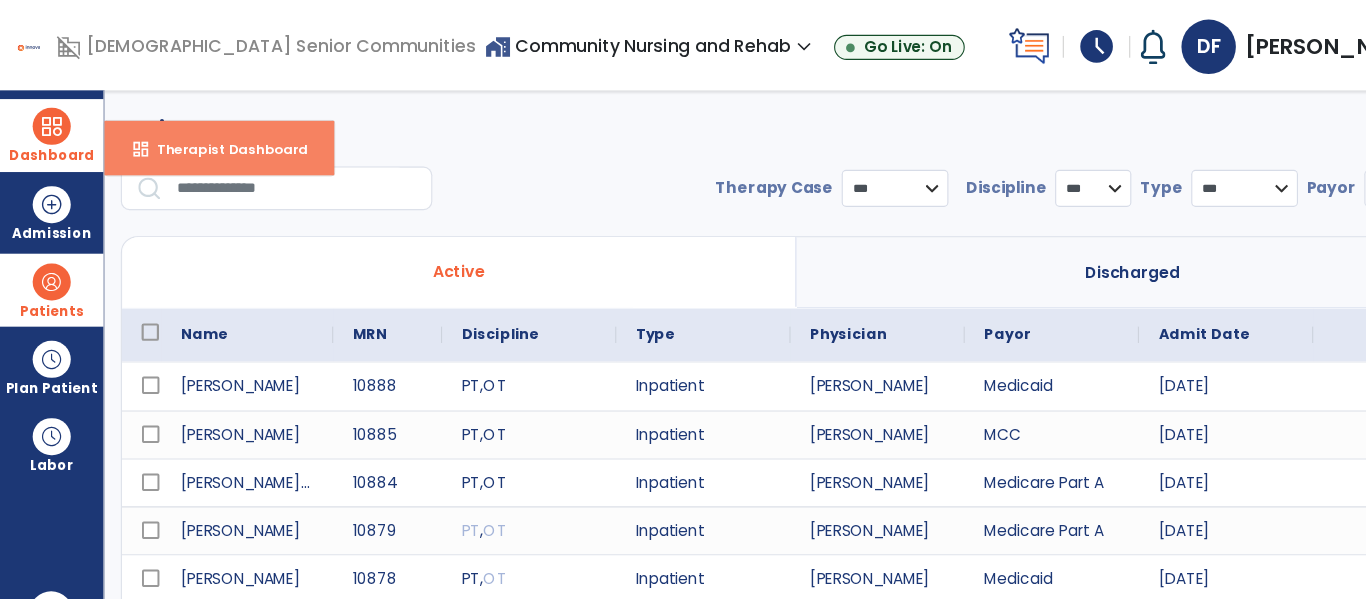 click on "Therapist Dashboard" at bounding box center [205, 136] 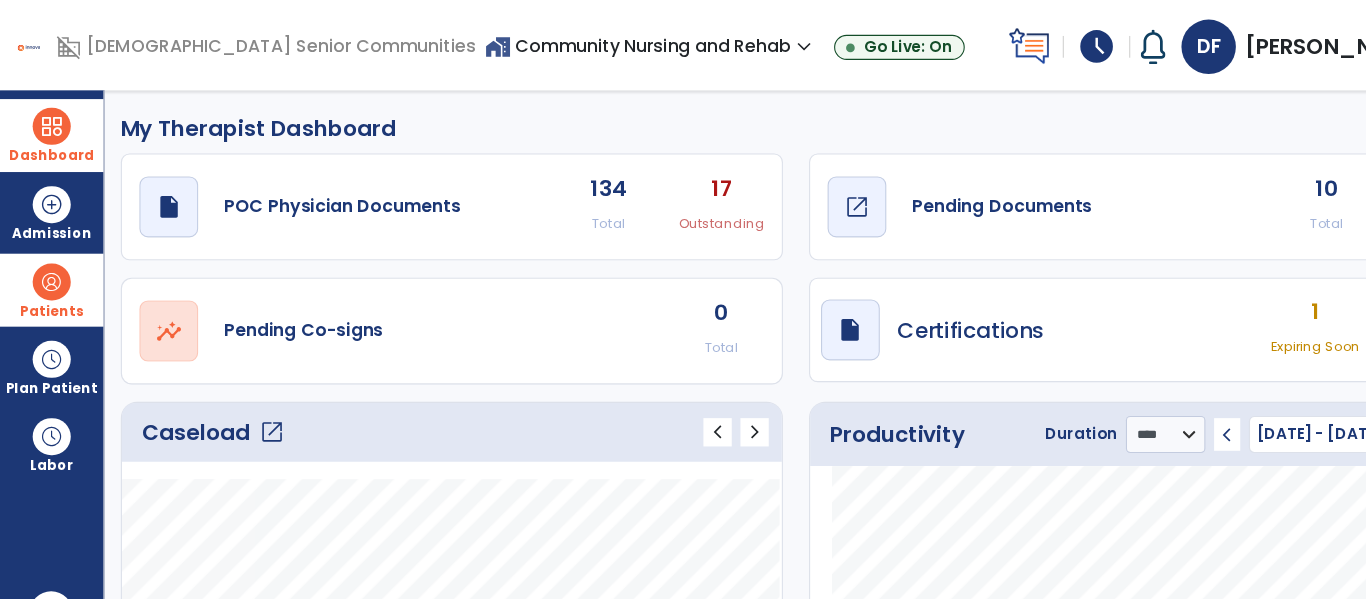 click on "Pending Documents" 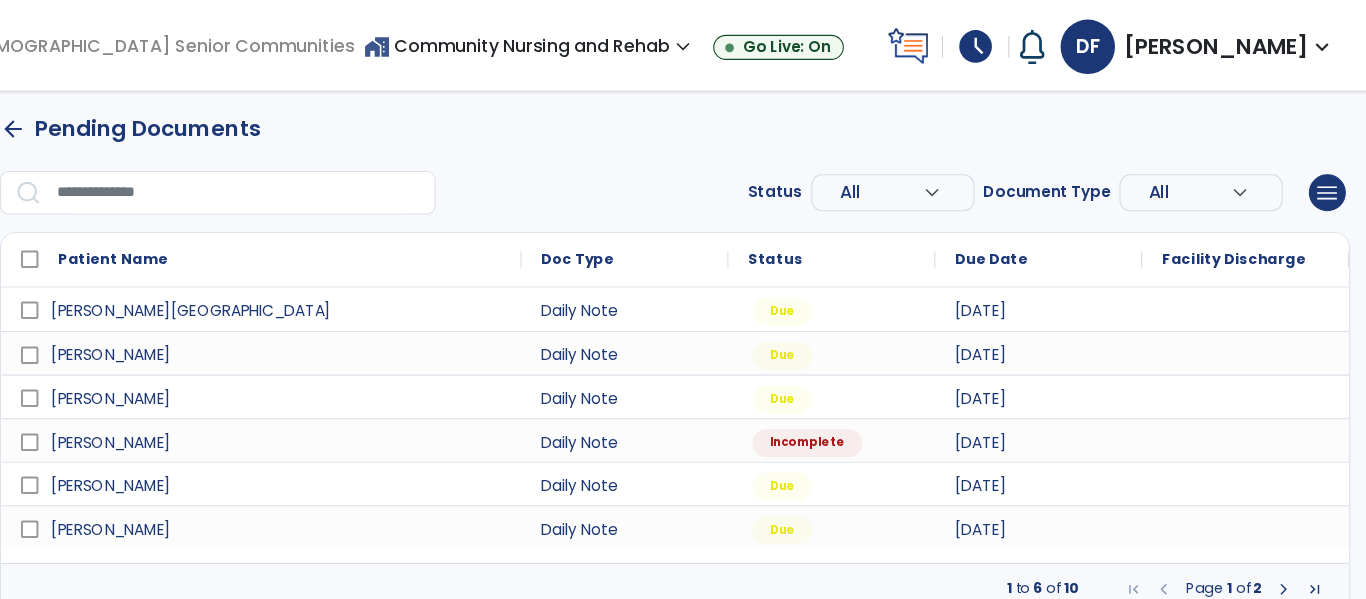 click at bounding box center (1290, 541) 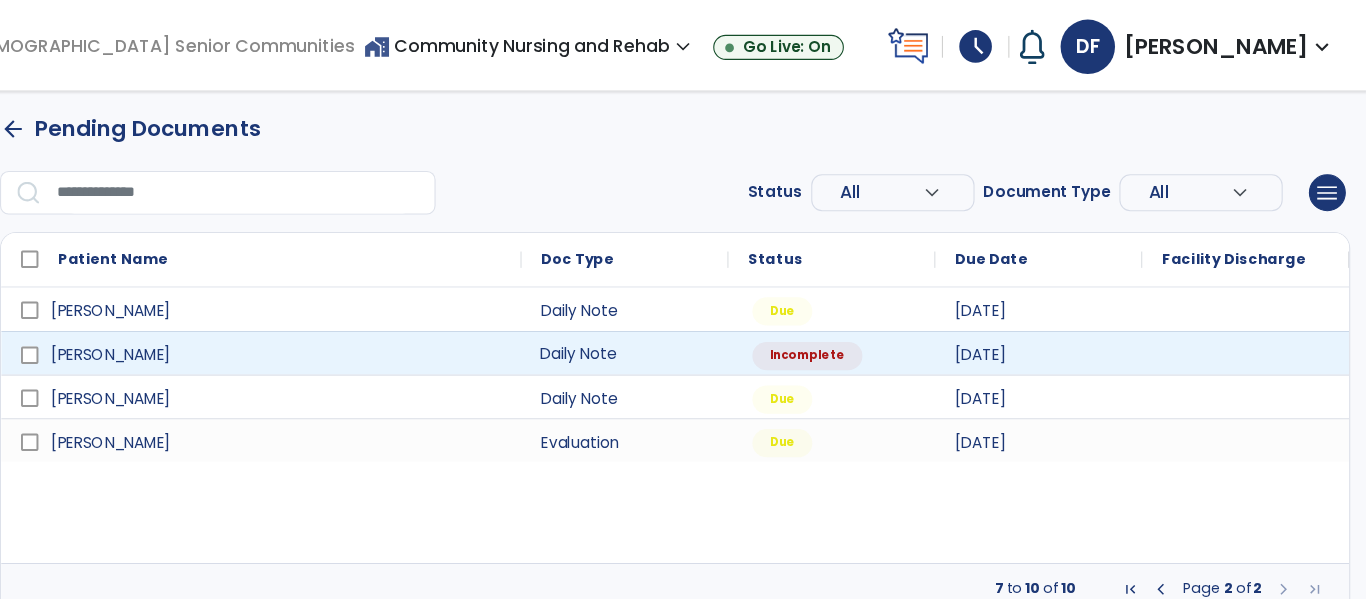 click on "Daily Note" at bounding box center [685, 324] 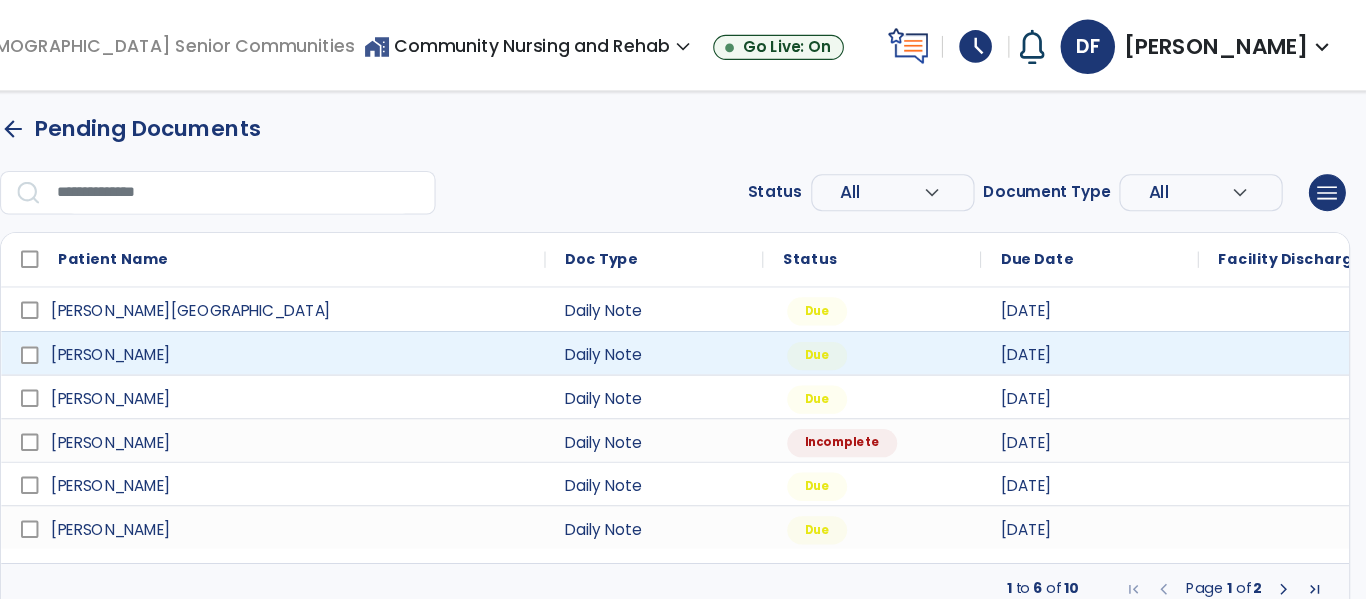 select on "*" 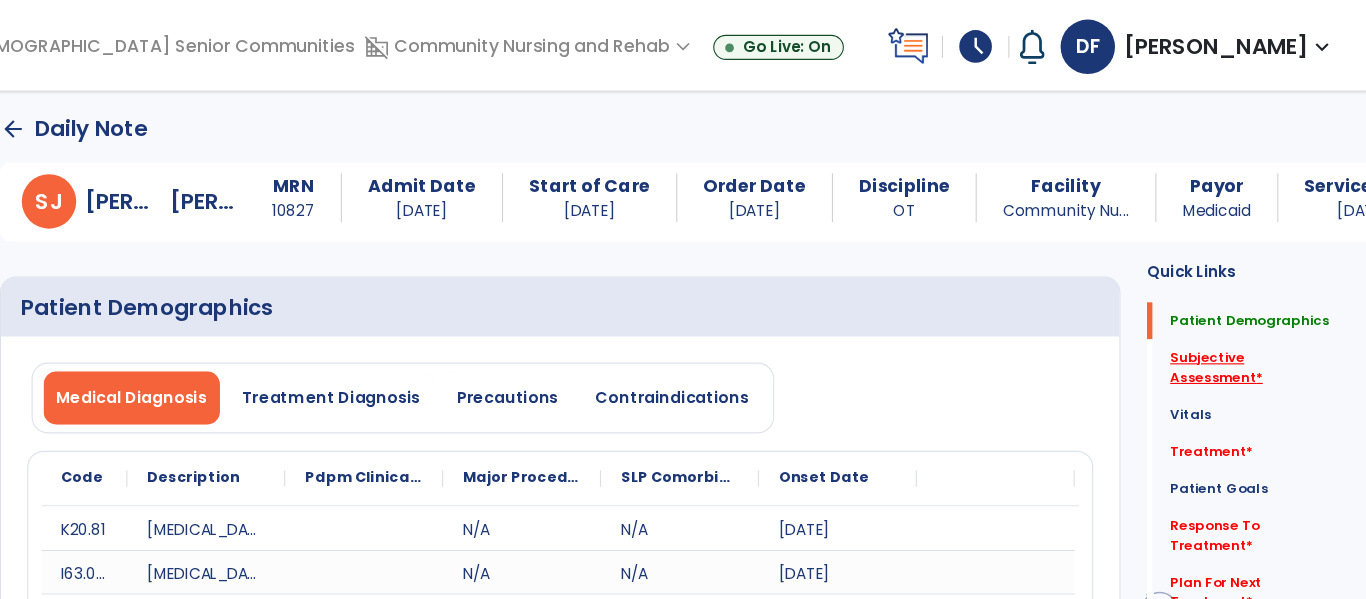 click on "Subjective Assessment   *" 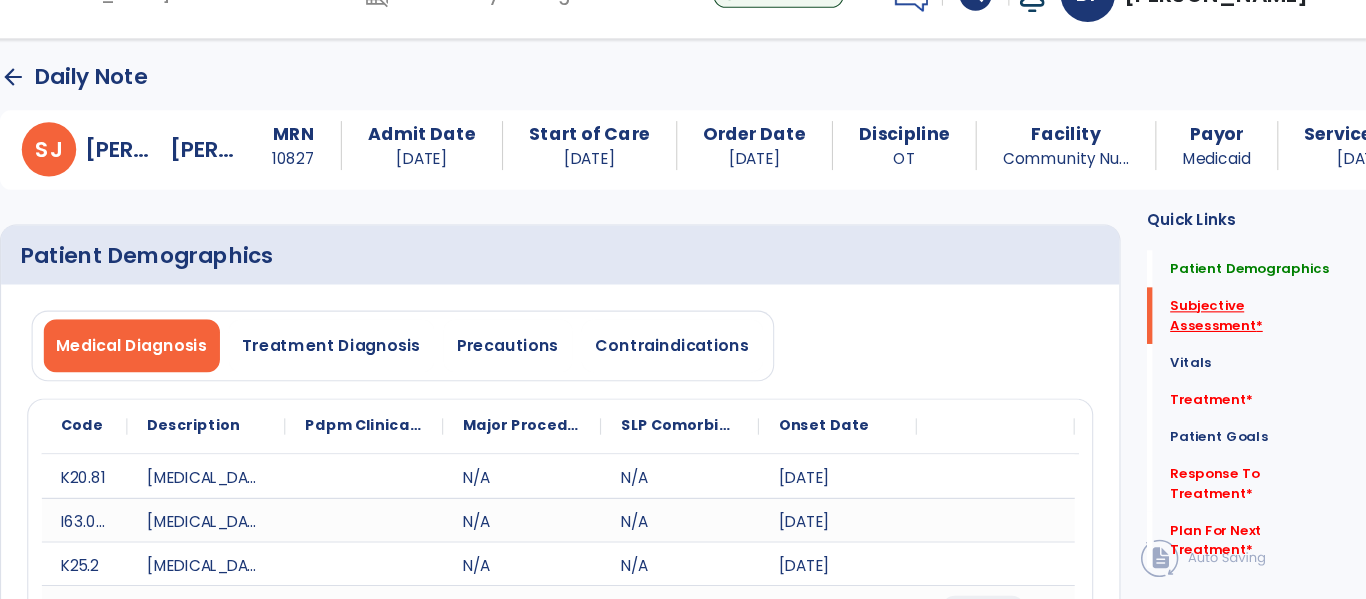 scroll, scrollTop: 102, scrollLeft: 0, axis: vertical 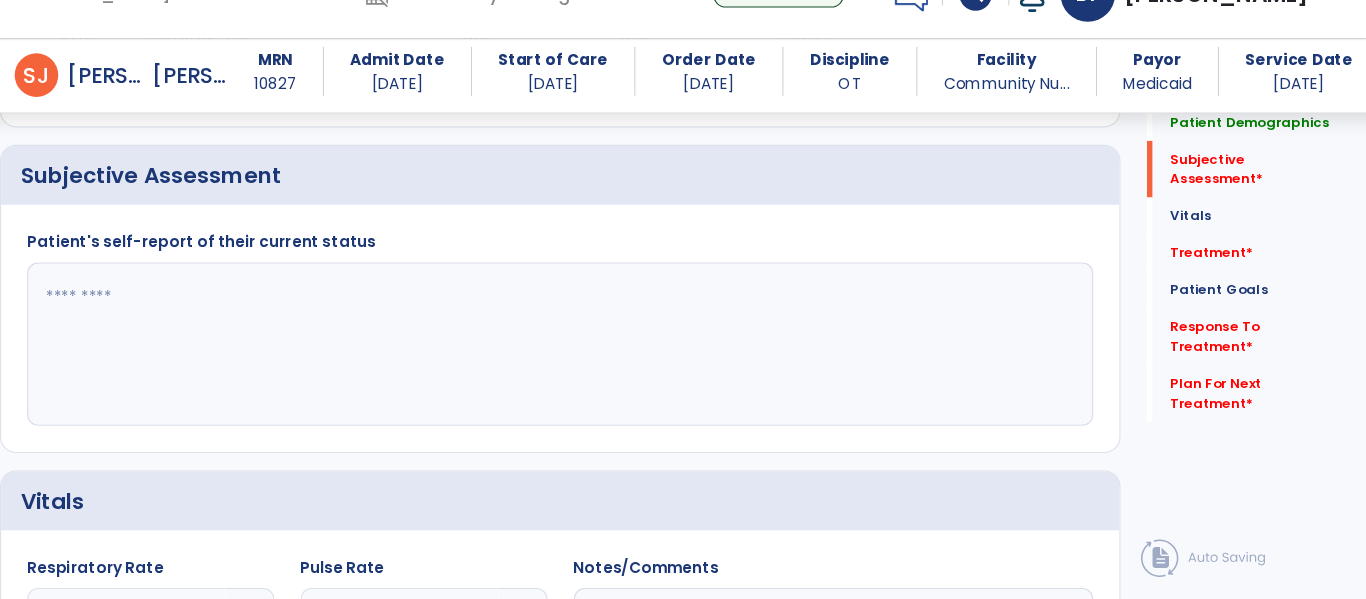 click 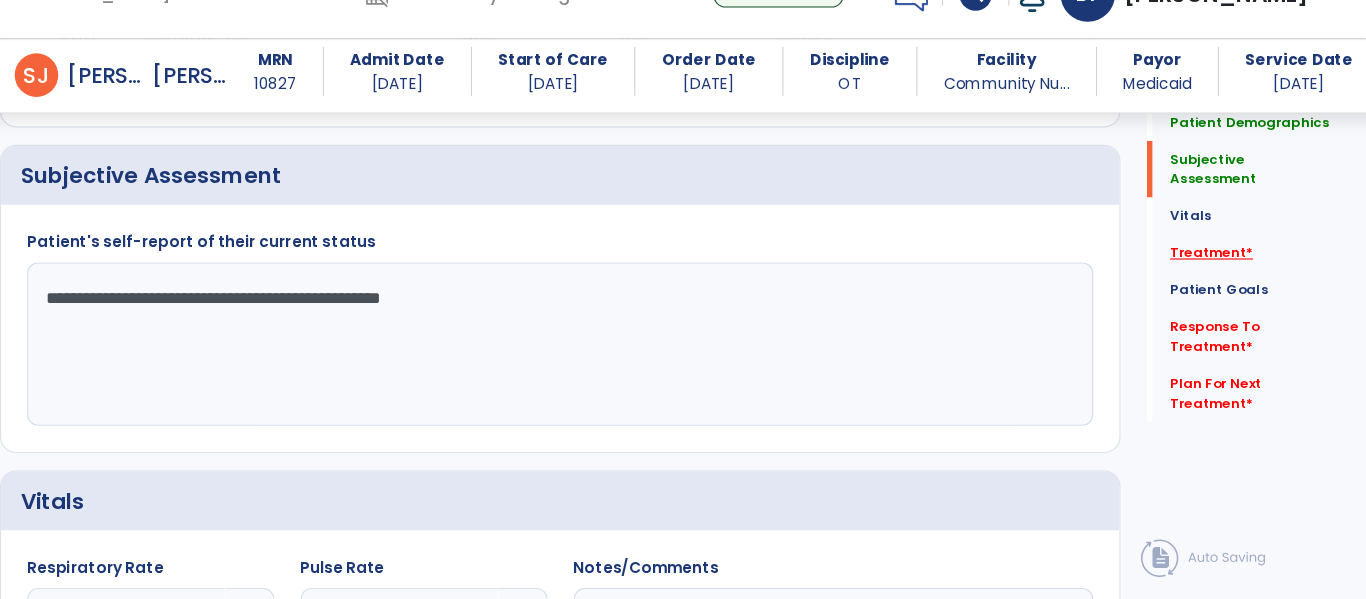 type on "**********" 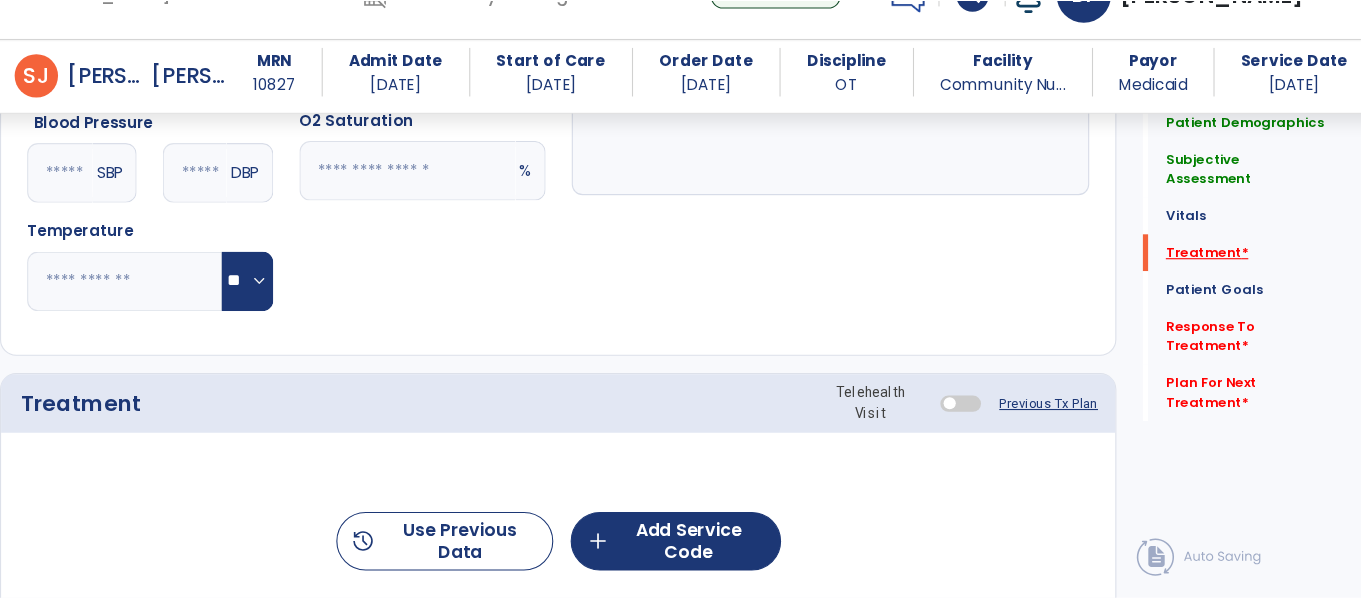 scroll, scrollTop: 1156, scrollLeft: 0, axis: vertical 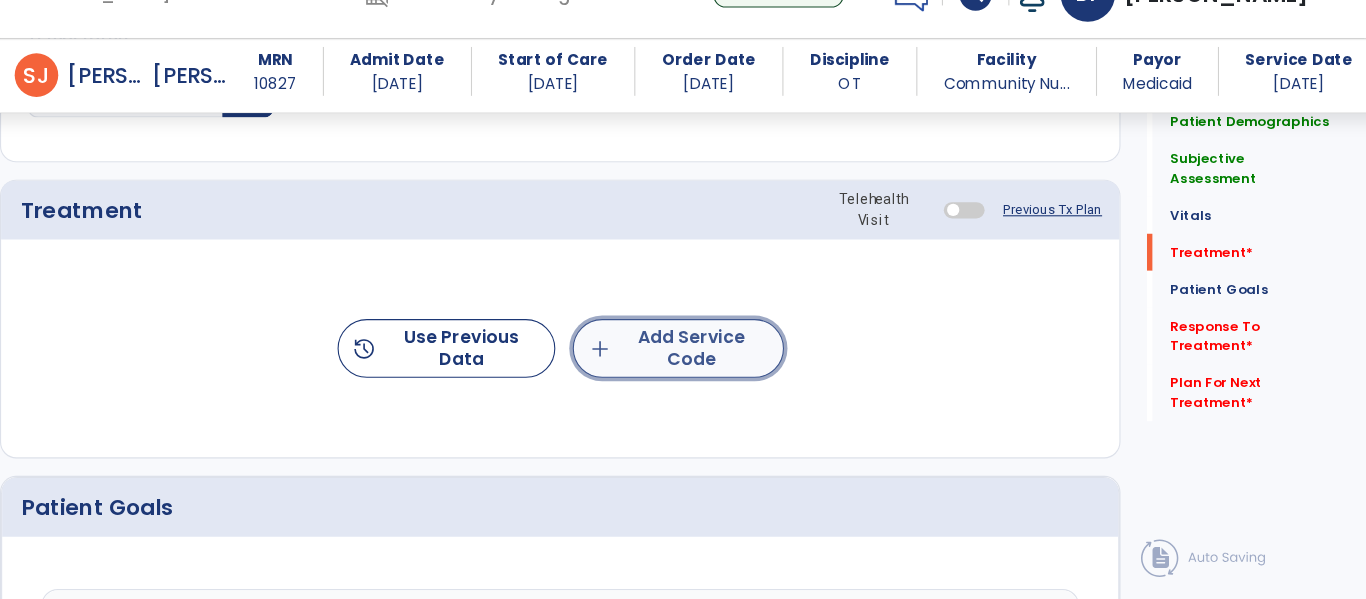 click on "add  Add Service Code" 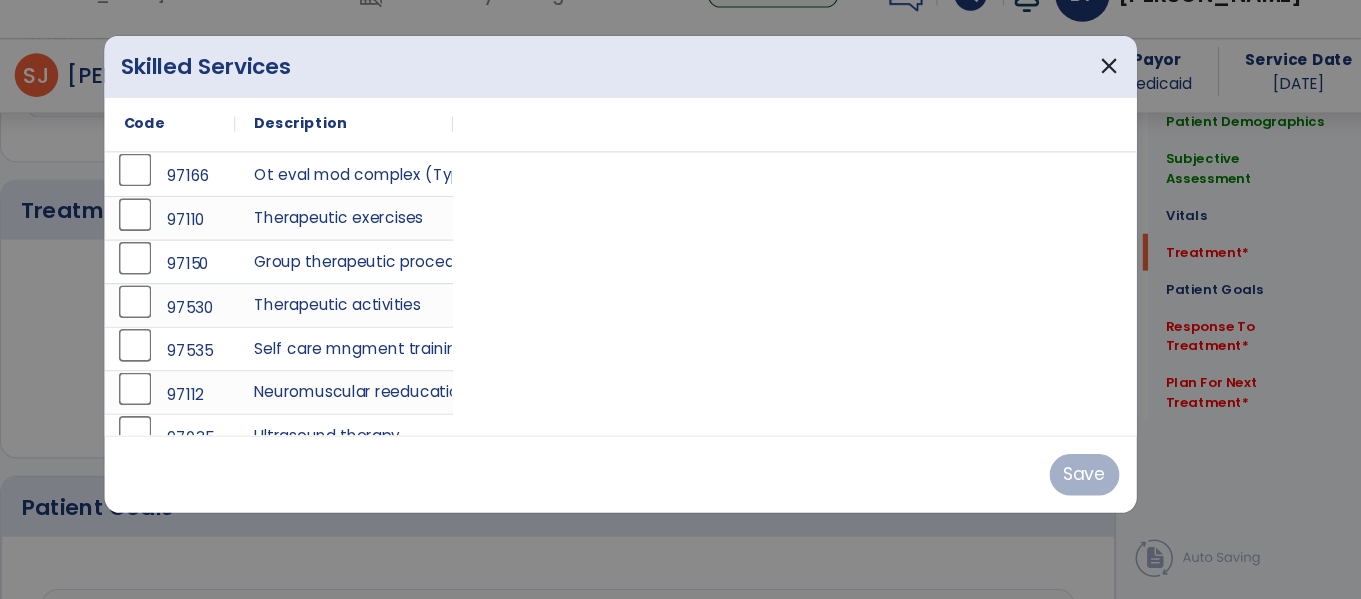 scroll, scrollTop: 1156, scrollLeft: 0, axis: vertical 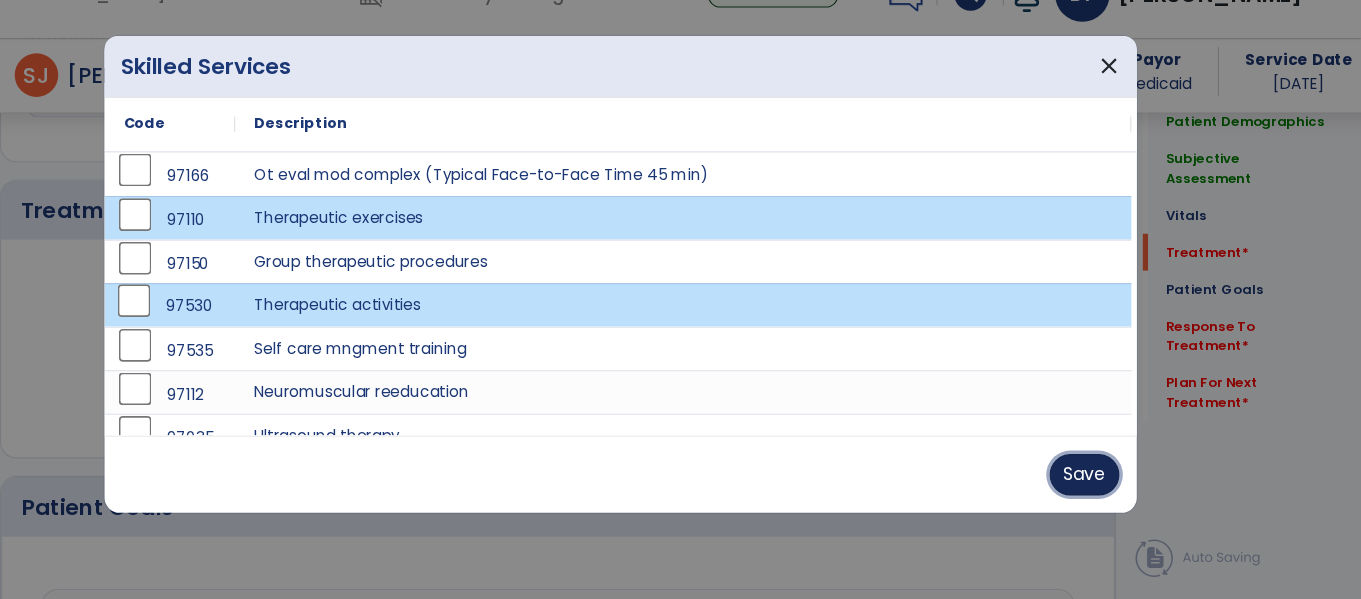 click on "Save" at bounding box center (1107, 484) 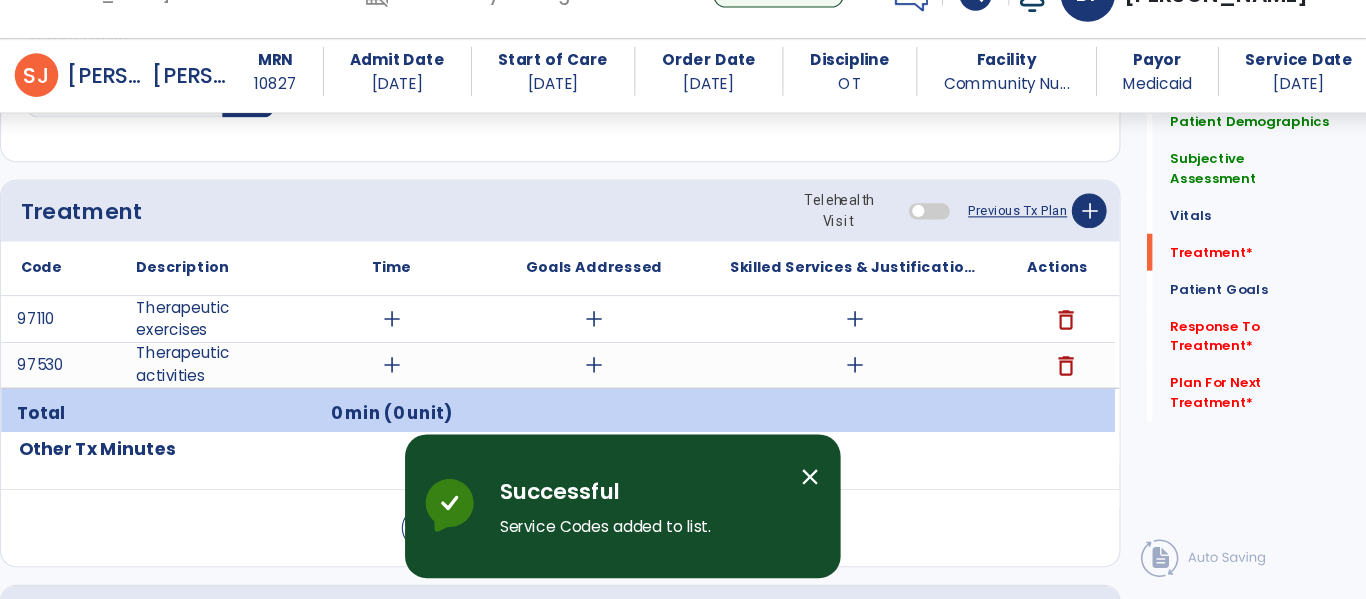 click on "close" at bounding box center [855, 486] 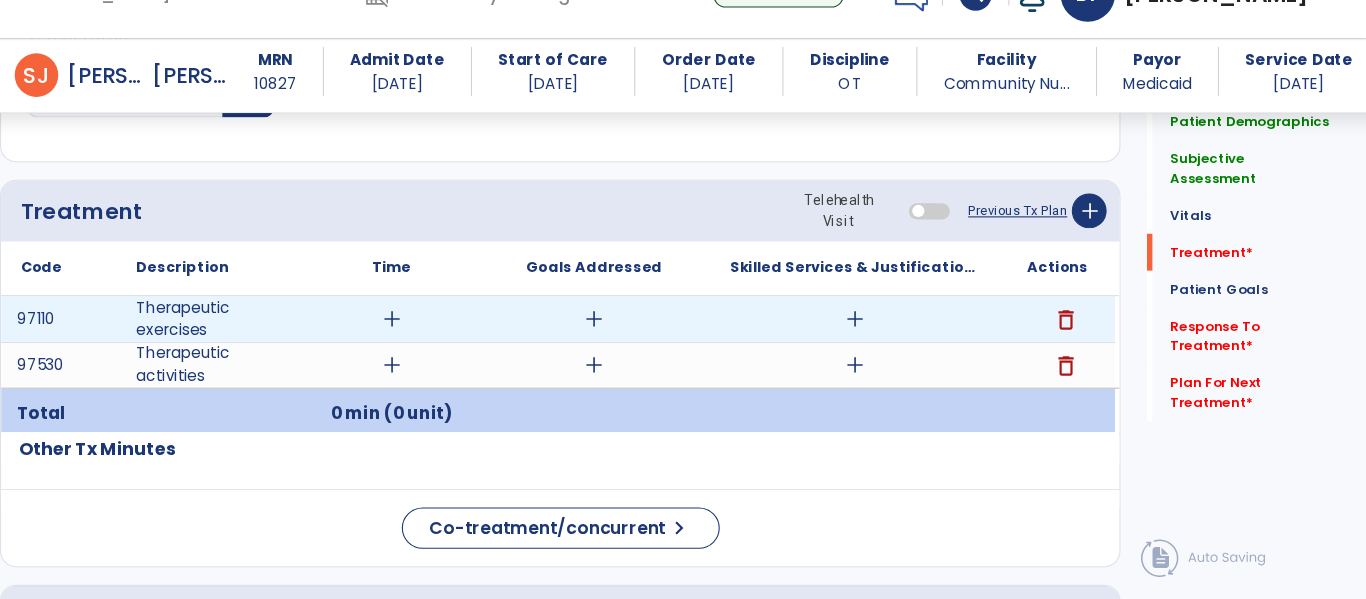 click on "add" at bounding box center (471, 341) 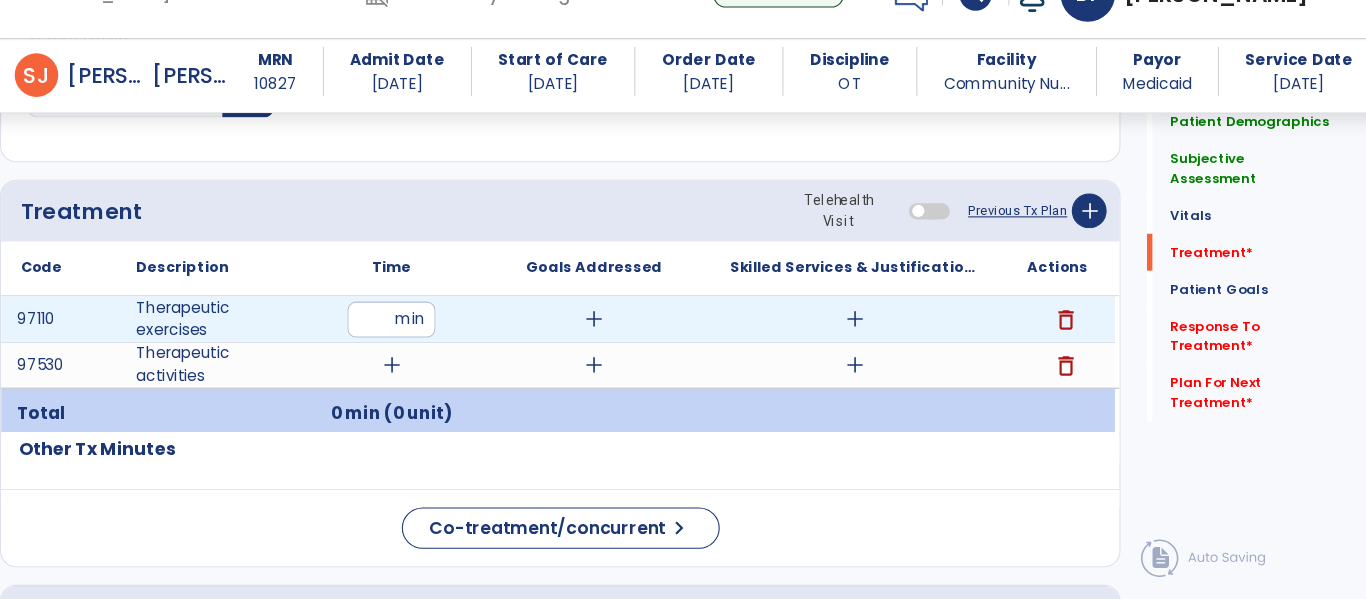 type on "**" 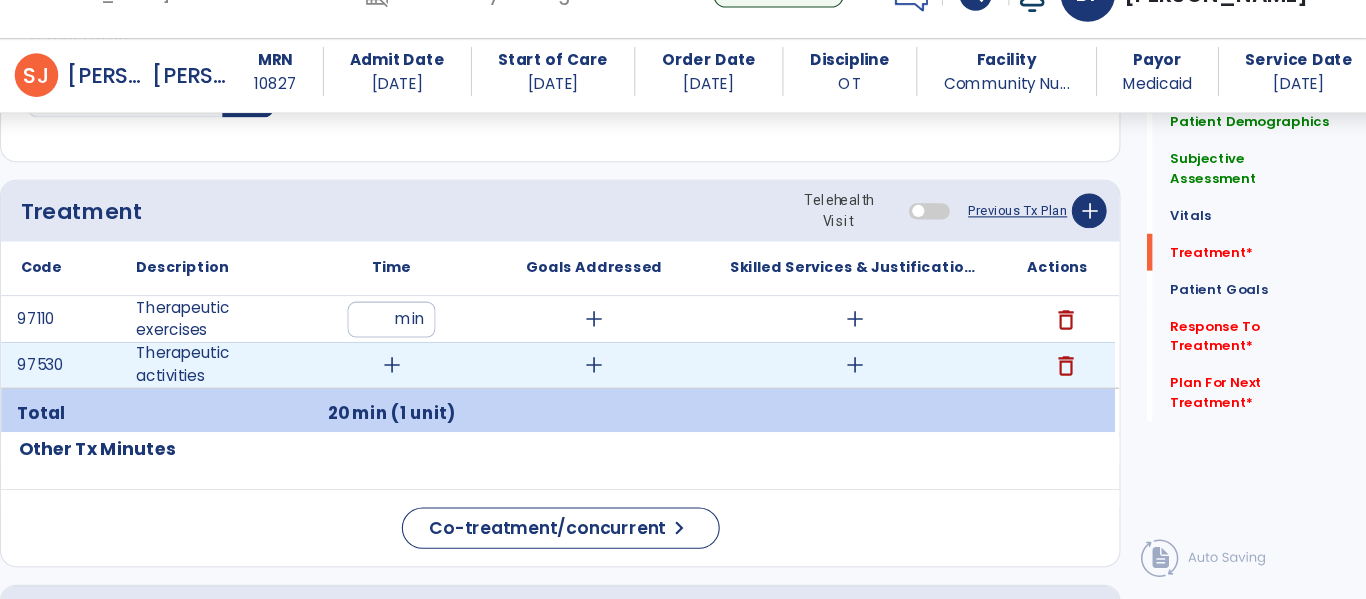 click on "add" at bounding box center (471, 383) 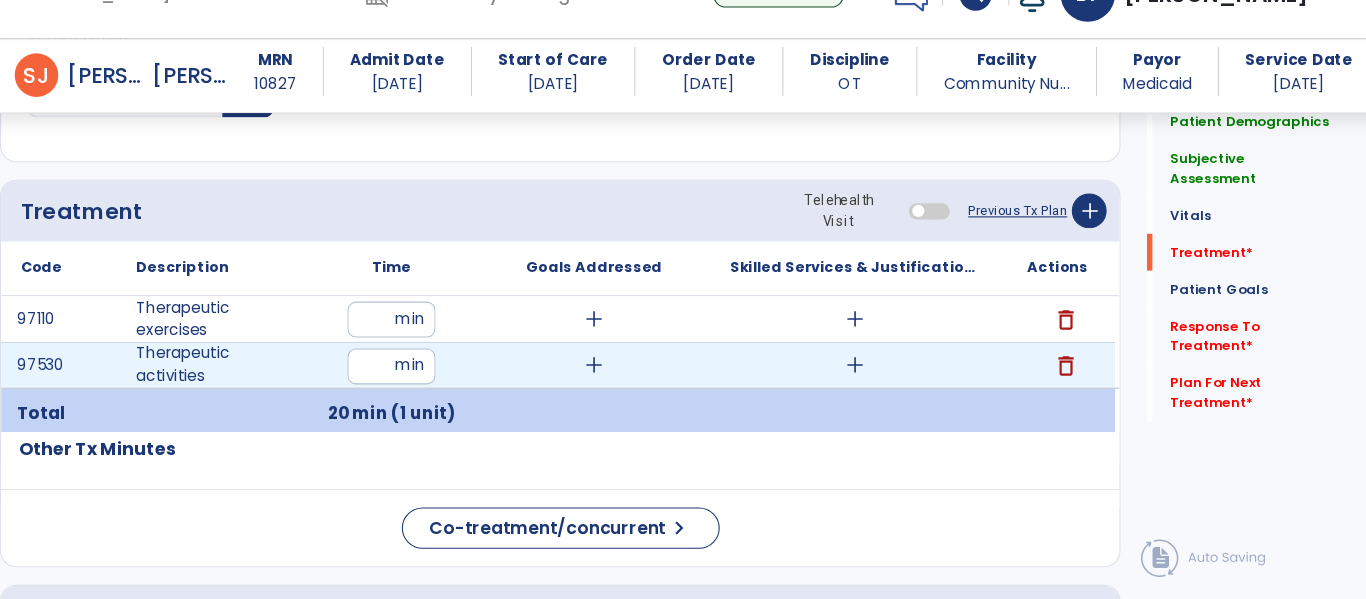 type on "**" 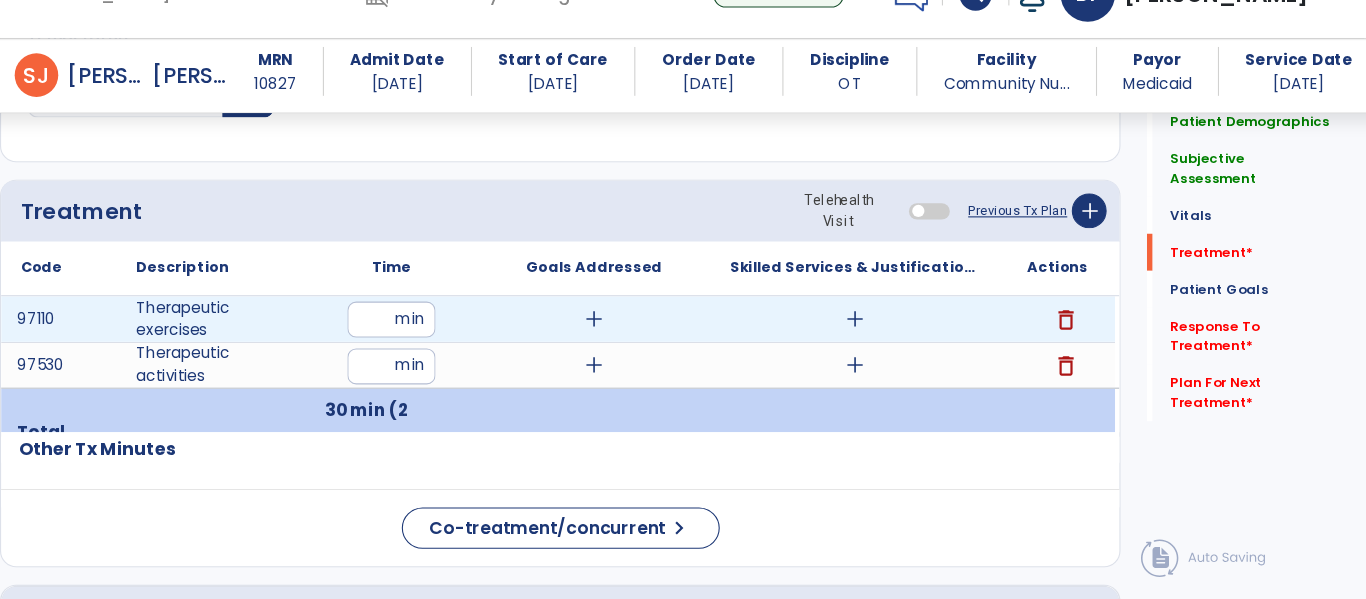 click on "add" at bounding box center [657, 341] 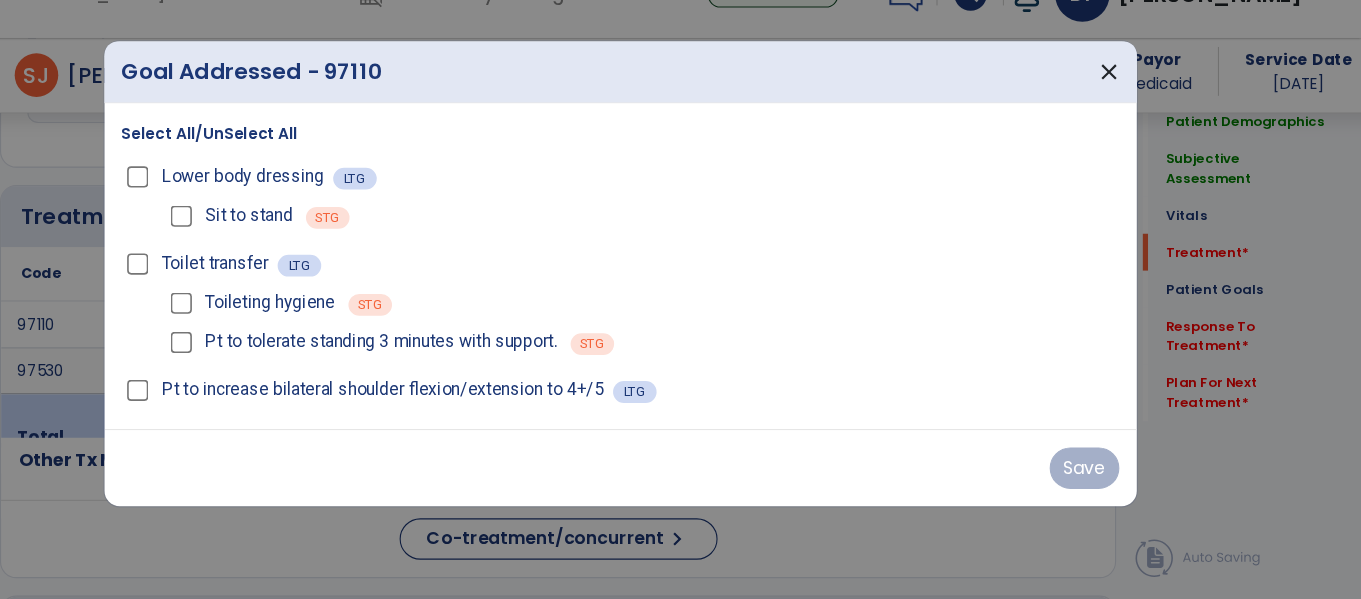 scroll, scrollTop: 1156, scrollLeft: 0, axis: vertical 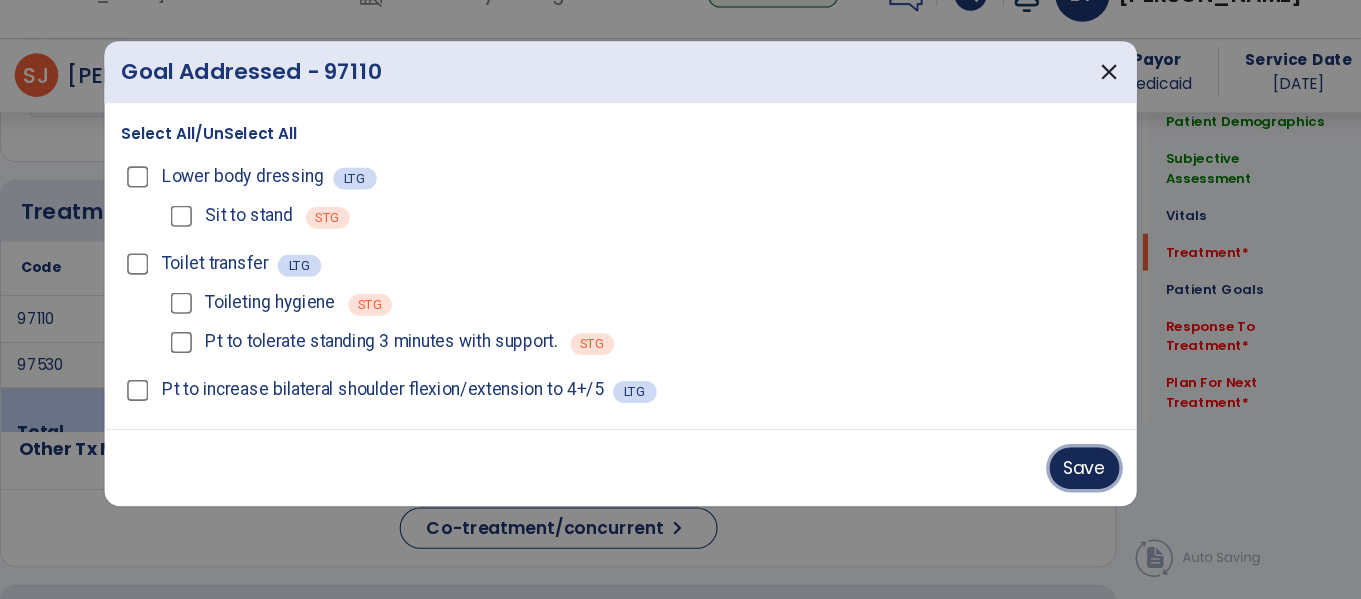 click on "Save" at bounding box center (1107, 478) 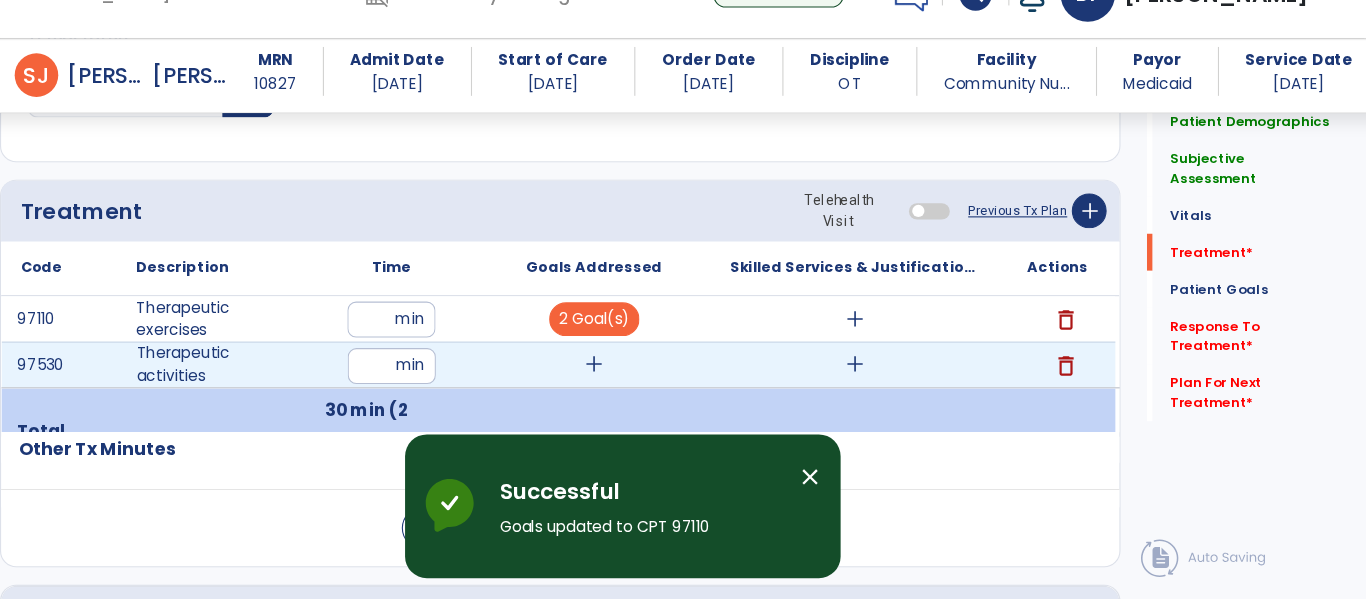 click on "add" at bounding box center (657, 383) 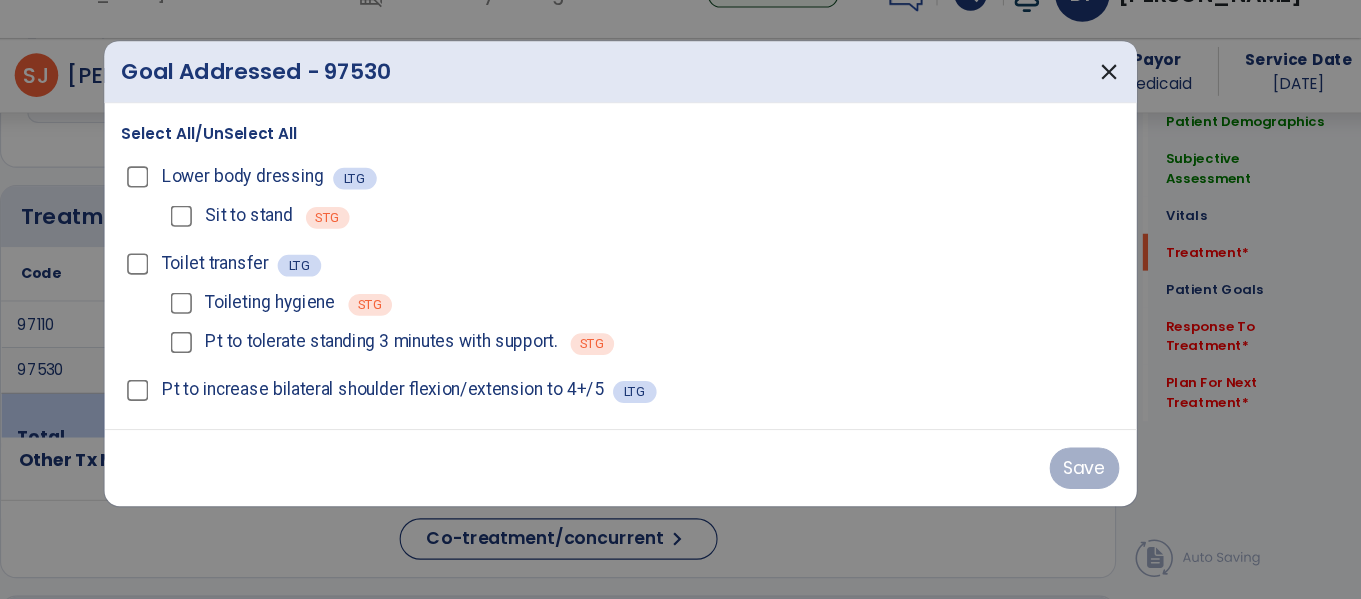 scroll, scrollTop: 1156, scrollLeft: 0, axis: vertical 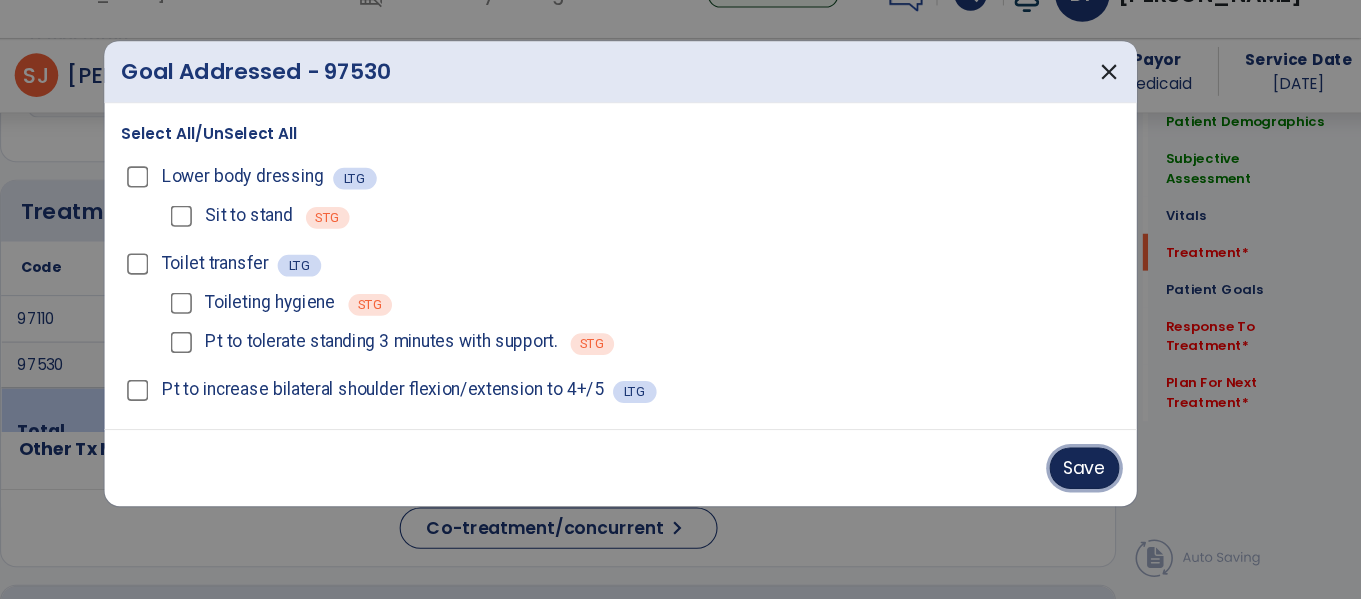 click on "Save" at bounding box center (1107, 478) 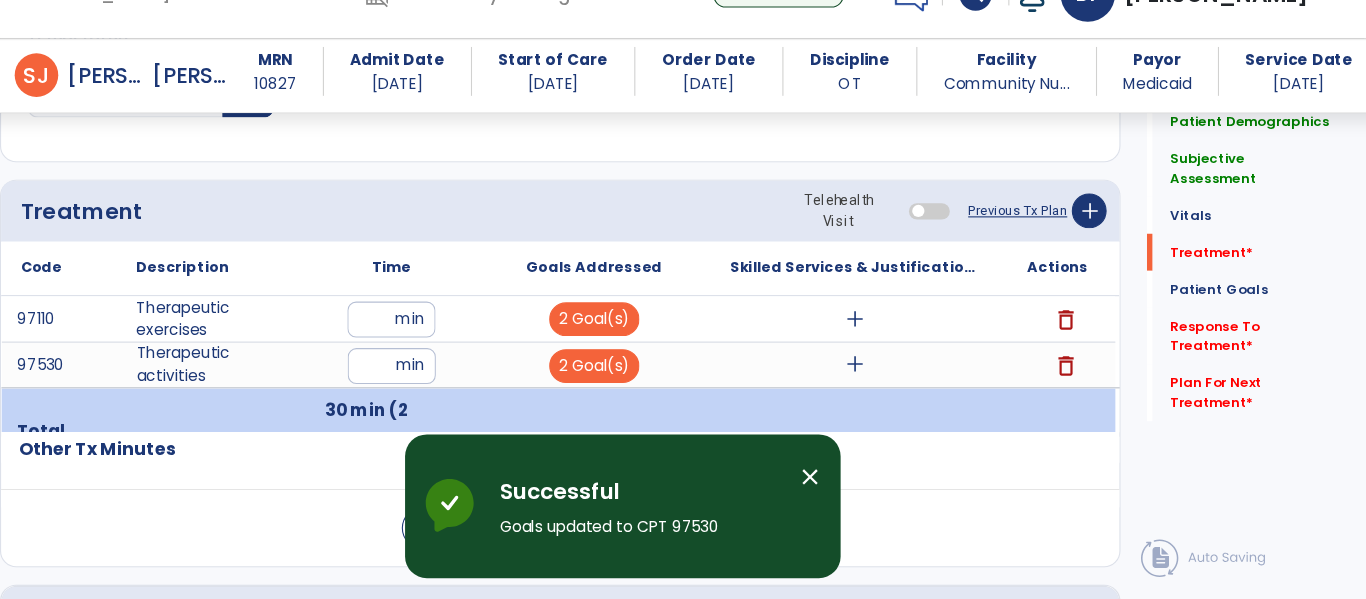 click on "close" at bounding box center [855, 486] 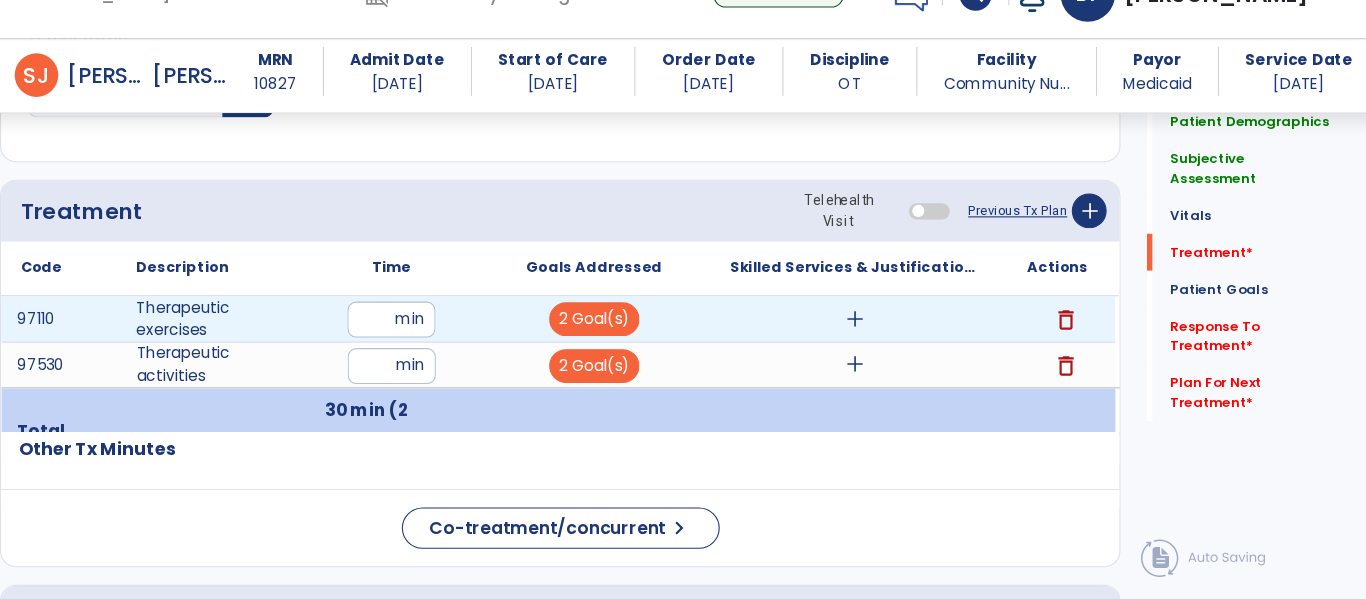 click on "add" at bounding box center [896, 341] 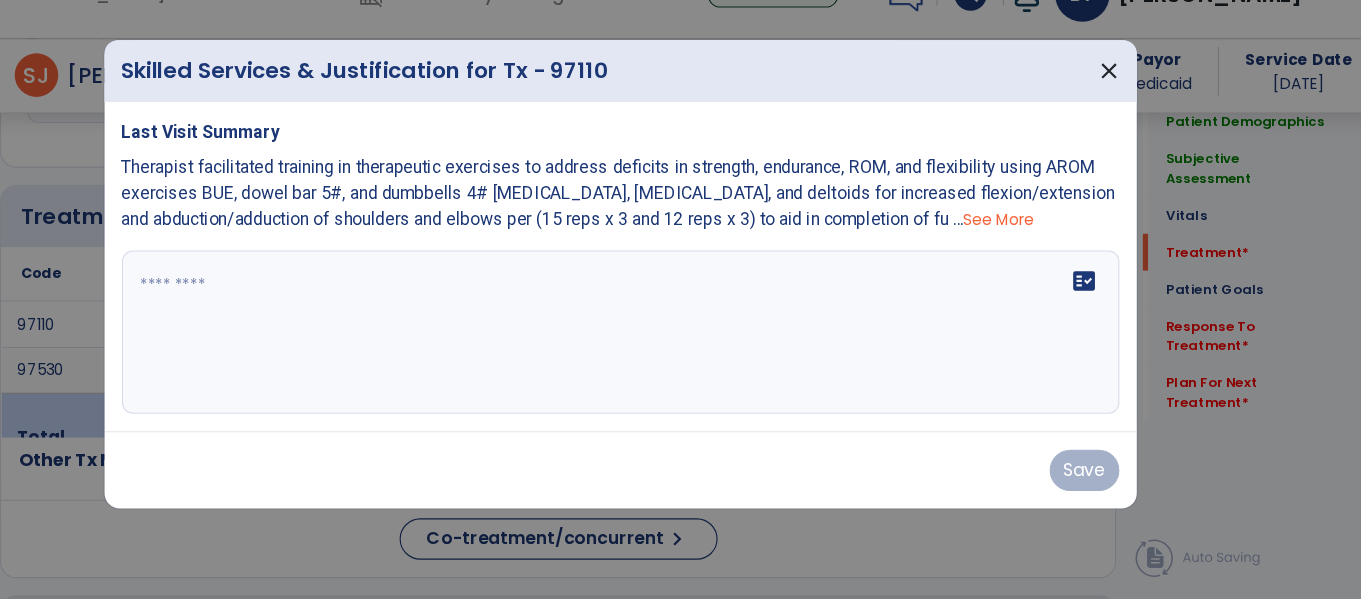 scroll, scrollTop: 1156, scrollLeft: 0, axis: vertical 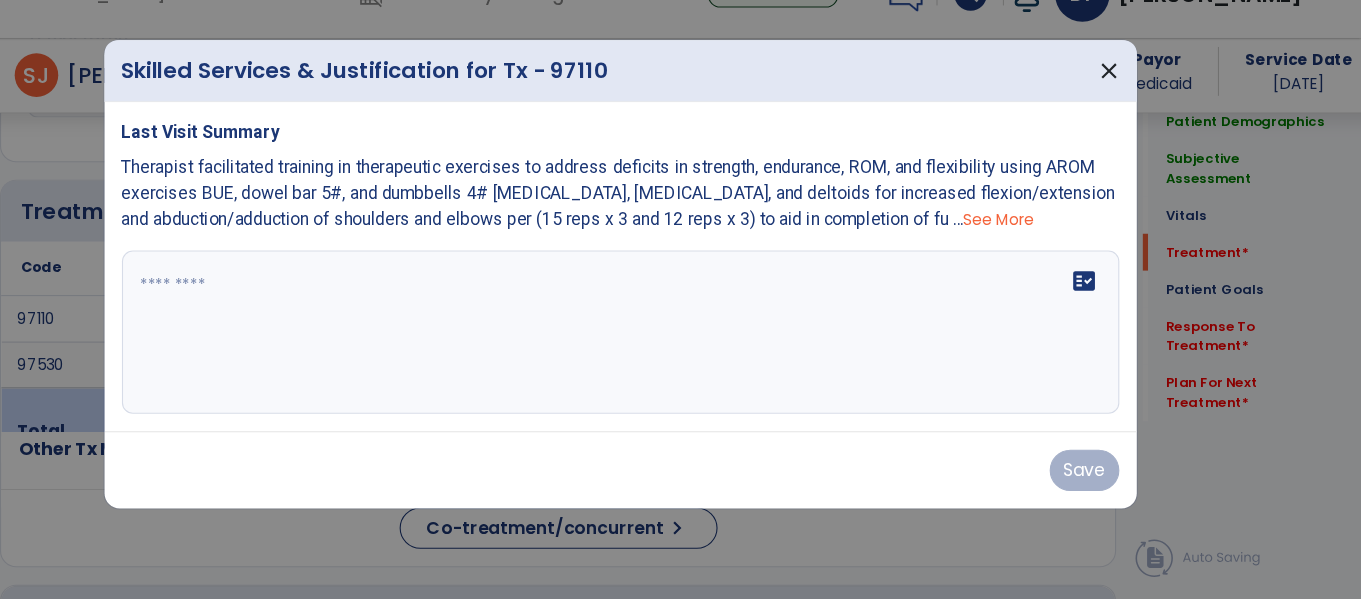 click at bounding box center [681, 353] 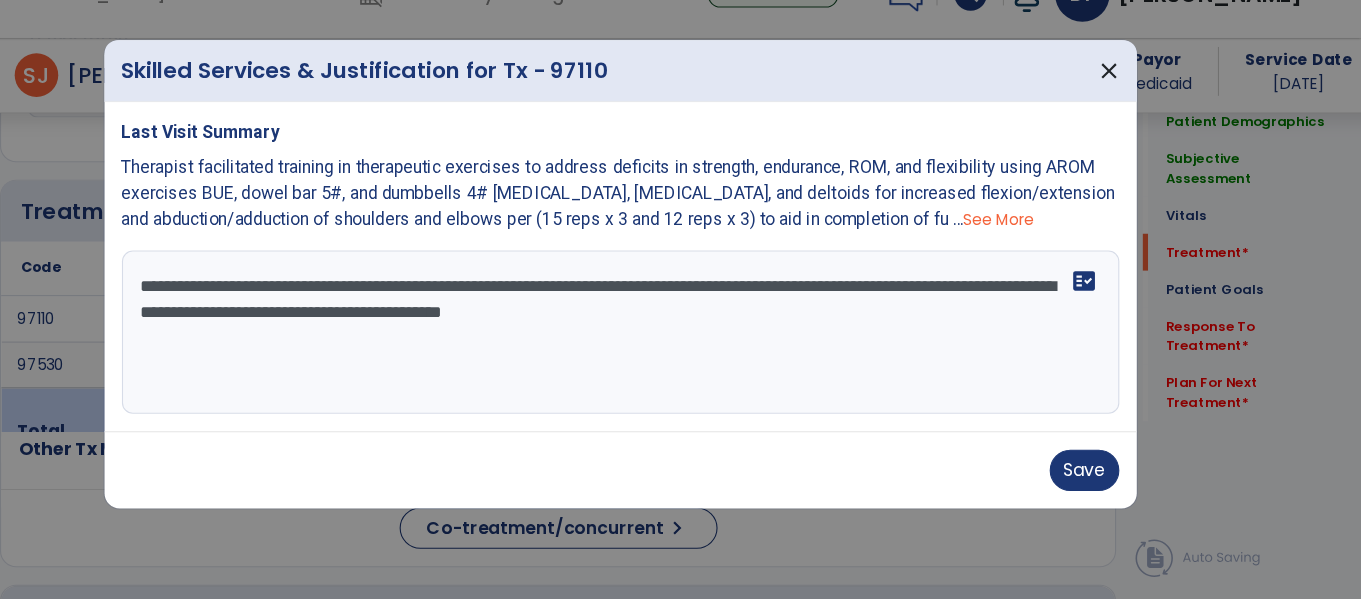 click on "**********" at bounding box center [681, 353] 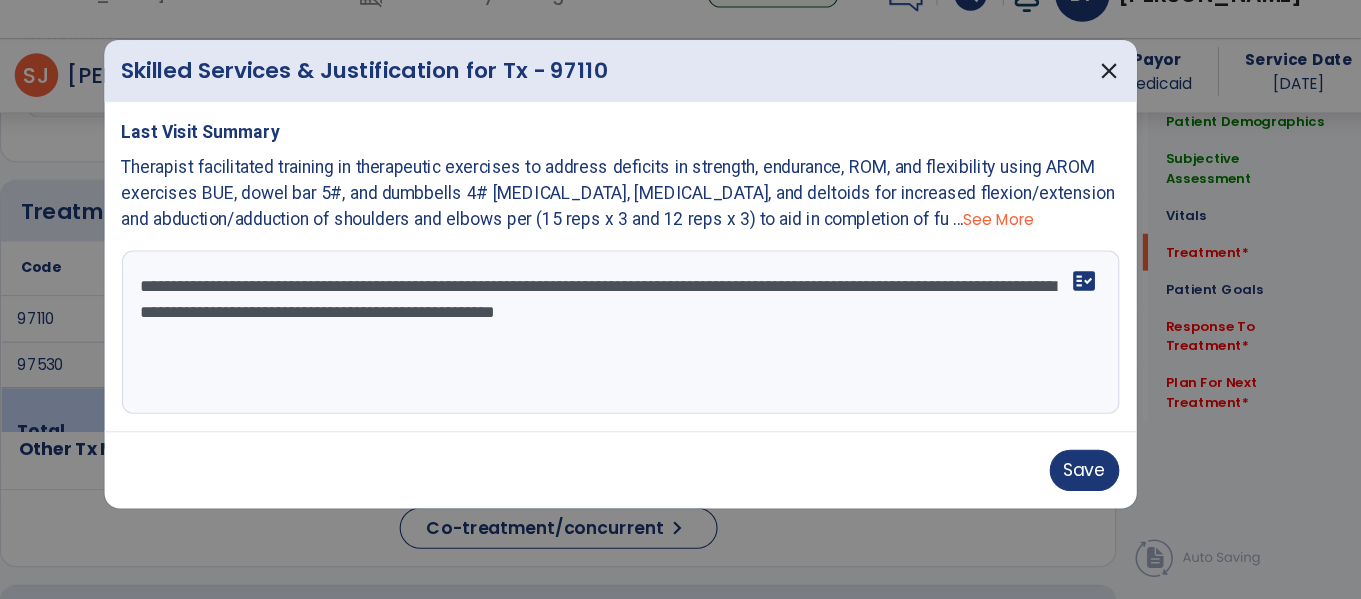 click on "**********" at bounding box center (681, 353) 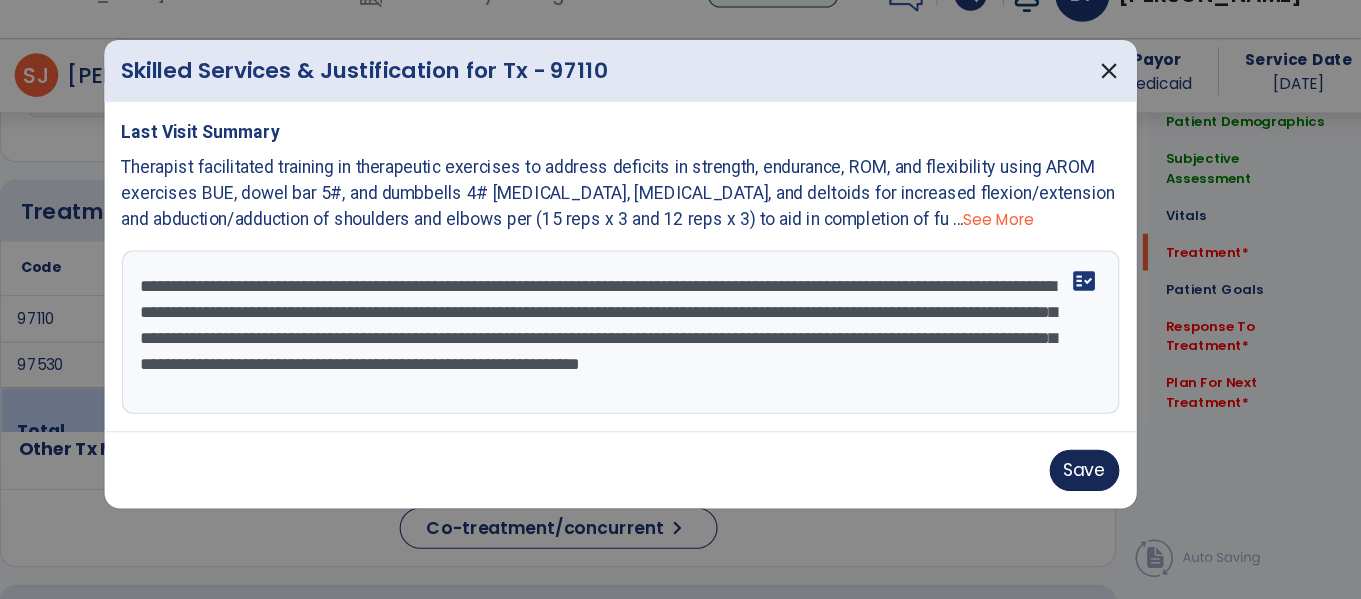 type on "**********" 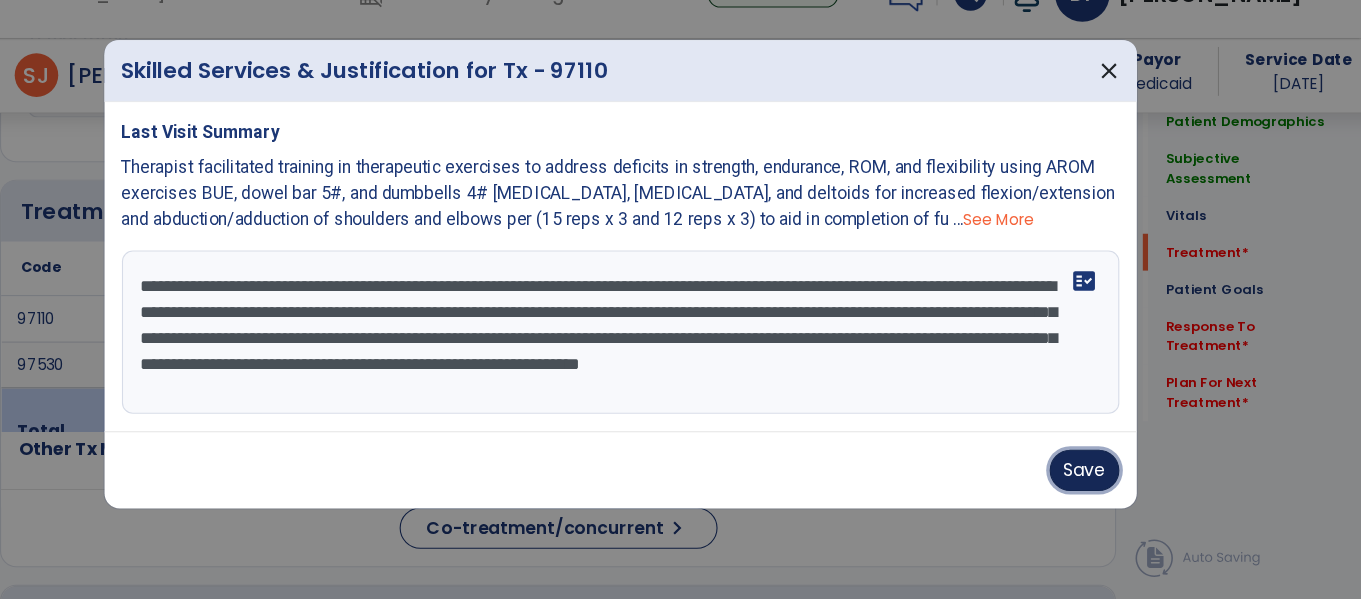 click on "Save" at bounding box center [1107, 480] 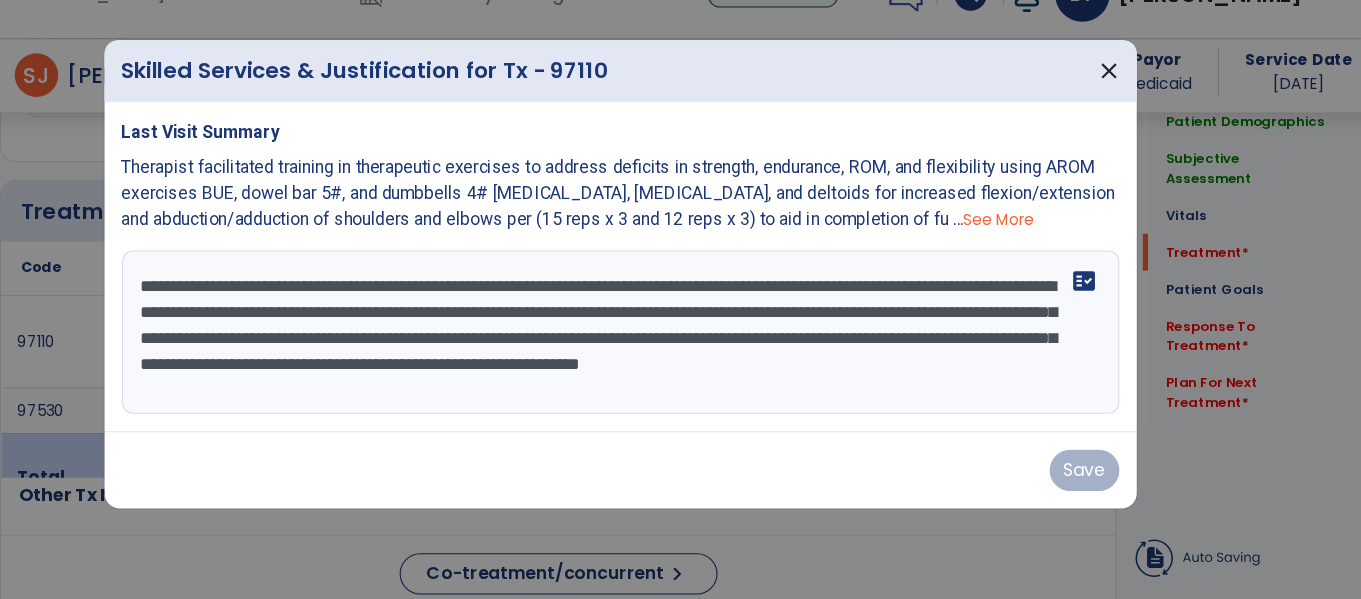 click on "Save" at bounding box center (681, 480) 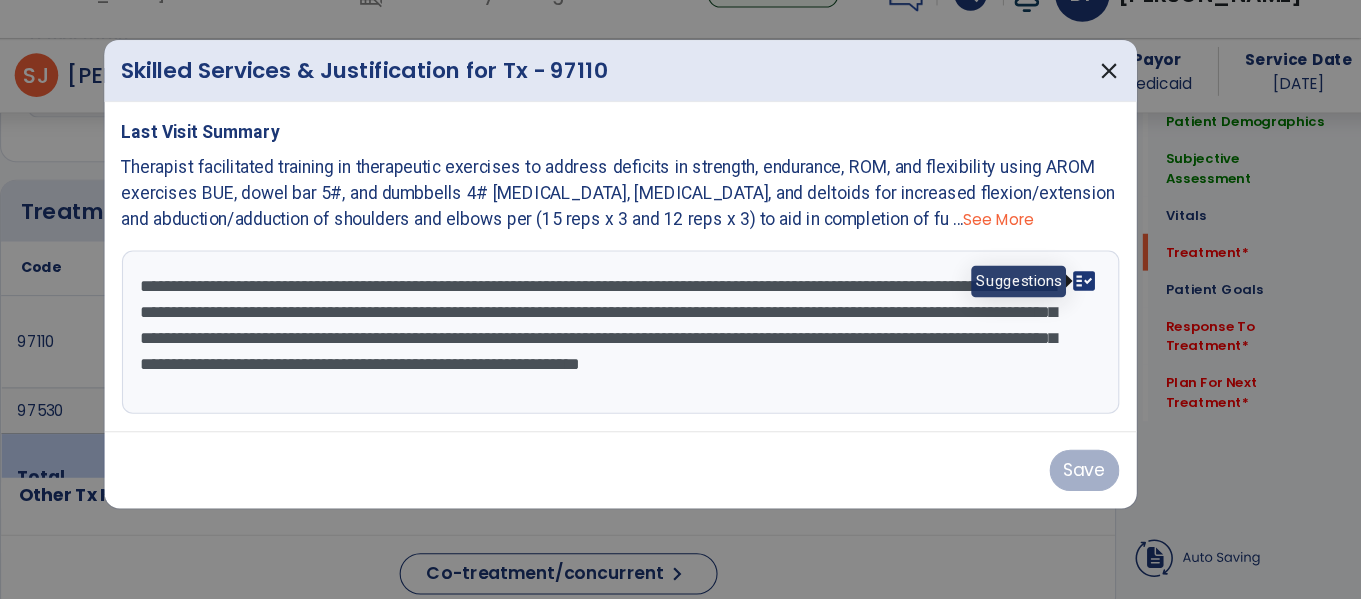 click on "fact_check" at bounding box center [1107, 306] 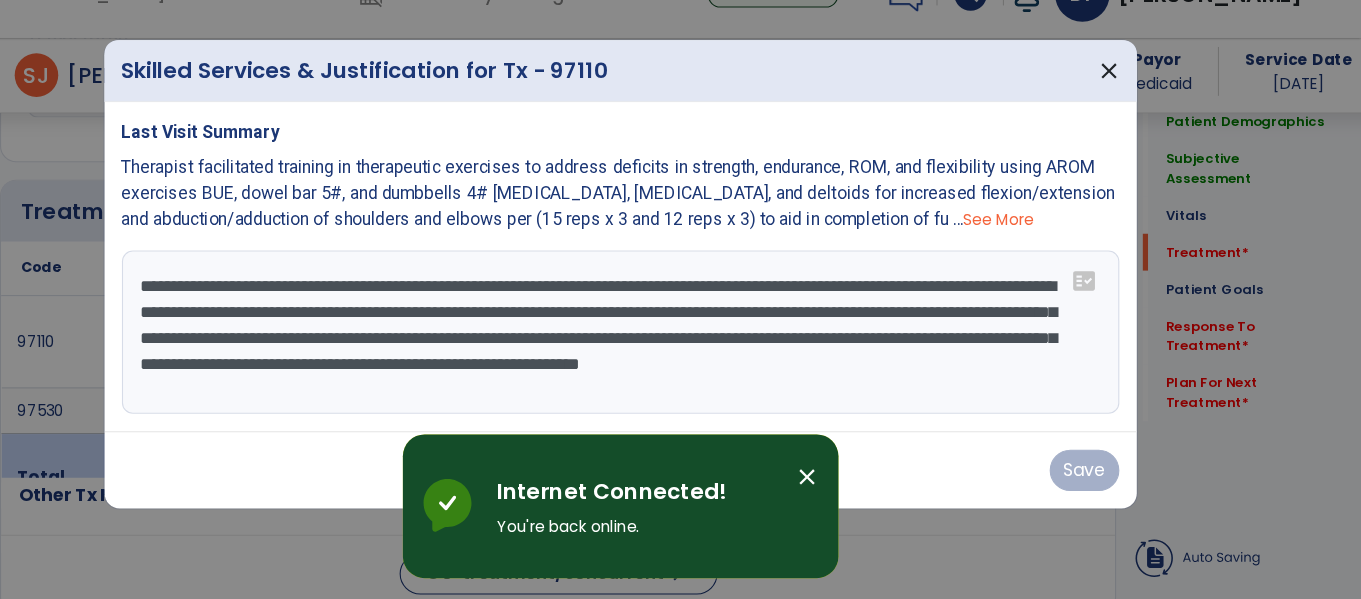 click on "close" at bounding box center (853, 486) 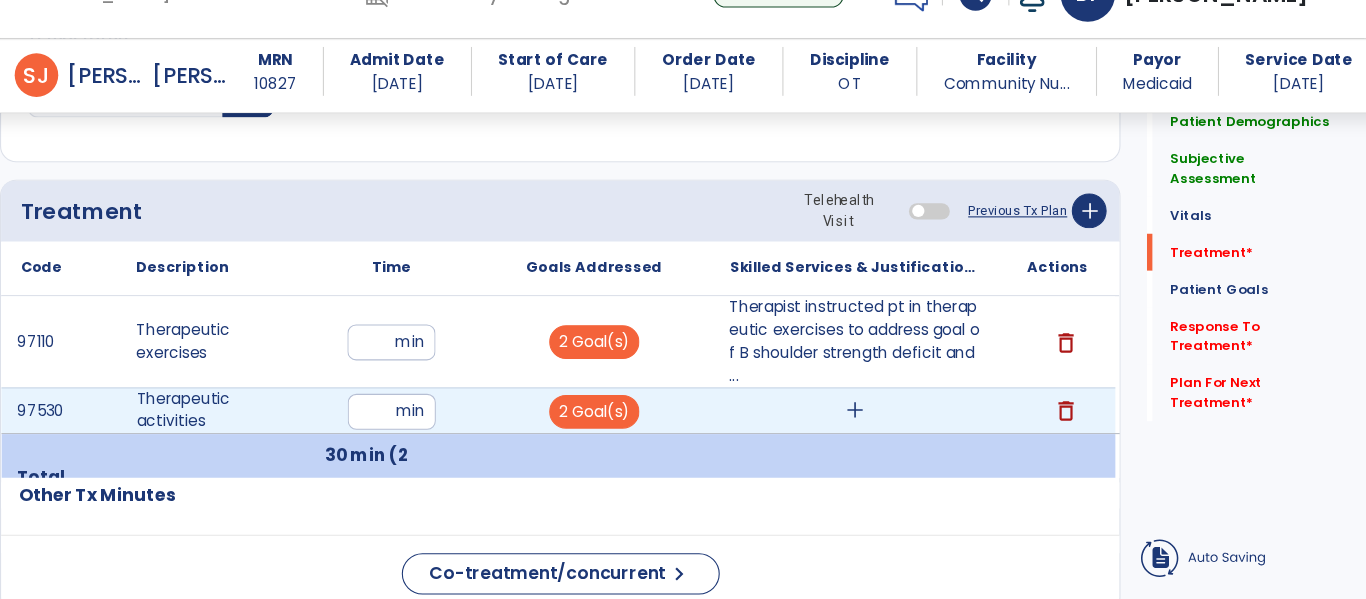 click on "add" at bounding box center (896, 425) 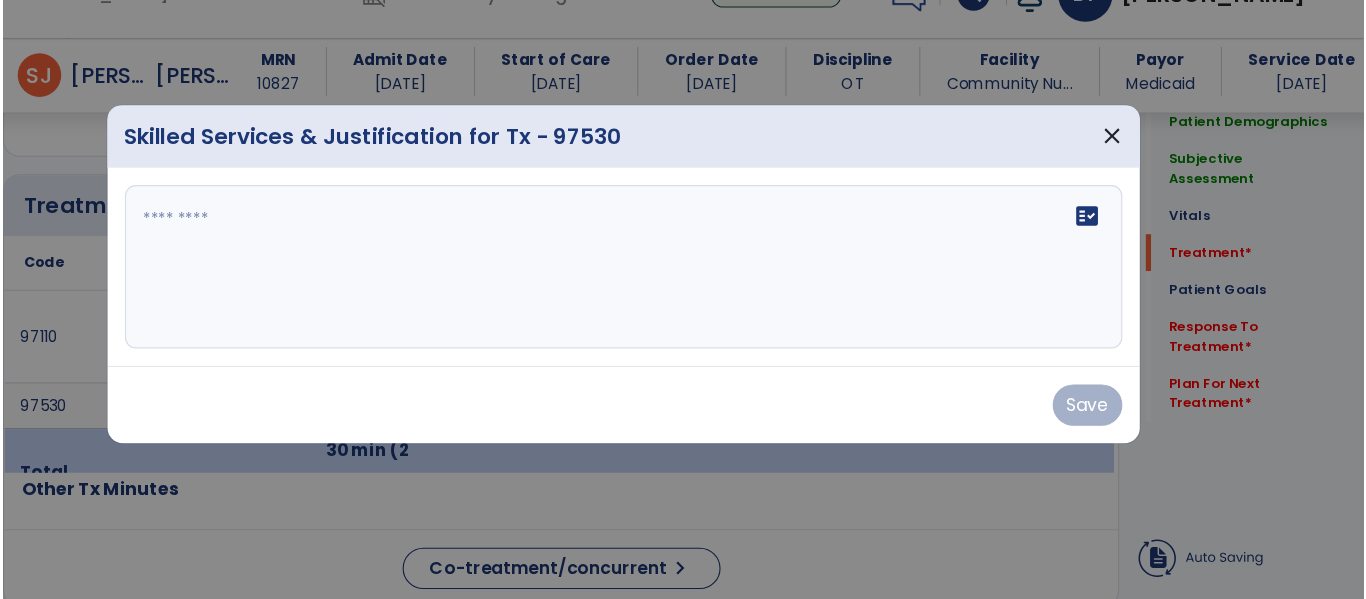 scroll, scrollTop: 1156, scrollLeft: 0, axis: vertical 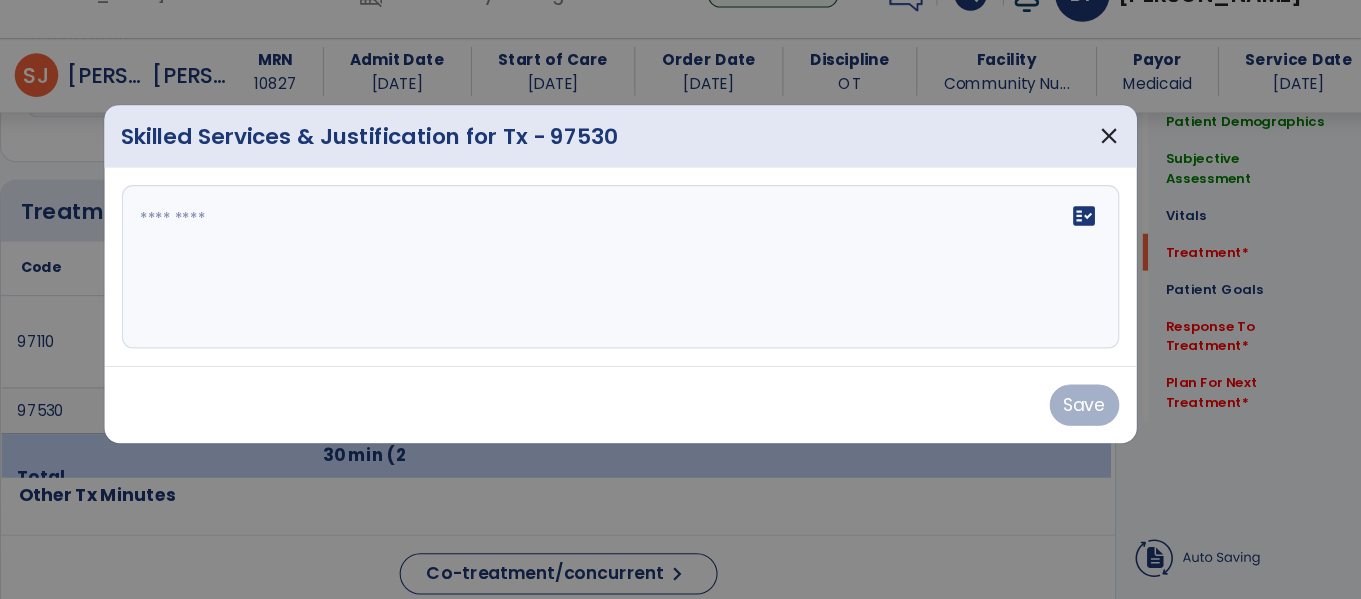 click on "fact_check" at bounding box center [681, 293] 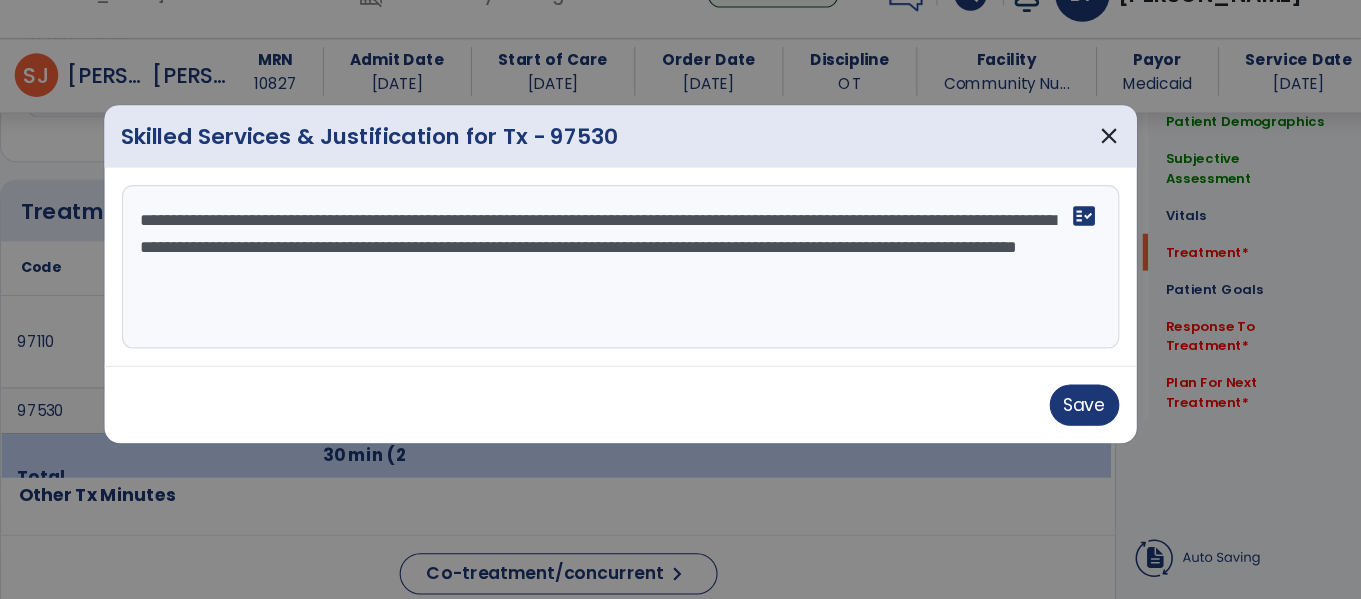 click on "**********" at bounding box center [681, 293] 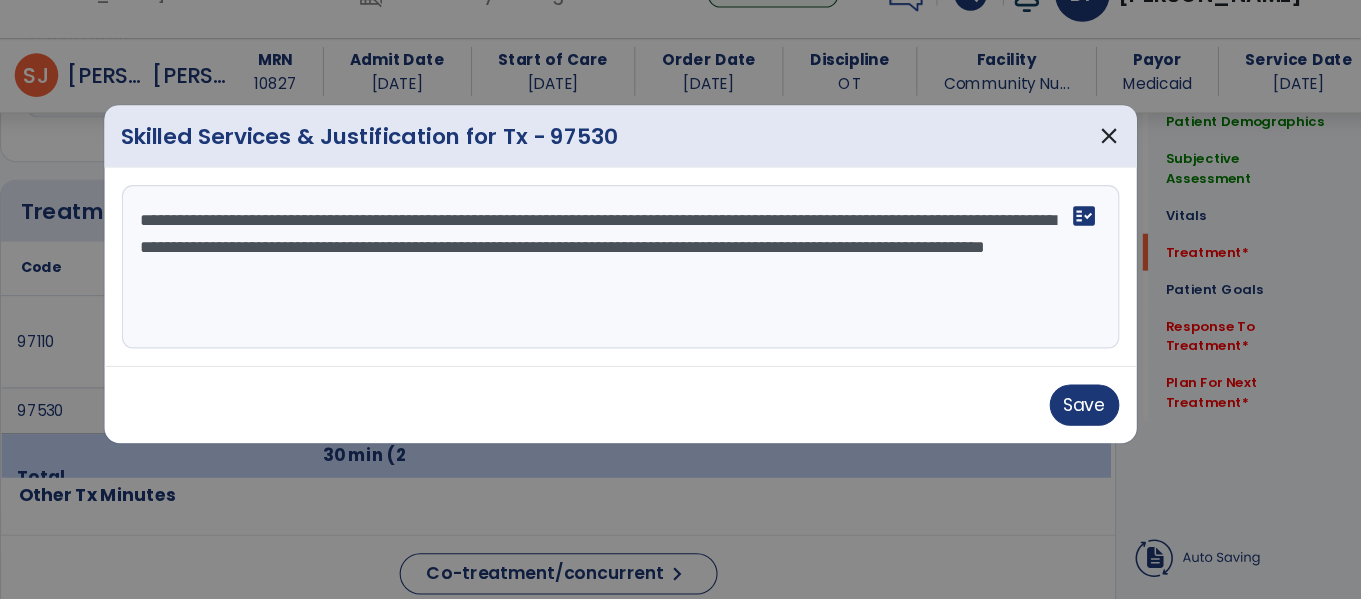 click on "**********" at bounding box center [681, 293] 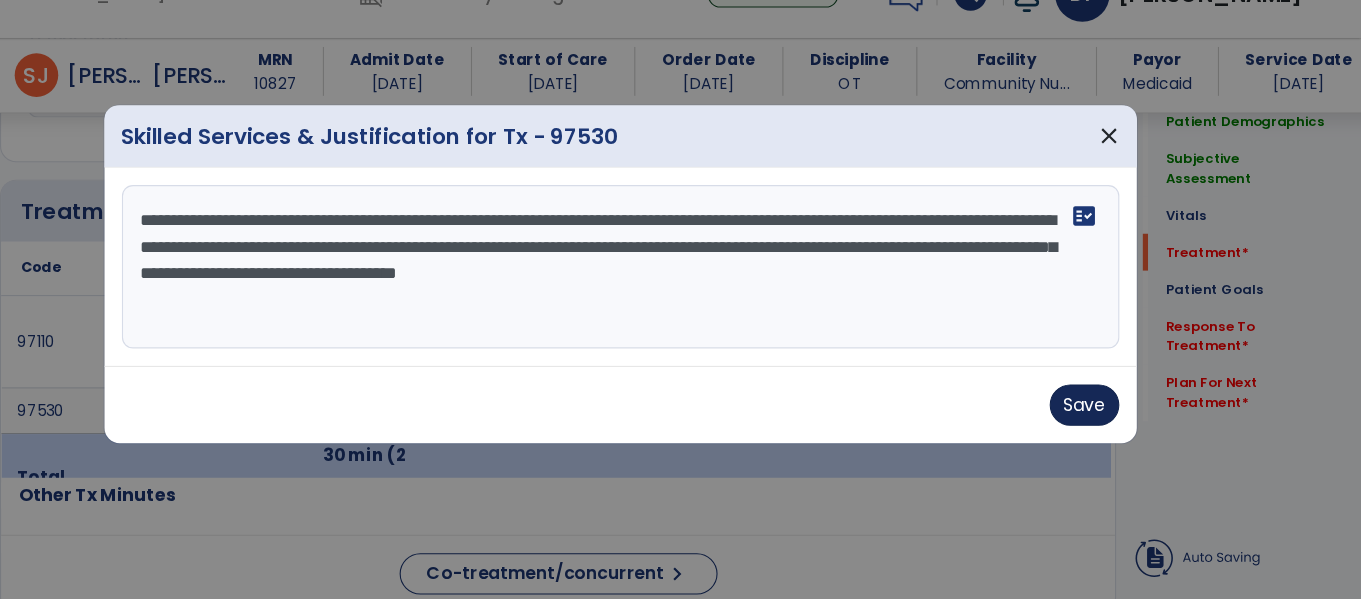 type on "**********" 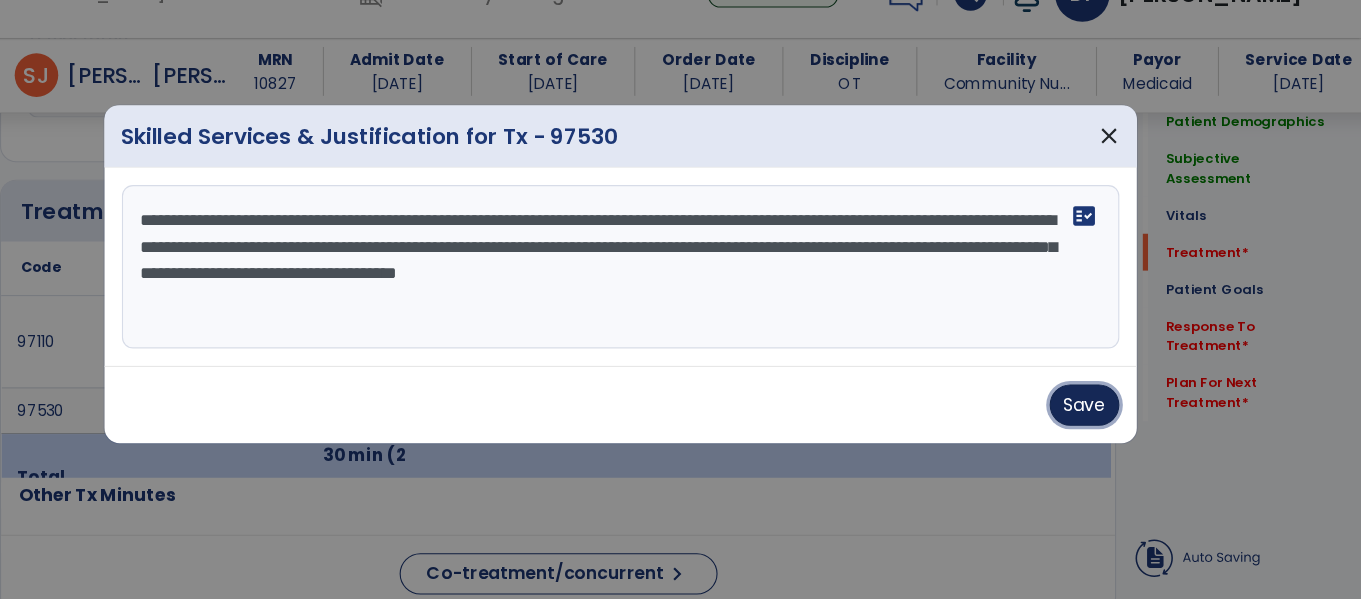 click on "Save" at bounding box center [1107, 420] 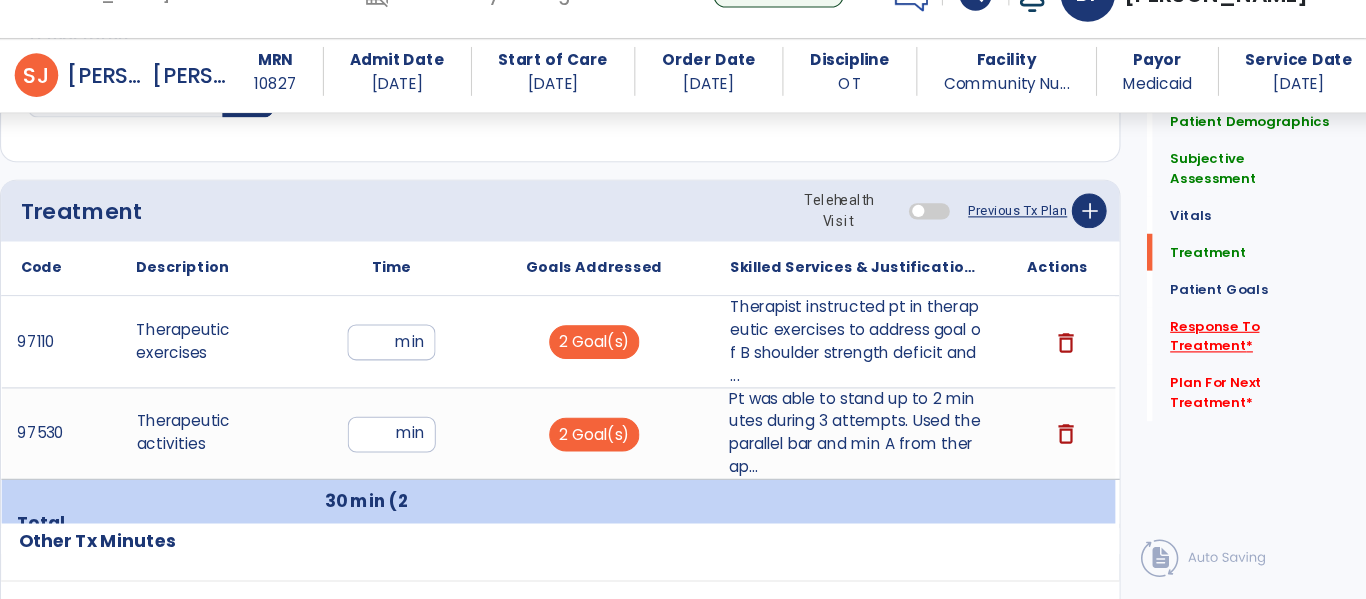 click on "Response To Treatment   *" 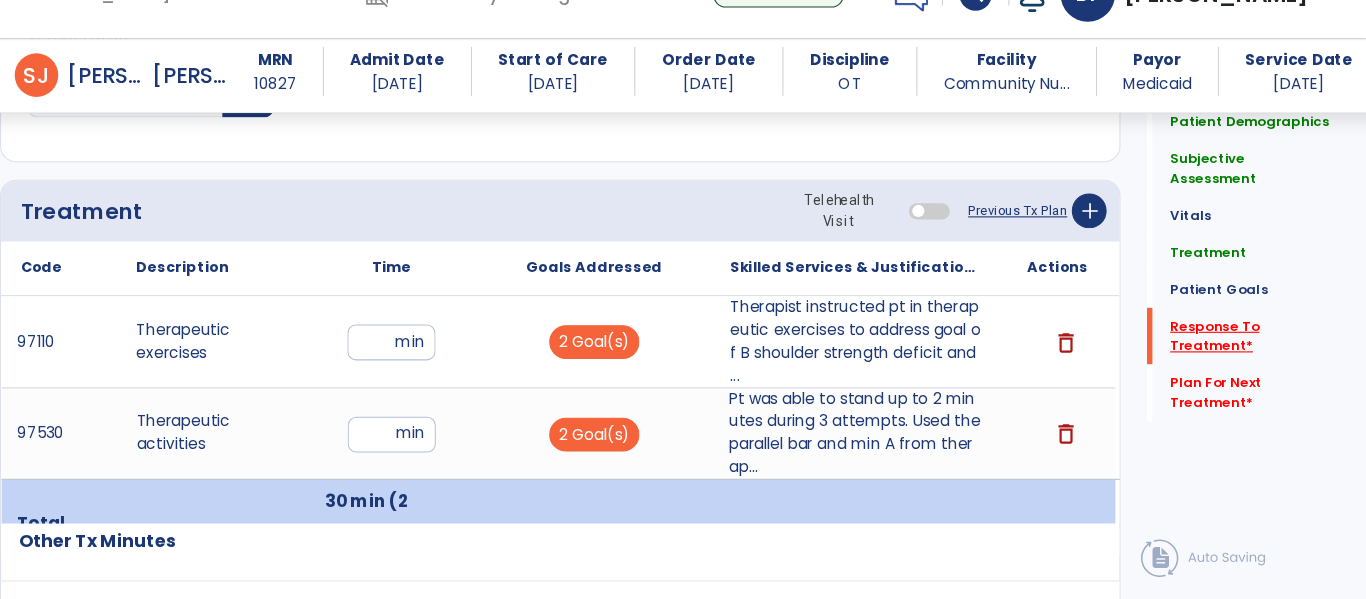scroll, scrollTop: 0, scrollLeft: 0, axis: both 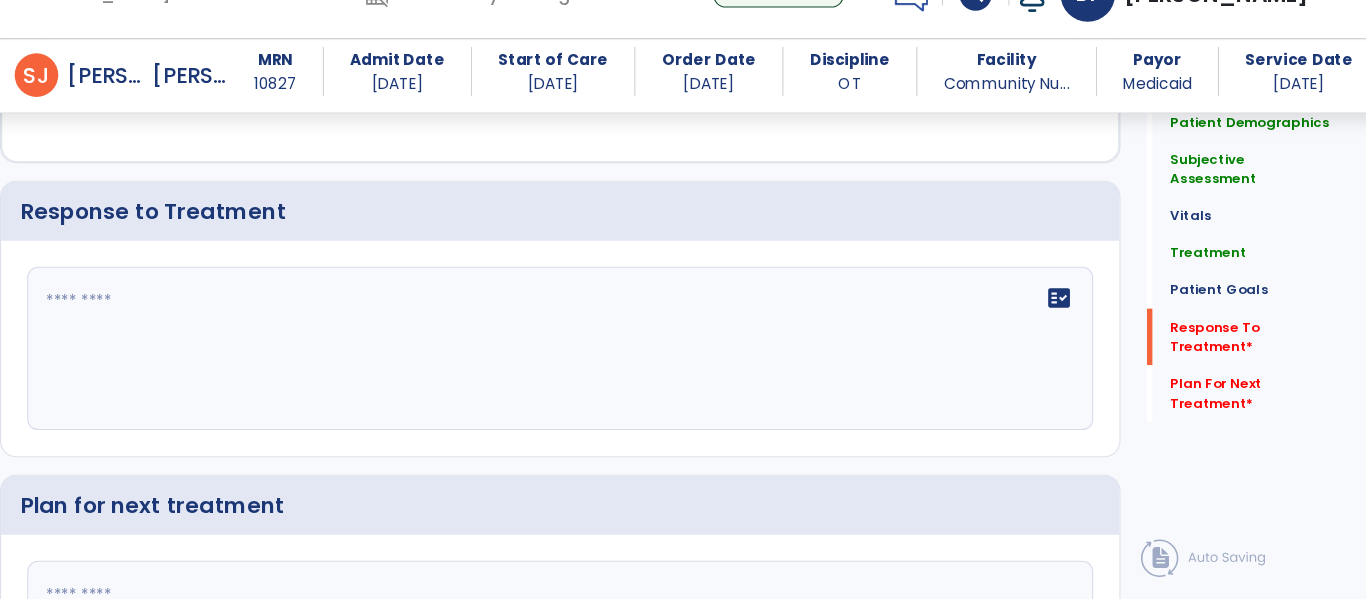 click on "fact_check" 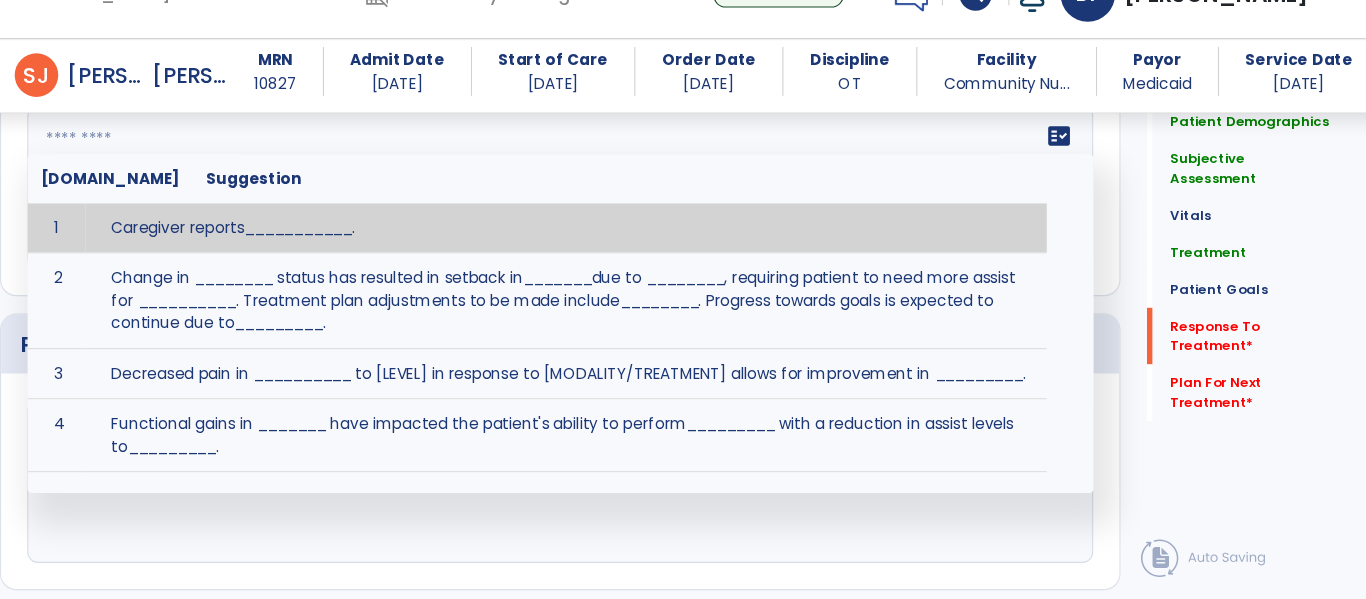 scroll, scrollTop: 2849, scrollLeft: 0, axis: vertical 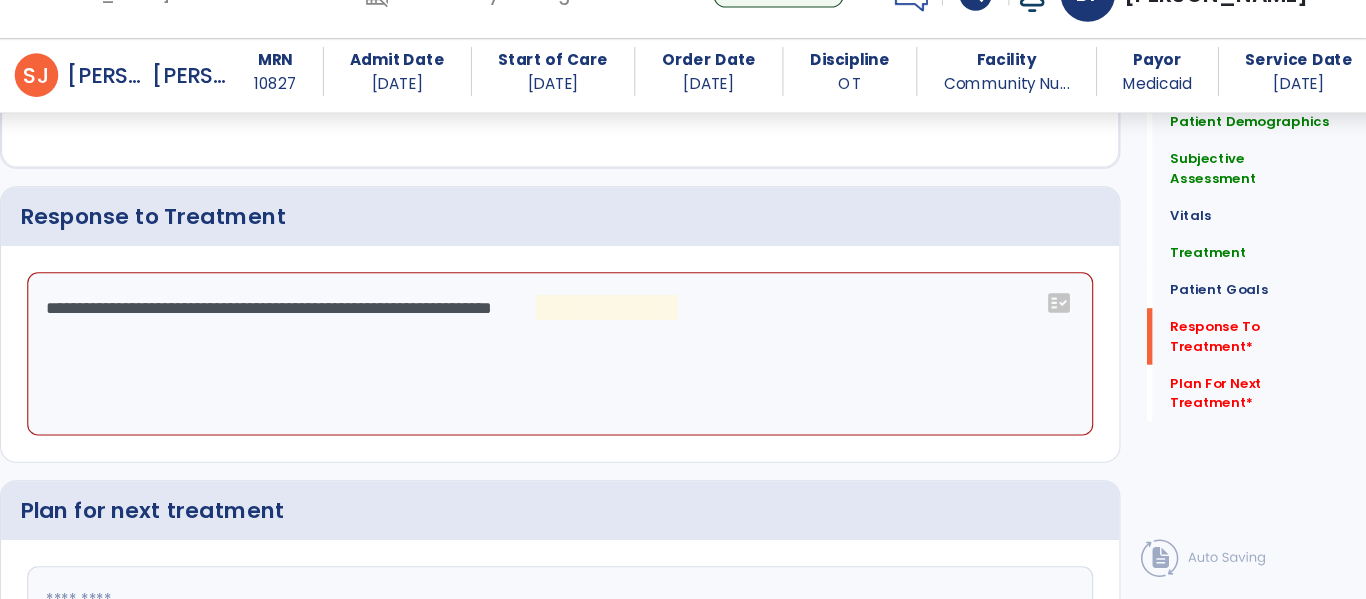 click on "**********" 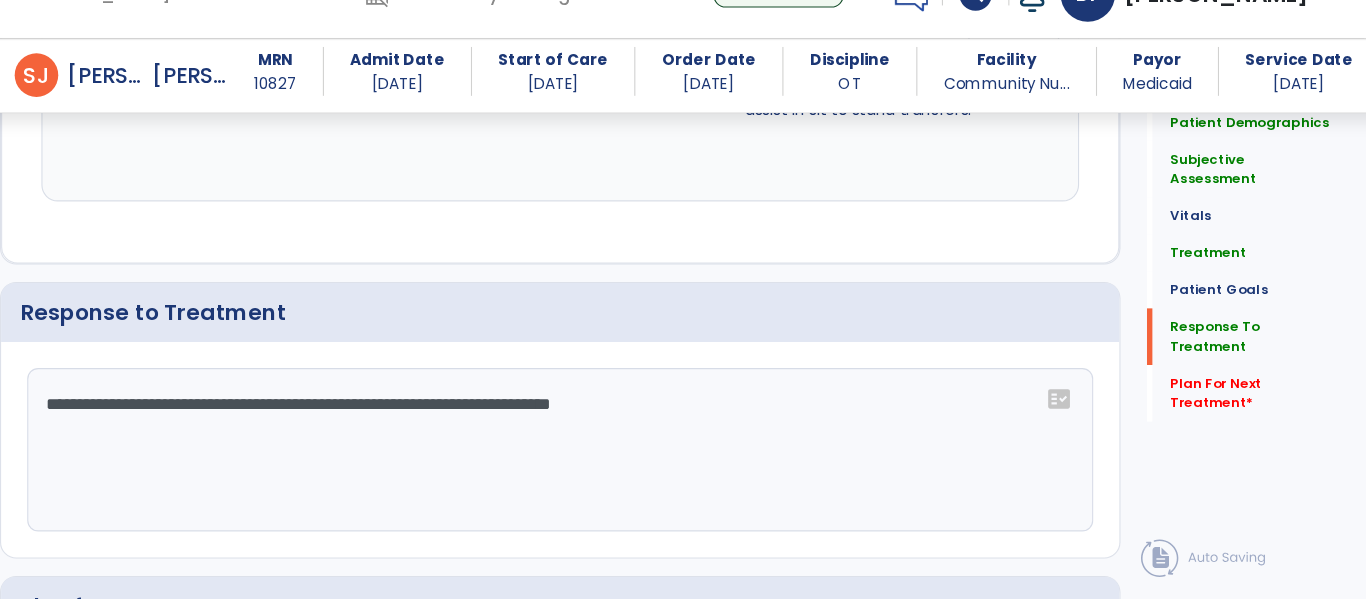 scroll, scrollTop: 2668, scrollLeft: 0, axis: vertical 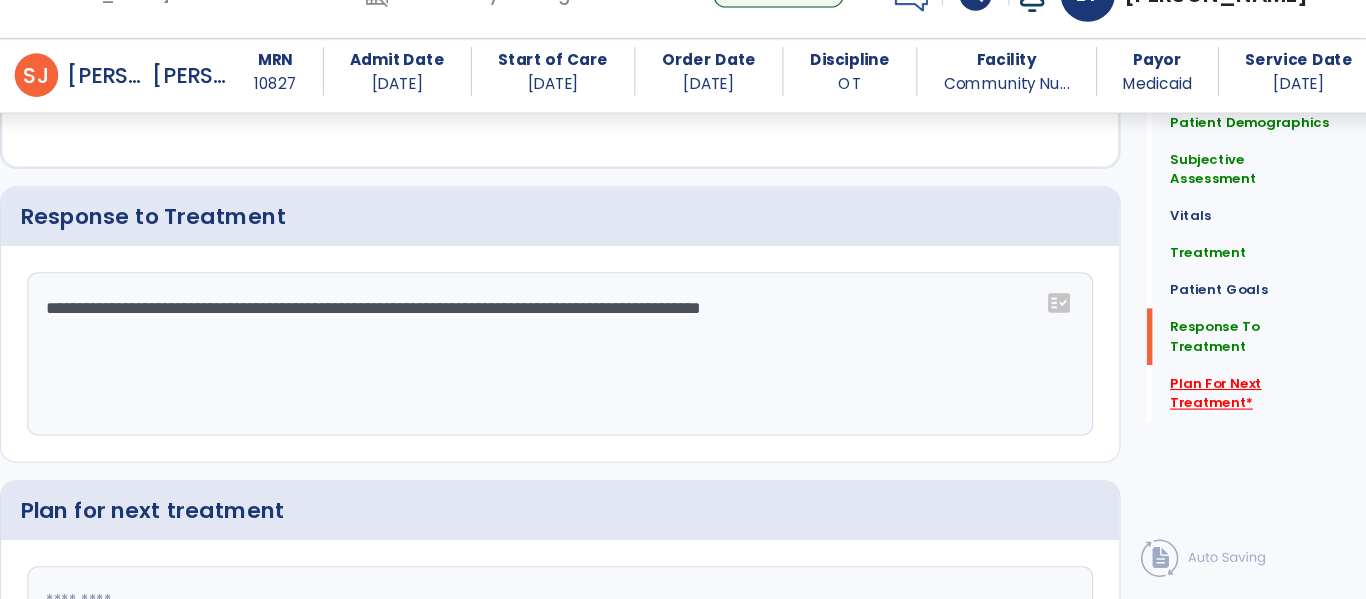 type on "**********" 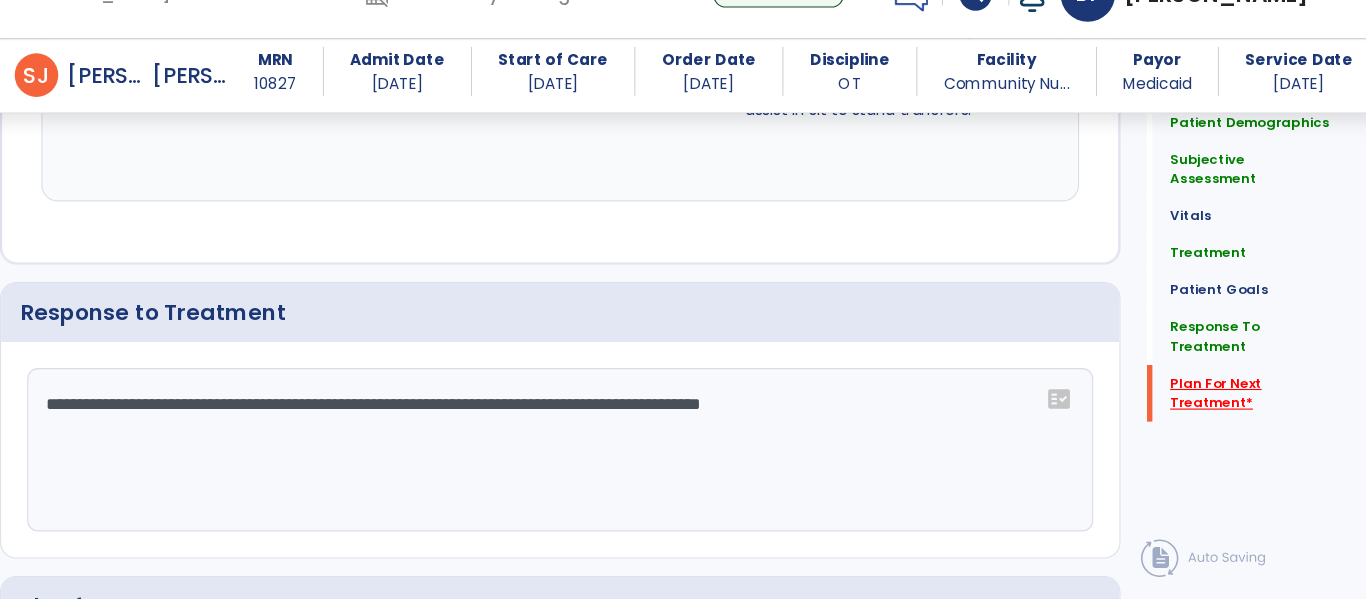 scroll, scrollTop: 2668, scrollLeft: 0, axis: vertical 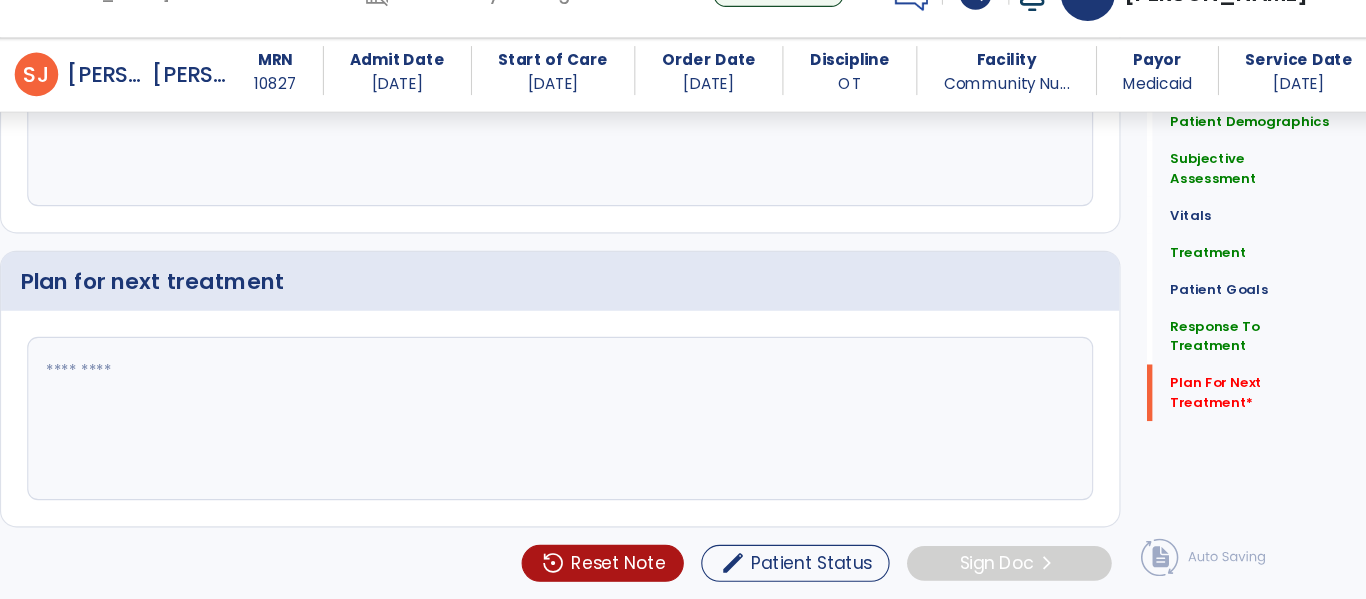 click 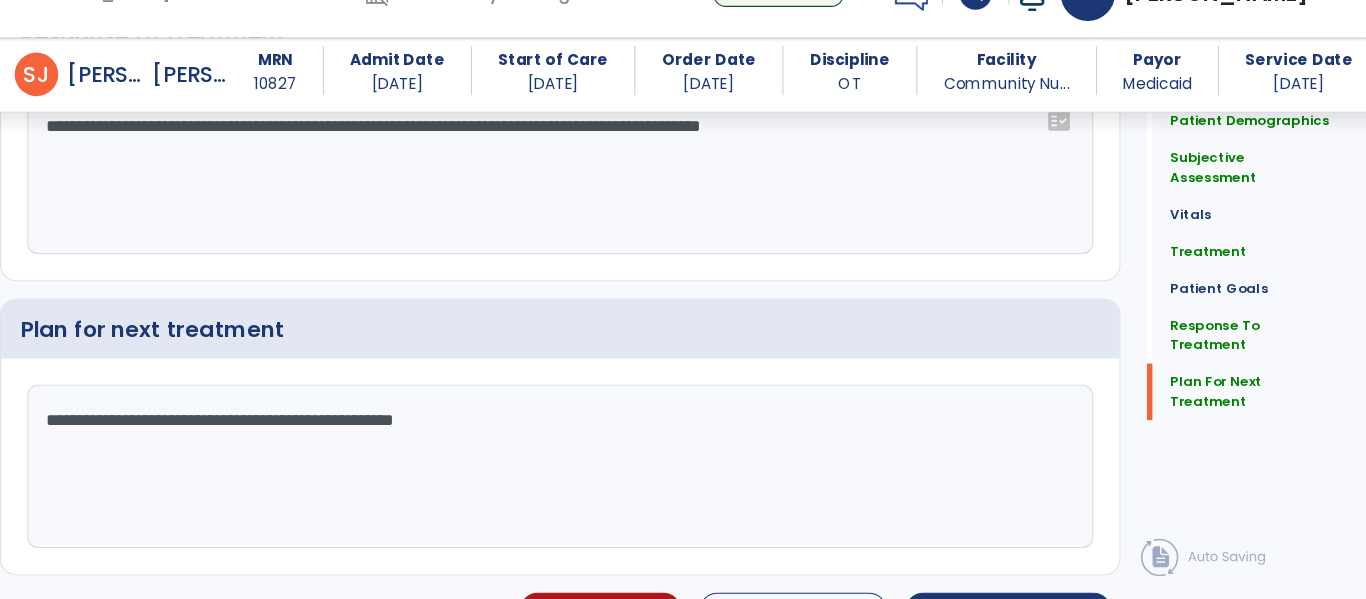 scroll, scrollTop: 2878, scrollLeft: 0, axis: vertical 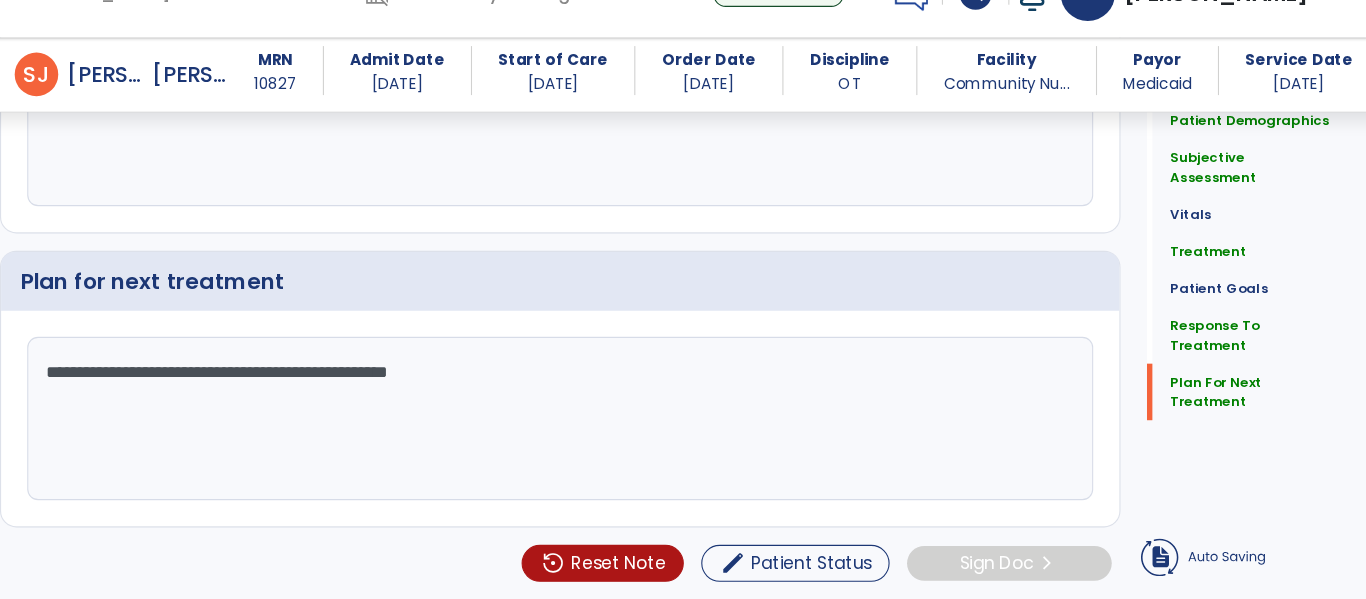 type on "**********" 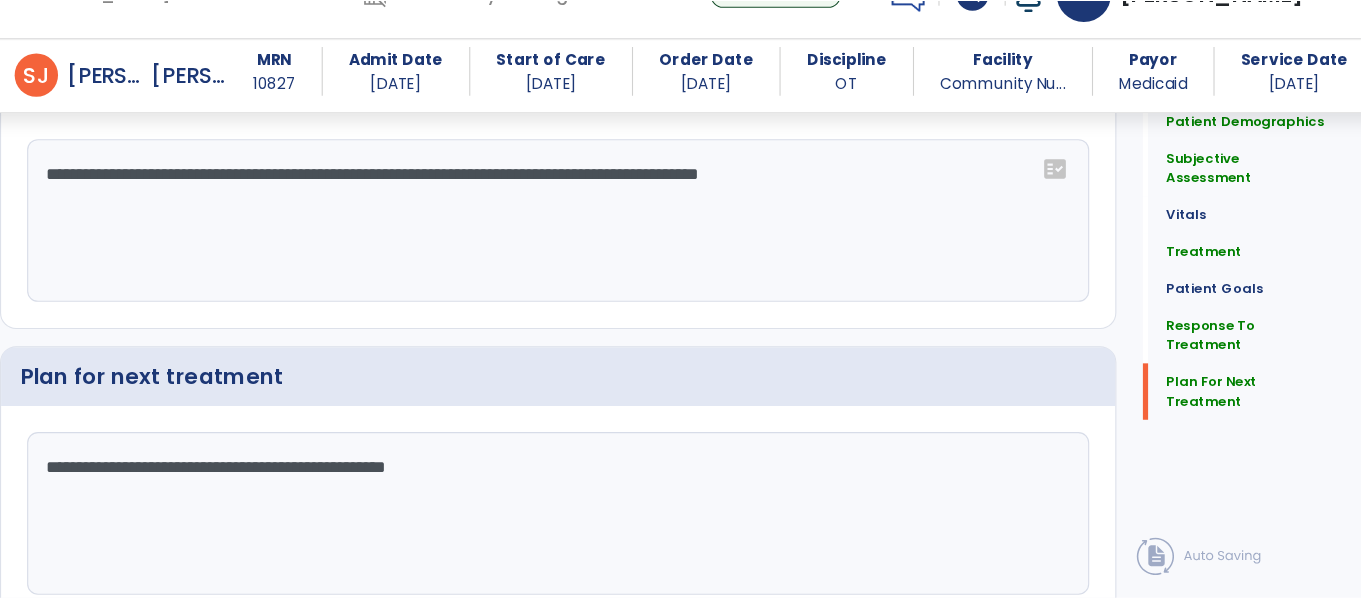 scroll, scrollTop: 2878, scrollLeft: 0, axis: vertical 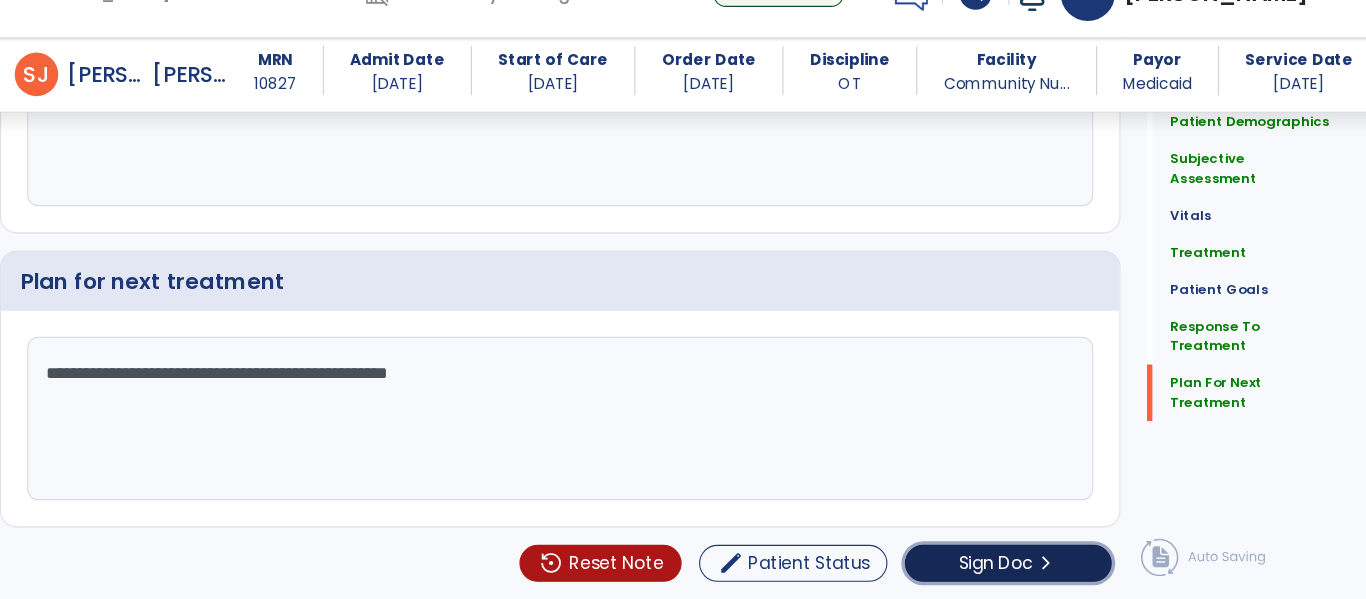 click on "Sign Doc" 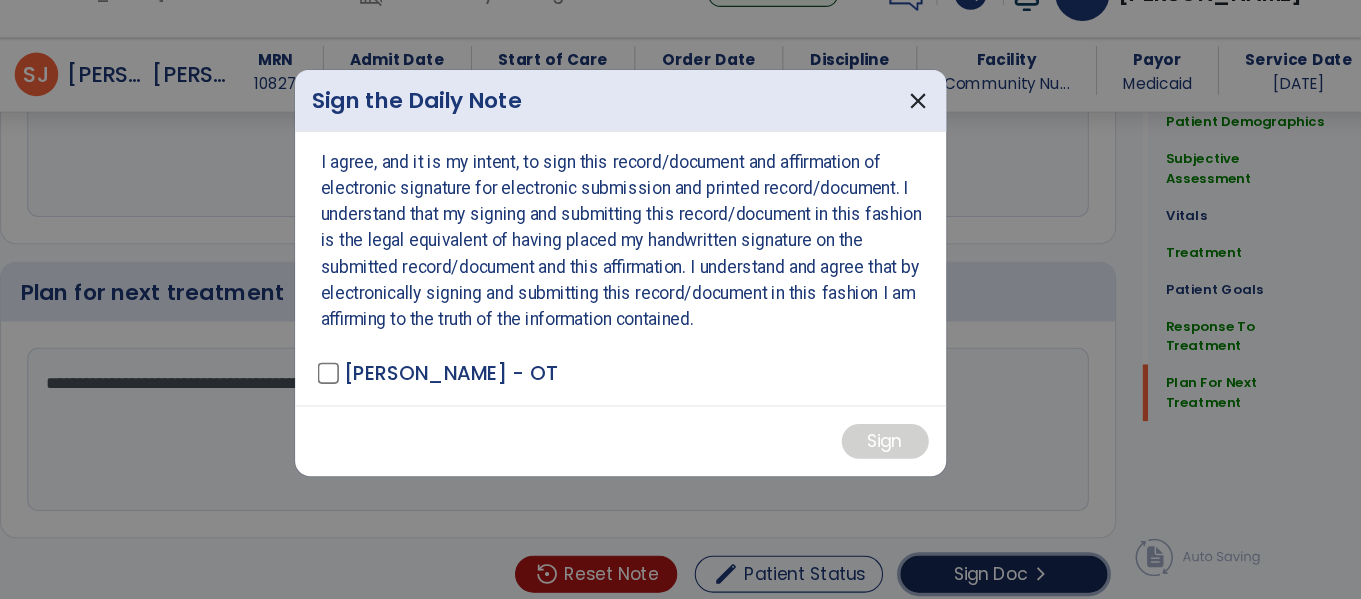 scroll, scrollTop: 2878, scrollLeft: 0, axis: vertical 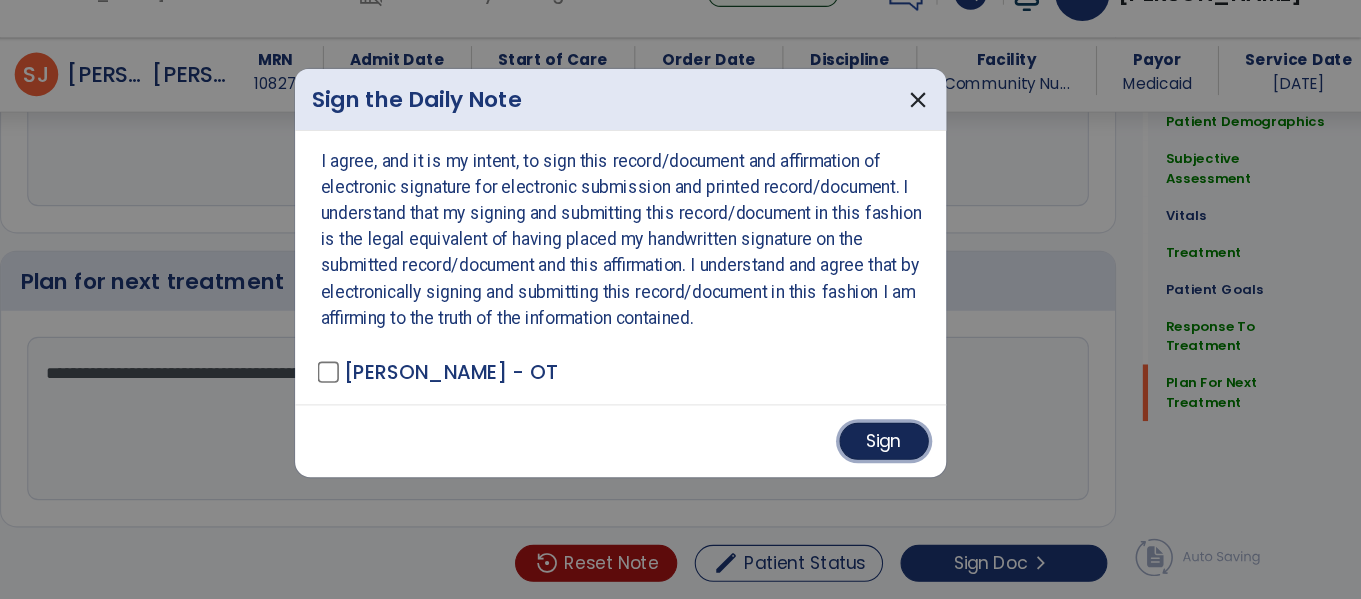 click on "Sign" at bounding box center [923, 454] 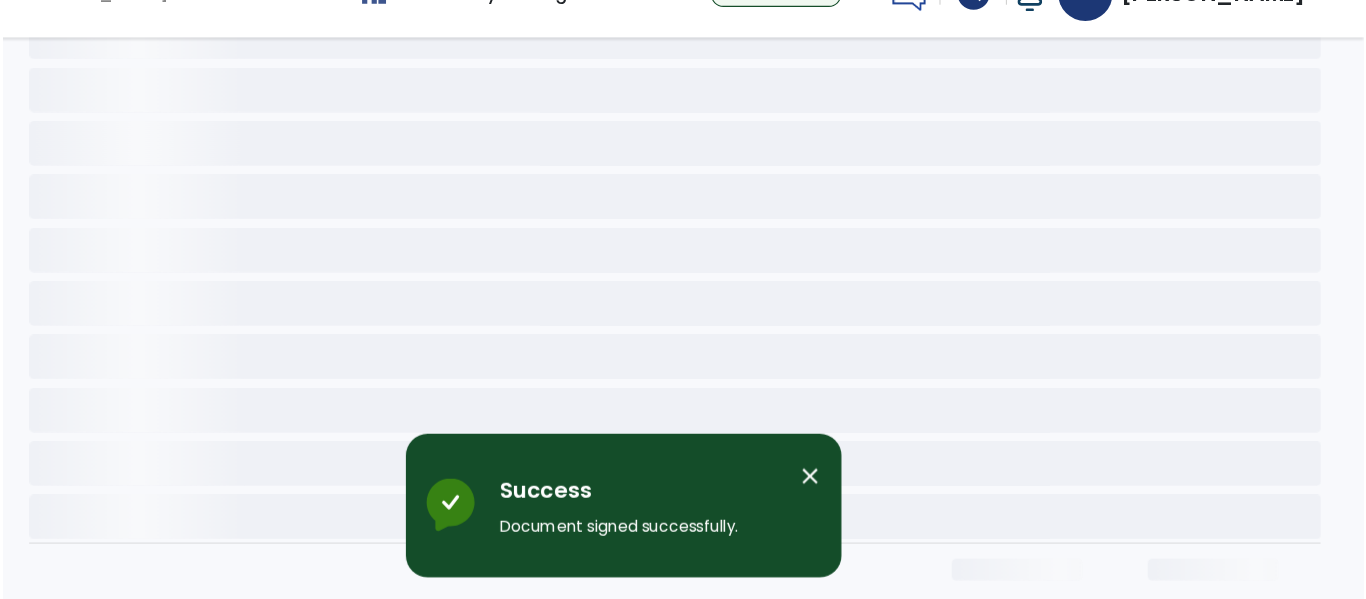 scroll, scrollTop: 0, scrollLeft: 0, axis: both 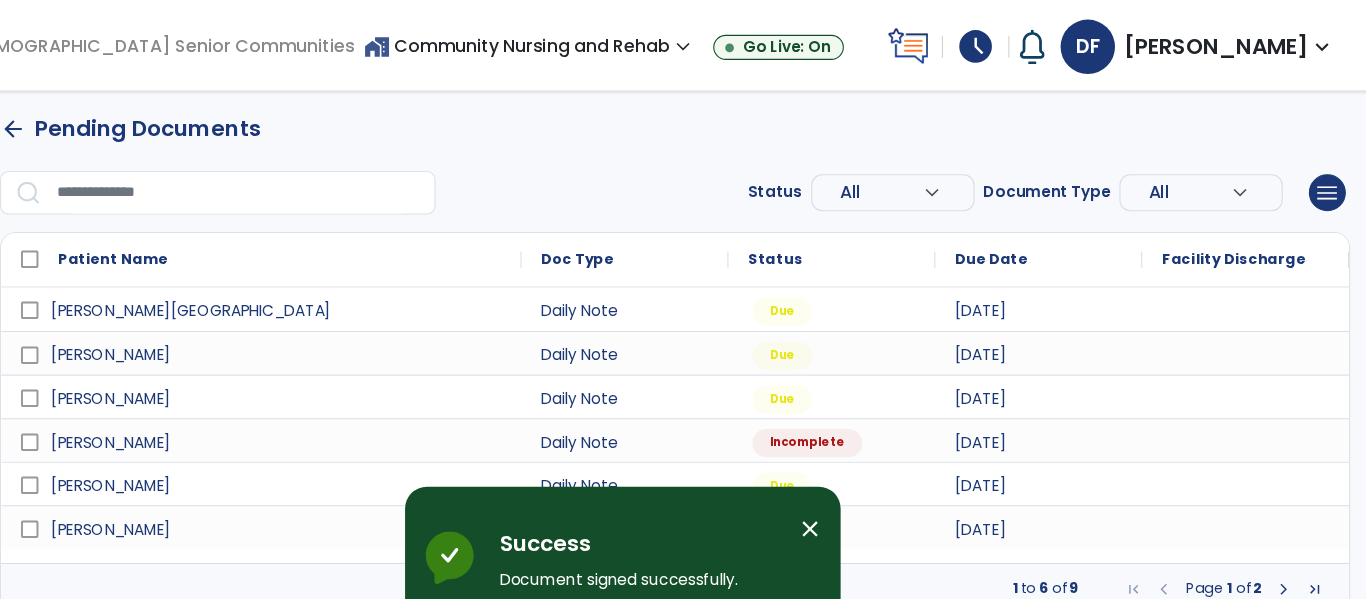click on "close" at bounding box center (855, 486) 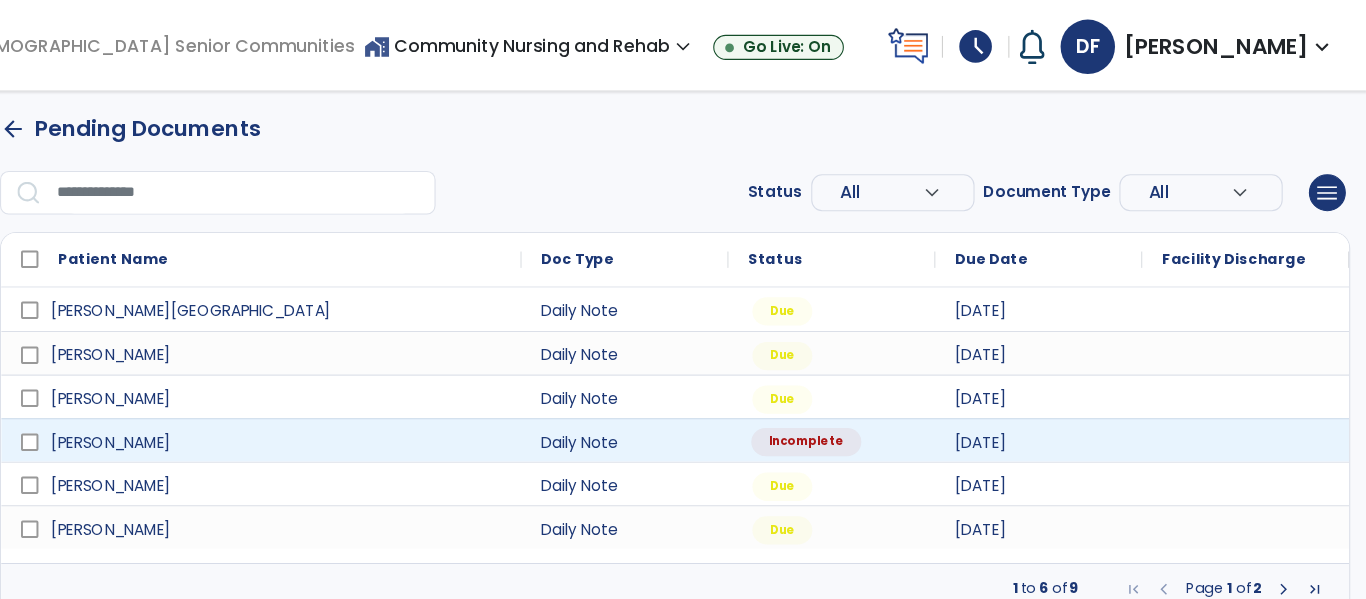 click on "Incomplete" at bounding box center (851, 406) 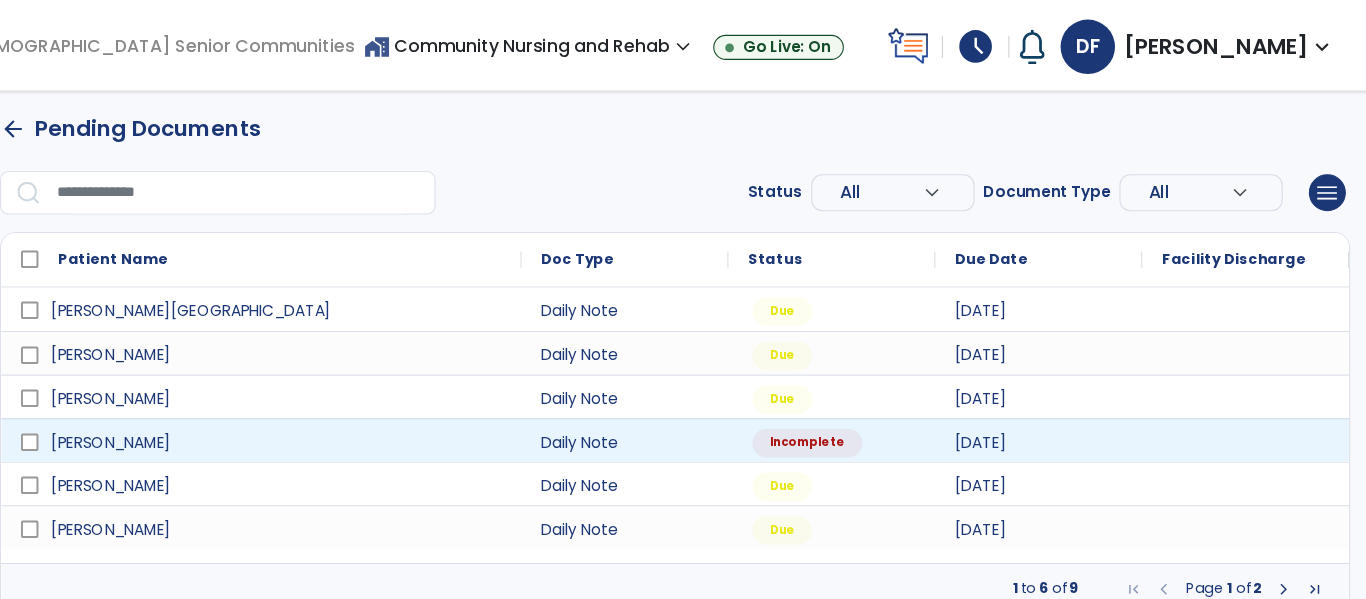 select on "*" 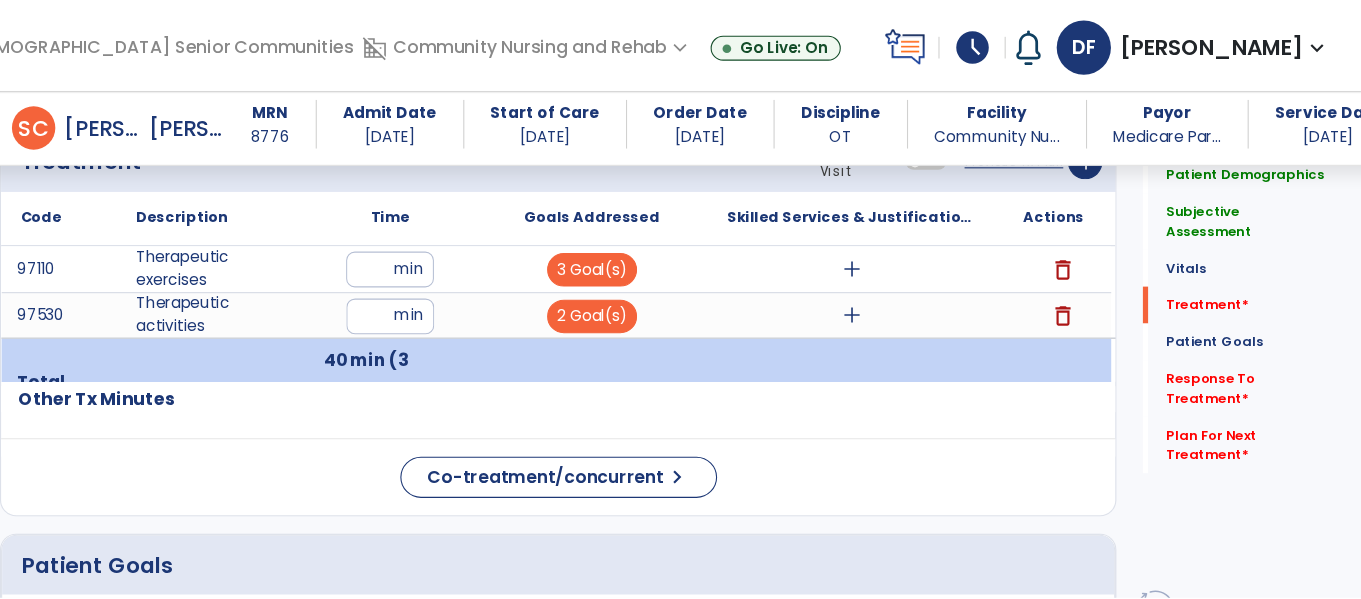 scroll, scrollTop: 1152, scrollLeft: 0, axis: vertical 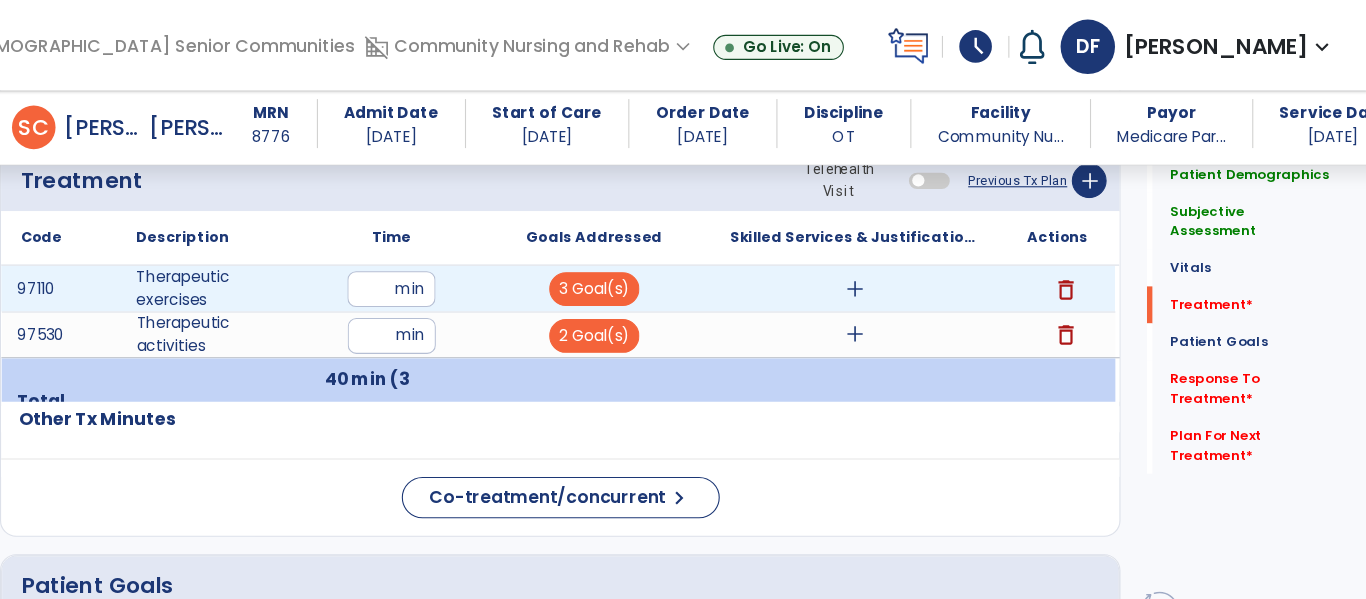click on "add" at bounding box center [896, 265] 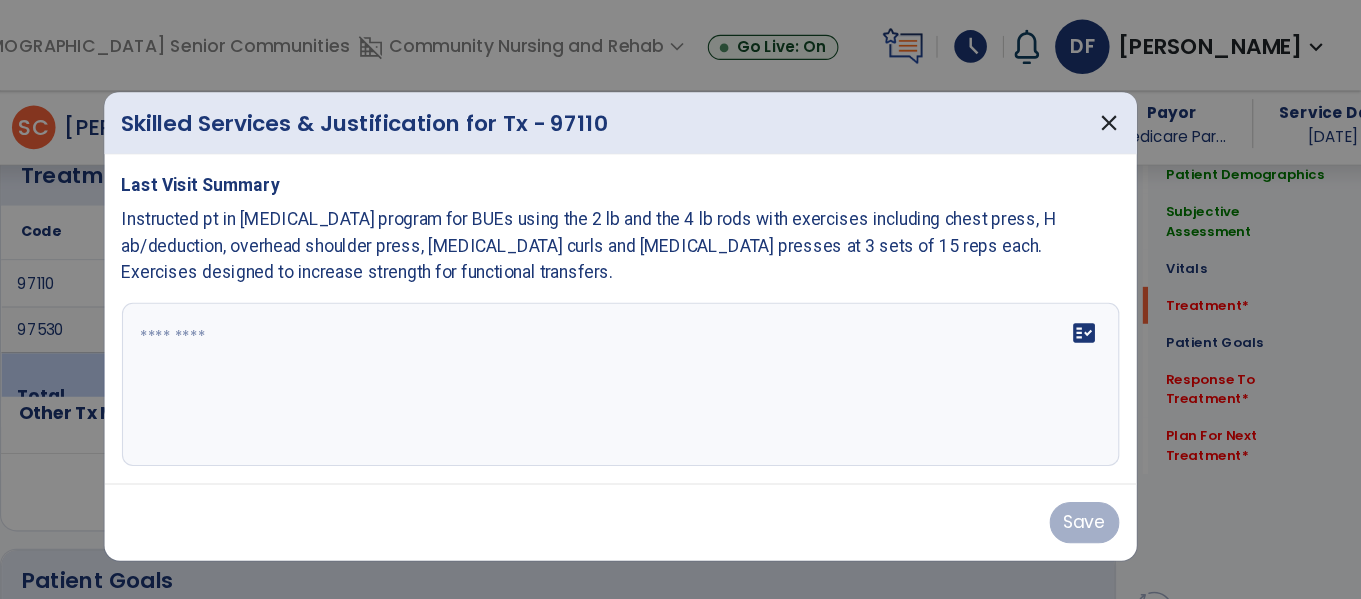 scroll, scrollTop: 1152, scrollLeft: 0, axis: vertical 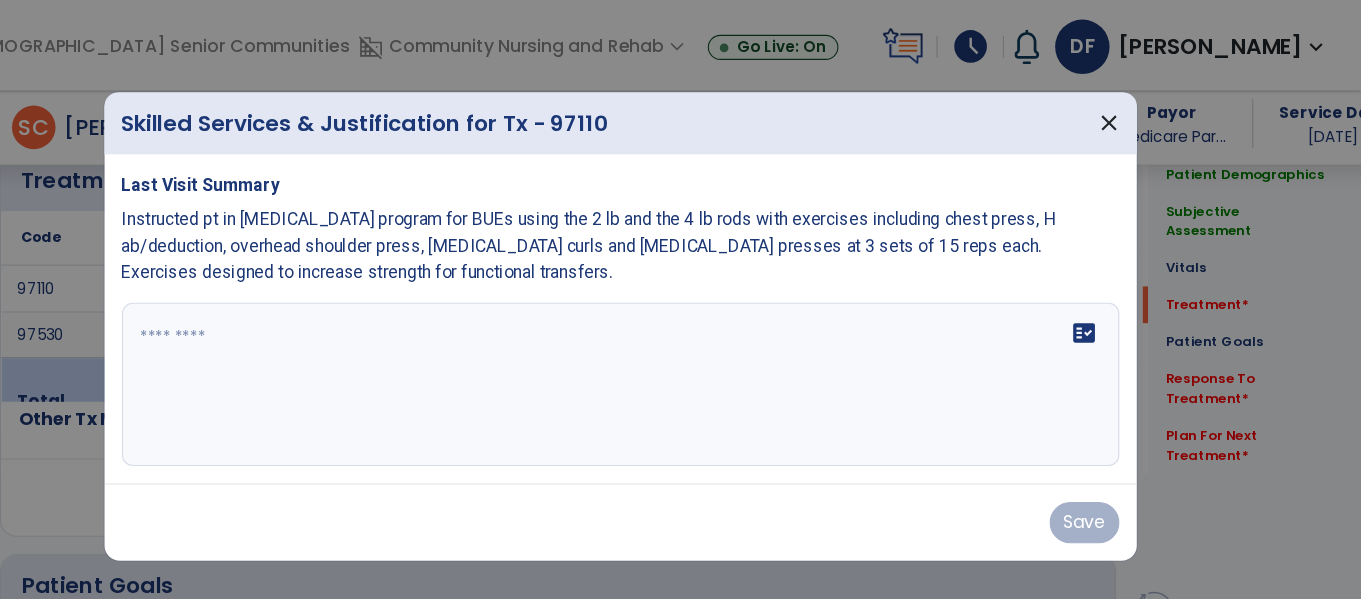 click on "fact_check" at bounding box center (681, 353) 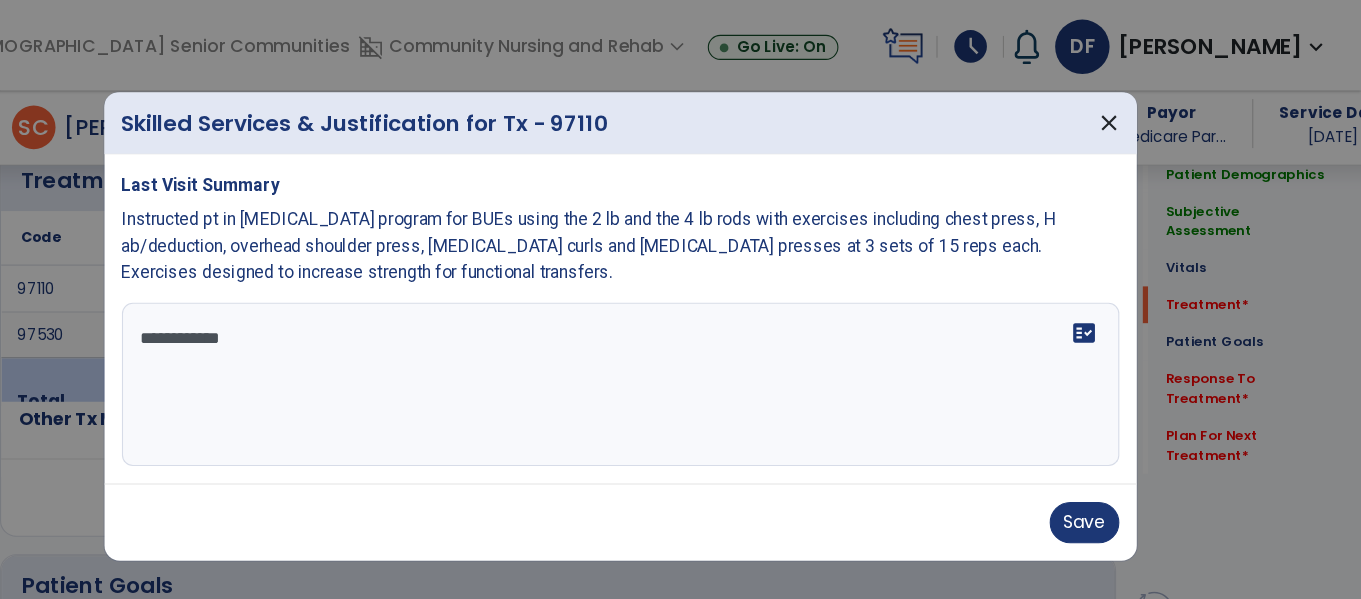 type on "**********" 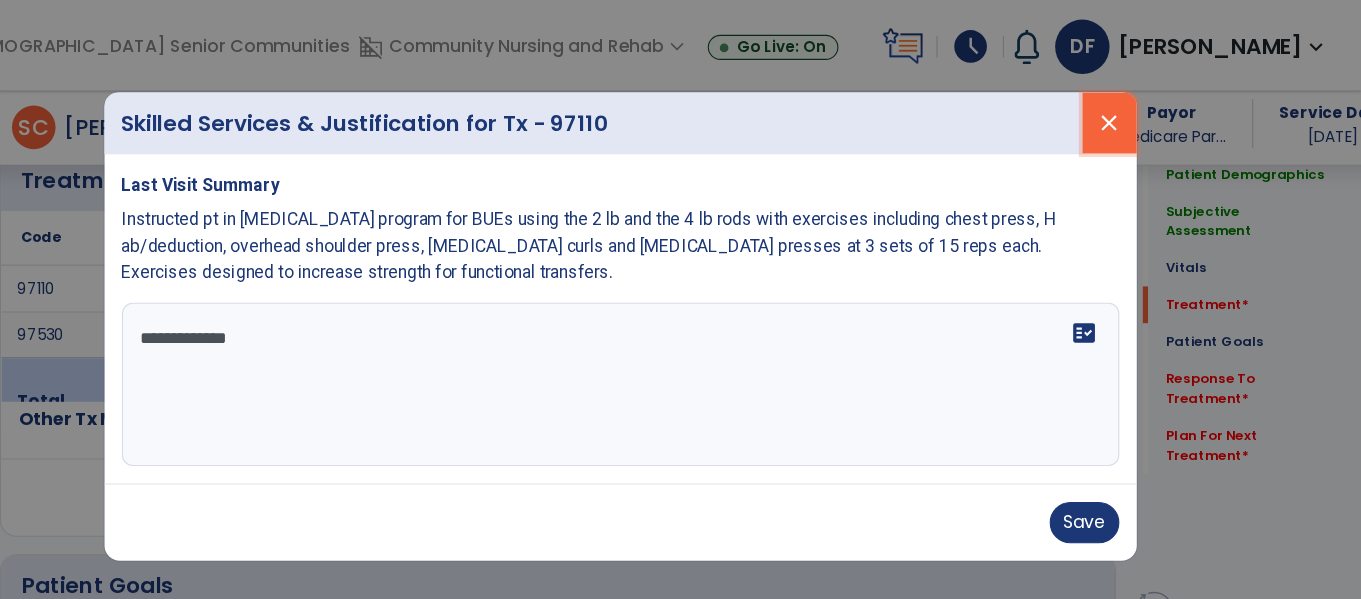 click on "close" at bounding box center [1130, 113] 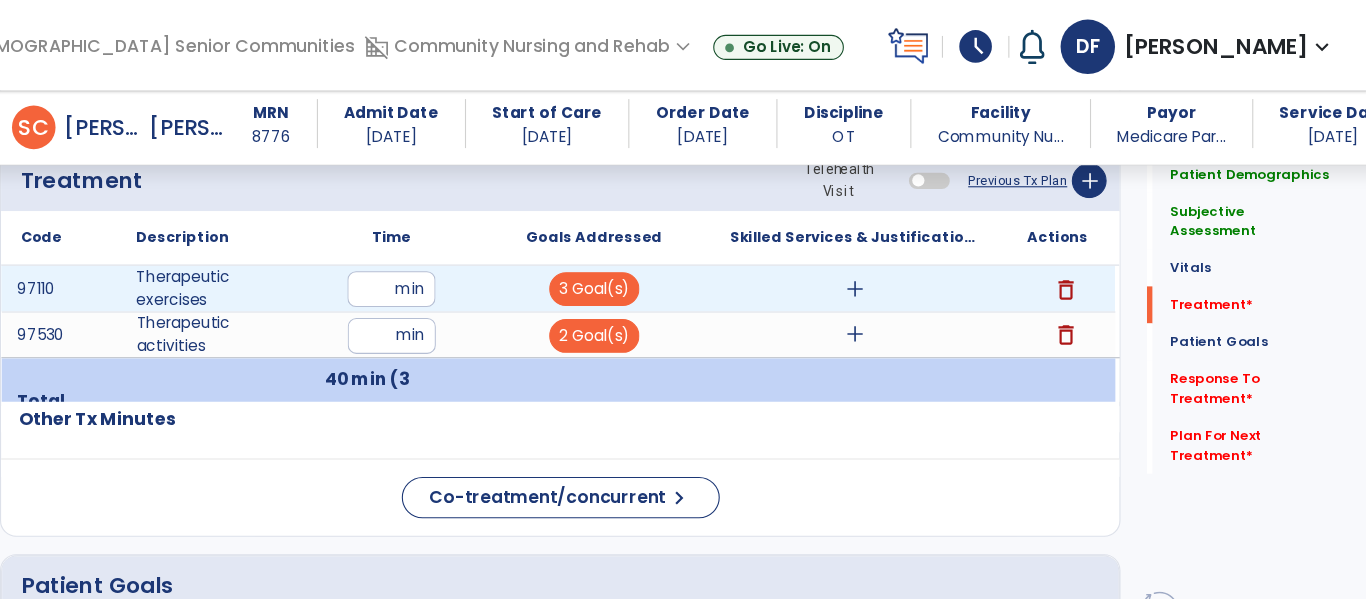click on "add" at bounding box center [896, 265] 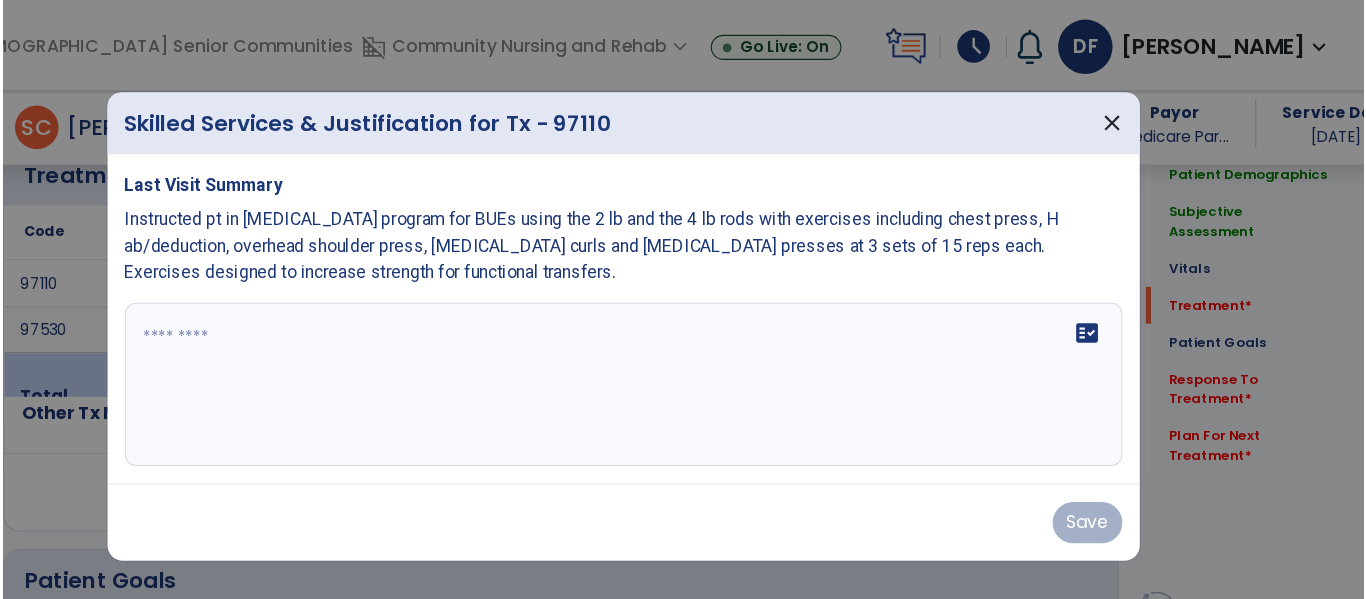 scroll, scrollTop: 1152, scrollLeft: 0, axis: vertical 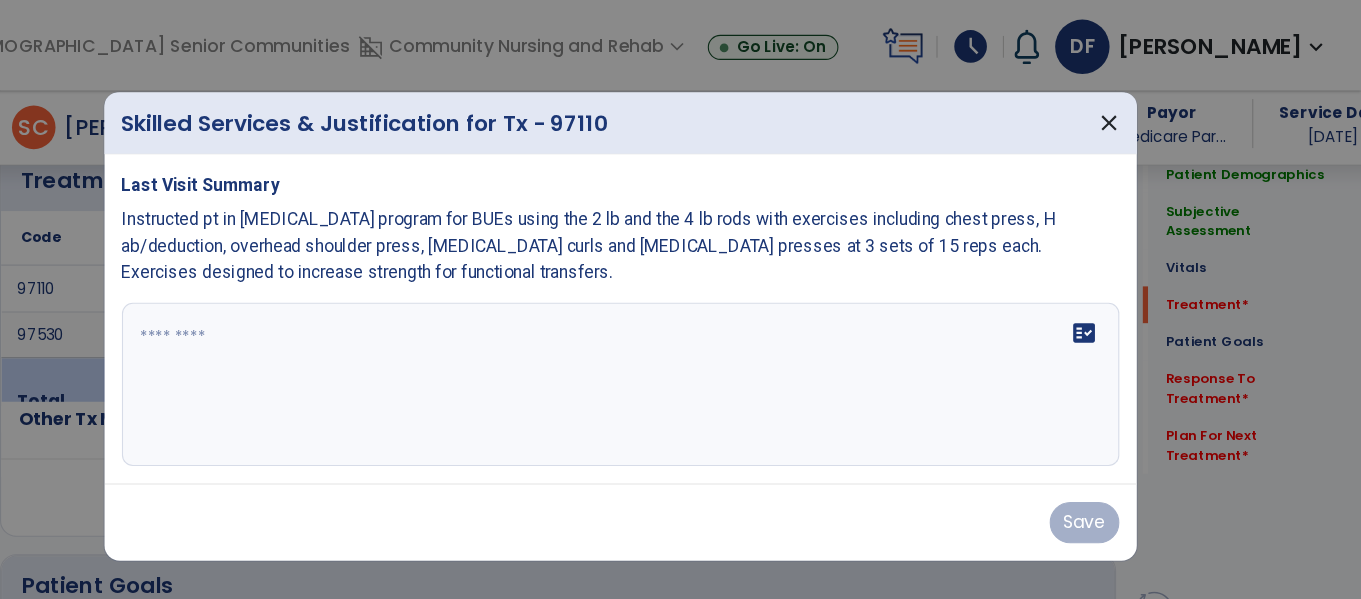 click on "fact_check" at bounding box center [681, 353] 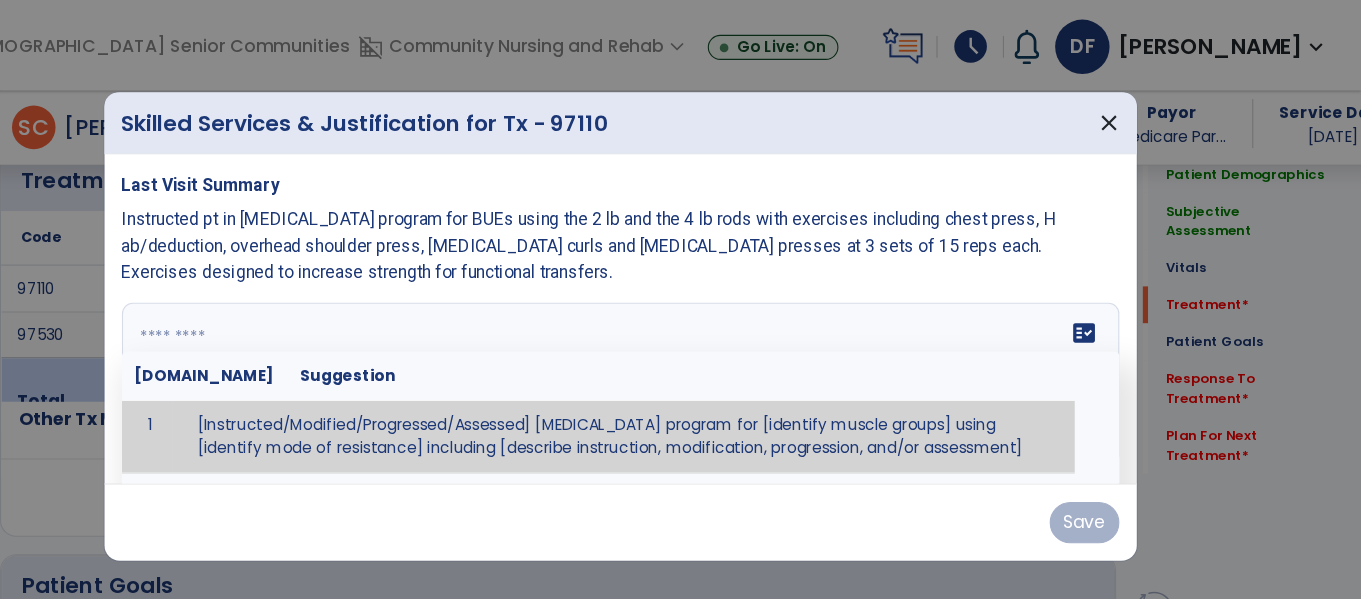 click on "Save" at bounding box center (681, 480) 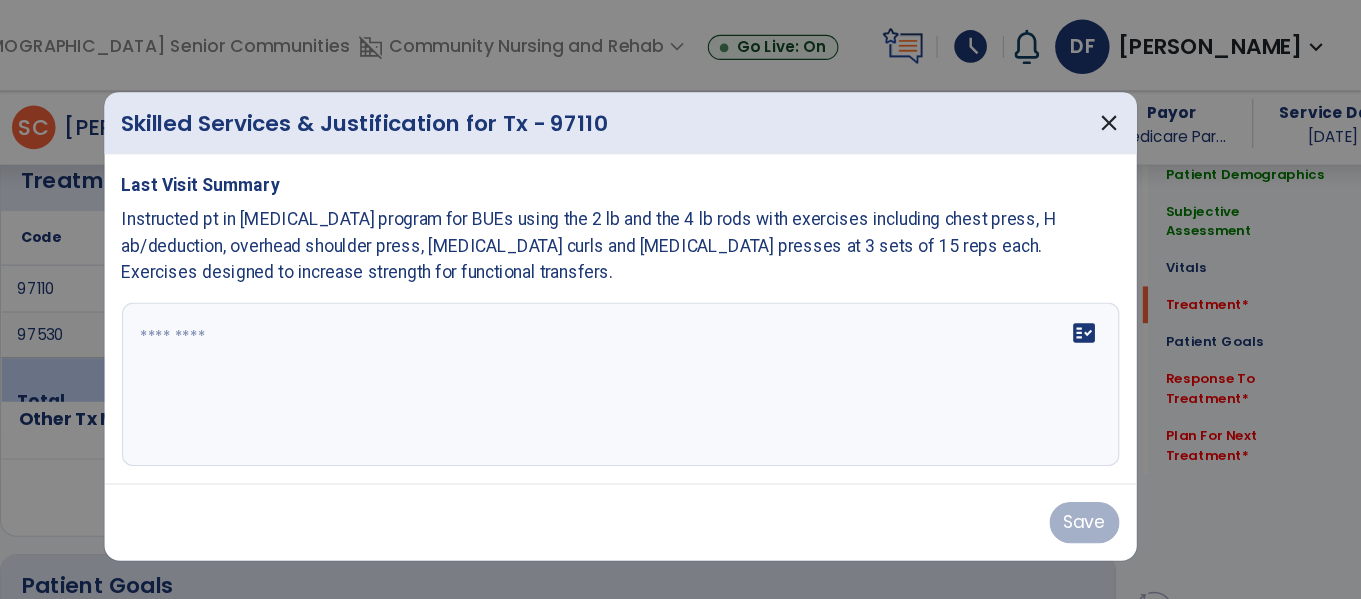 click on "Save" at bounding box center [681, 480] 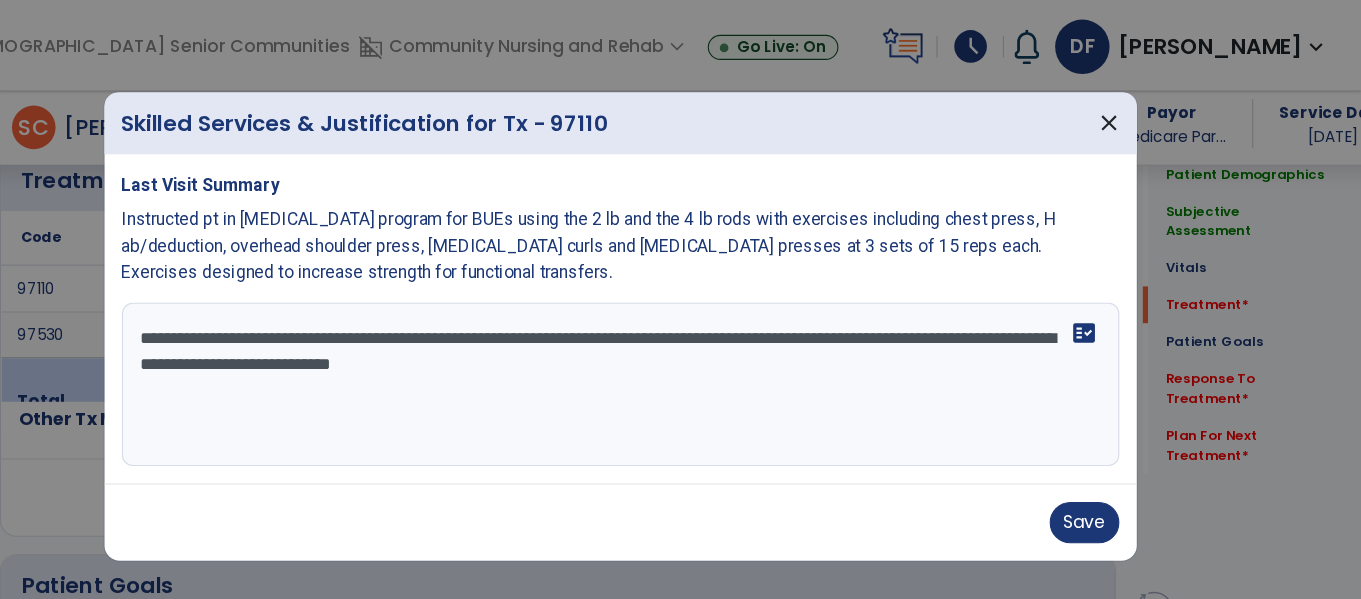 click on "**********" at bounding box center [681, 353] 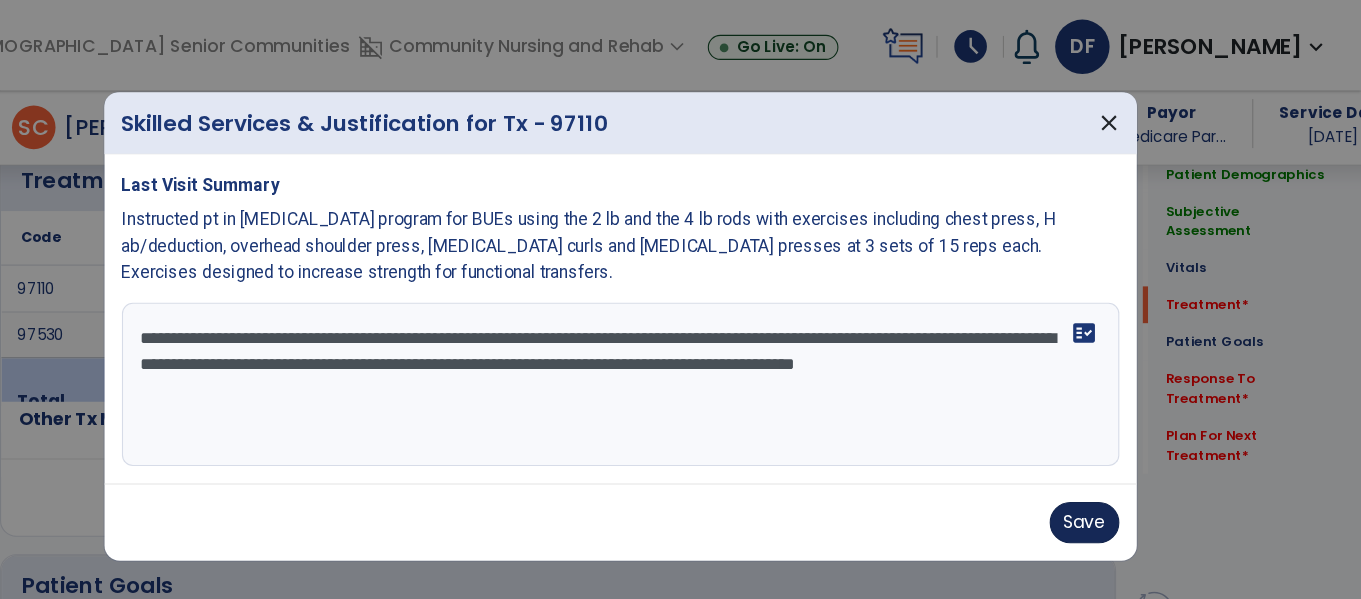type on "**********" 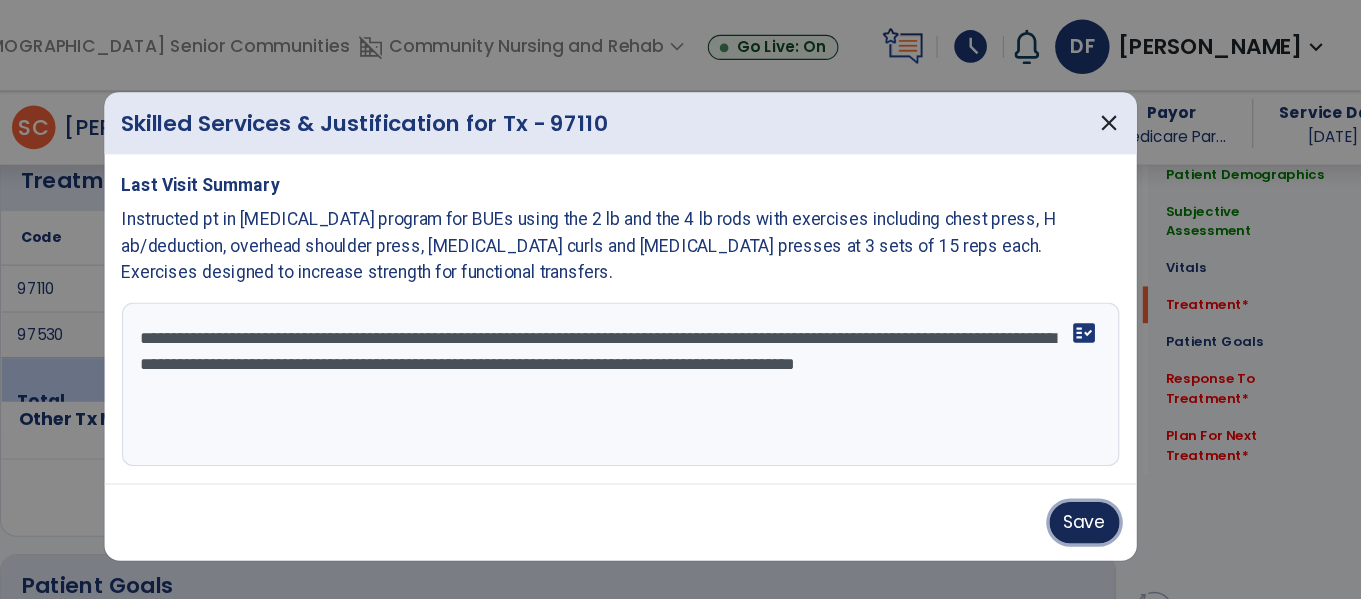 click on "Save" at bounding box center (1107, 480) 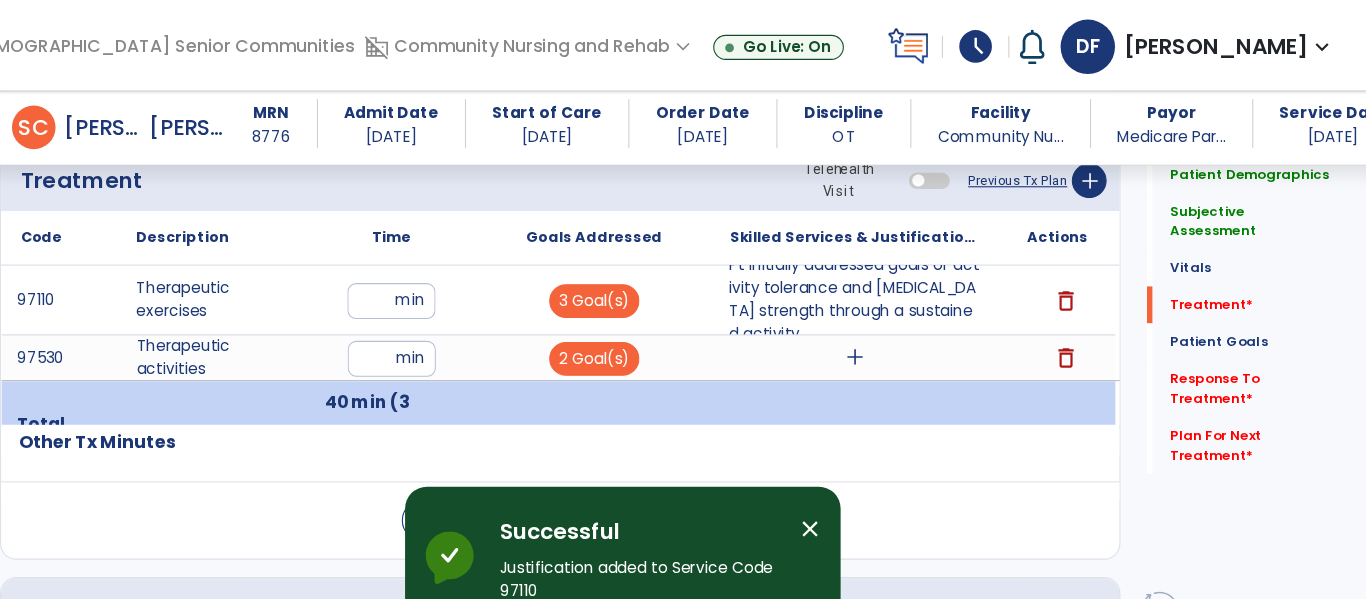 click on "close" at bounding box center [855, 486] 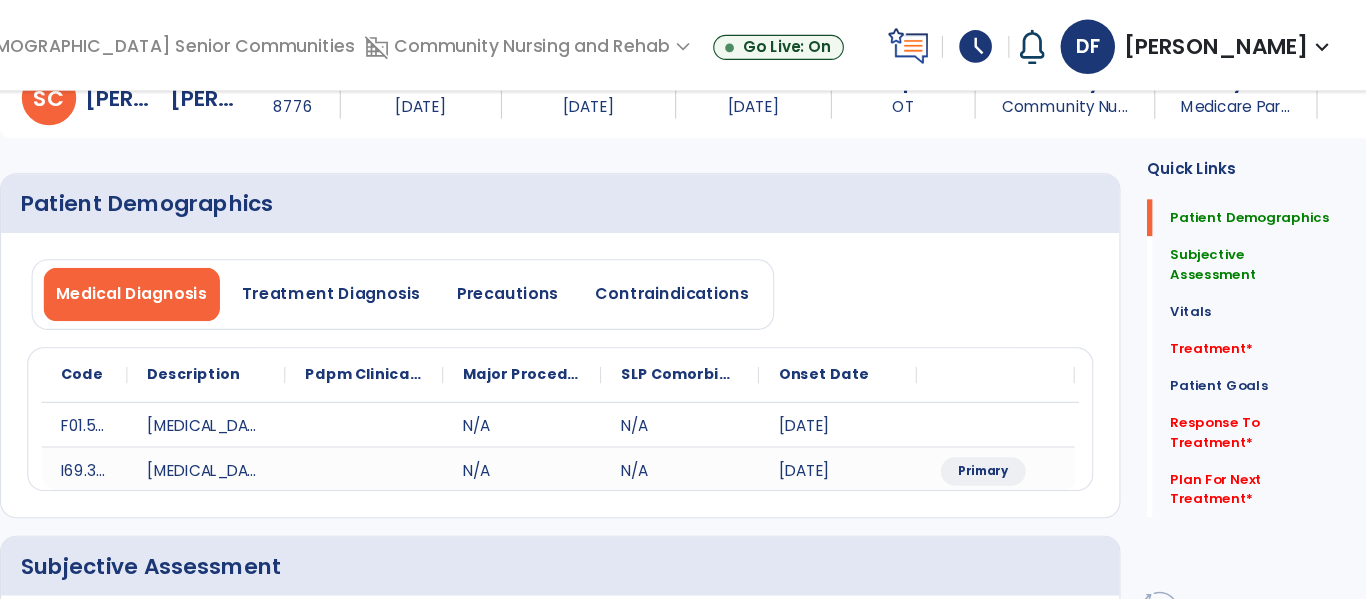 scroll, scrollTop: 0, scrollLeft: 0, axis: both 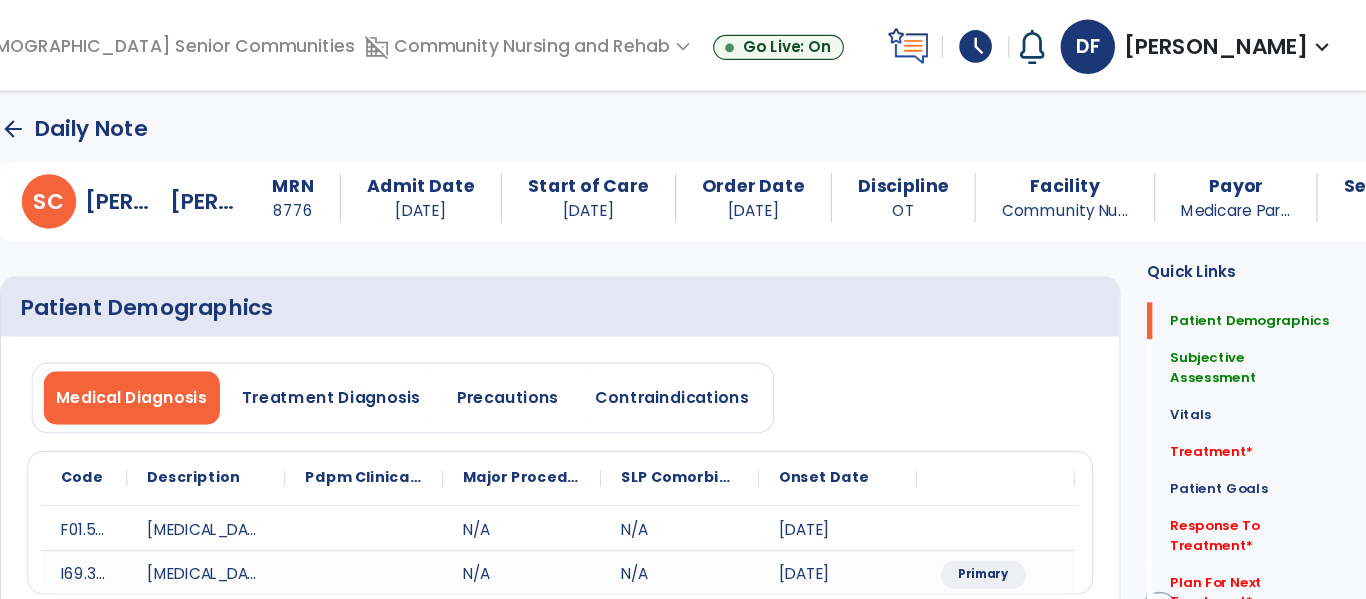 click on "arrow_back" 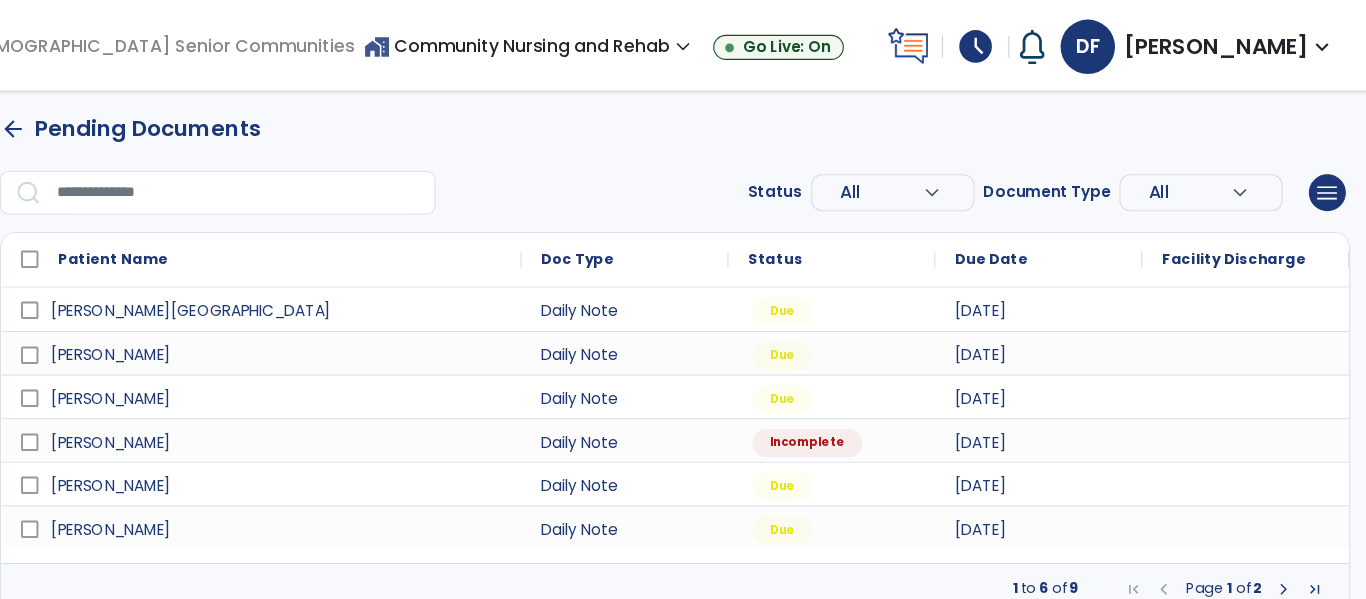 click at bounding box center [1290, 541] 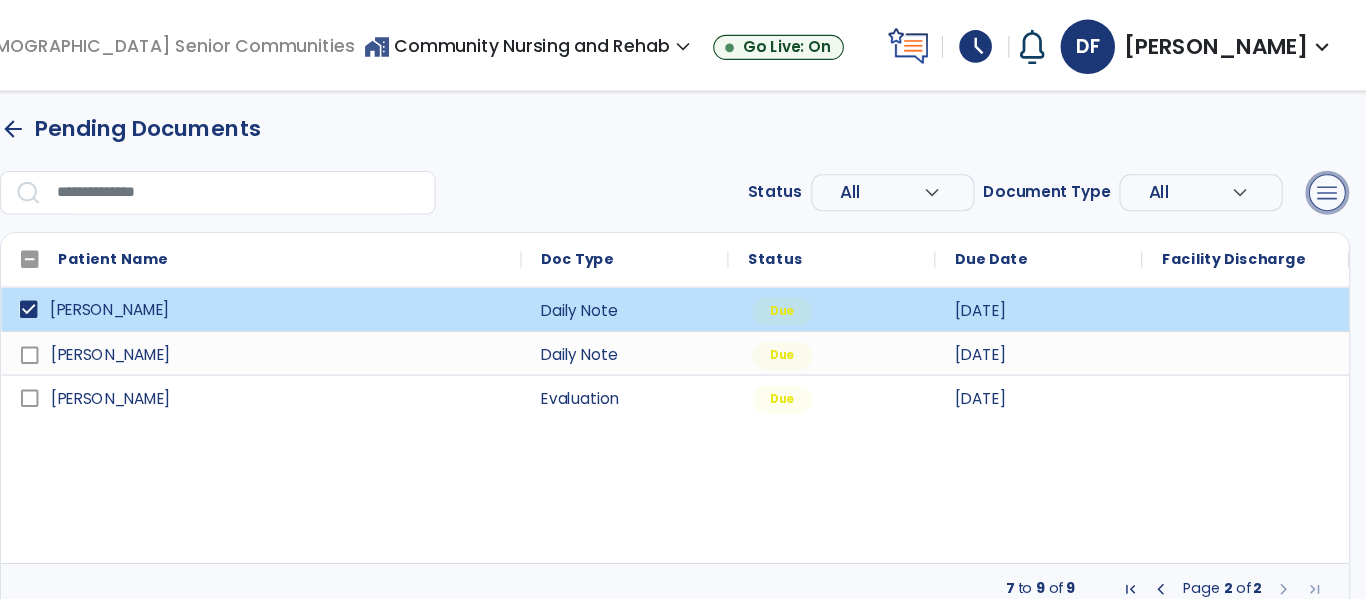 click on "menu" at bounding box center (1330, 177) 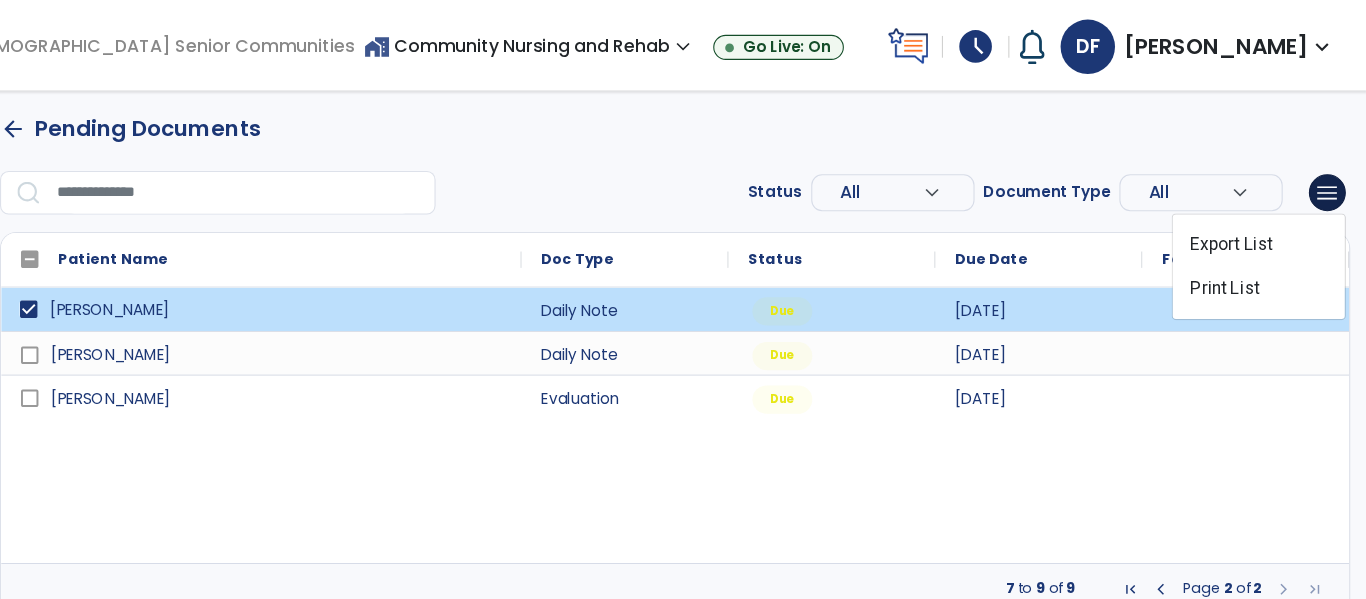 click on "Thomas, Jerome Daily Note Due 07/10/2025
Sullivan, Tommy Daily Note Due 07/10/2025
Costerison, Sharon Evaluation Due 07/10/2025" at bounding box center (731, 390) 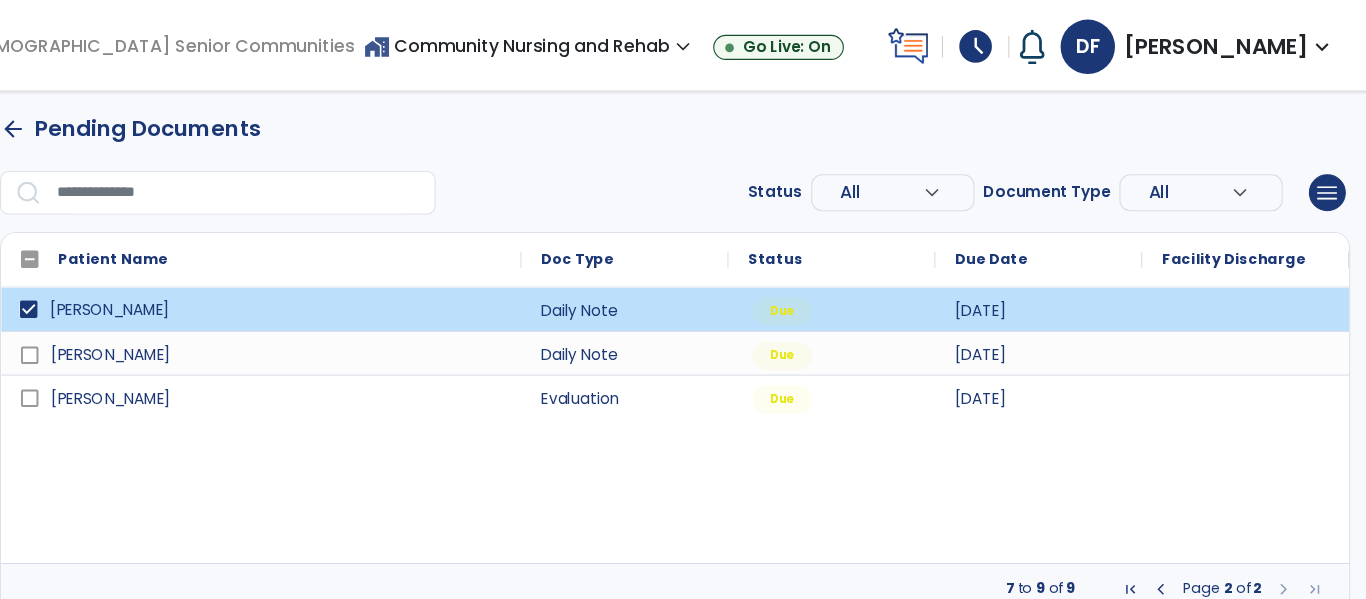 click on "[PERSON_NAME]" at bounding box center (212, 284) 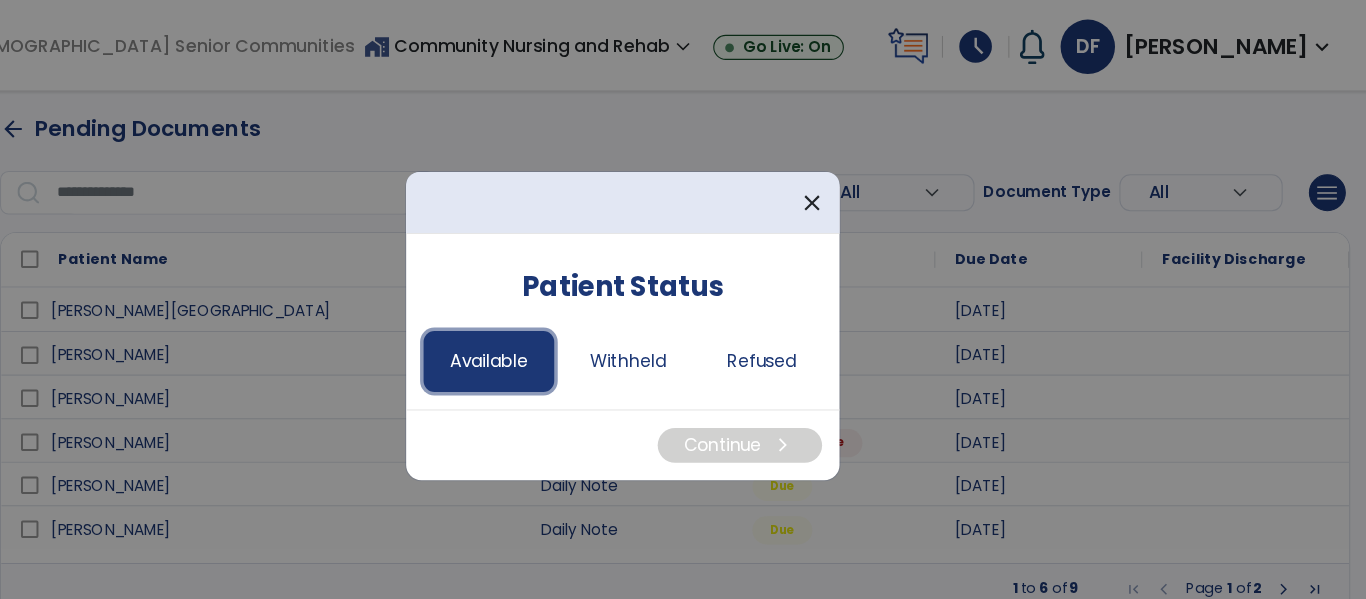 click on "Available" at bounding box center (560, 332) 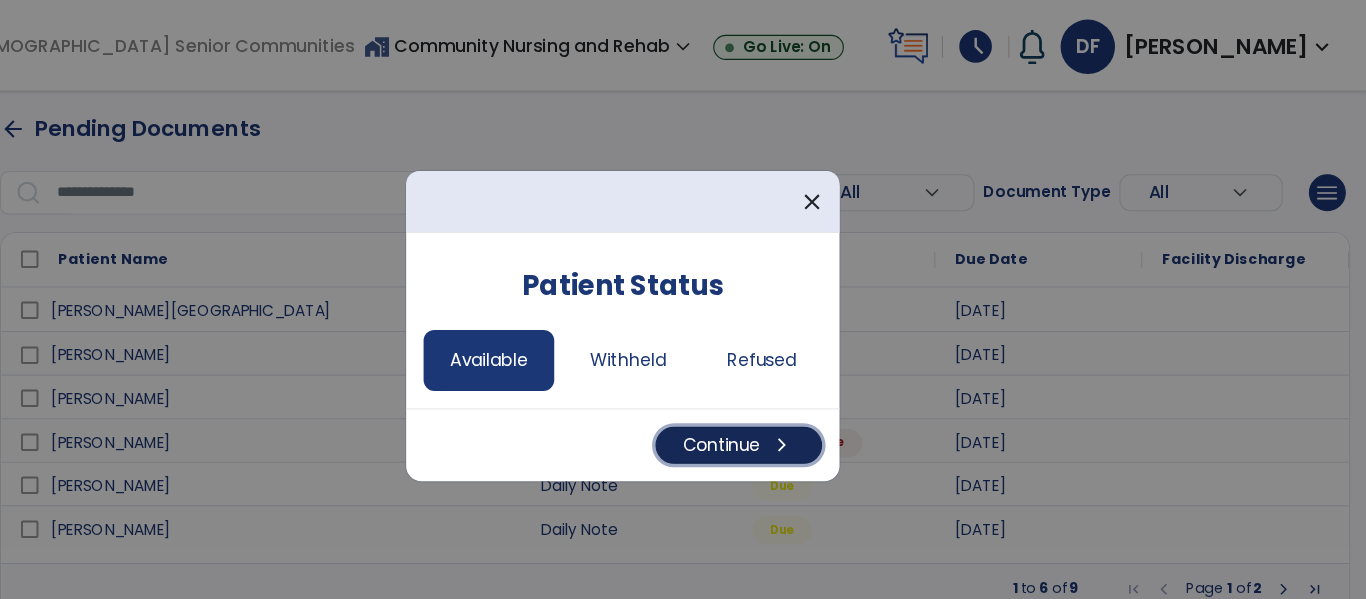 click on "Continue   chevron_right" at bounding box center [789, 409] 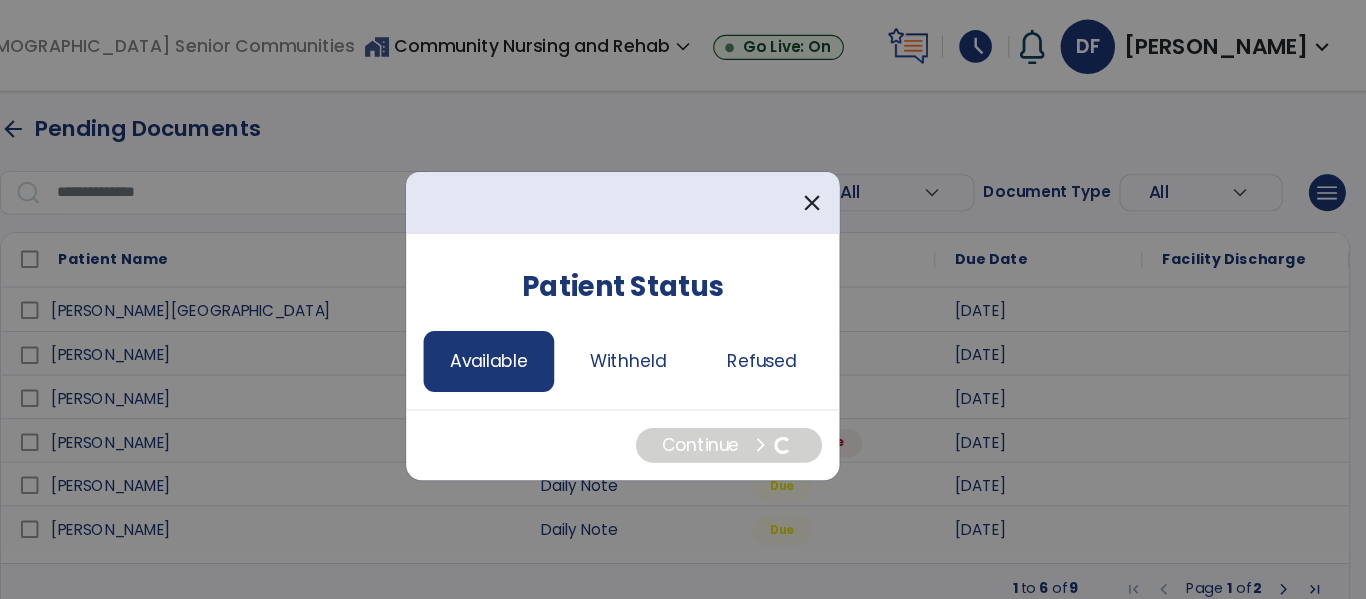 select on "*" 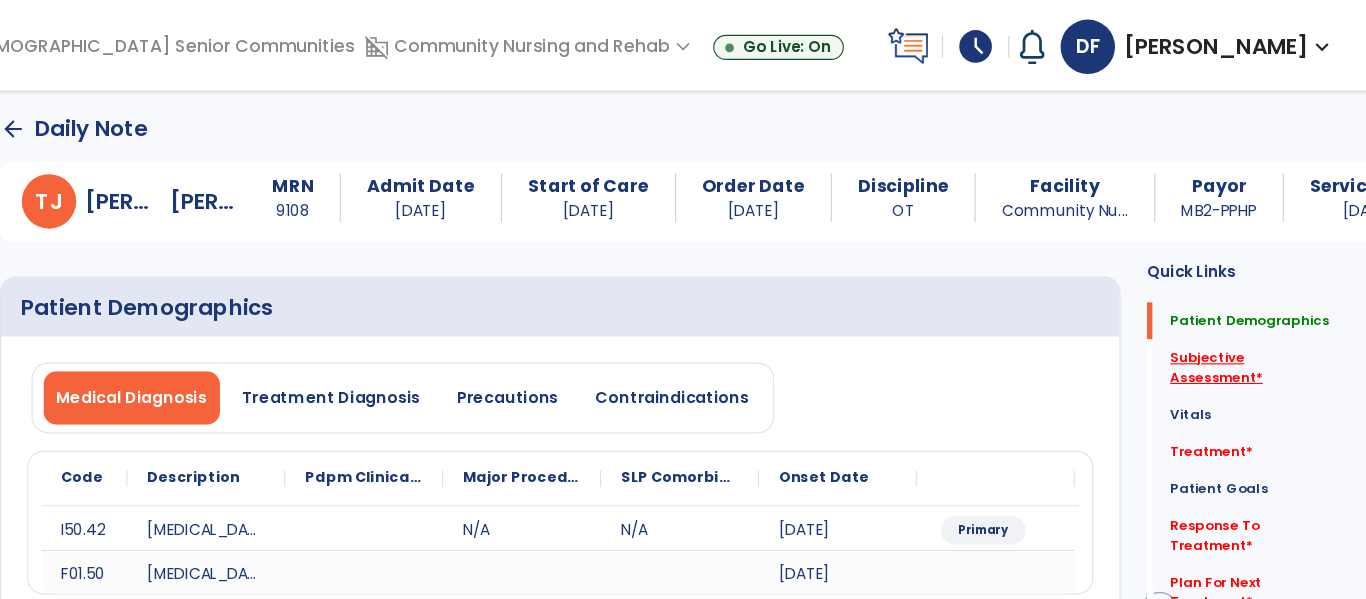 click on "Subjective Assessment   *" 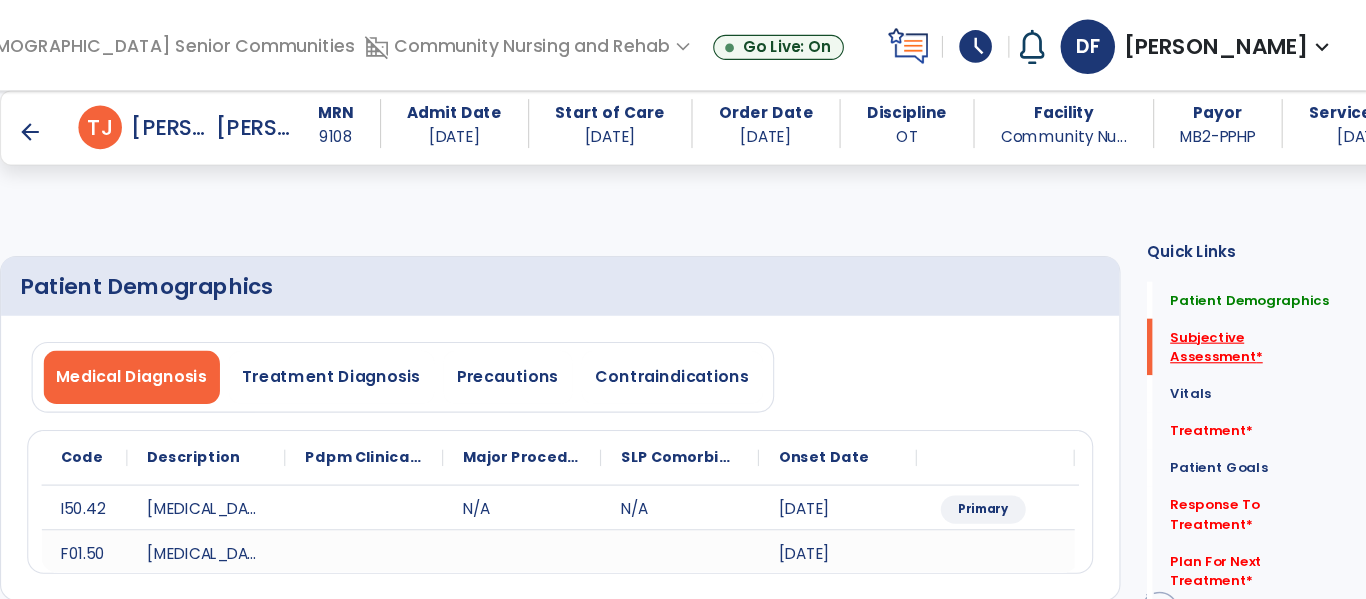 scroll, scrollTop: 102, scrollLeft: 0, axis: vertical 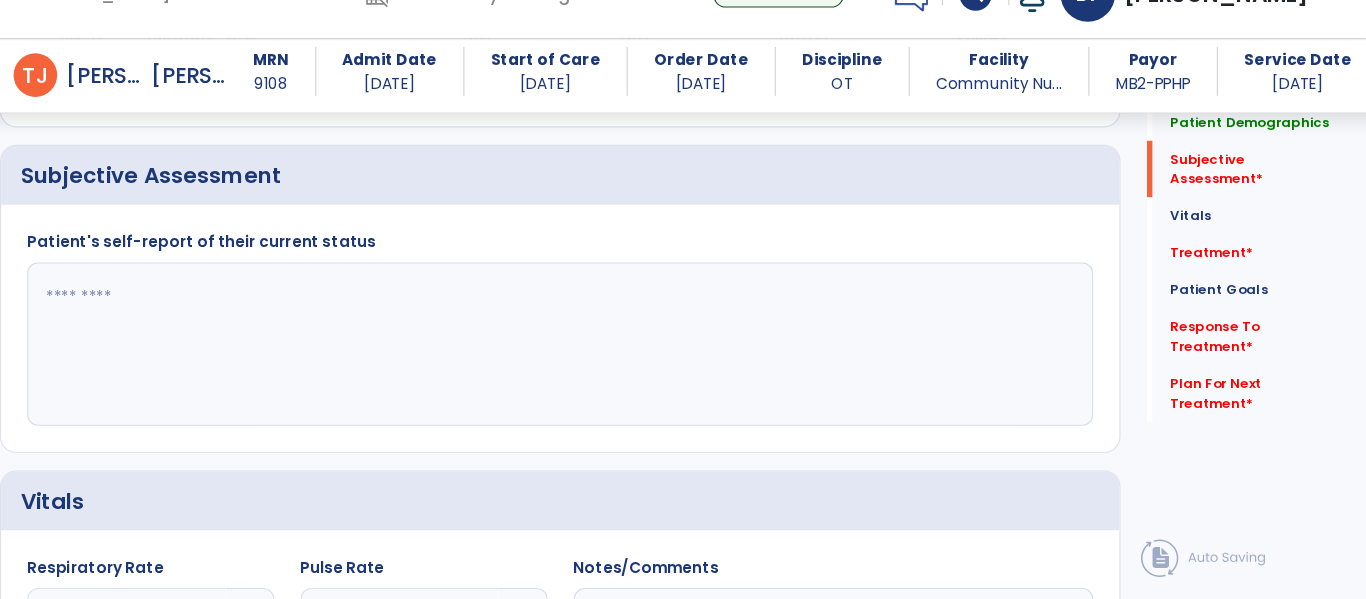 click 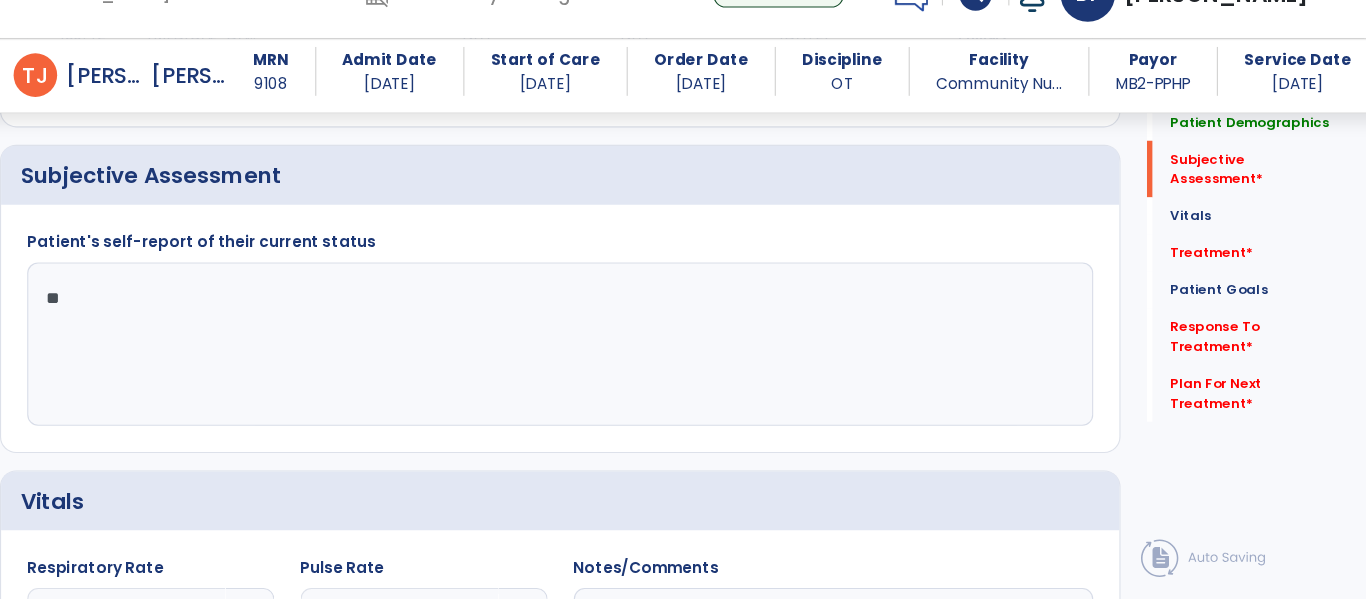 type on "*" 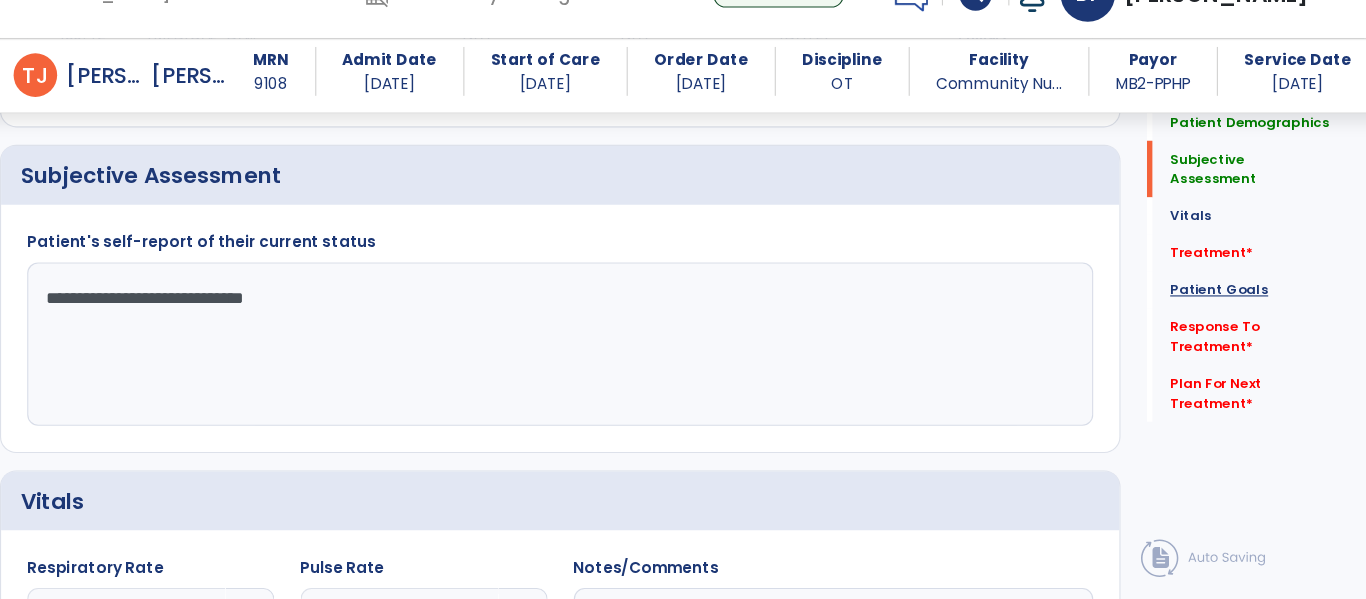 type on "**********" 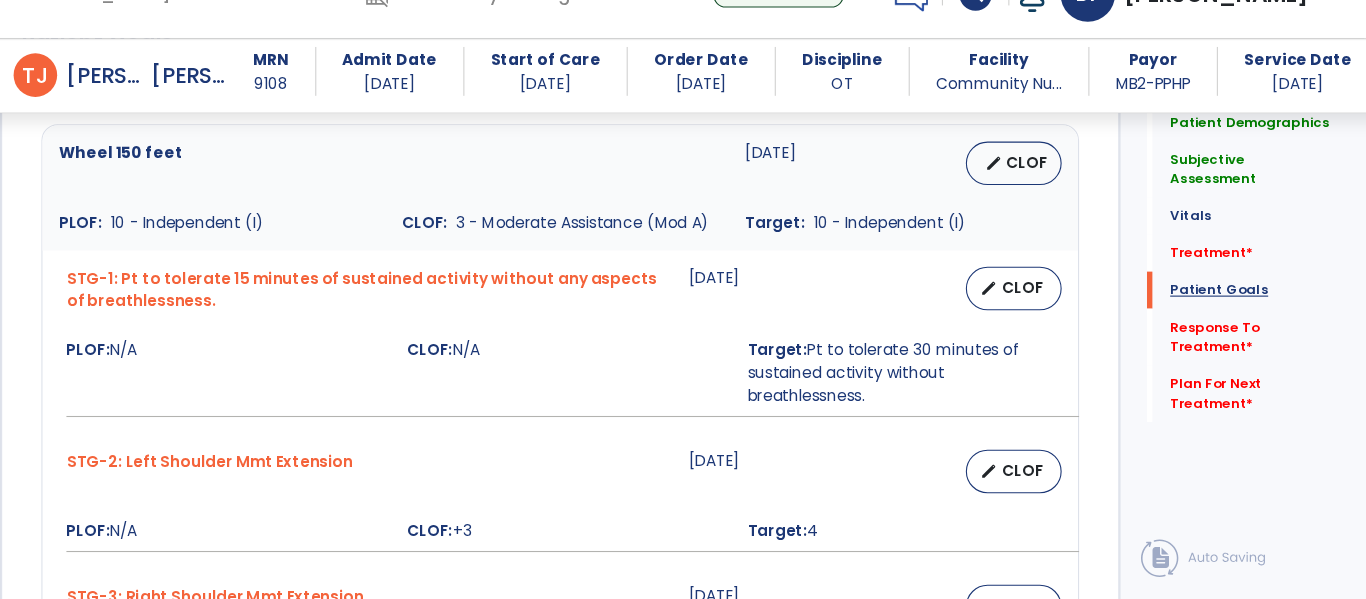 scroll, scrollTop: 1502, scrollLeft: 0, axis: vertical 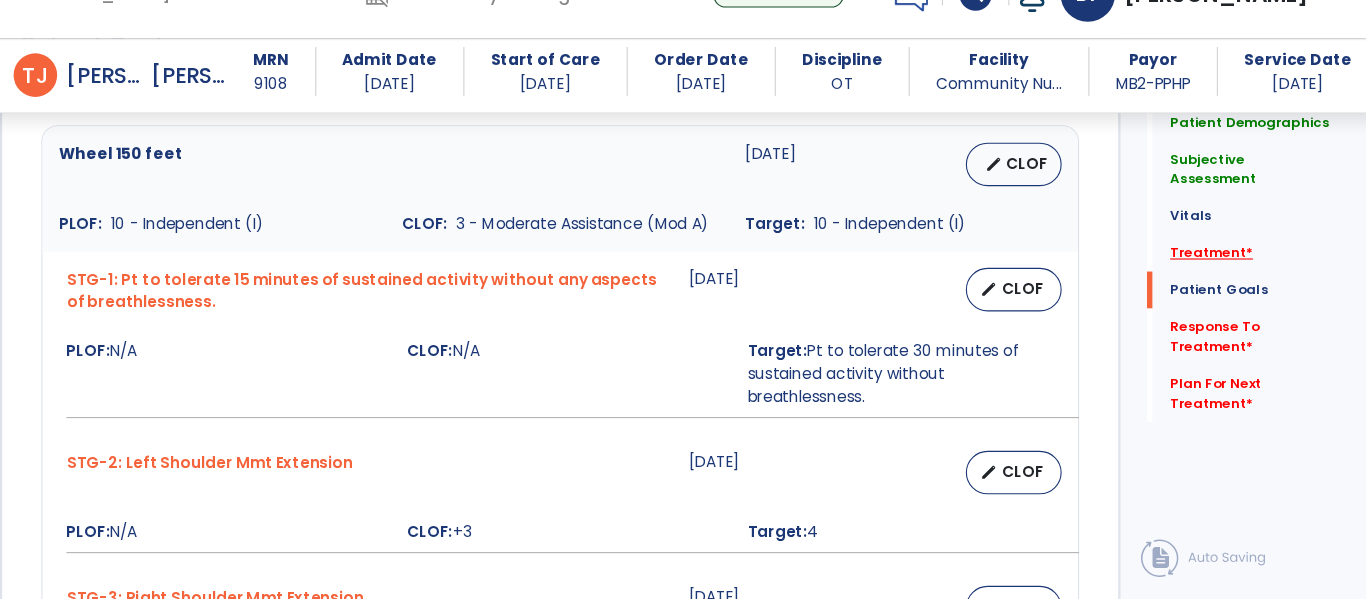 click on "Treatment   *" 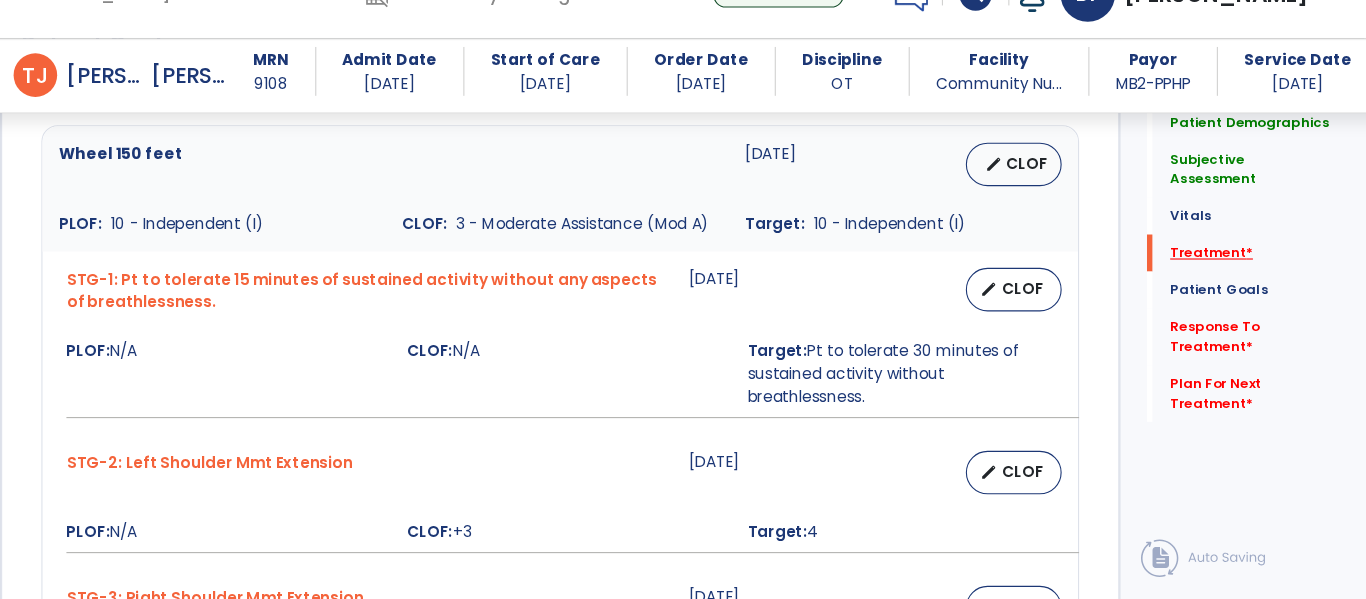 scroll, scrollTop: 0, scrollLeft: 0, axis: both 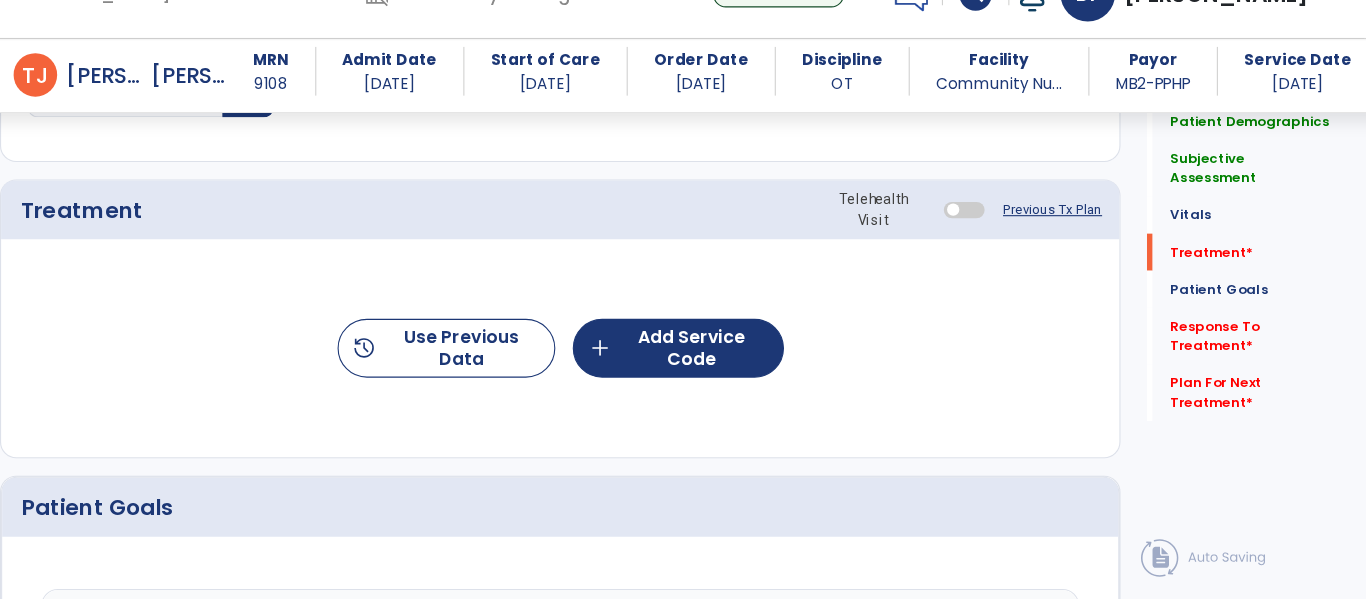 click on "history  Use Previous Data  add  Add Service Code" 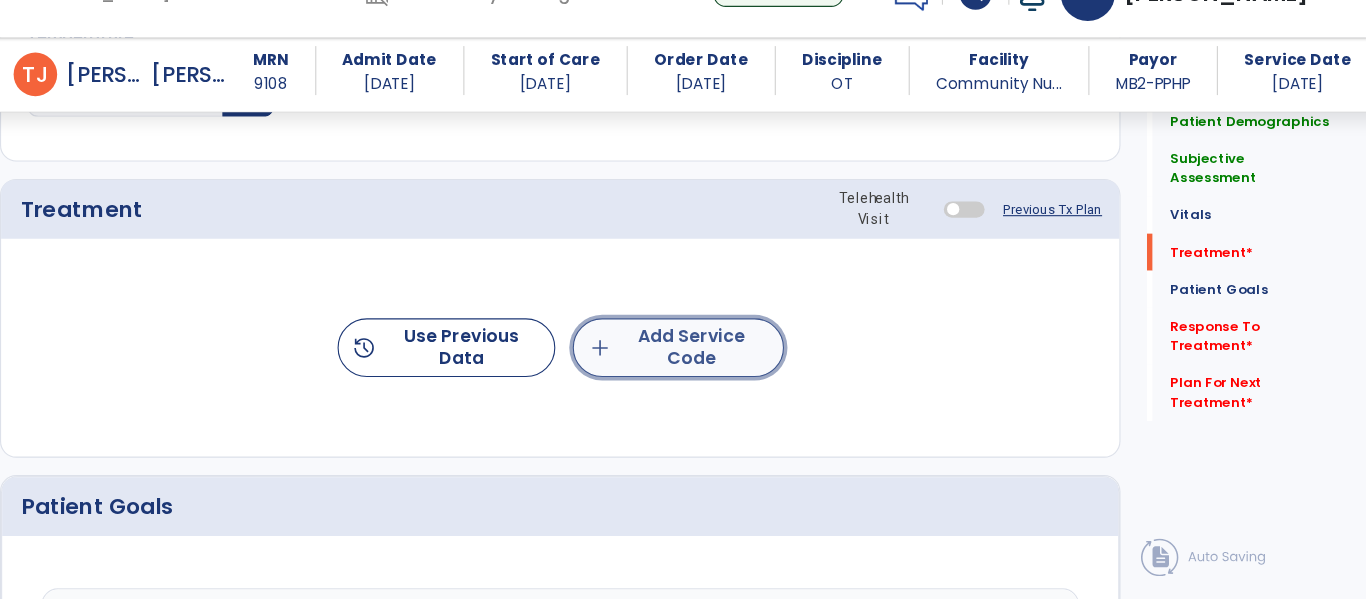 click on "add  Add Service Code" 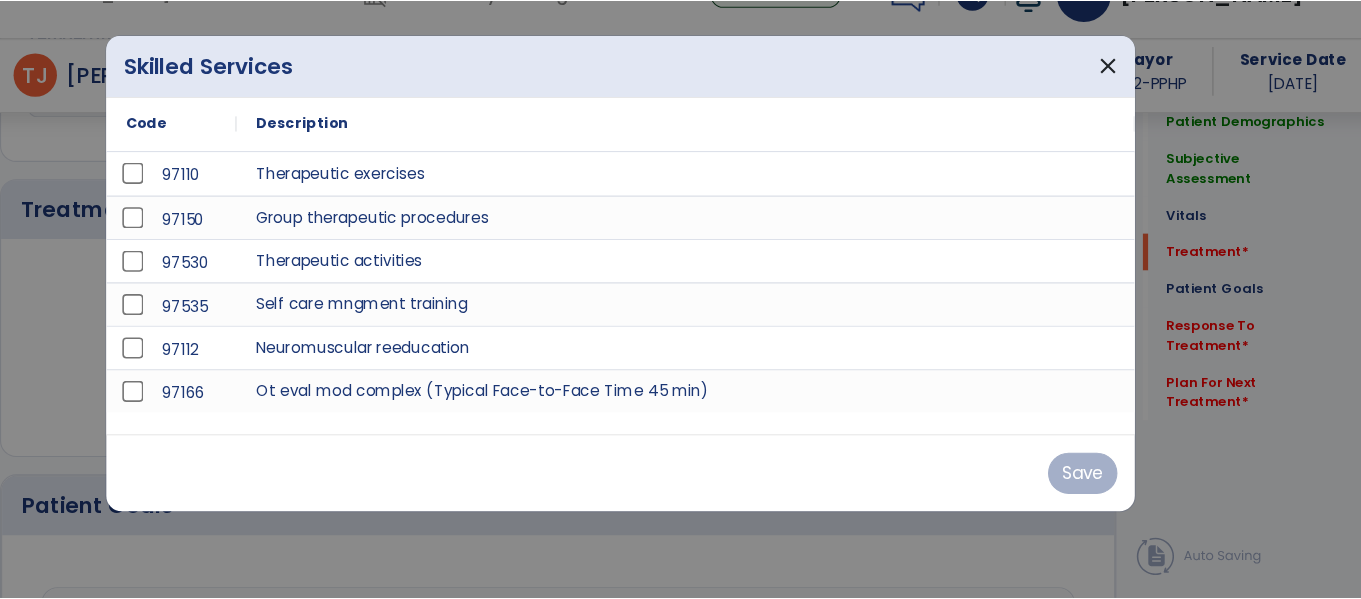 scroll, scrollTop: 0, scrollLeft: 0, axis: both 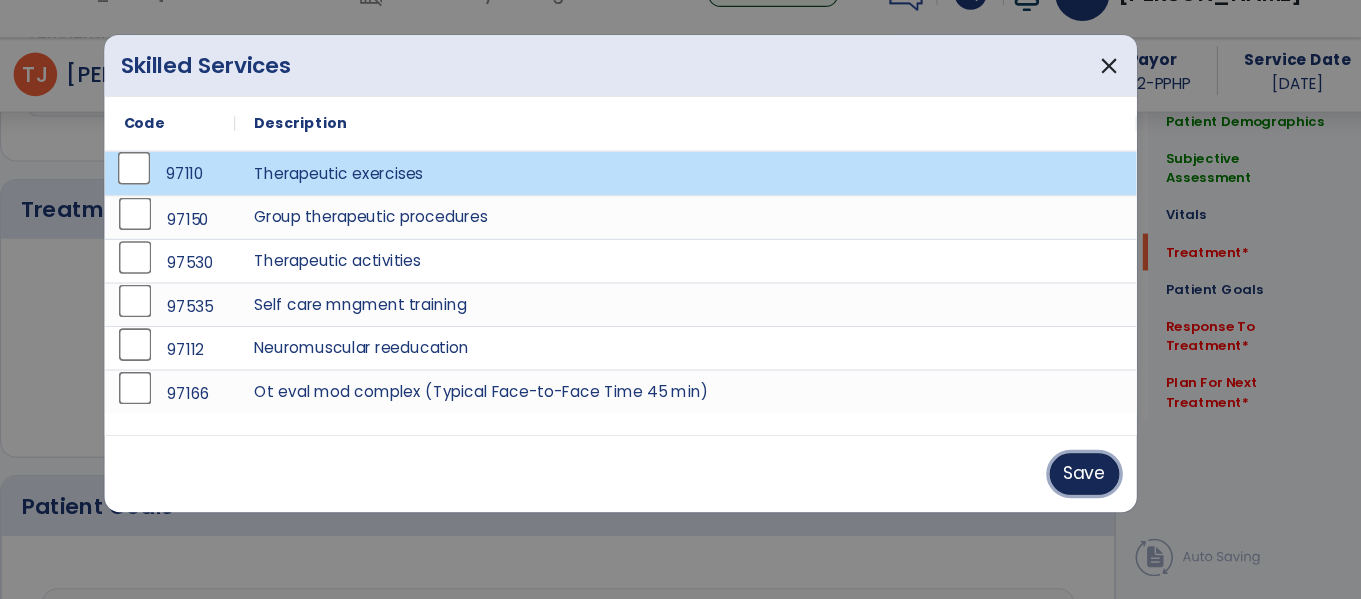 click on "Save" at bounding box center [1107, 484] 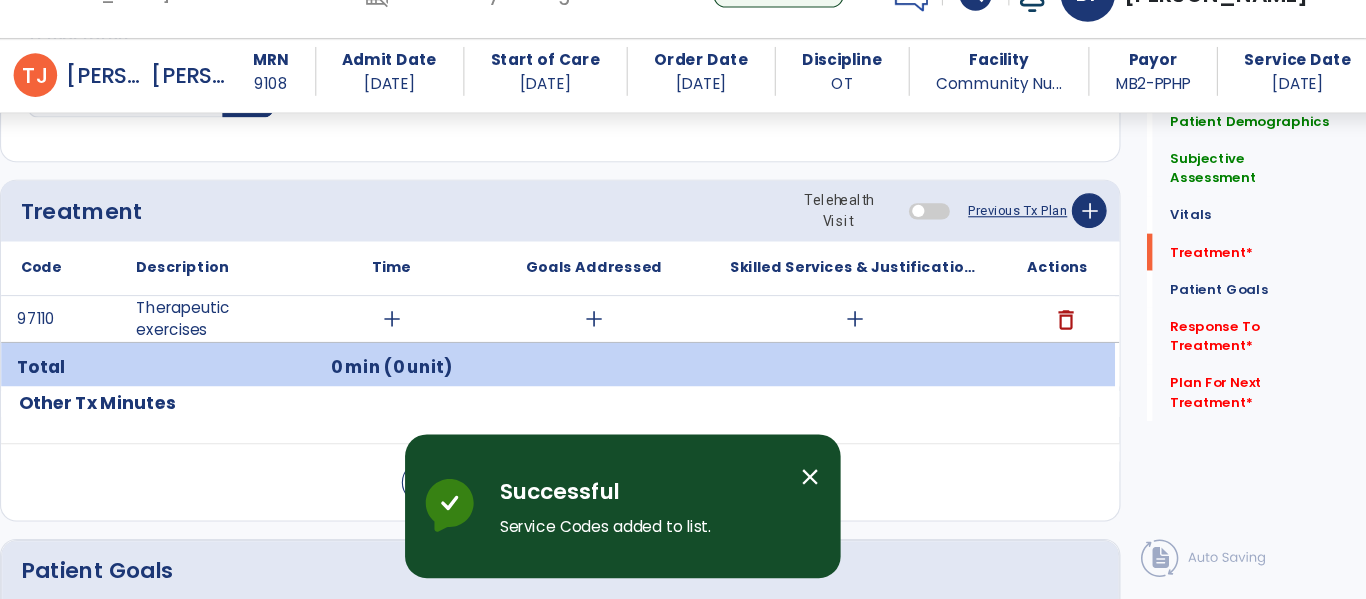 click on "close" at bounding box center (855, 486) 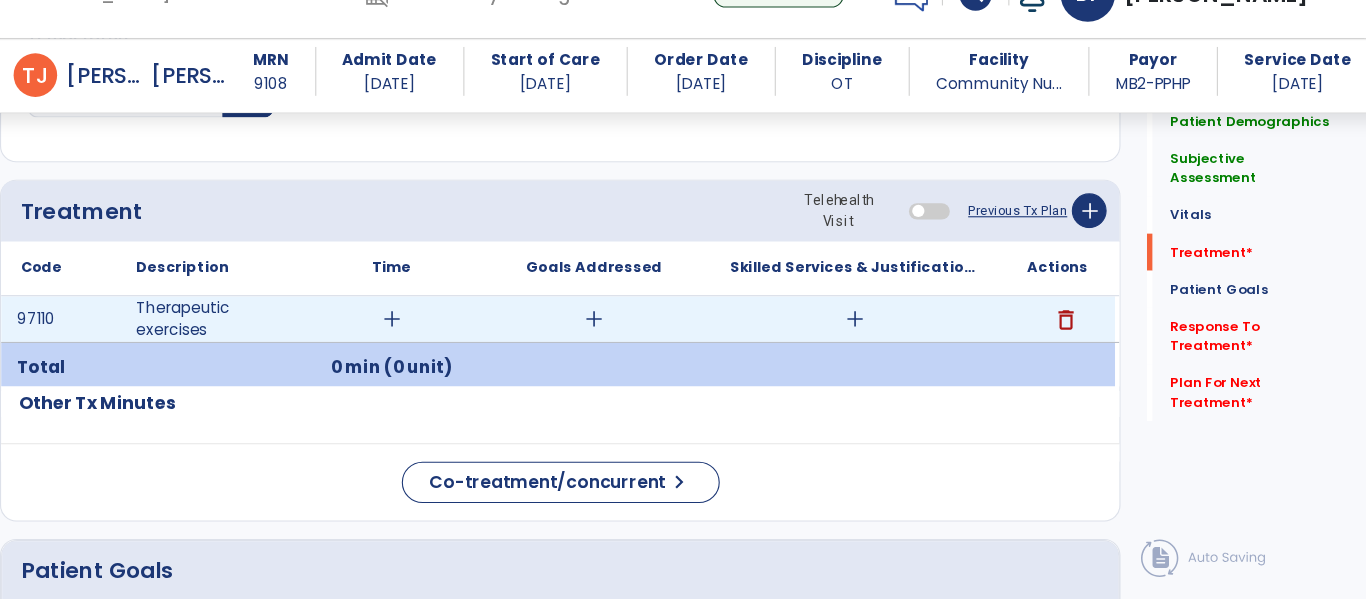 click on "add" at bounding box center [471, 341] 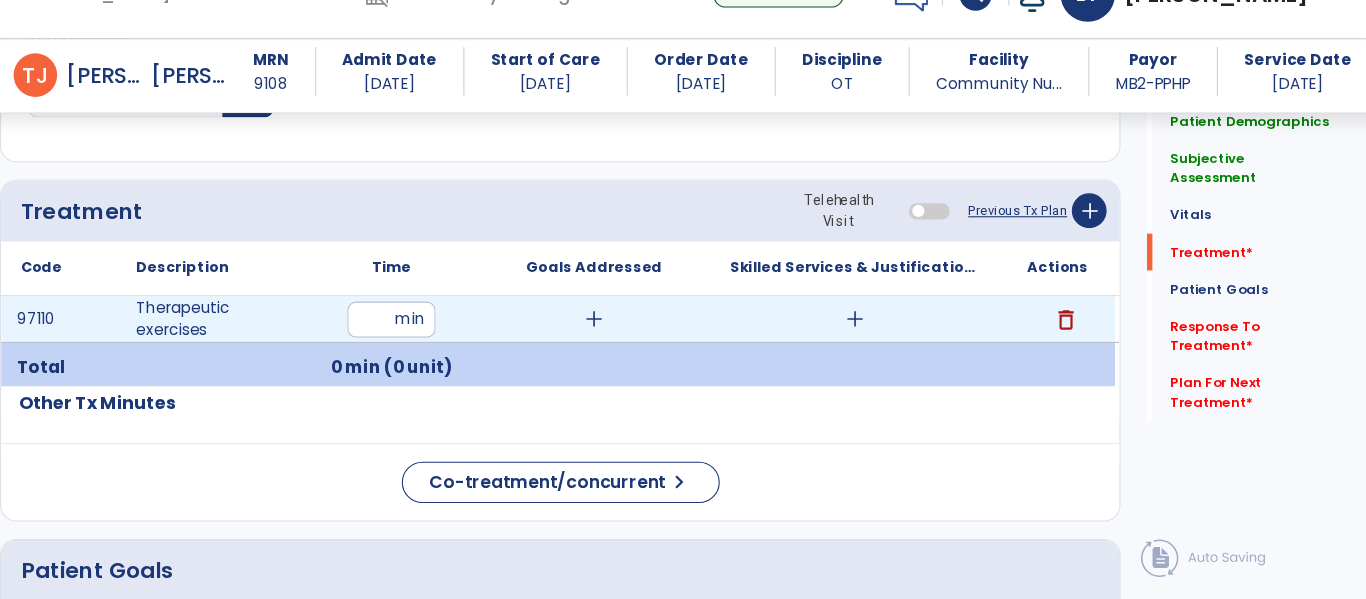 type on "**" 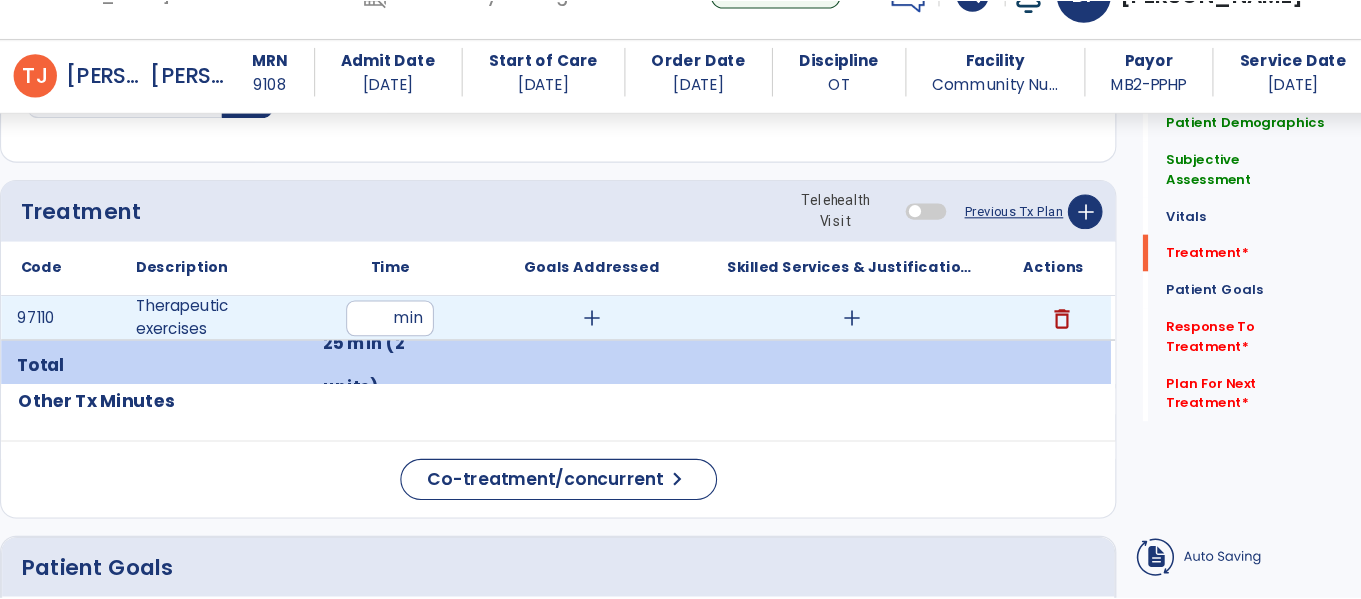 scroll, scrollTop: 0, scrollLeft: 0, axis: both 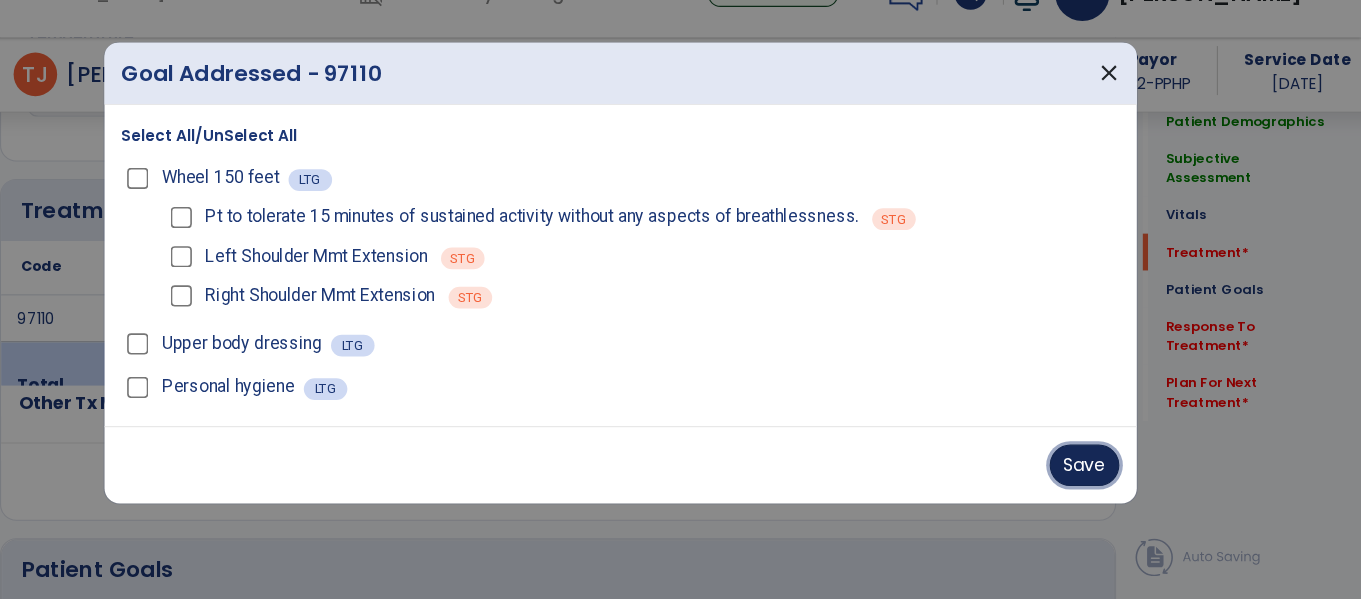 click on "Save" at bounding box center [1107, 476] 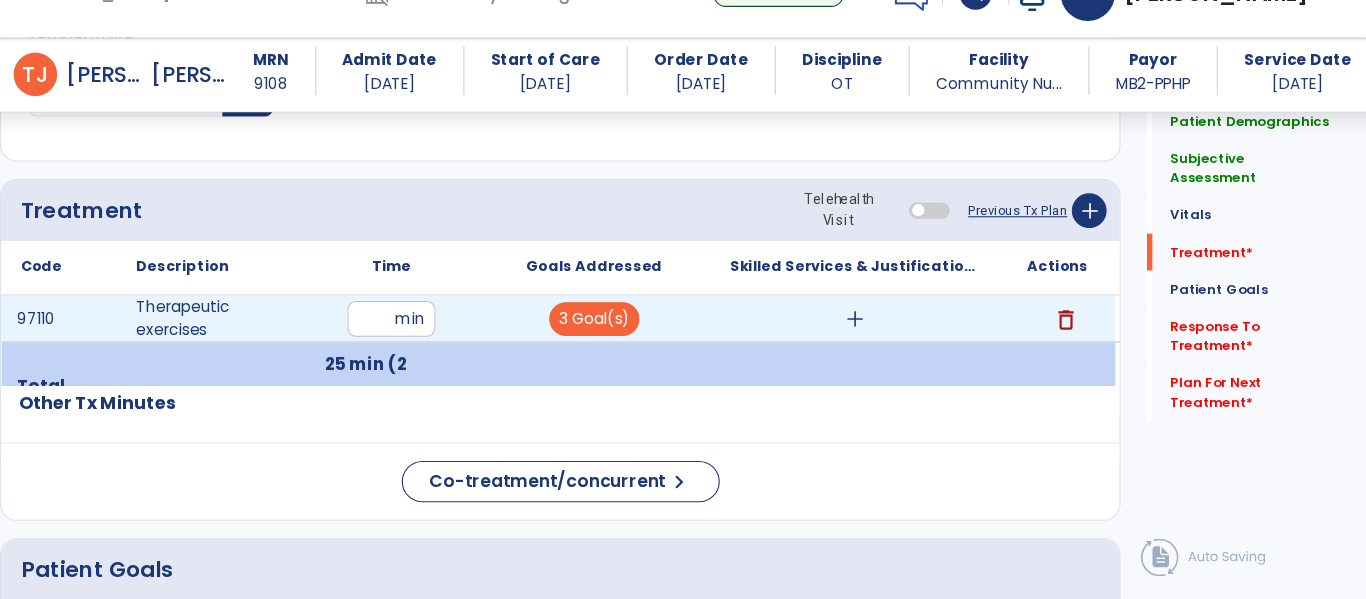 click on "add" at bounding box center (896, 341) 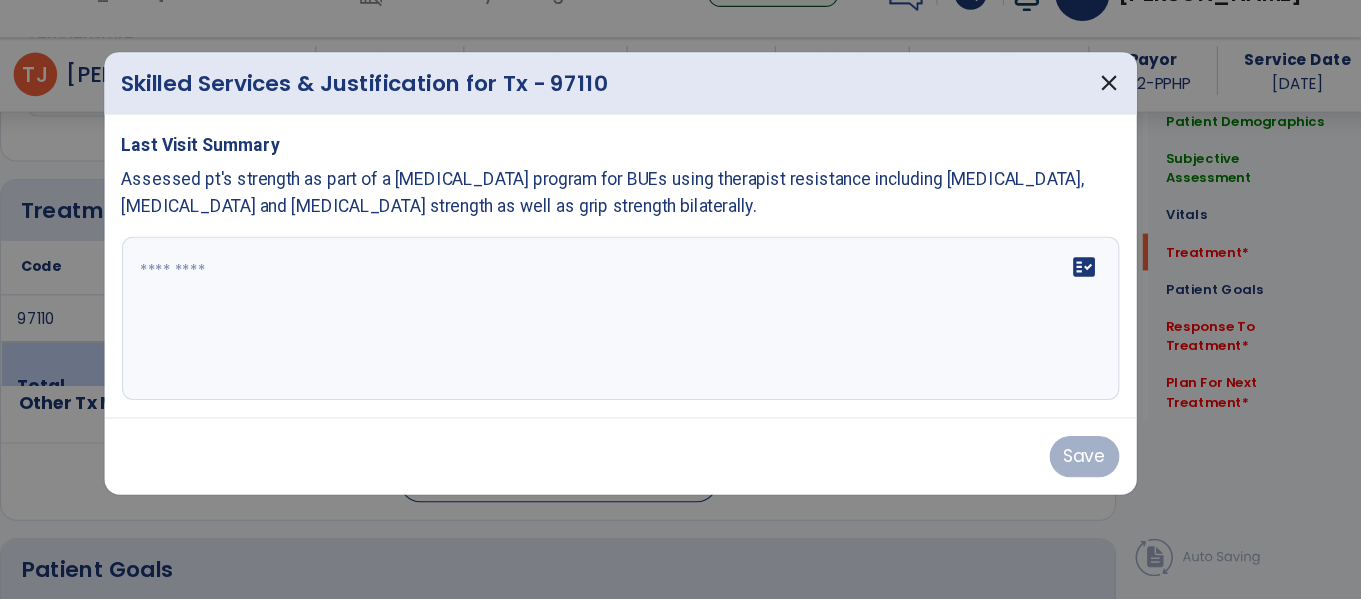 scroll, scrollTop: 0, scrollLeft: 0, axis: both 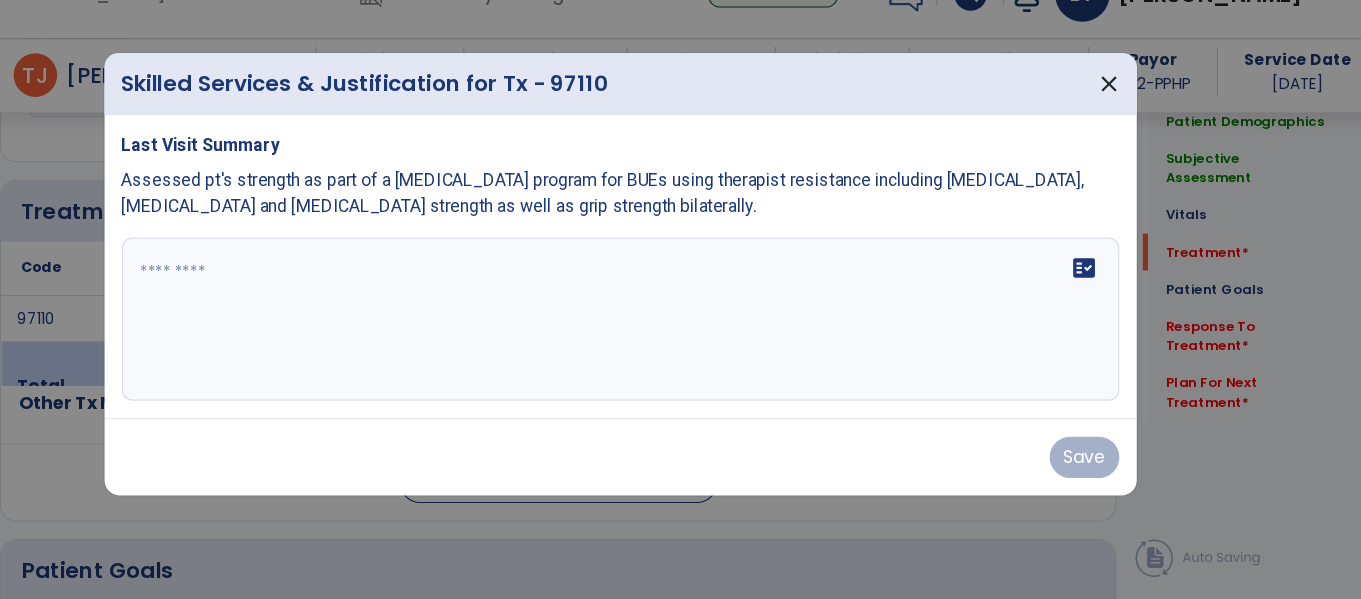 click on "fact_check" at bounding box center (681, 341) 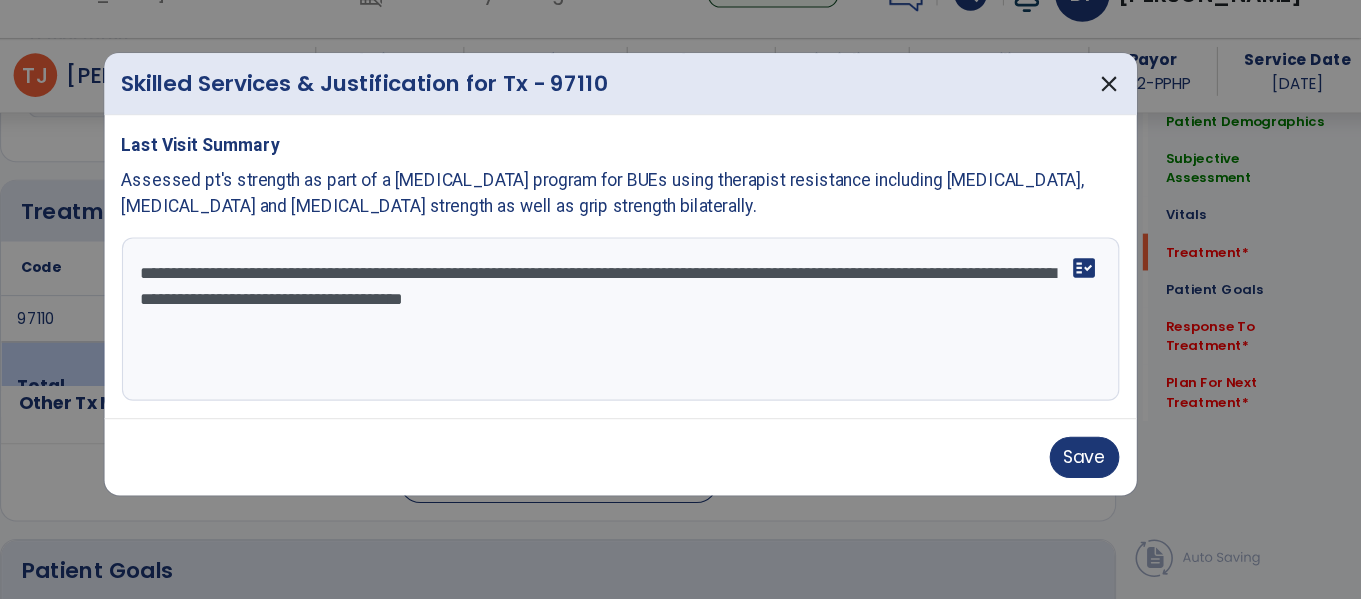 click on "**********" at bounding box center (681, 341) 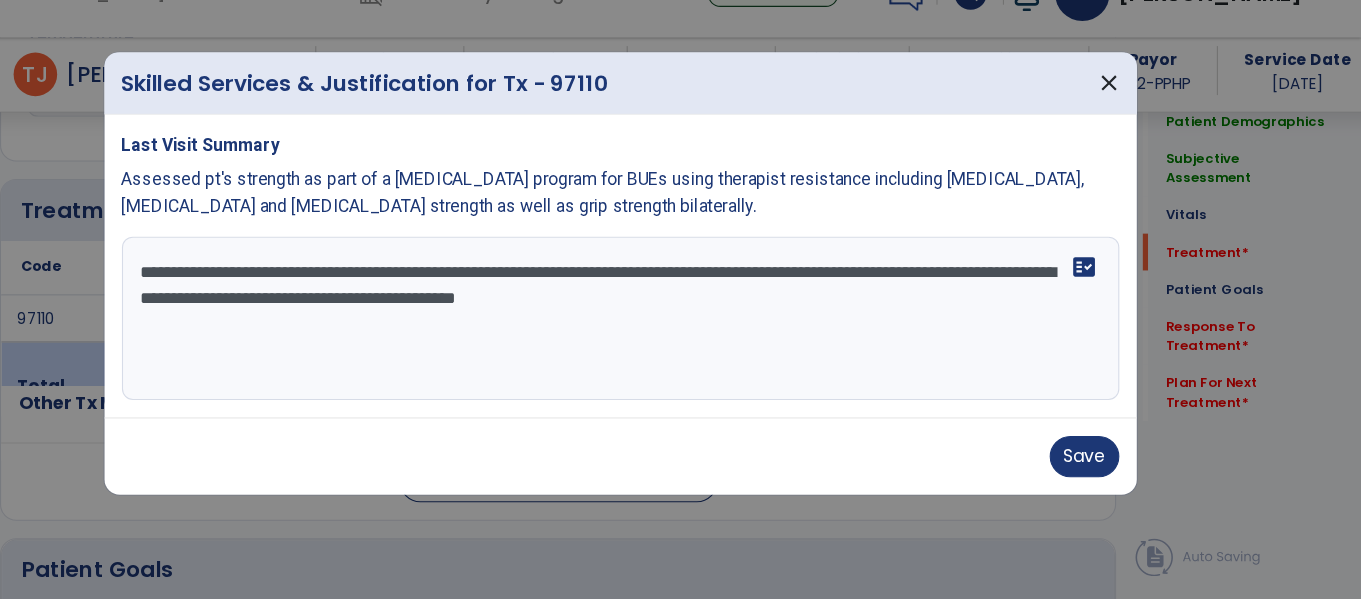 click on "**********" at bounding box center [681, 341] 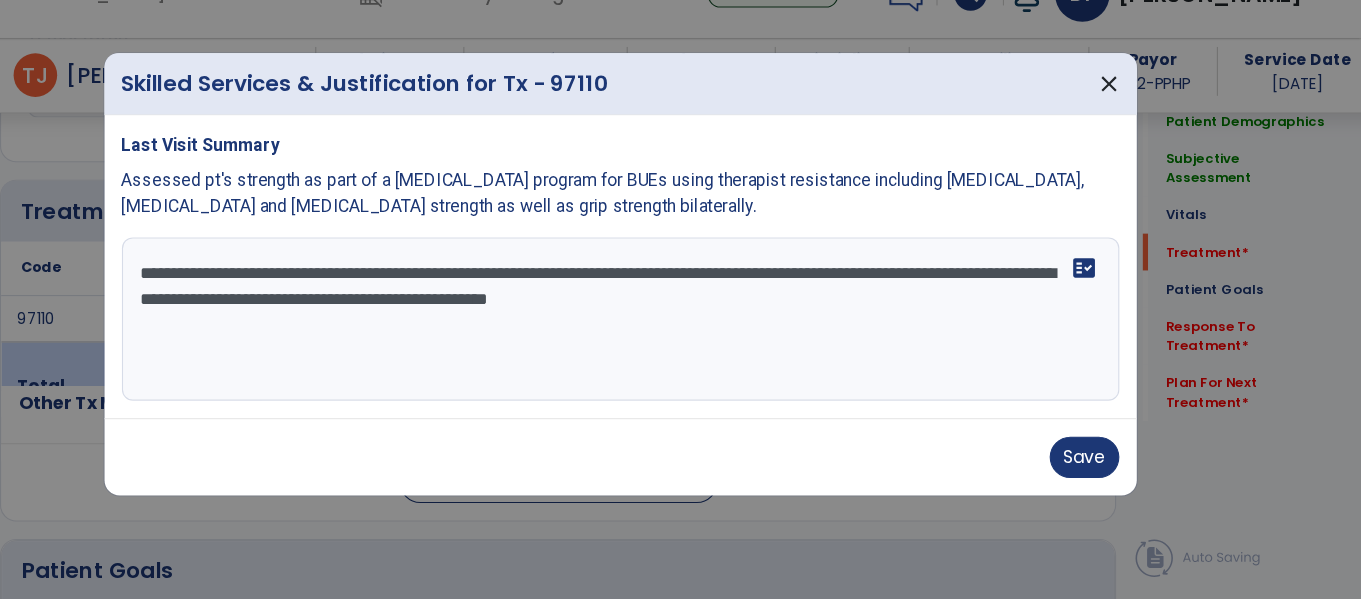 click on "**********" at bounding box center (681, 341) 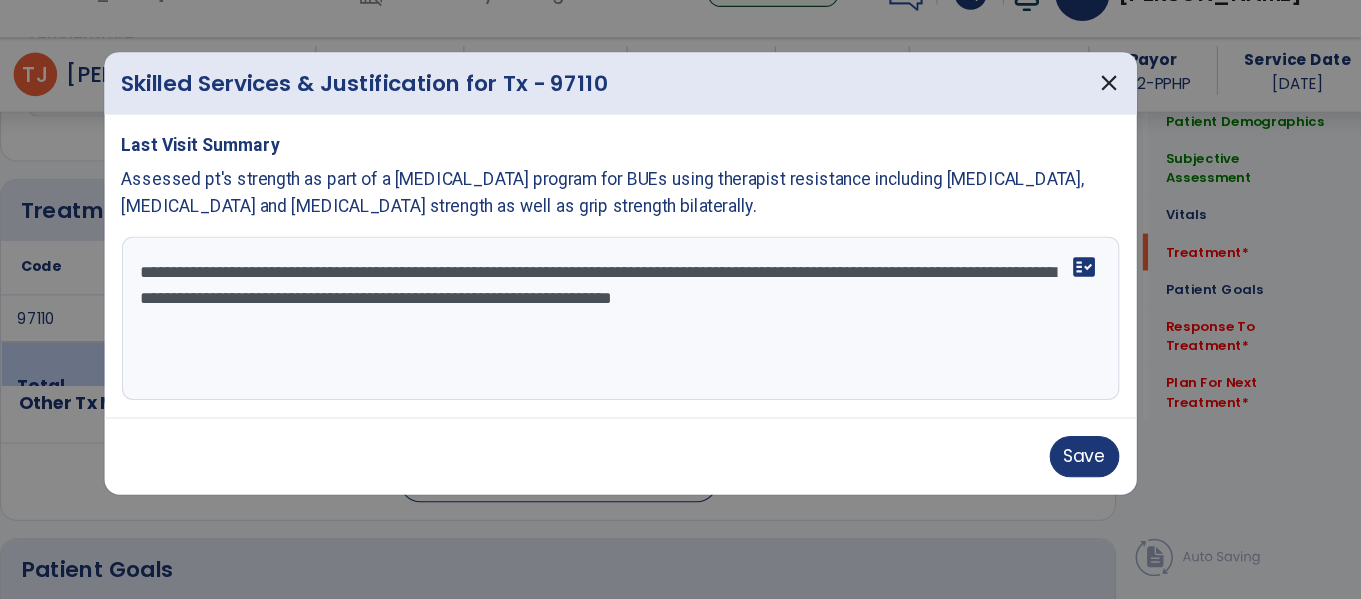 click on "**********" at bounding box center [681, 341] 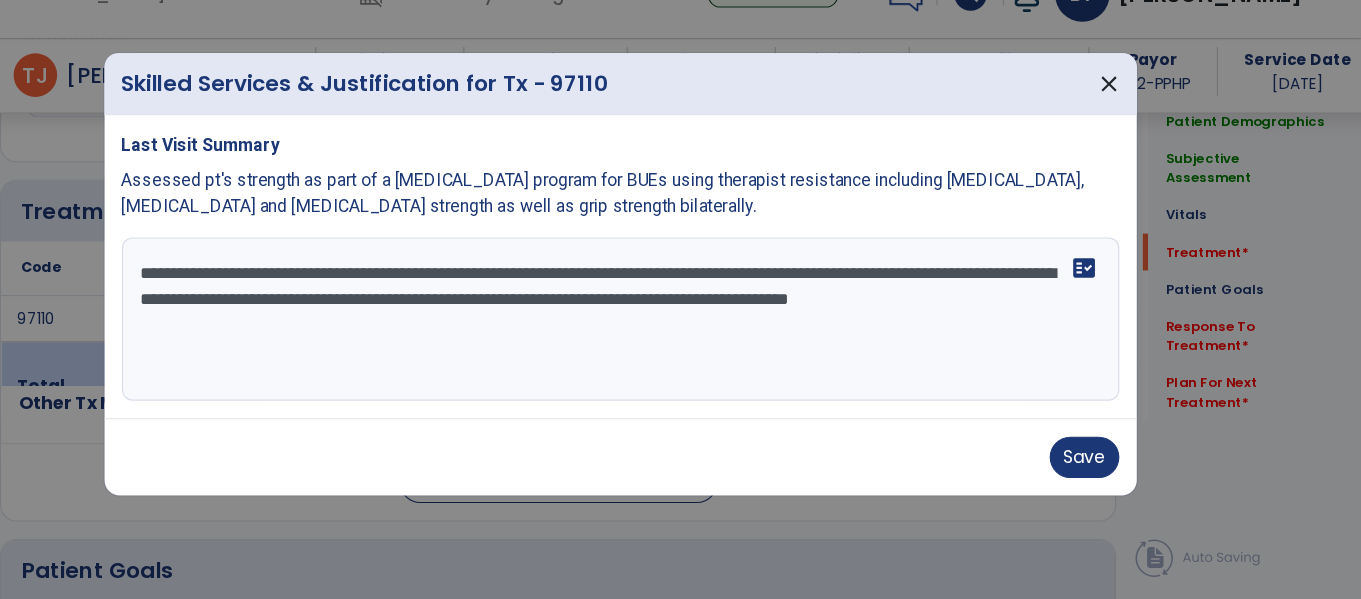 click on "**********" at bounding box center (681, 341) 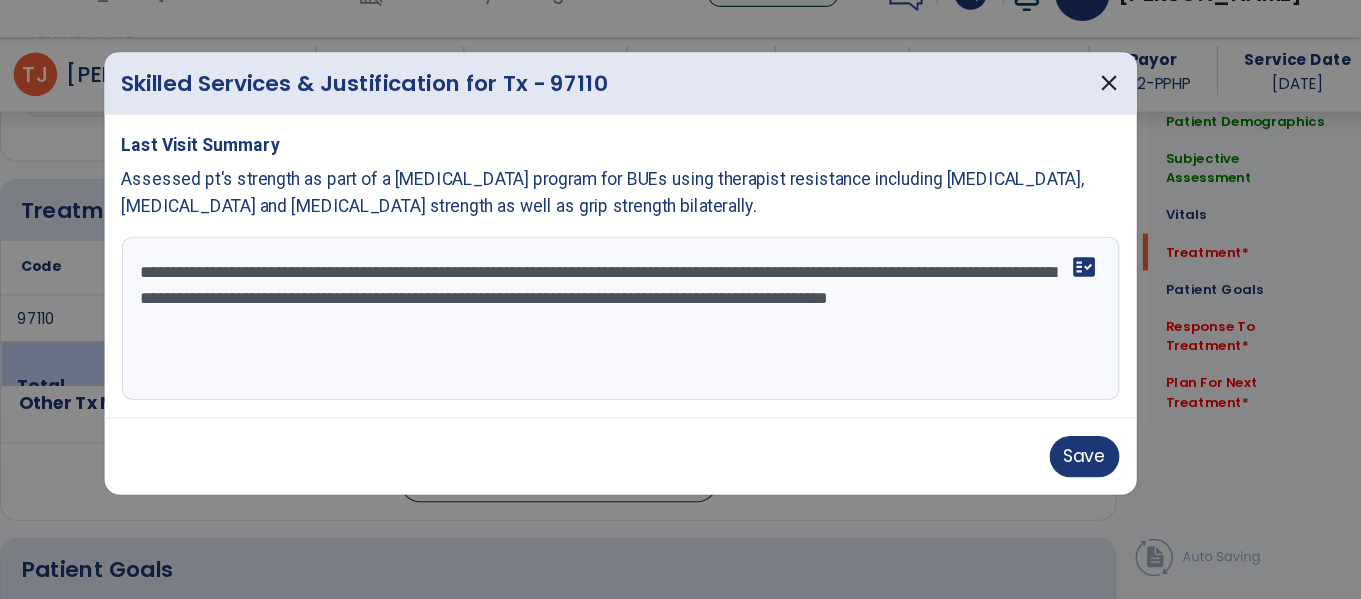 click on "**********" at bounding box center (681, 341) 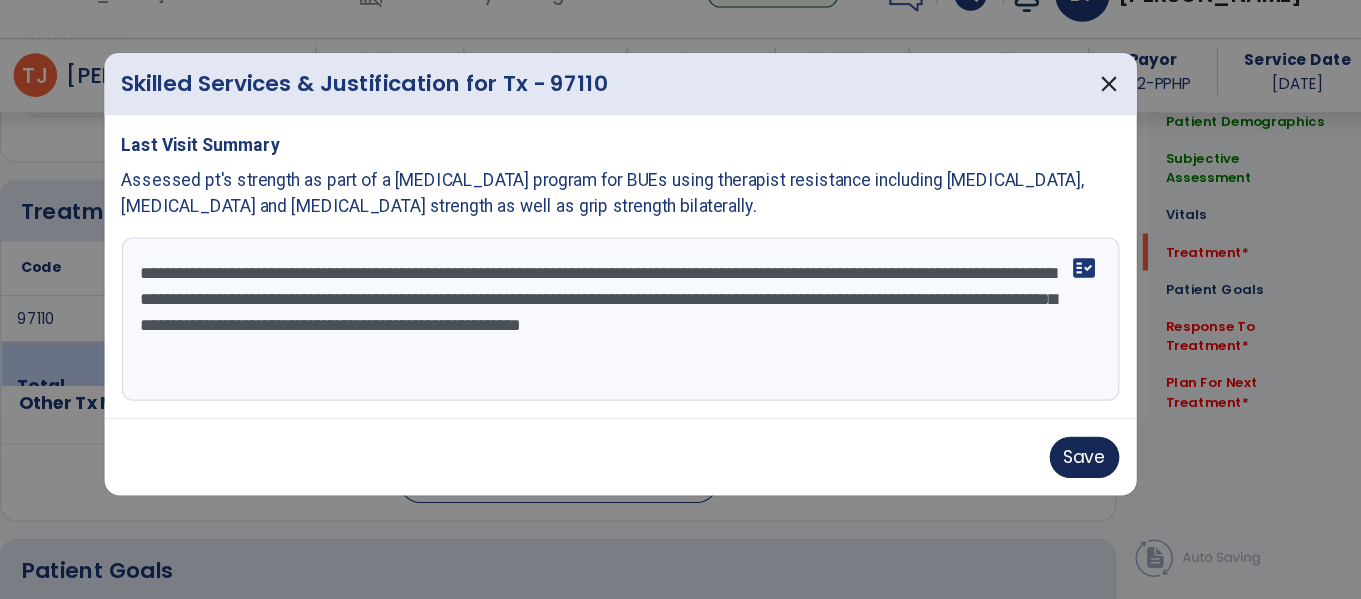 type on "**********" 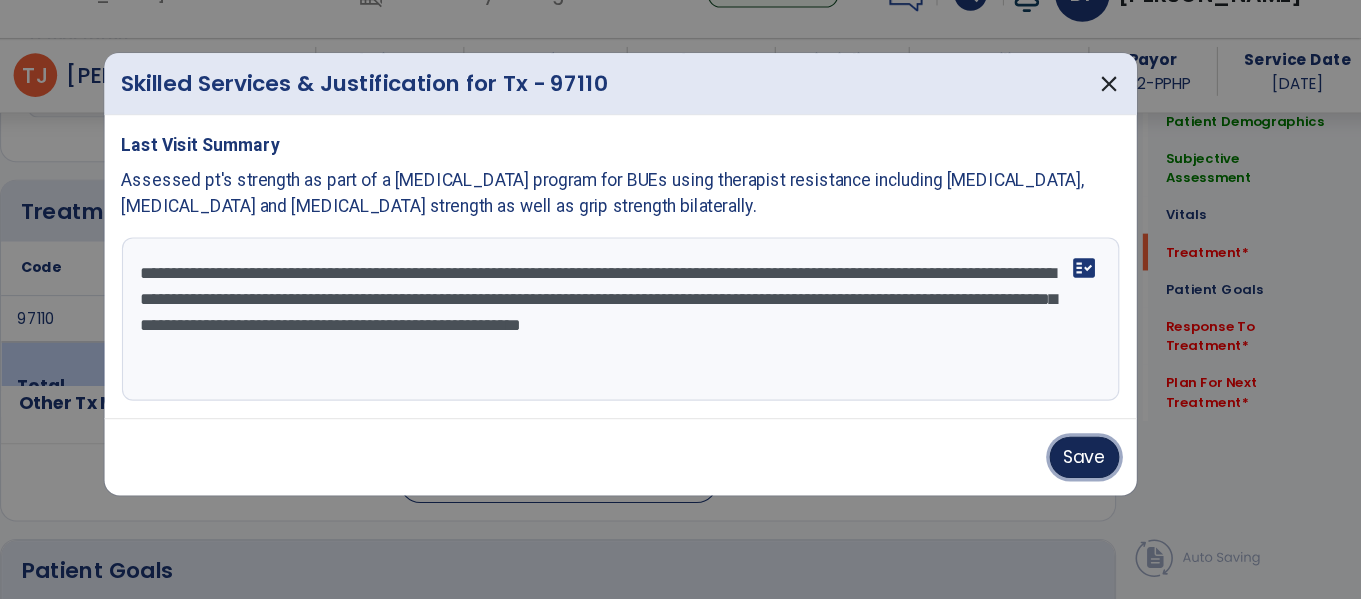 click on "Save" at bounding box center [1107, 468] 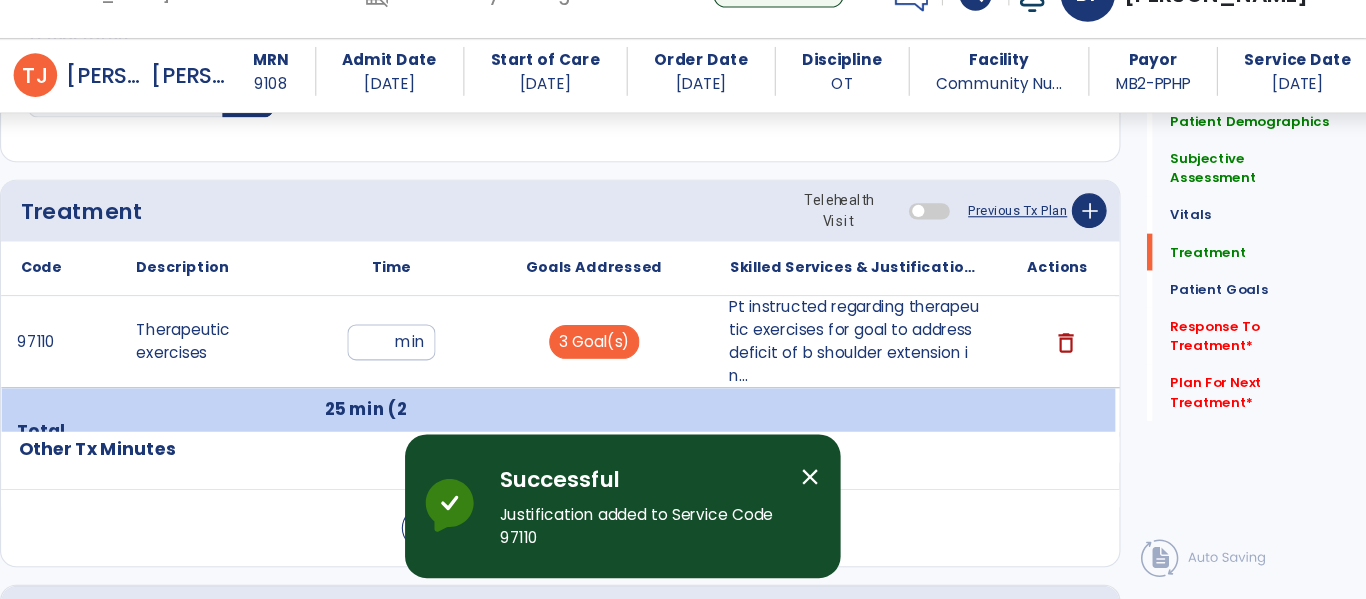 click on "close" at bounding box center [855, 486] 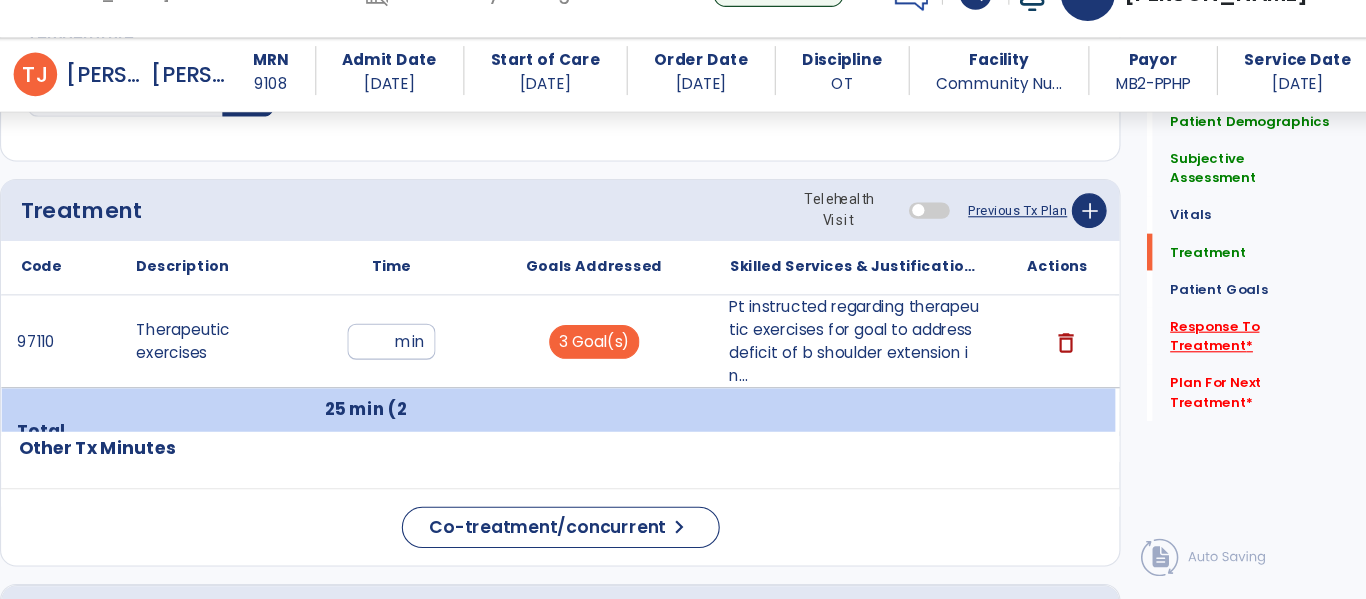 click on "Response To Treatment   *" 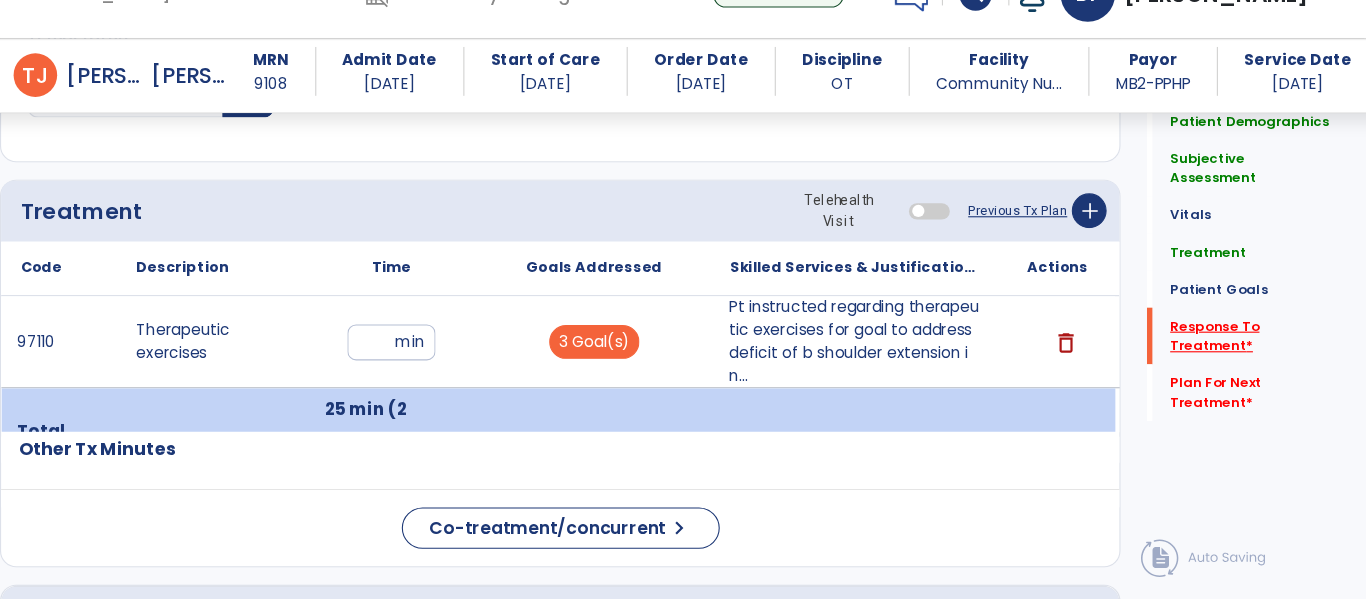 scroll, scrollTop: 0, scrollLeft: 0, axis: both 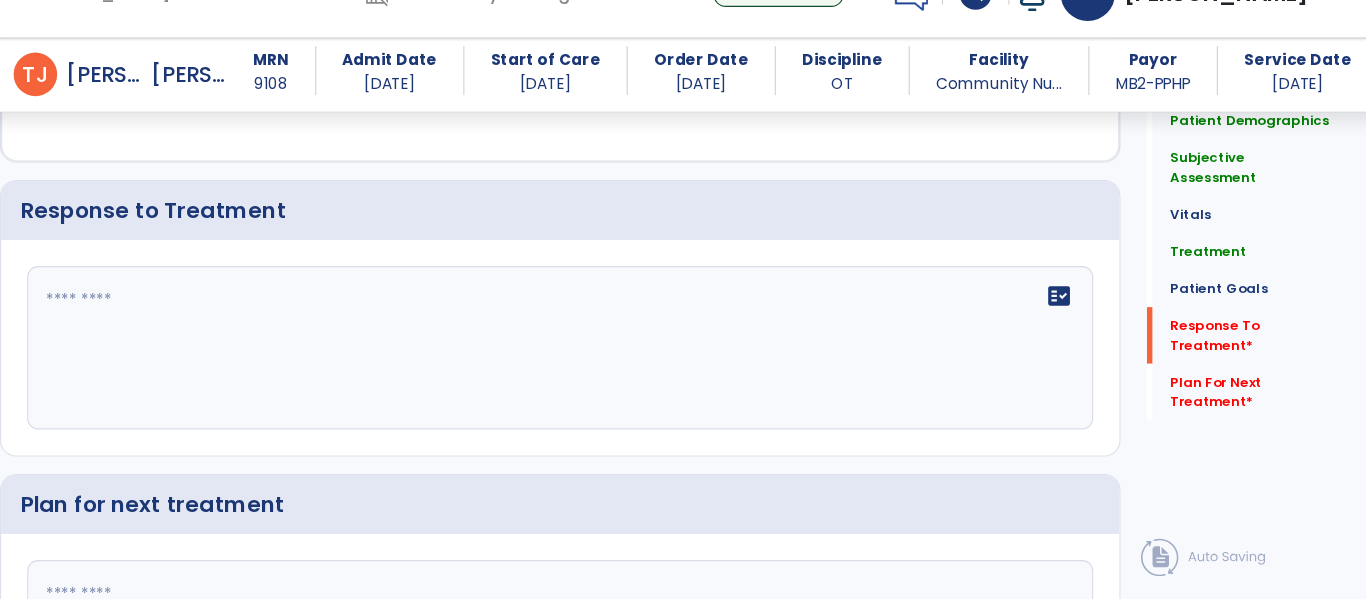 click 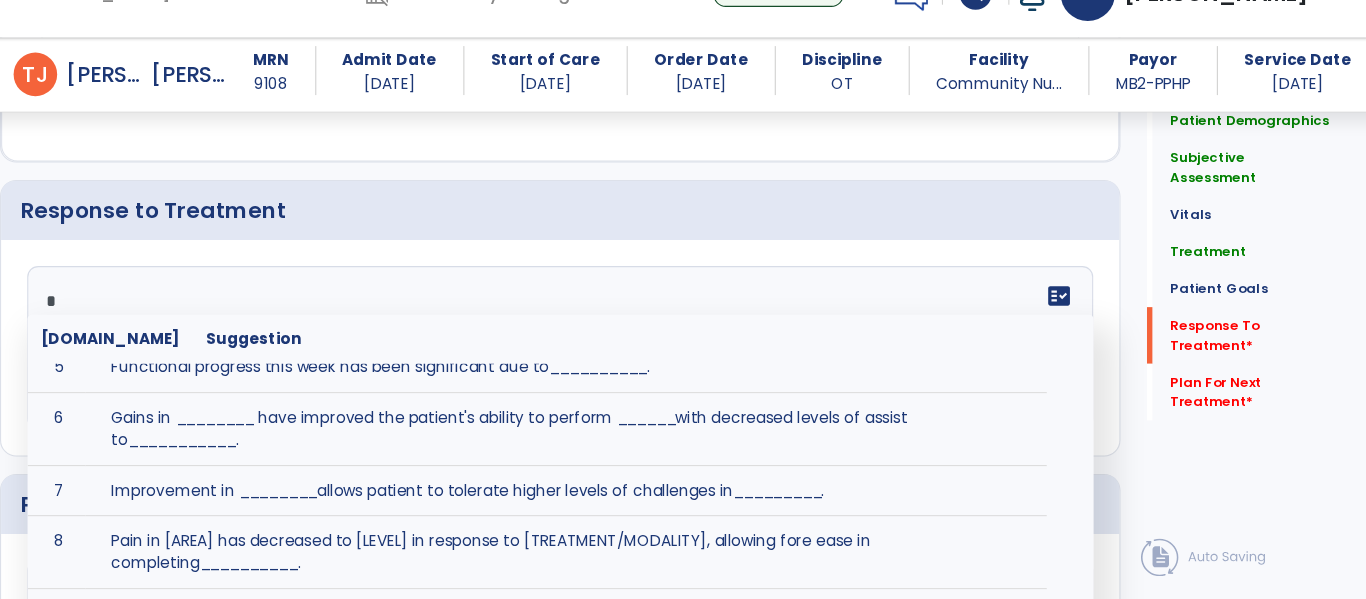 scroll, scrollTop: 0, scrollLeft: 0, axis: both 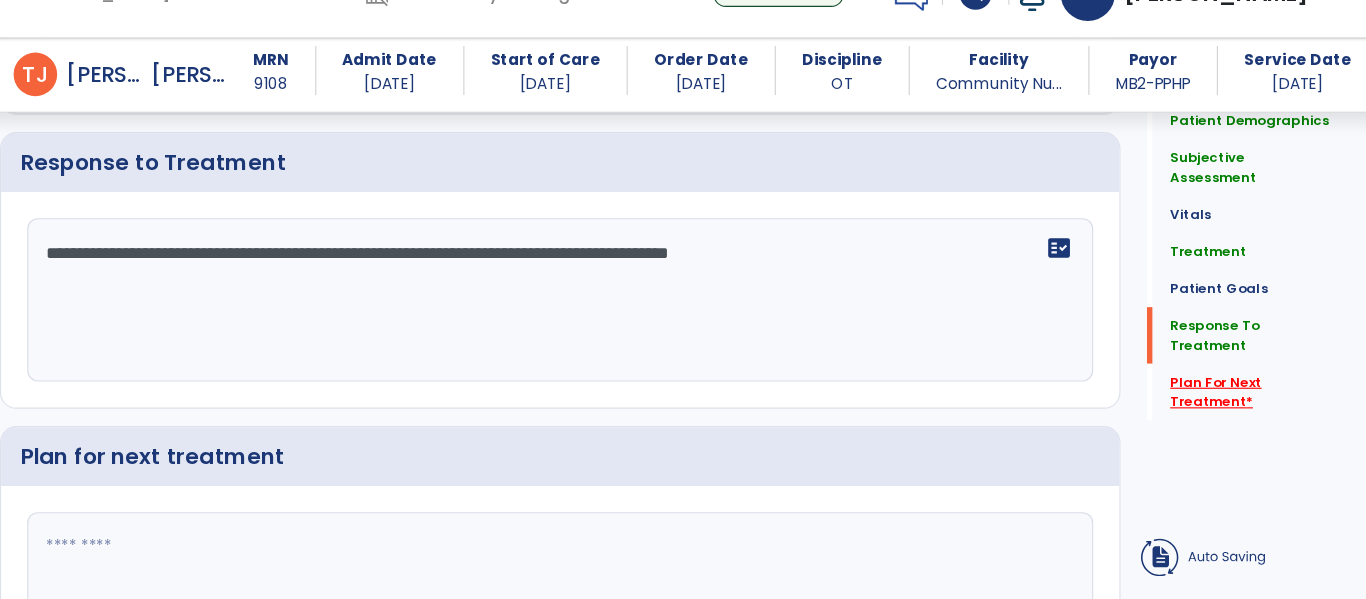 type on "**********" 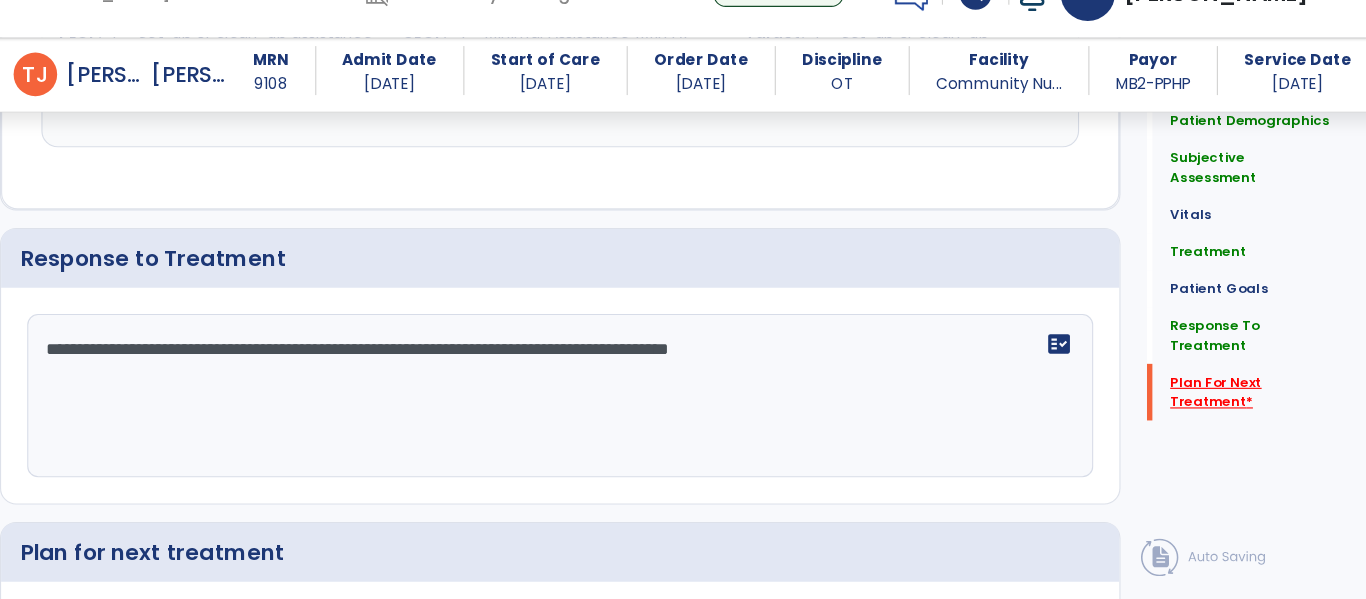 scroll, scrollTop: 2727, scrollLeft: 0, axis: vertical 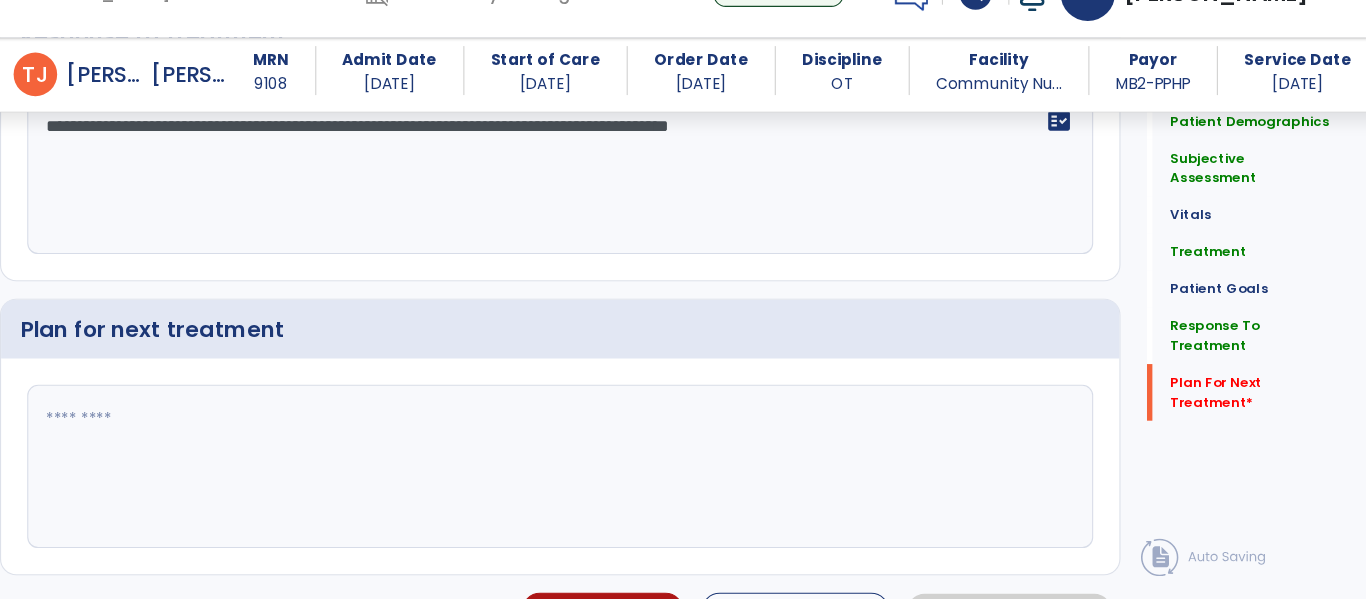 click 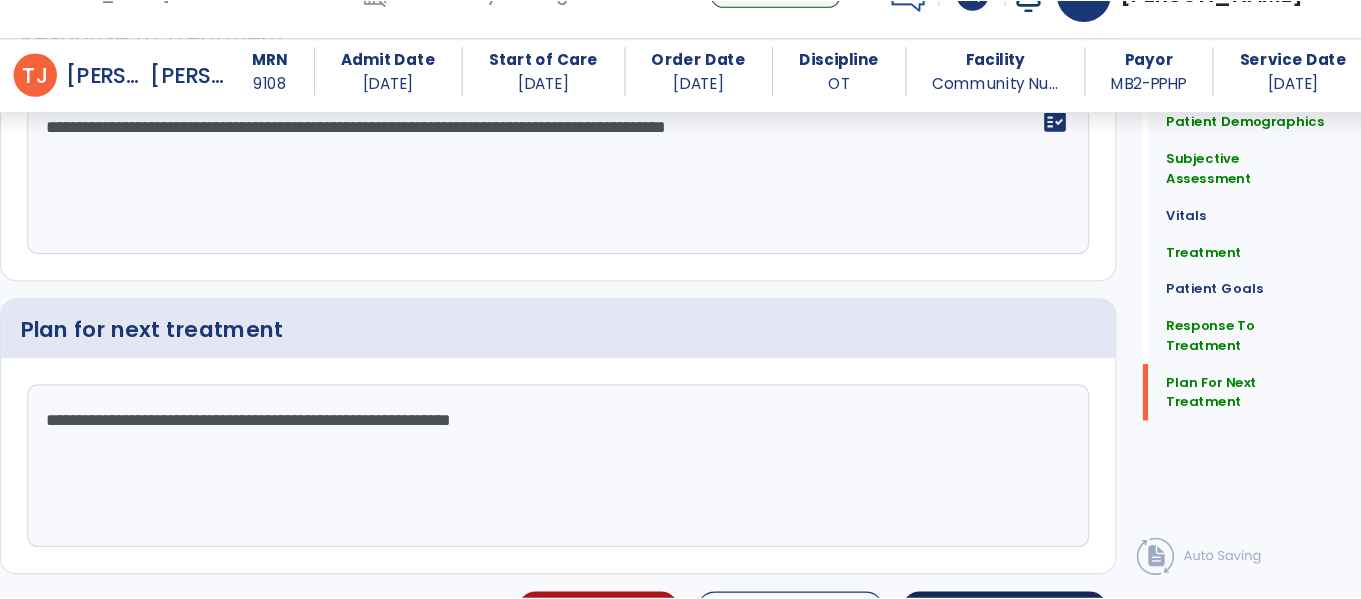 scroll, scrollTop: 2771, scrollLeft: 0, axis: vertical 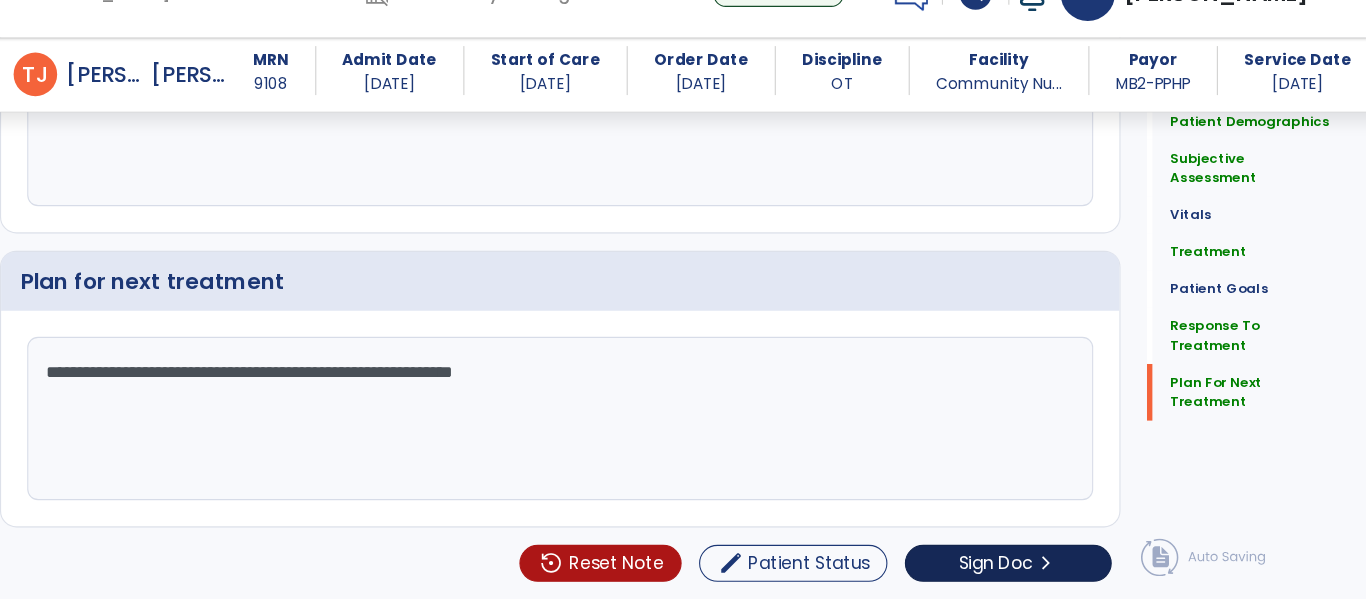 type on "**********" 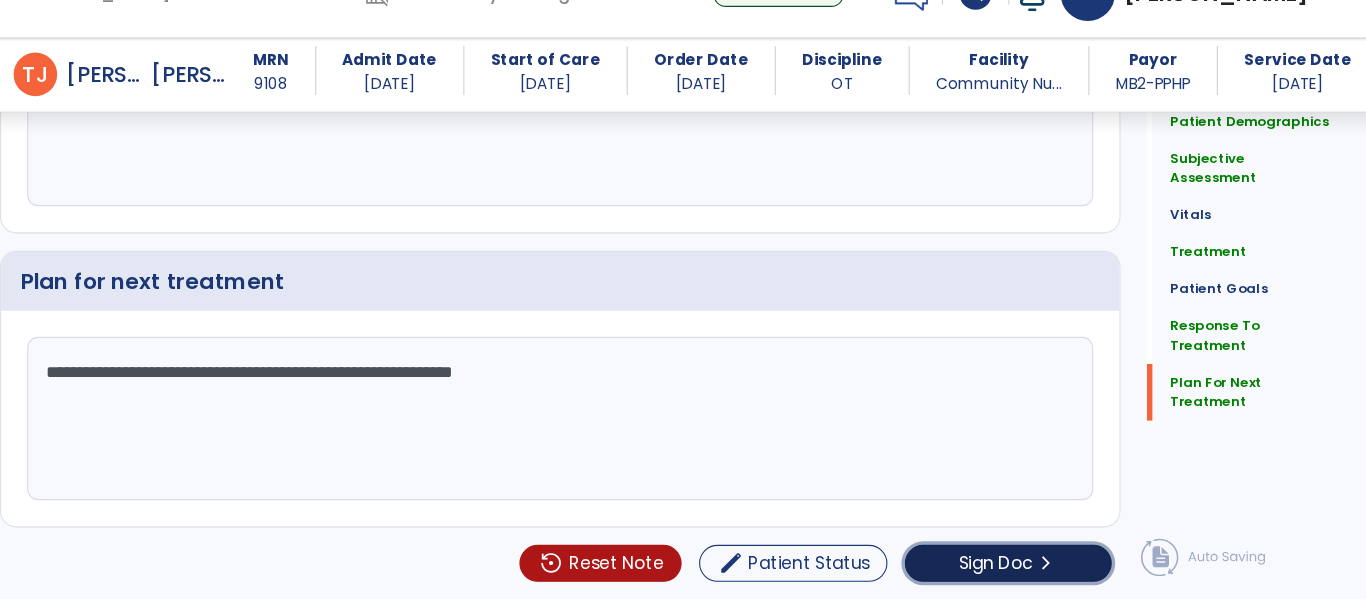 click on "Sign Doc" 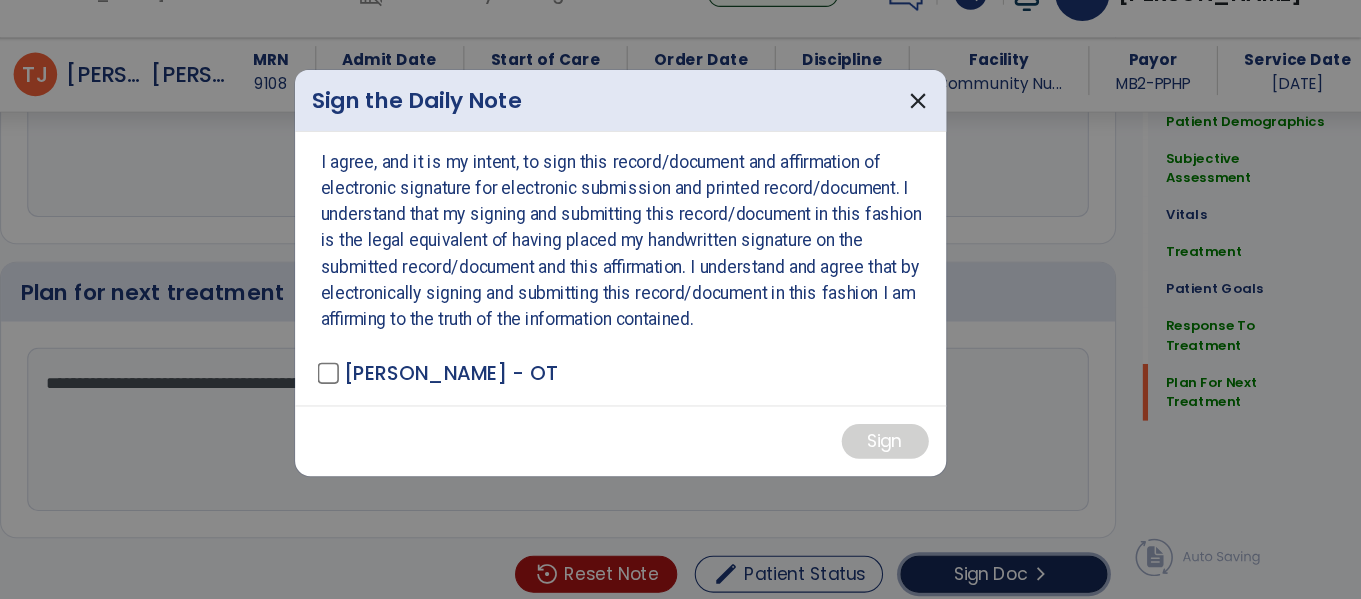 scroll, scrollTop: 2771, scrollLeft: 0, axis: vertical 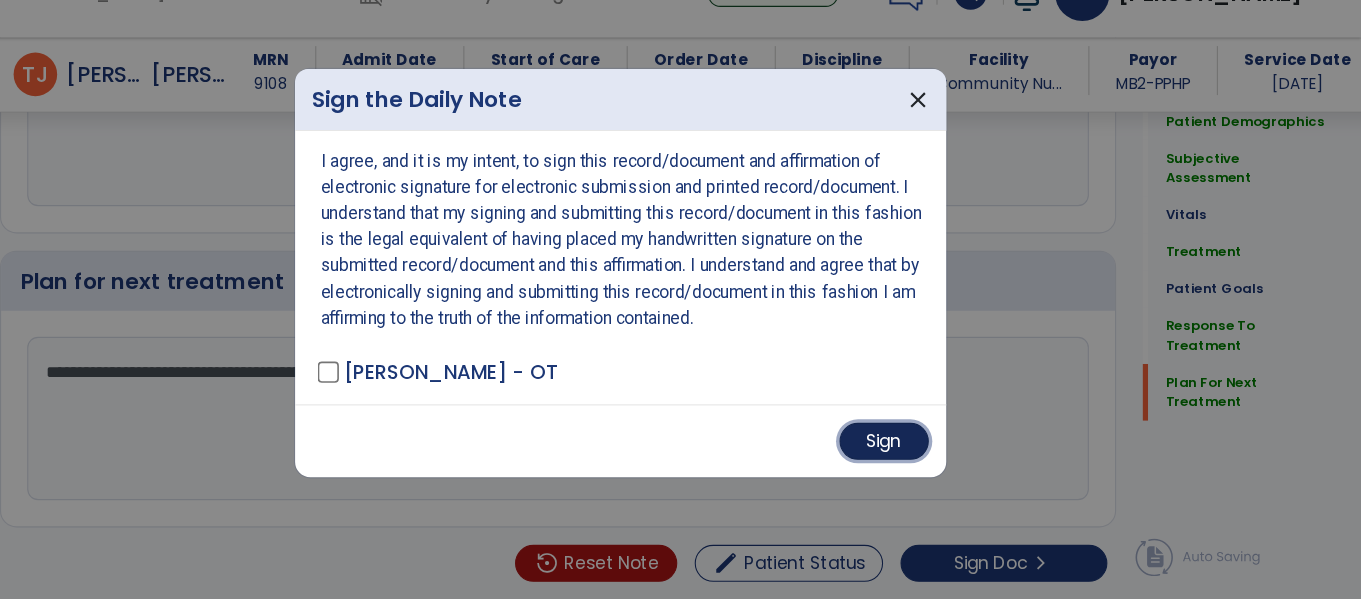 click on "Sign" at bounding box center [923, 454] 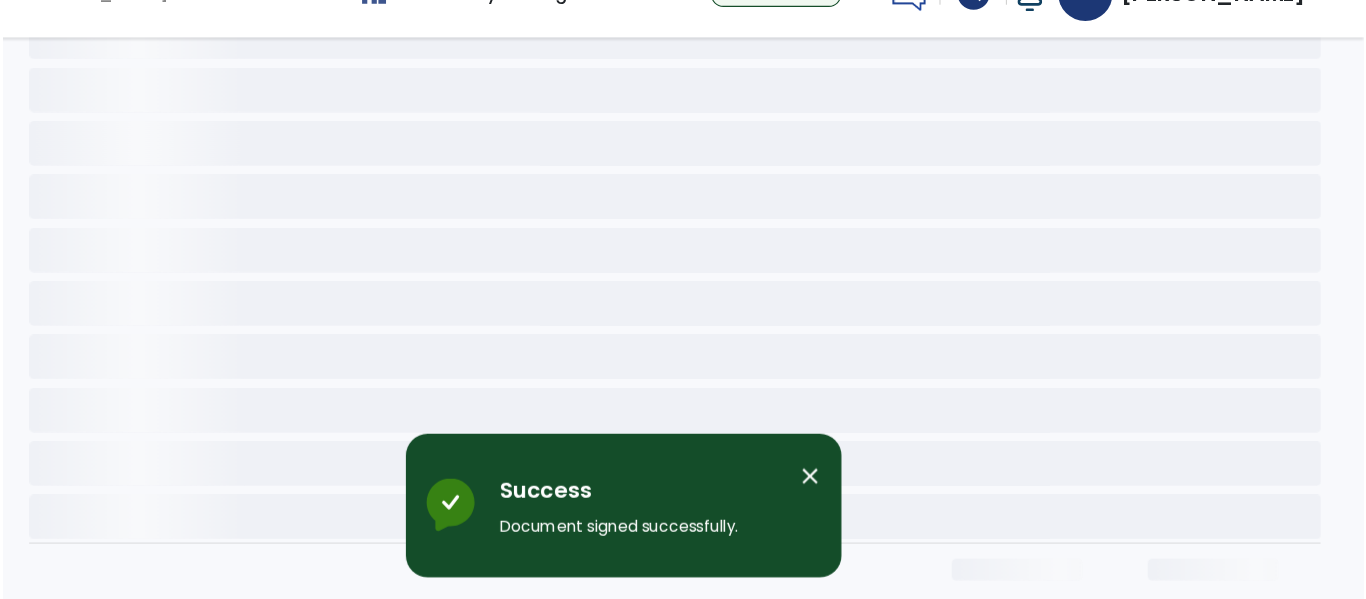 scroll, scrollTop: 0, scrollLeft: 0, axis: both 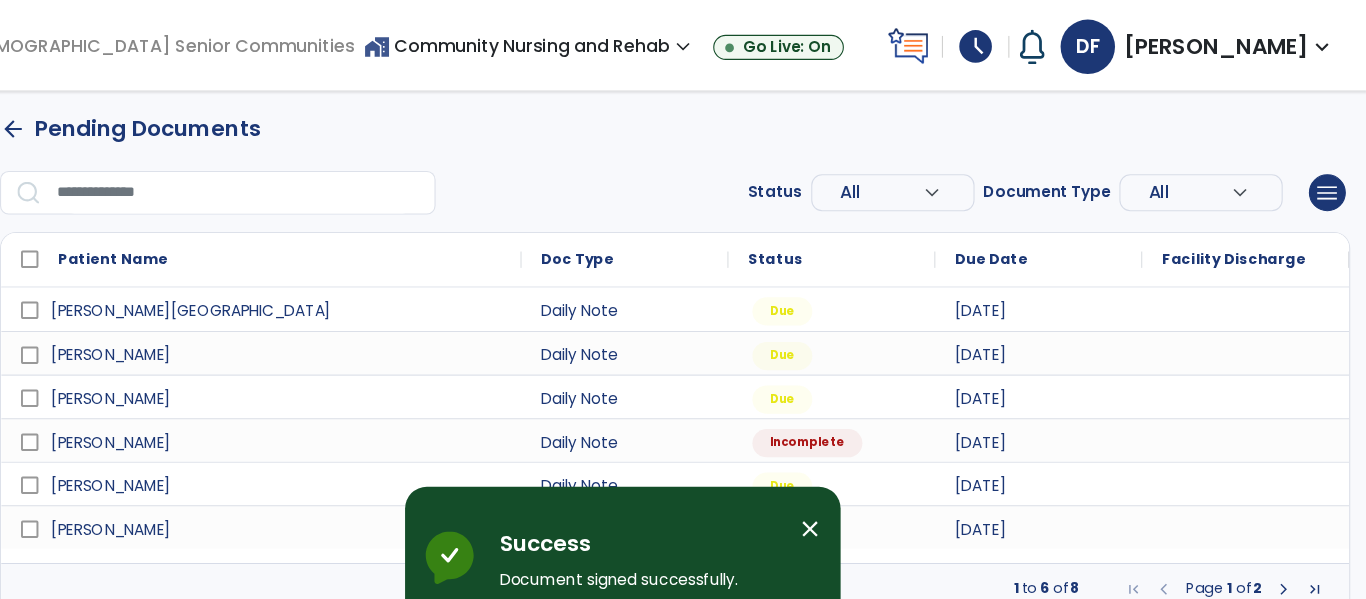 click on "close" at bounding box center (855, 486) 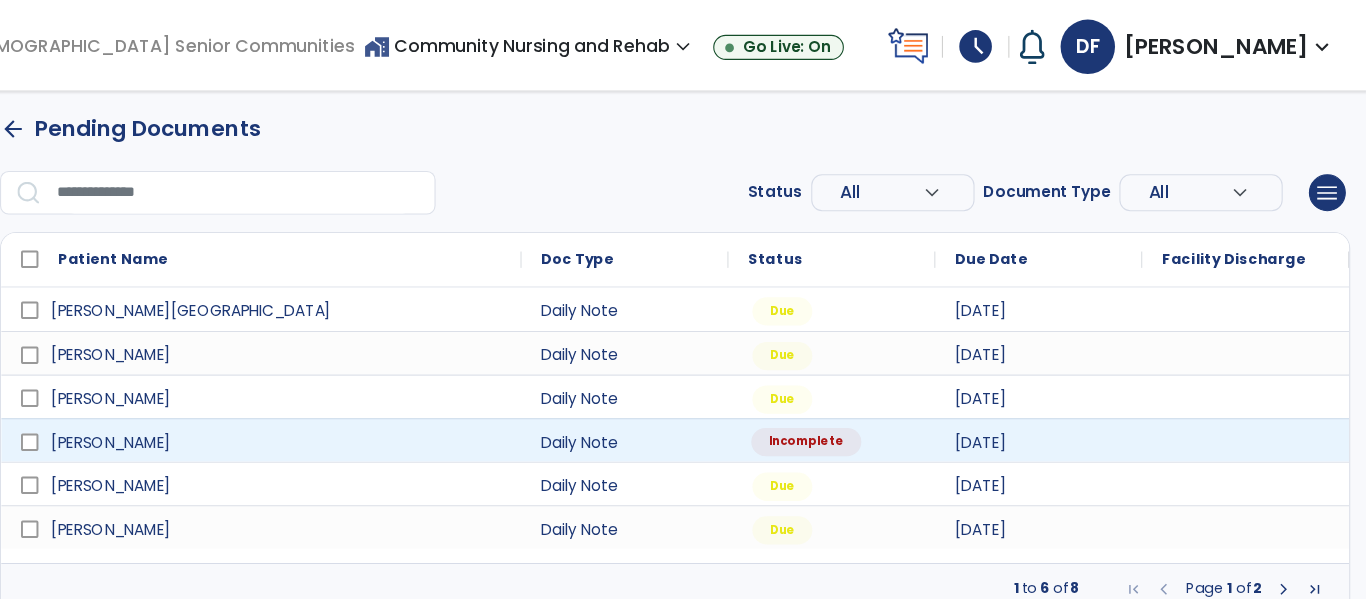 click on "Incomplete" at bounding box center [851, 406] 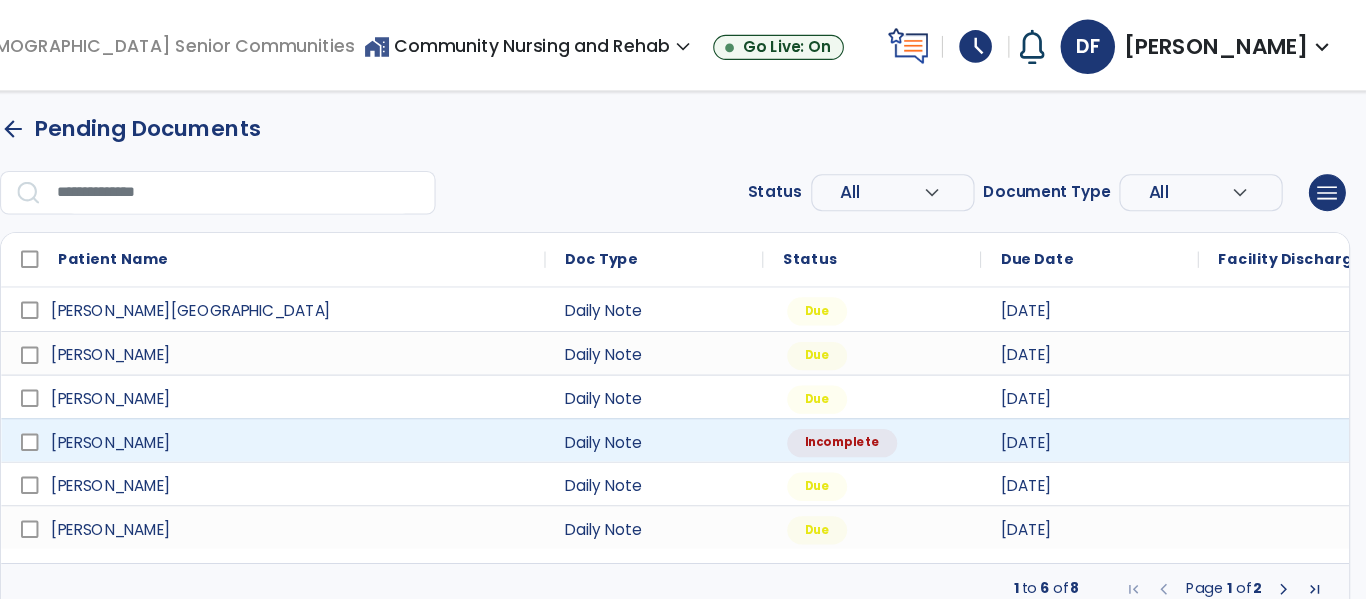 select on "*" 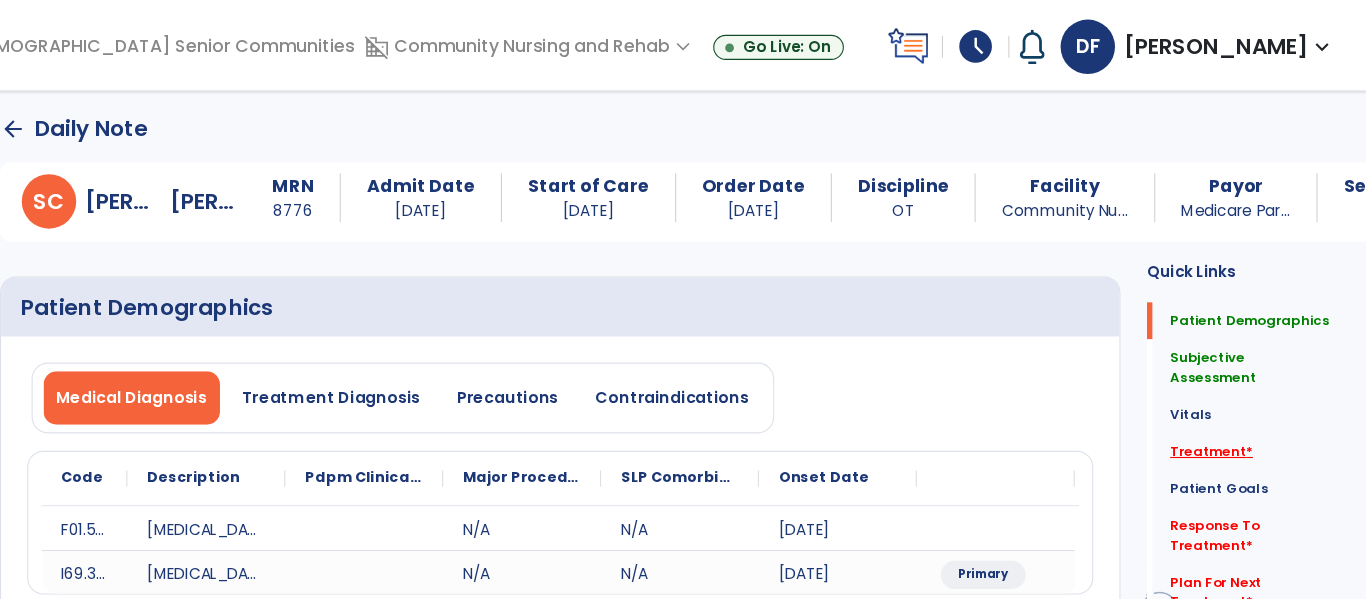 click on "Treatment   *" 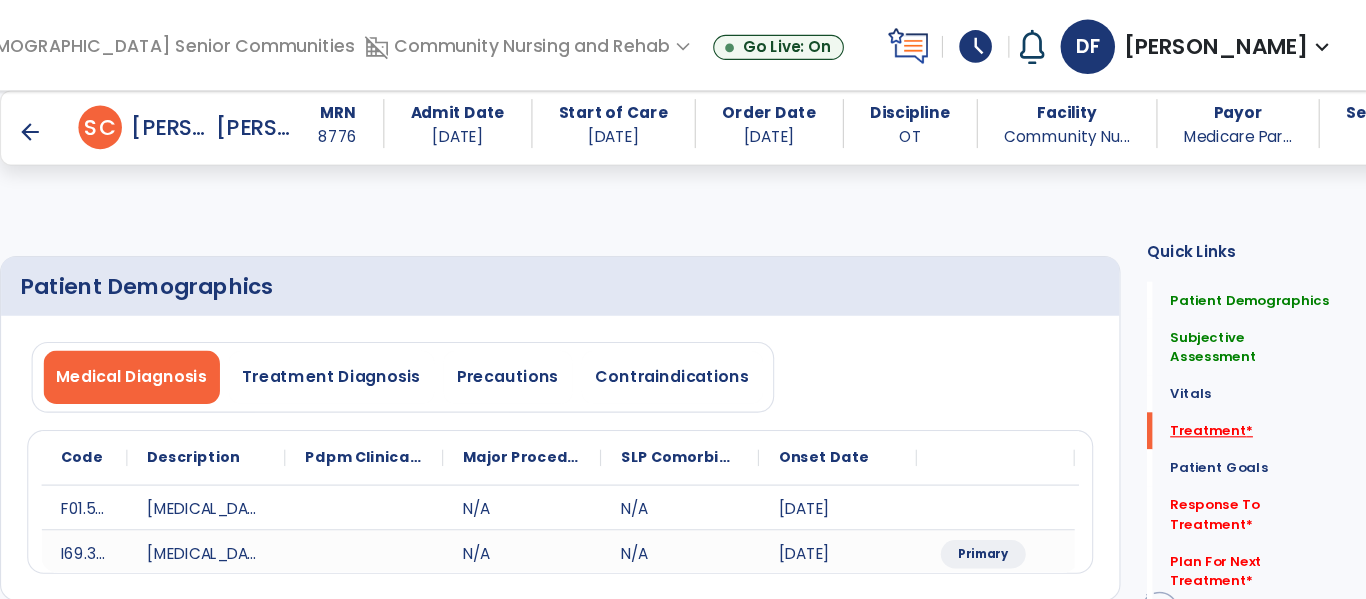 scroll, scrollTop: 100, scrollLeft: 0, axis: vertical 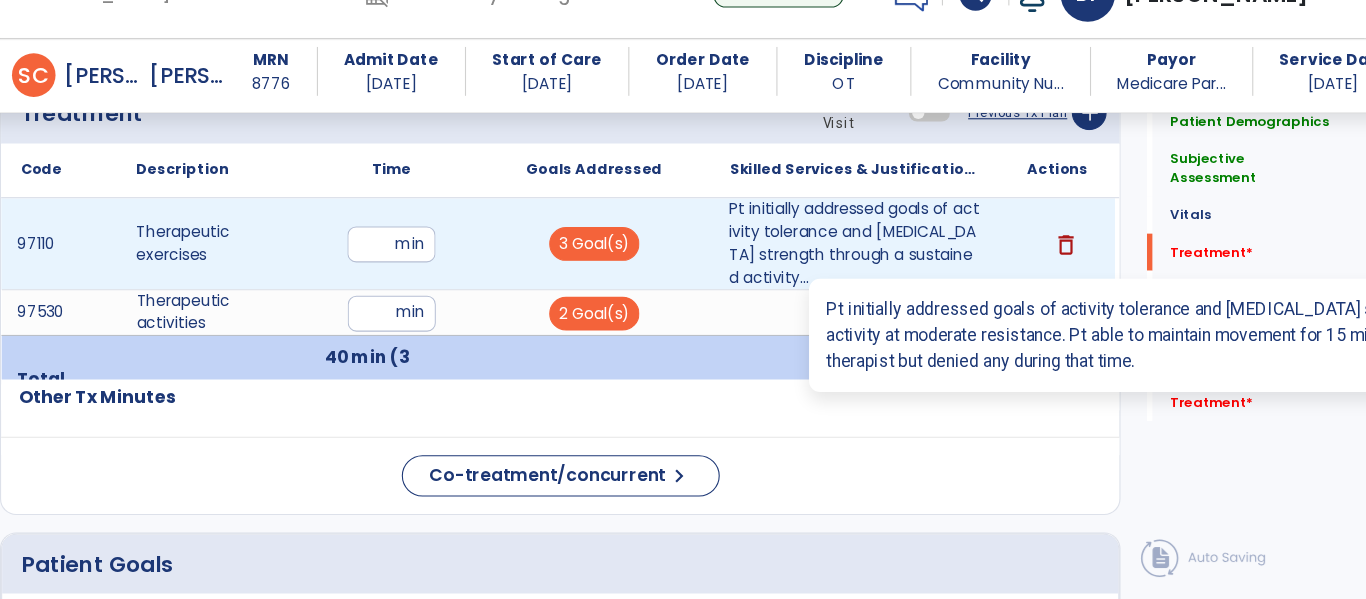 click on "Pt initially addressed goals of activity tolerance and deltoid strength through a sustained activity..." at bounding box center [896, 272] 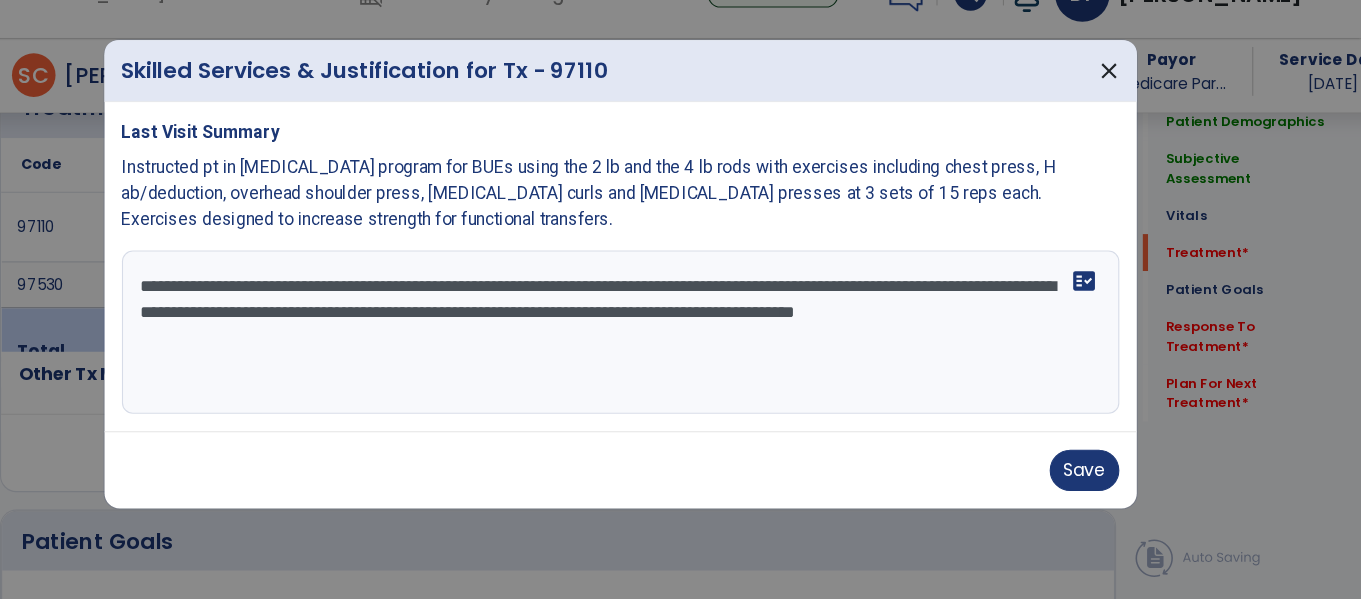 scroll, scrollTop: 1166, scrollLeft: 0, axis: vertical 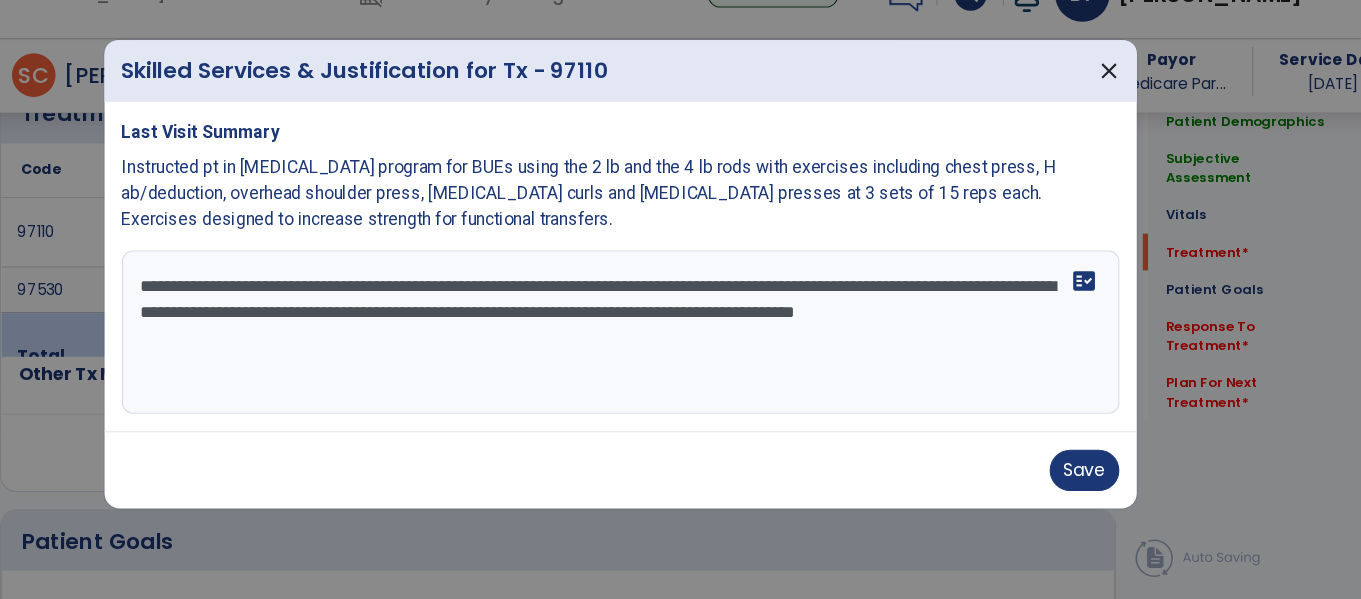 click on "**********" at bounding box center [681, 353] 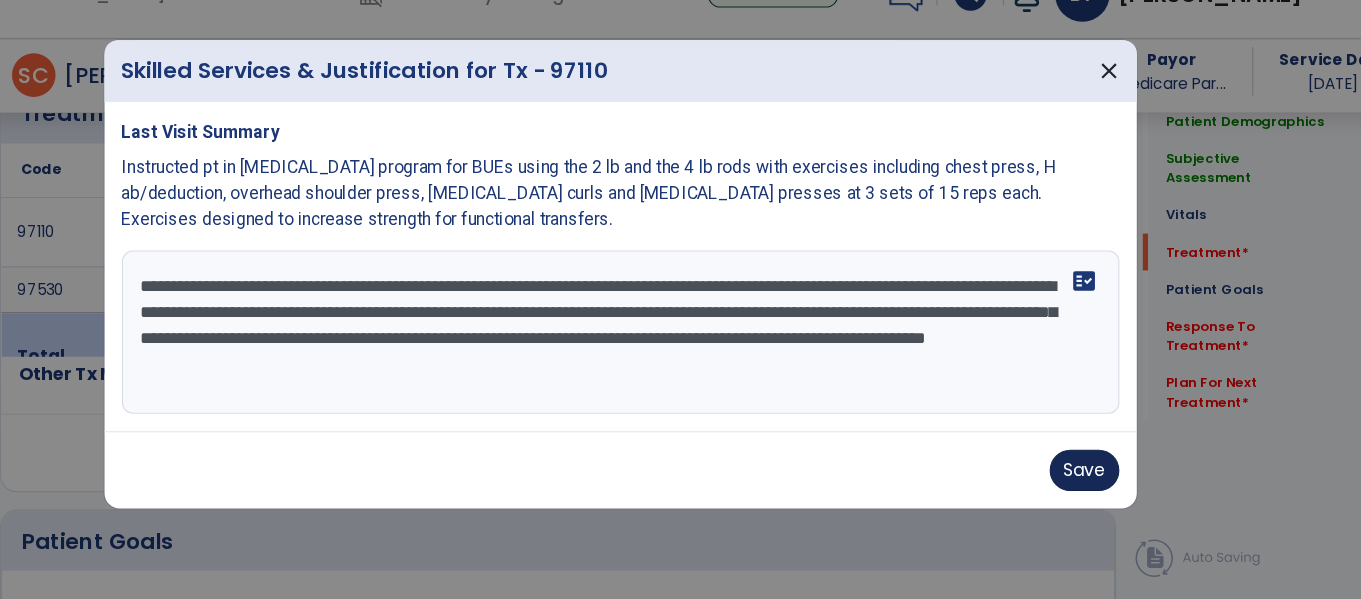 type on "**********" 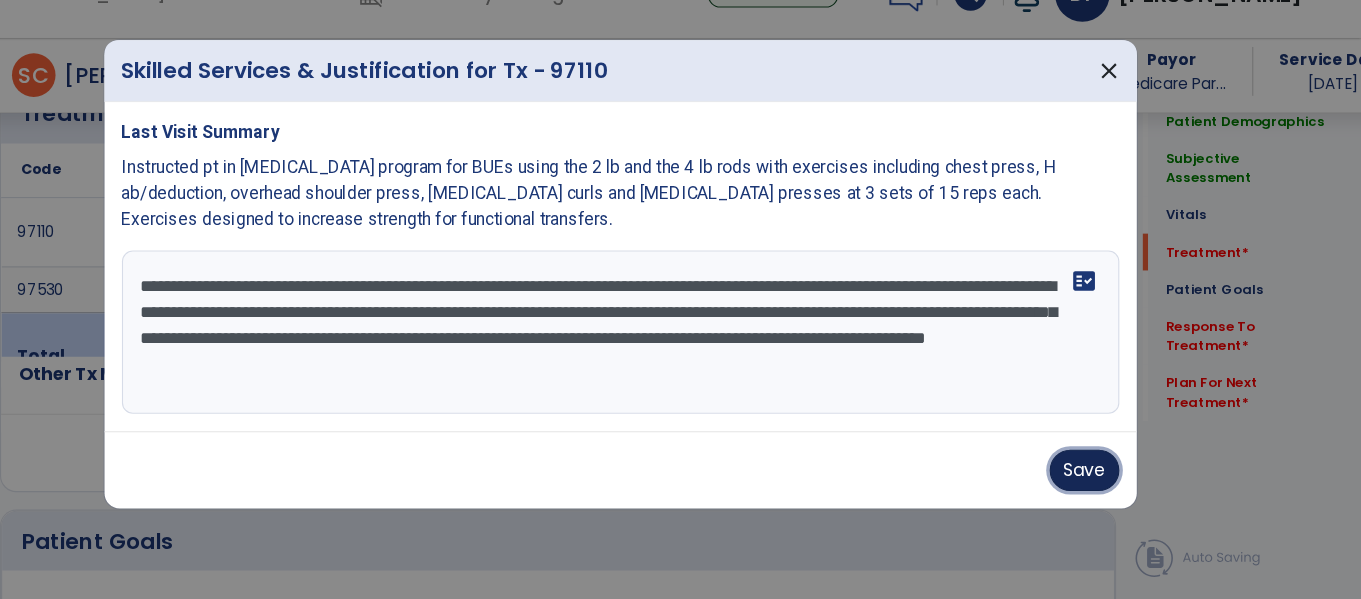 click on "Save" at bounding box center (1107, 480) 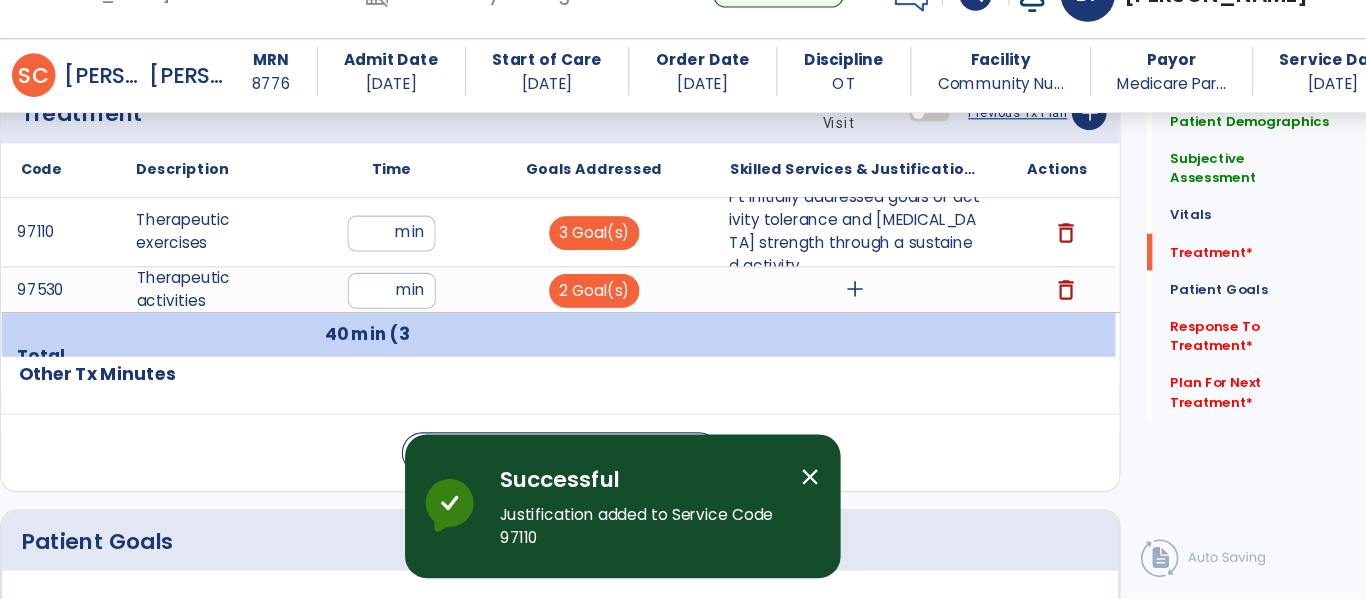 click on "close" at bounding box center [855, 486] 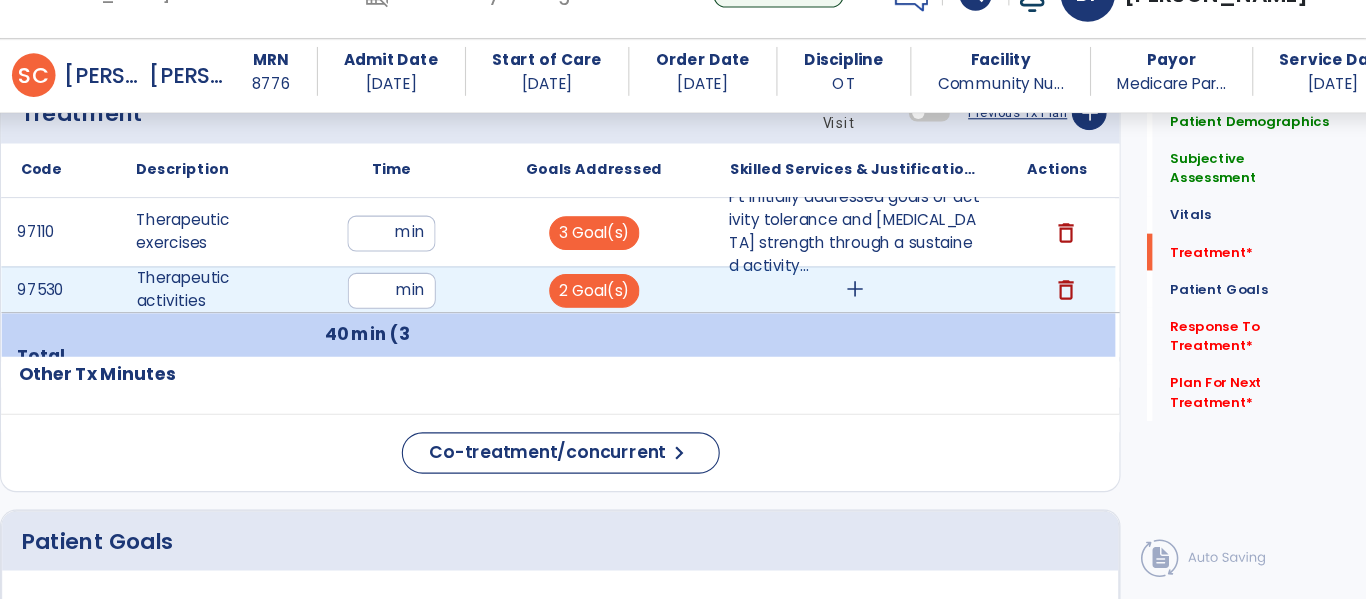 click on "add" at bounding box center (896, 314) 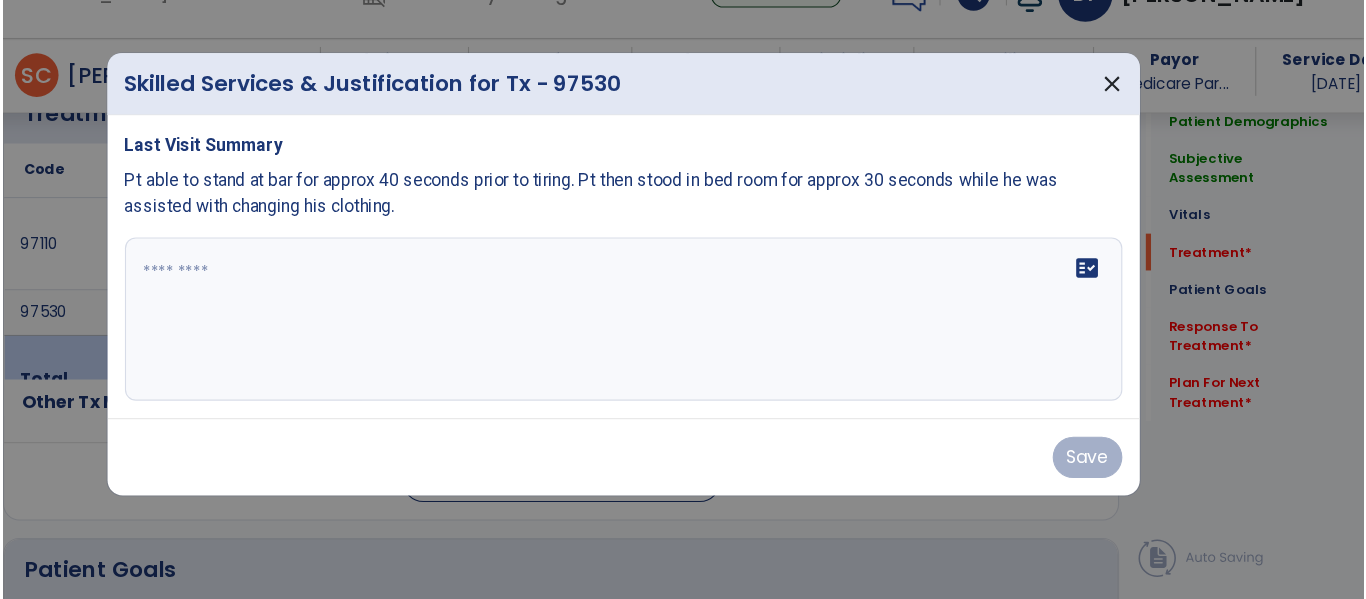 scroll, scrollTop: 1166, scrollLeft: 0, axis: vertical 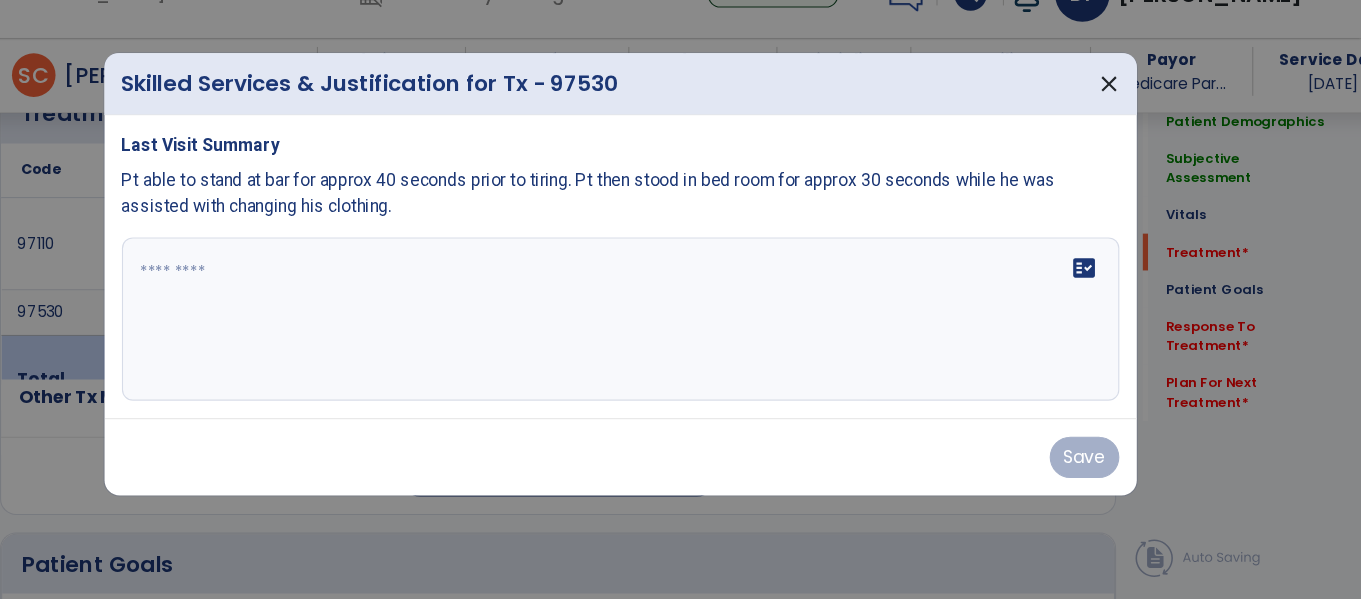 click on "fact_check" at bounding box center (681, 341) 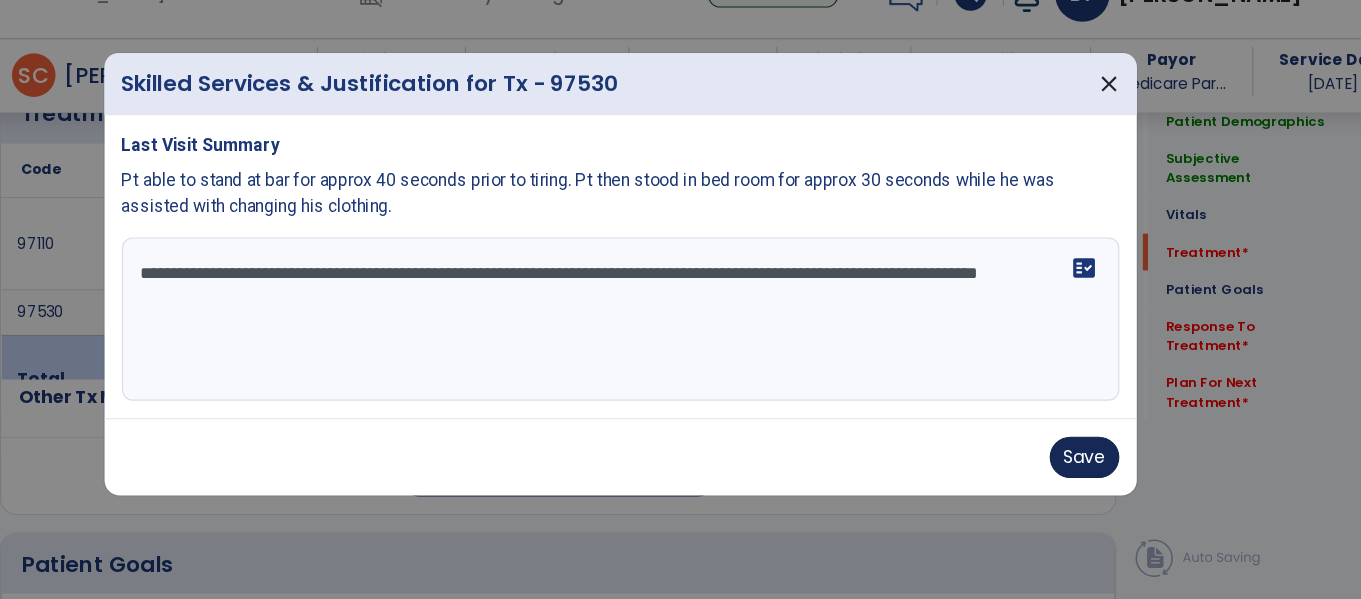type on "**********" 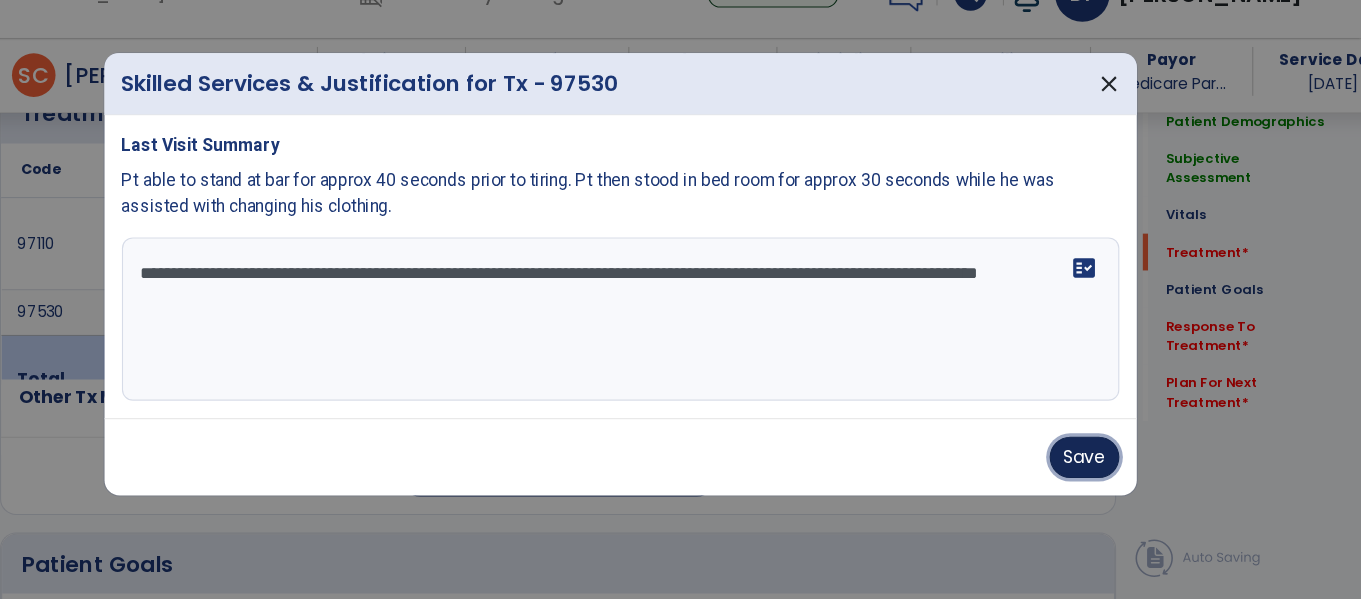 click on "Save" at bounding box center (1107, 468) 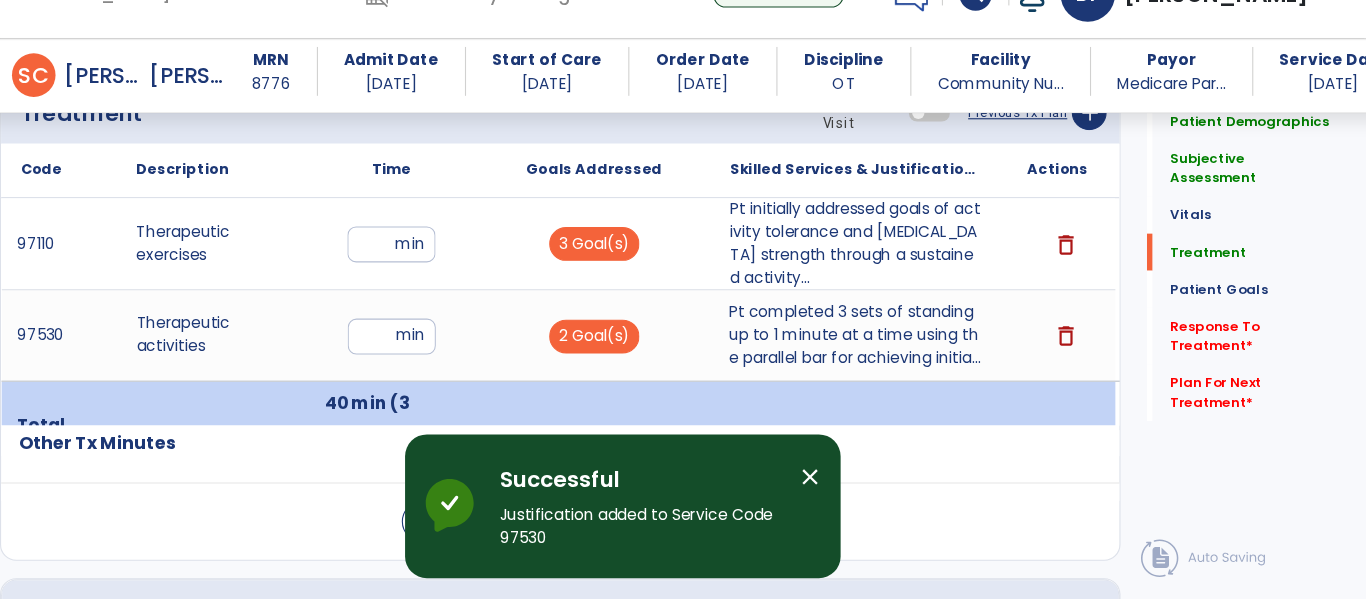 click on "close" at bounding box center (855, 486) 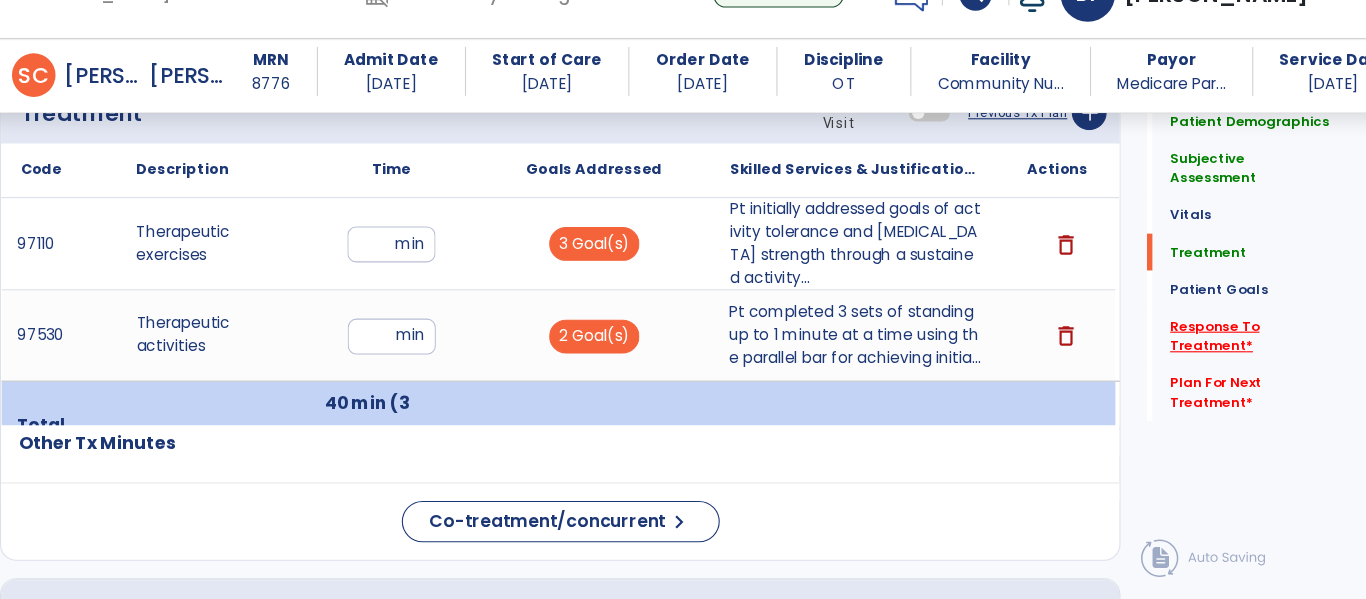 click on "Response To Treatment   *" 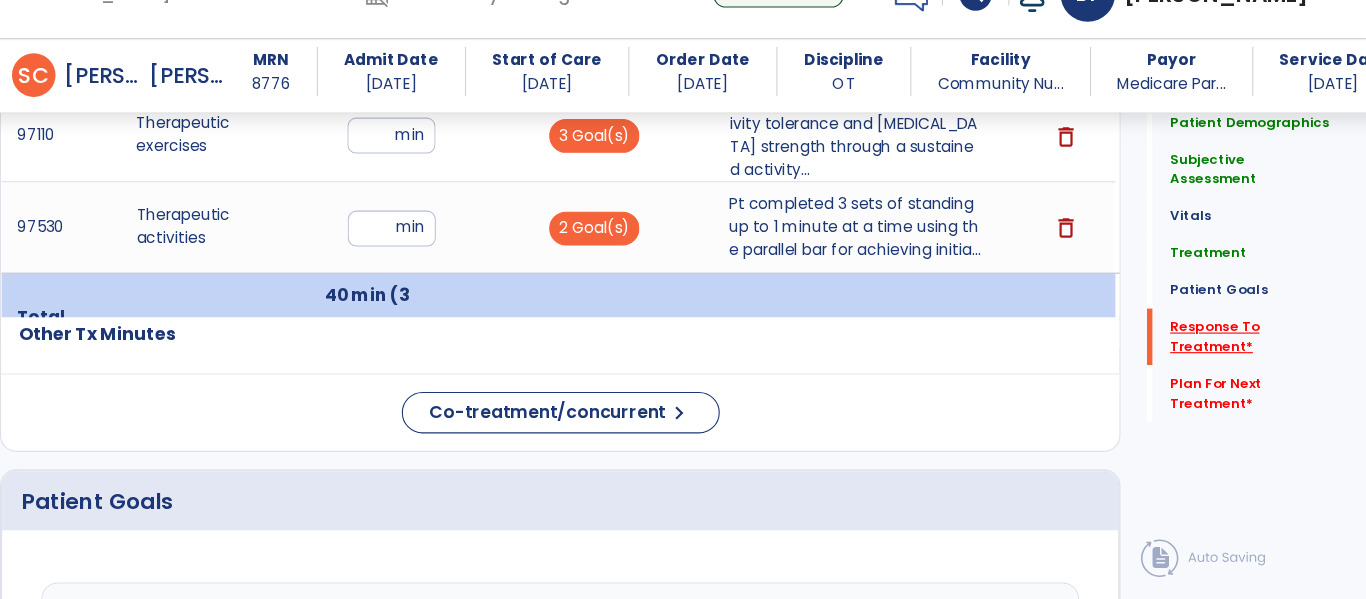 scroll, scrollTop: 1750, scrollLeft: 0, axis: vertical 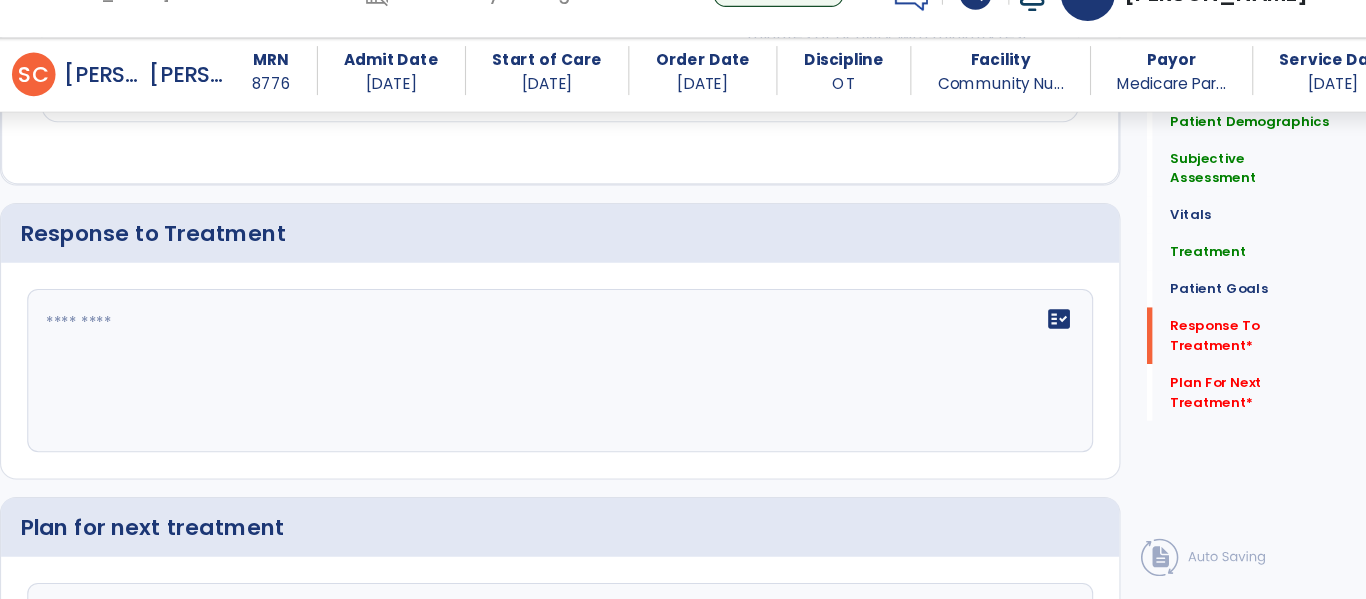 click 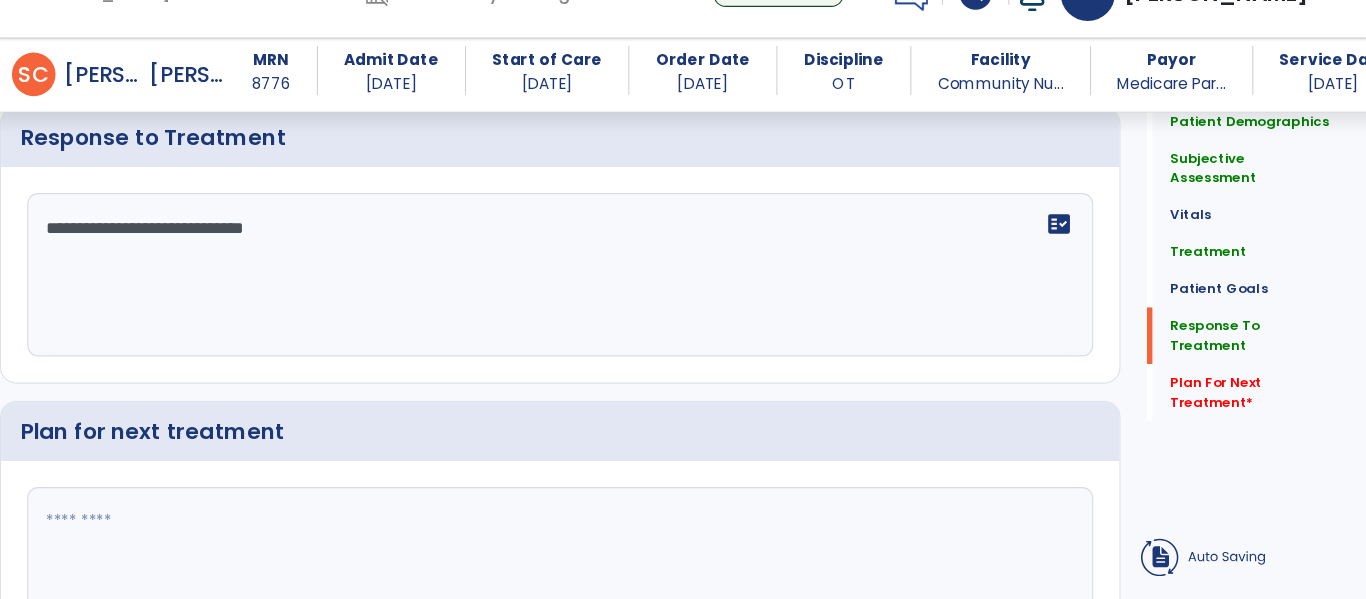 scroll, scrollTop: 0, scrollLeft: 0, axis: both 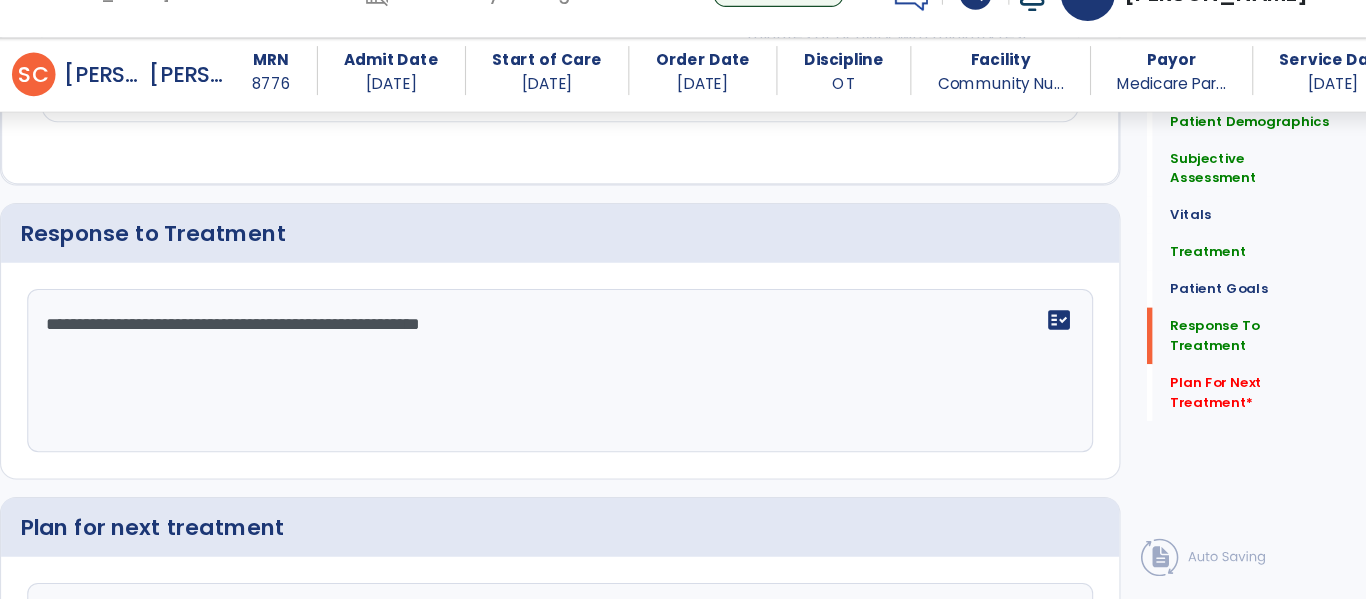 type on "**********" 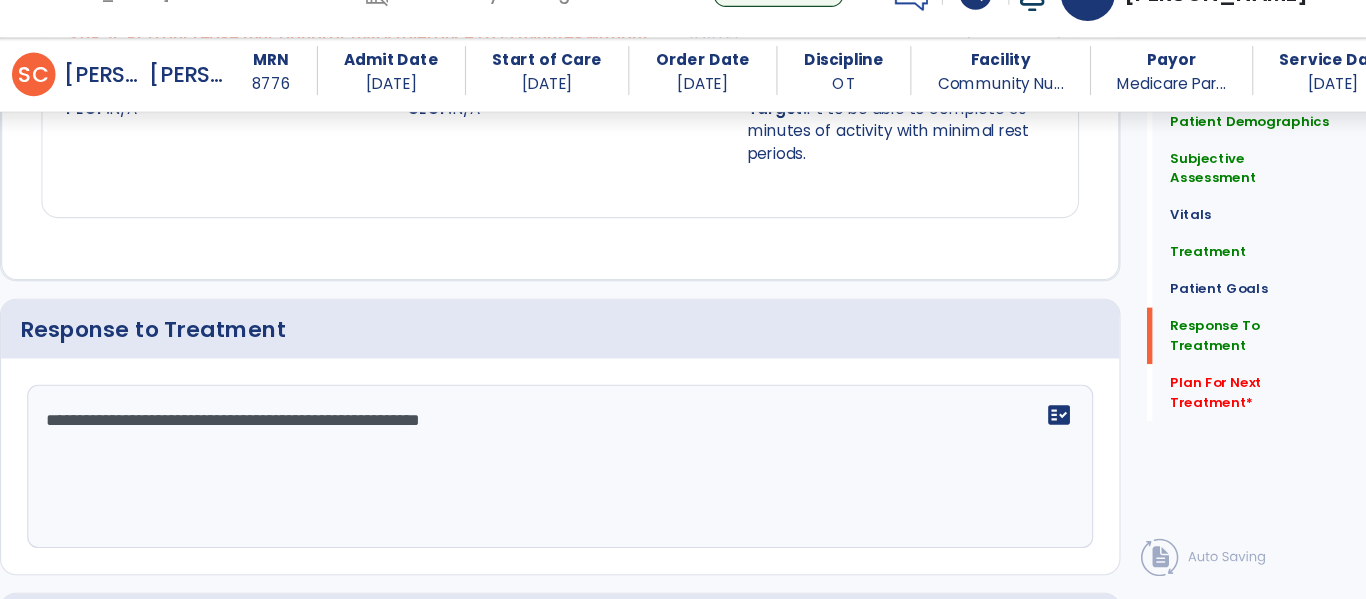 scroll, scrollTop: 2412, scrollLeft: 0, axis: vertical 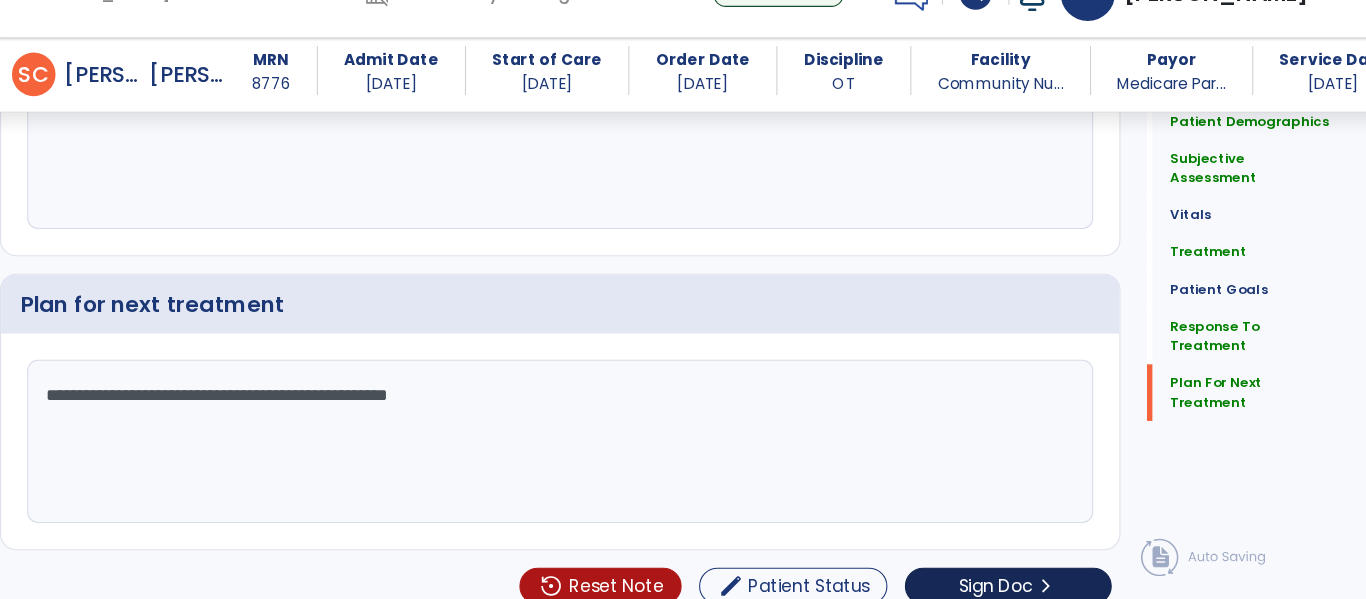 type on "**********" 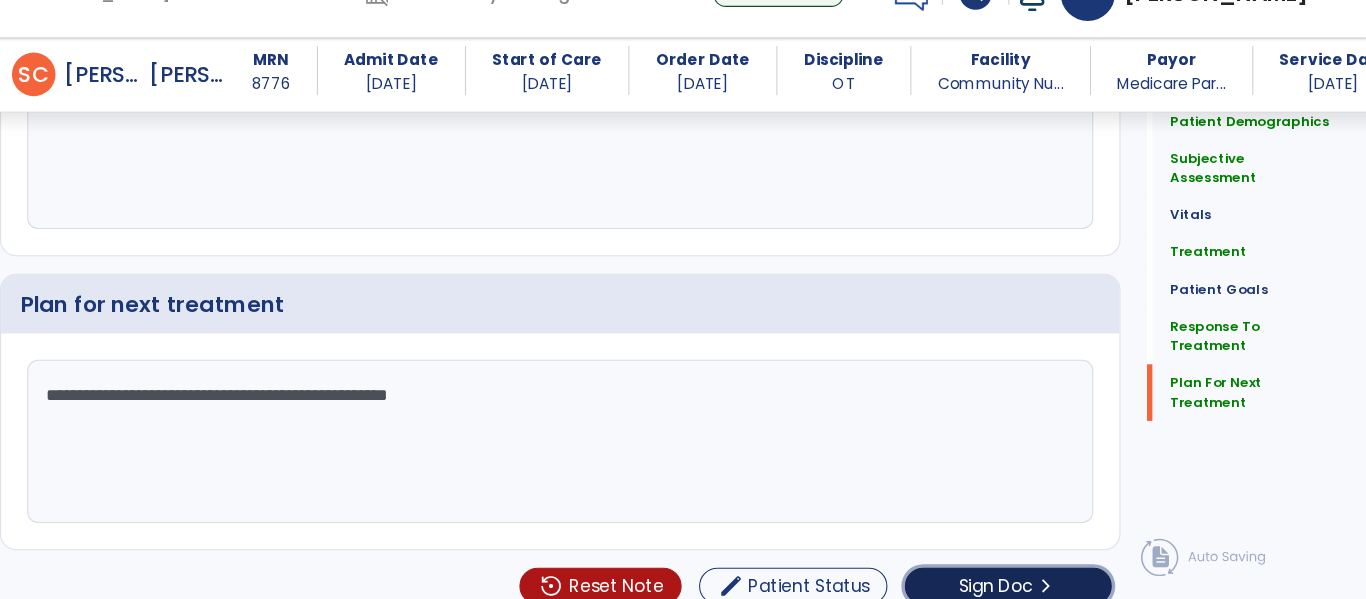 click on "Sign Doc" 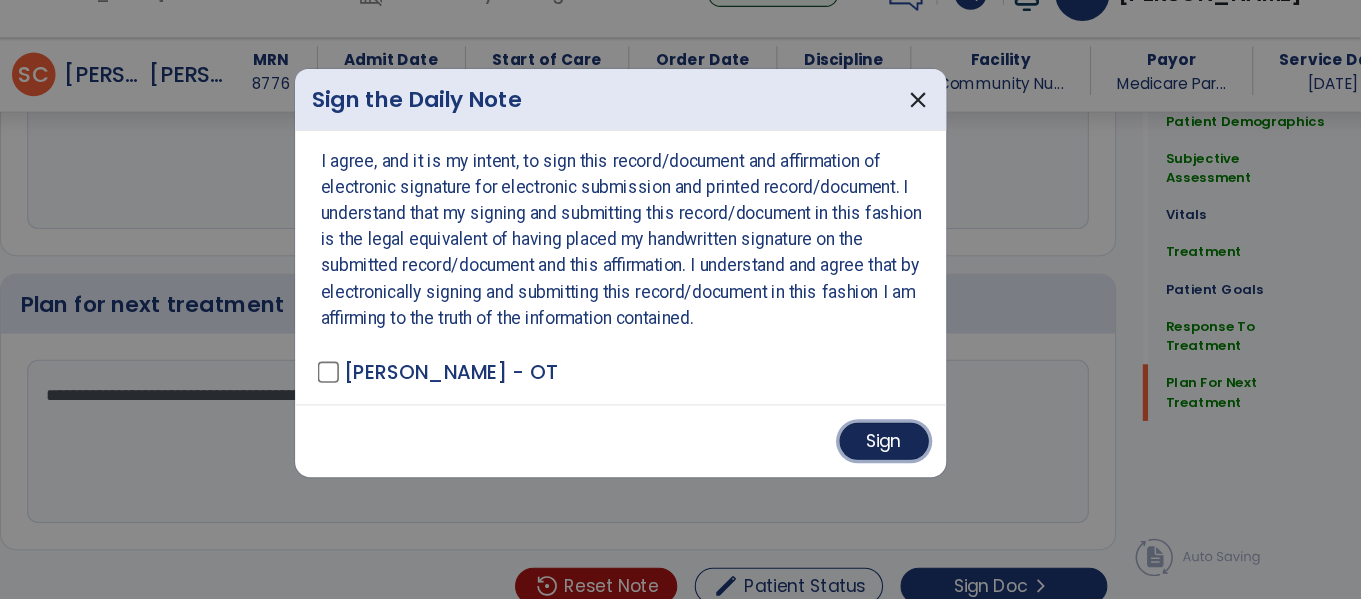 click on "Sign" at bounding box center [923, 454] 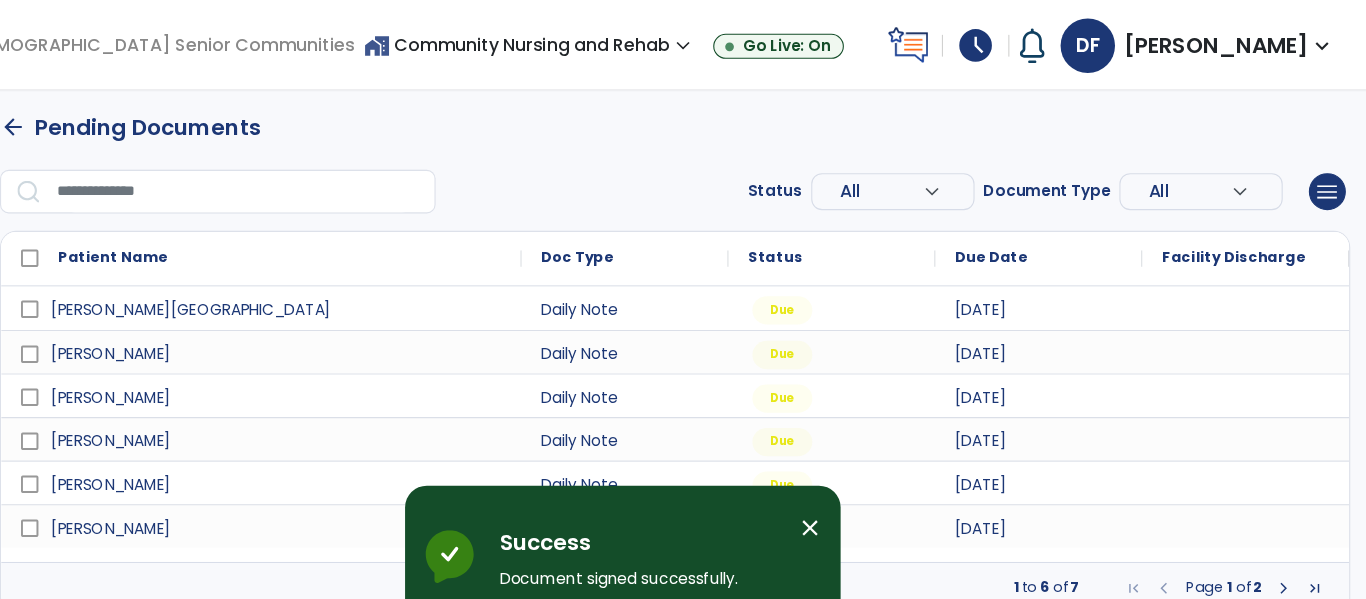 click on "close" at bounding box center [855, 486] 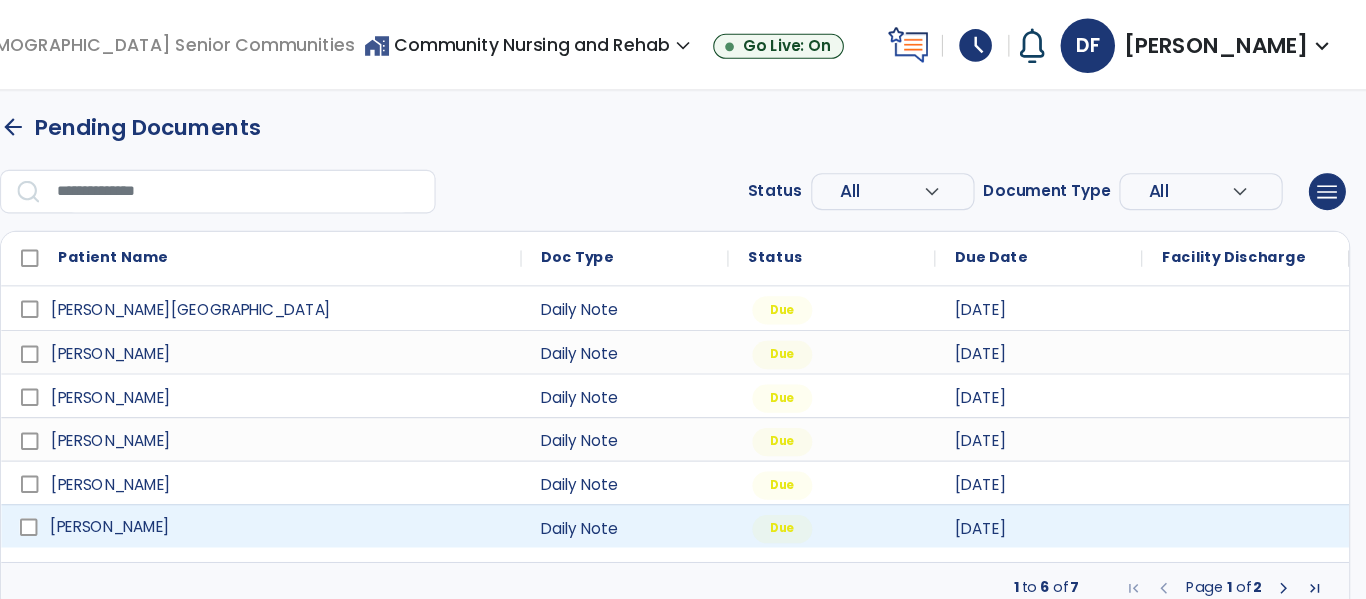click on "[PERSON_NAME]" at bounding box center [212, 485] 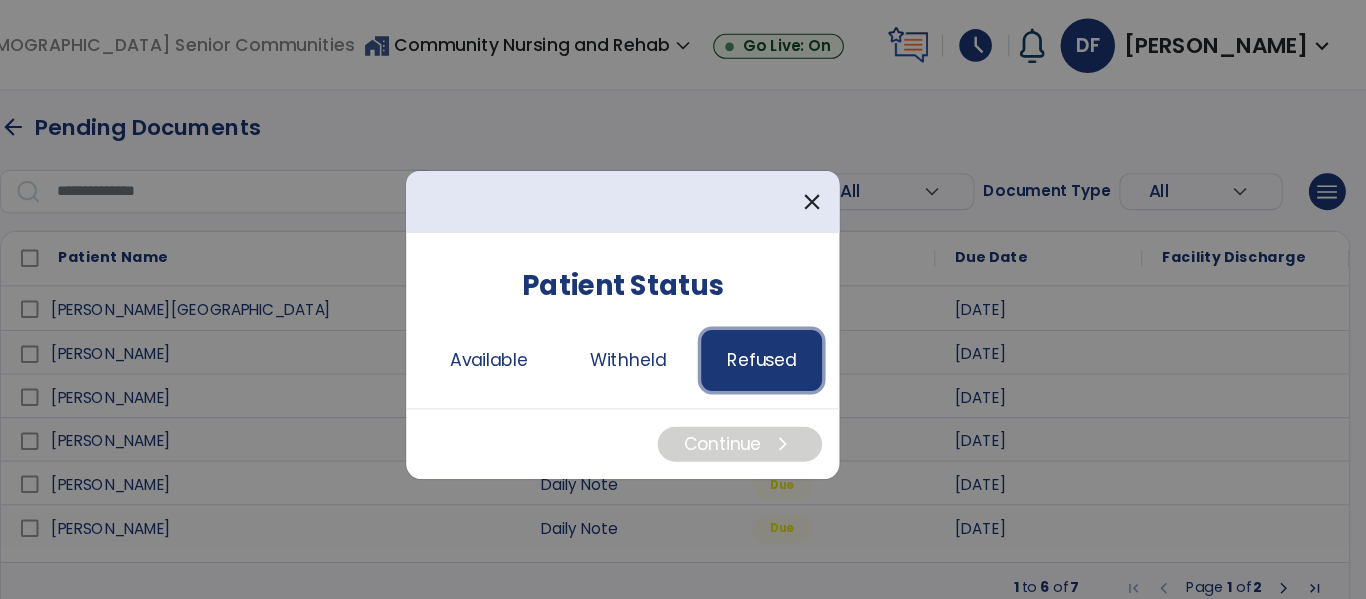 click on "Refused" at bounding box center [810, 332] 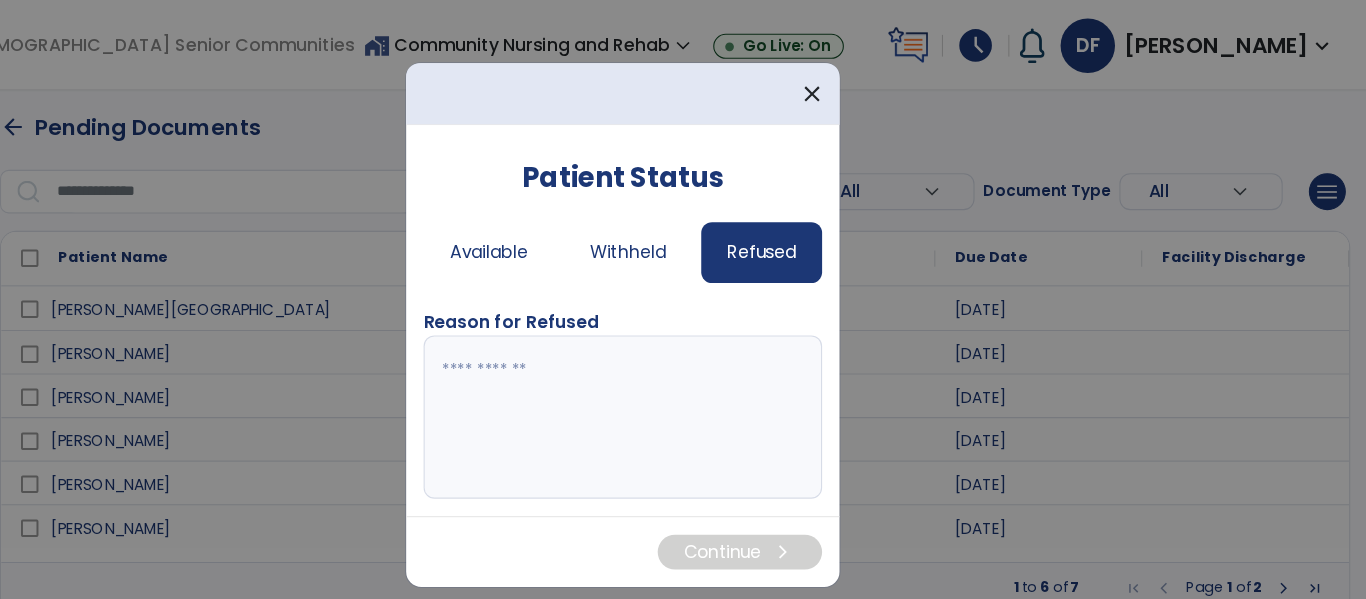 click at bounding box center [683, 384] 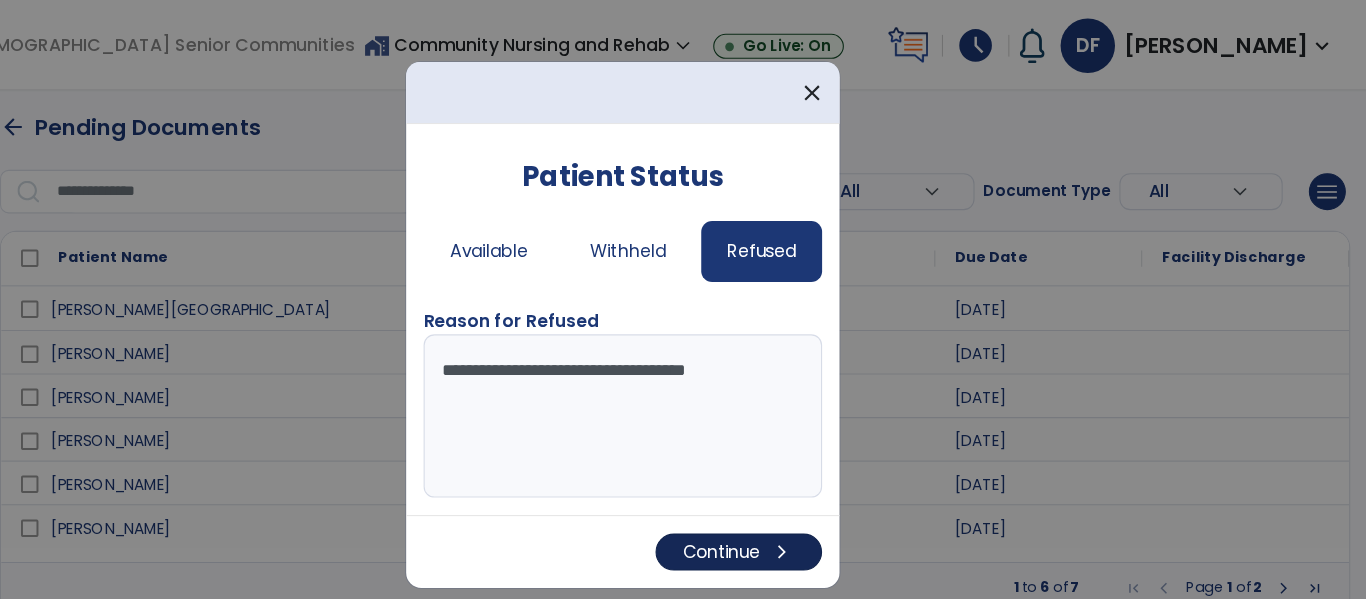 type on "**********" 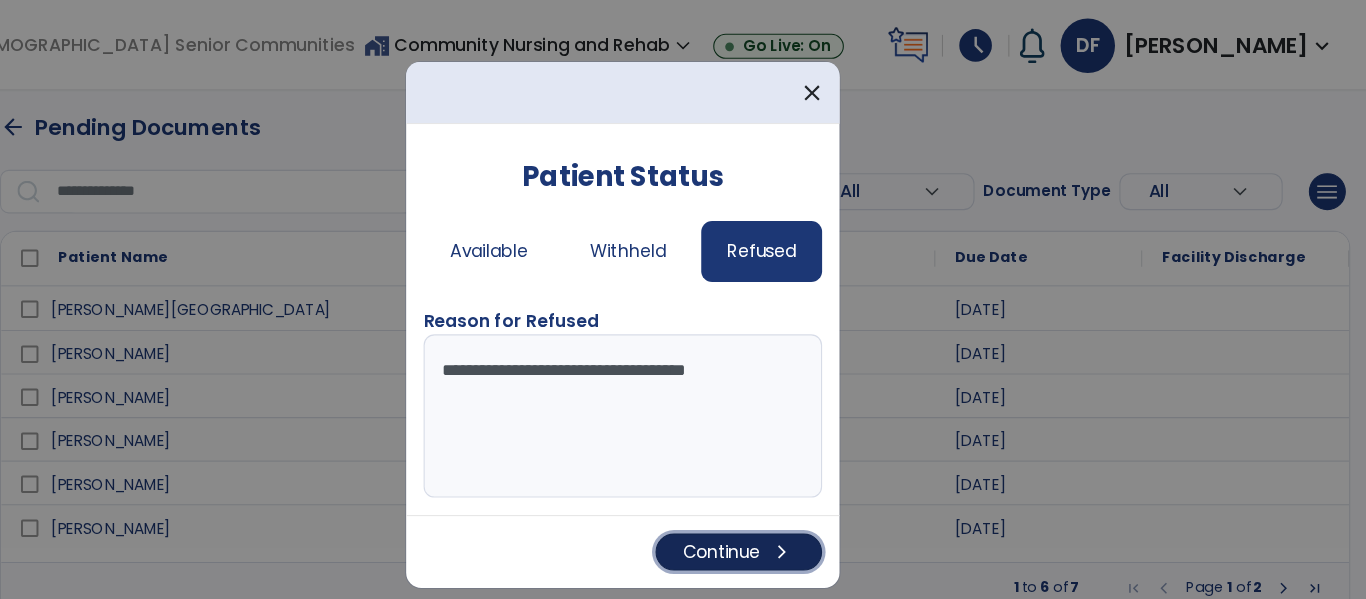 click on "Continue   chevron_right" at bounding box center [789, 508] 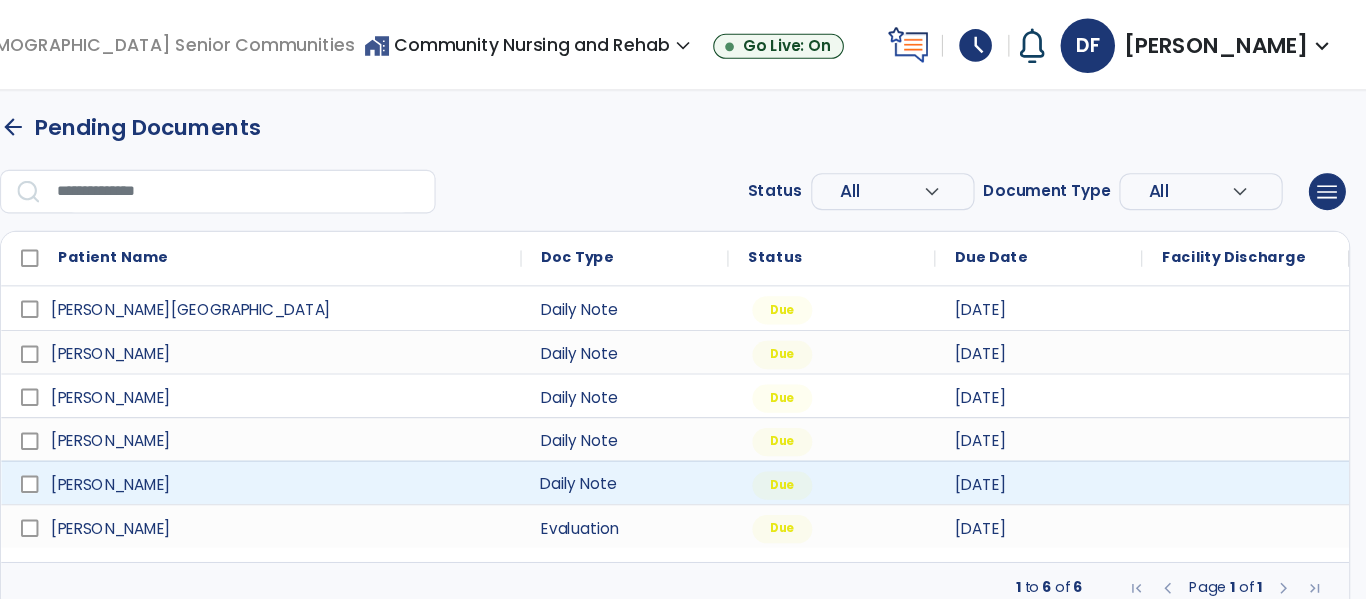 click on "Daily Note" at bounding box center [685, 444] 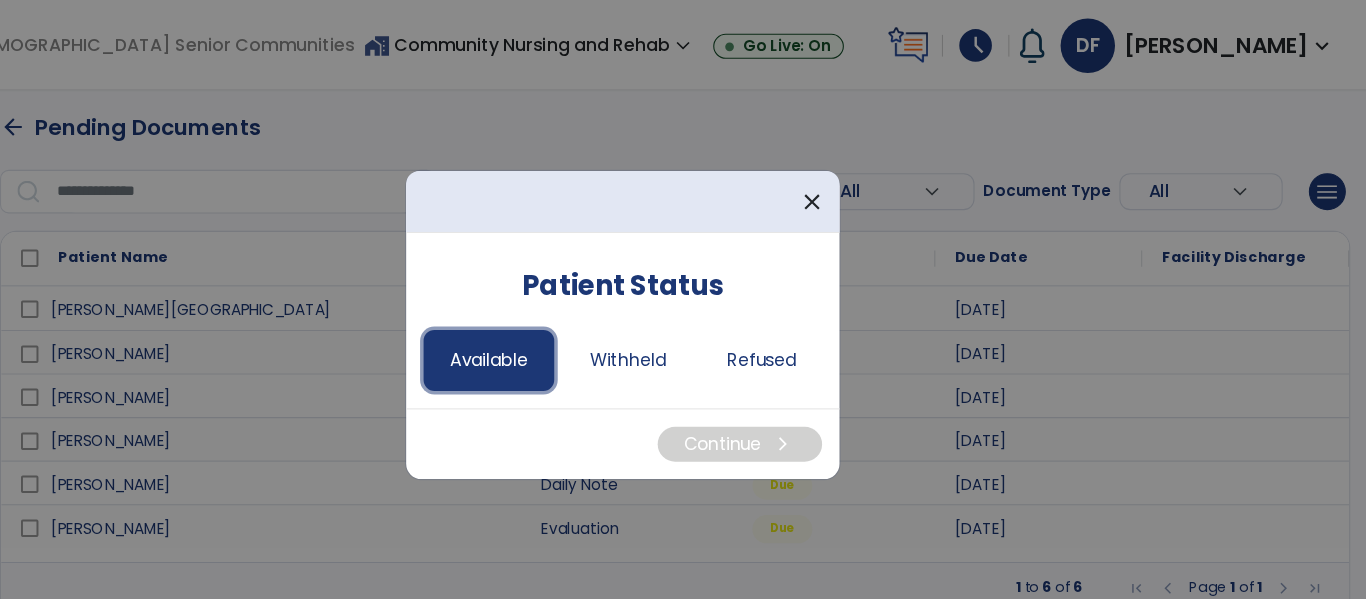 click on "Available" at bounding box center (560, 332) 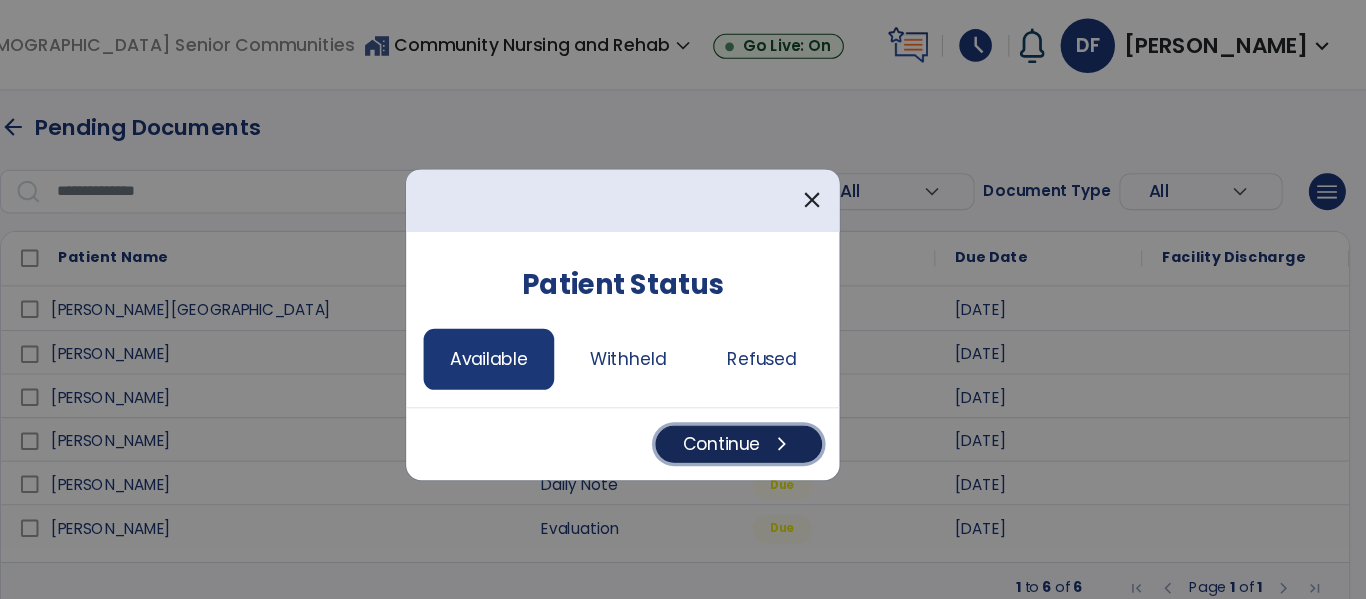 click on "Continue   chevron_right" at bounding box center [789, 409] 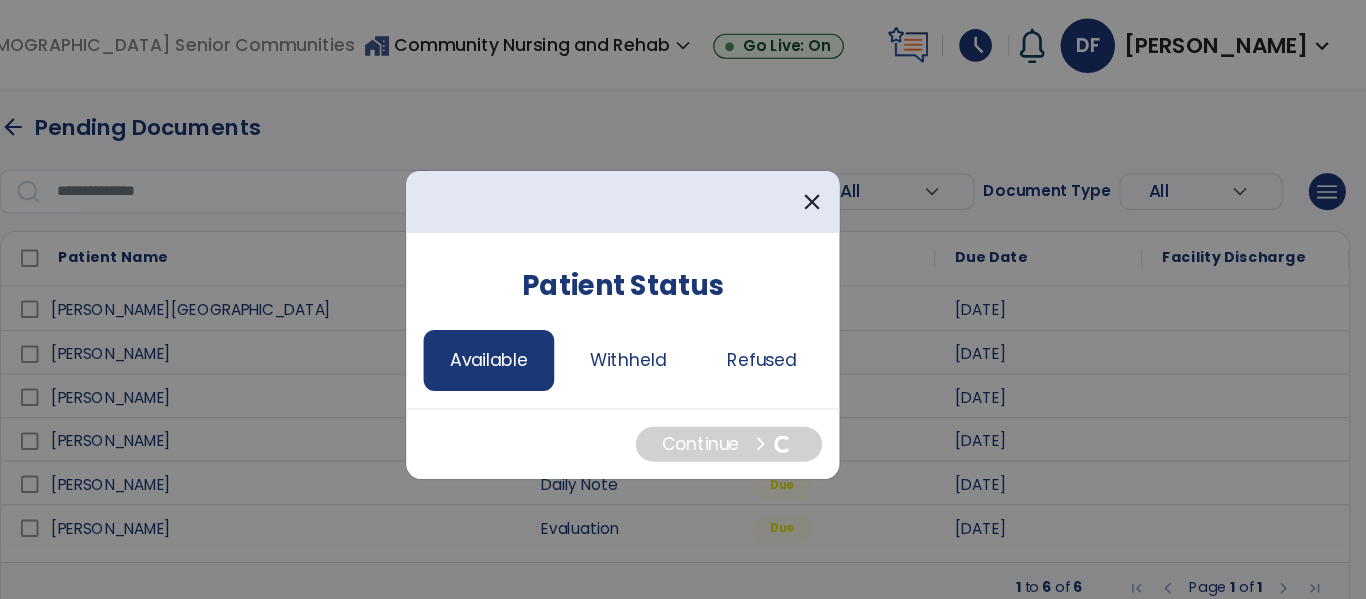 select on "*" 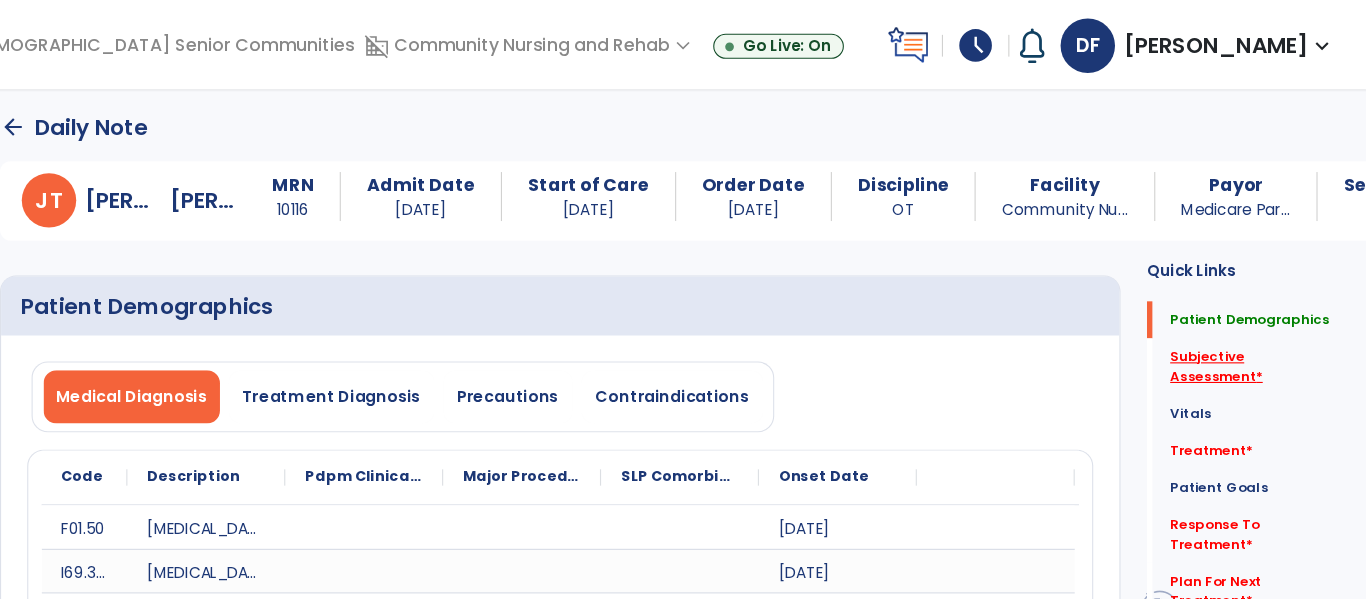 click on "Subjective Assessment   *" 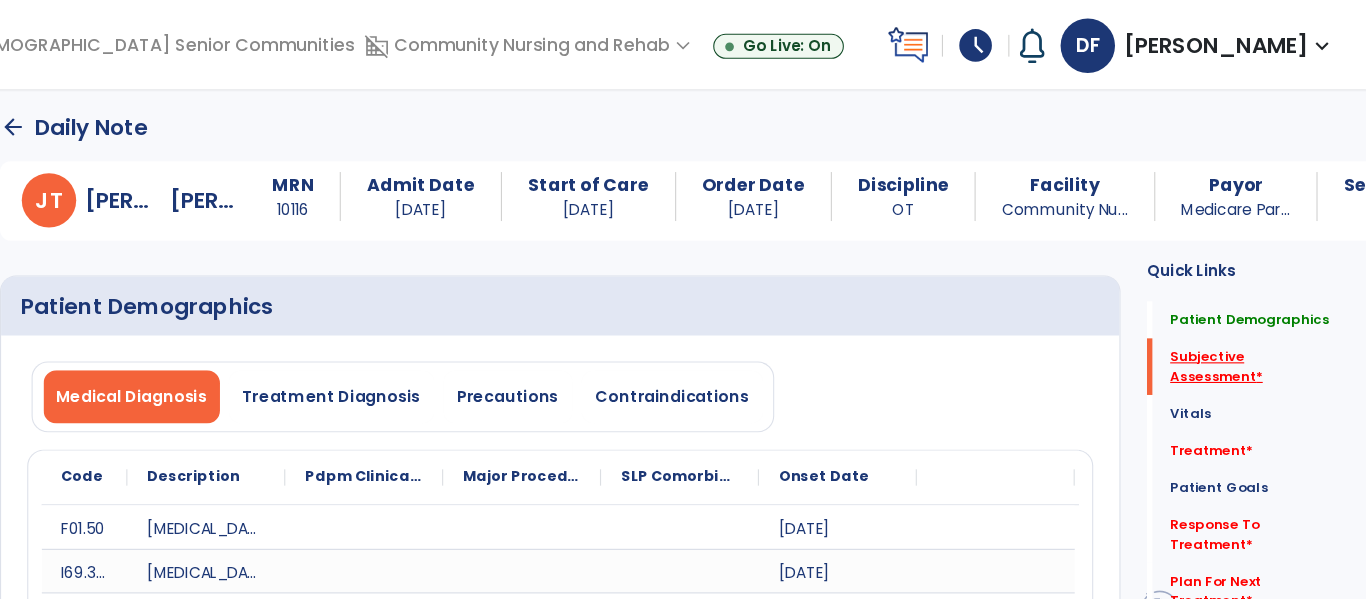 scroll, scrollTop: 133, scrollLeft: 0, axis: vertical 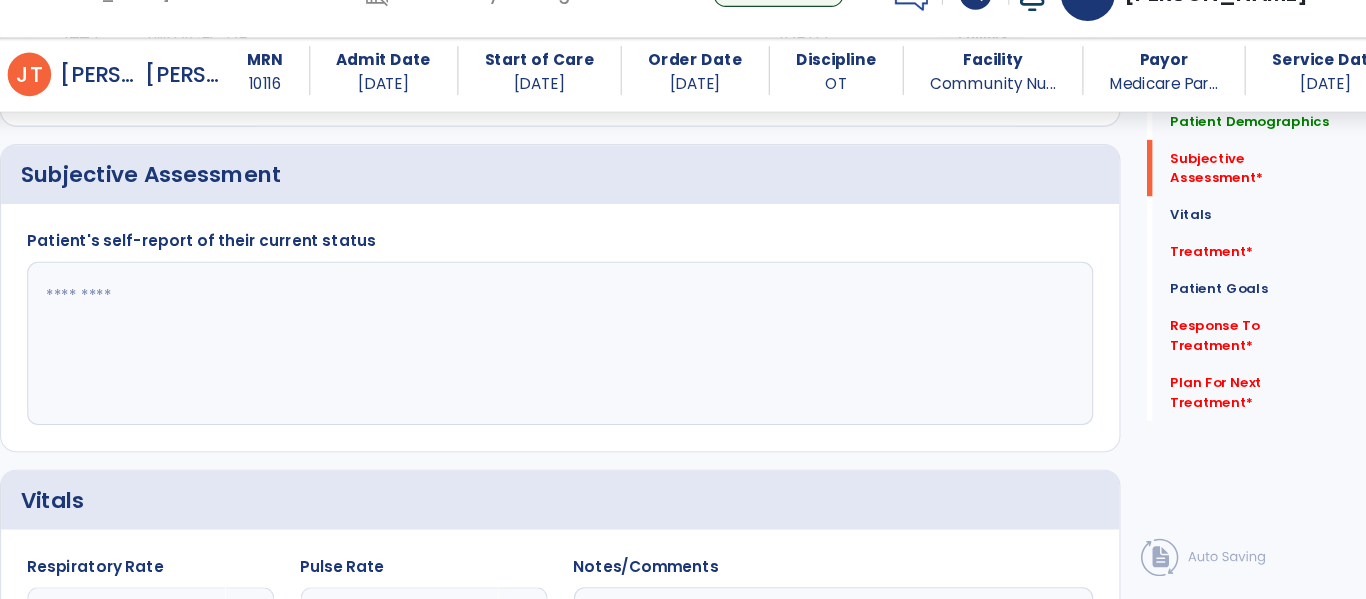 click 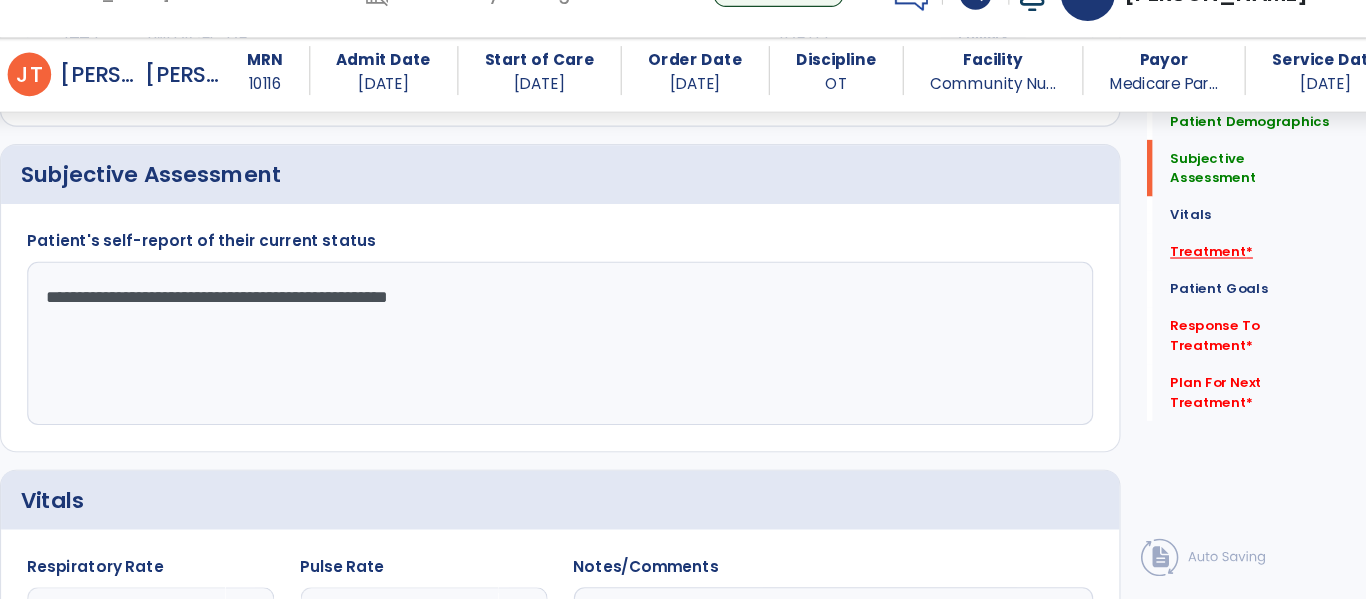 type on "**********" 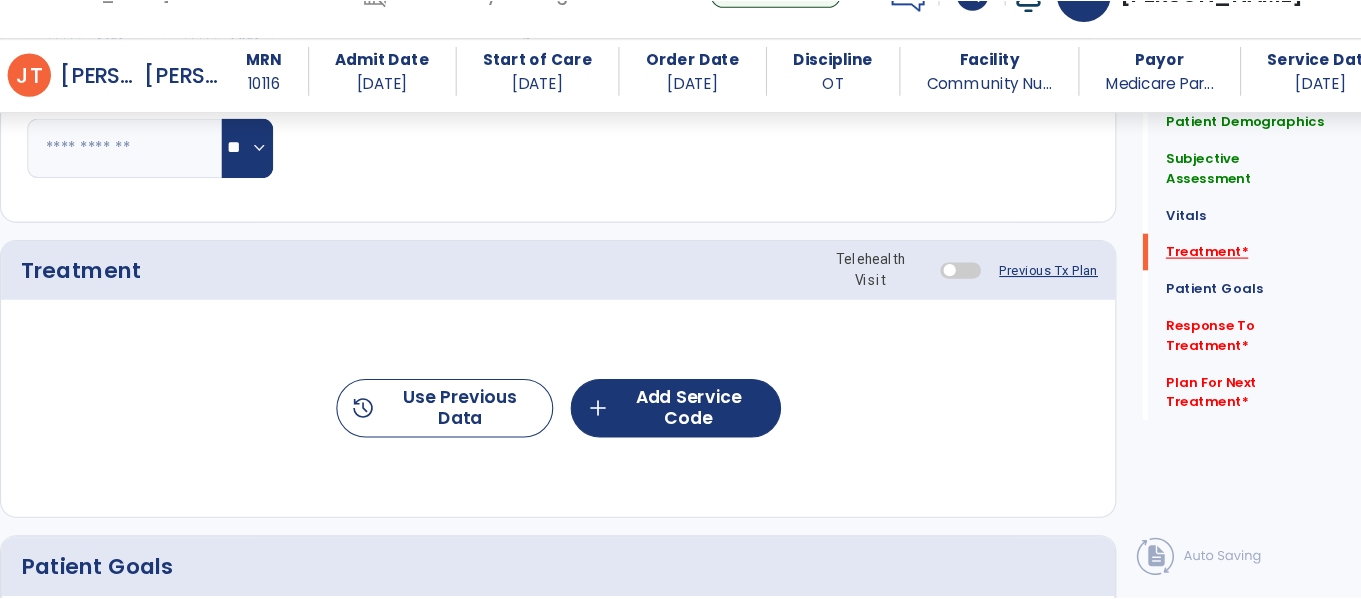 scroll, scrollTop: 1156, scrollLeft: 0, axis: vertical 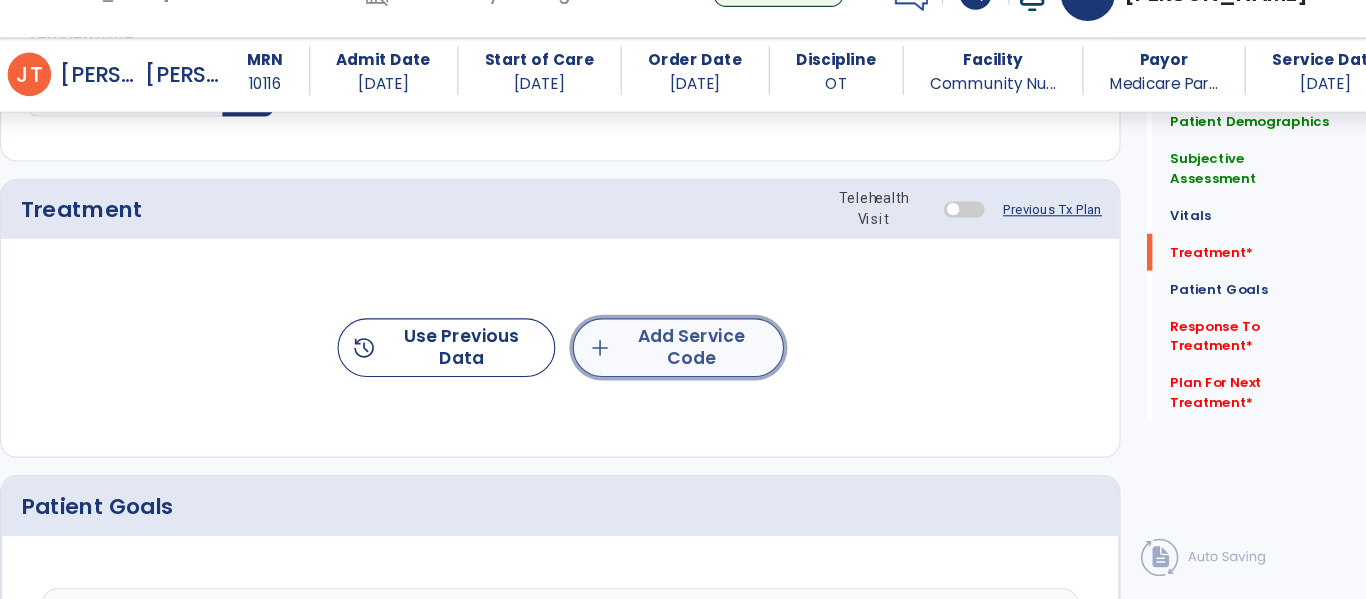 click on "add  Add Service Code" 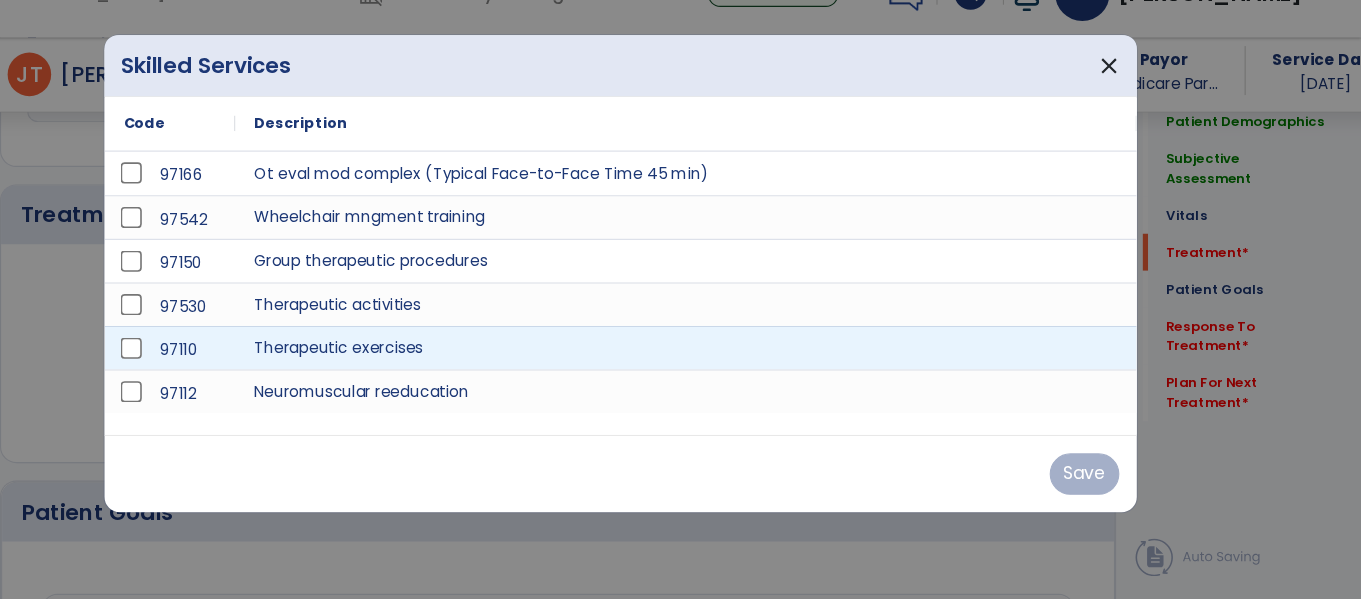 scroll, scrollTop: 1156, scrollLeft: 0, axis: vertical 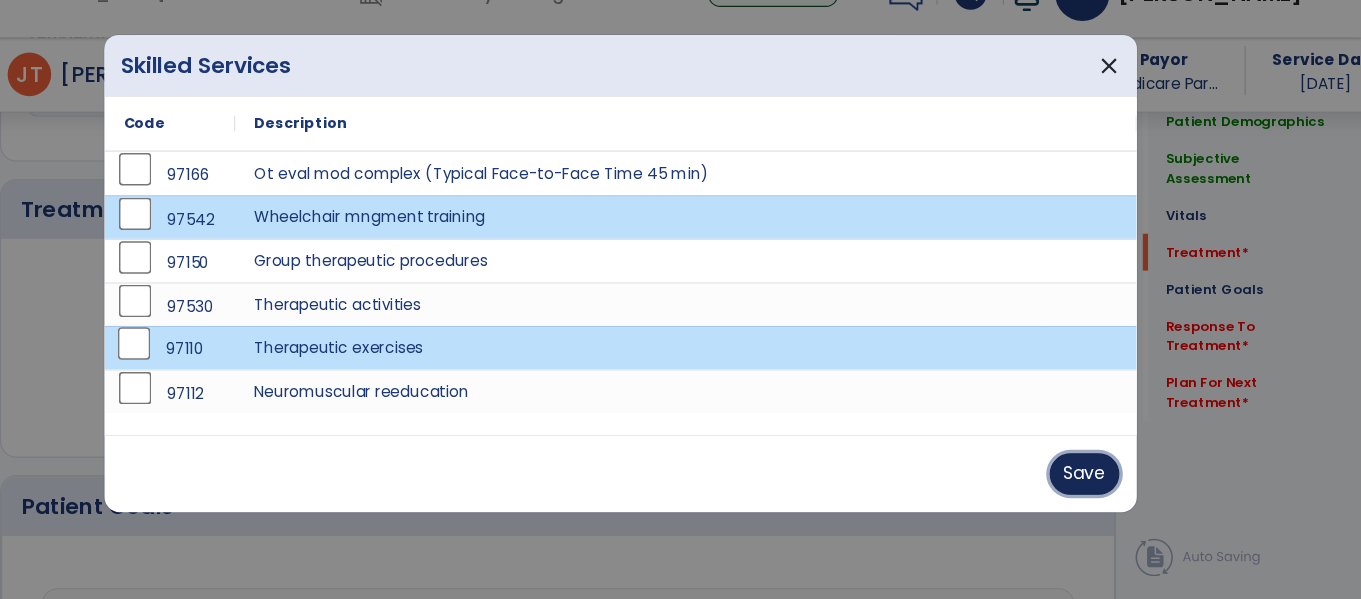 click on "Save" at bounding box center (1107, 484) 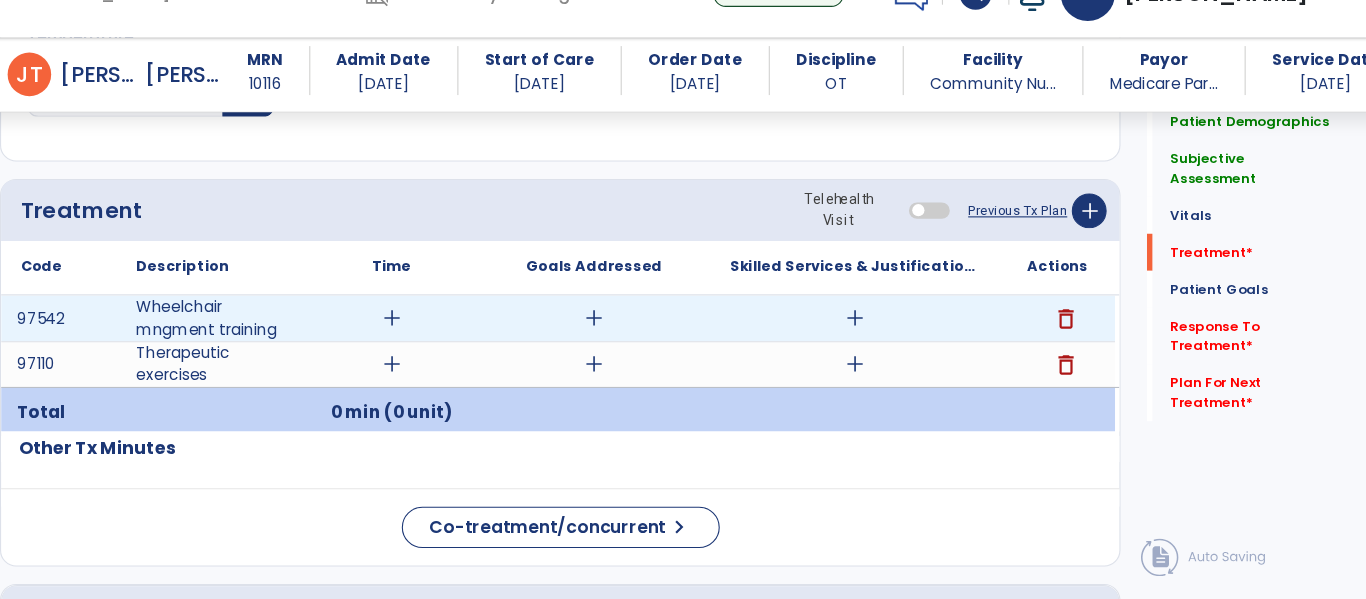 click on "add" at bounding box center [471, 341] 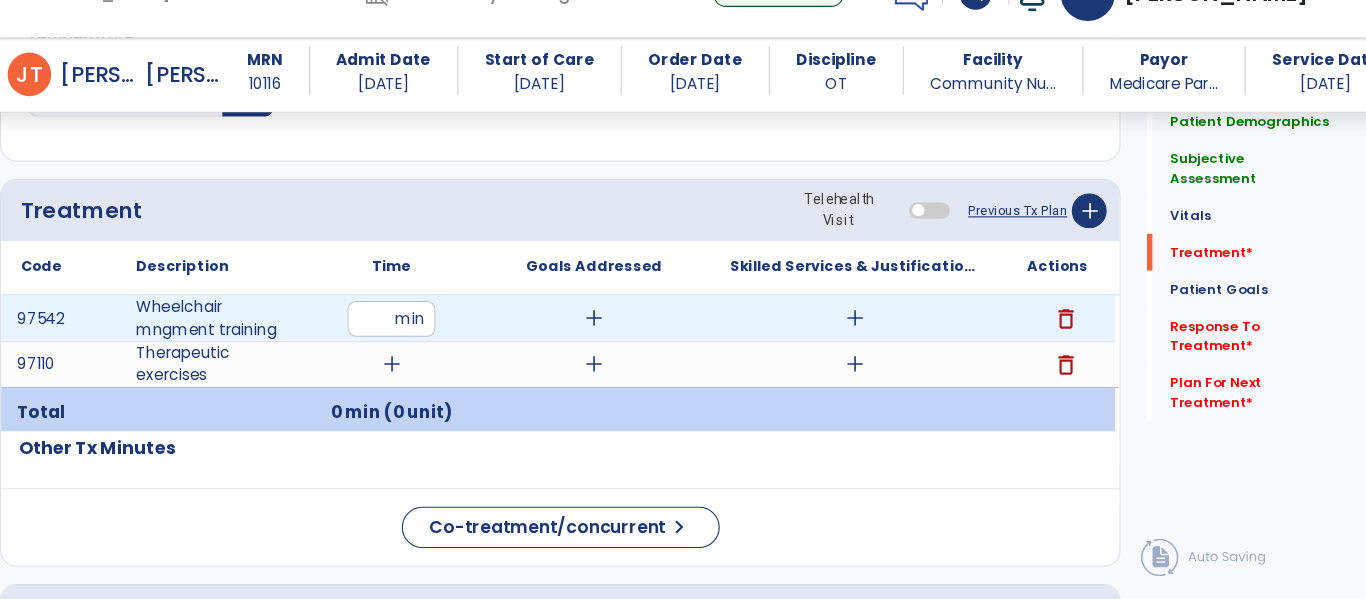 type on "**" 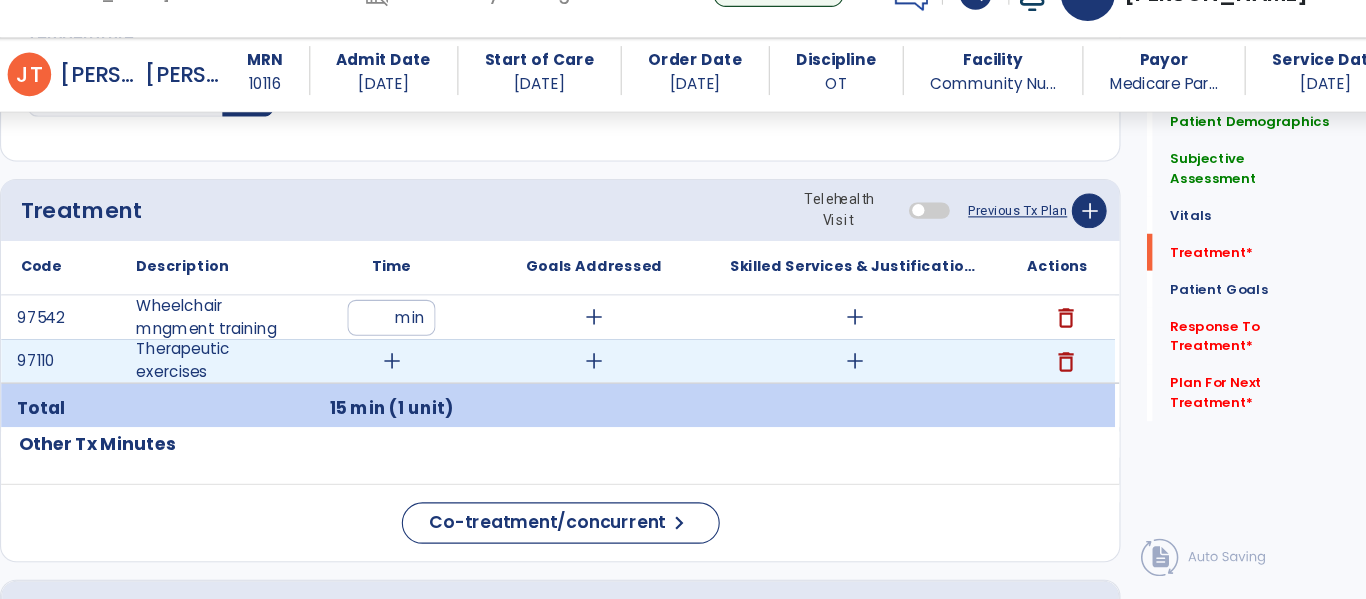 click on "add" at bounding box center [471, 380] 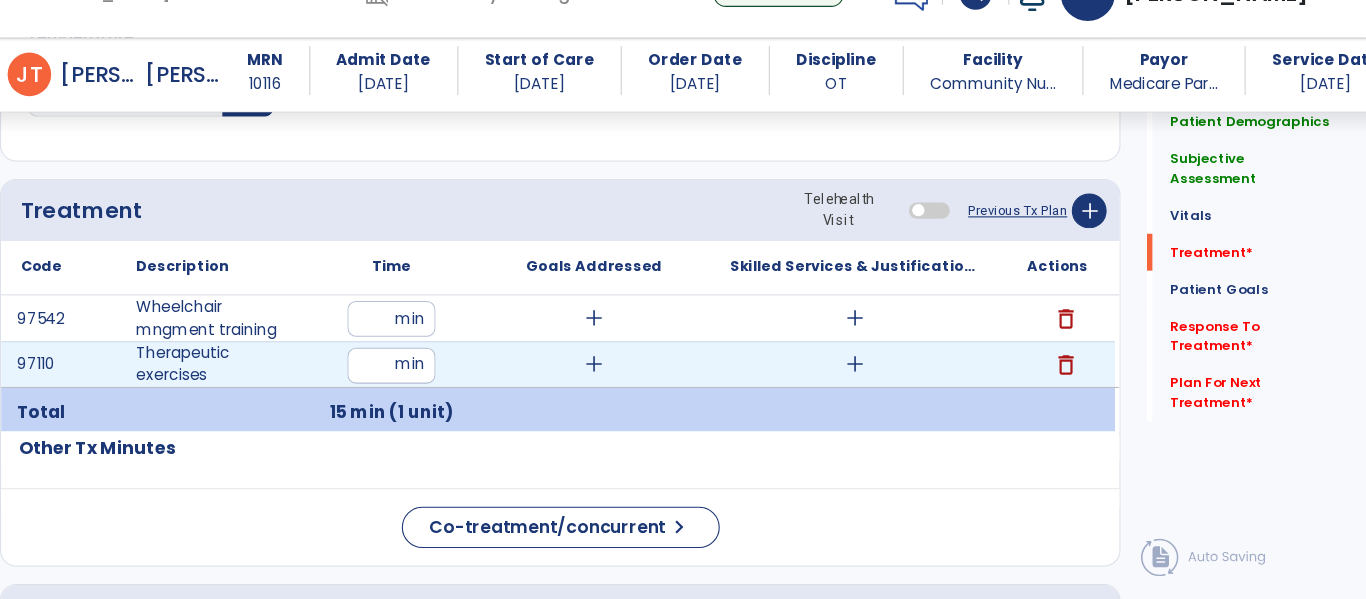 type on "**" 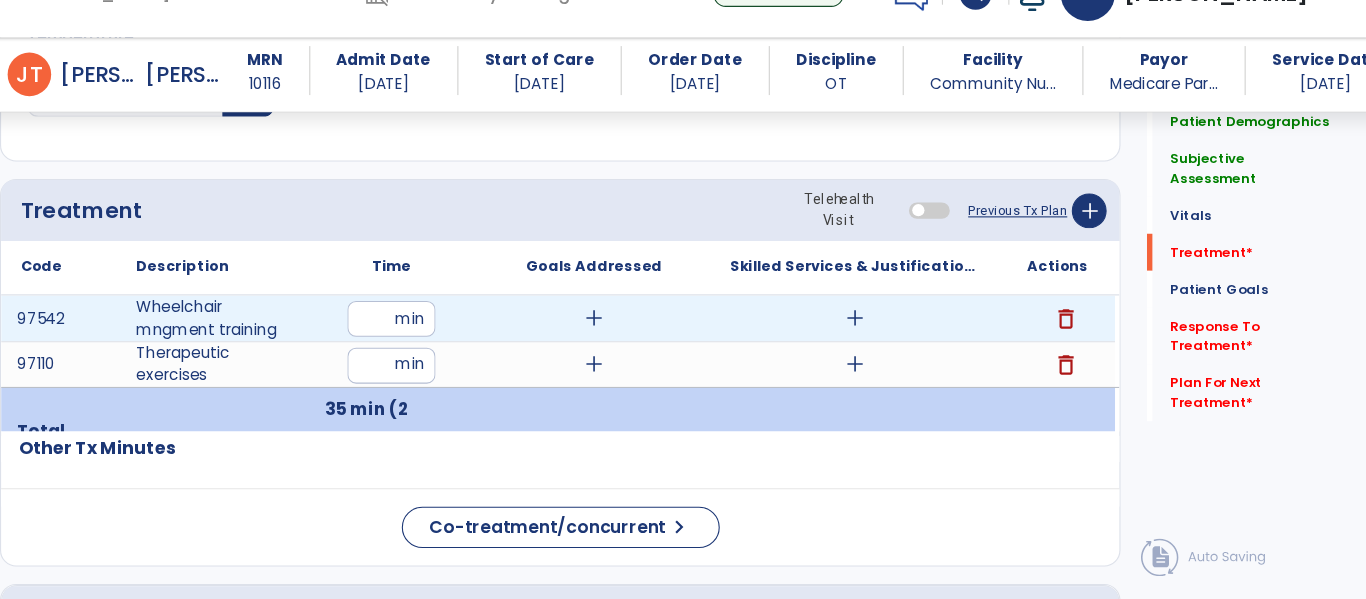 click on "add" at bounding box center [657, 341] 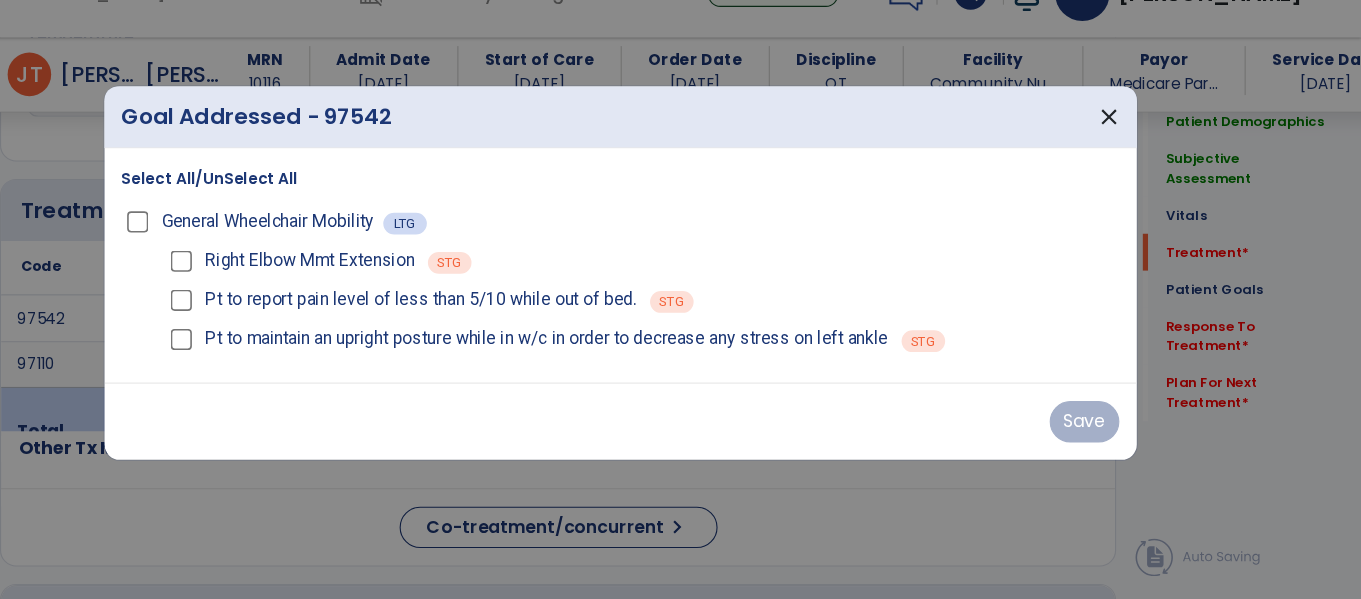 scroll, scrollTop: 1156, scrollLeft: 0, axis: vertical 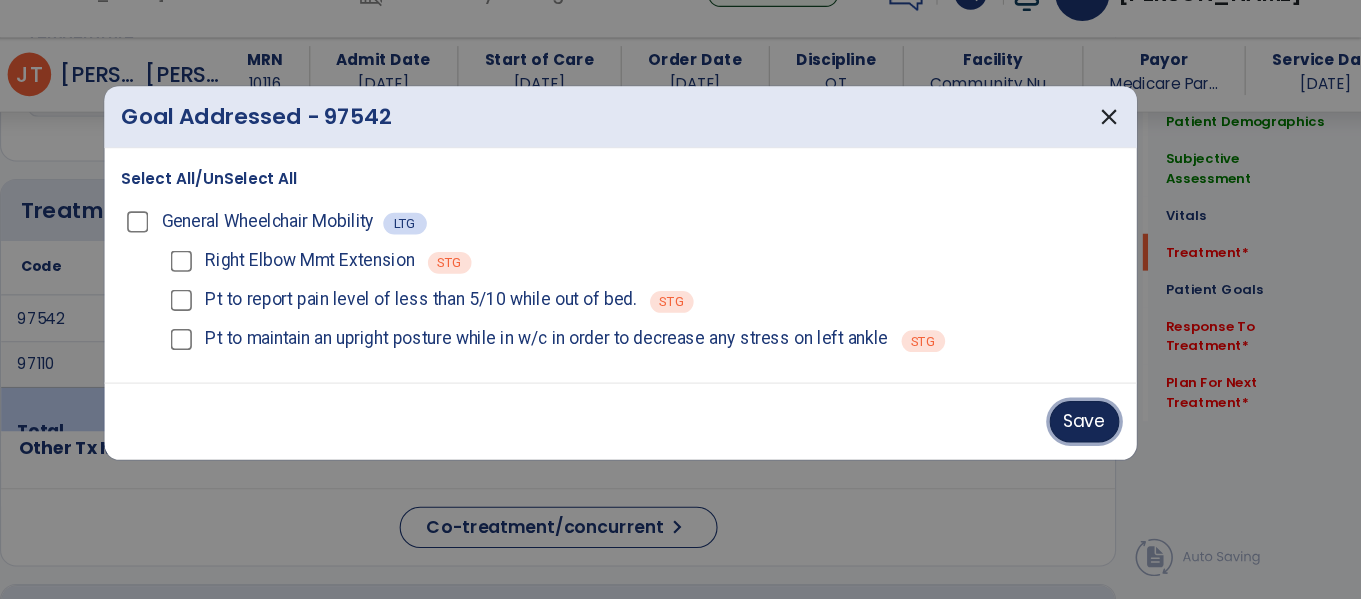 click on "Save" at bounding box center (1107, 436) 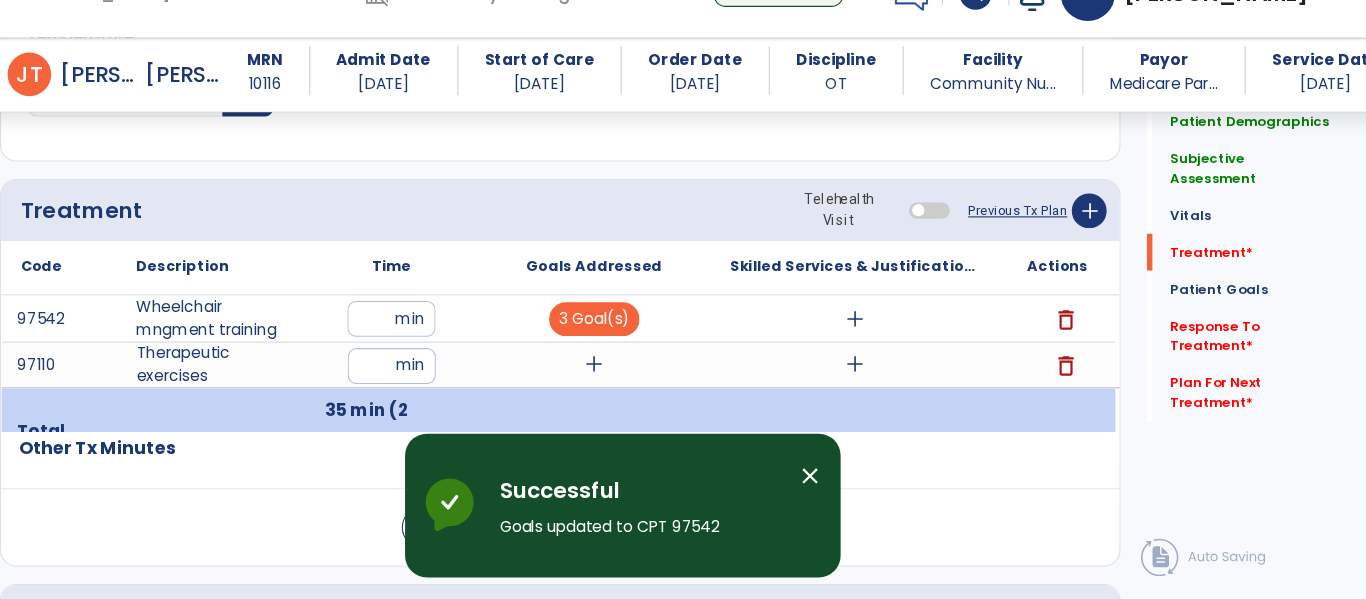 click on "close" at bounding box center [855, 486] 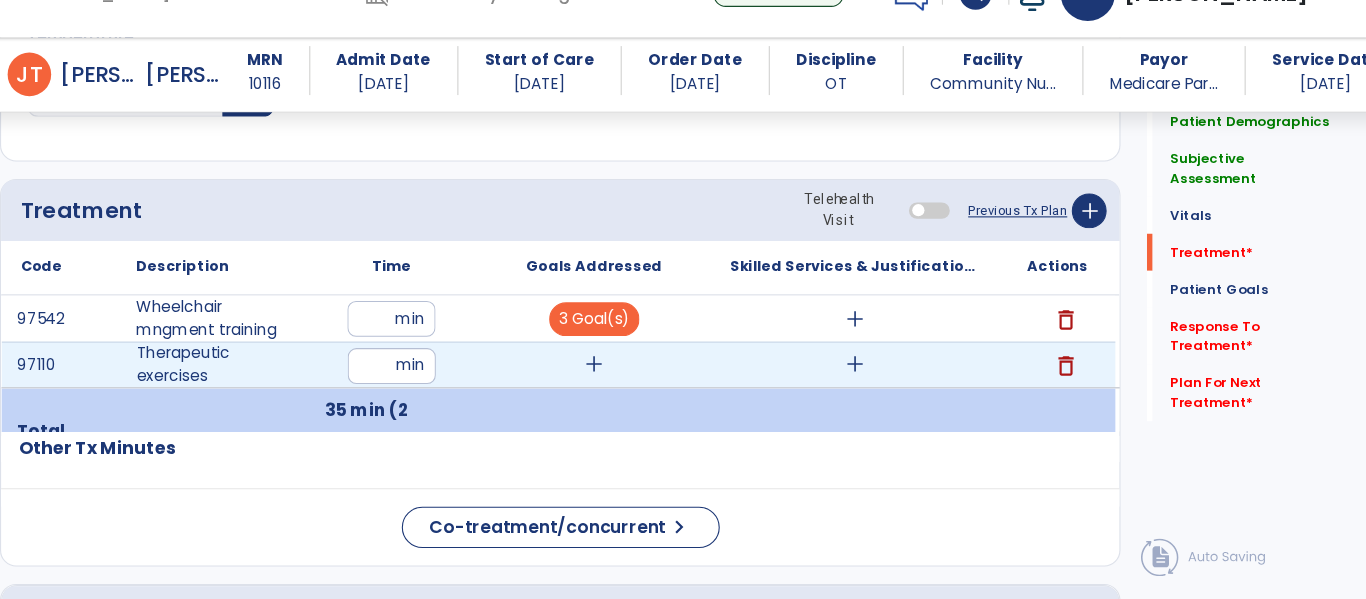 click on "add" at bounding box center [657, 383] 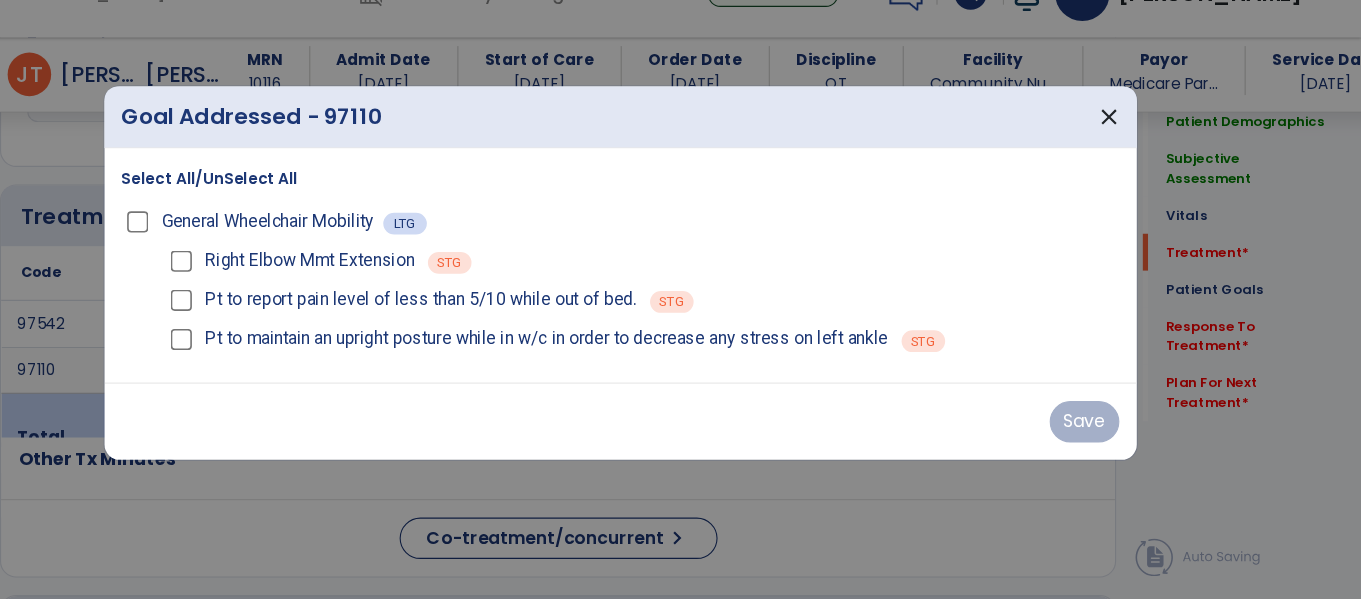 scroll, scrollTop: 1156, scrollLeft: 0, axis: vertical 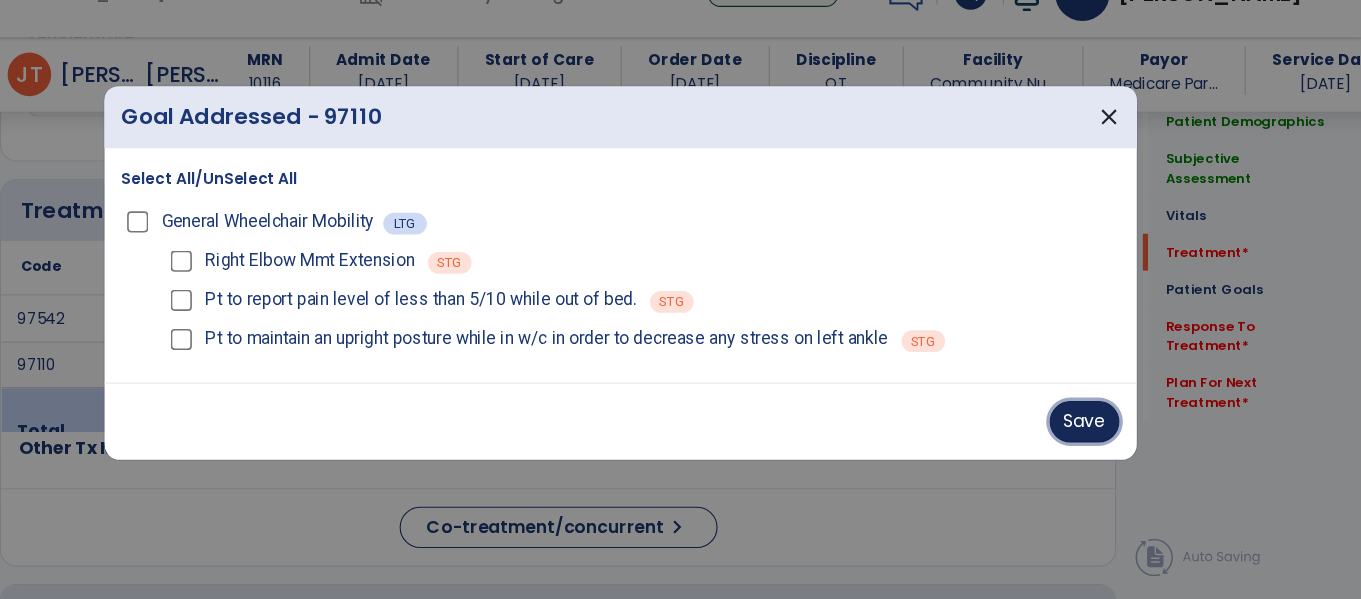 click on "Save" at bounding box center (1107, 436) 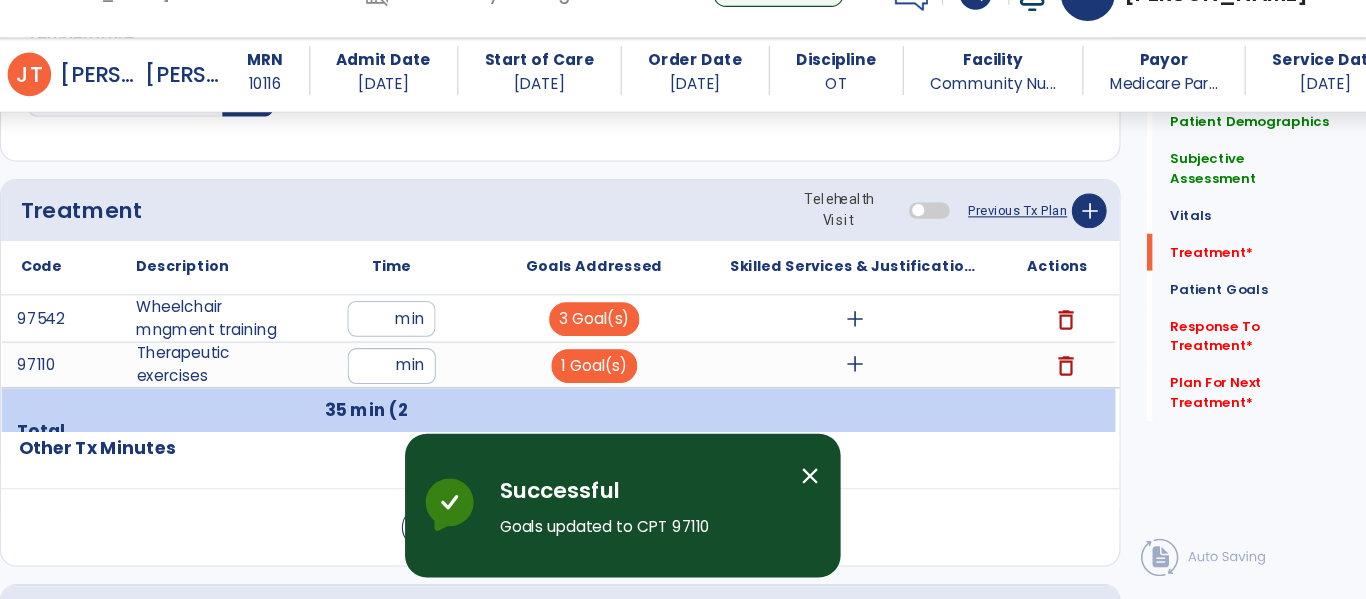 click on "close" at bounding box center [863, 513] 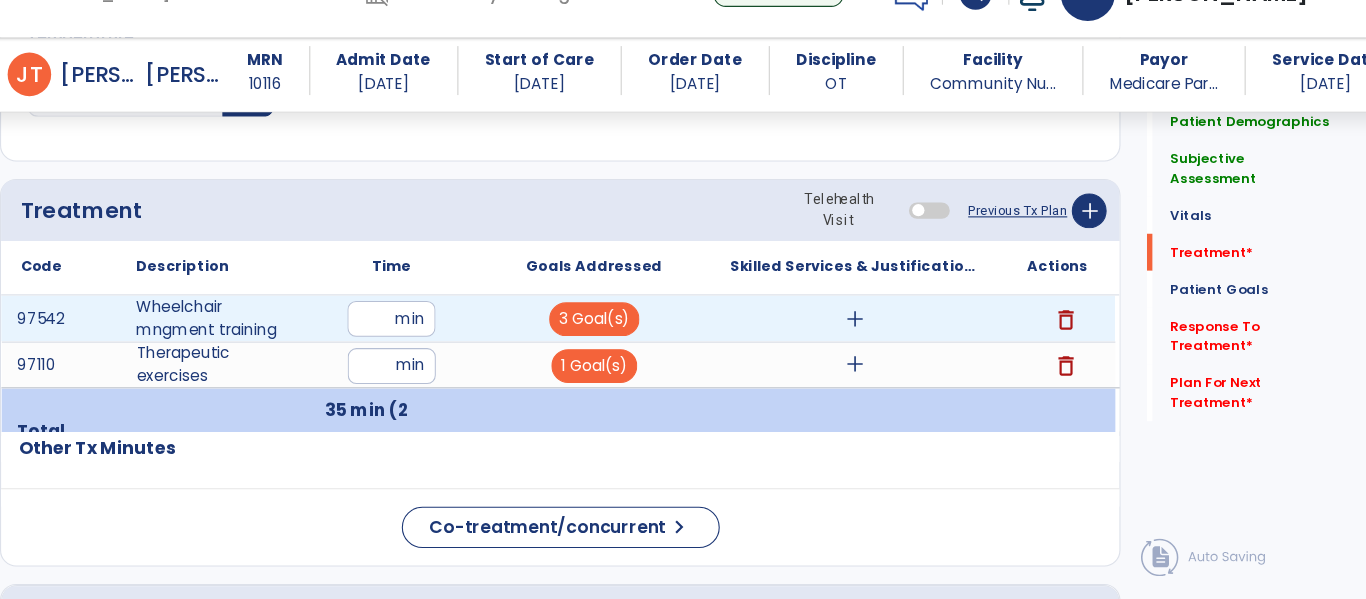 click on "add" at bounding box center [896, 341] 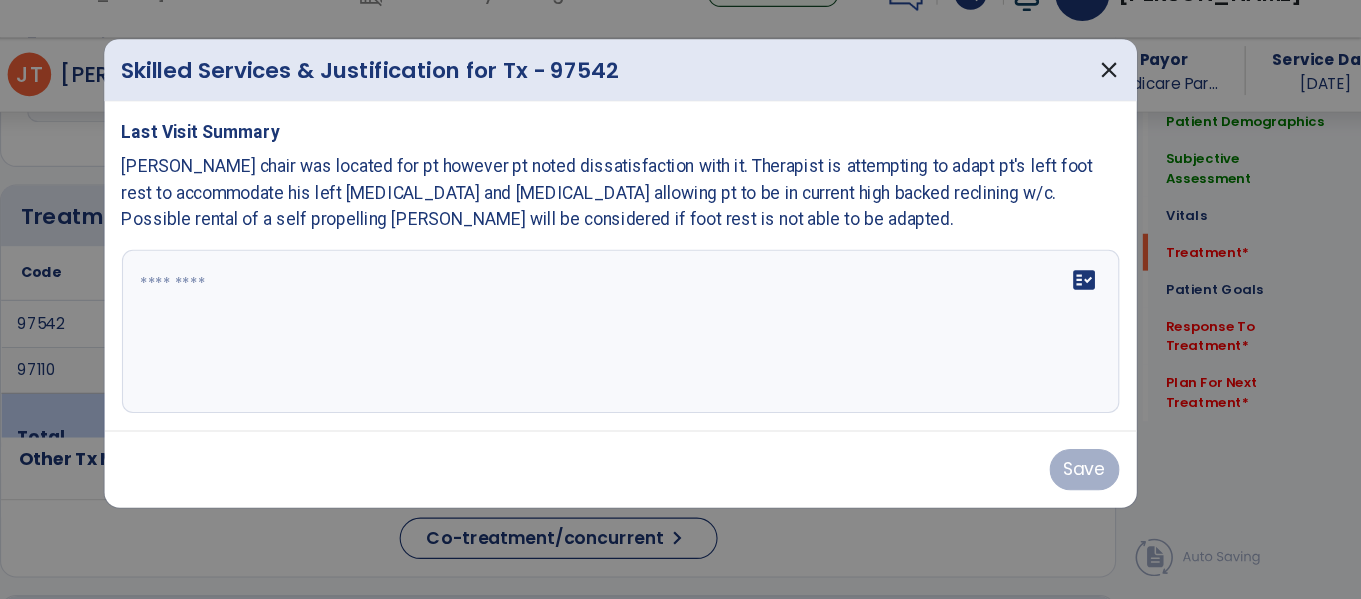 scroll, scrollTop: 1156, scrollLeft: 0, axis: vertical 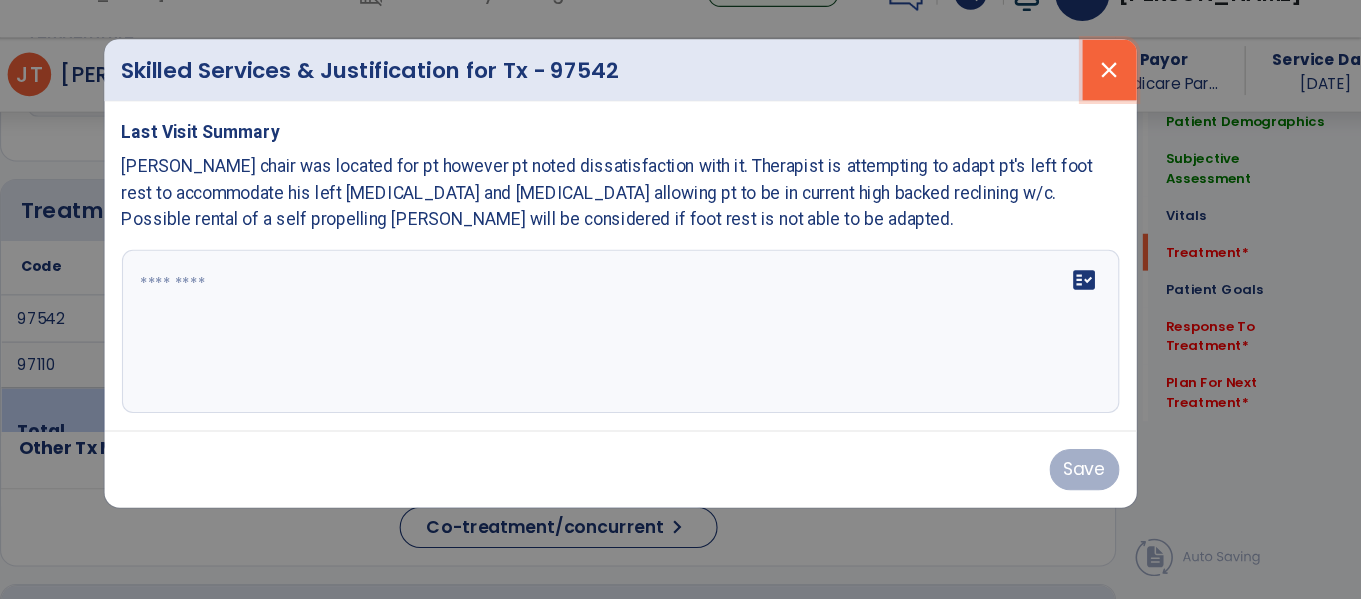 click on "close" at bounding box center (1130, 113) 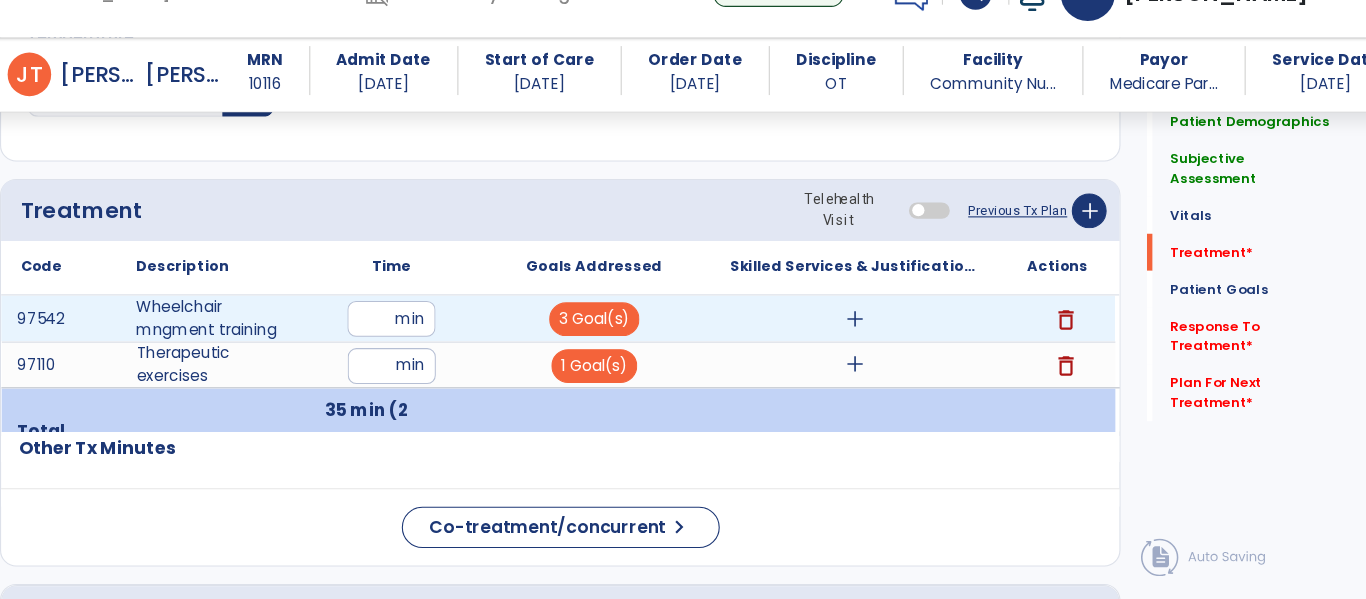 click on "**" at bounding box center [470, 341] 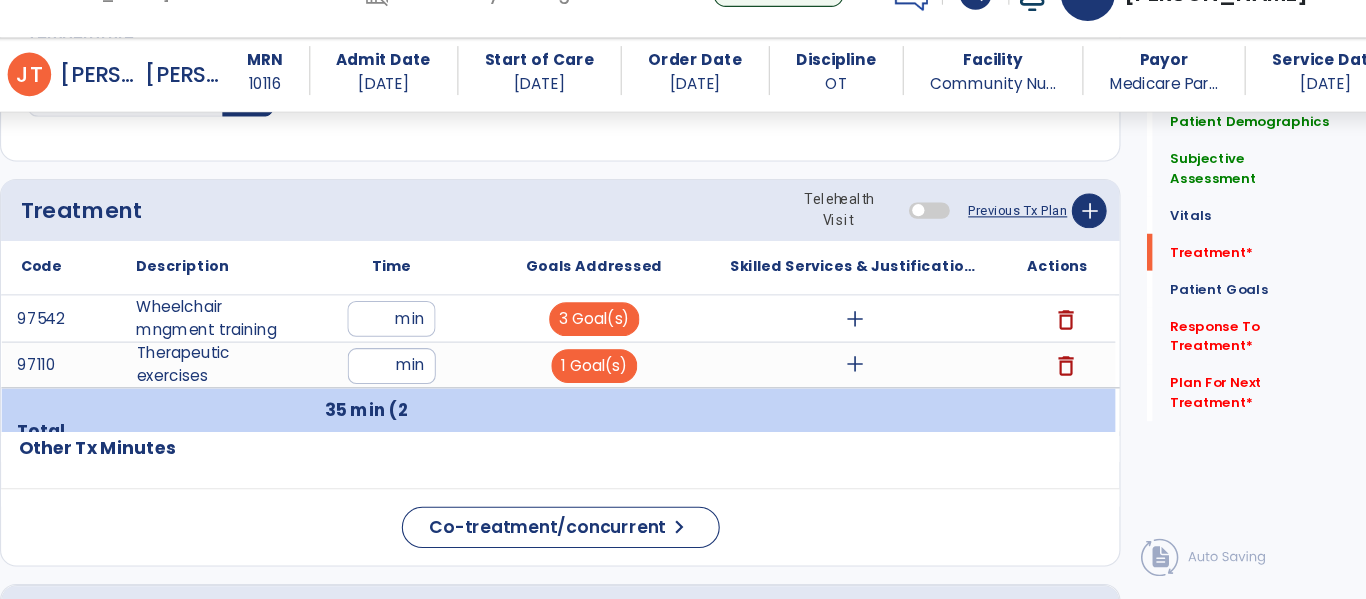 type on "**" 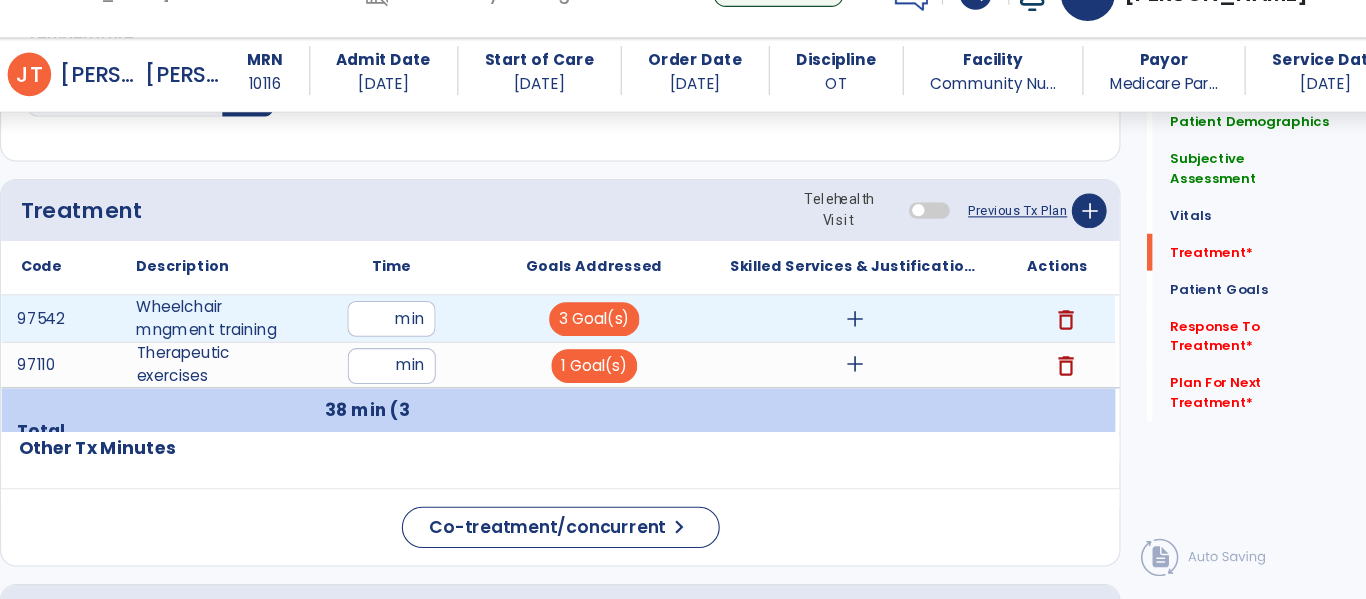click on "add" at bounding box center [896, 341] 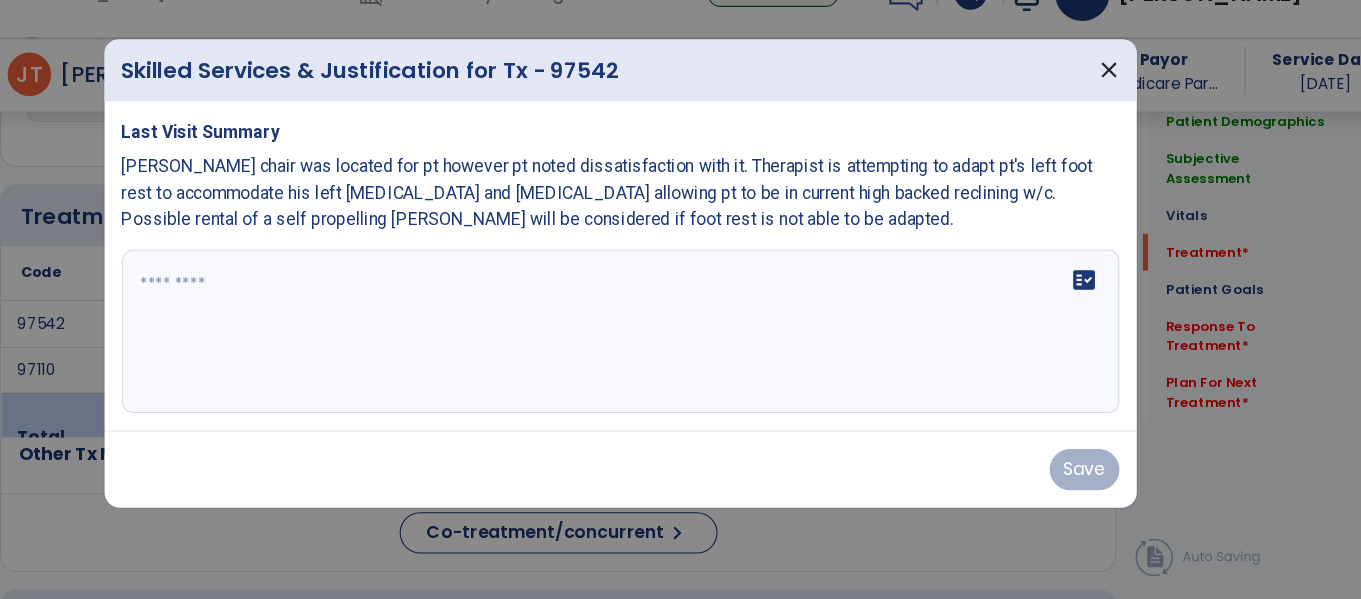 scroll, scrollTop: 1156, scrollLeft: 0, axis: vertical 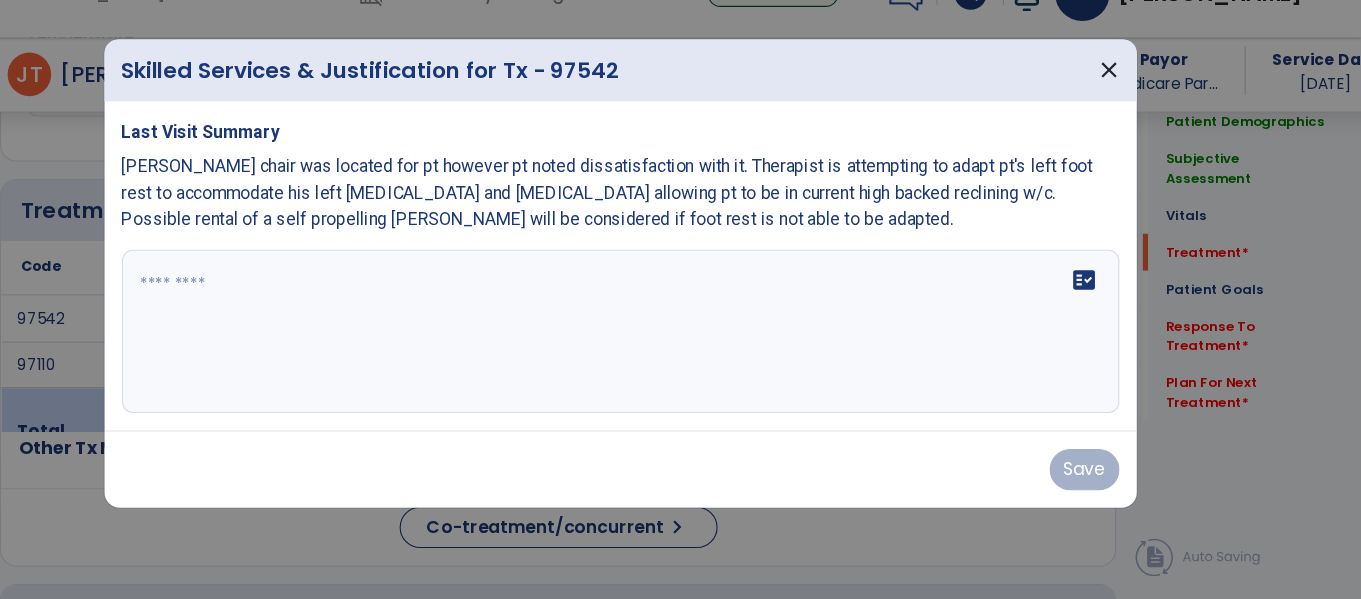 click at bounding box center (681, 353) 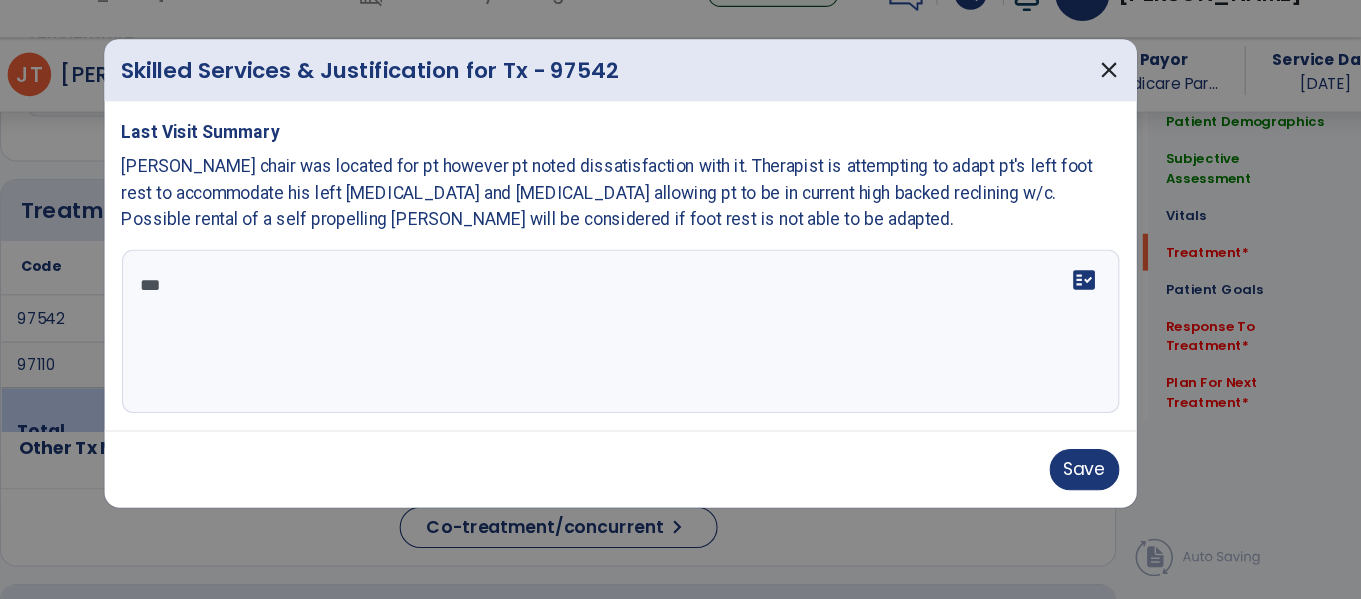 scroll, scrollTop: 0, scrollLeft: 0, axis: both 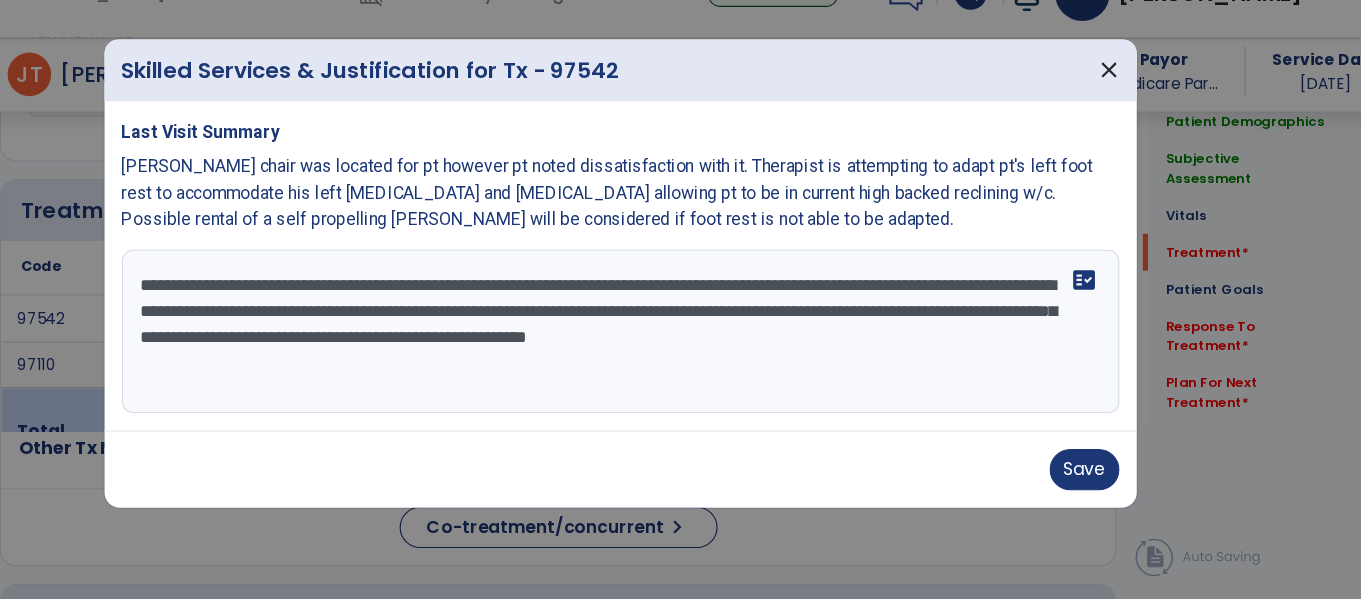 click on "**********" at bounding box center [681, 353] 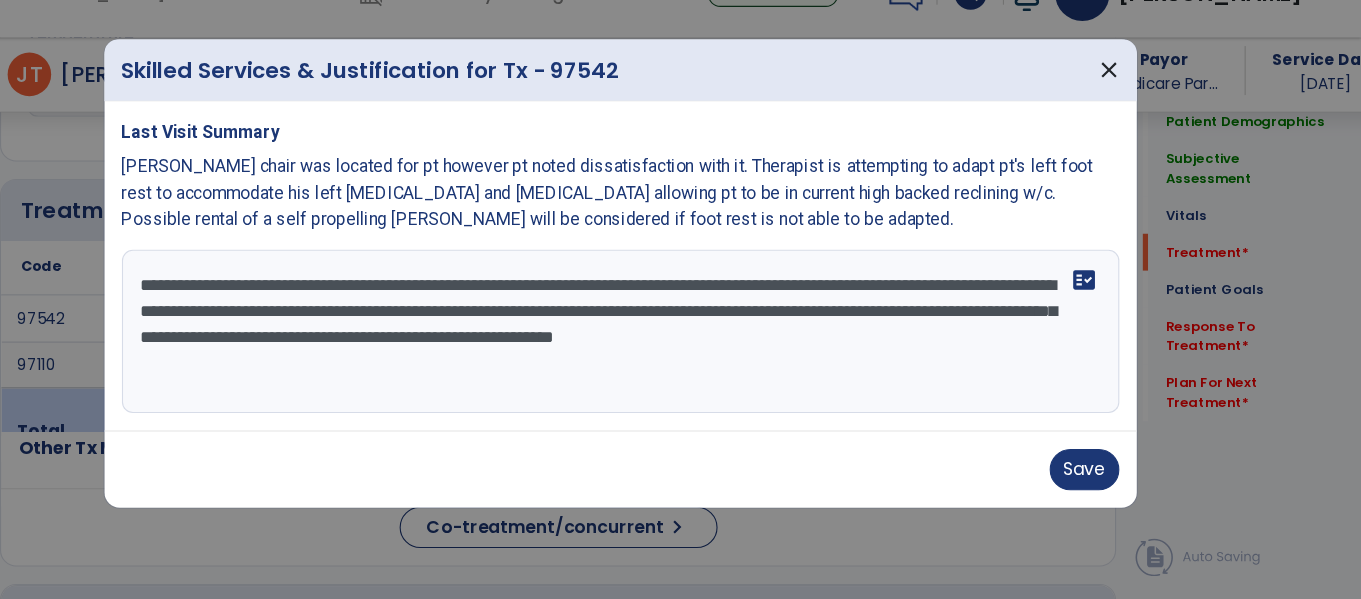 click on "**********" at bounding box center [681, 353] 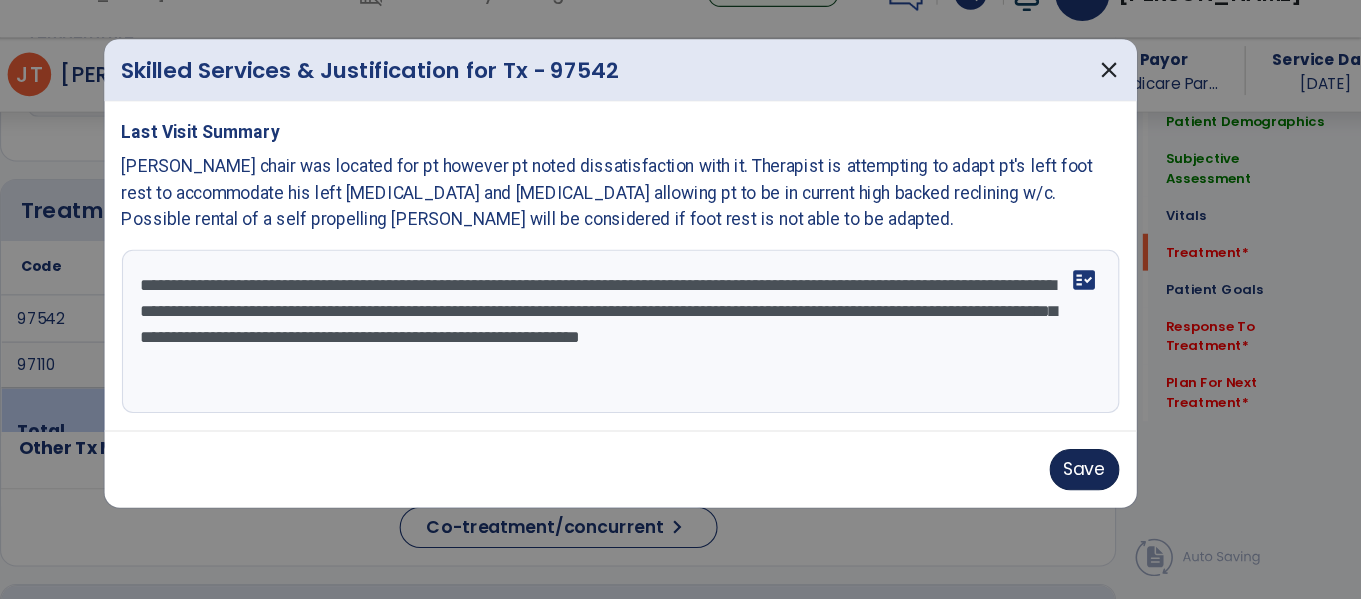 type on "**********" 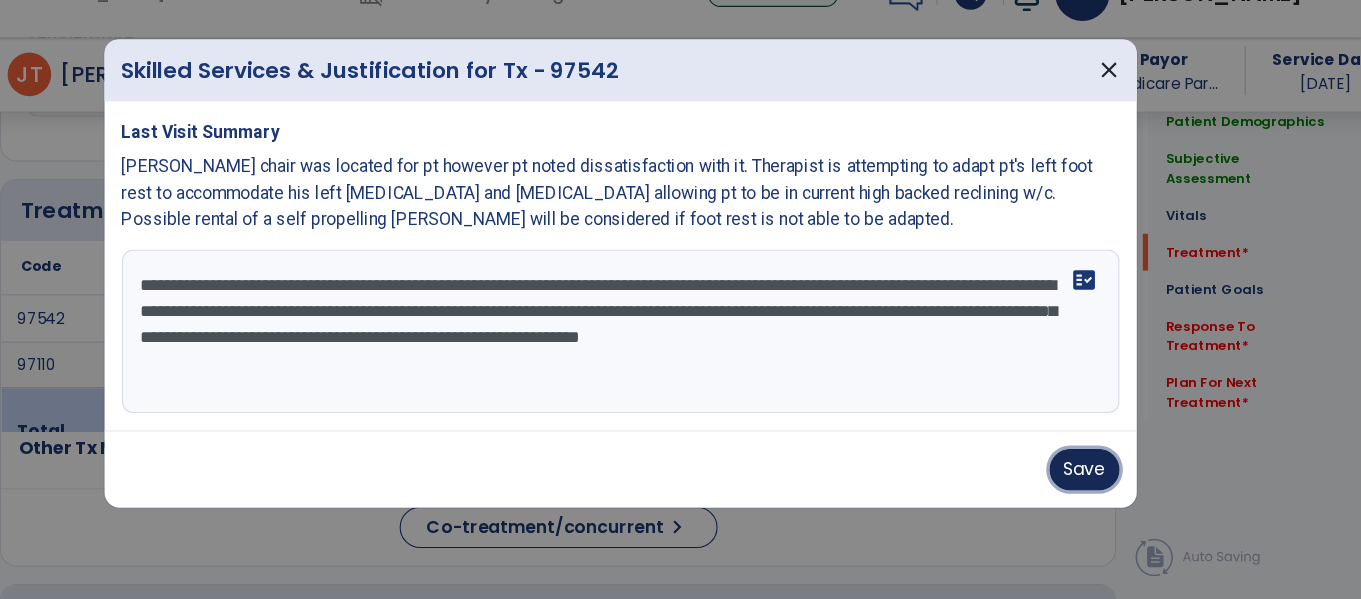click on "Save" at bounding box center (1107, 480) 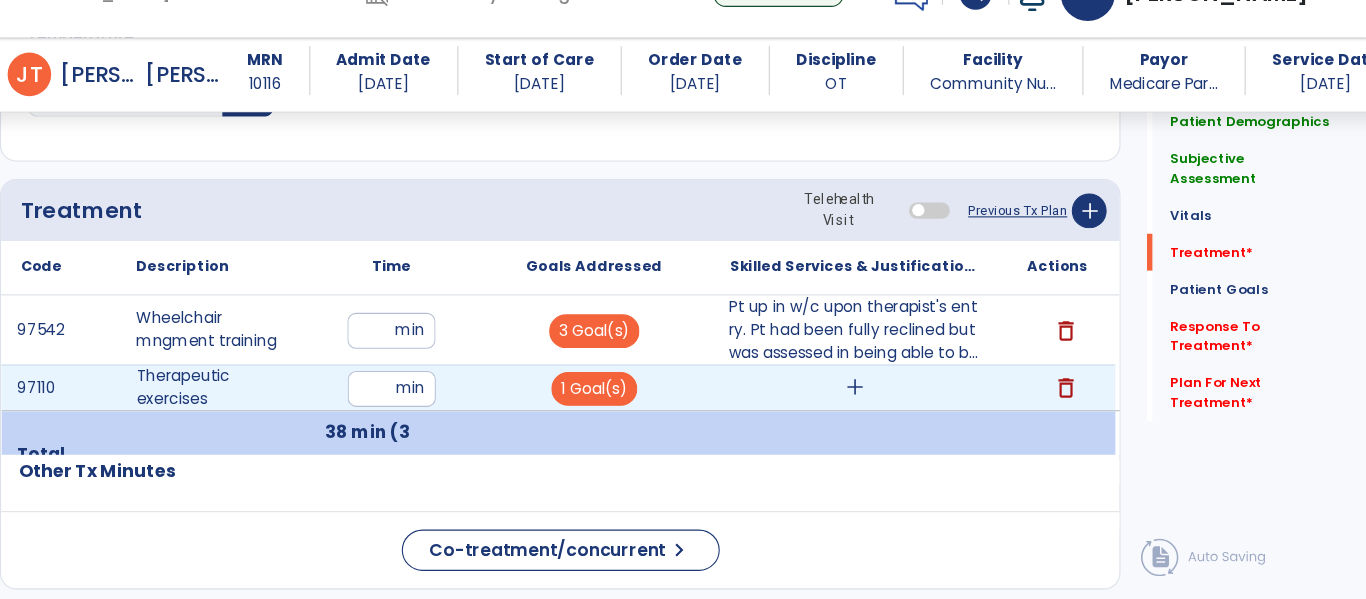 click on "add" at bounding box center (896, 404) 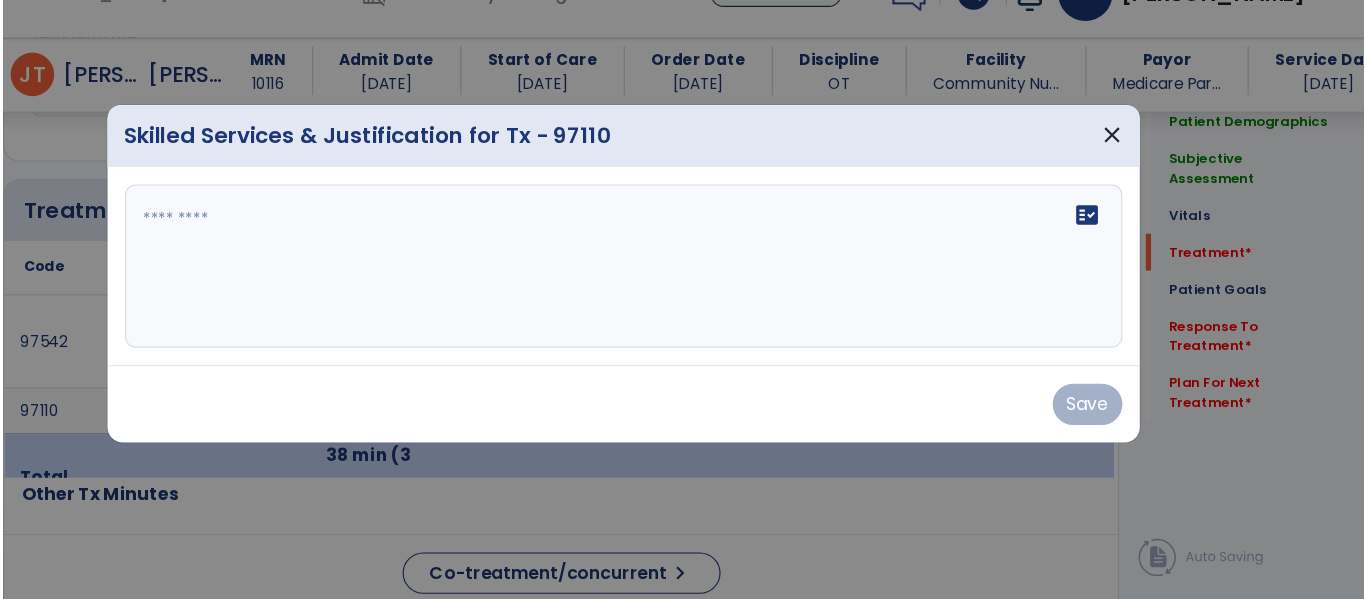 scroll, scrollTop: 1156, scrollLeft: 0, axis: vertical 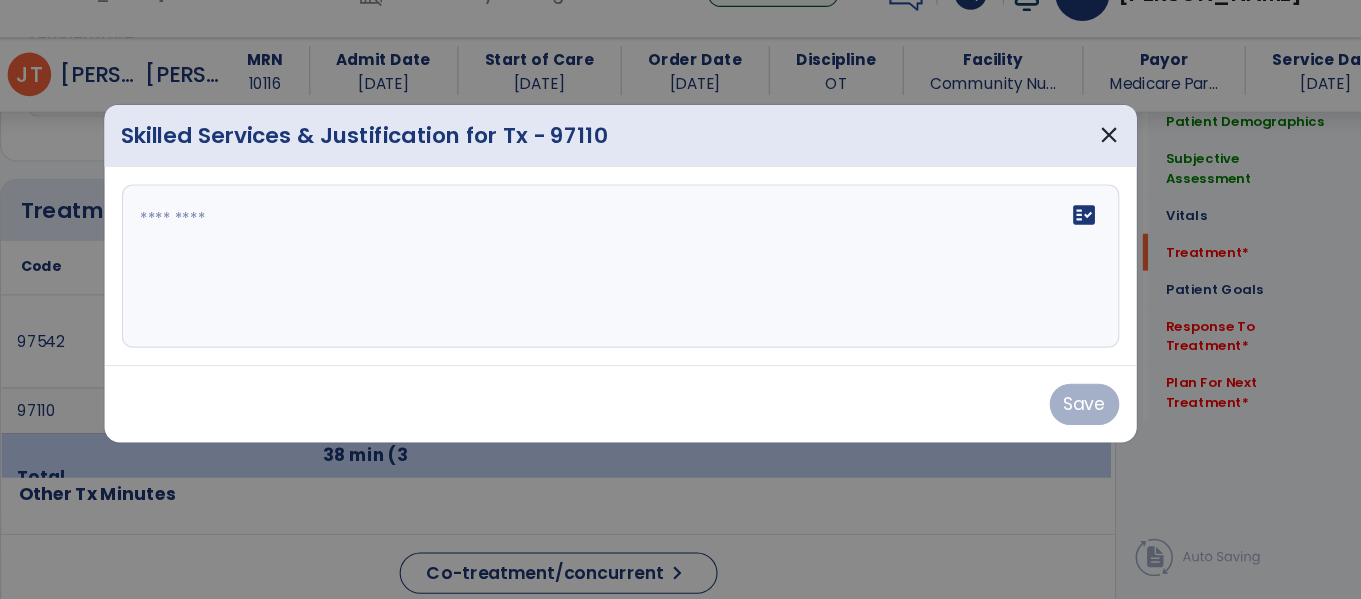 click on "fact_check" at bounding box center (681, 293) 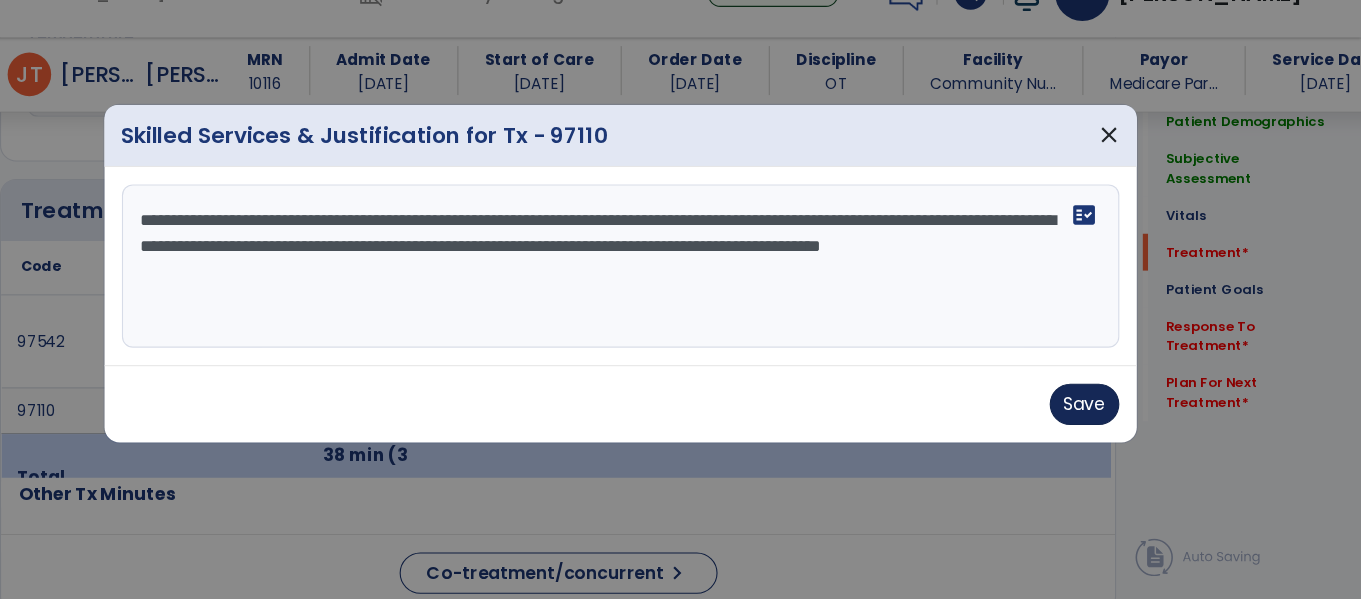 type on "**********" 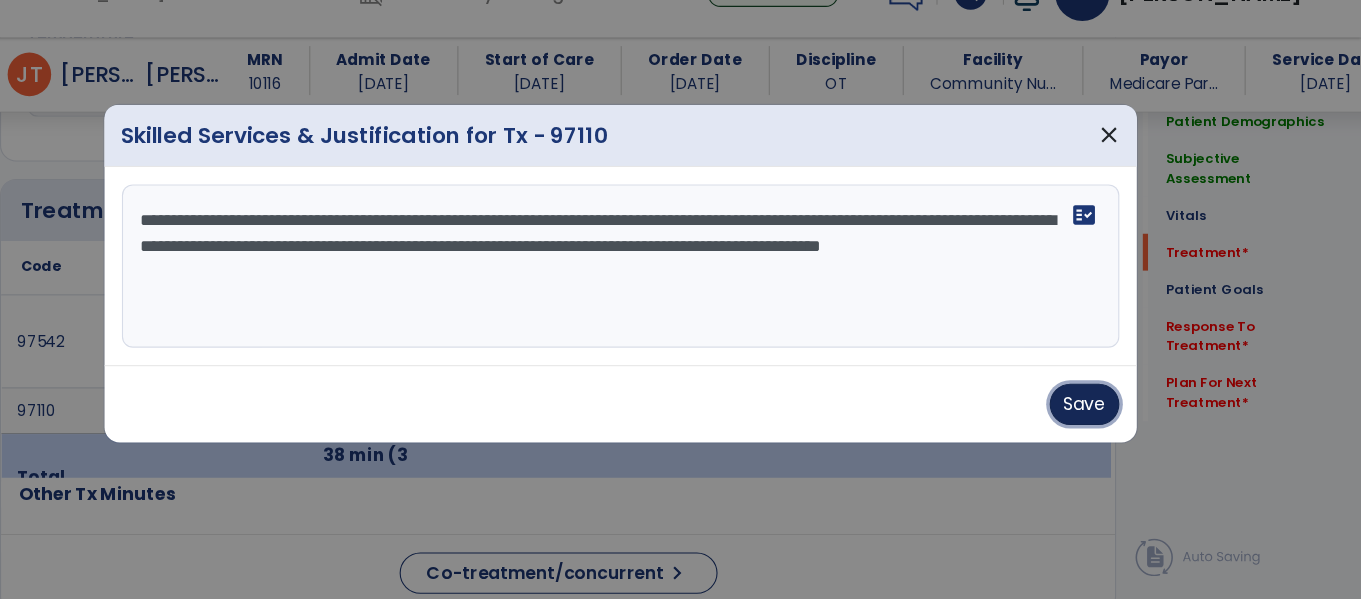 click on "Save" at bounding box center [1107, 420] 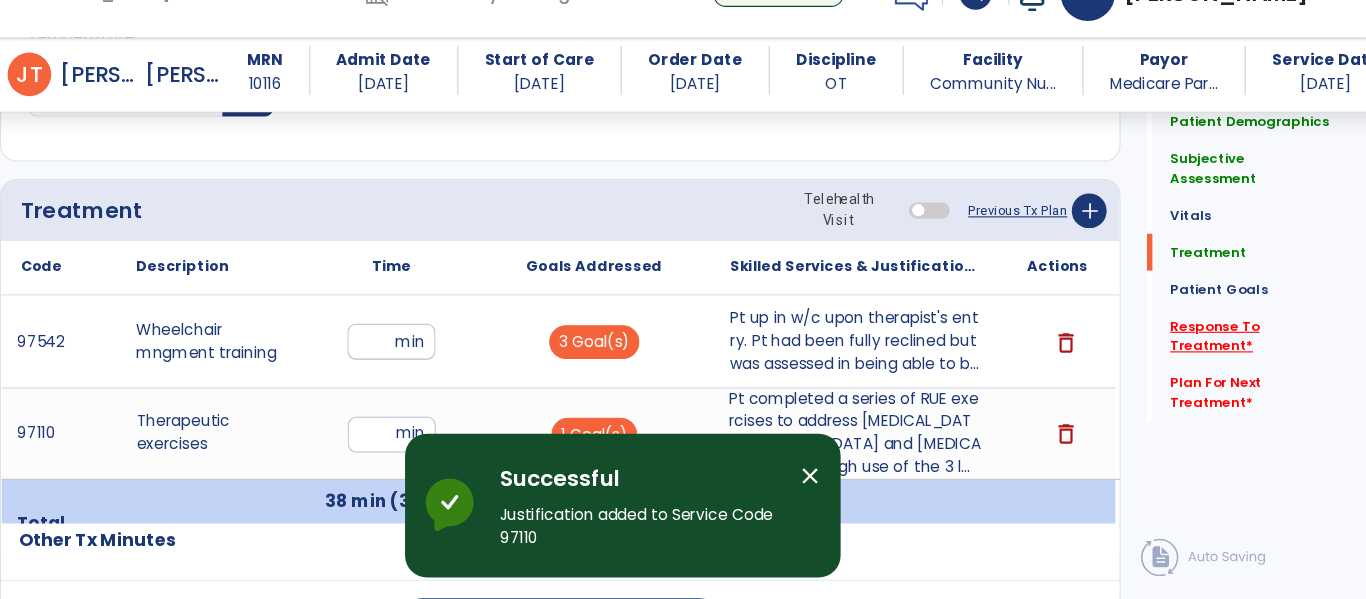 click on "Response To Treatment   *" 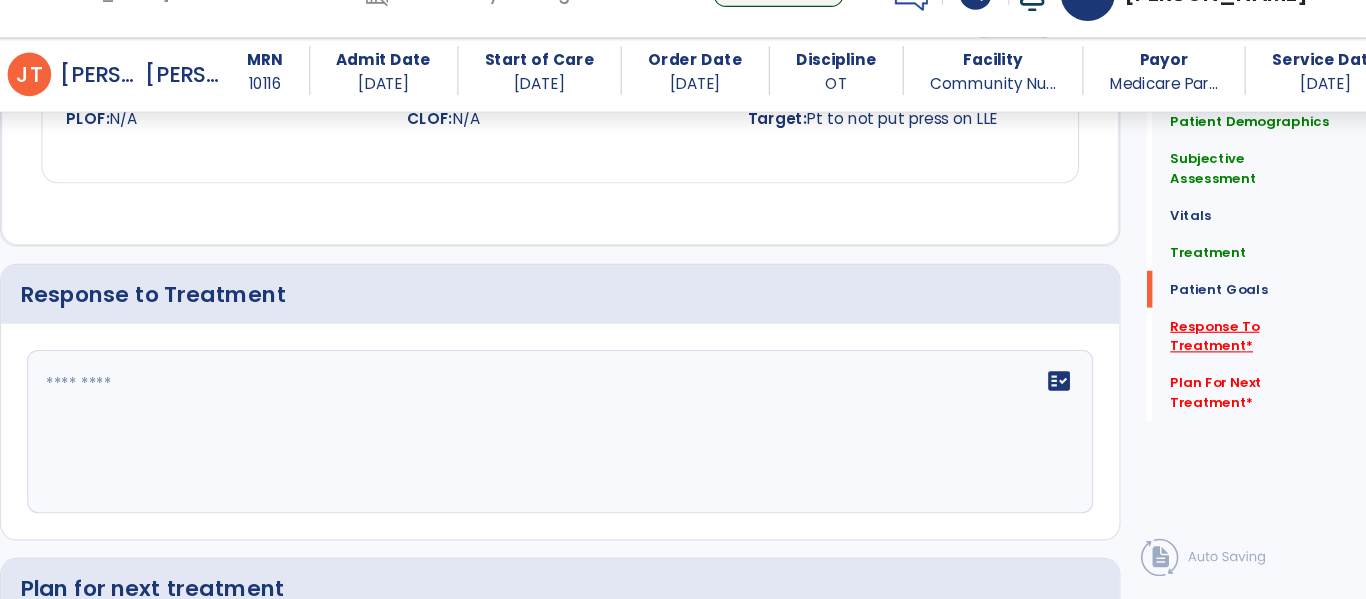 scroll, scrollTop: 2324, scrollLeft: 0, axis: vertical 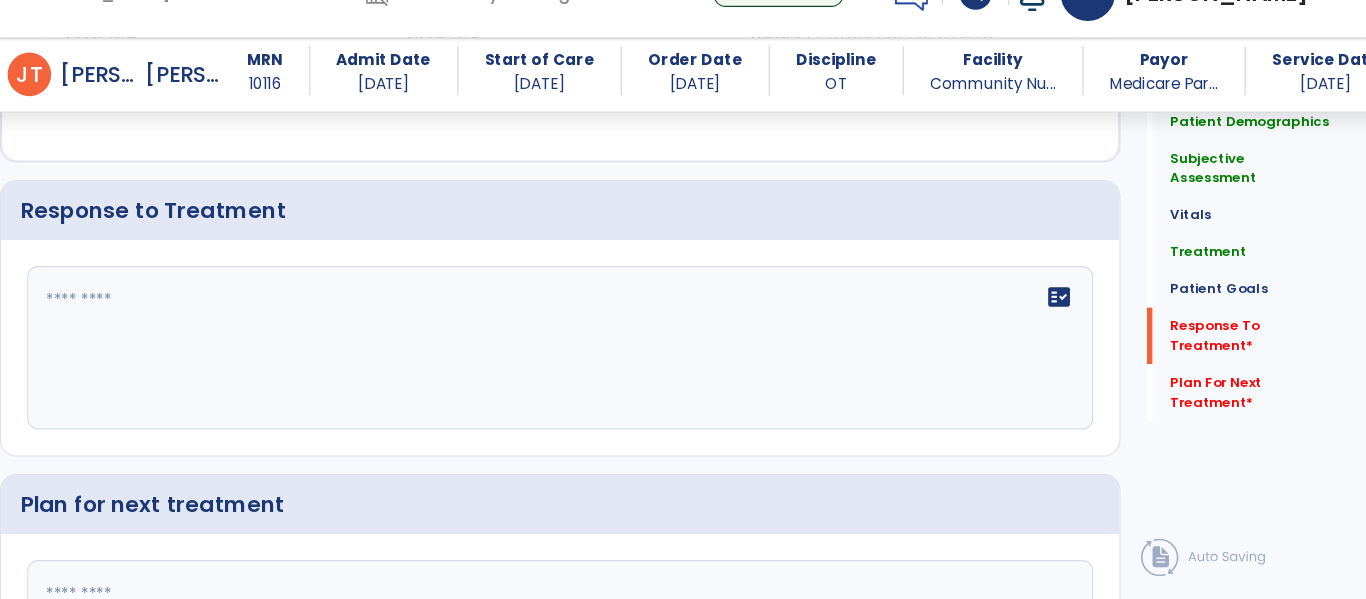 click 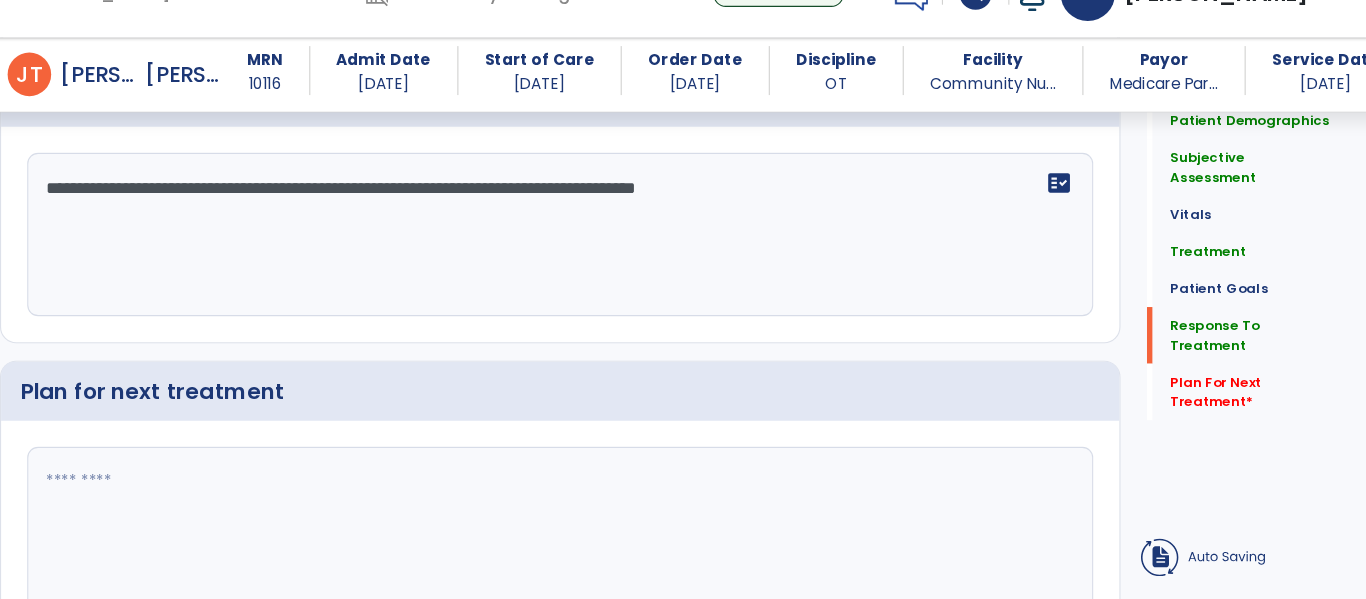 scroll, scrollTop: 2252, scrollLeft: 0, axis: vertical 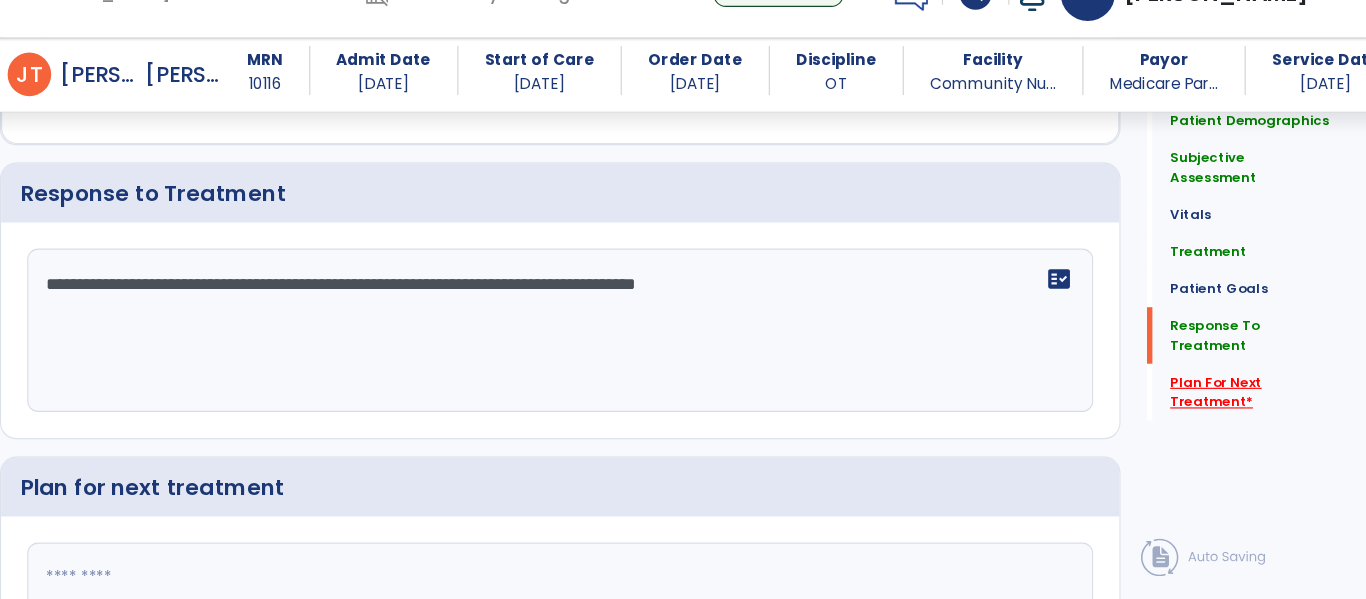 type on "**********" 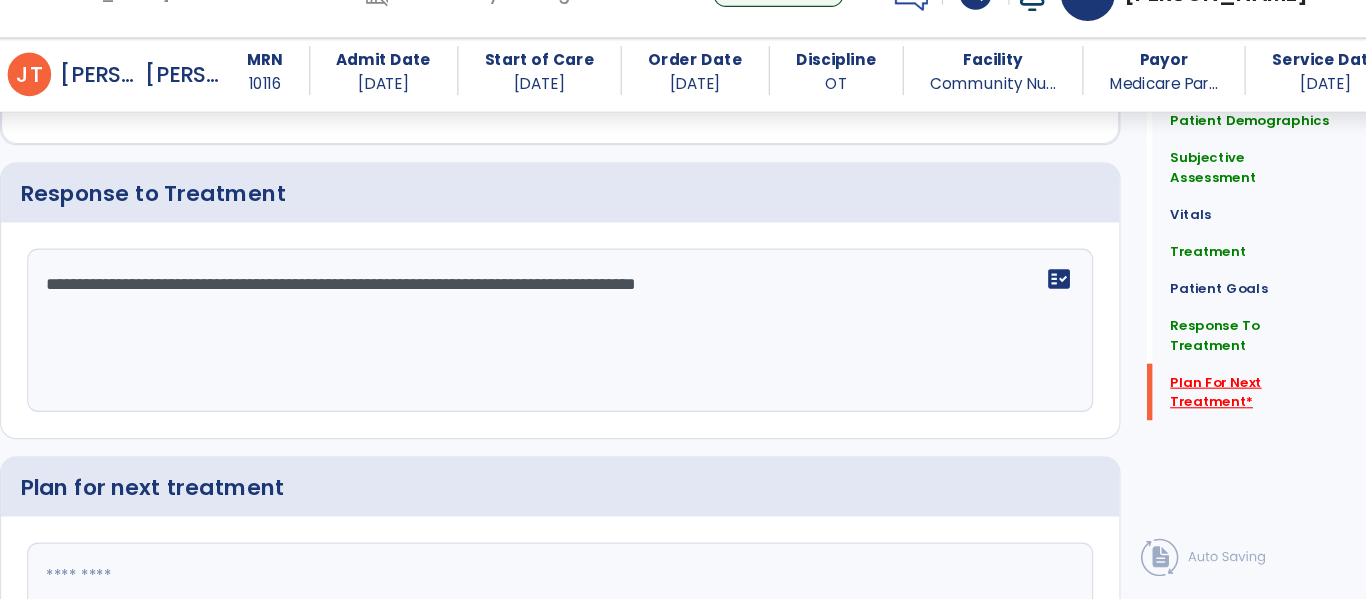scroll, scrollTop: 2529, scrollLeft: 0, axis: vertical 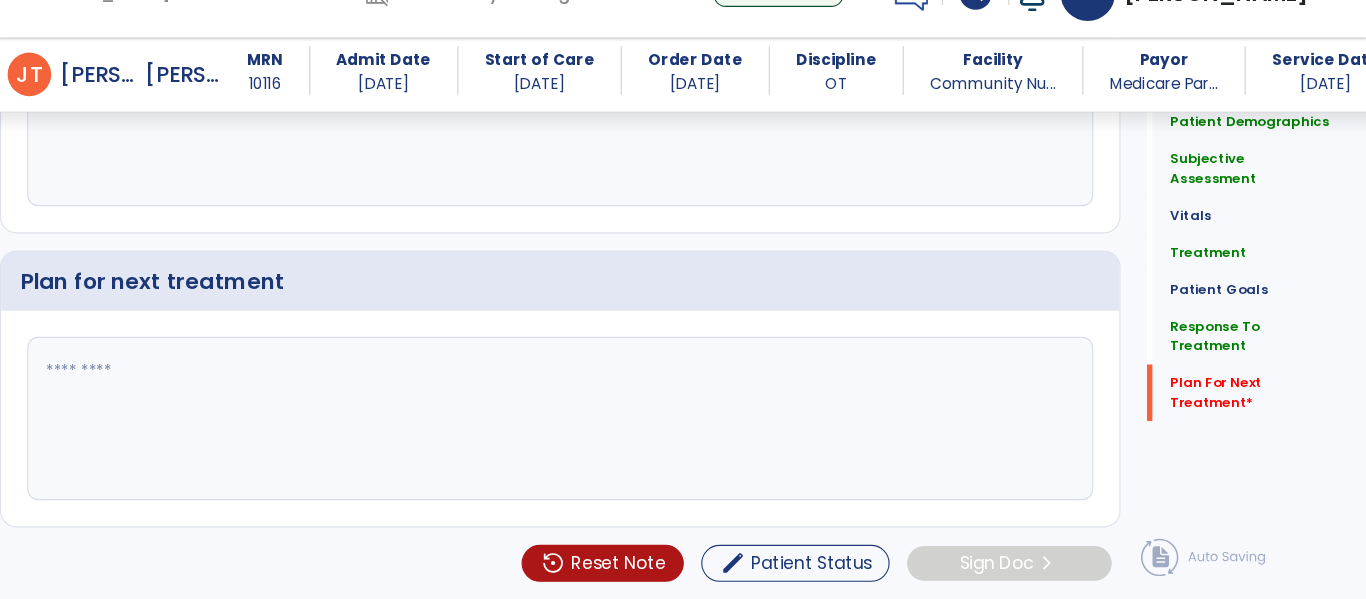 click 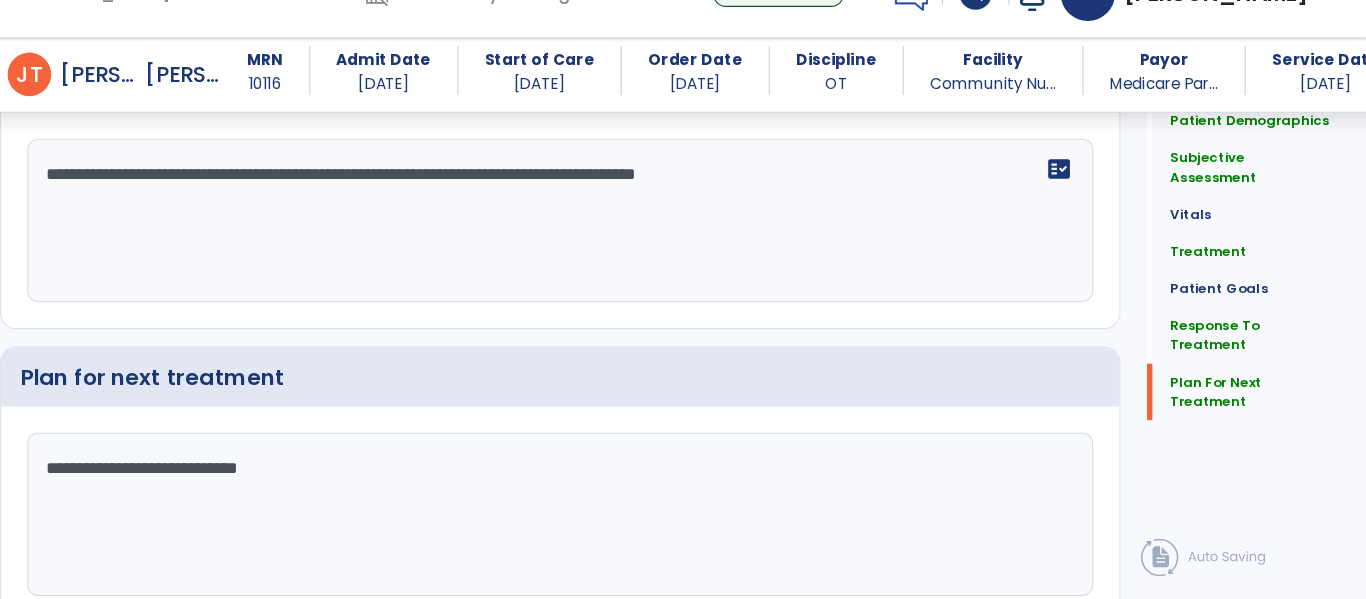 scroll, scrollTop: 2529, scrollLeft: 0, axis: vertical 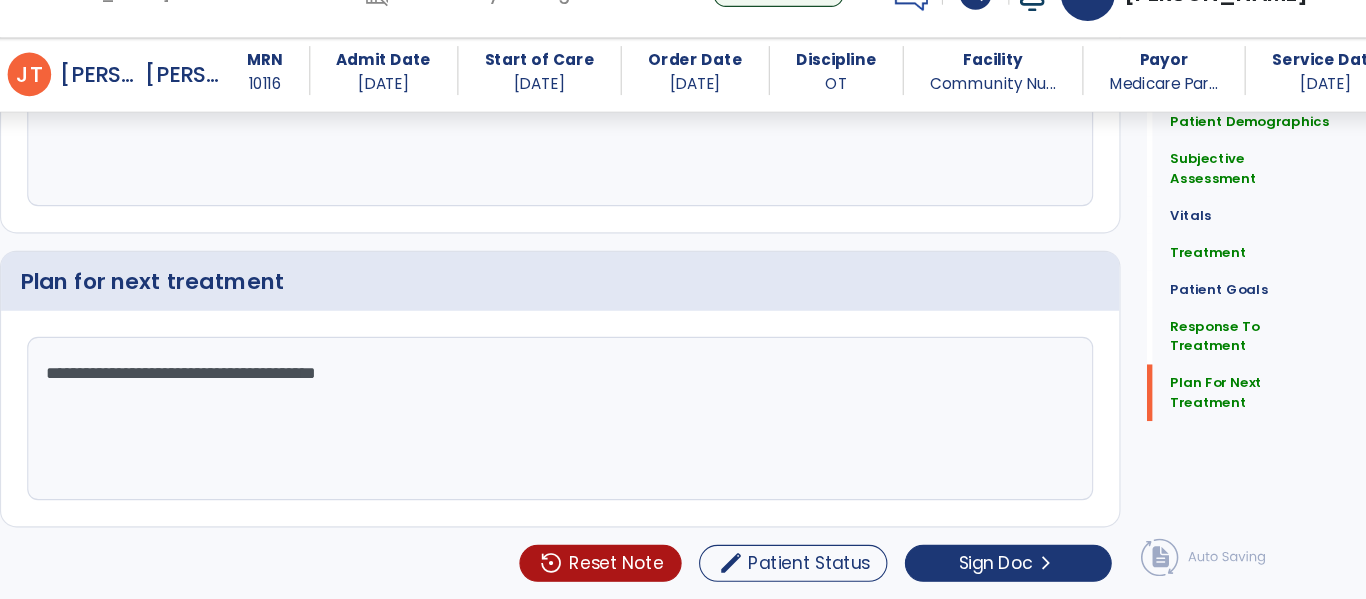type on "**********" 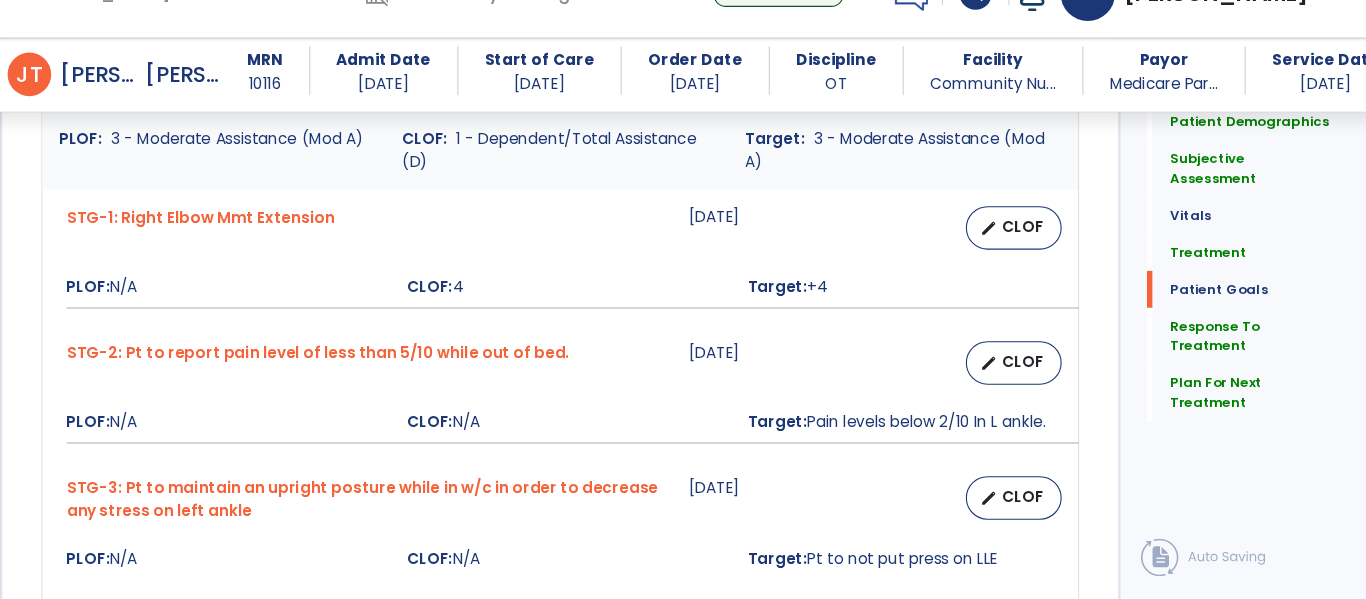 scroll, scrollTop: 1926, scrollLeft: 0, axis: vertical 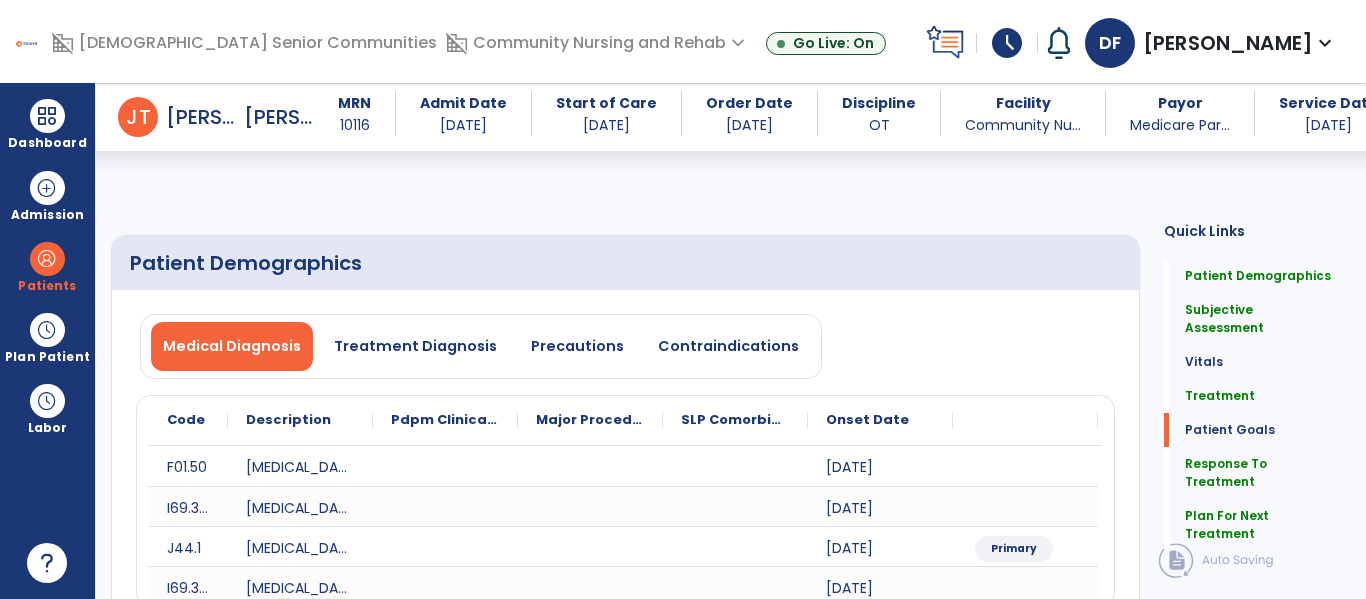 select on "*" 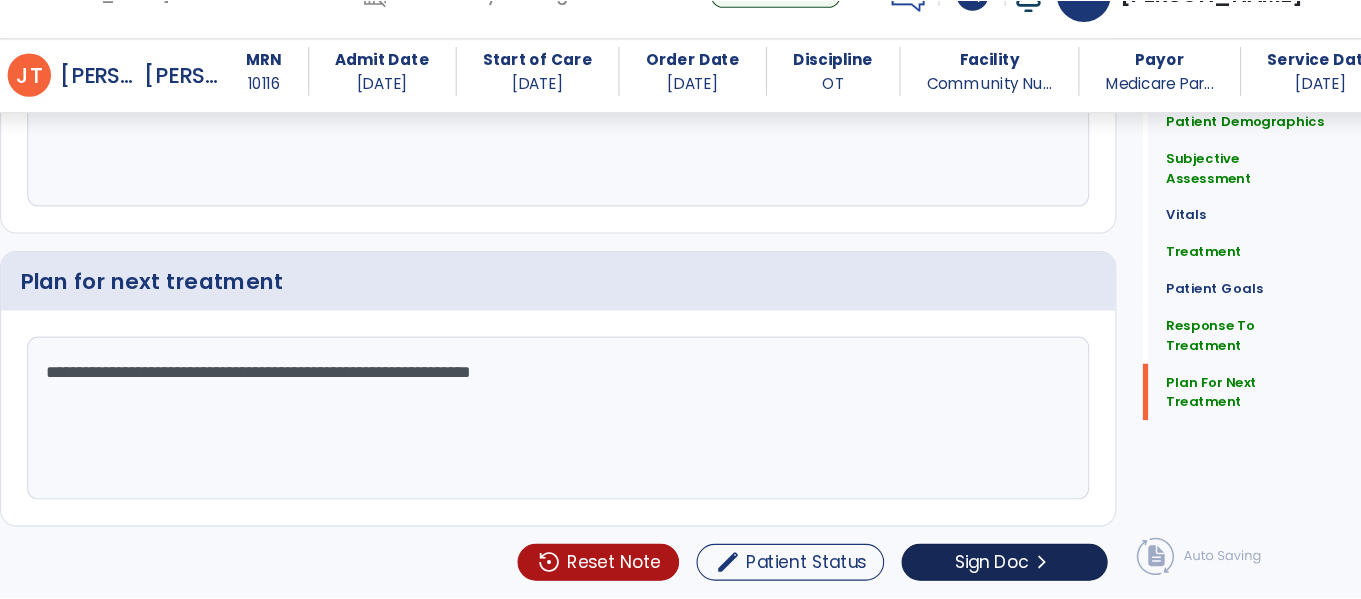 scroll, scrollTop: 2441, scrollLeft: 0, axis: vertical 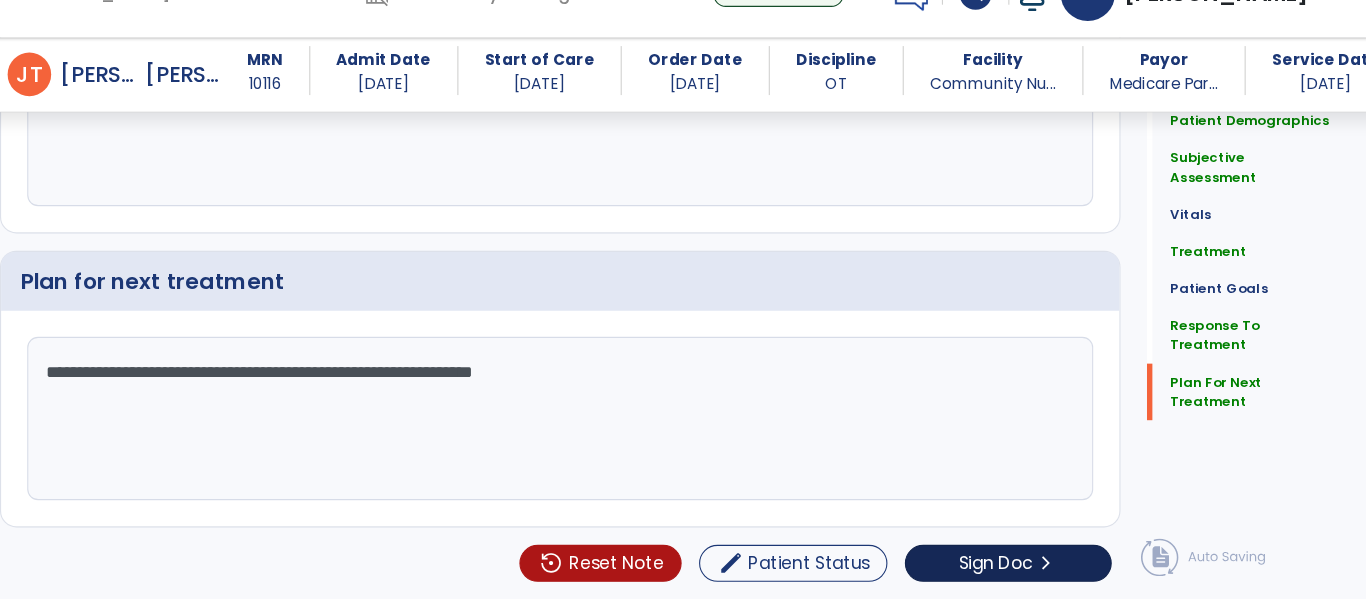 type on "**********" 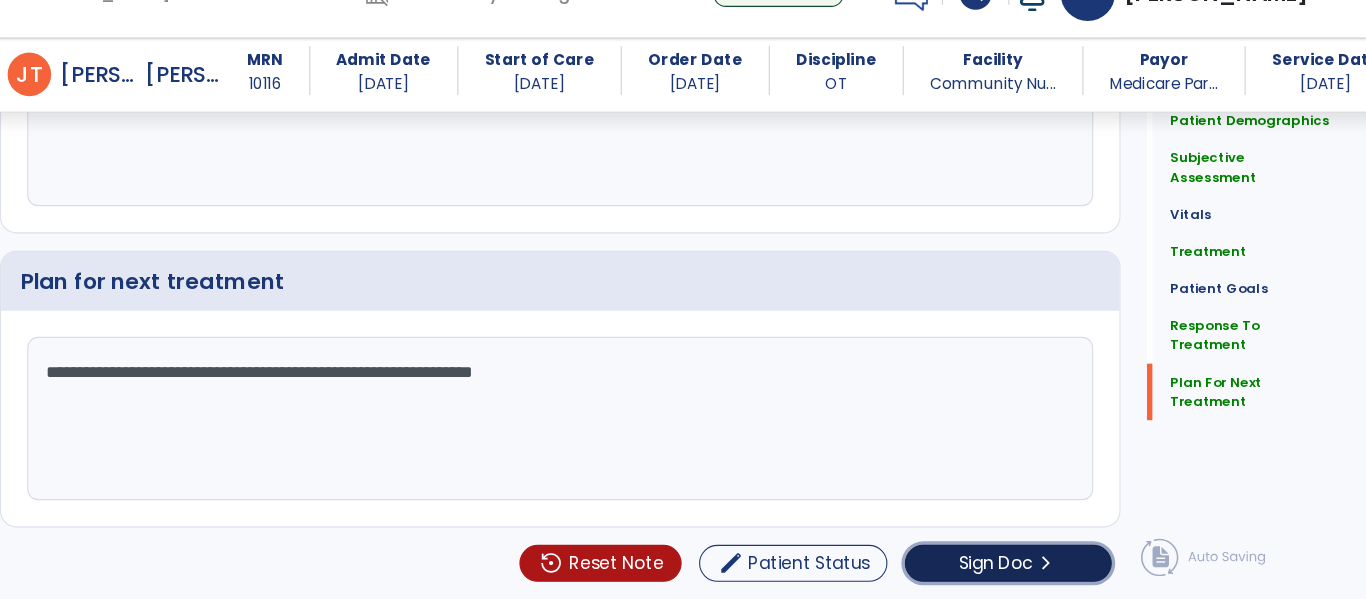click on "Sign Doc" 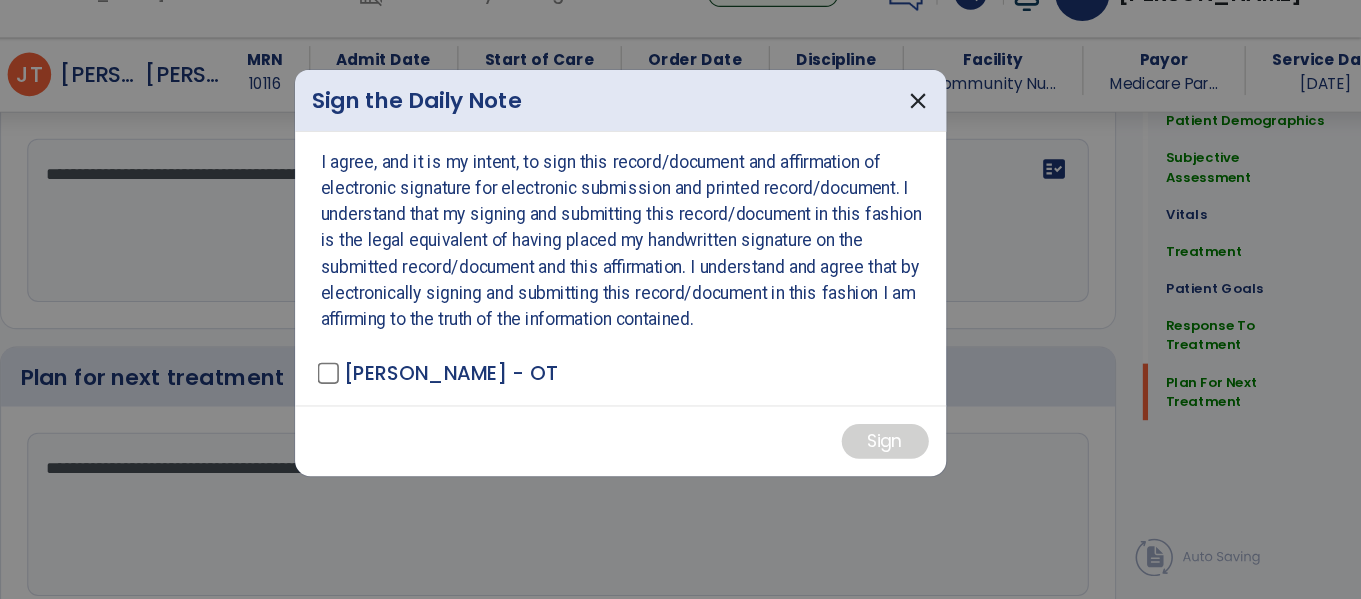 scroll, scrollTop: 2529, scrollLeft: 0, axis: vertical 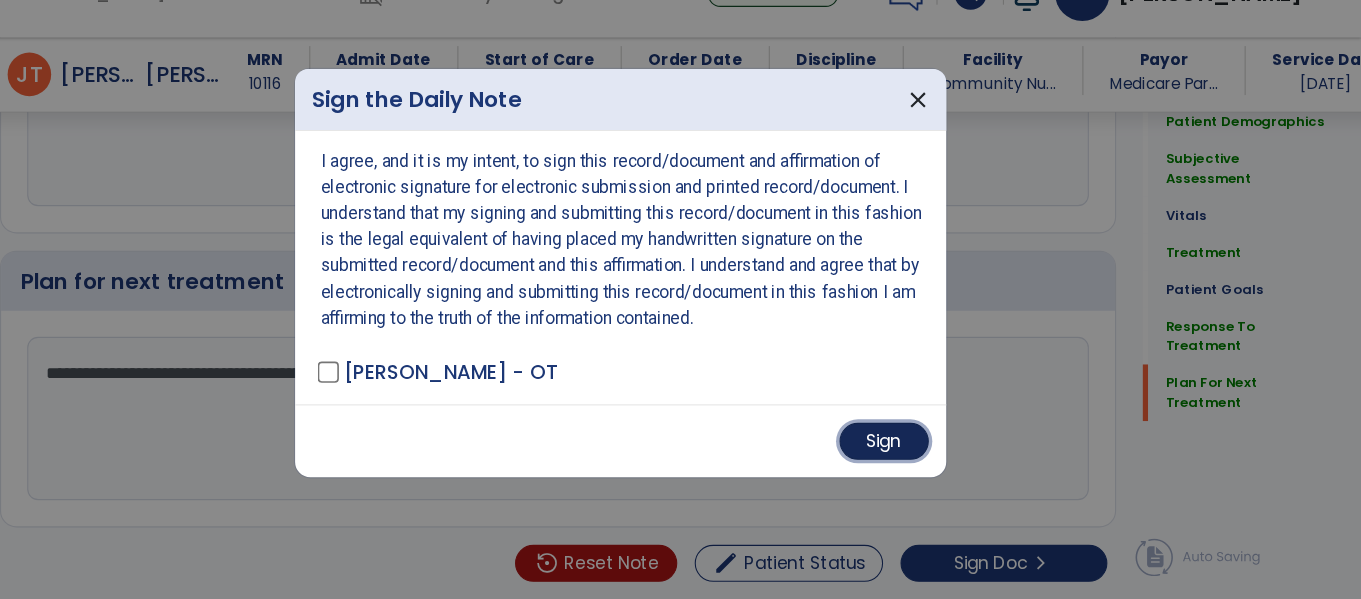 click on "Sign" at bounding box center (923, 454) 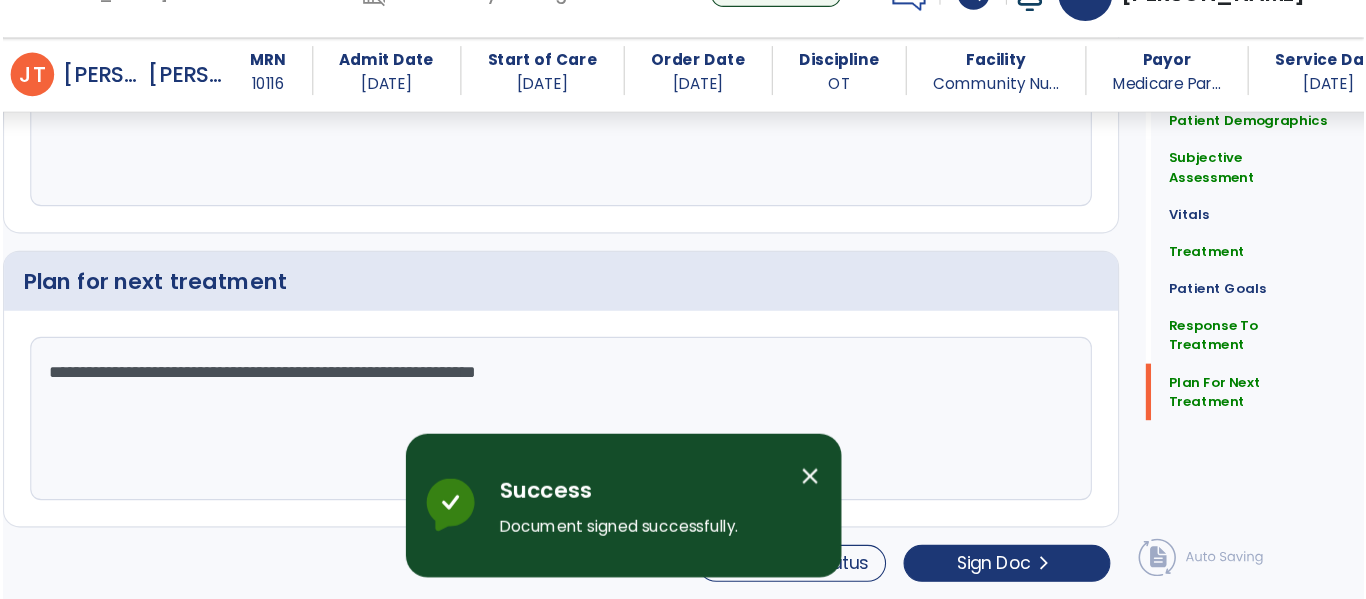 scroll, scrollTop: 0, scrollLeft: 0, axis: both 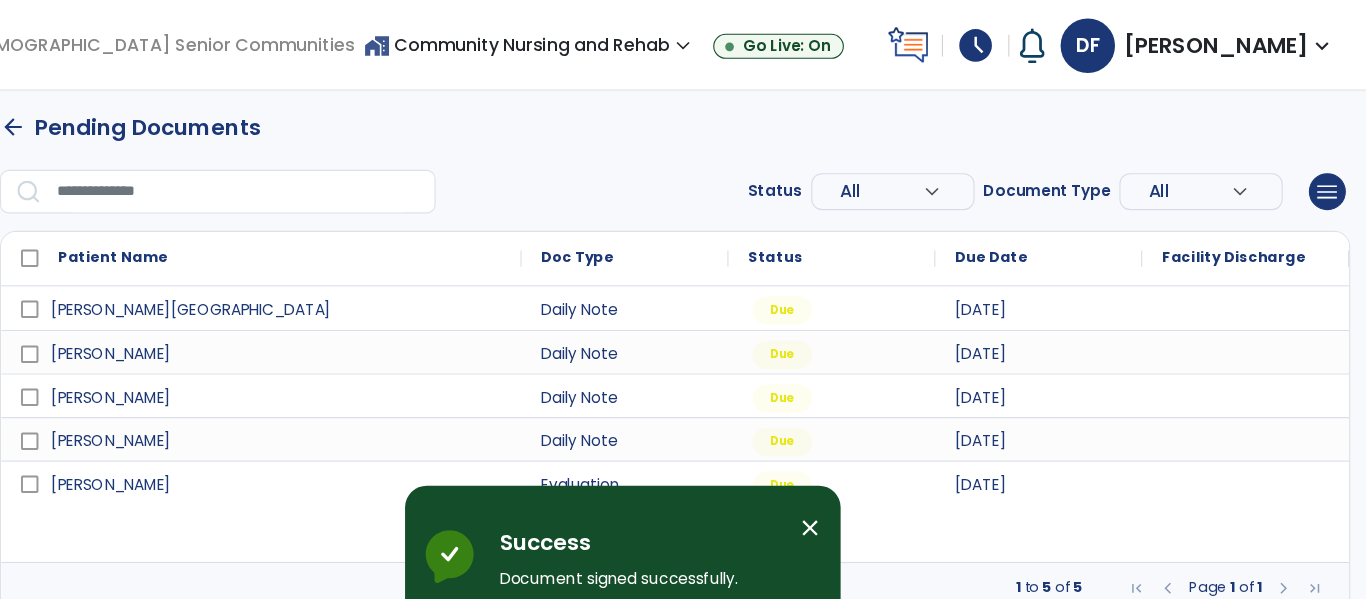 click on "close" at bounding box center [855, 486] 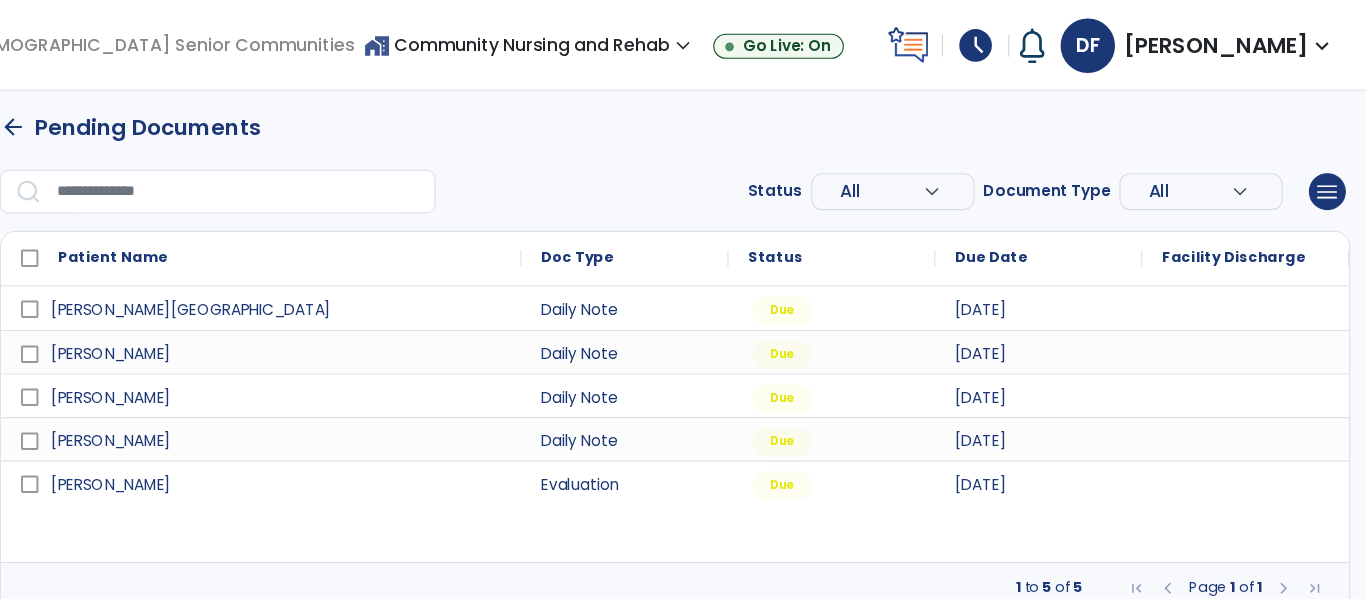 click on "arrow_back" at bounding box center [123, 118] 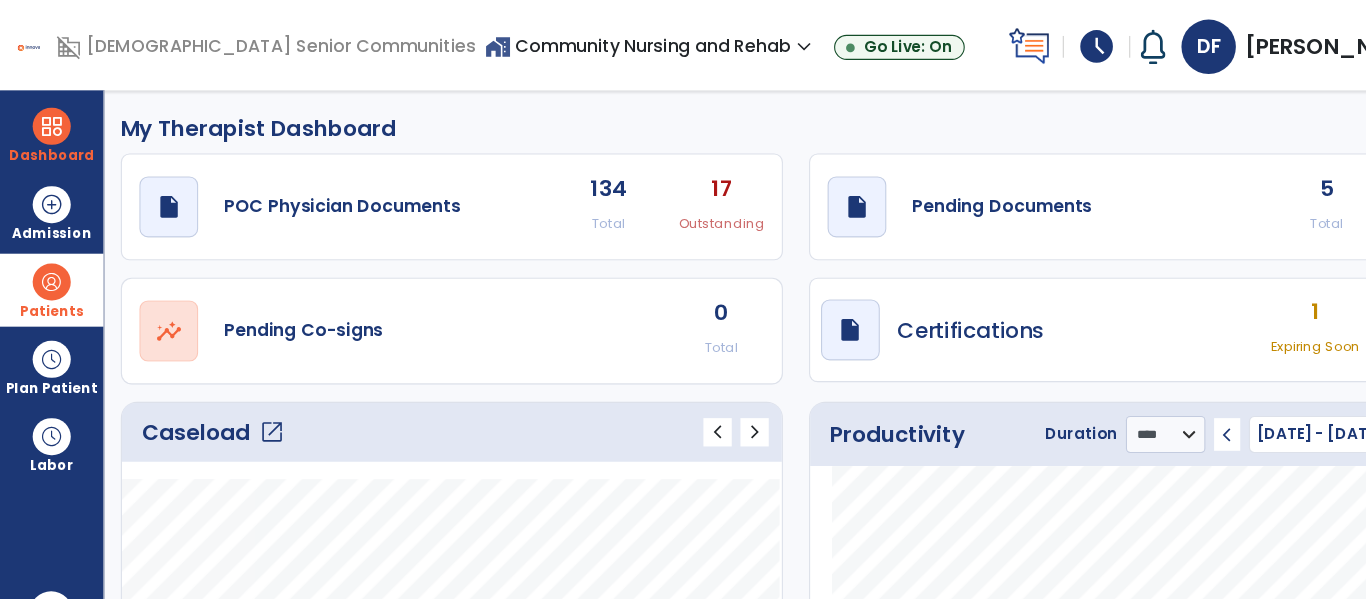 click at bounding box center [47, 259] 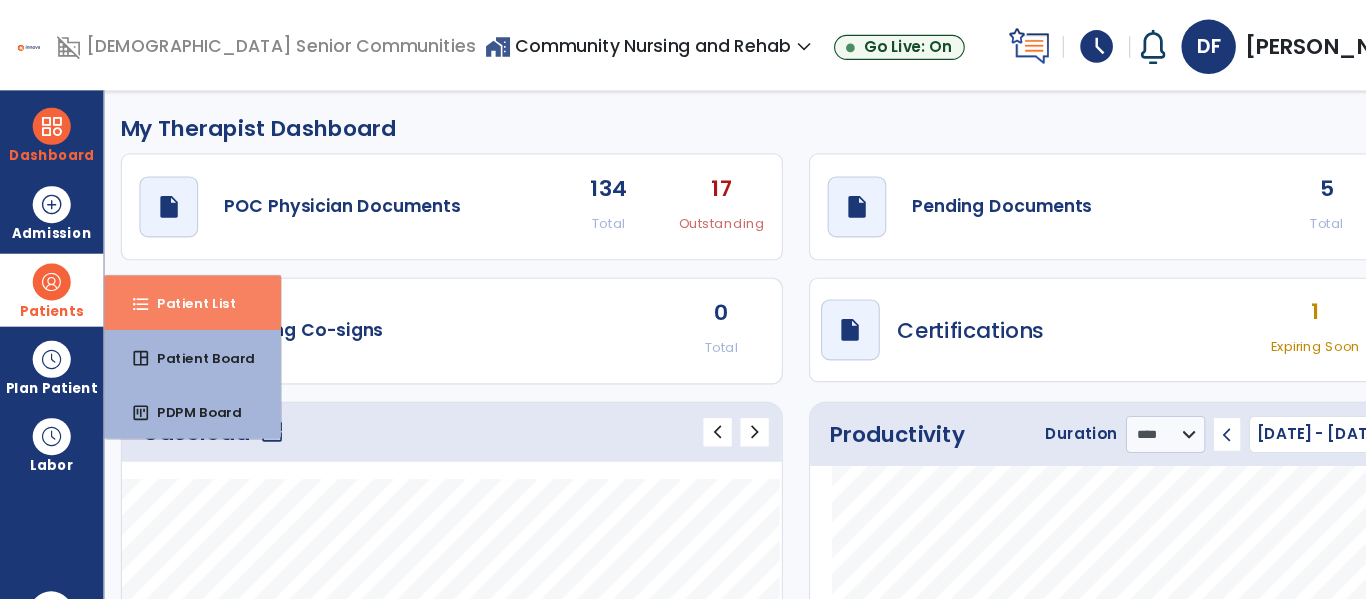 click on "format_list_bulleted" at bounding box center [129, 279] 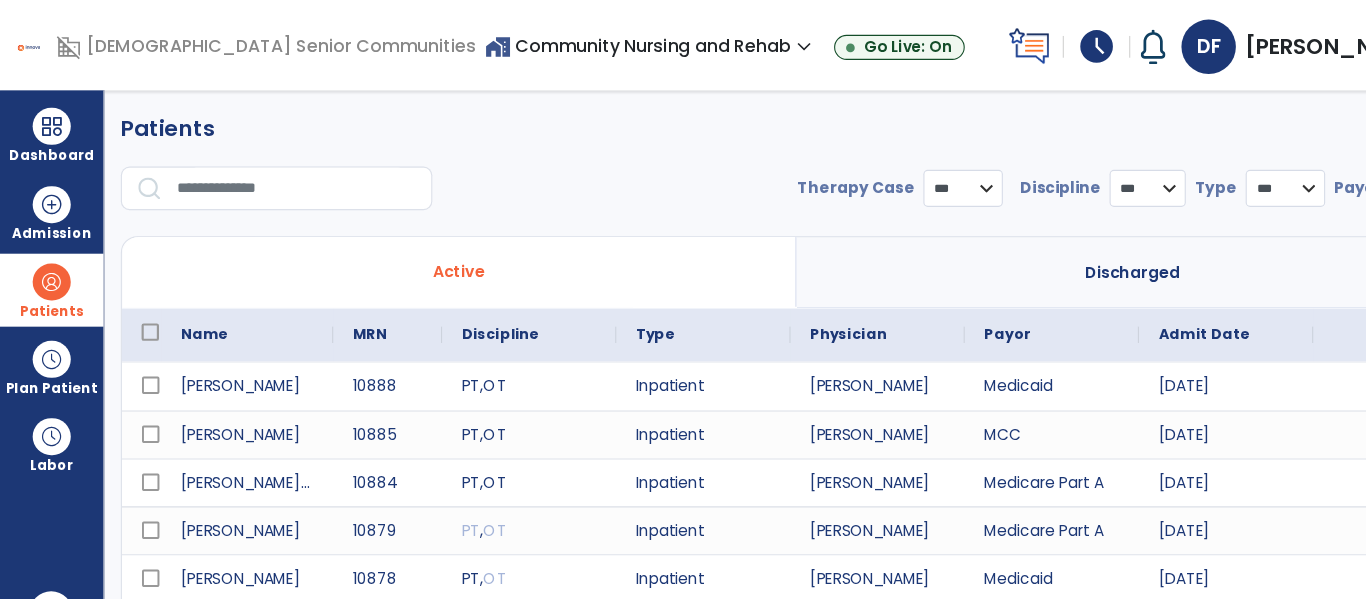 select on "***" 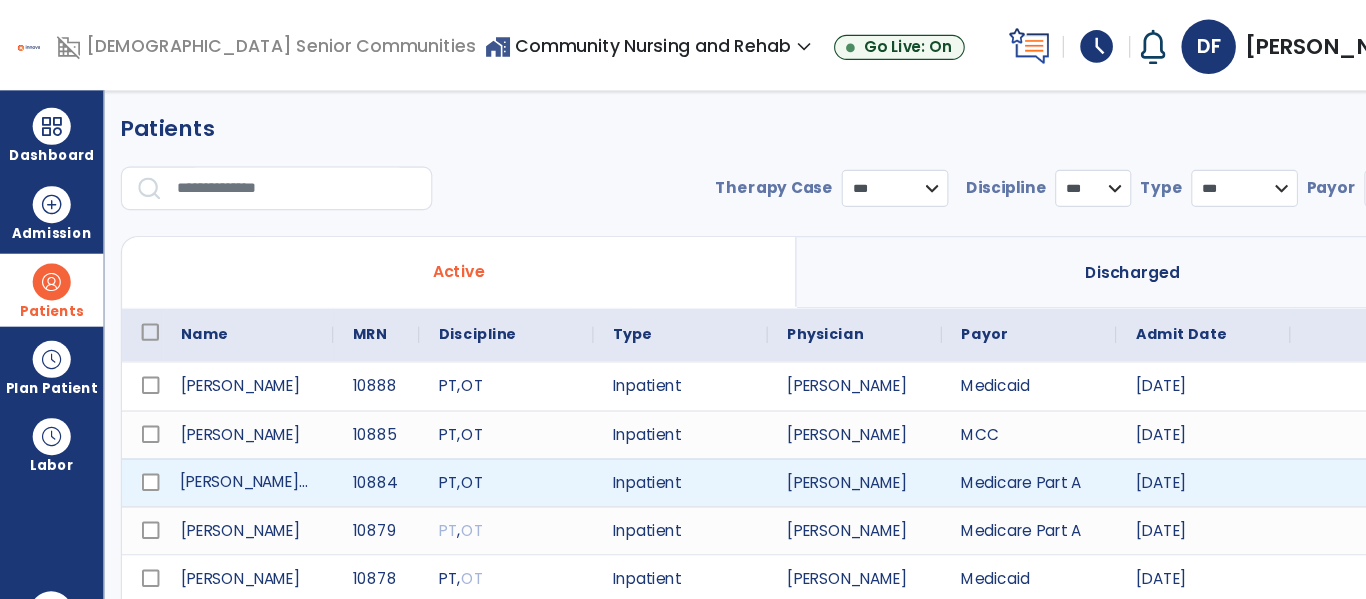 click on "[PERSON_NAME][GEOGRAPHIC_DATA]" at bounding box center (227, 443) 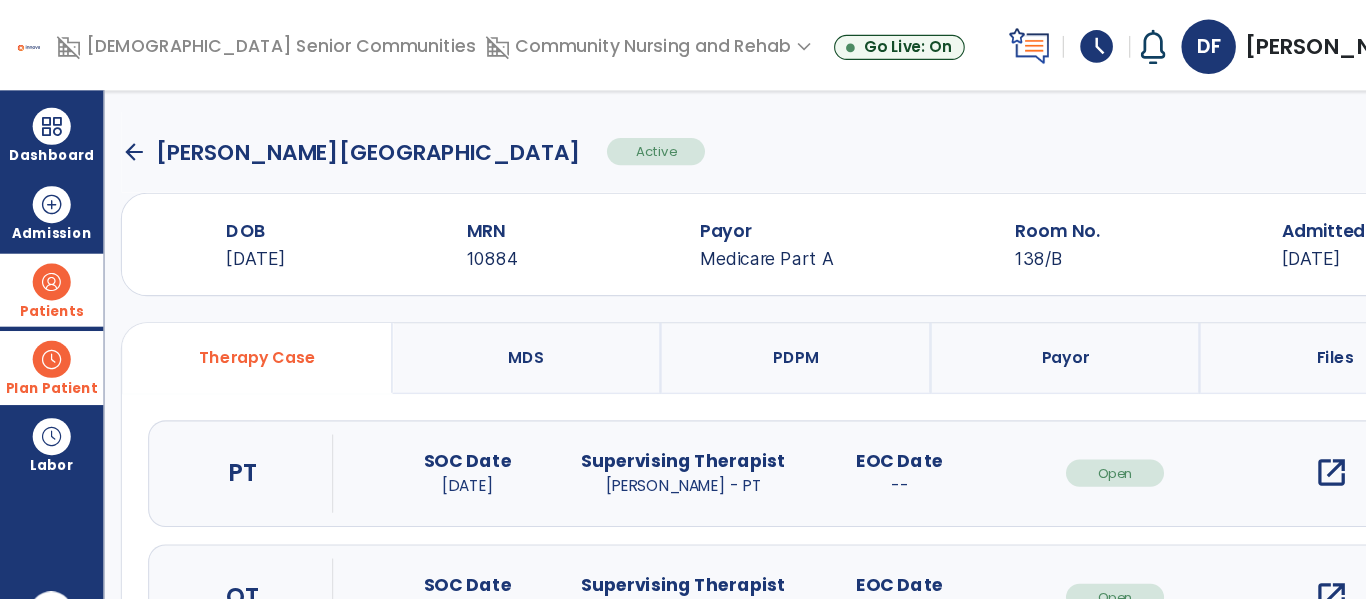 click at bounding box center (47, 330) 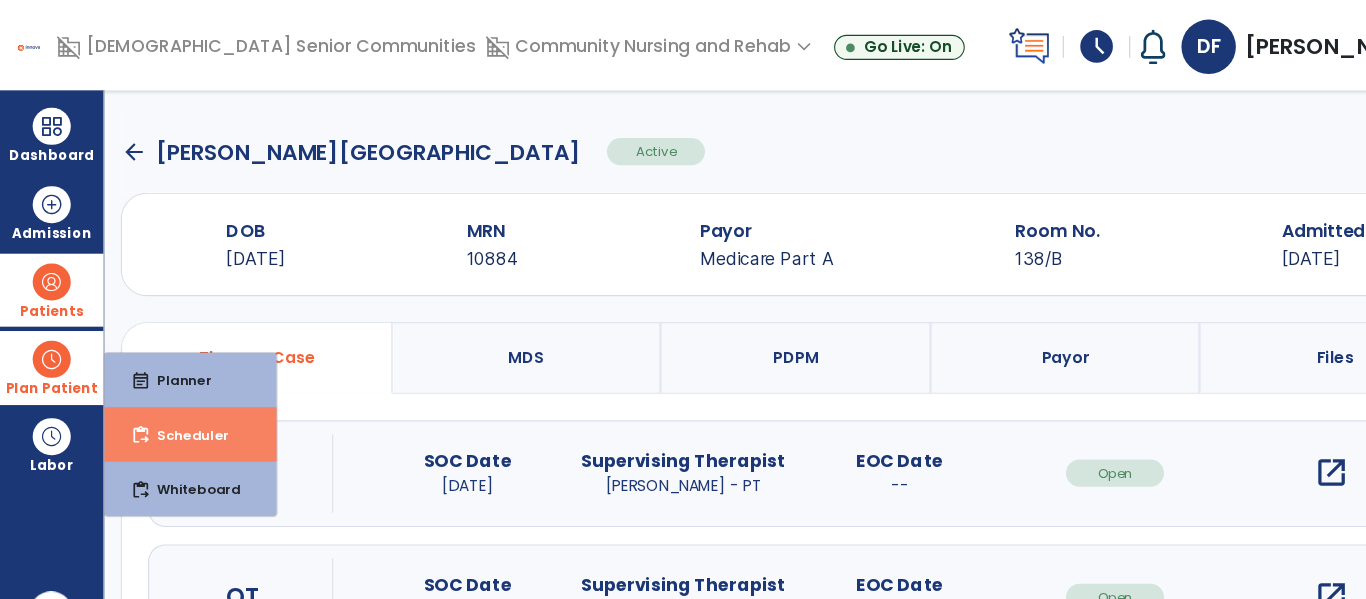 click on "Scheduler" at bounding box center (169, 399) 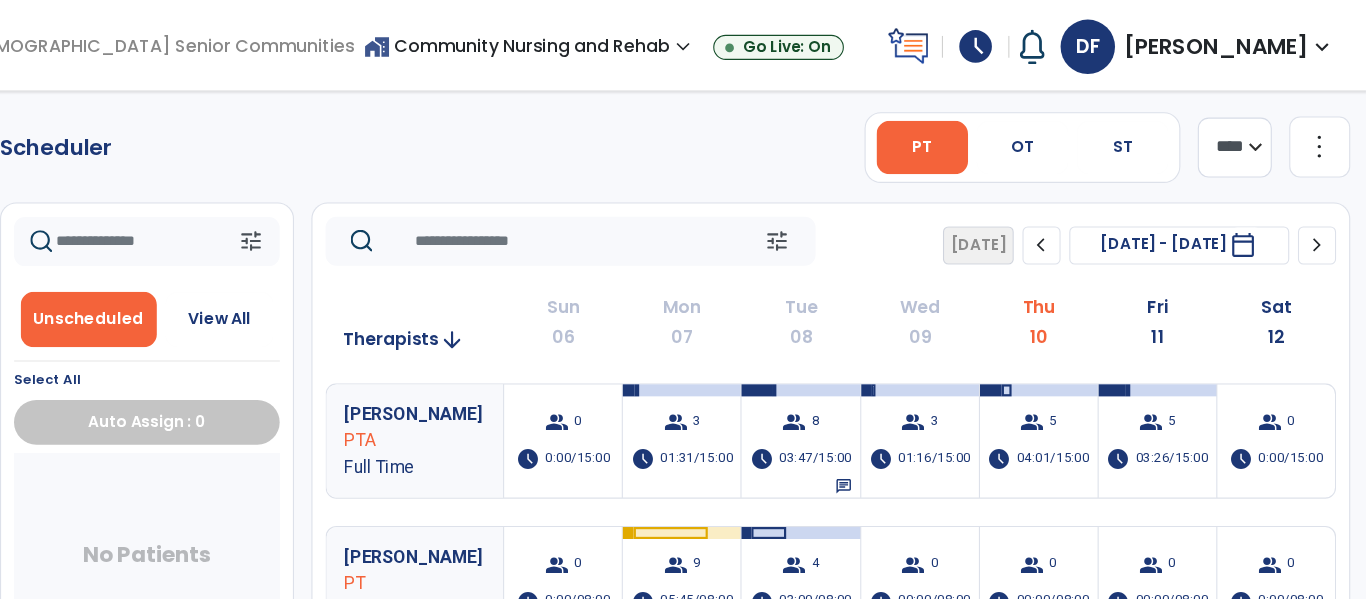click on "more_vert" 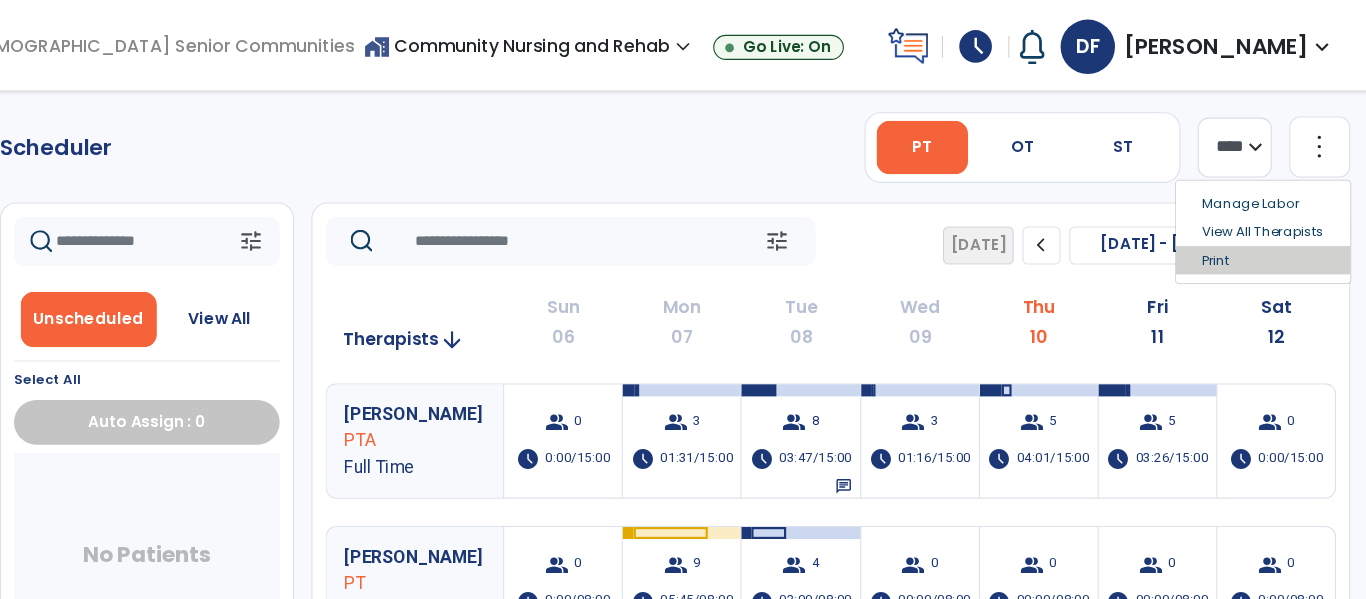 click on "Print" at bounding box center [1271, 239] 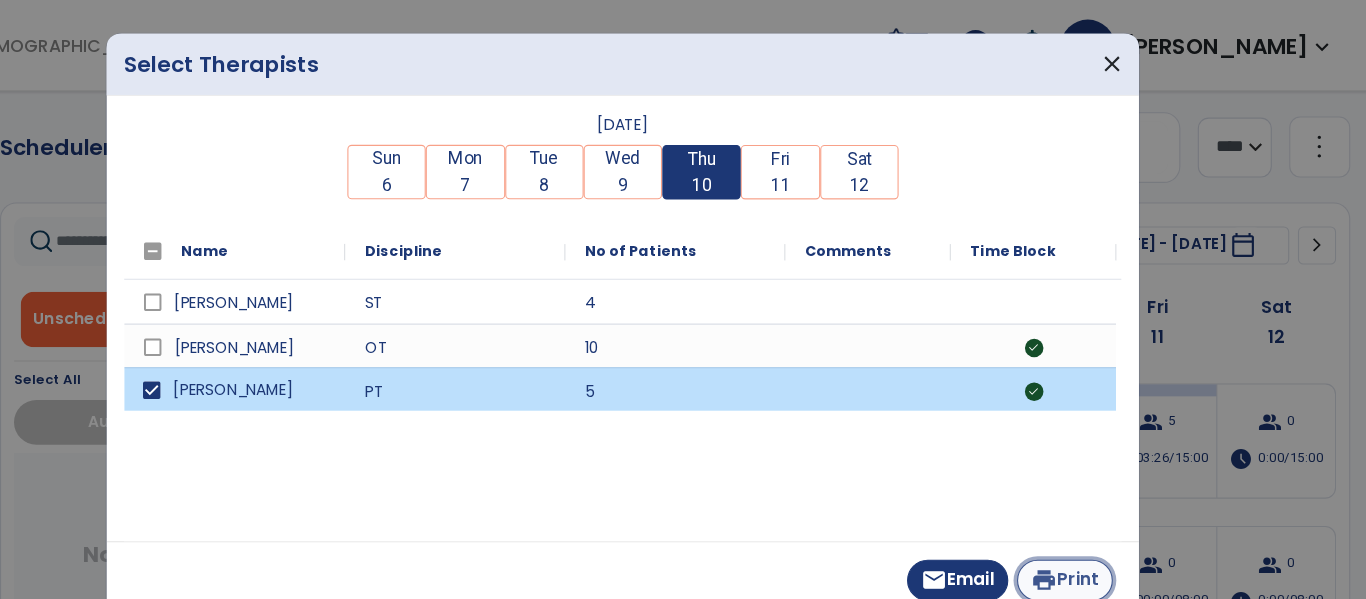 click on "print  Print" at bounding box center [1089, 533] 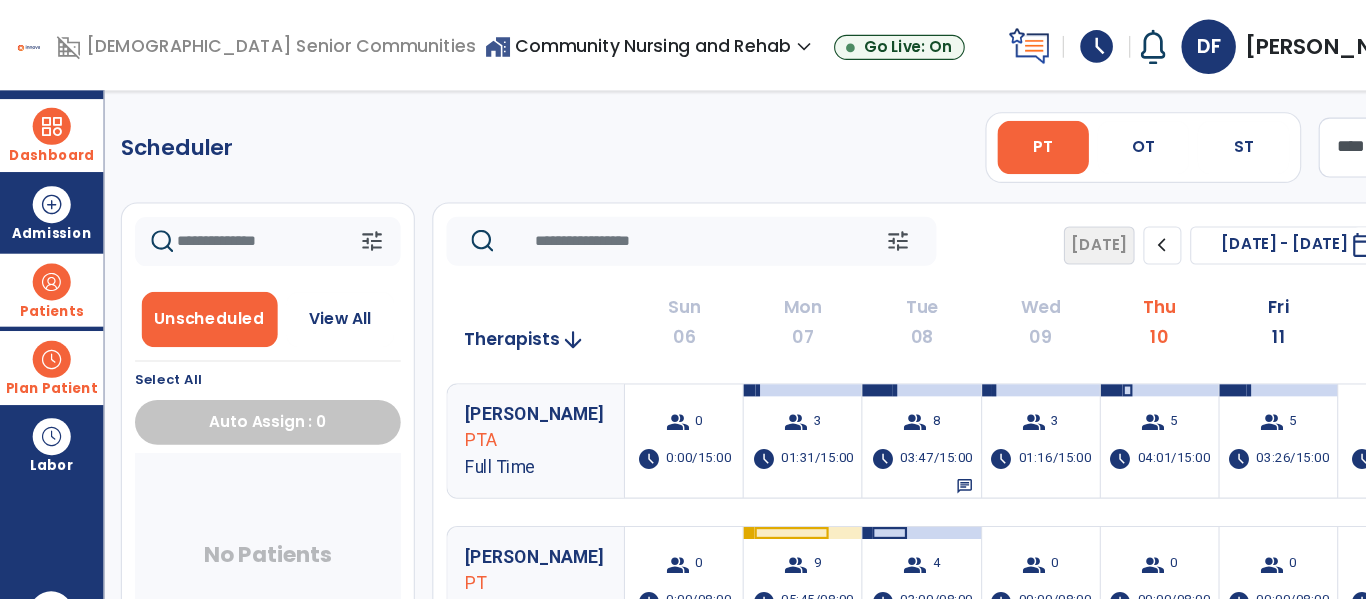 click on "Dashboard" at bounding box center [47, 124] 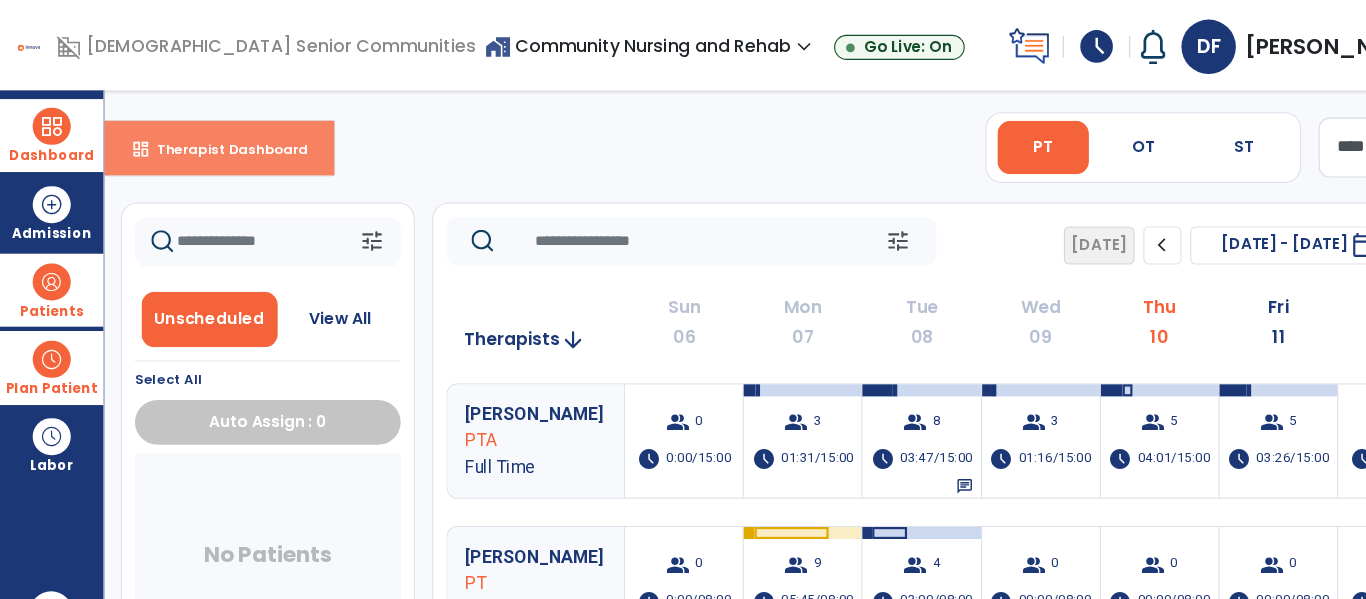 click on "dashboard  Therapist Dashboard" at bounding box center (201, 136) 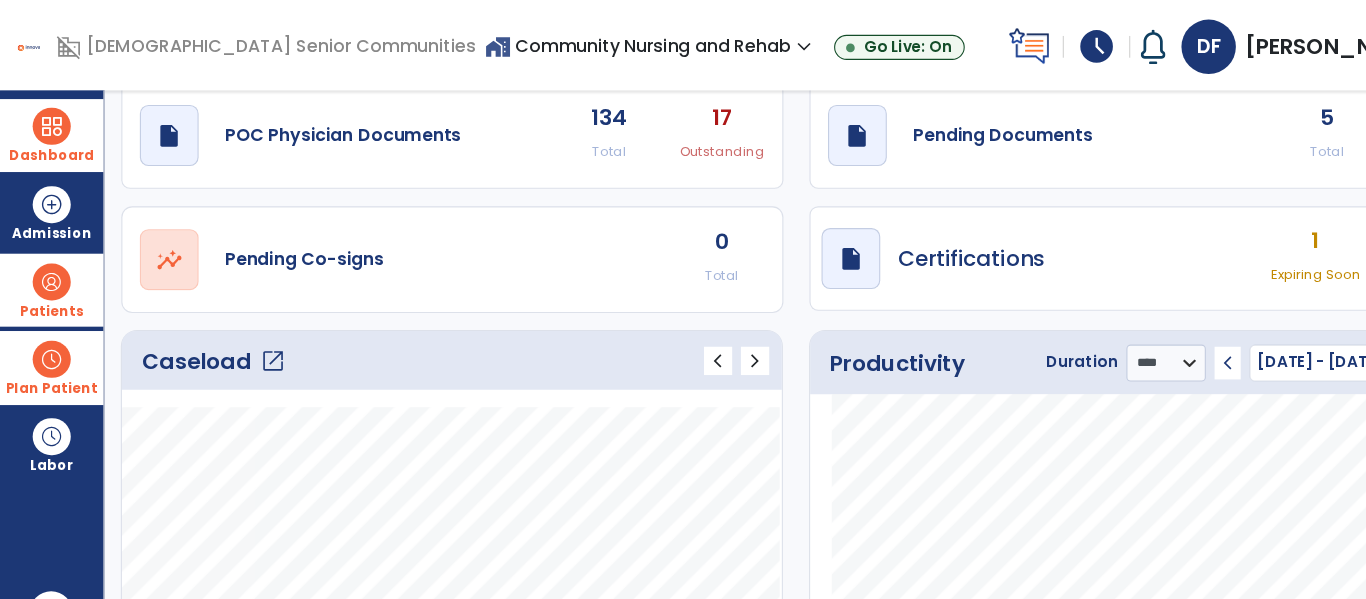 scroll, scrollTop: 0, scrollLeft: 0, axis: both 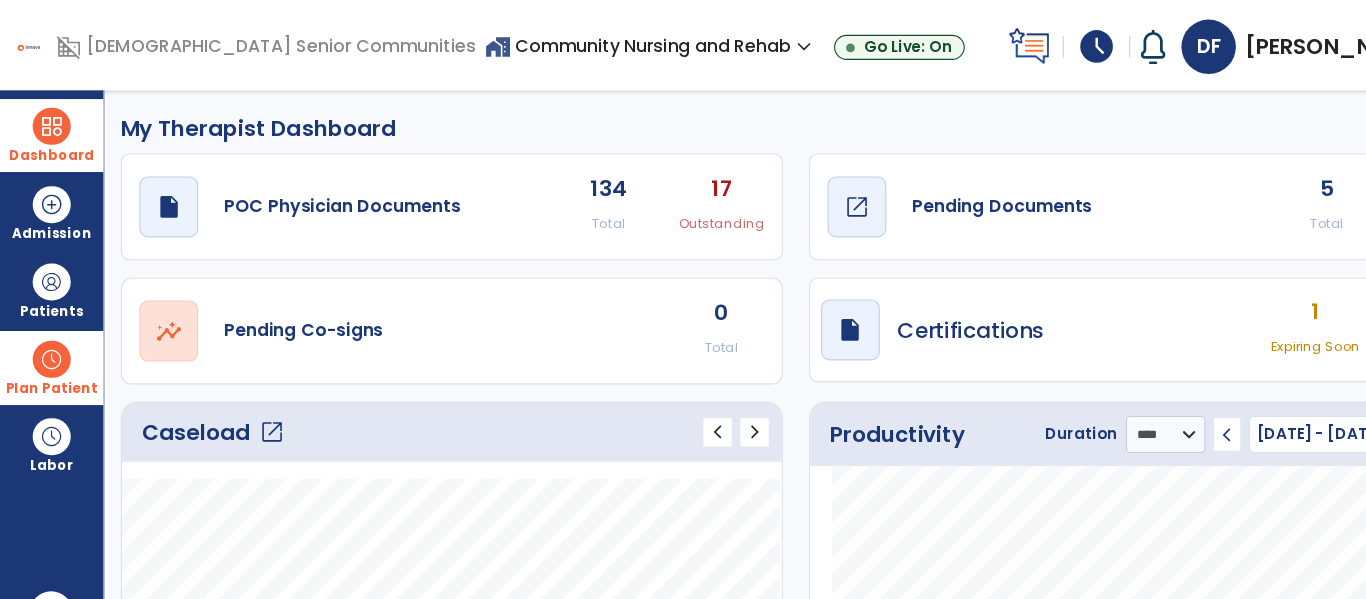 click on "Pending Documents" 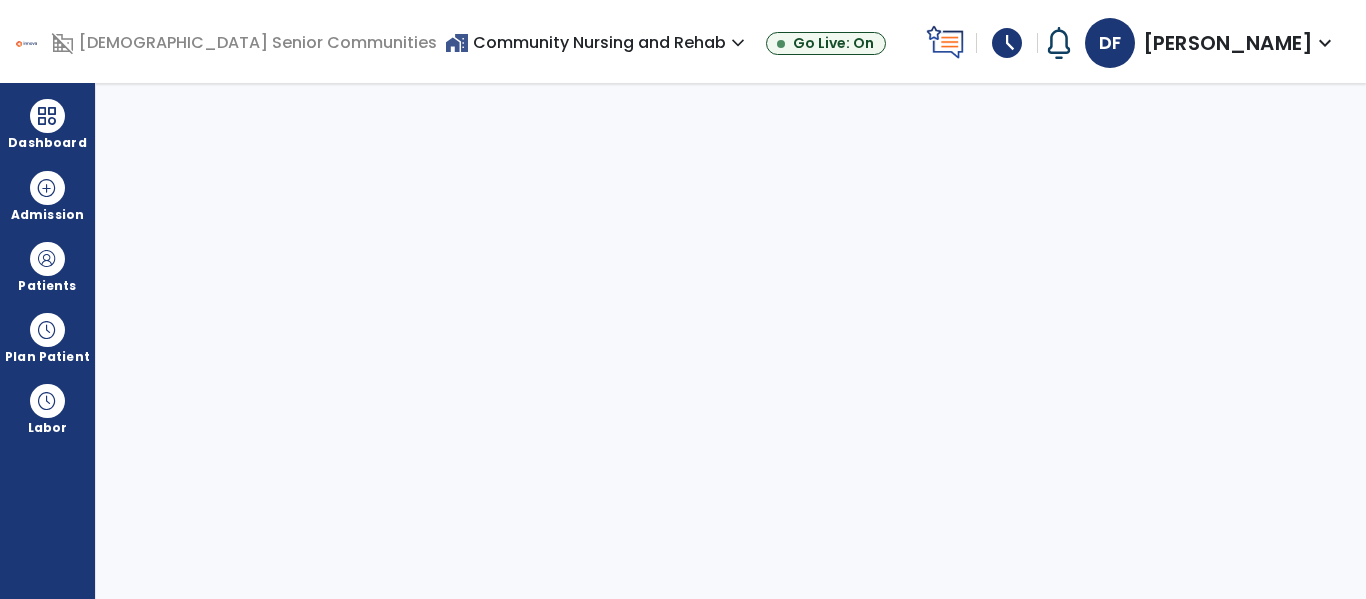 select on "****" 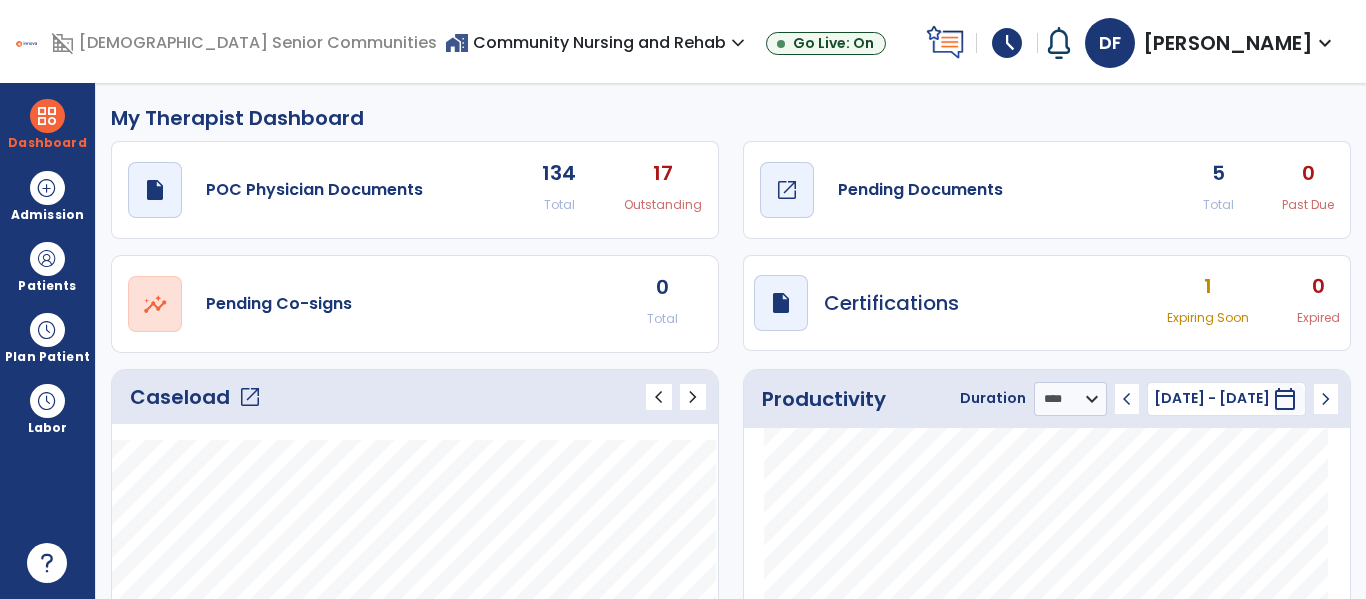click on "Pending Documents" 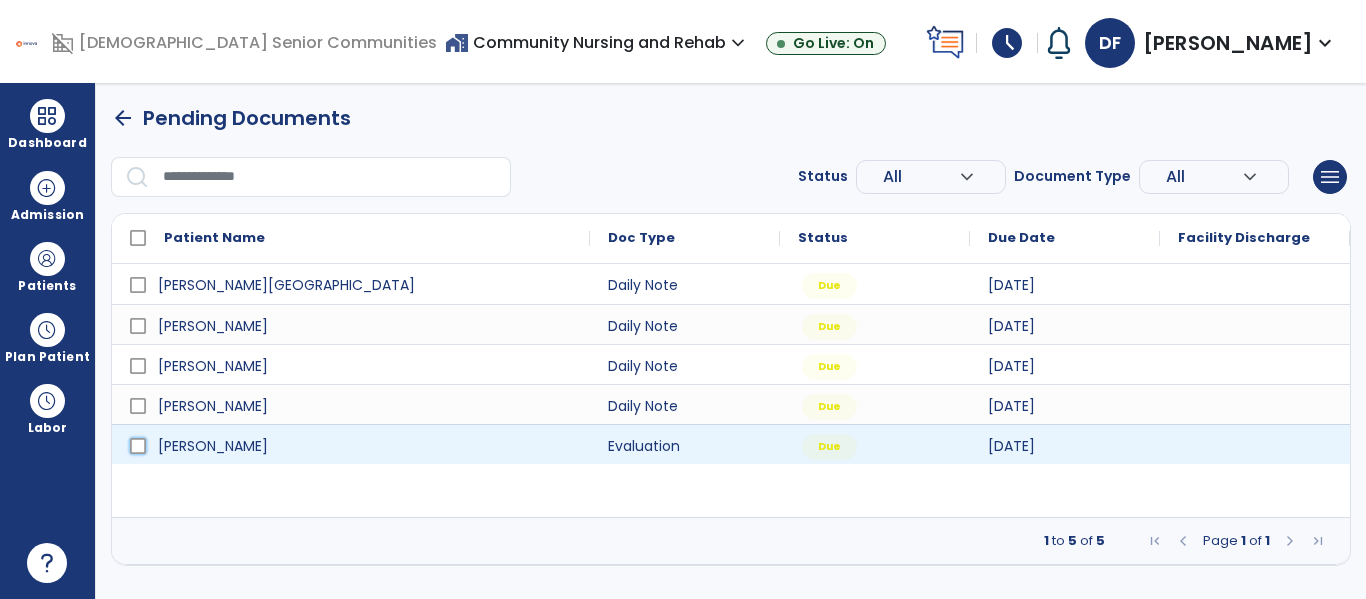 click at bounding box center [138, 446] 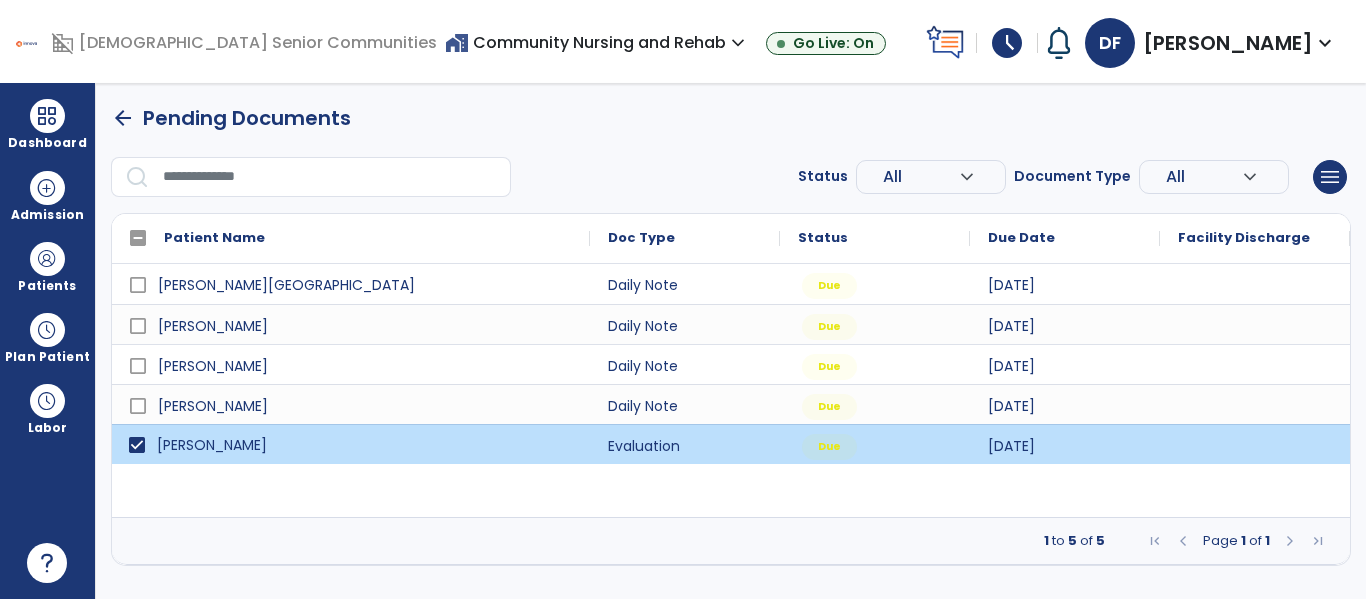 click at bounding box center [1255, 444] 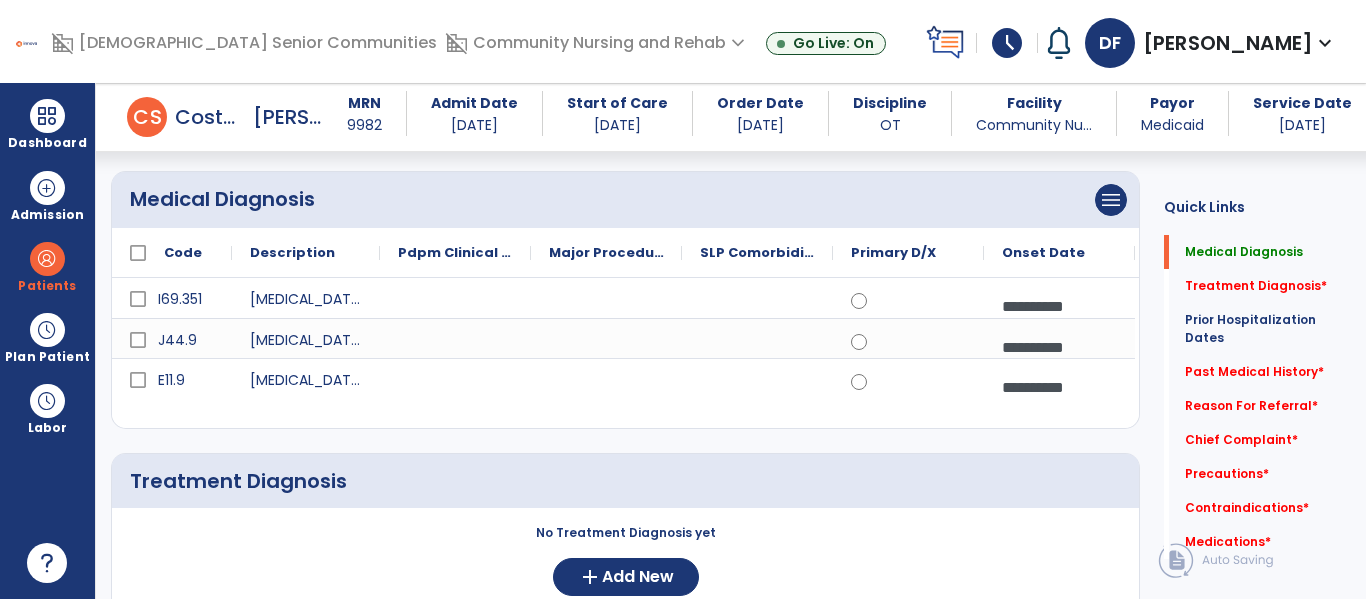 scroll, scrollTop: 172, scrollLeft: 0, axis: vertical 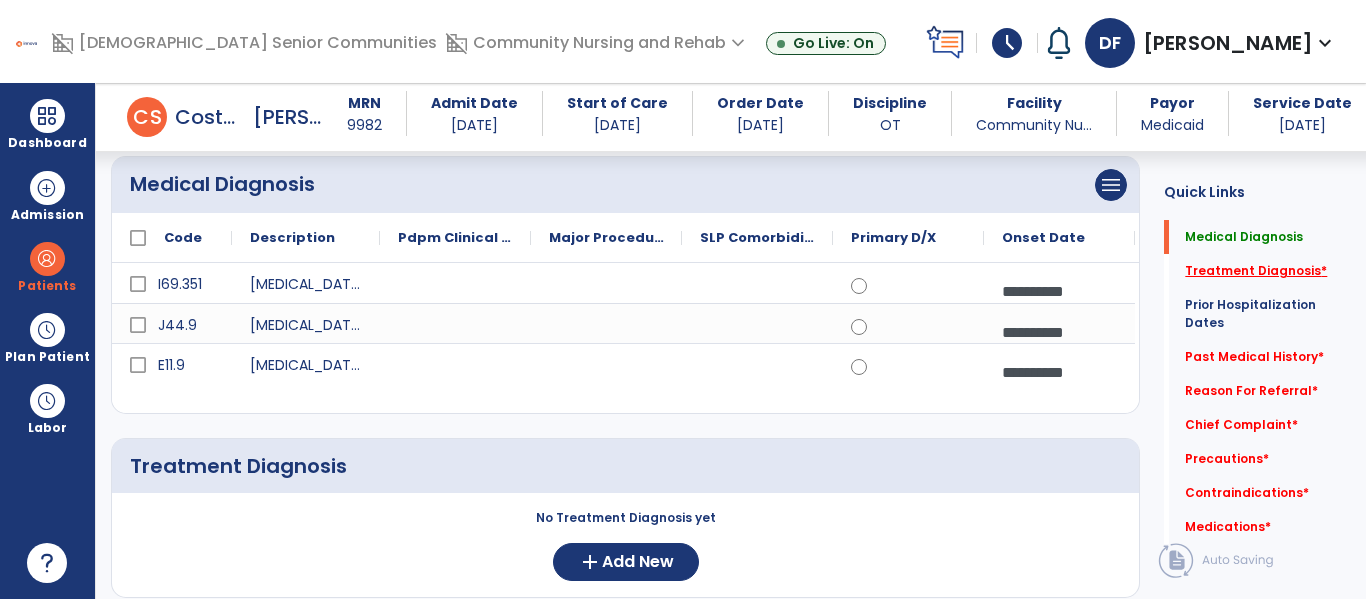 click on "Treatment Diagnosis   *" 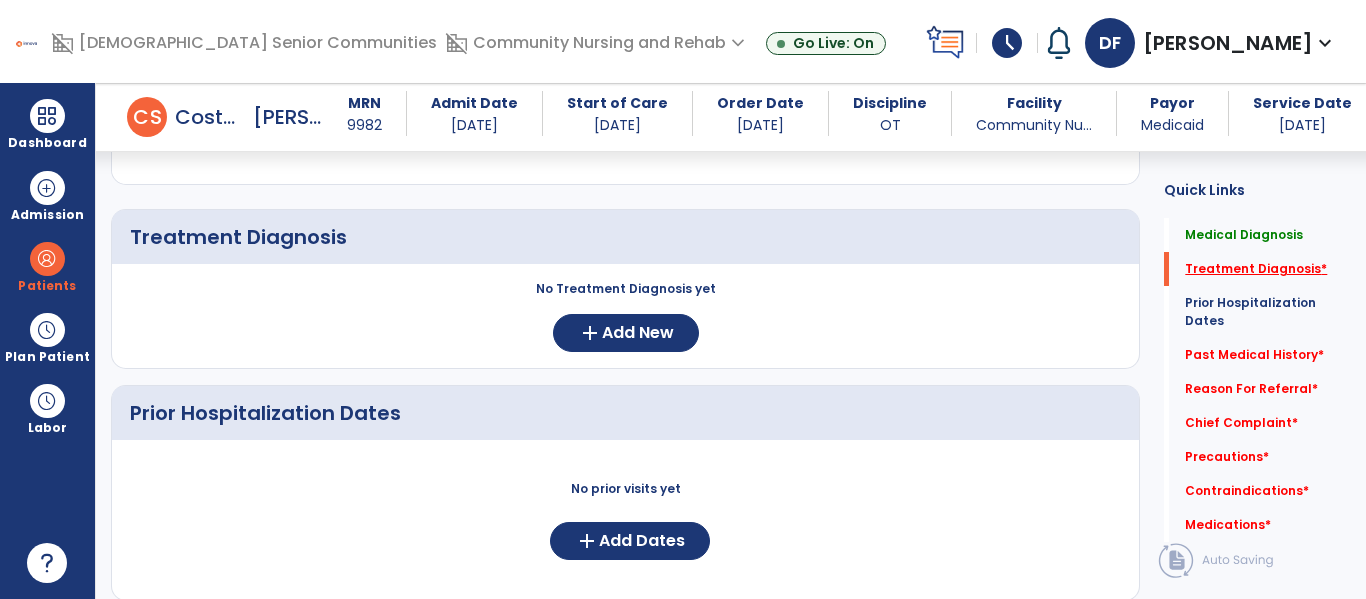 scroll, scrollTop: 528, scrollLeft: 0, axis: vertical 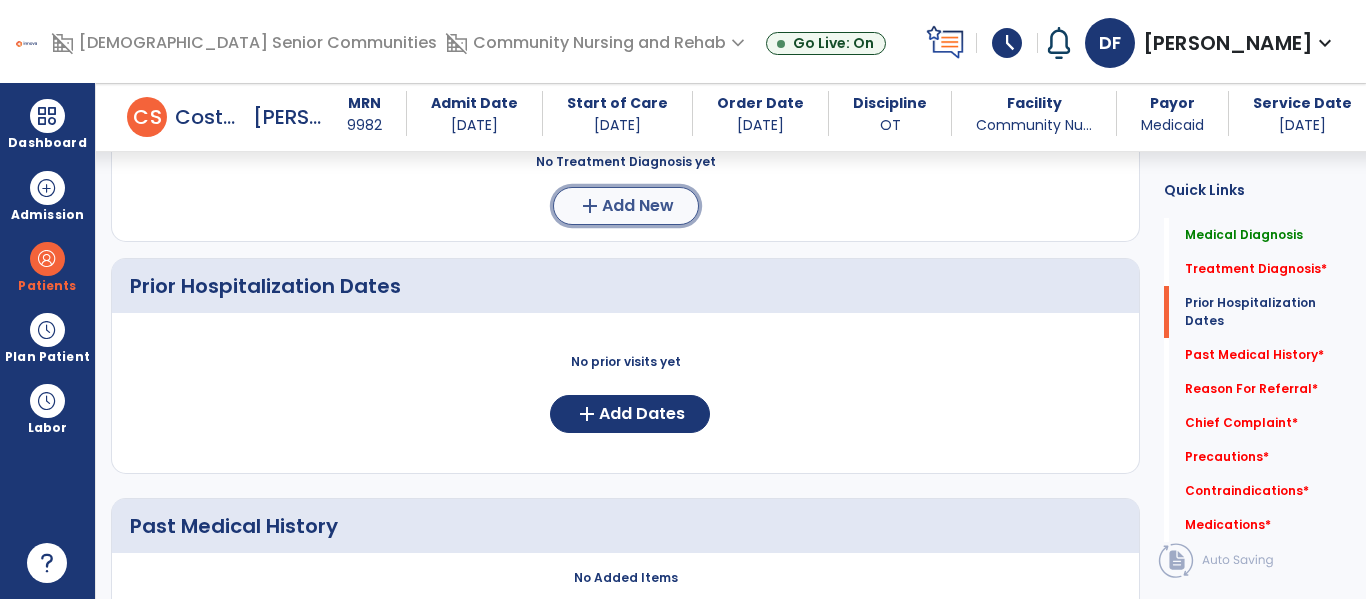click on "Add New" 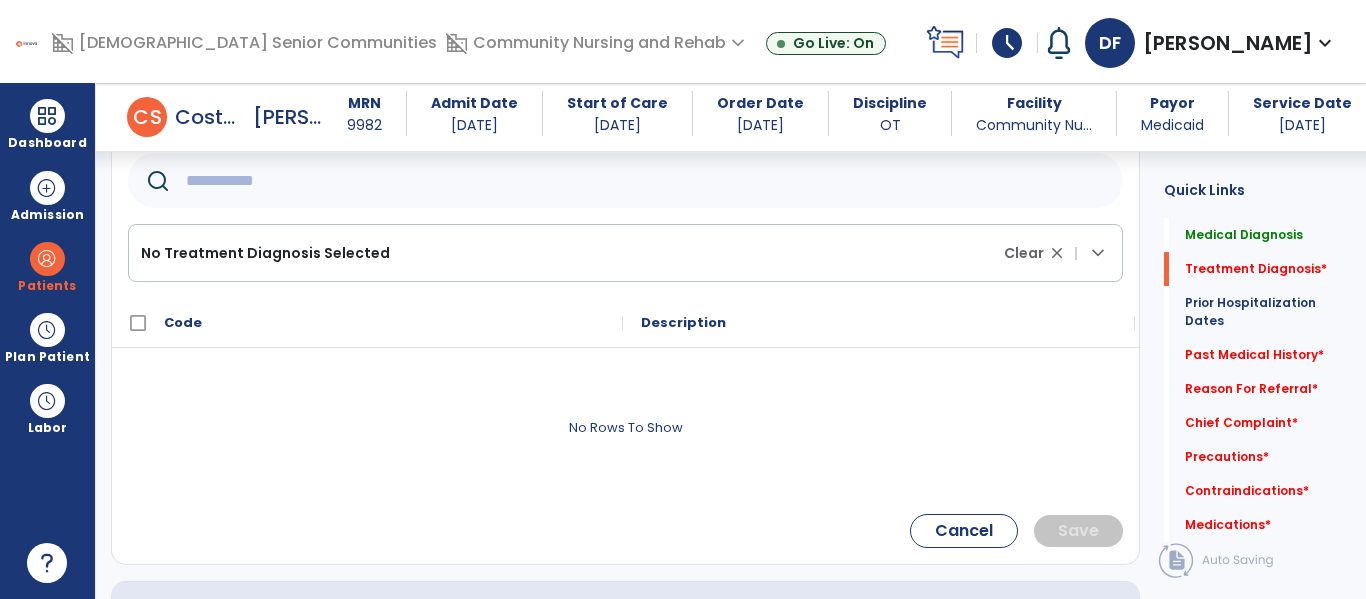click 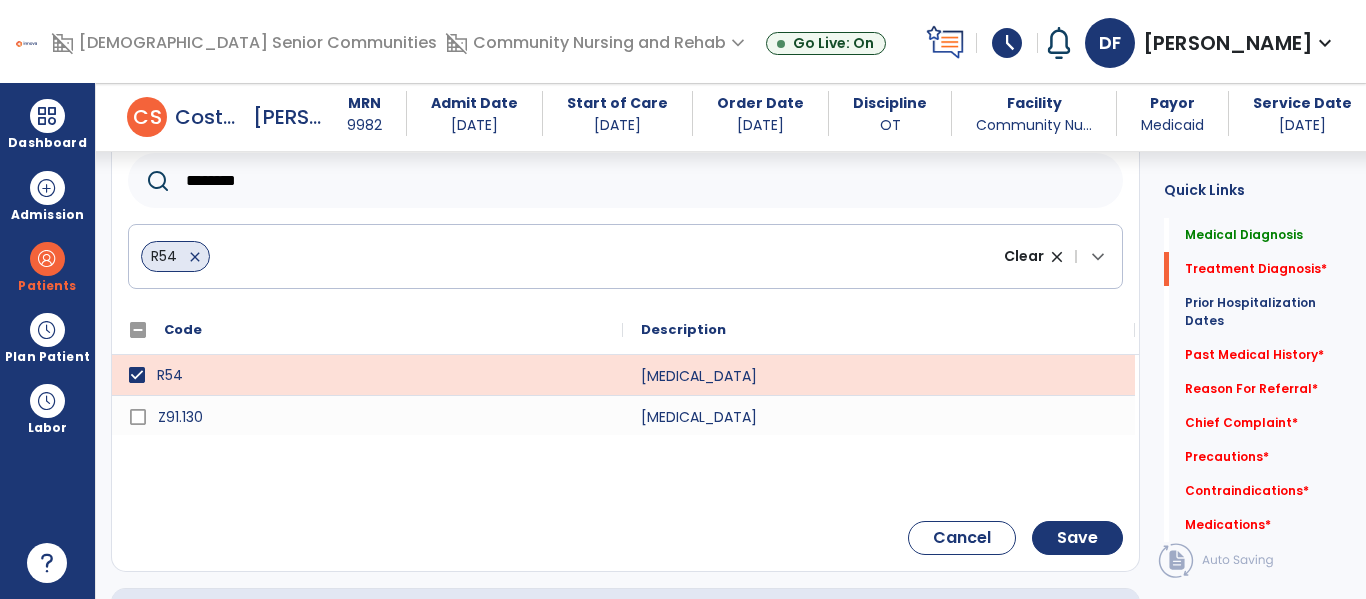 click on "********" 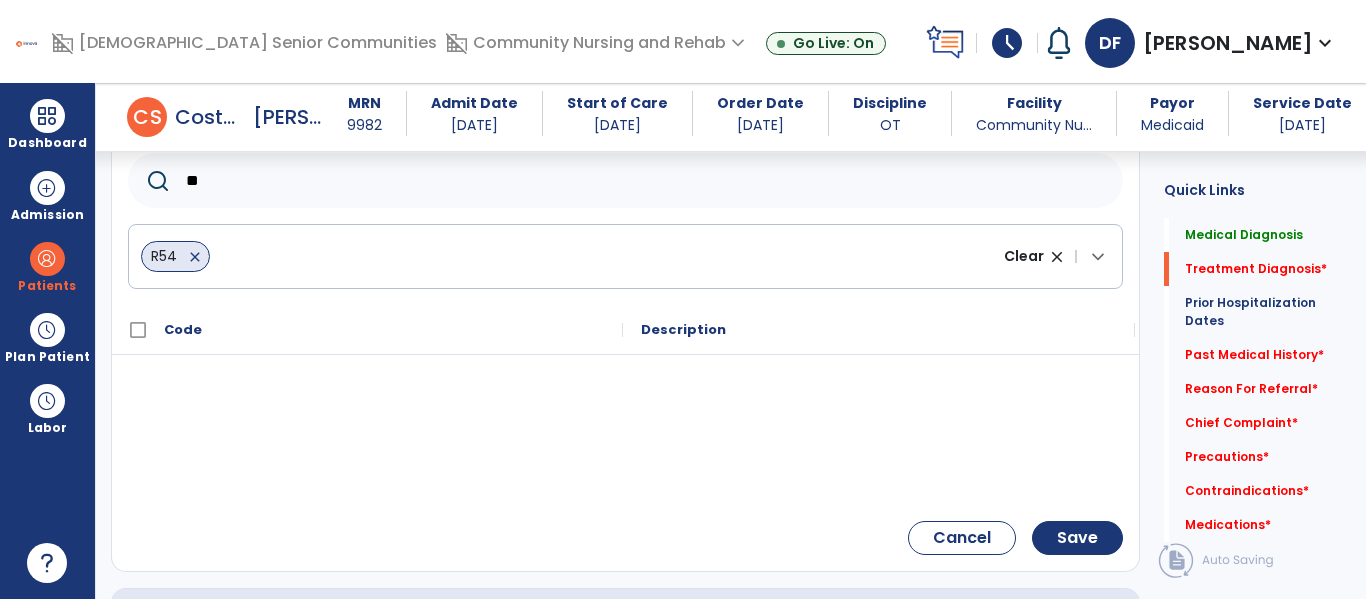 type on "*" 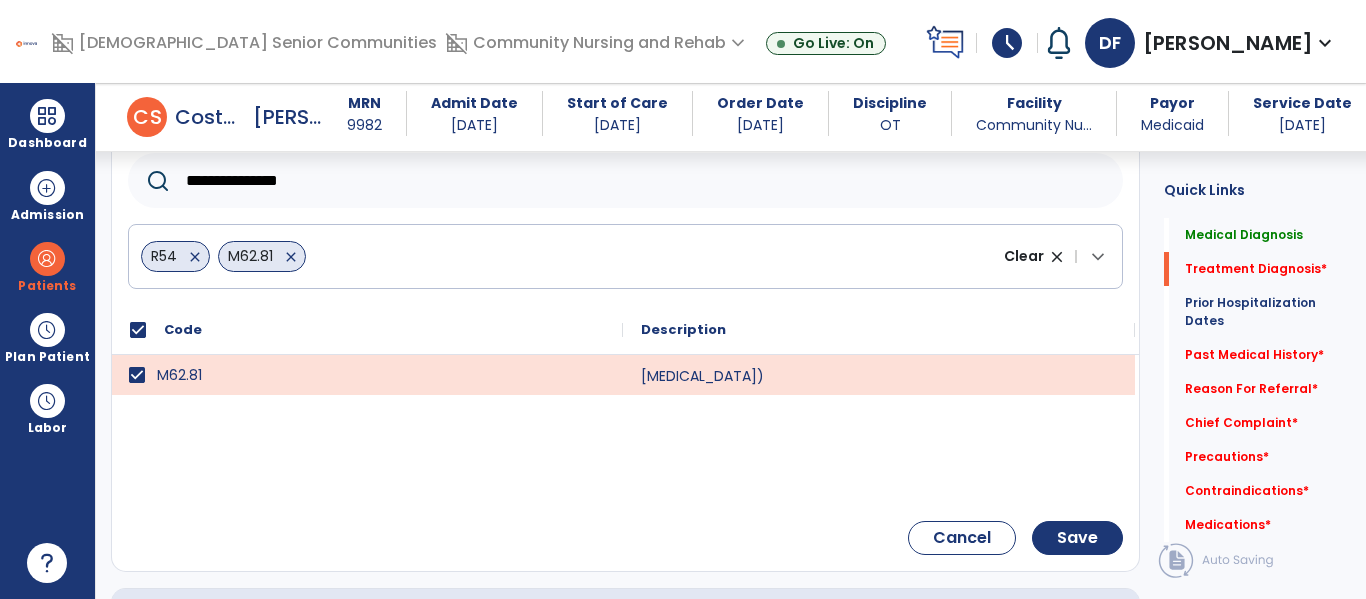 click on "**********" 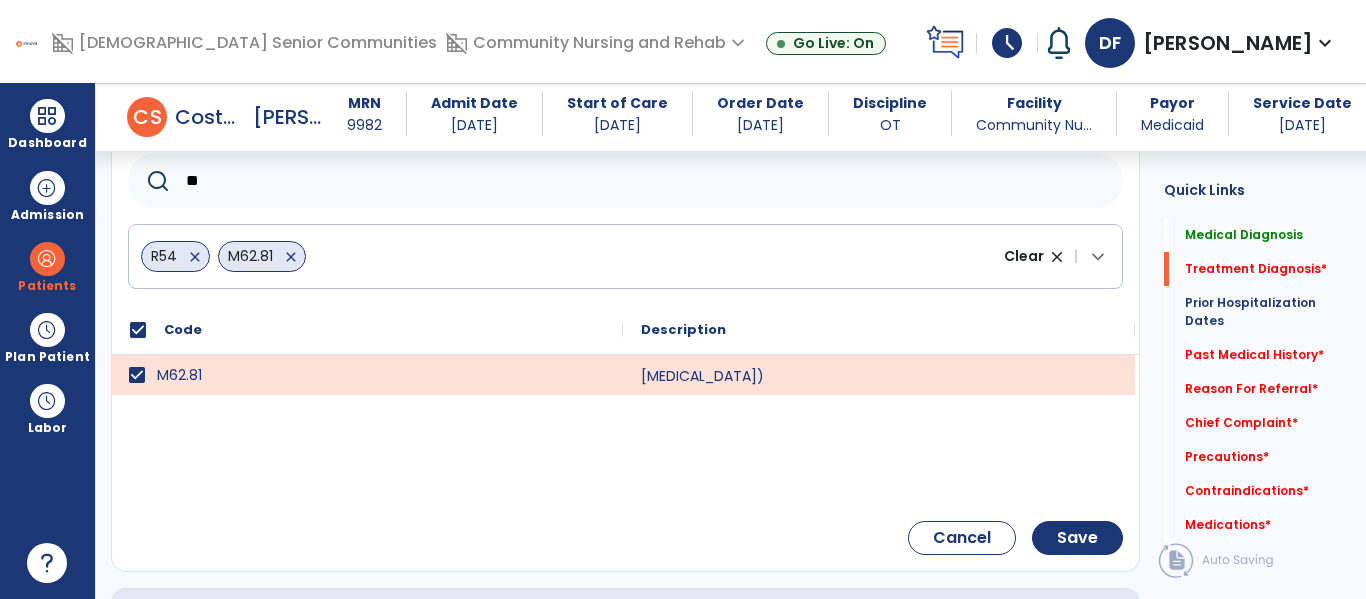 type on "*" 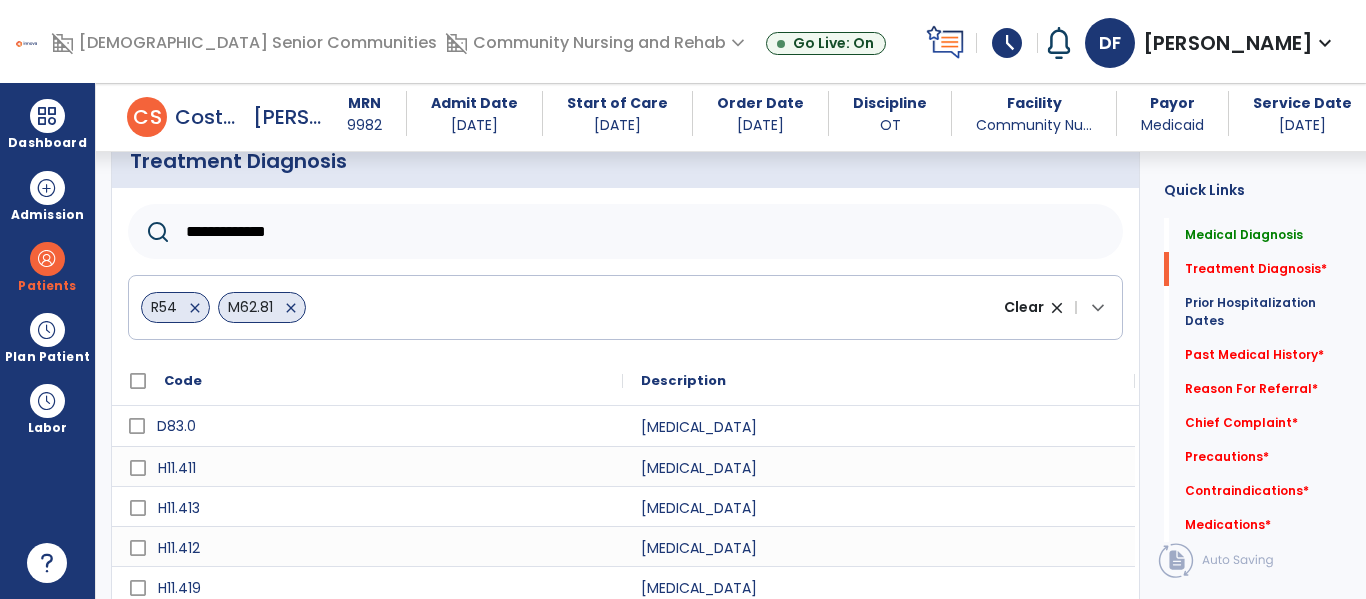 scroll, scrollTop: 476, scrollLeft: 0, axis: vertical 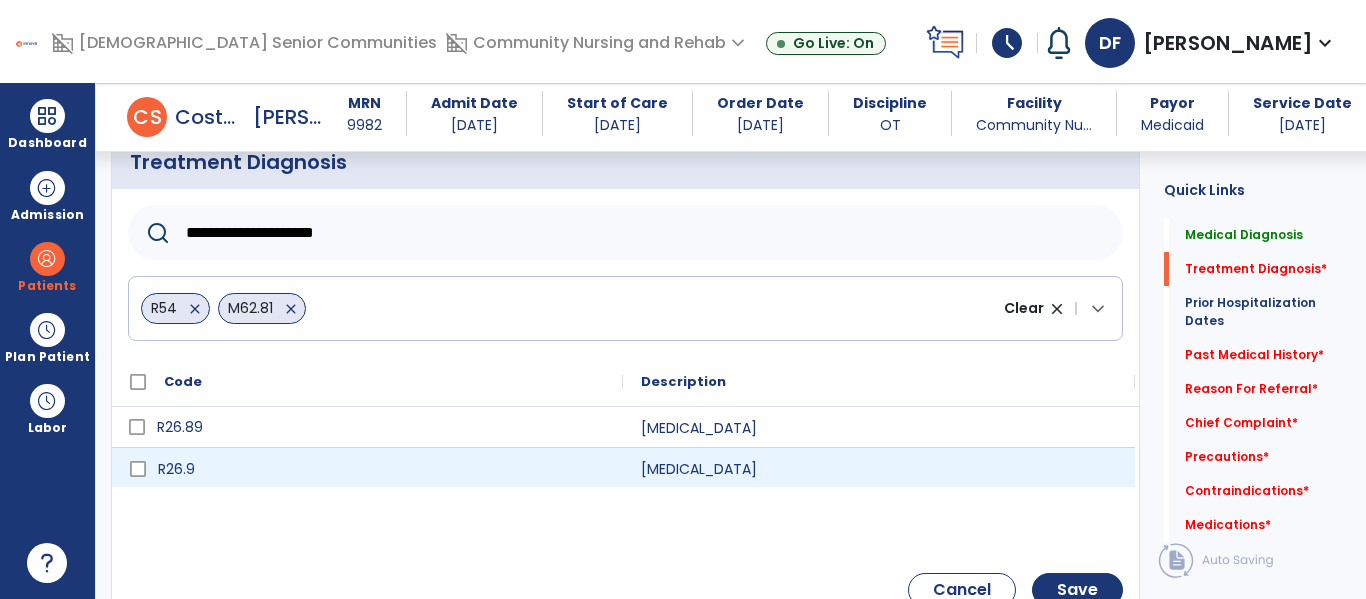 type on "**********" 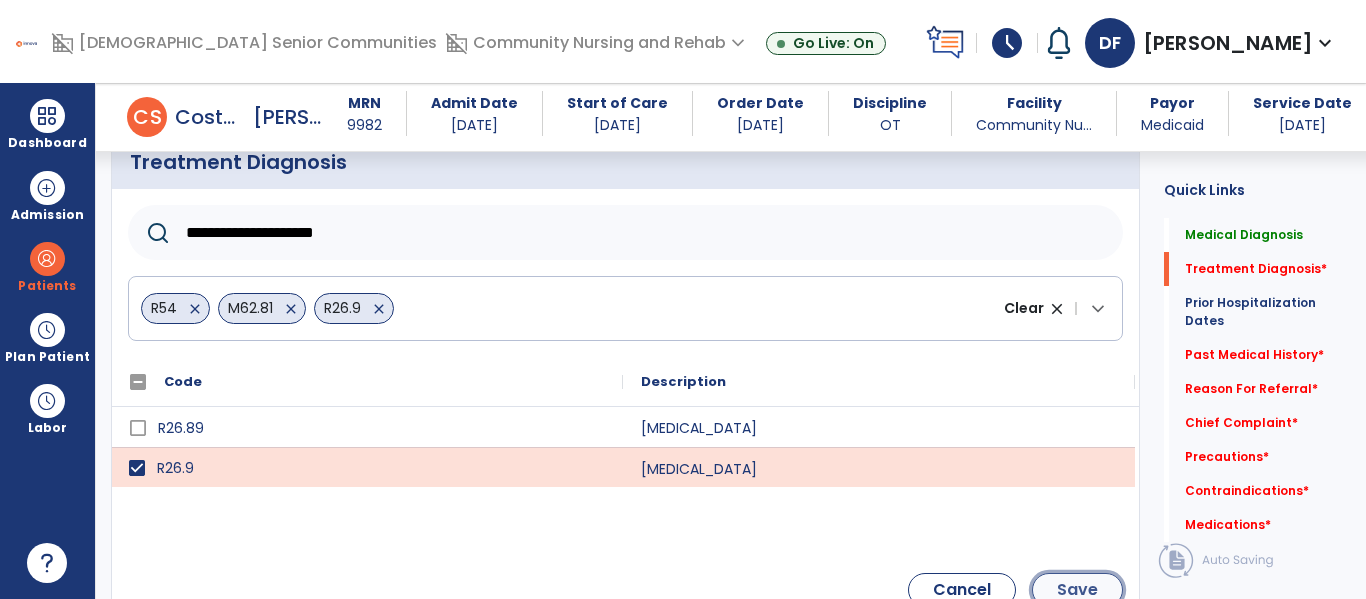 click on "Save" 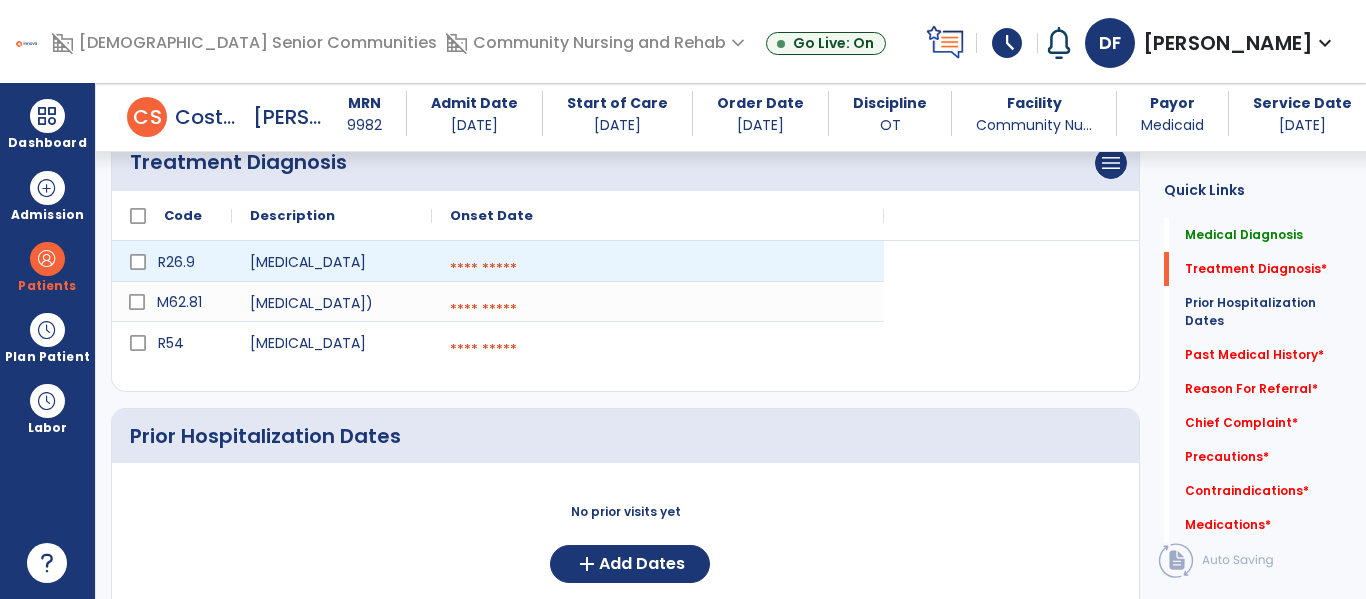 click at bounding box center [658, 269] 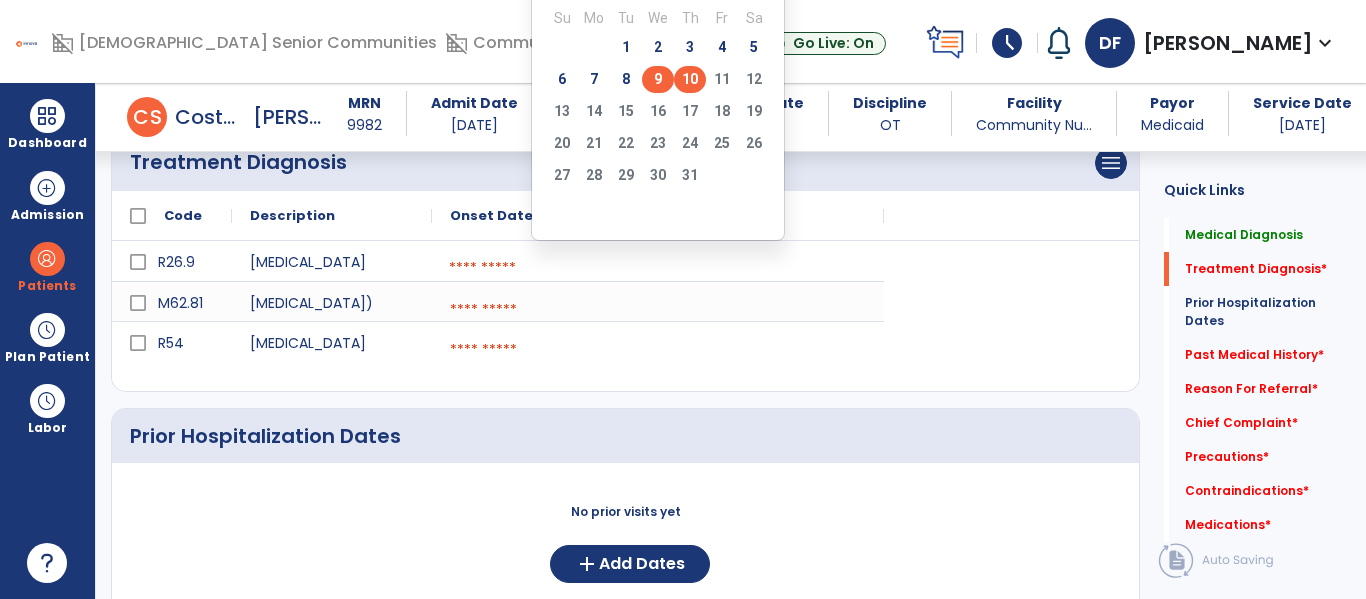 click on "9" 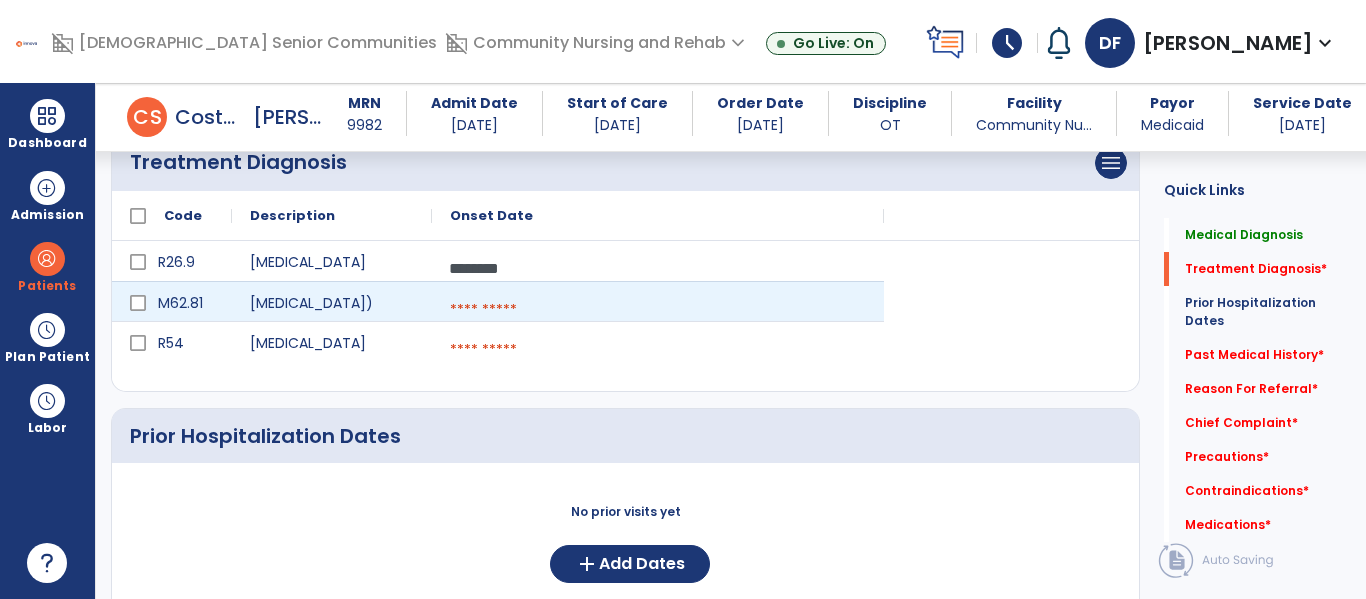 click at bounding box center (658, 310) 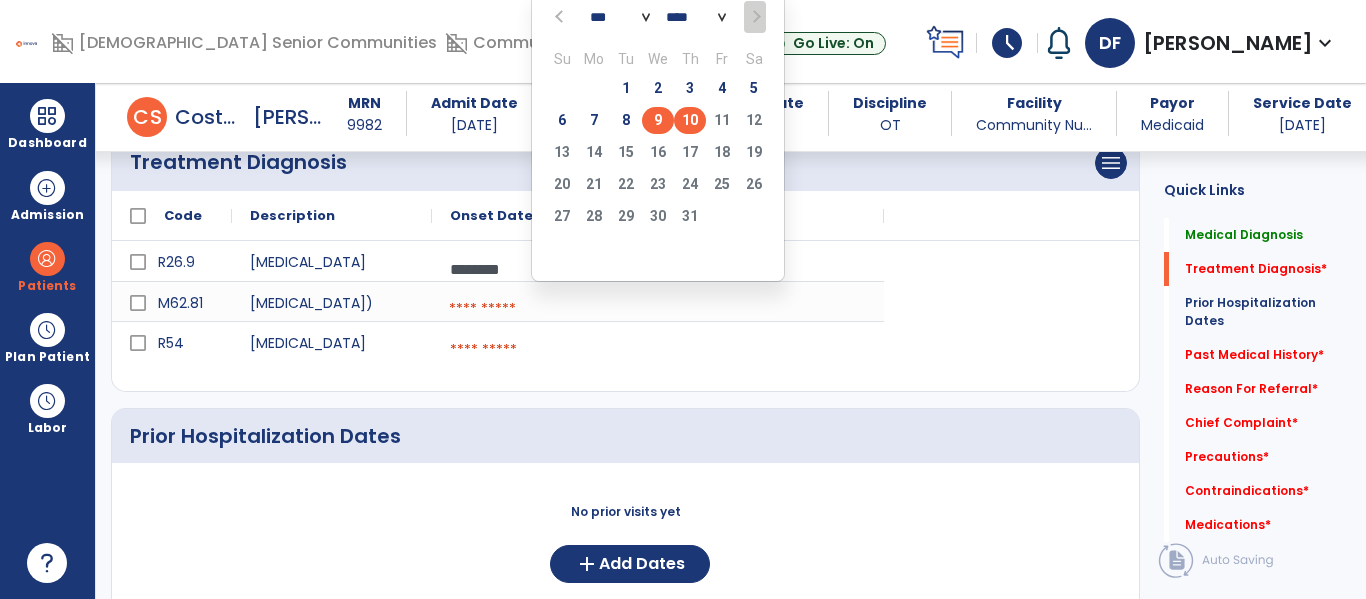 click on "9" 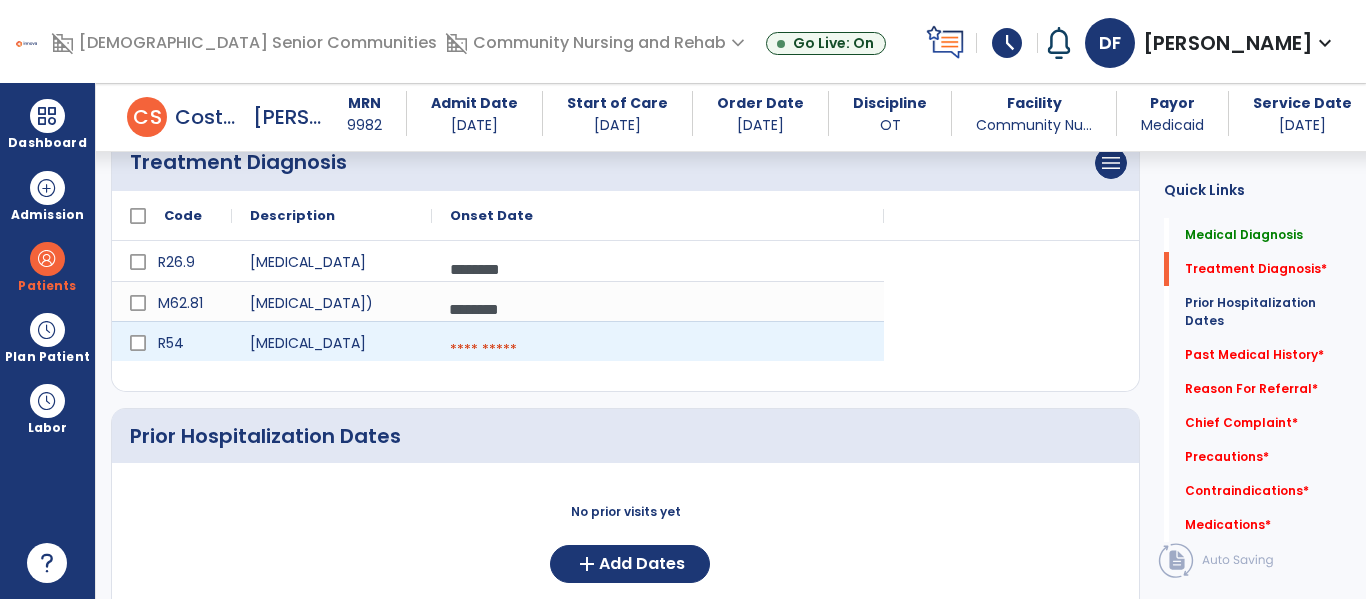 click at bounding box center [658, 350] 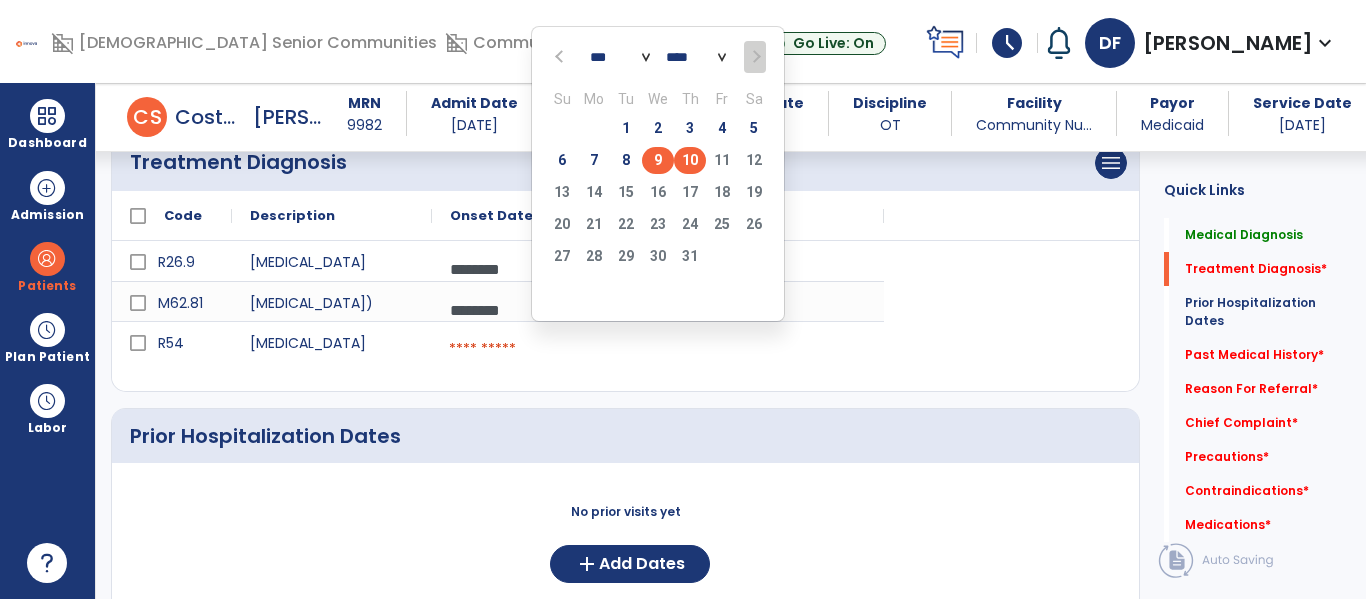 click on "9" 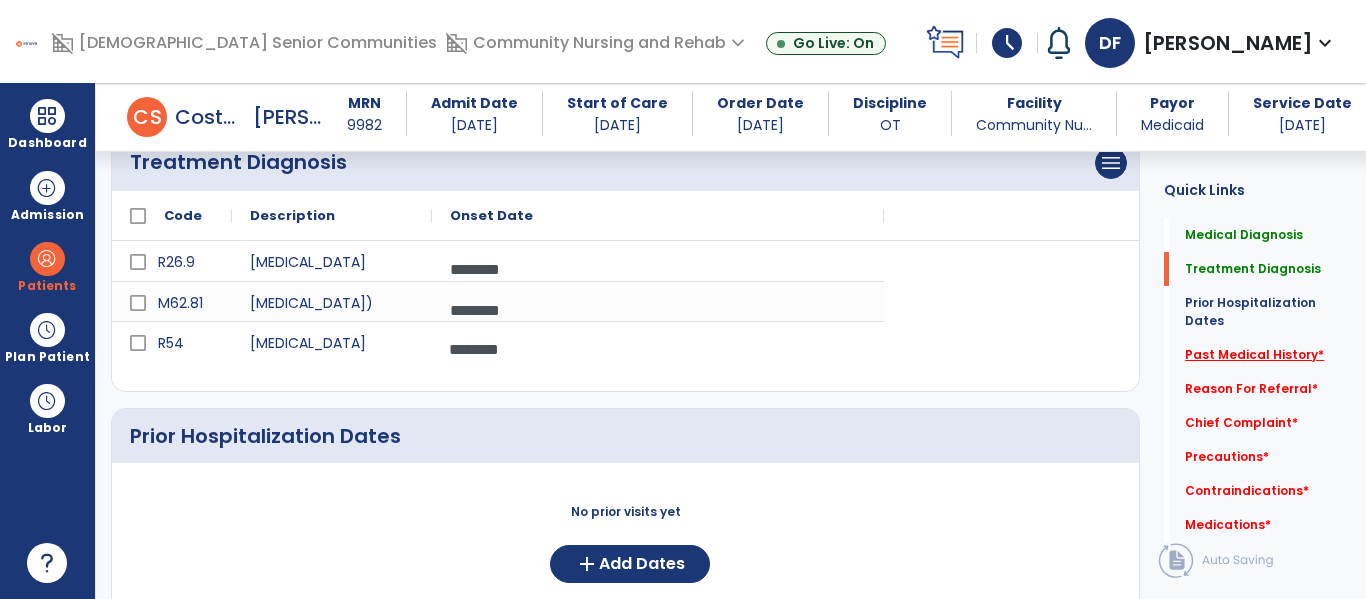 click on "Past Medical History   *" 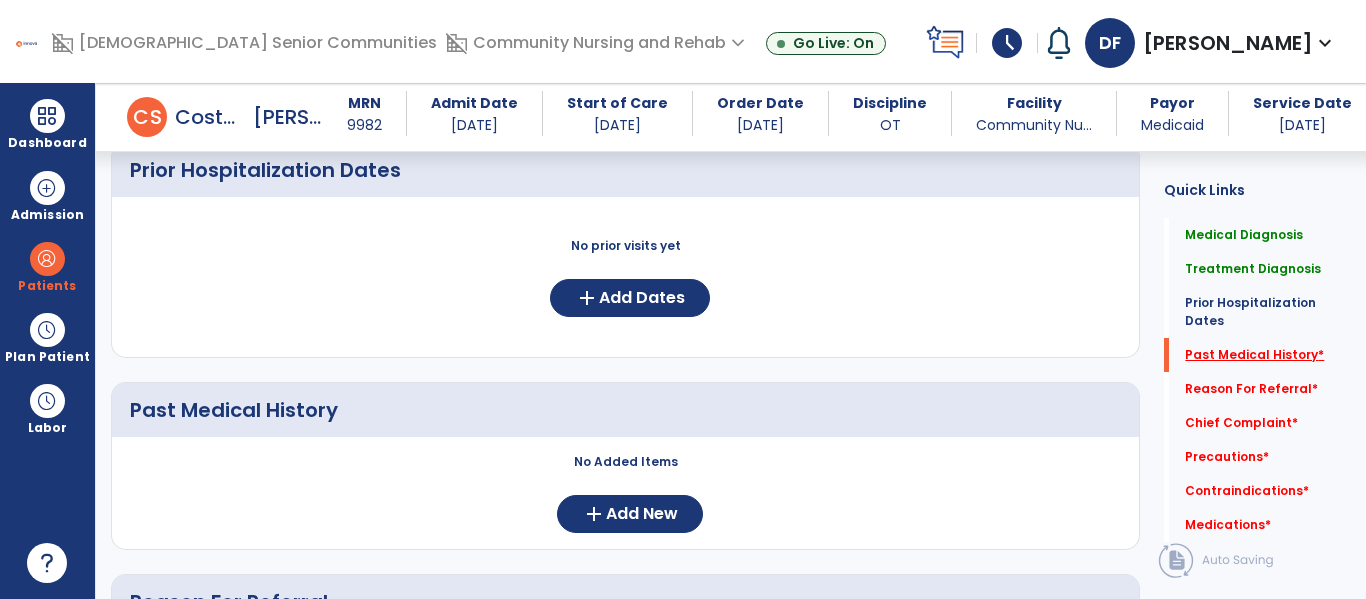 scroll, scrollTop: 868, scrollLeft: 0, axis: vertical 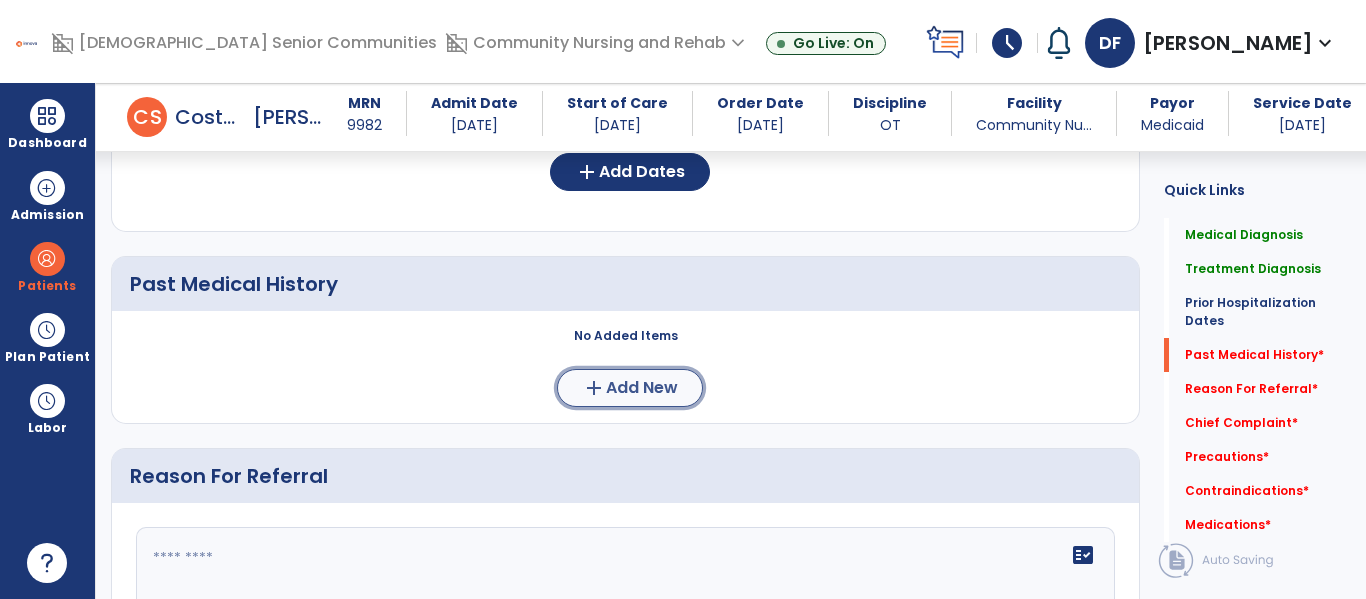 click on "add  Add New" 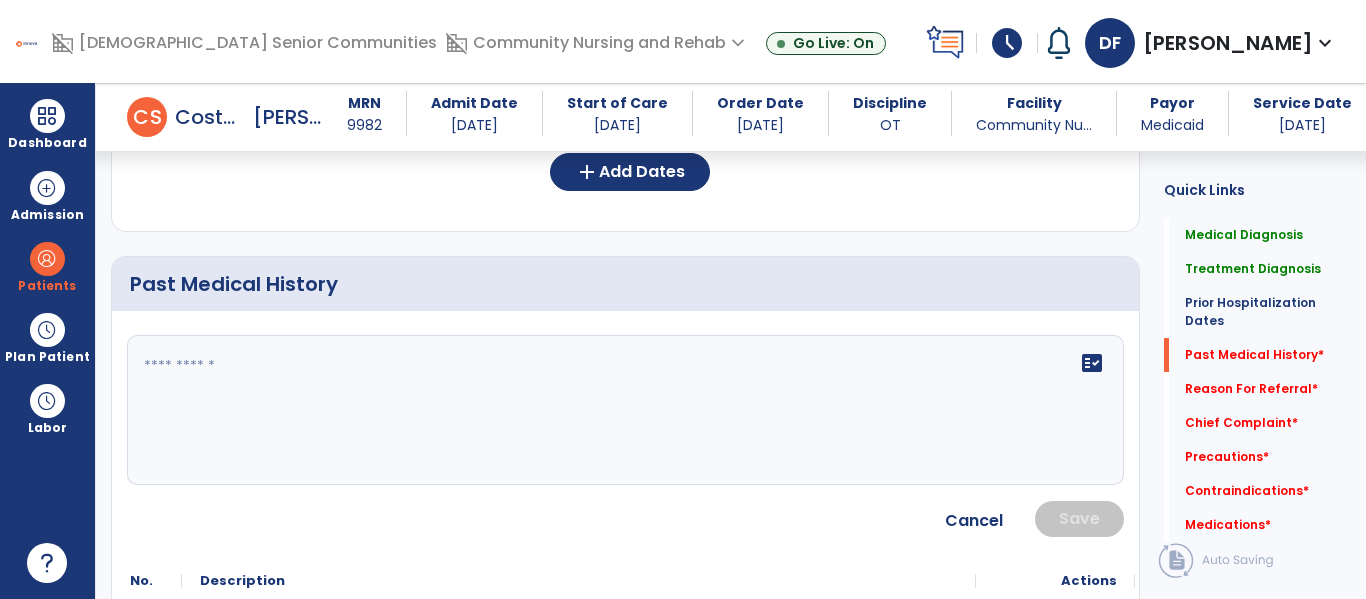 click on "fact_check" 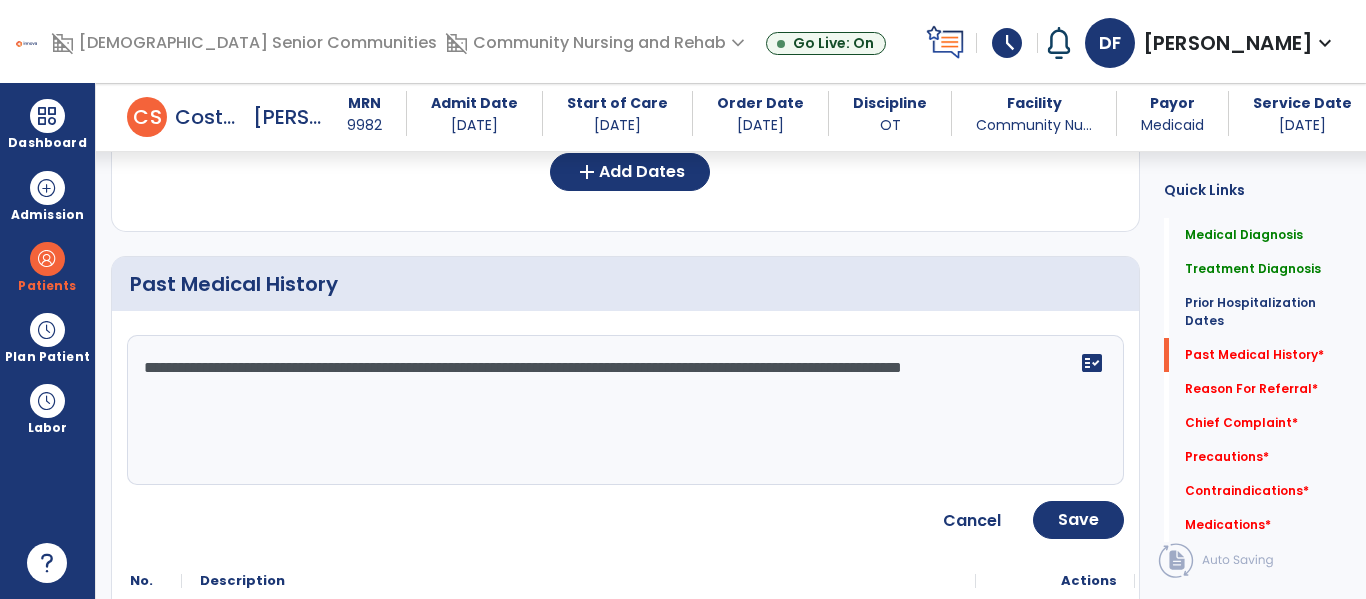 click on "**********" 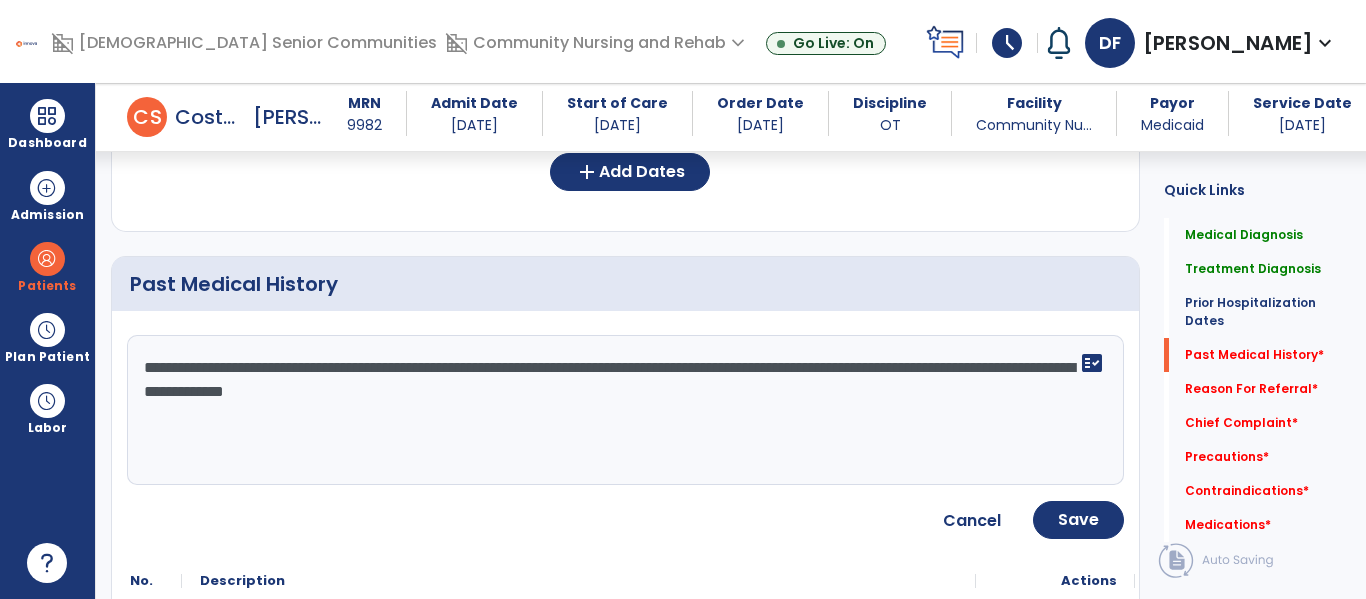 click on "**********" 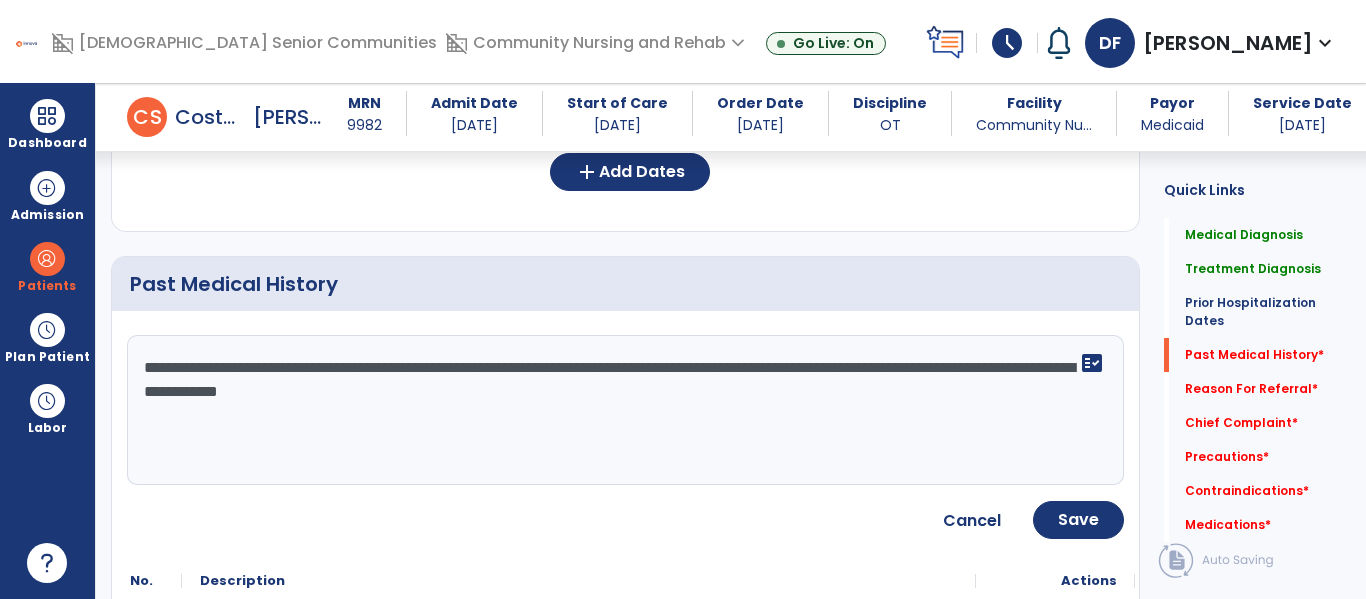 click on "**********" 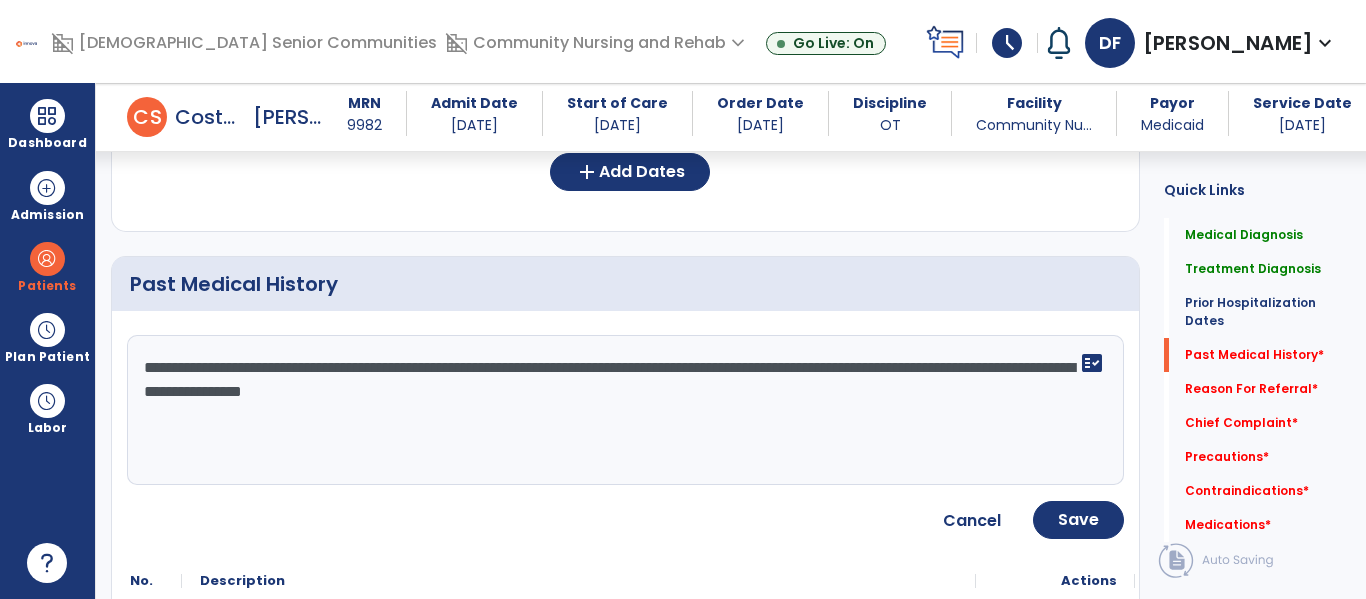 click on "**********" 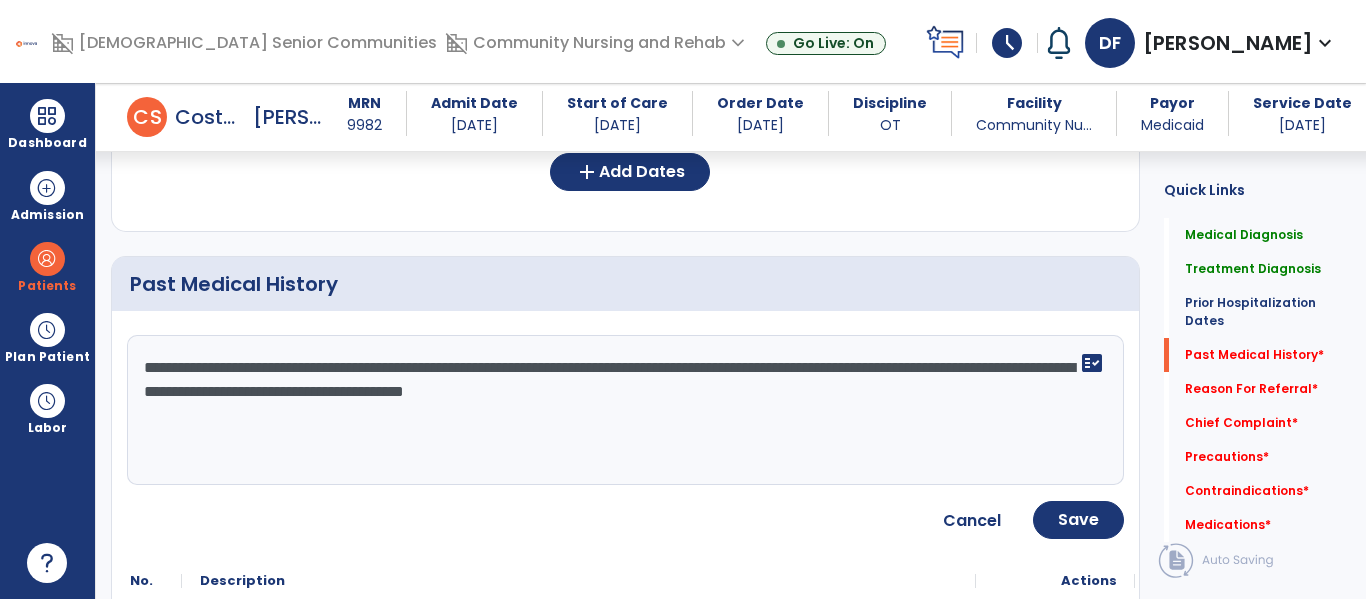 type on "**********" 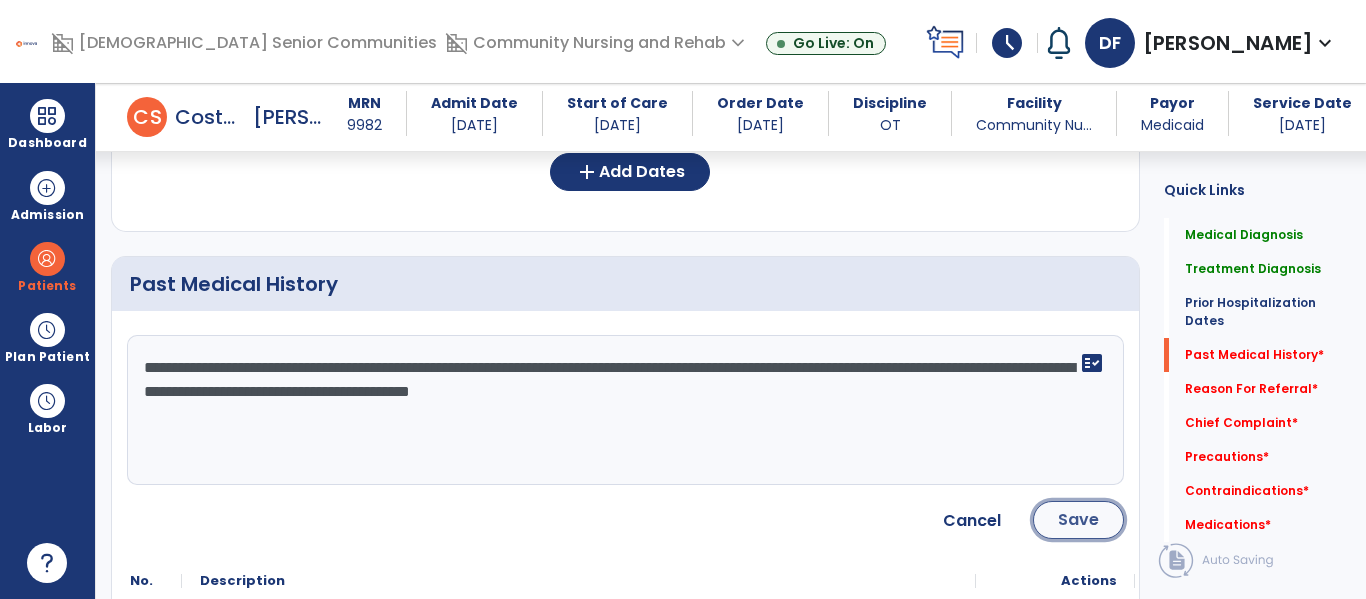 click on "Save" 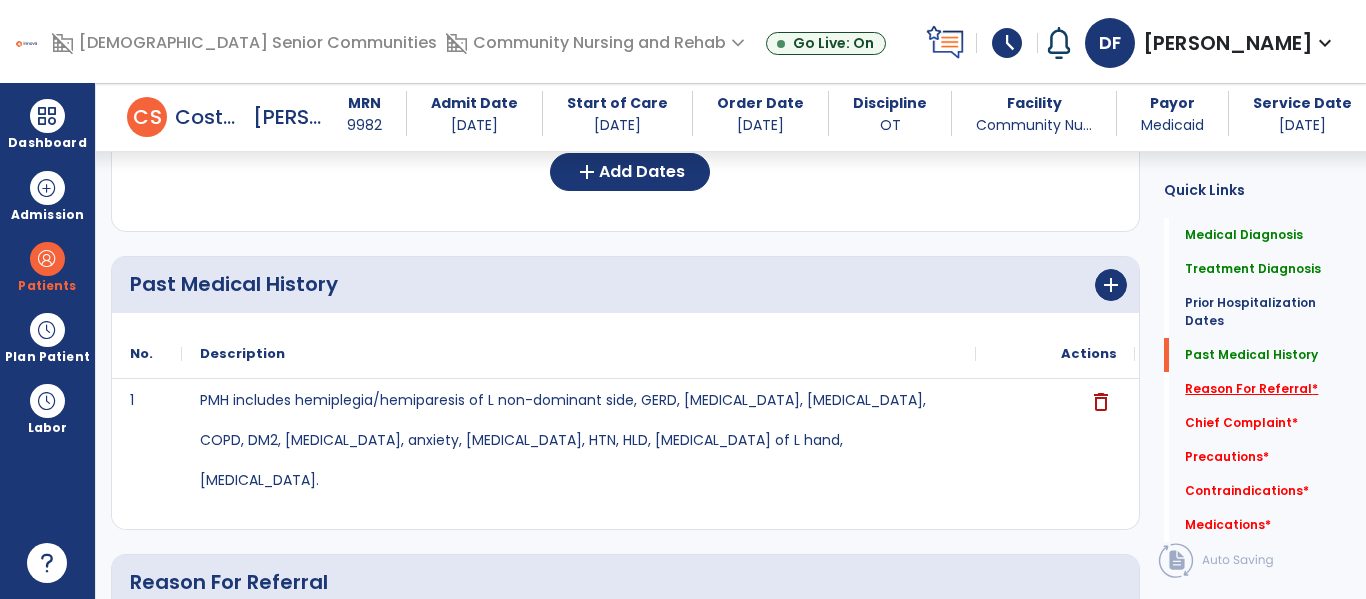 click on "Reason For Referral   *" 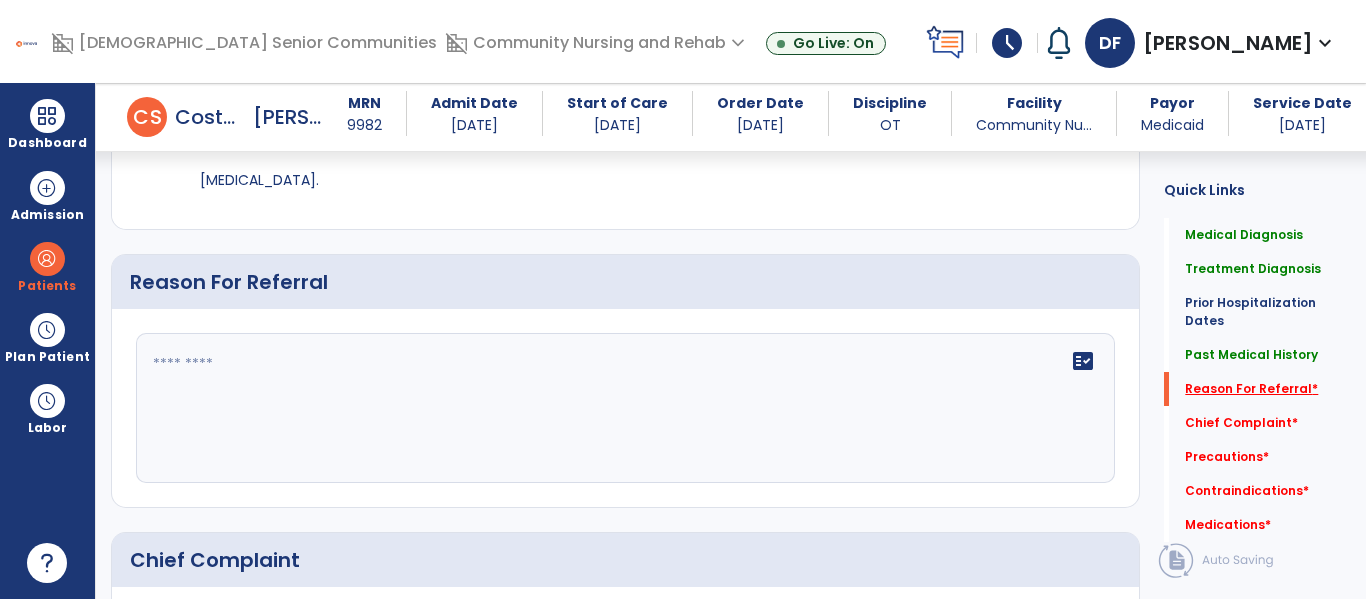 scroll, scrollTop: 1209, scrollLeft: 0, axis: vertical 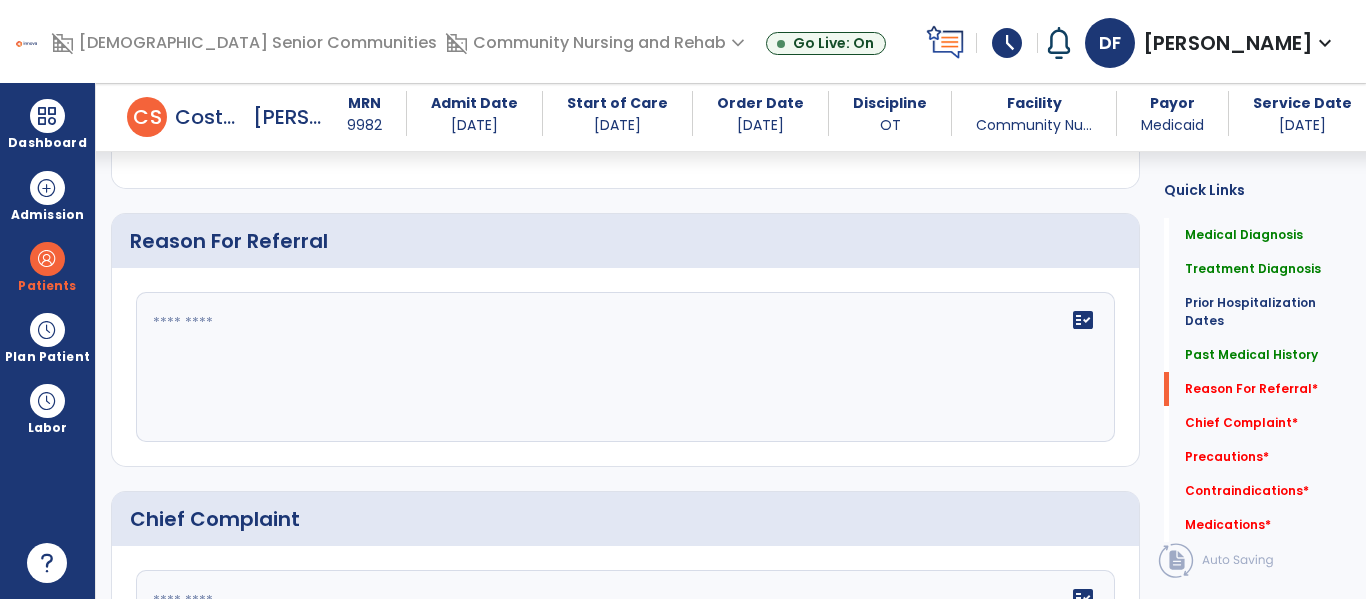click on "fact_check" 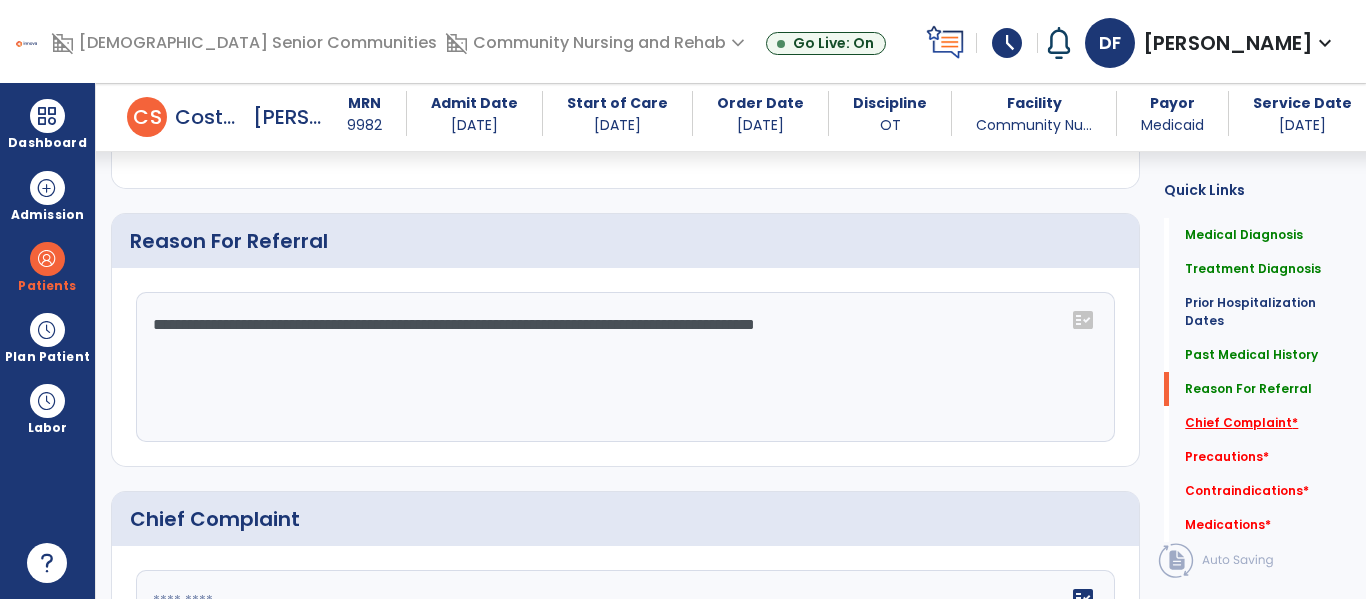 type on "**********" 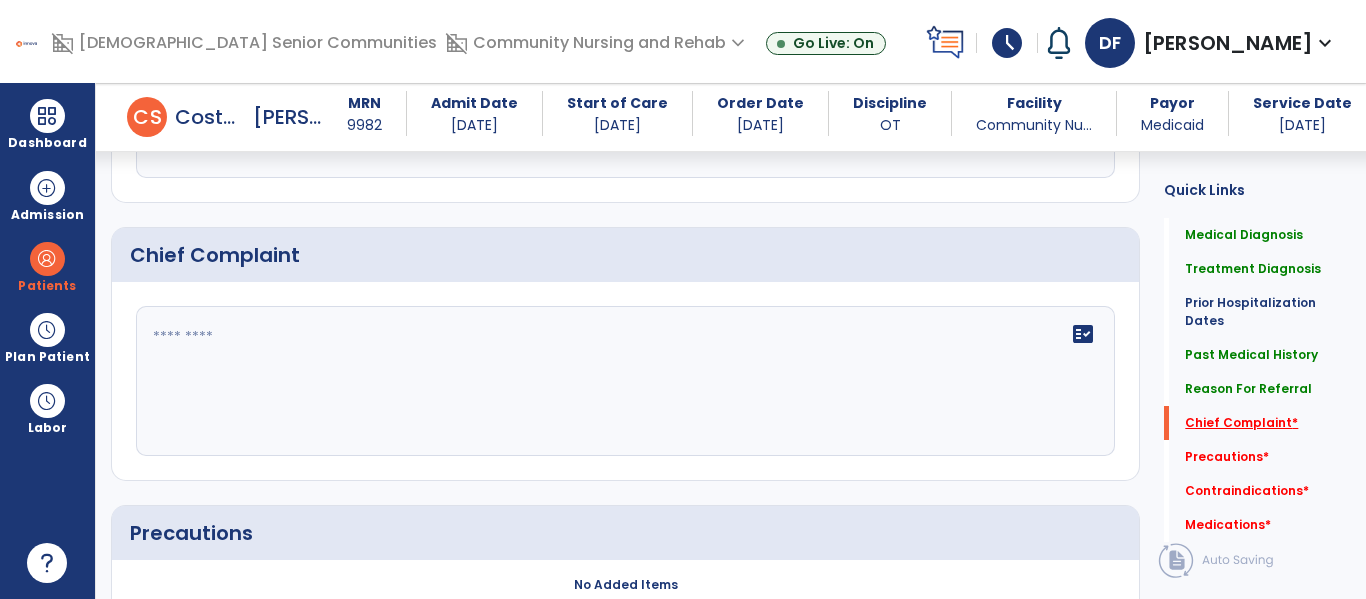 scroll, scrollTop: 1487, scrollLeft: 0, axis: vertical 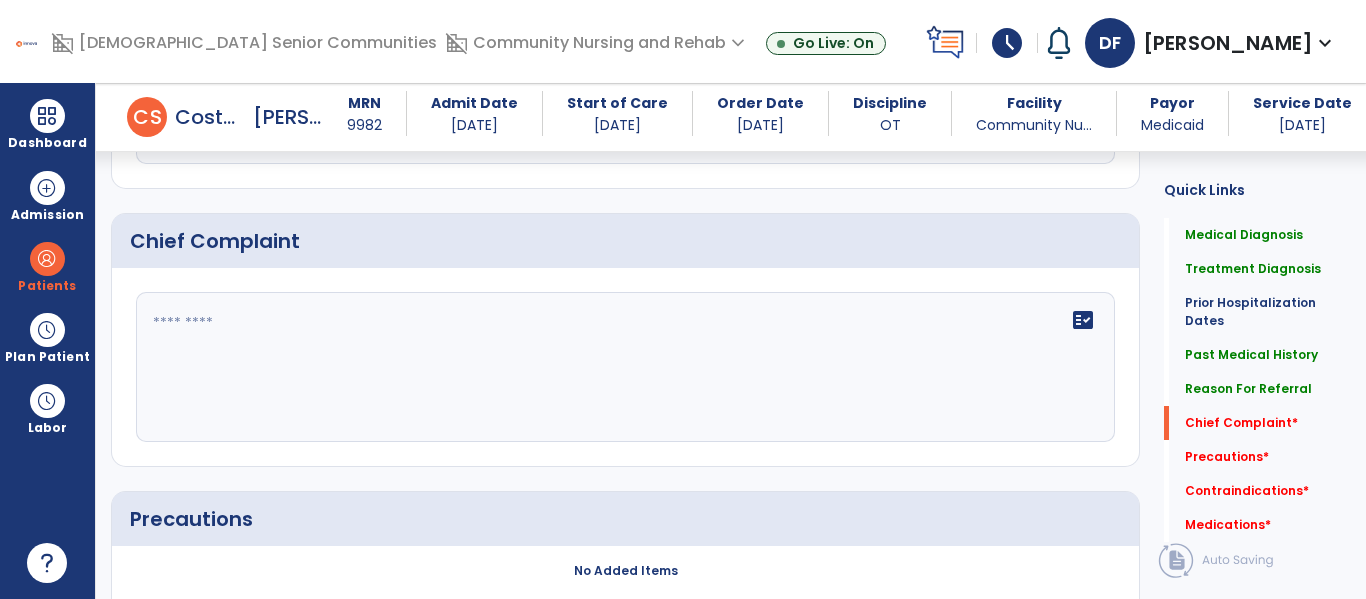 click 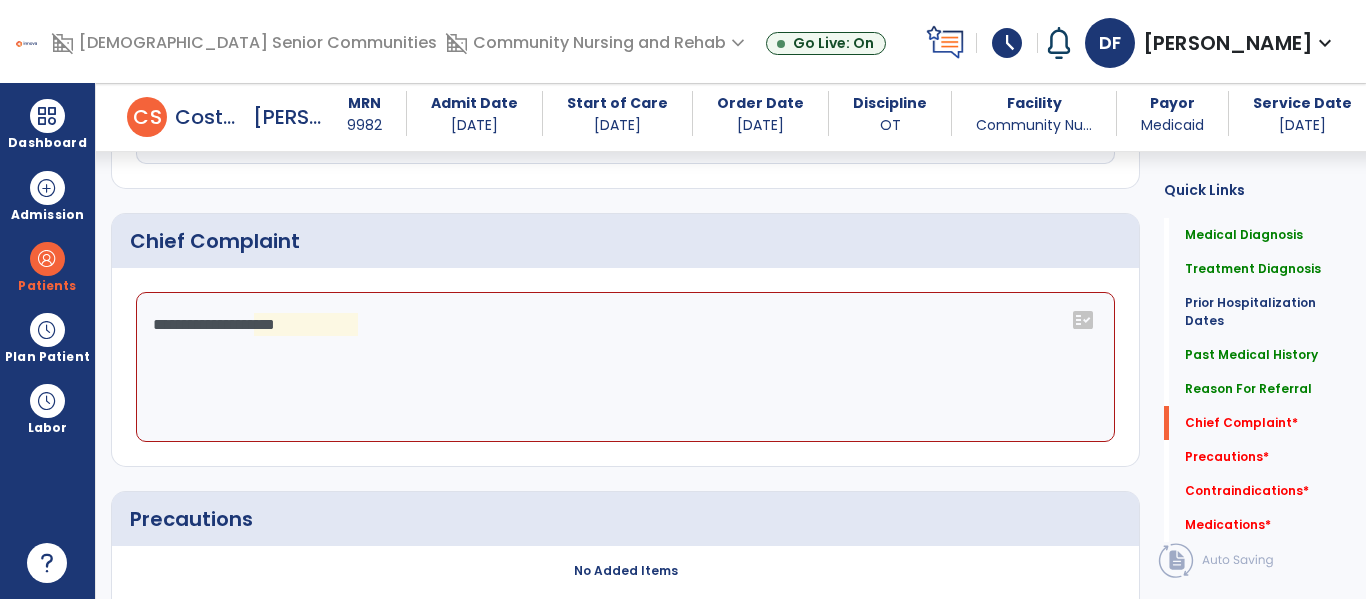 click on "**********" 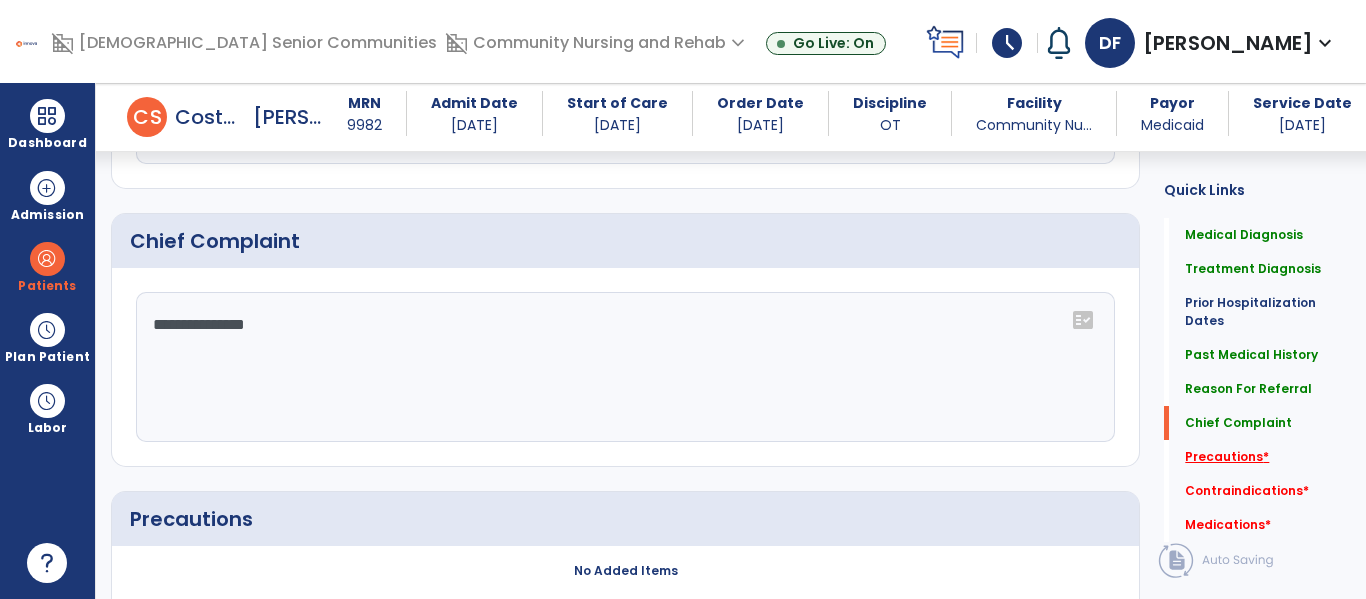 type on "**********" 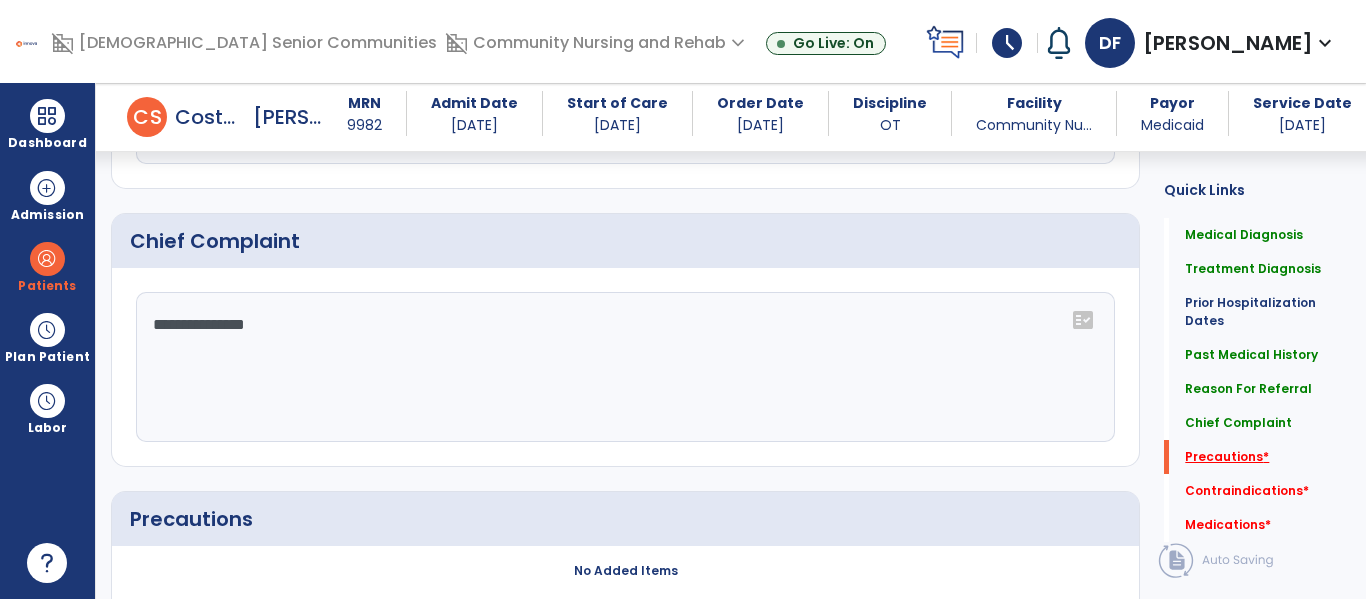 scroll, scrollTop: 1722, scrollLeft: 0, axis: vertical 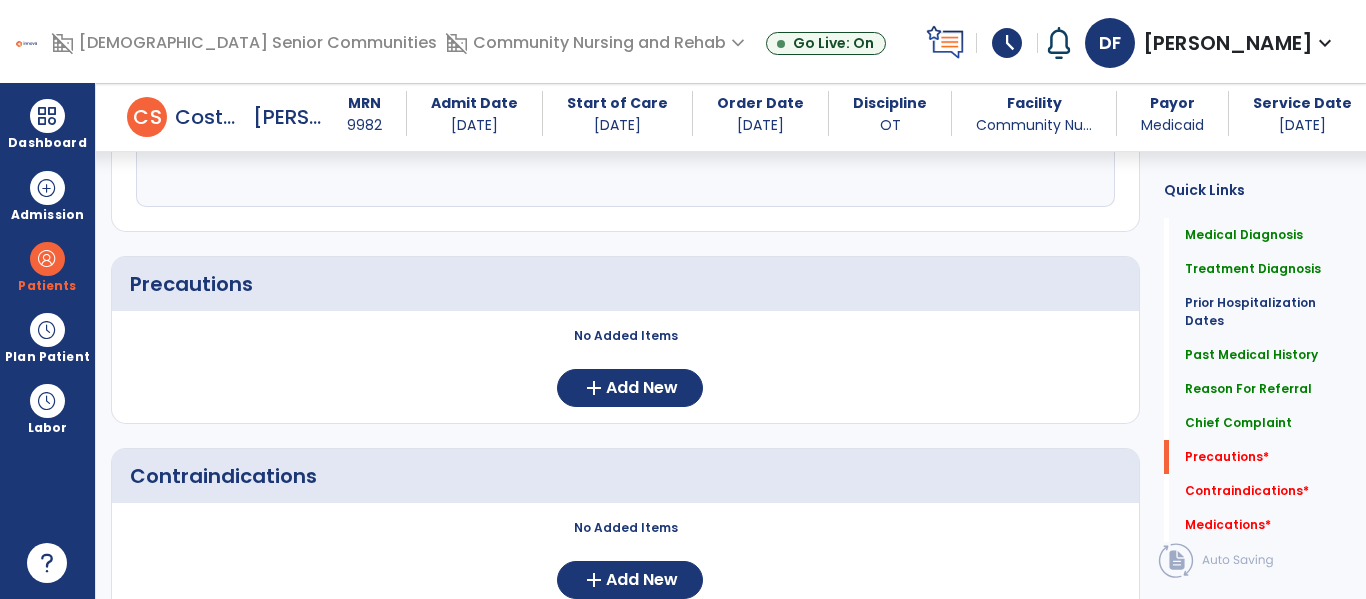 click on "No Added Items  add  Add New" 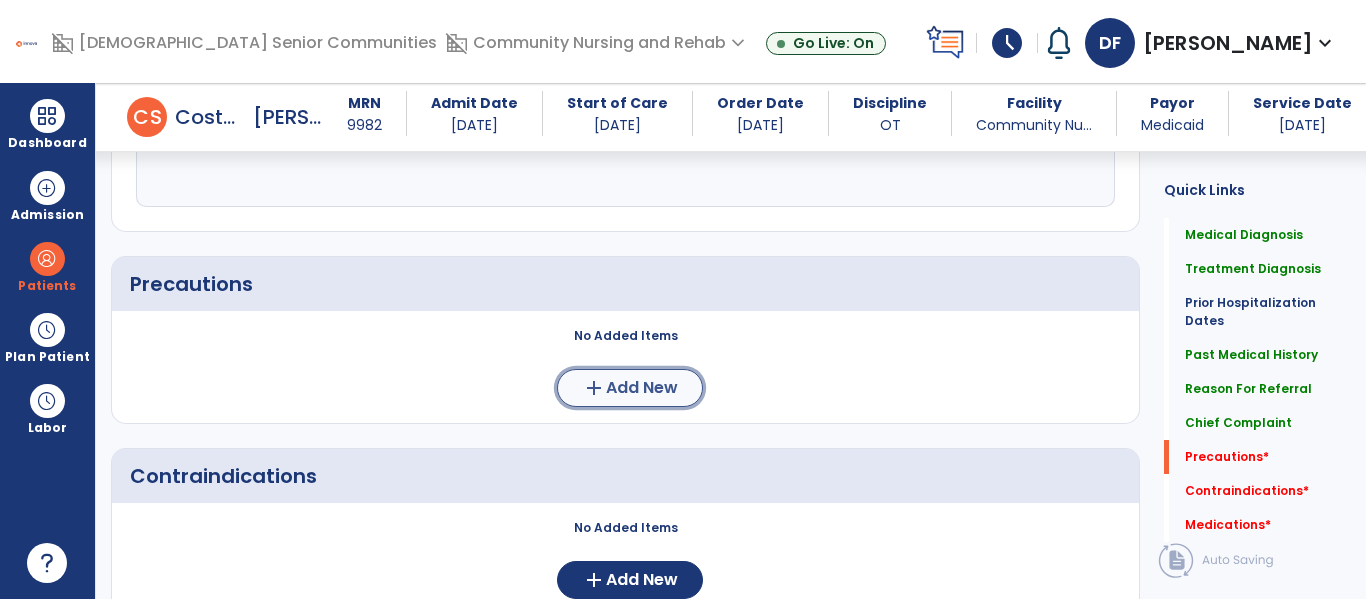 click on "add  Add New" 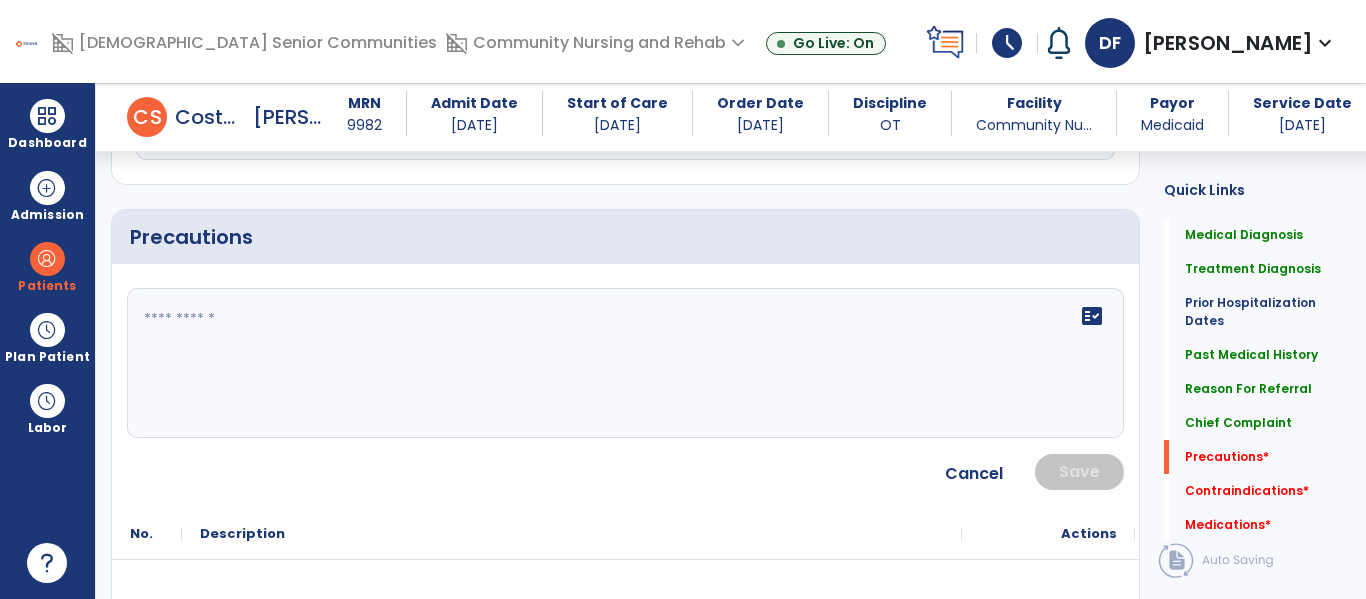 scroll, scrollTop: 1764, scrollLeft: 0, axis: vertical 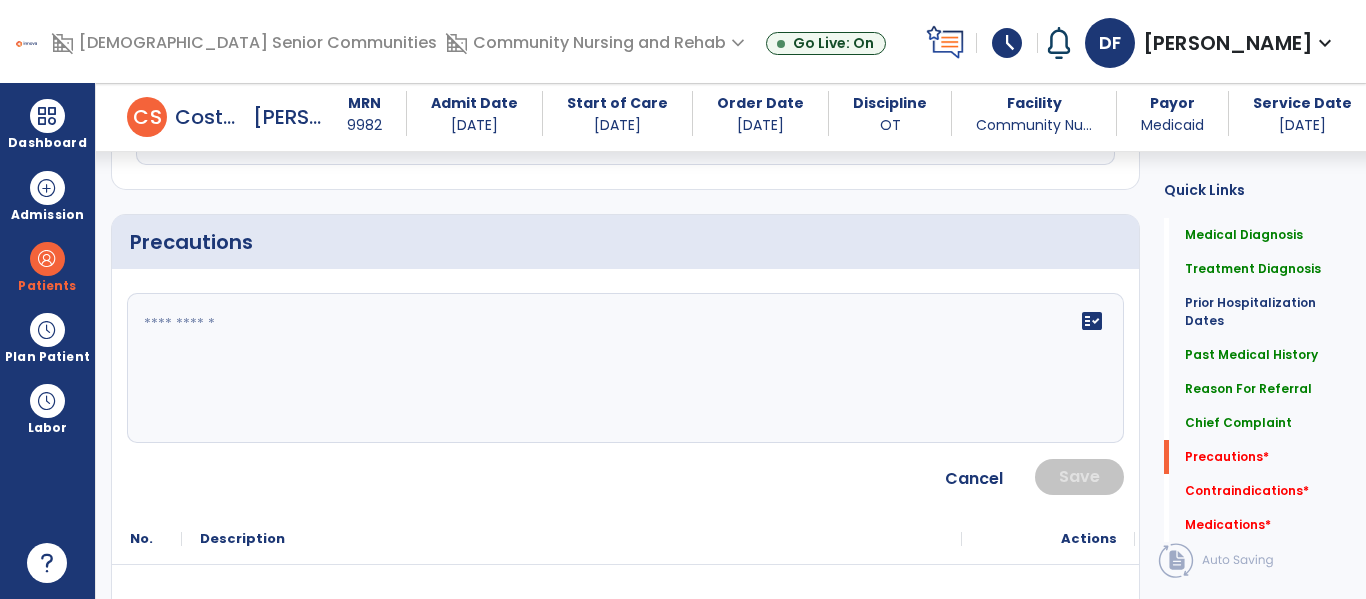 click 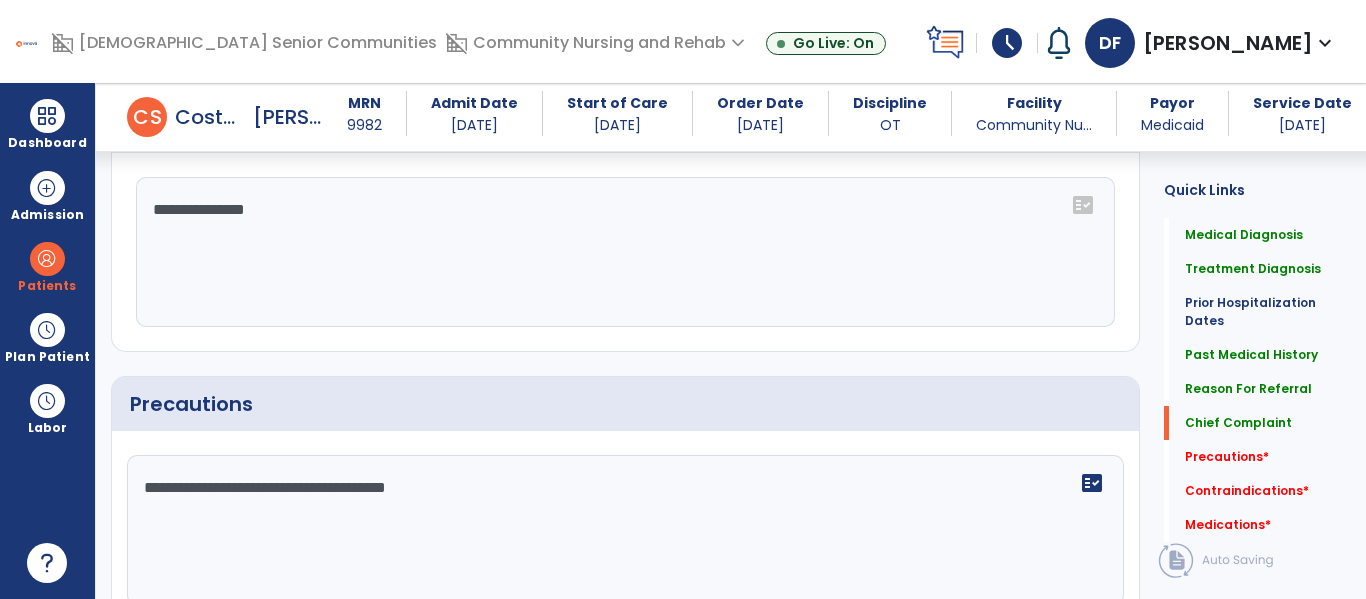 scroll, scrollTop: 1562, scrollLeft: 0, axis: vertical 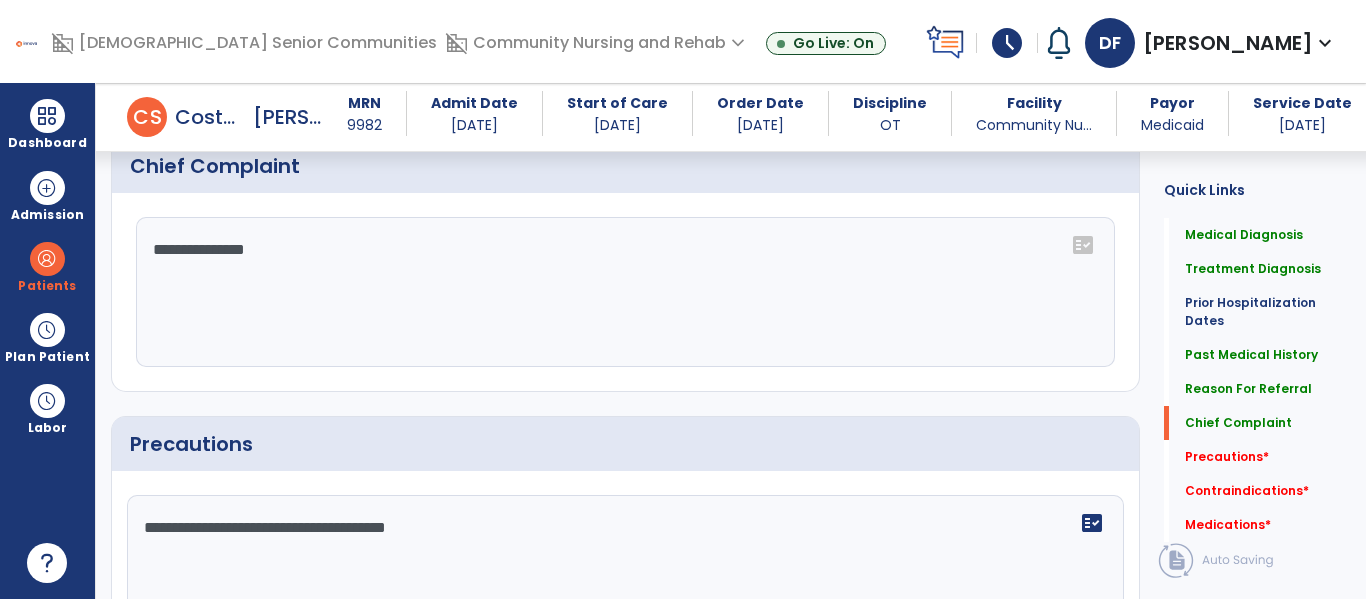 type on "**********" 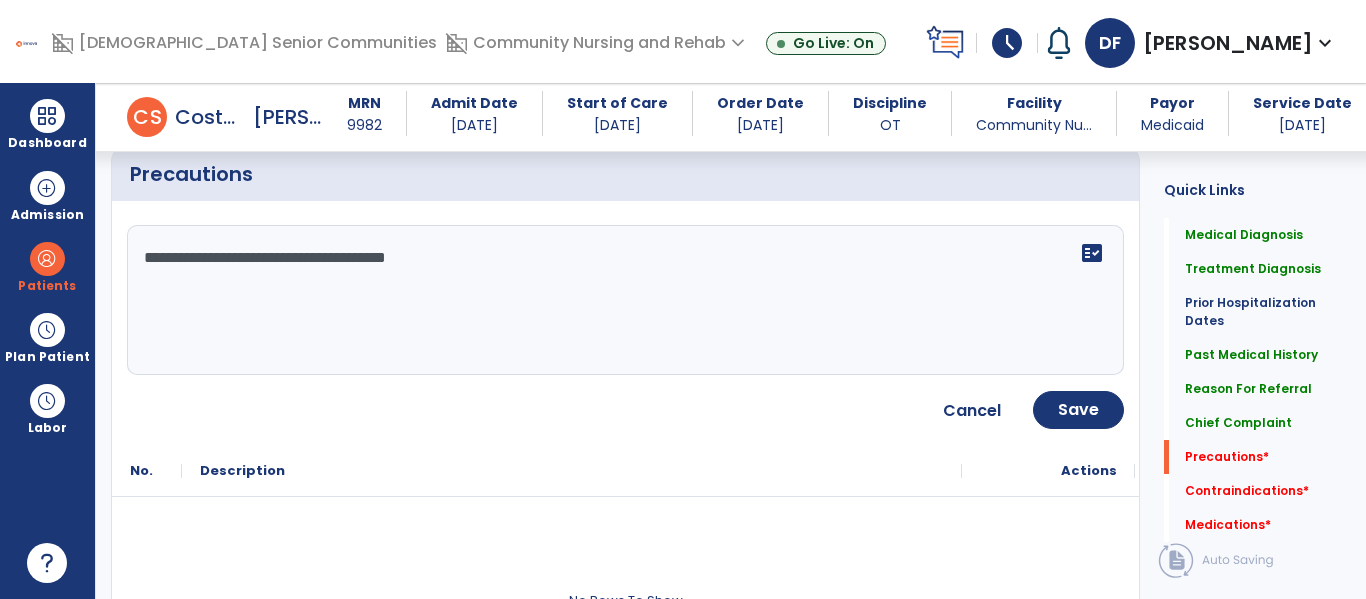 scroll, scrollTop: 1717, scrollLeft: 0, axis: vertical 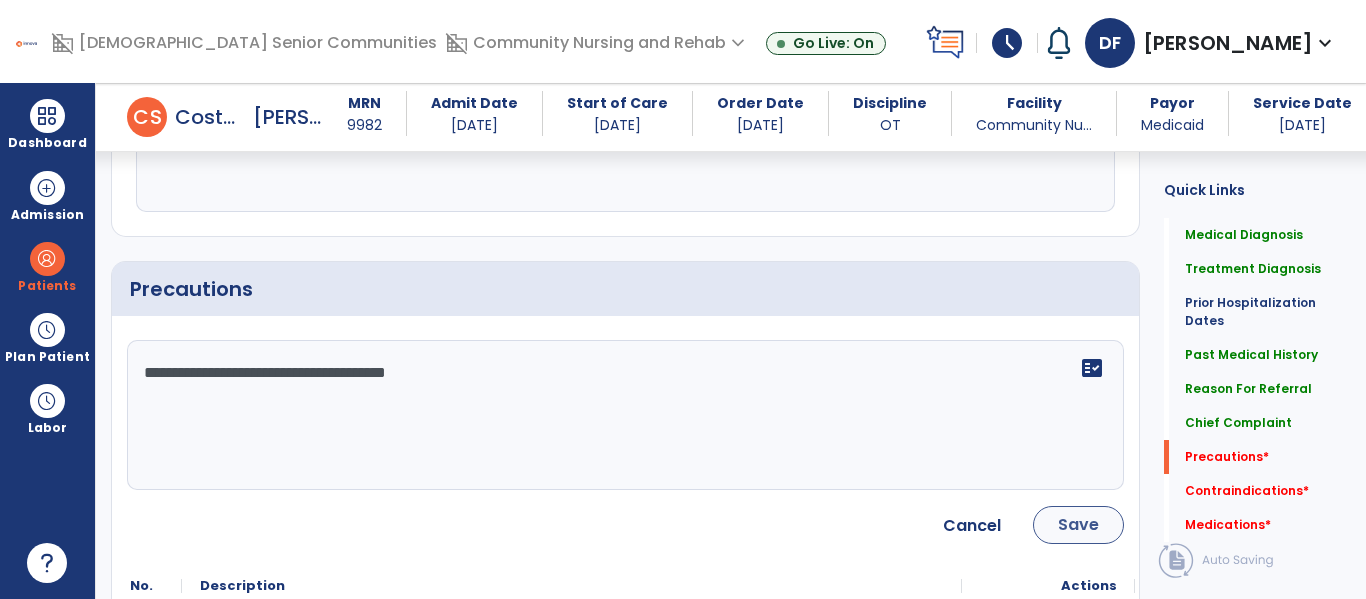 type on "**********" 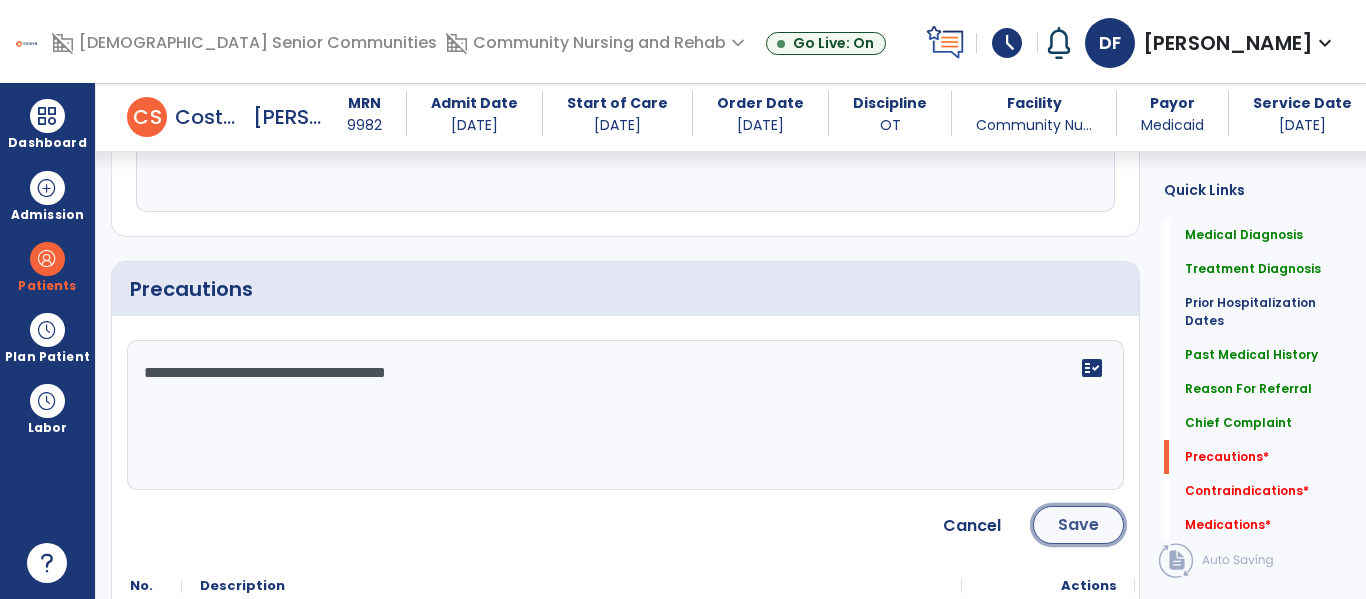 click on "Save" 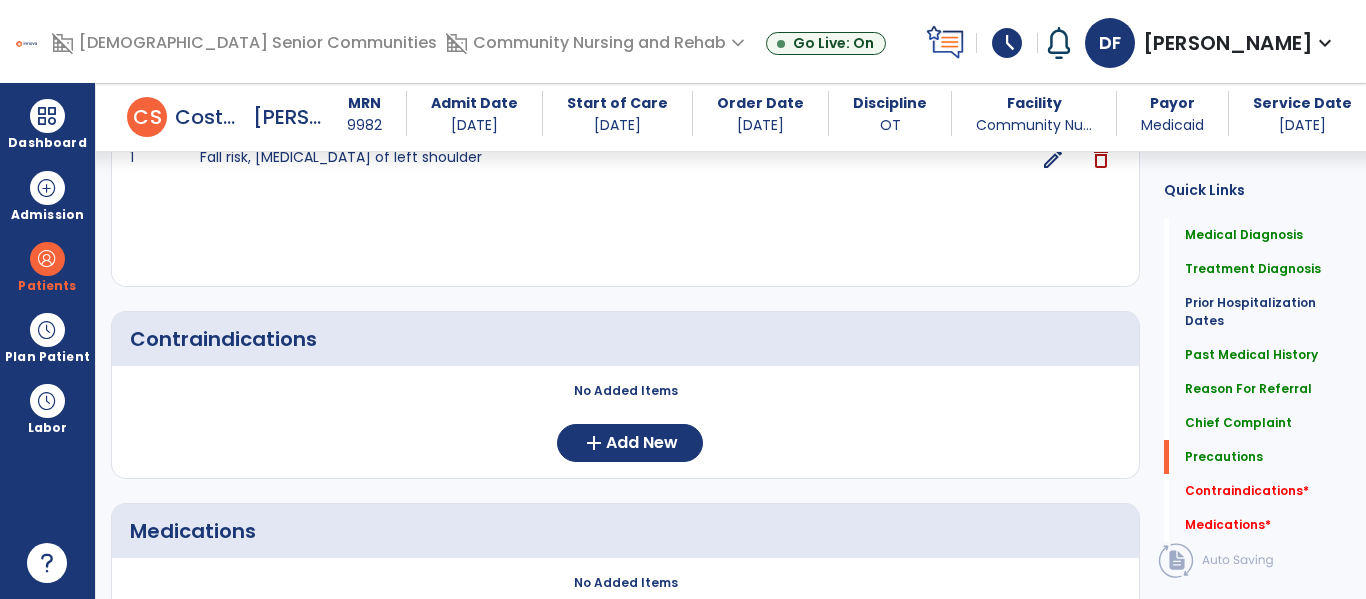 scroll, scrollTop: 1970, scrollLeft: 0, axis: vertical 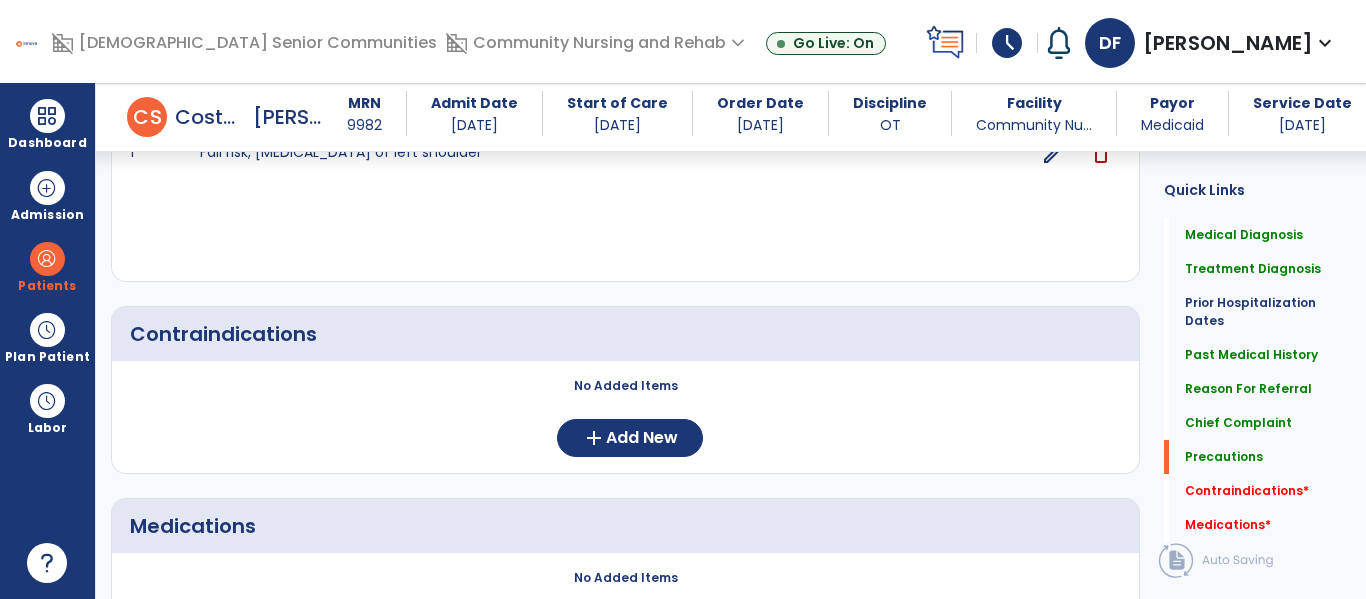 click on "No Added Items  add  Add New" 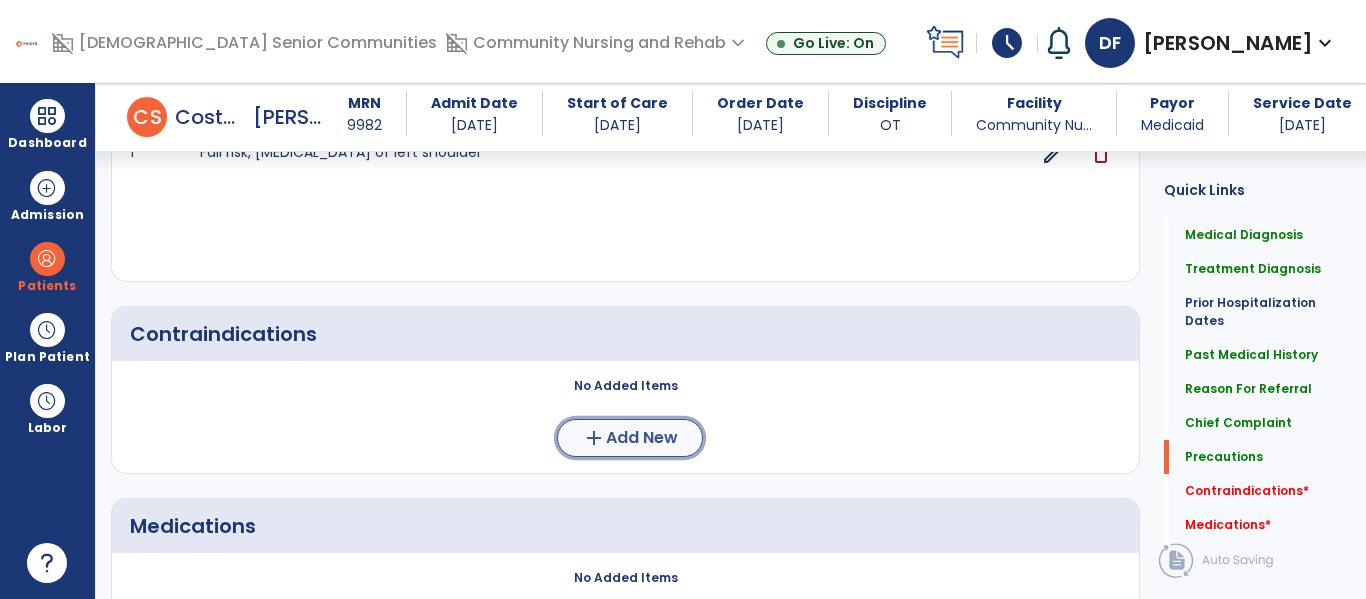 click on "add" 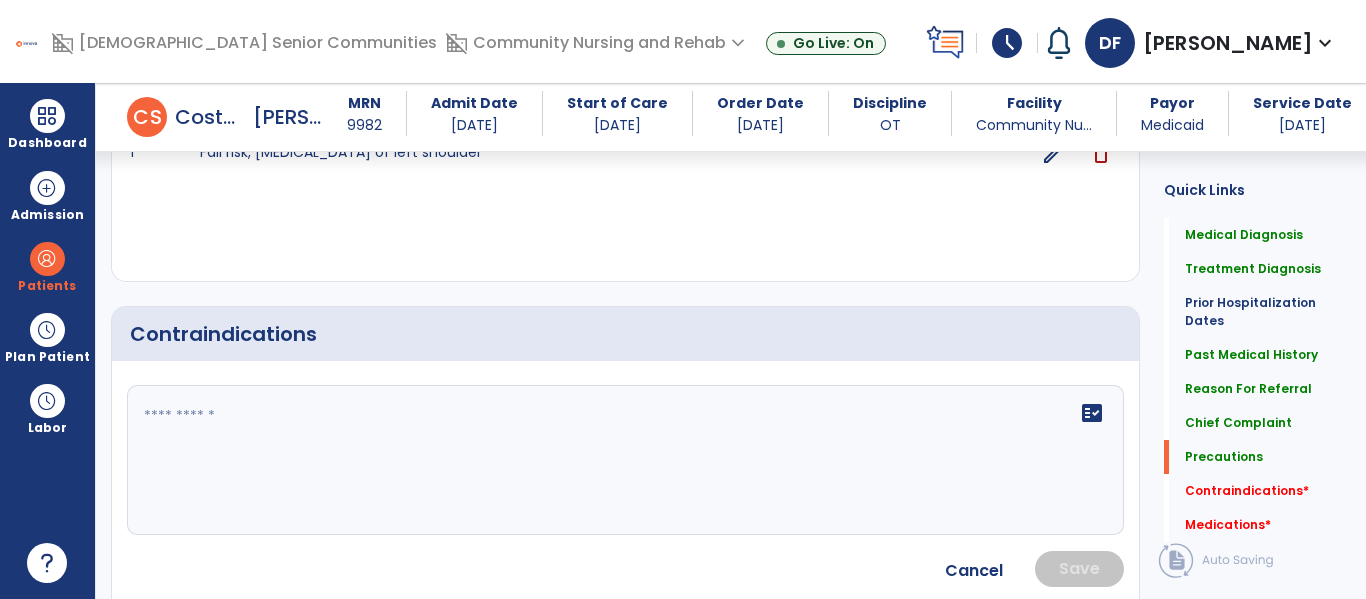 click 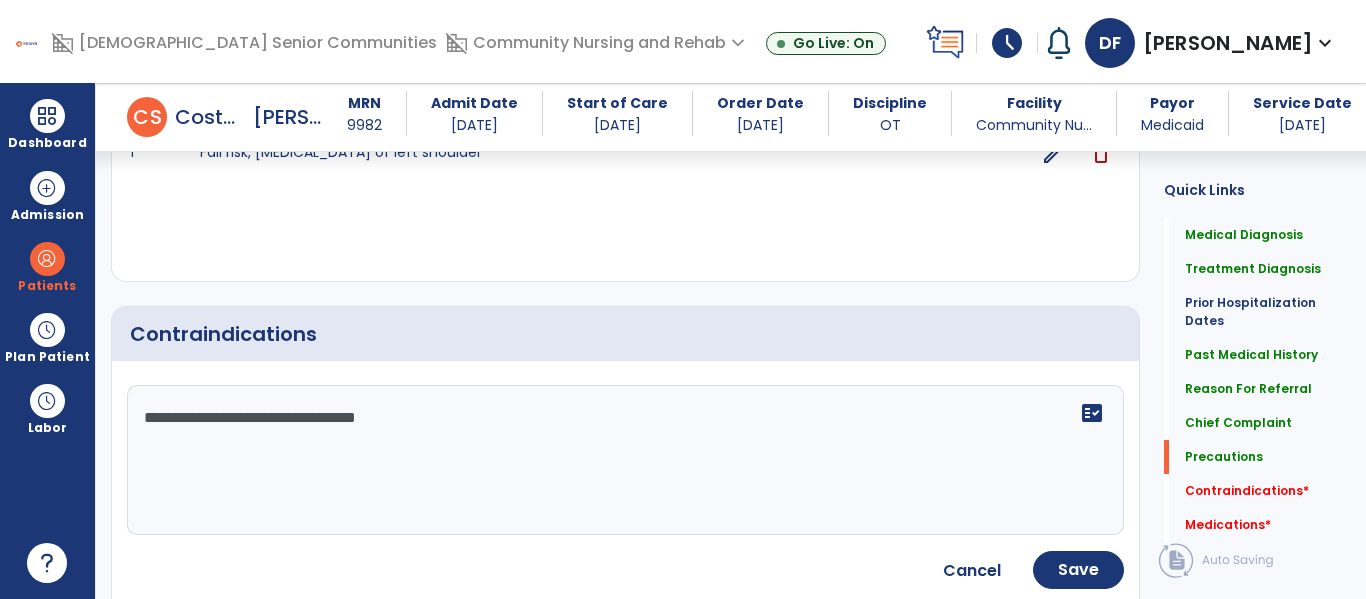 type on "**********" 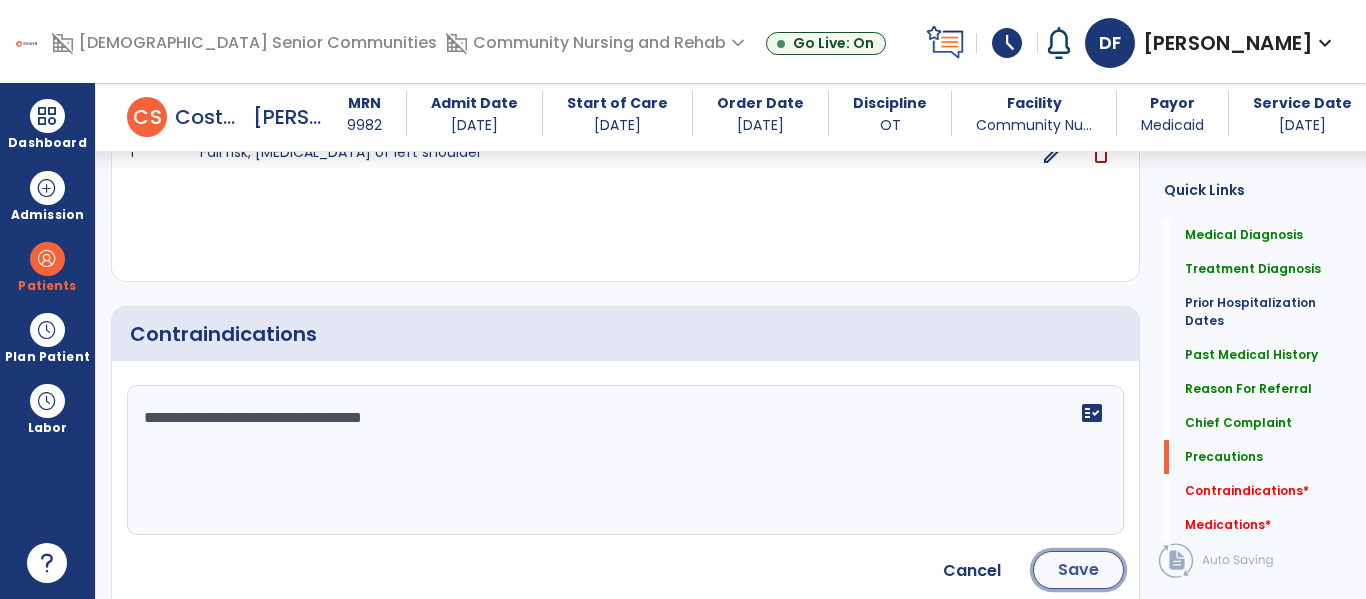 click on "Save" 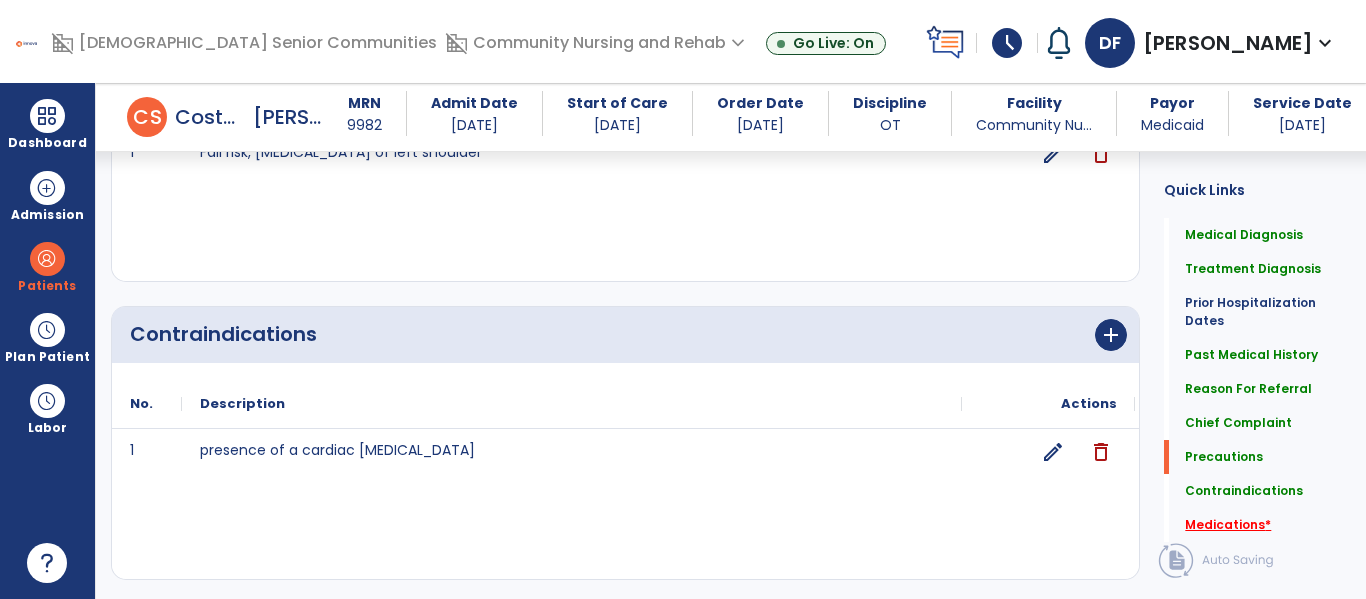 click on "Medications   *" 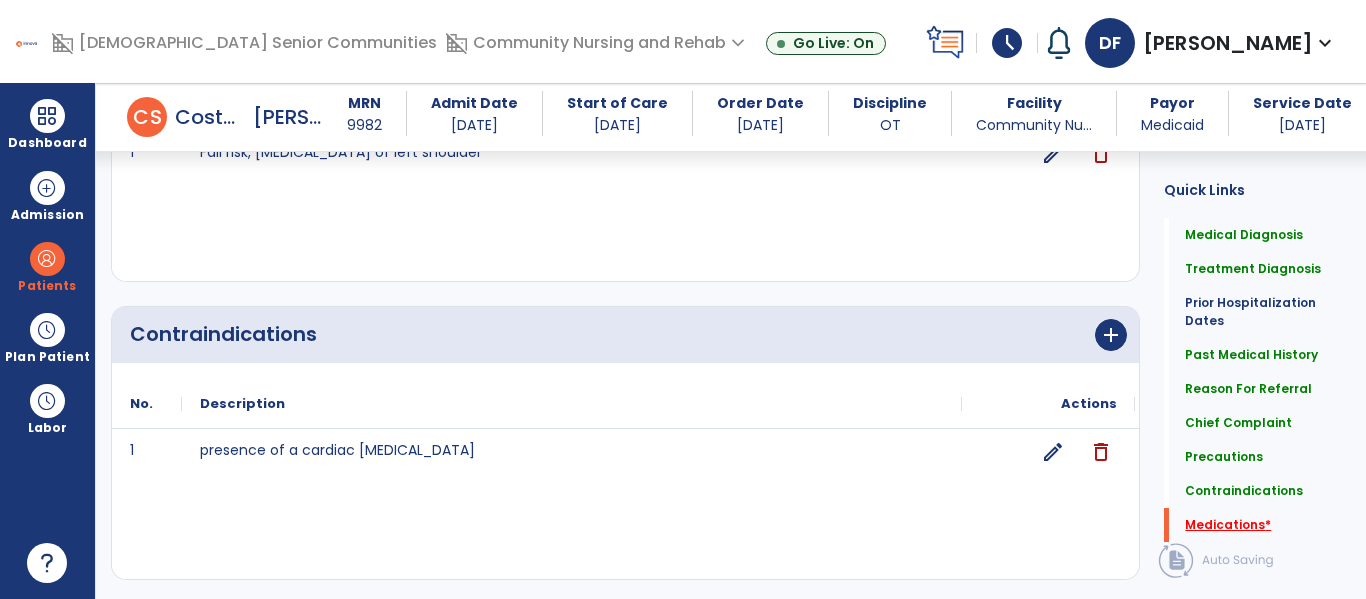 scroll, scrollTop: 2213, scrollLeft: 0, axis: vertical 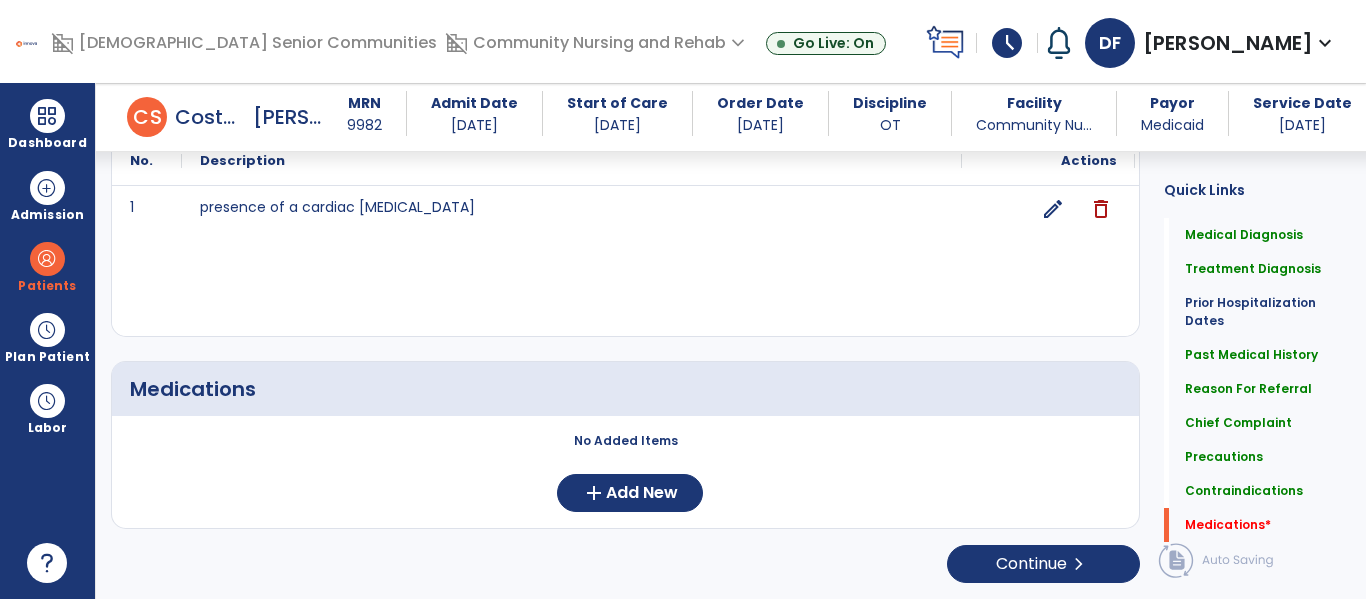 click on "No Added Items  add  Add New" 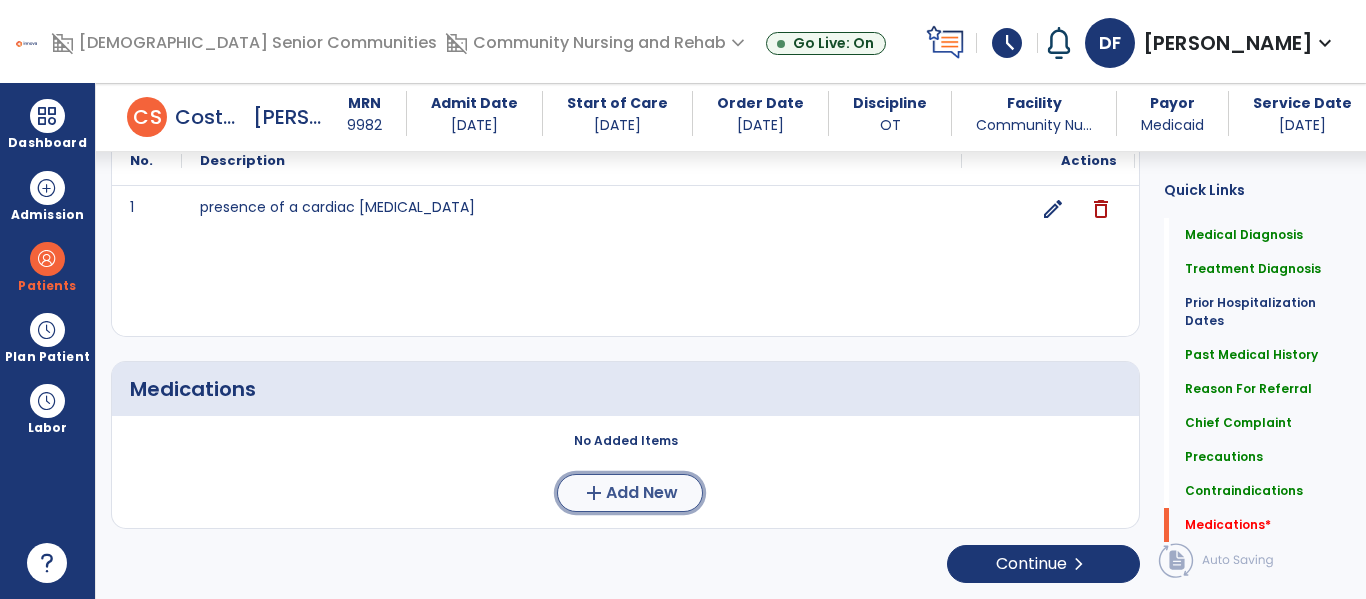 click on "add  Add New" 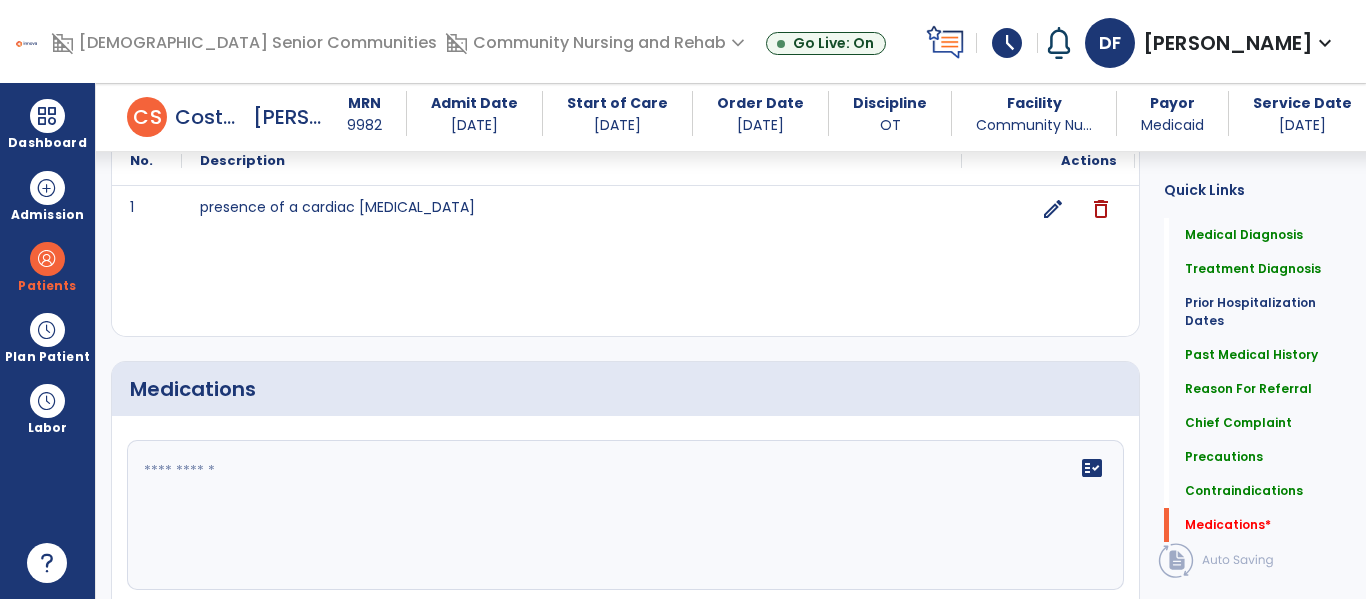 click 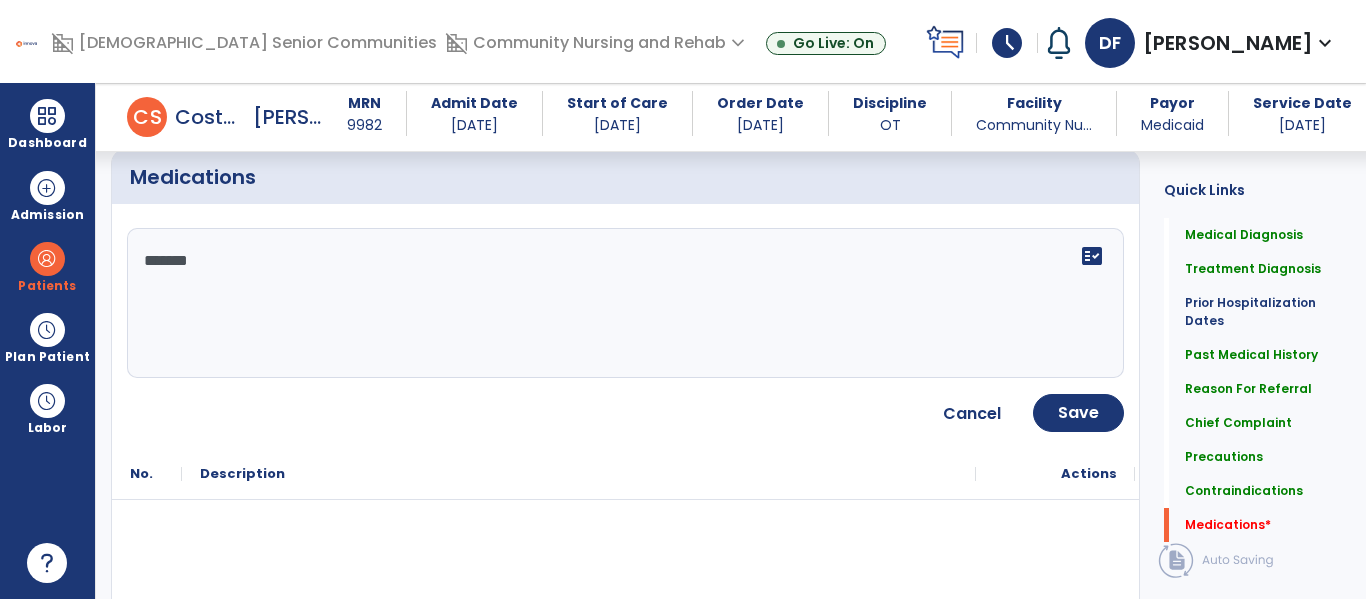 scroll, scrollTop: 2427, scrollLeft: 0, axis: vertical 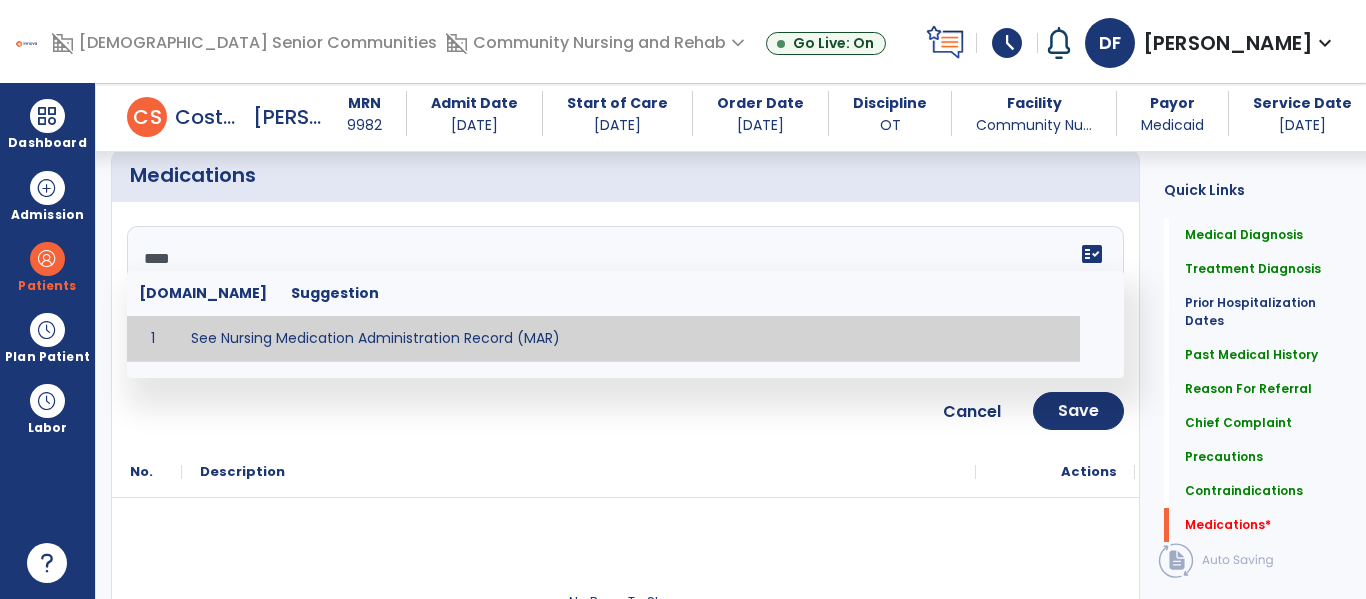 type on "**********" 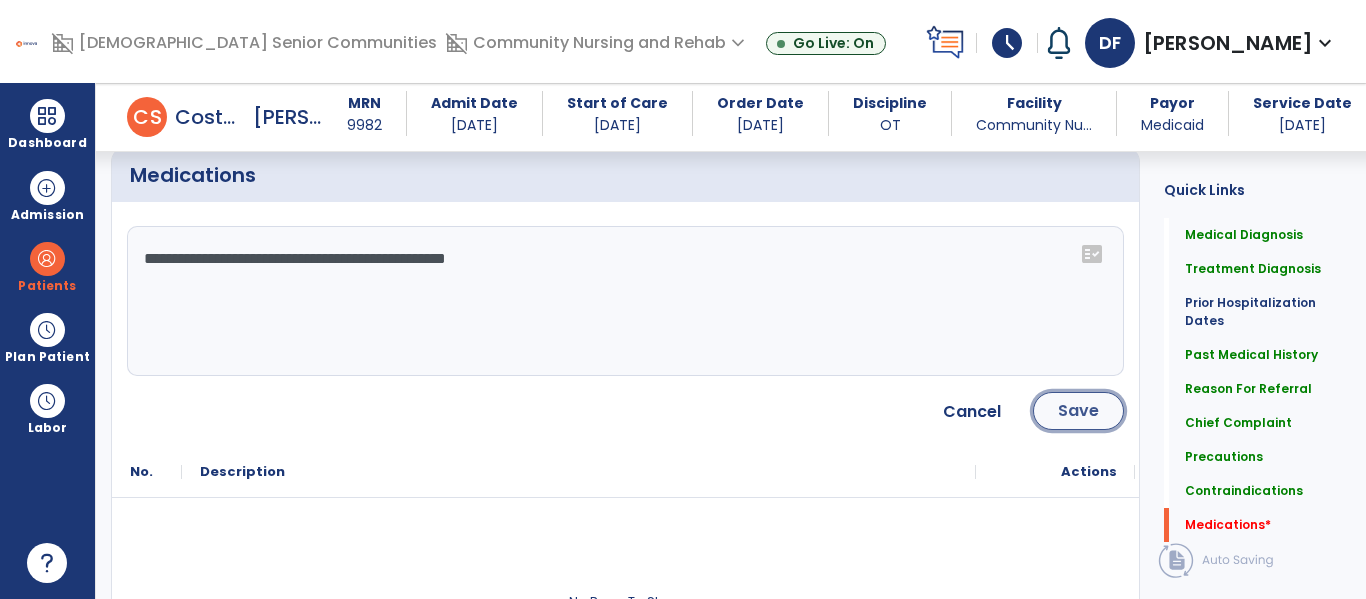 click on "Save" 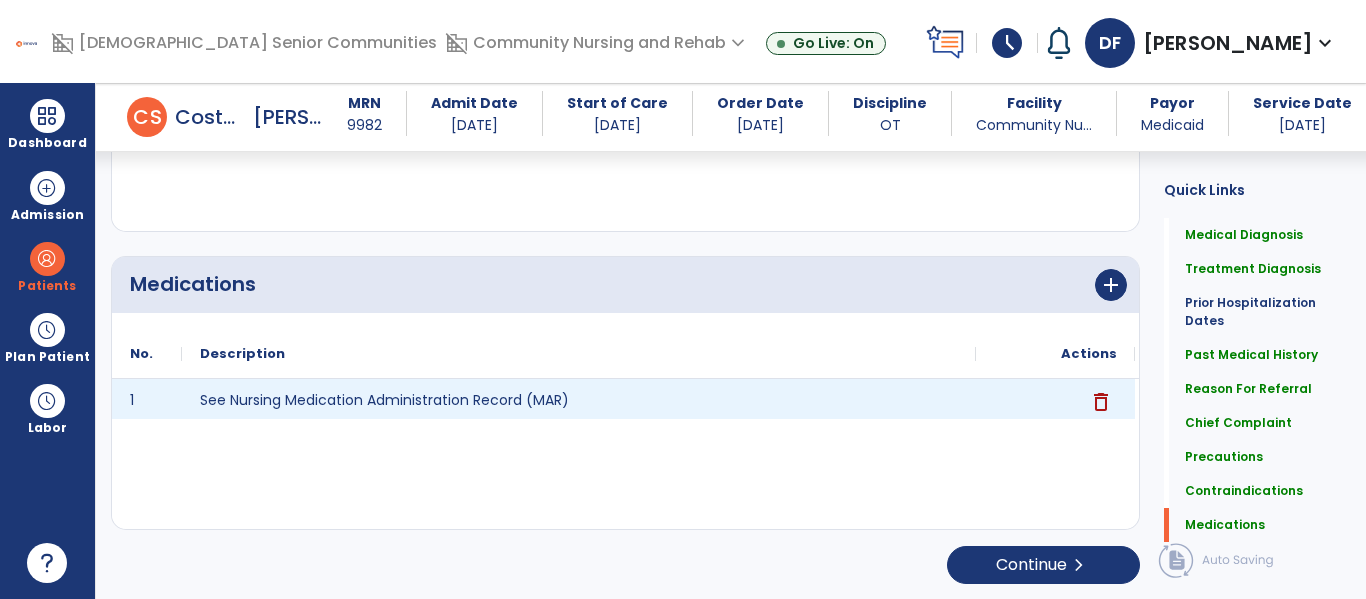 scroll, scrollTop: 2320, scrollLeft: 0, axis: vertical 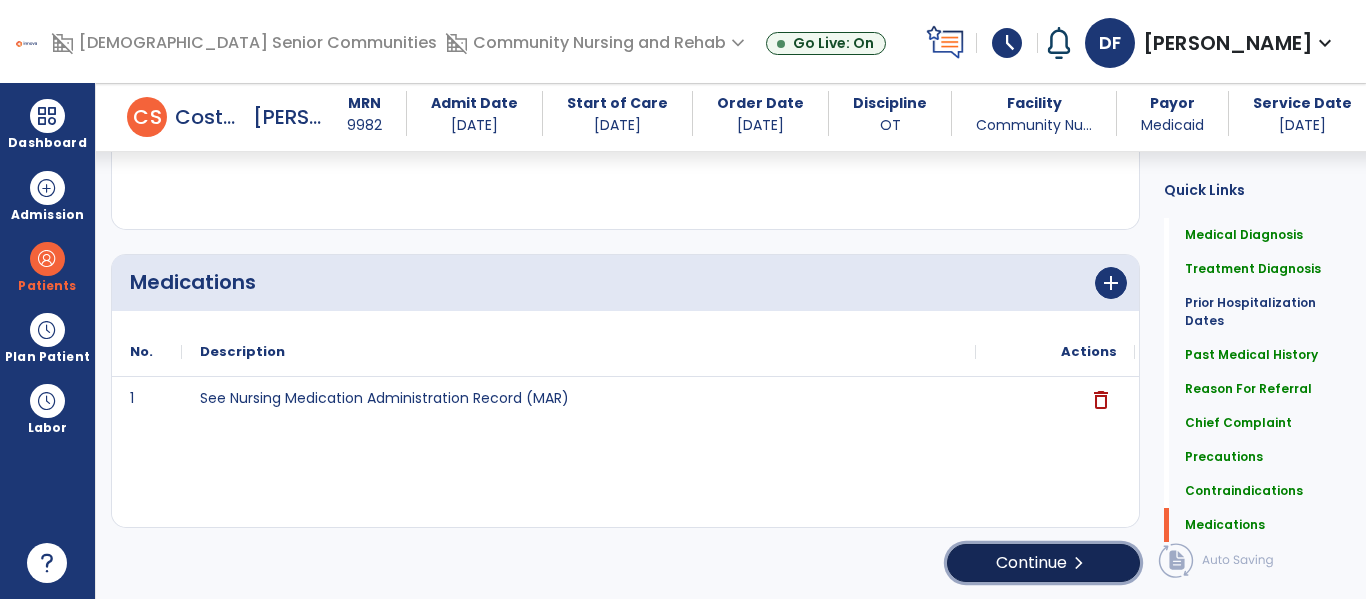 click on "Continue  chevron_right" 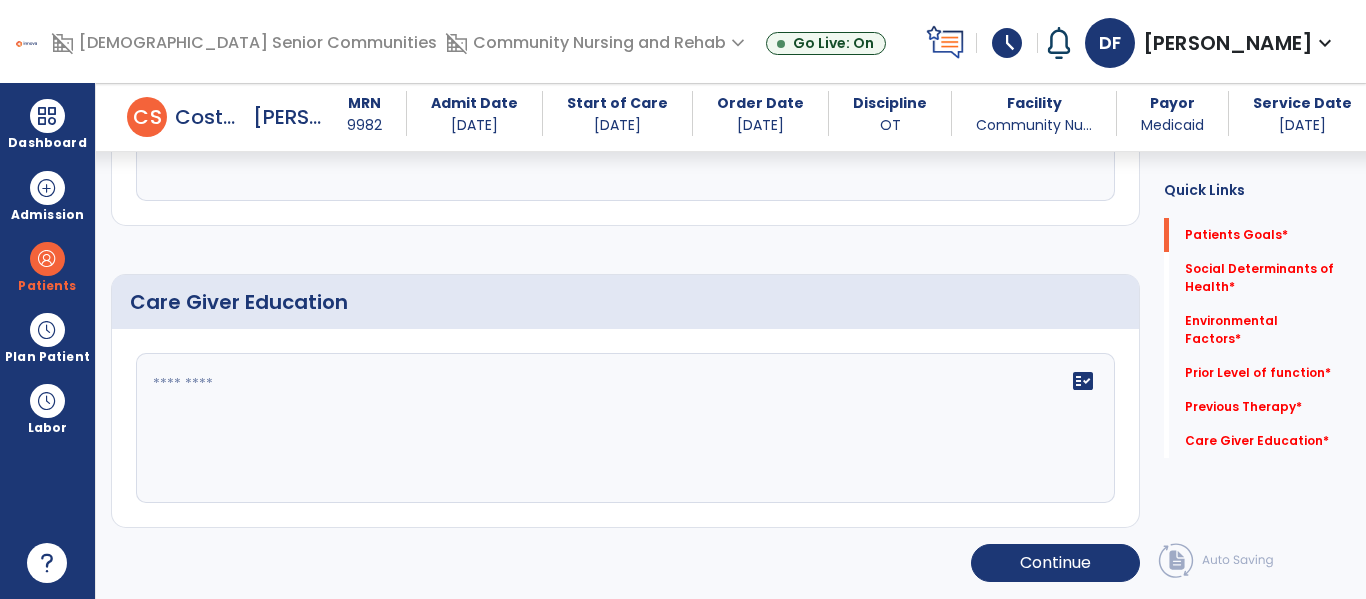 scroll, scrollTop: 106, scrollLeft: 0, axis: vertical 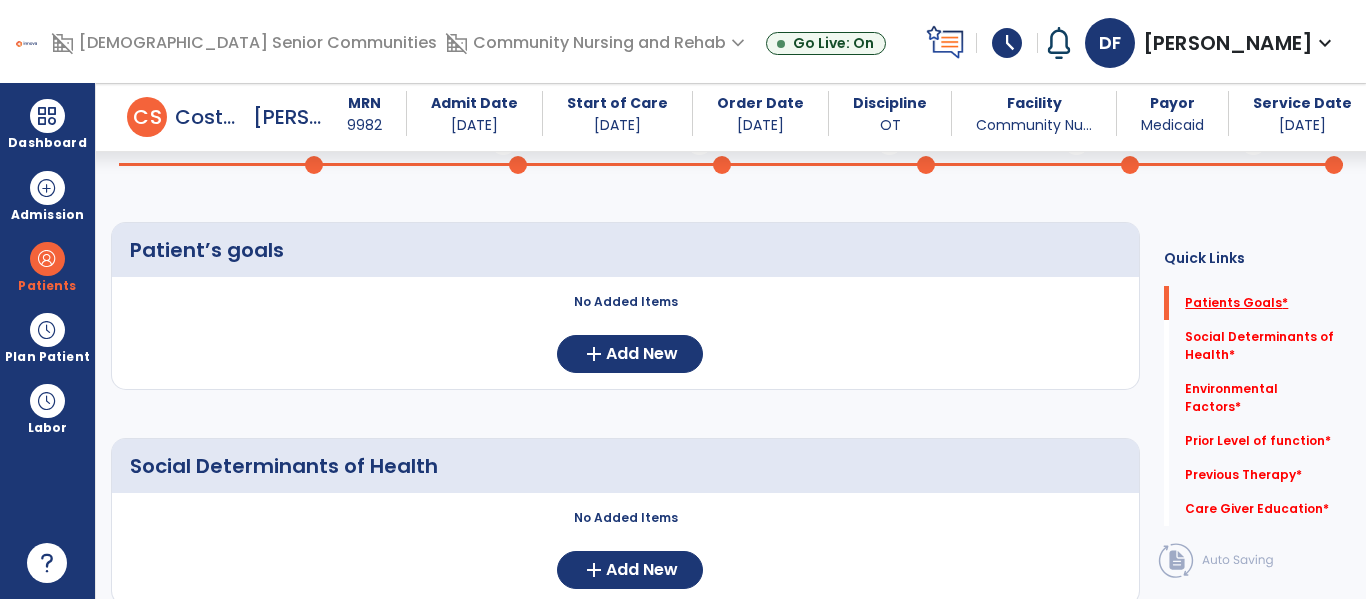 click on "Patients Goals   *" 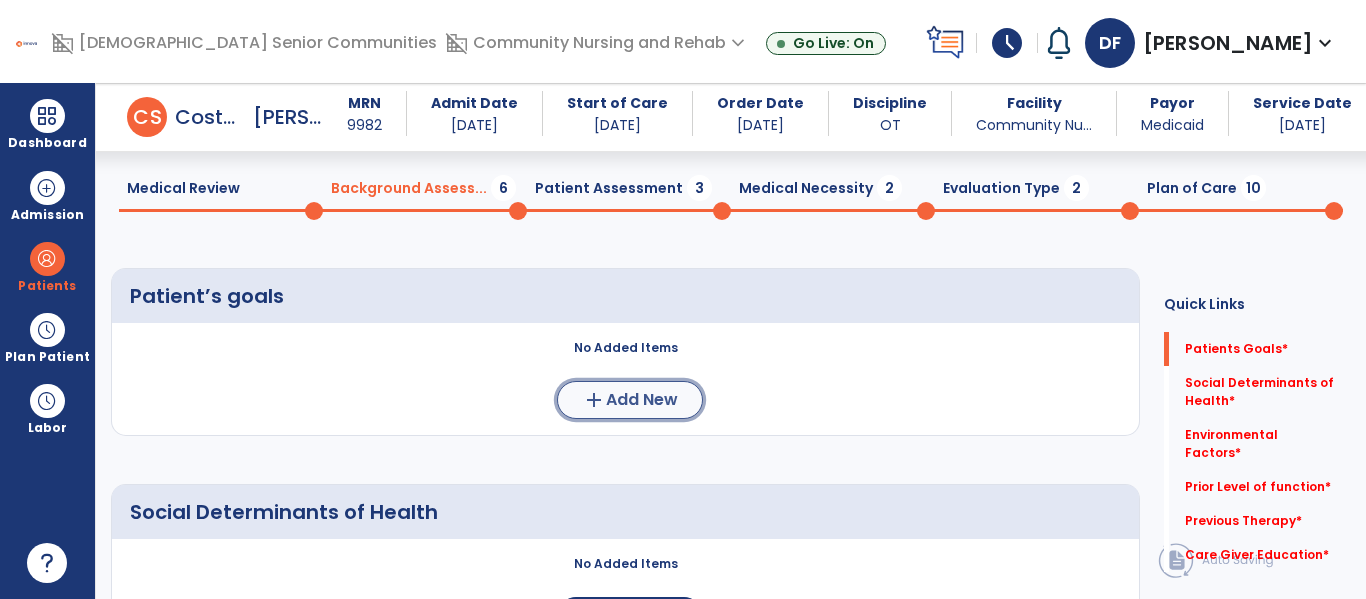 click on "Add New" 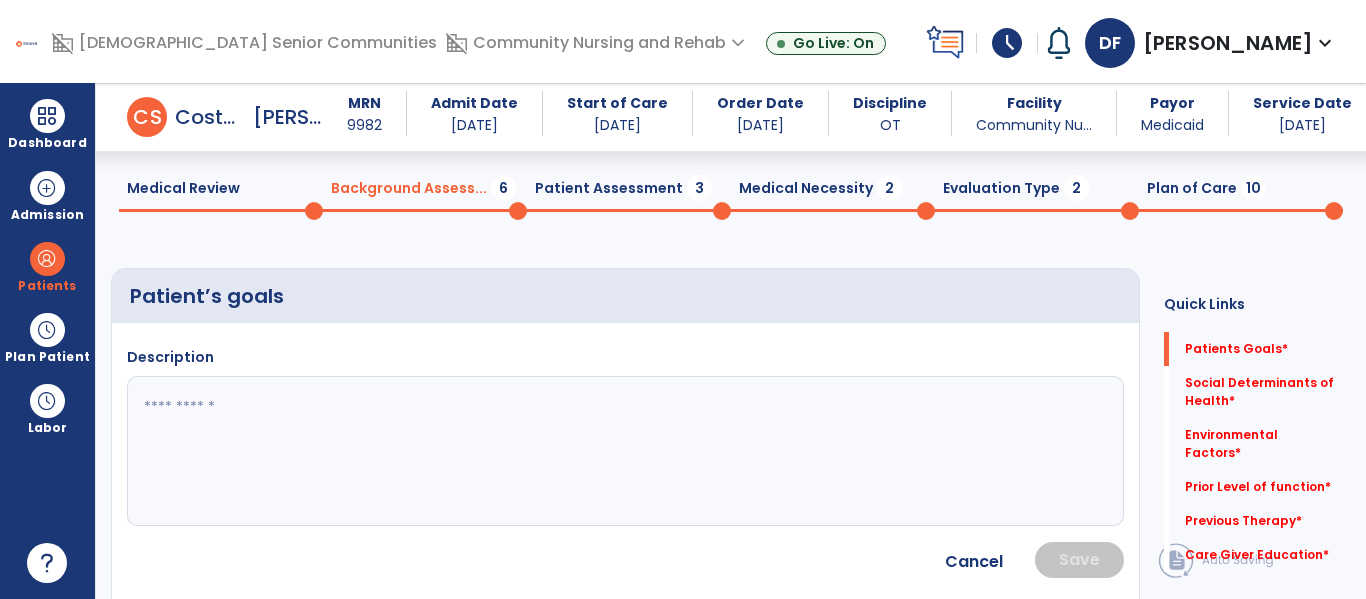 click 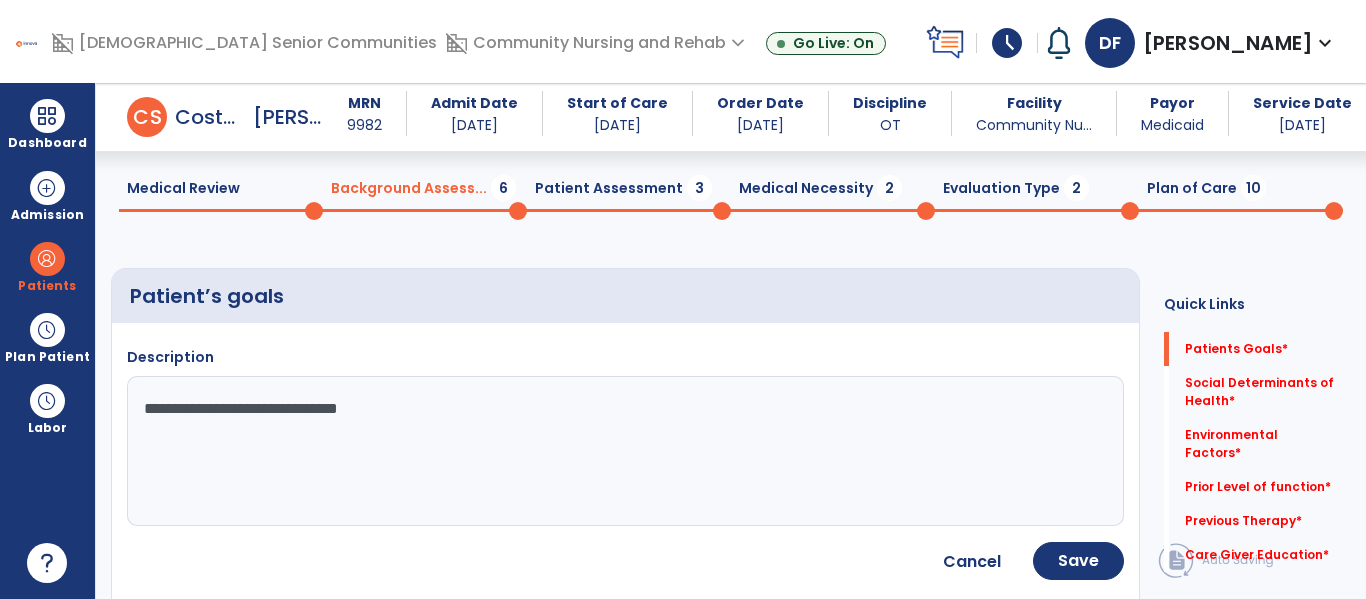 type on "**********" 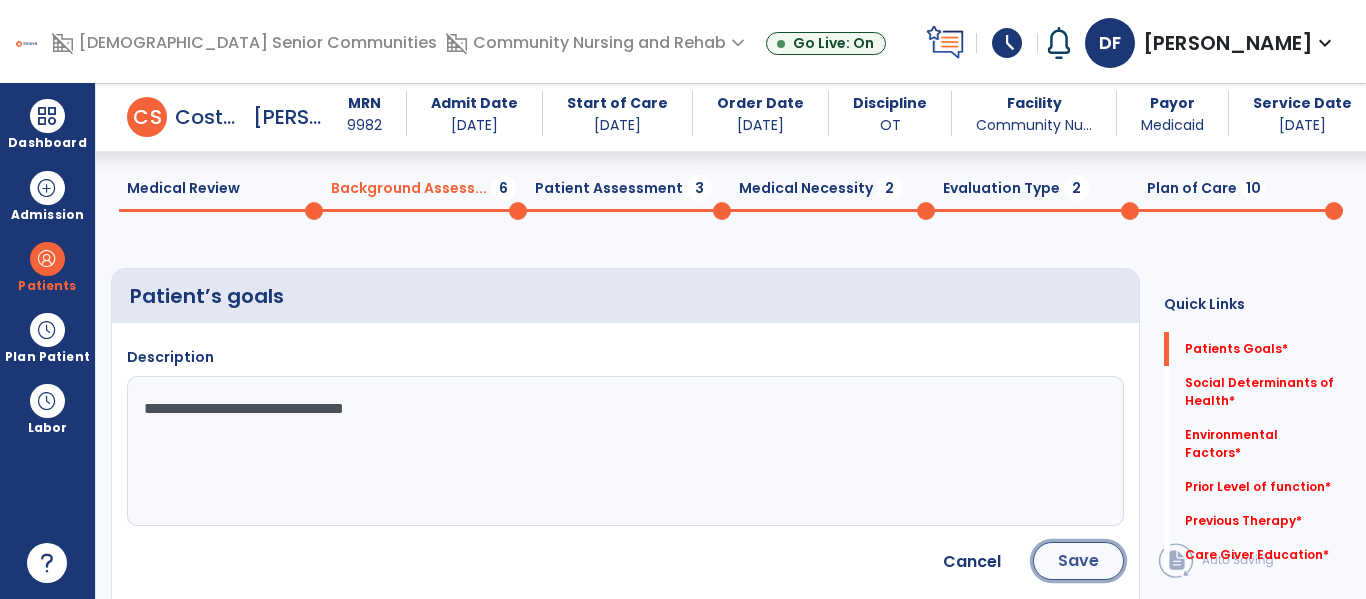 click on "Save" 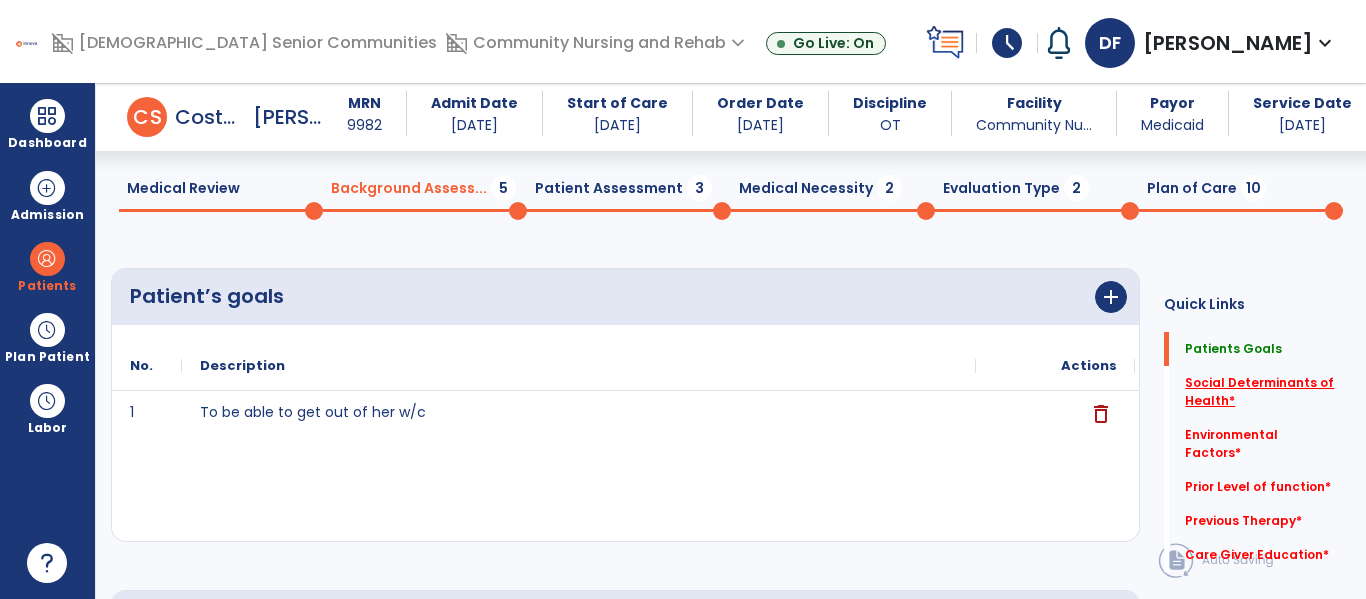 click on "Social Determinants of Health   *" 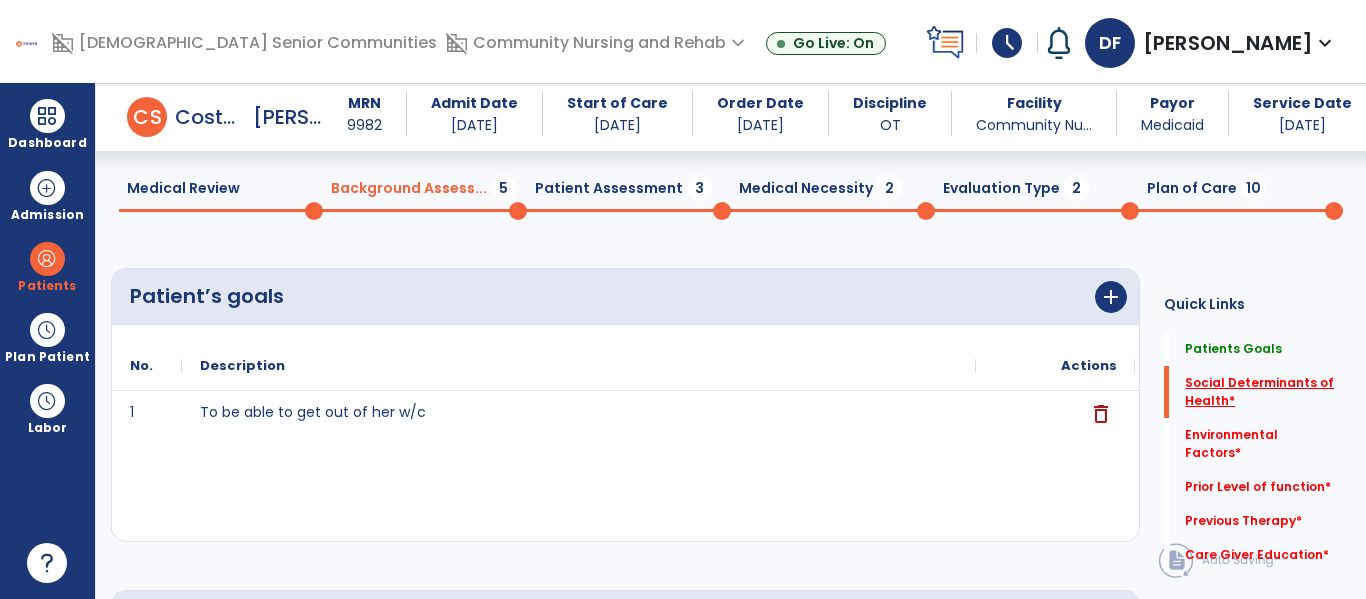 click on "Social Determinants of Health   *" 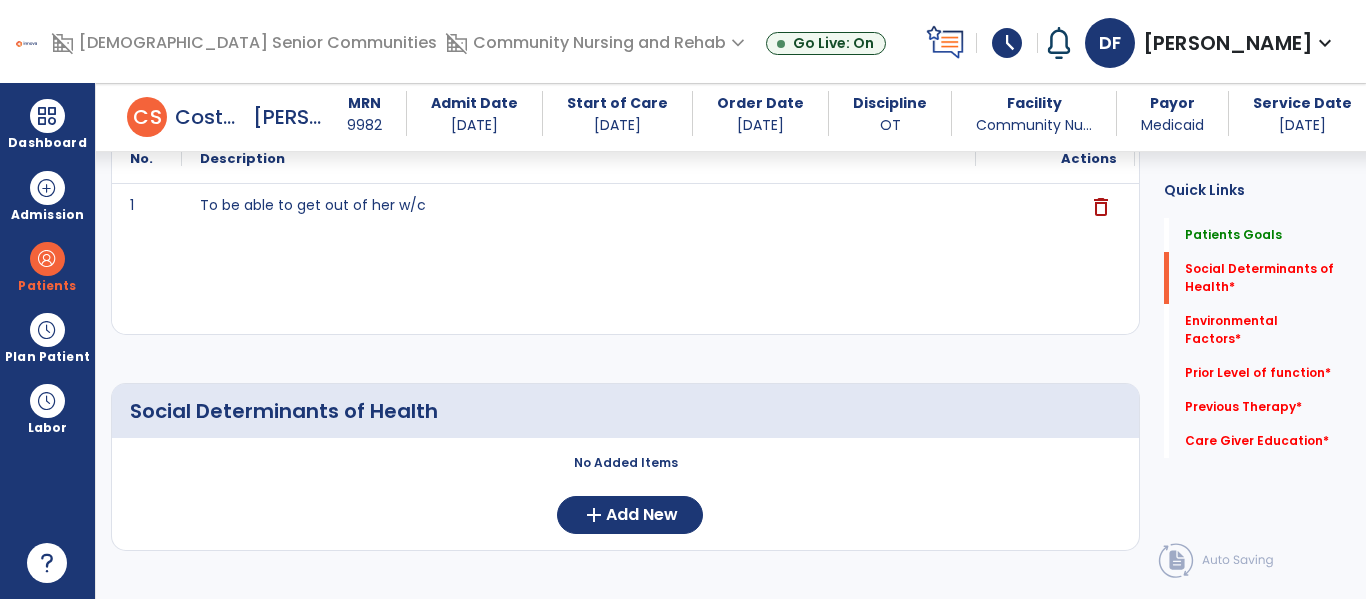 scroll, scrollTop: 271, scrollLeft: 0, axis: vertical 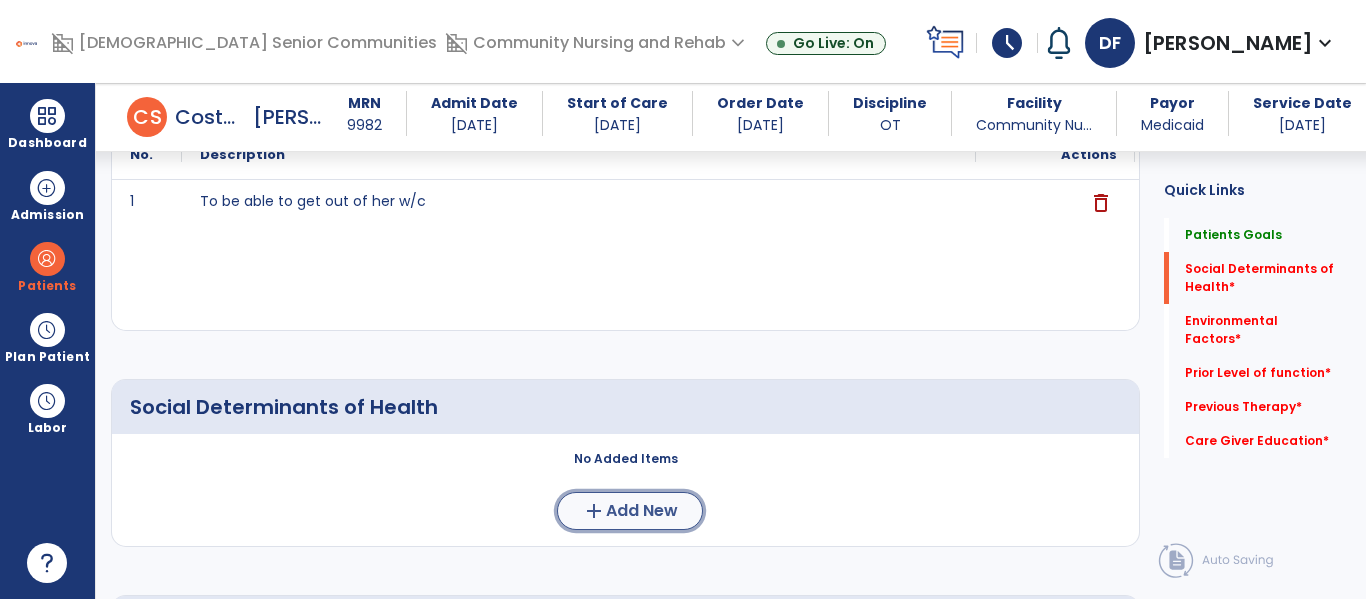 click on "Add New" 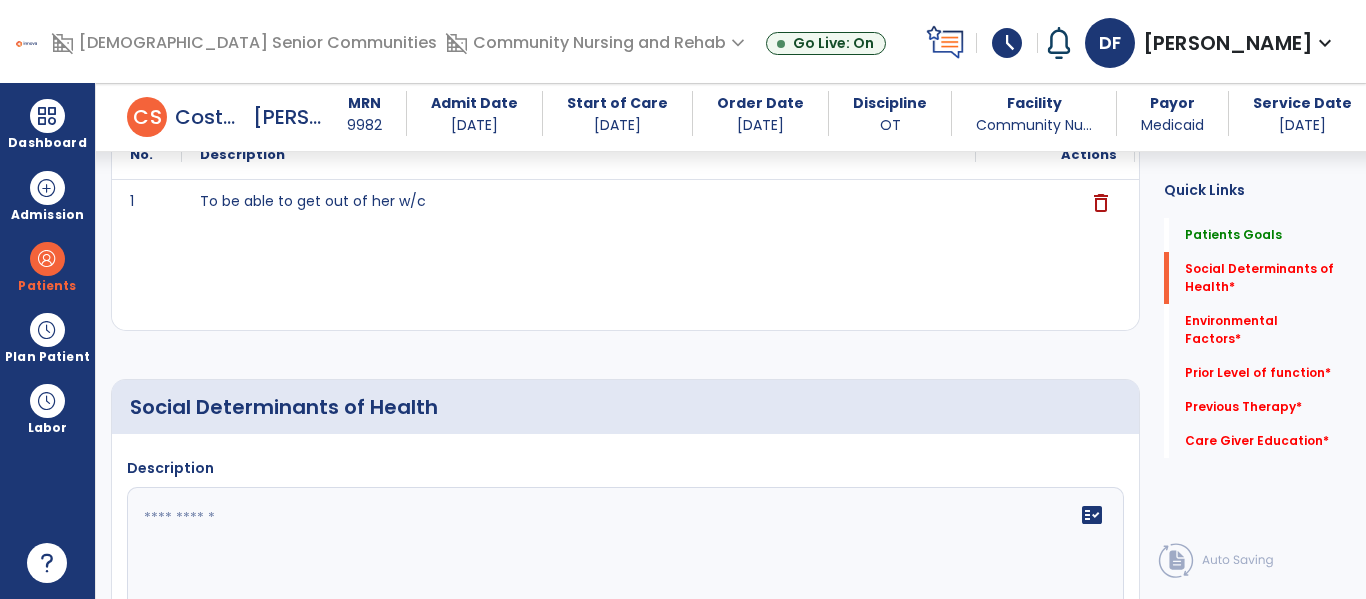 click 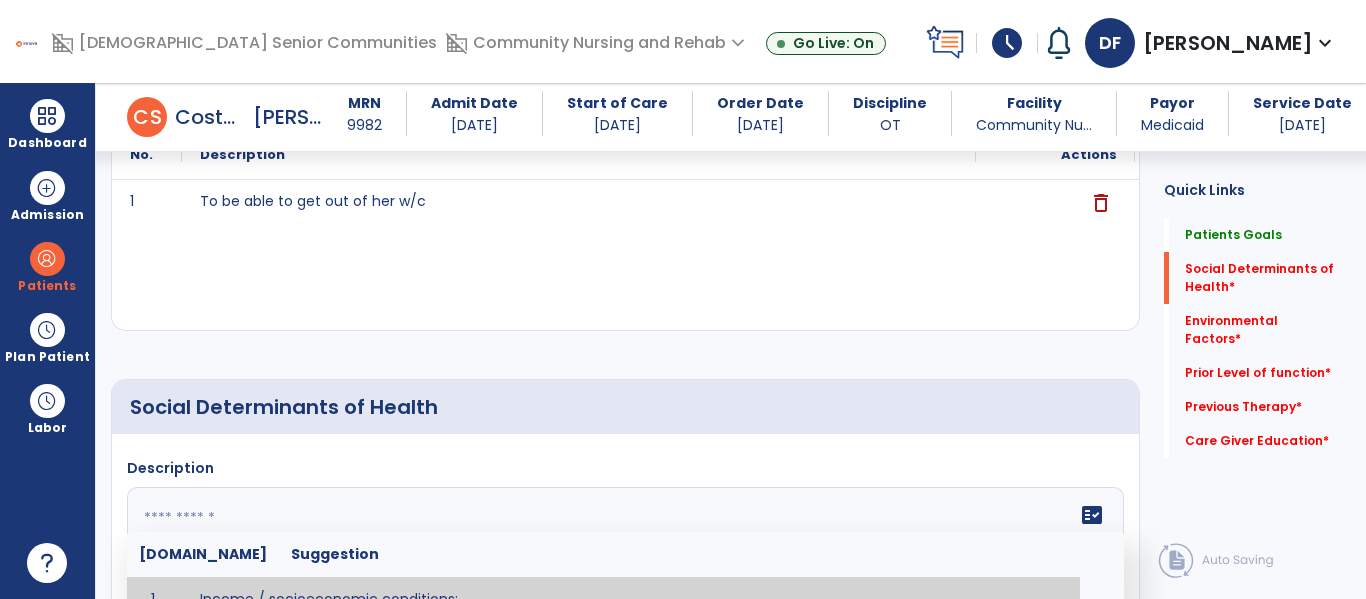 scroll, scrollTop: 295, scrollLeft: 0, axis: vertical 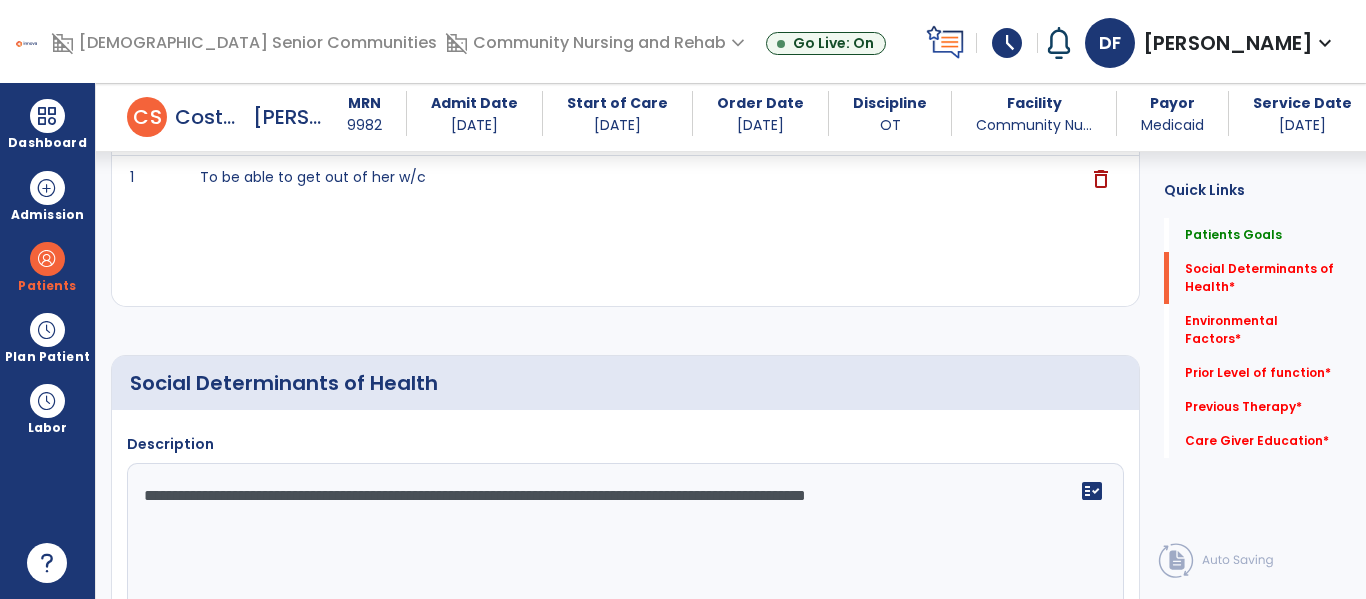 type on "**********" 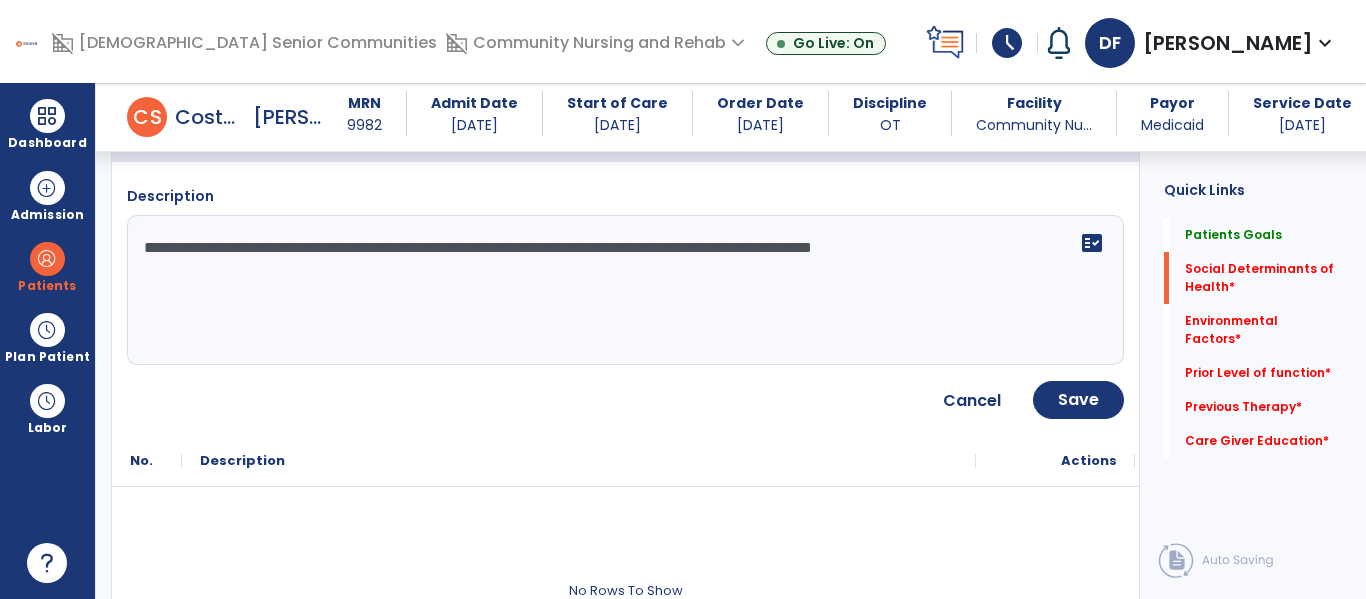 scroll, scrollTop: 549, scrollLeft: 0, axis: vertical 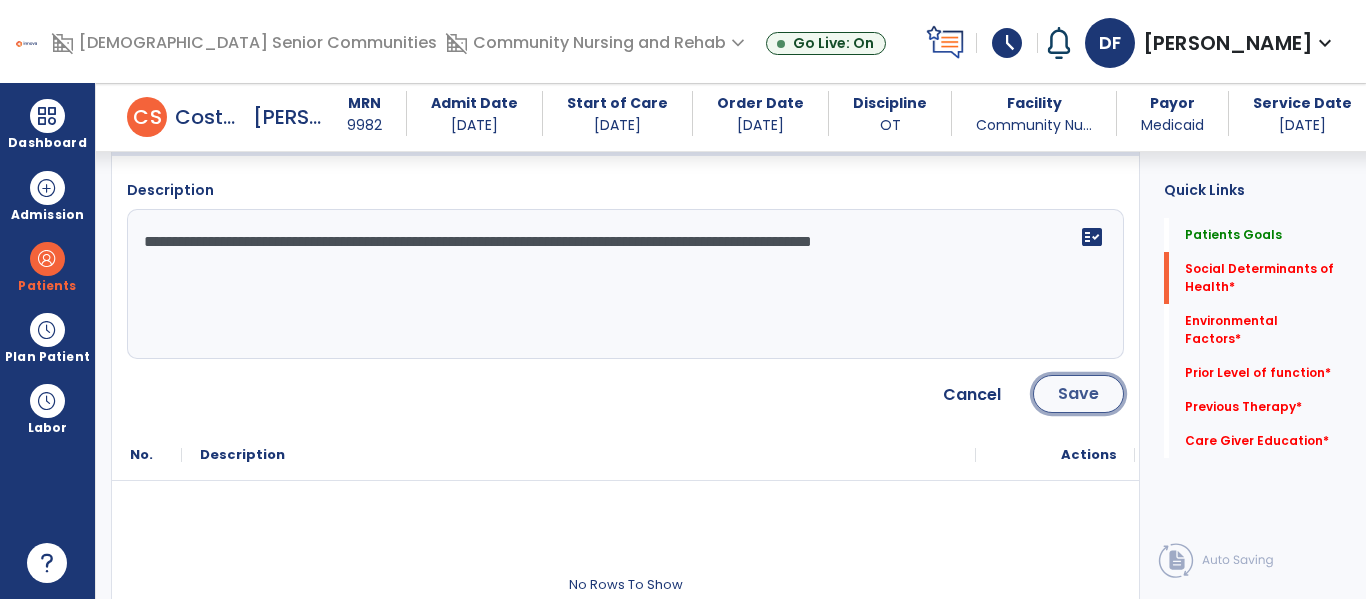 click on "Save" 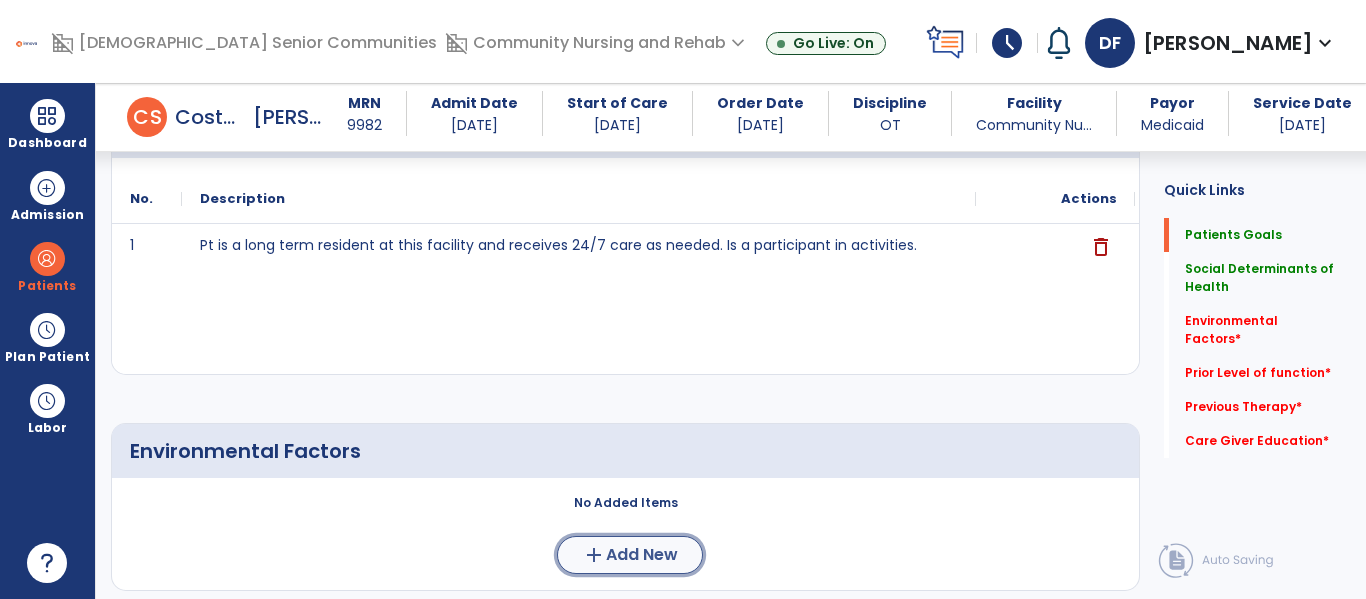 click on "Add New" 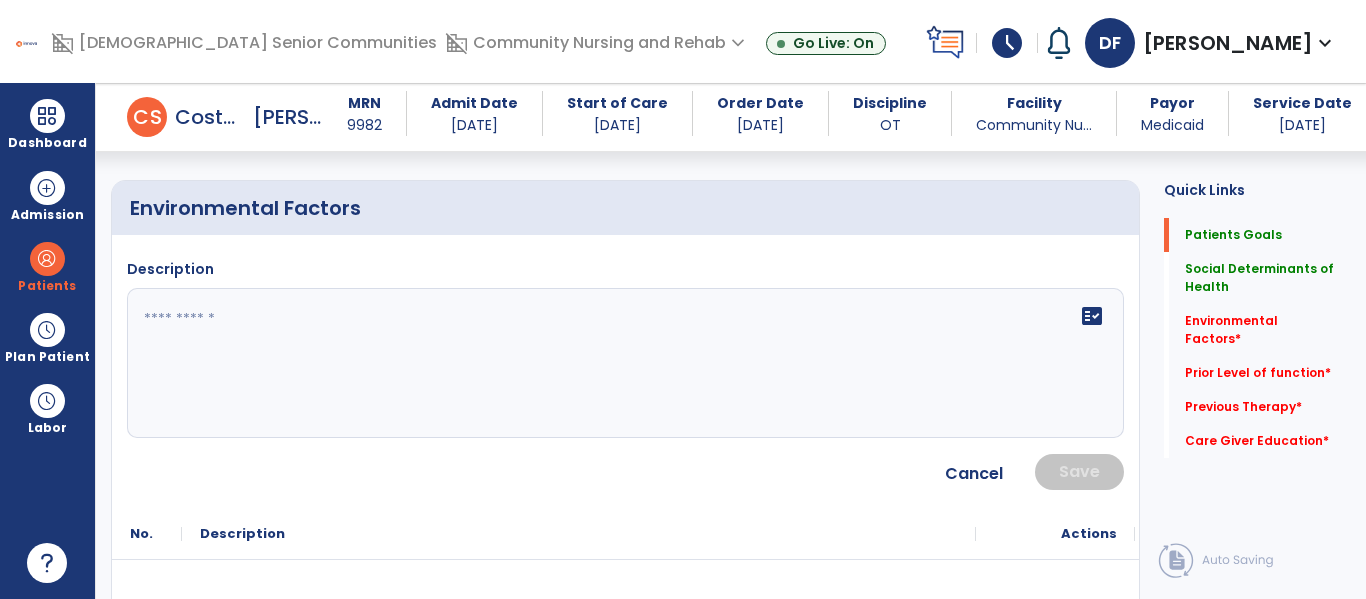 scroll, scrollTop: 801, scrollLeft: 0, axis: vertical 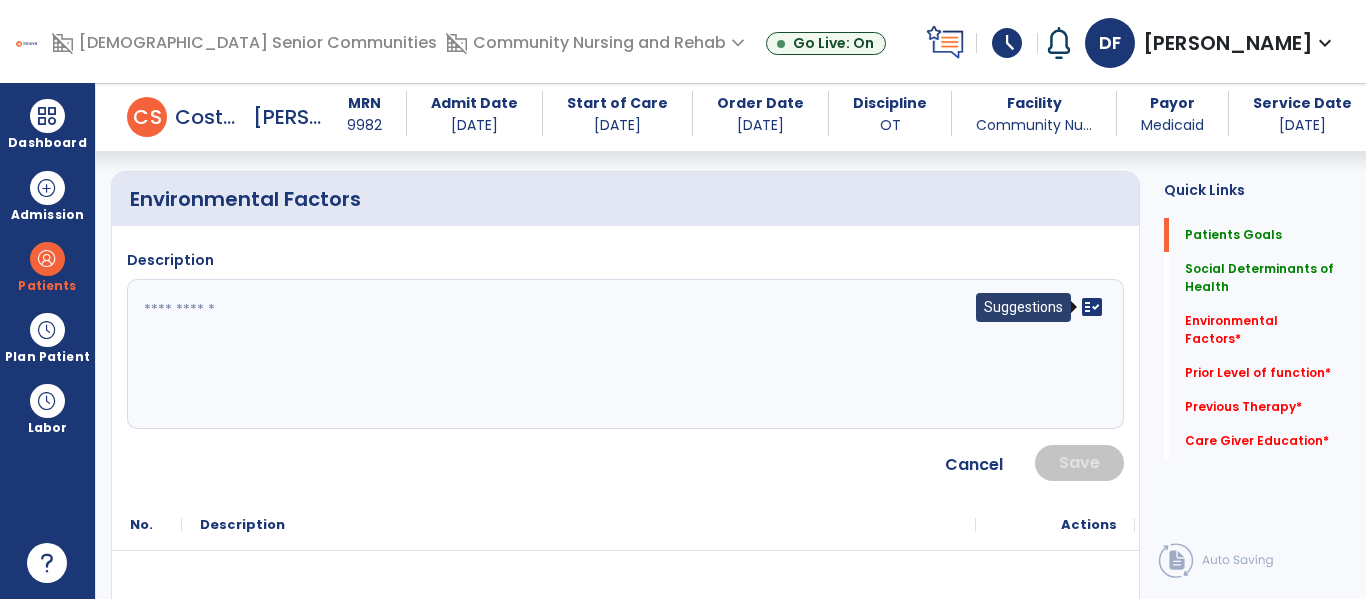 click on "fact_check" 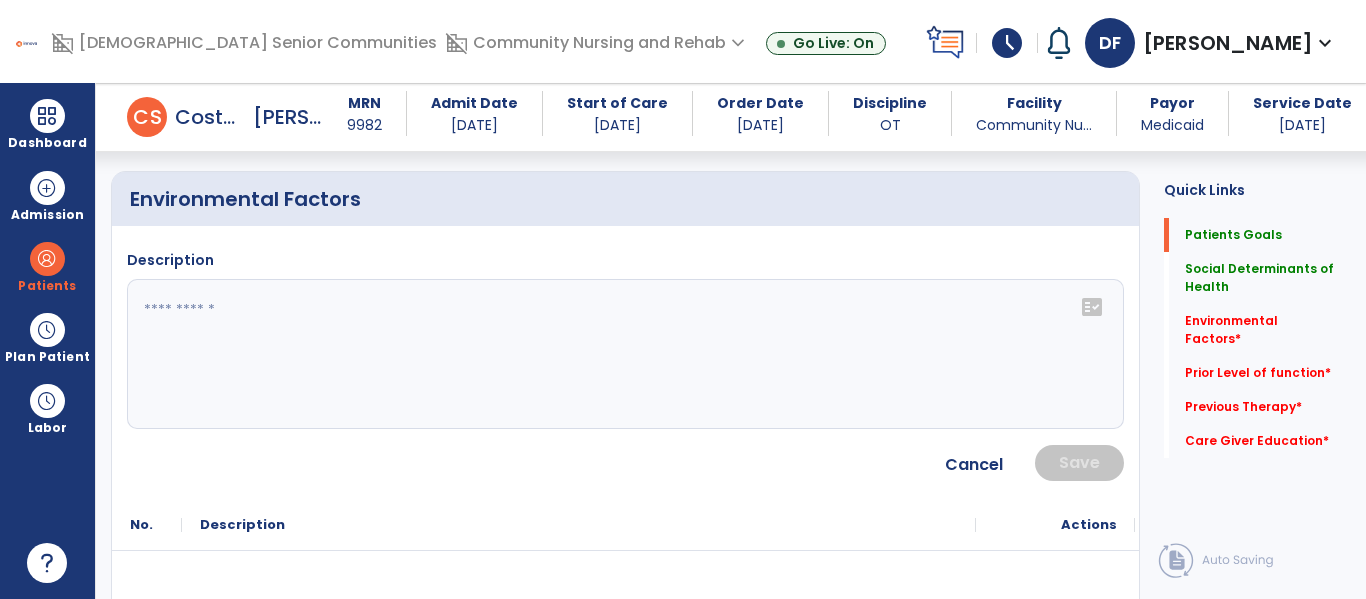 click on "fact_check" 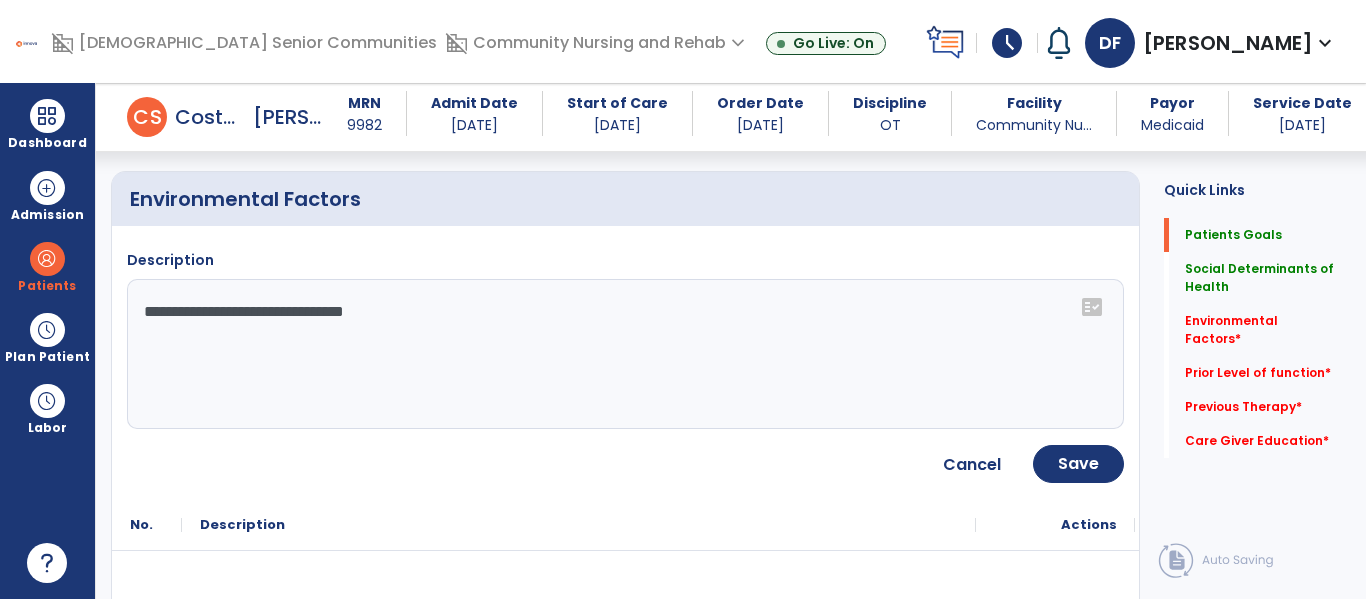click on "**********" 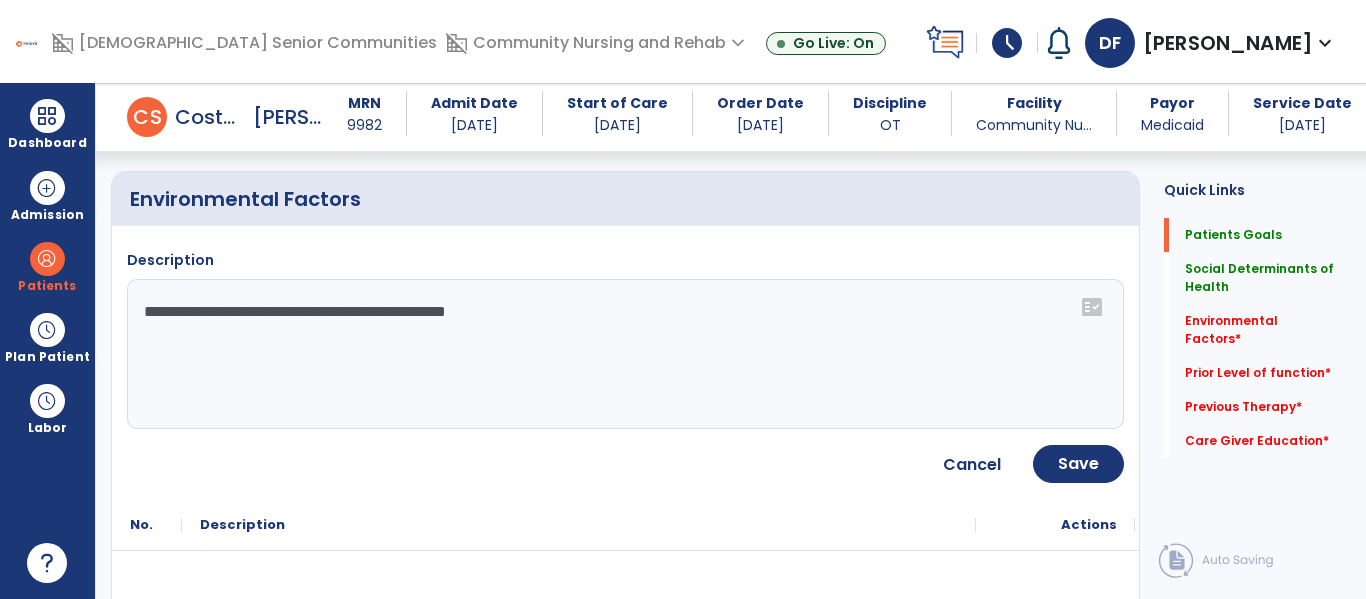 type on "**********" 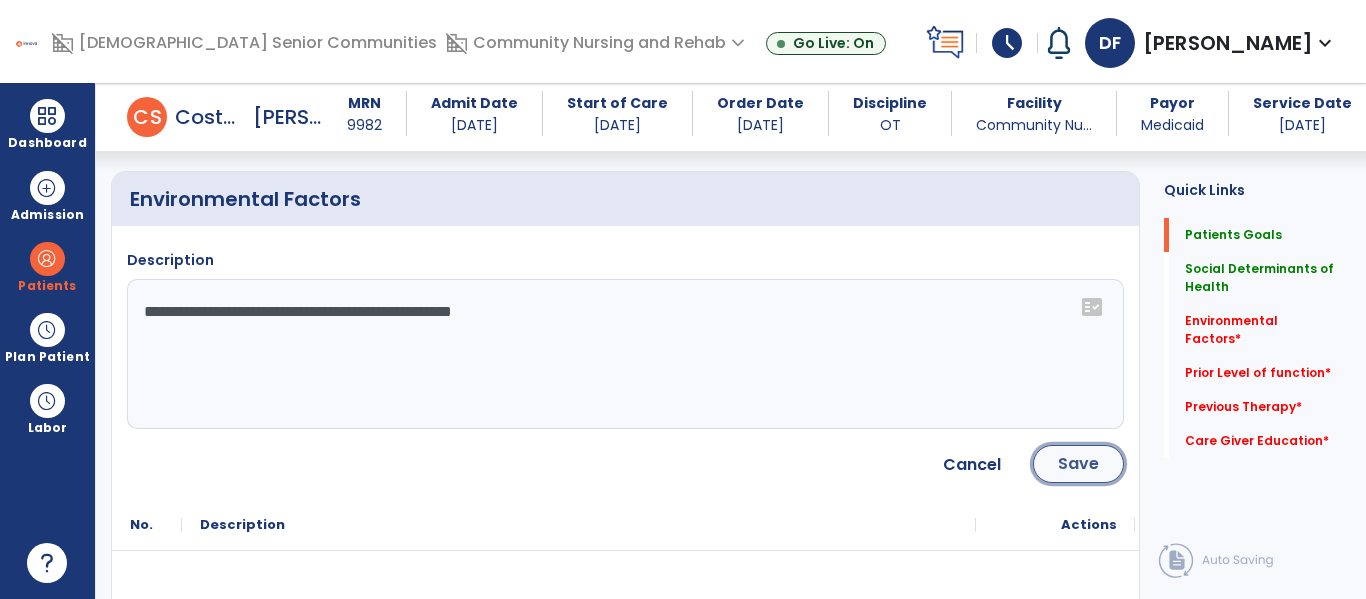 click on "Save" 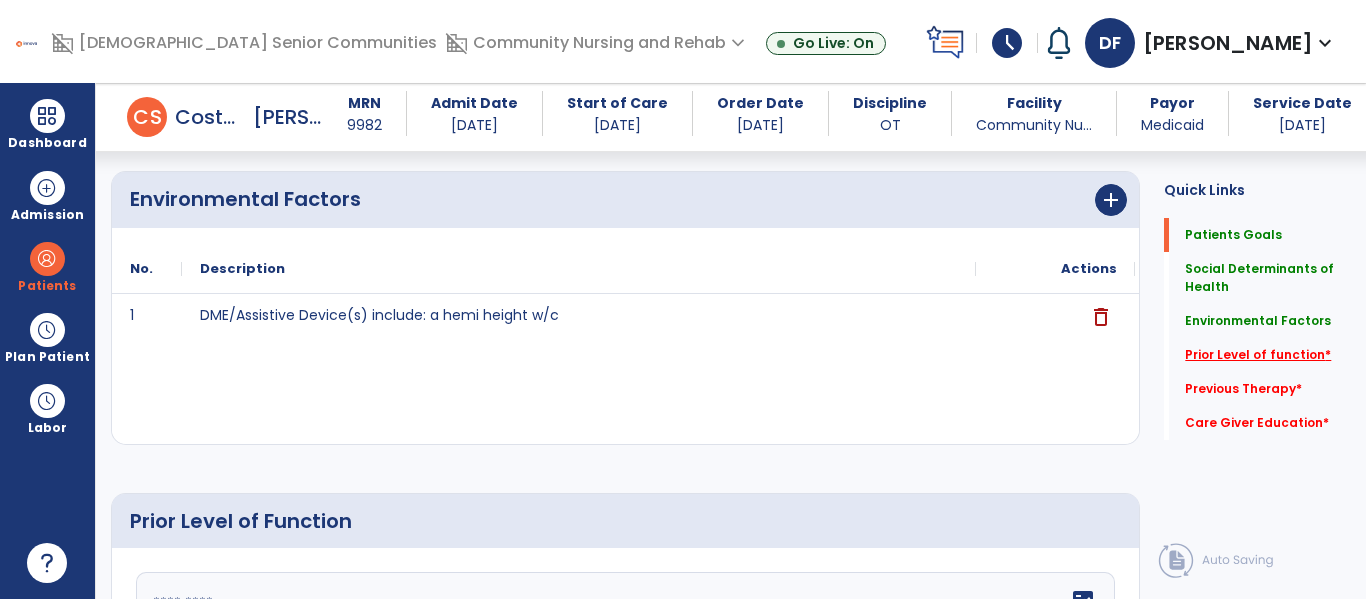 click on "Prior Level of function   *" 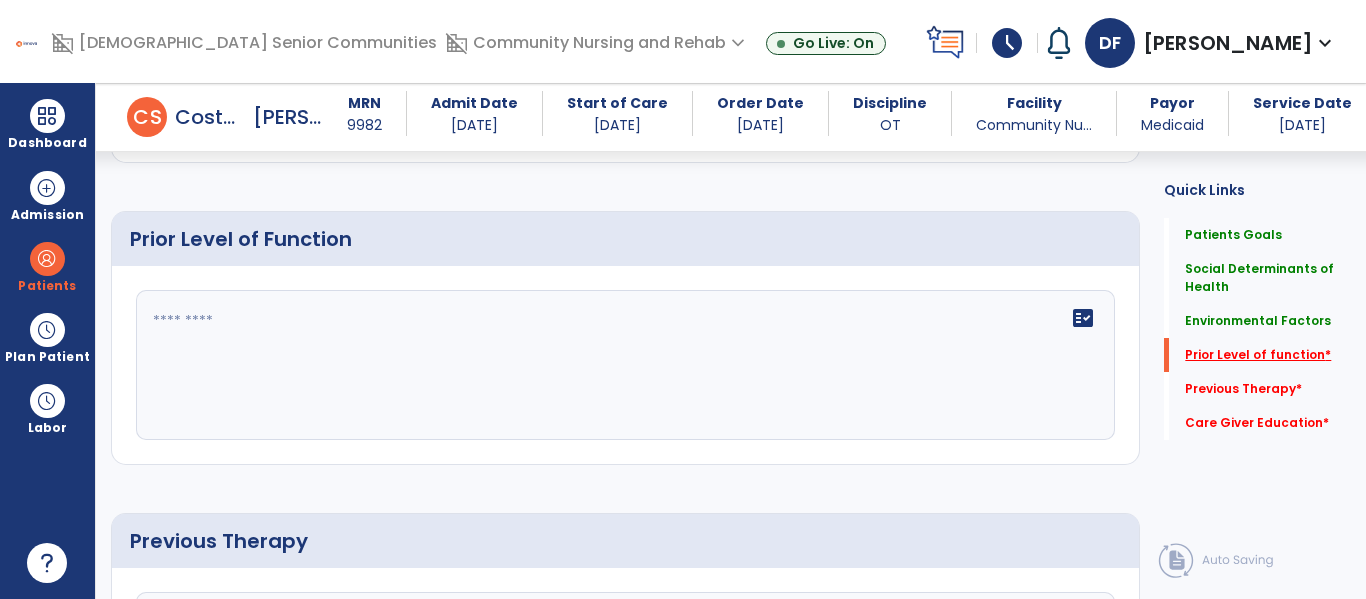scroll, scrollTop: 1108, scrollLeft: 0, axis: vertical 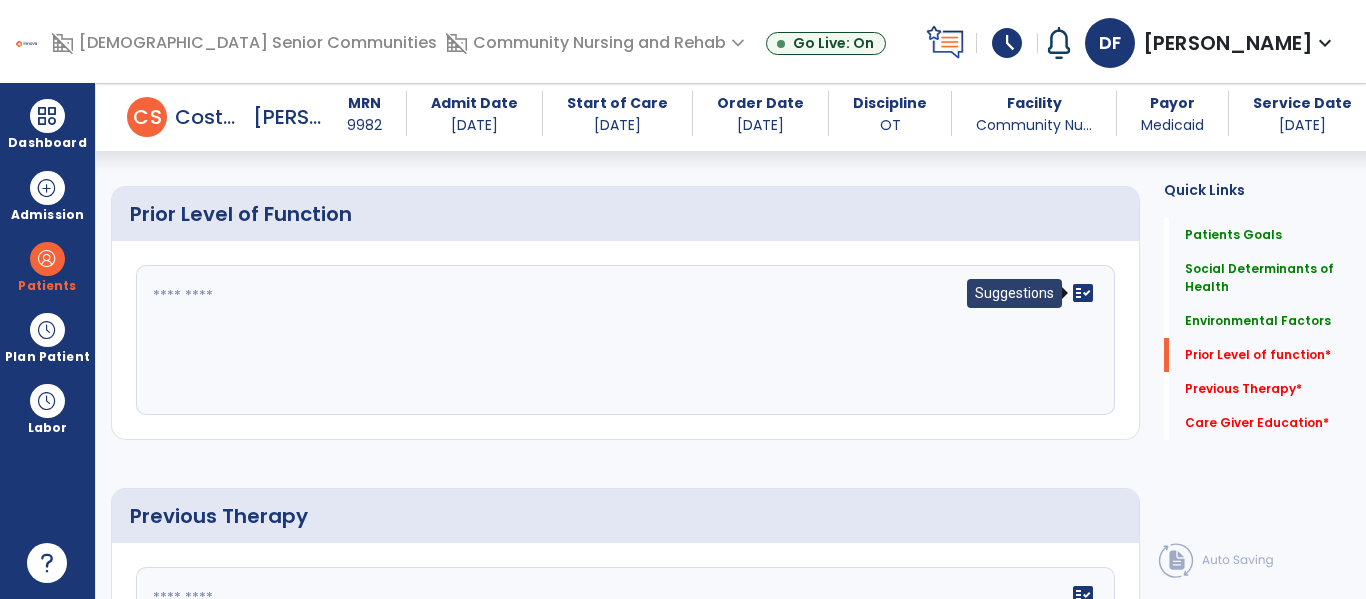 click on "fact_check" 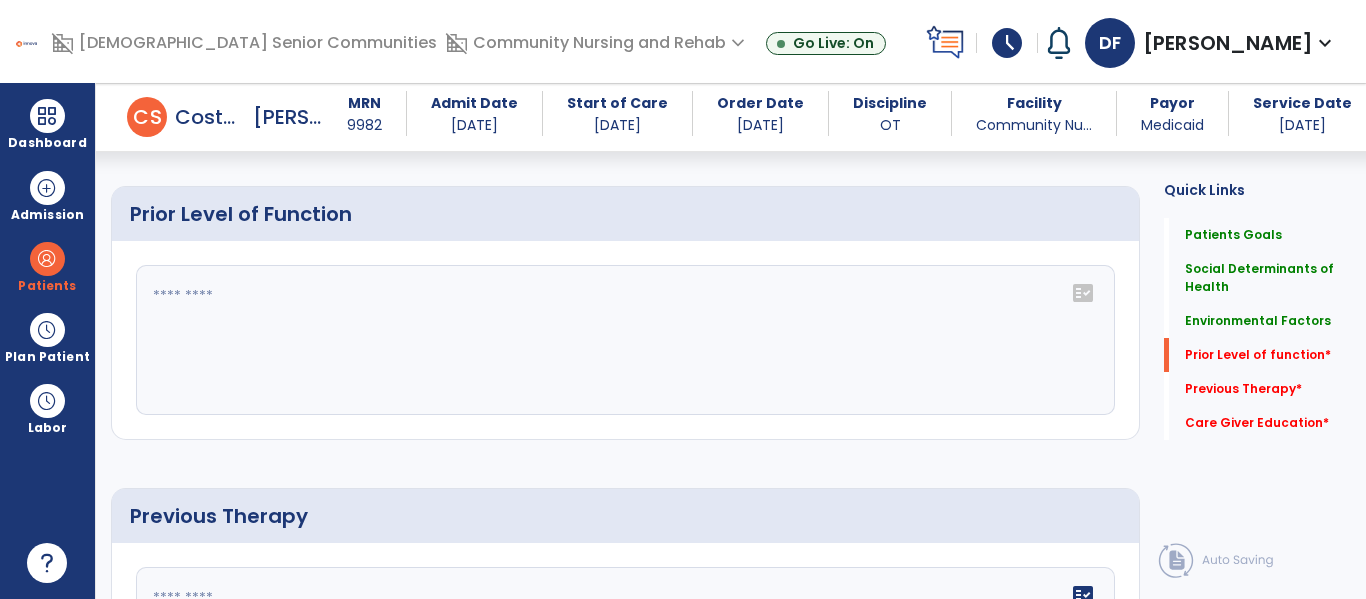 click on "fact_check" 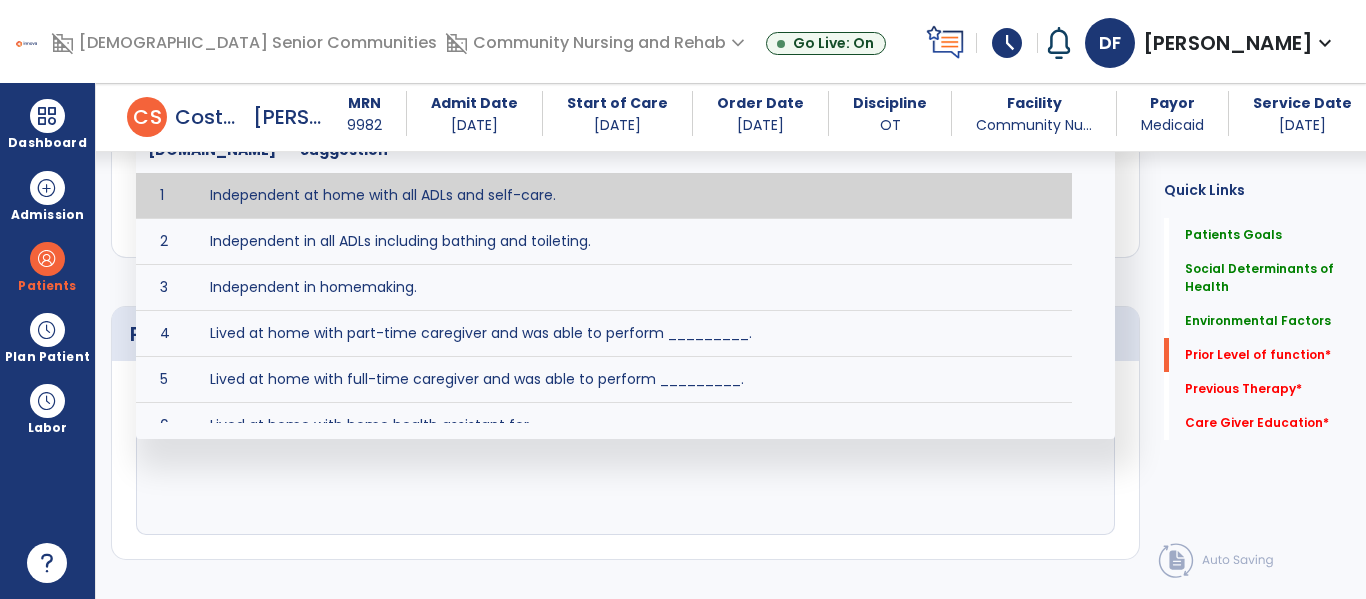 scroll, scrollTop: 1291, scrollLeft: 0, axis: vertical 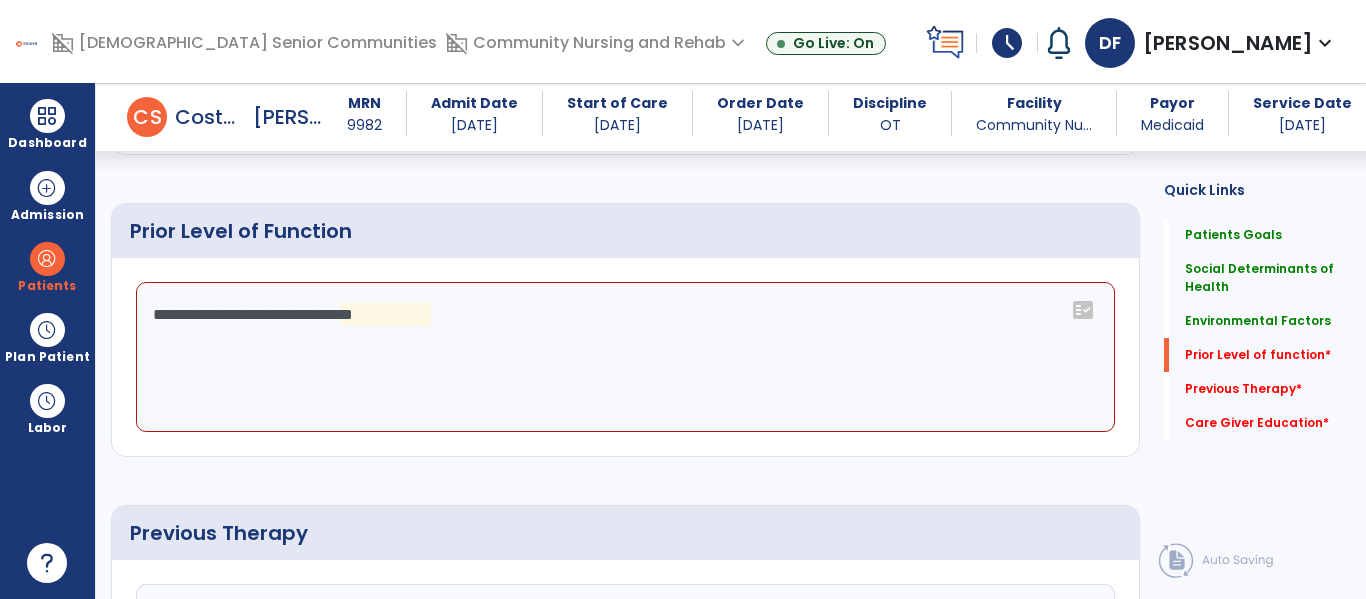 click on "**********" 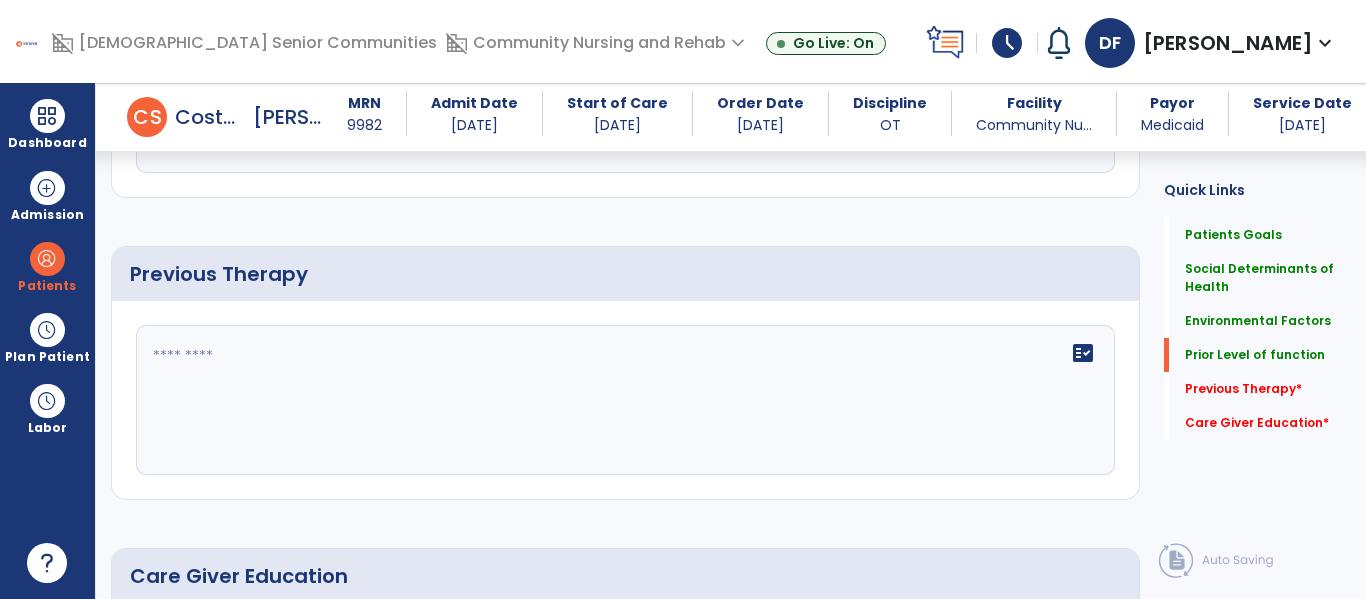 scroll, scrollTop: 1351, scrollLeft: 0, axis: vertical 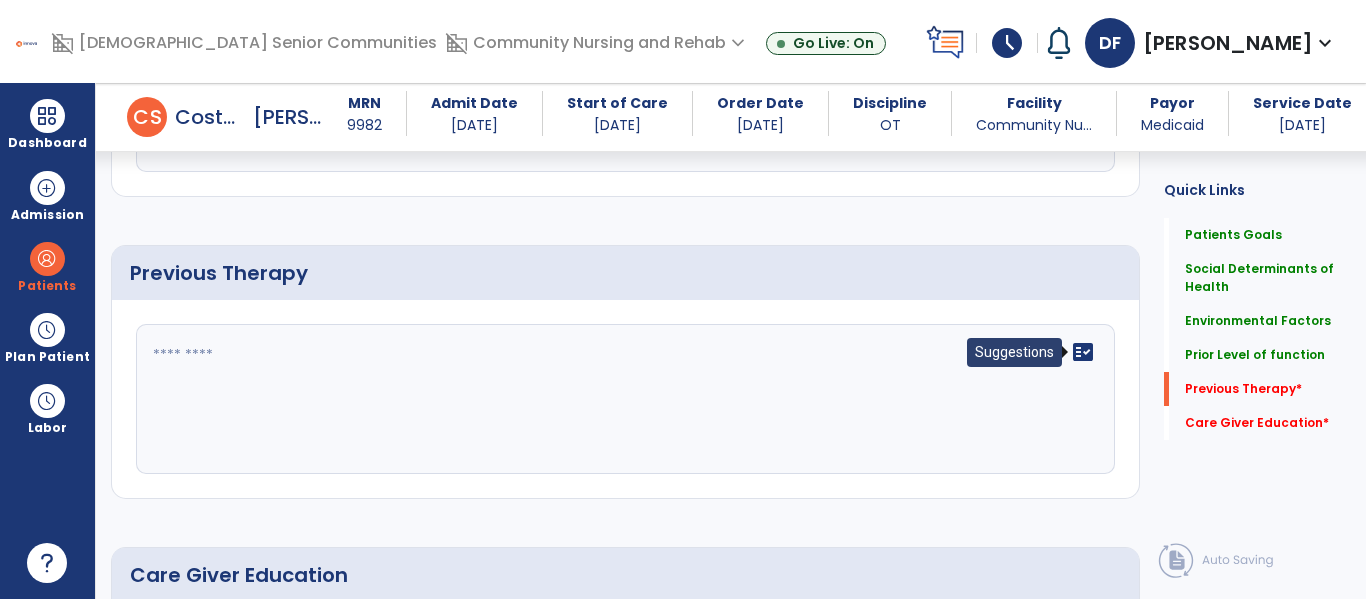 type on "**********" 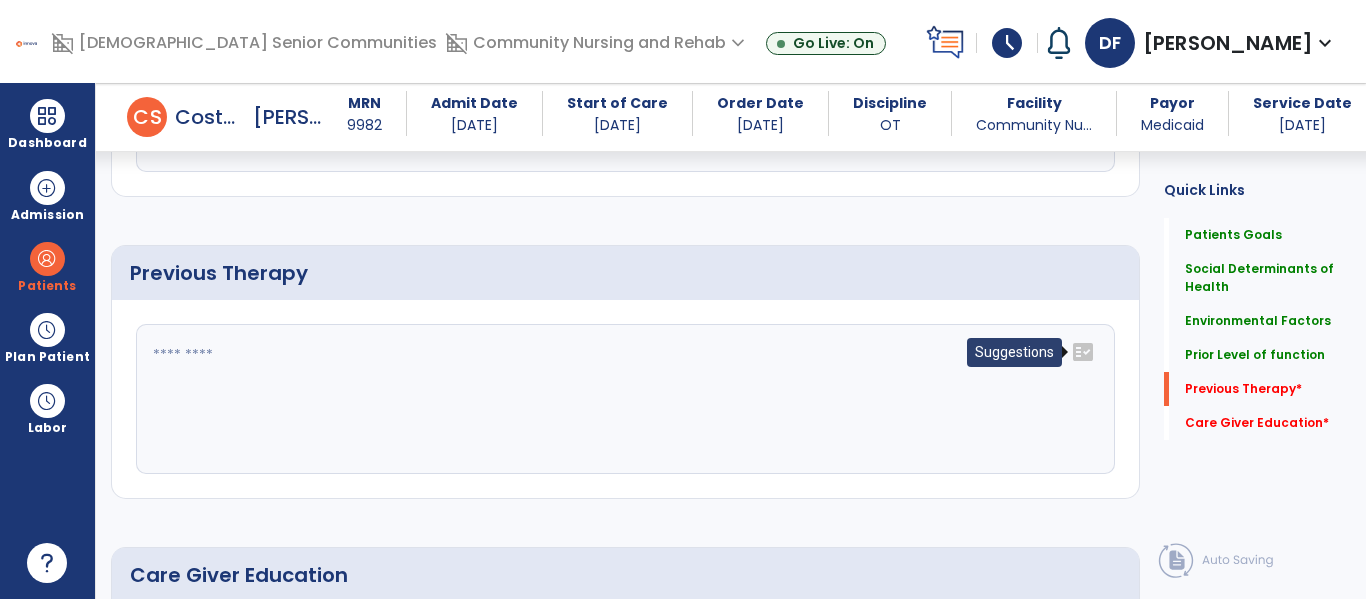 click on "fact_check" 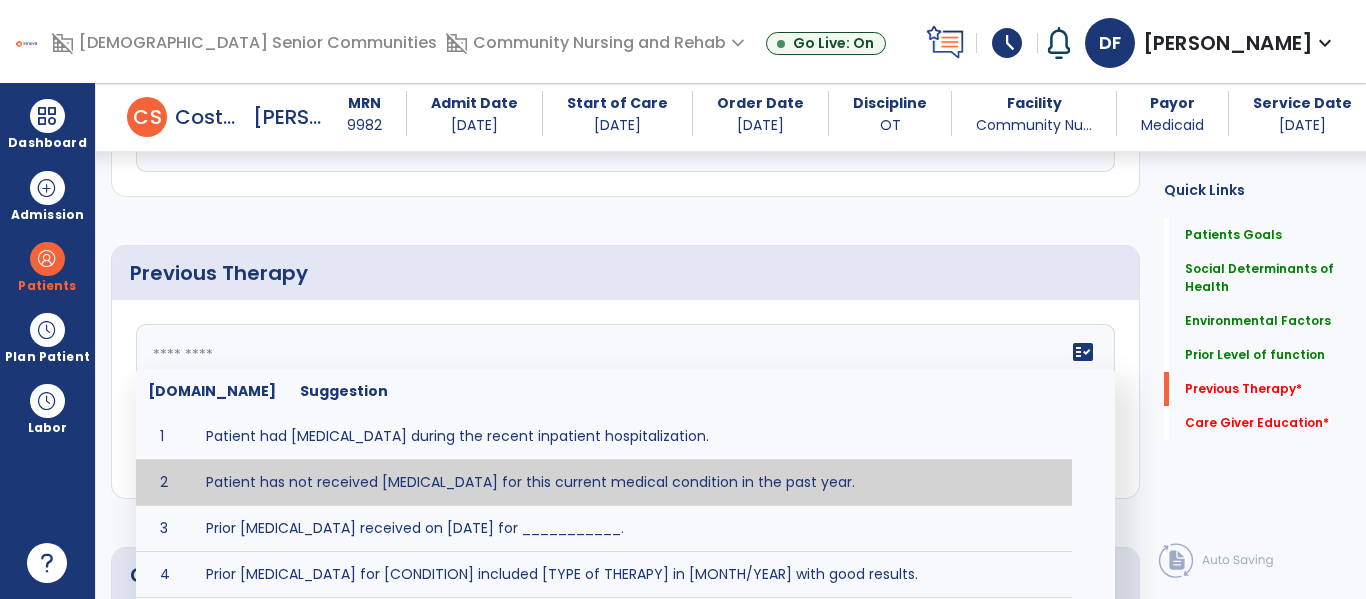 type on "**********" 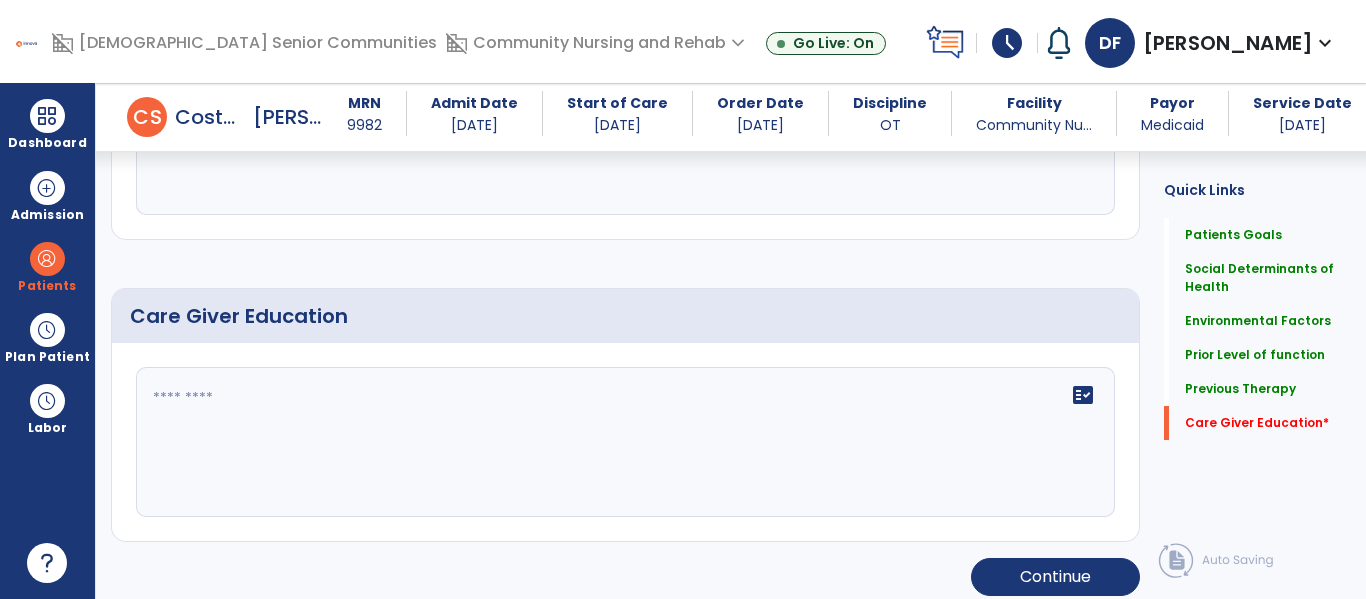 scroll, scrollTop: 1623, scrollLeft: 0, axis: vertical 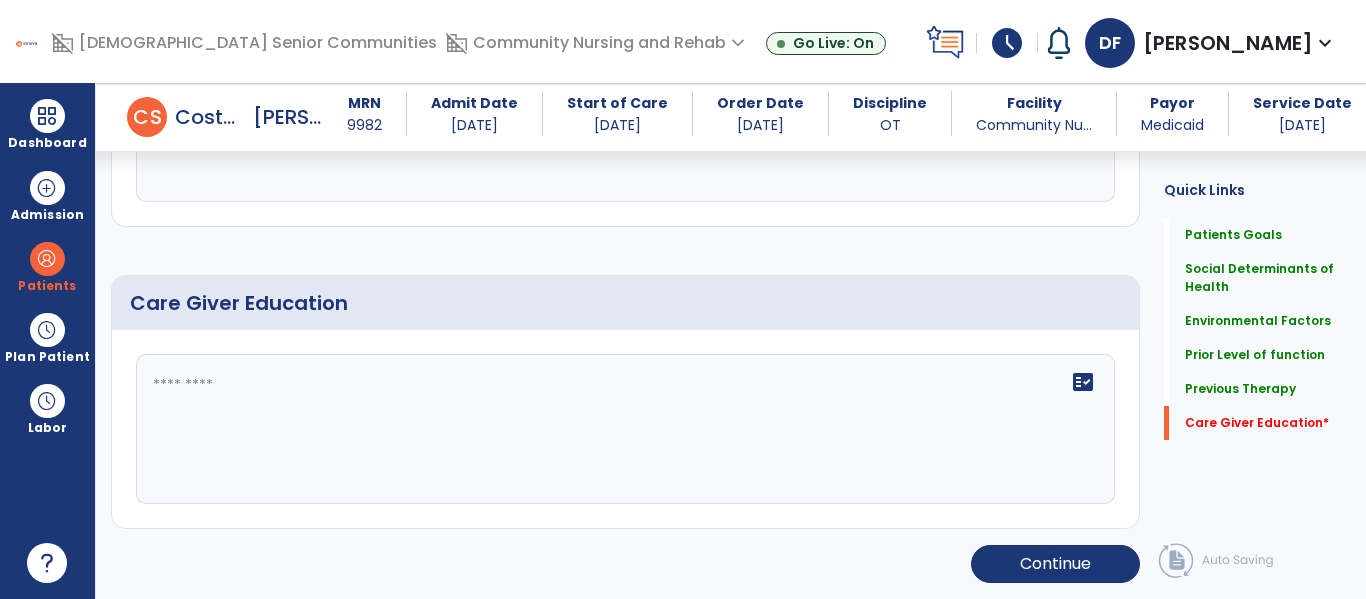 click 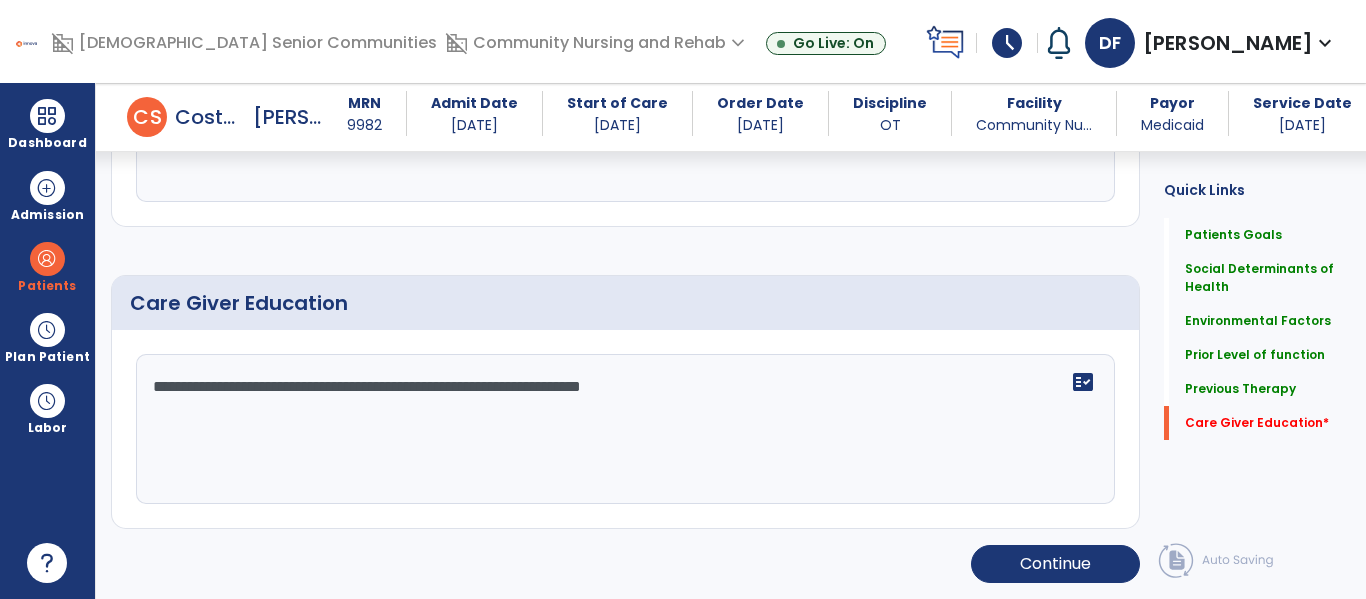 type on "**********" 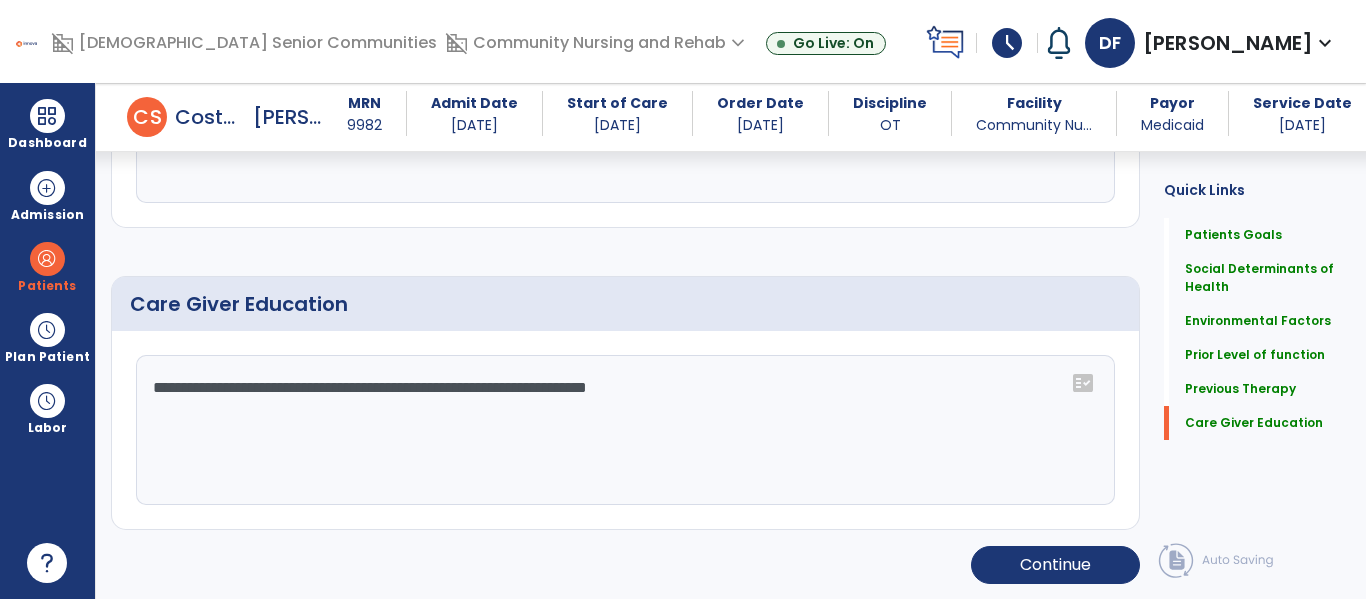 scroll, scrollTop: 1623, scrollLeft: 0, axis: vertical 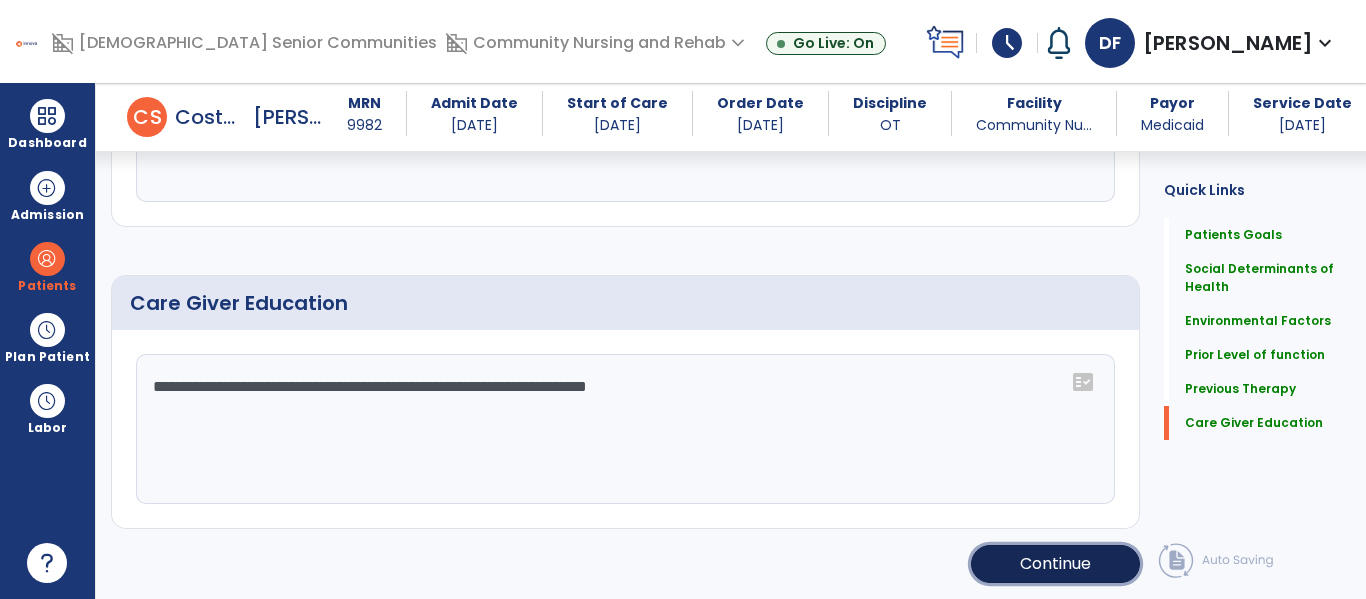 click on "Continue" 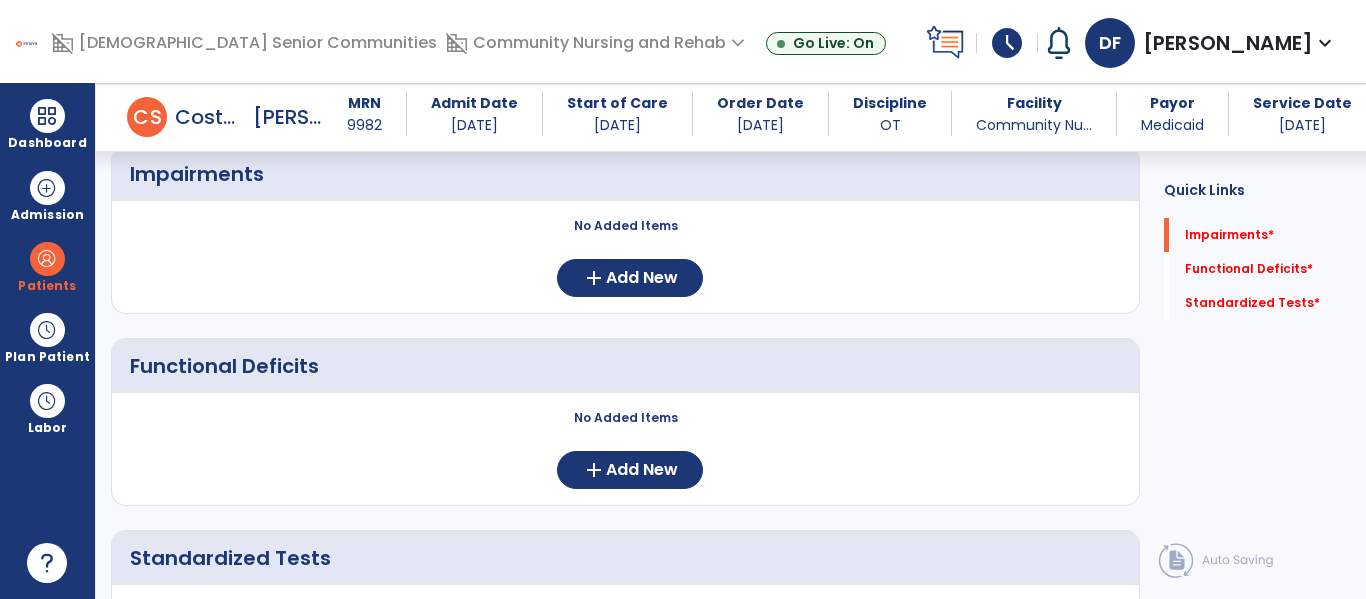scroll, scrollTop: 156, scrollLeft: 0, axis: vertical 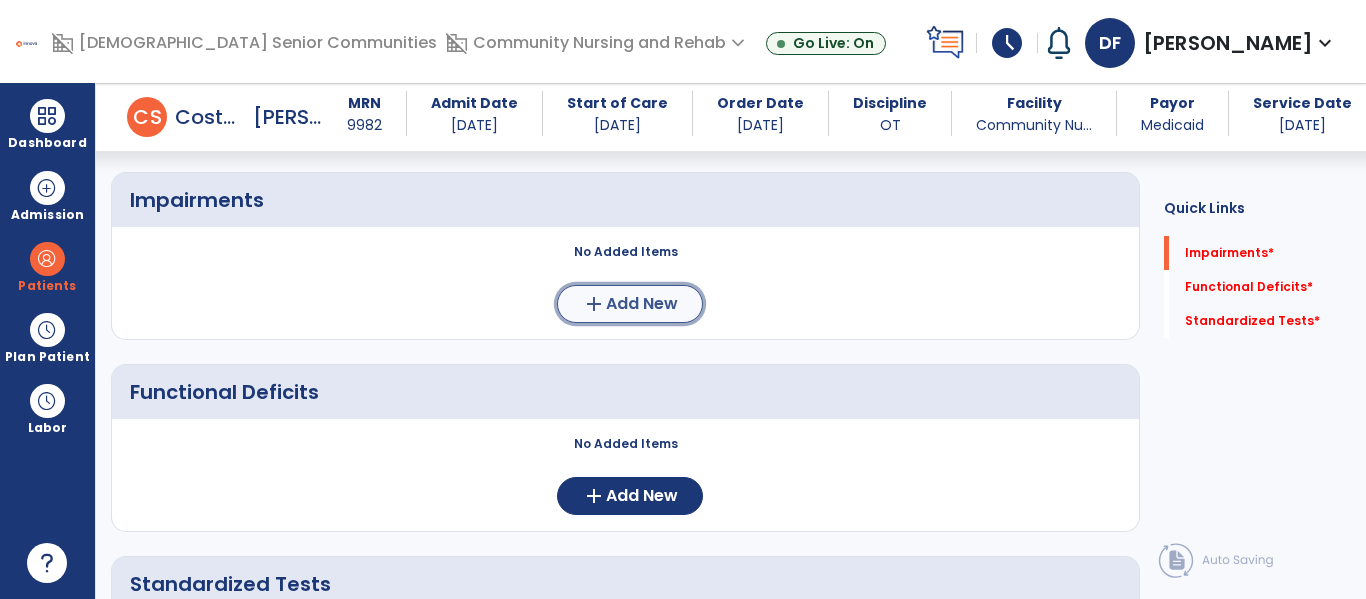 click on "Add New" 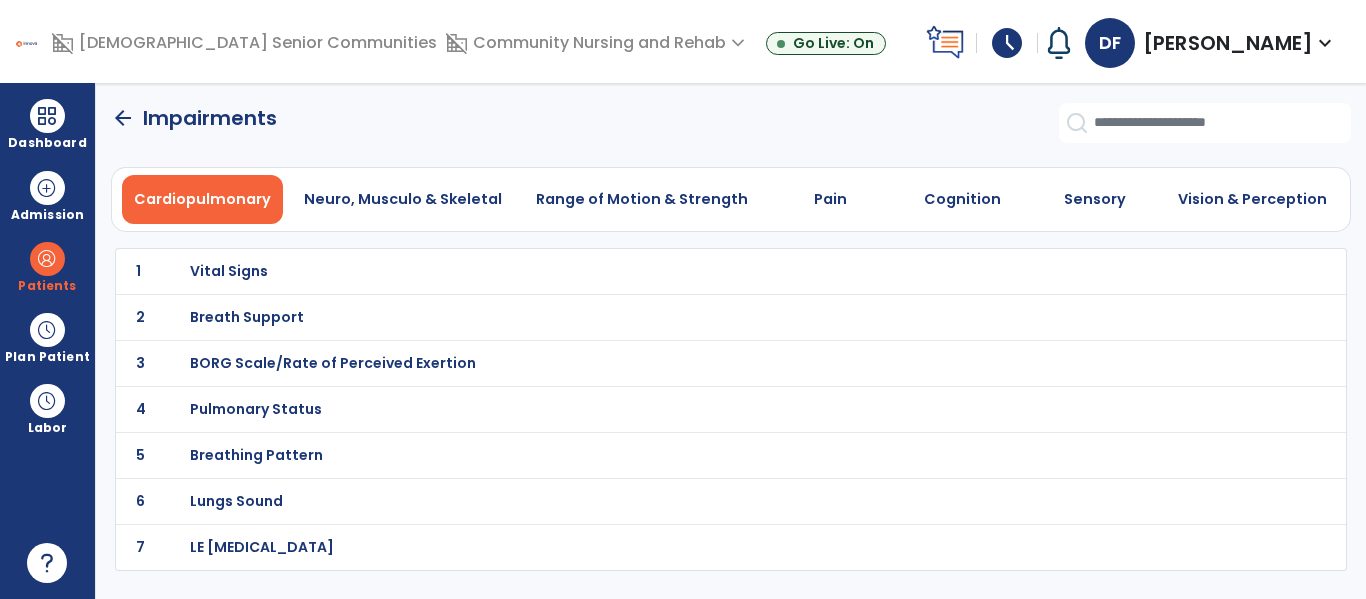 scroll, scrollTop: 0, scrollLeft: 0, axis: both 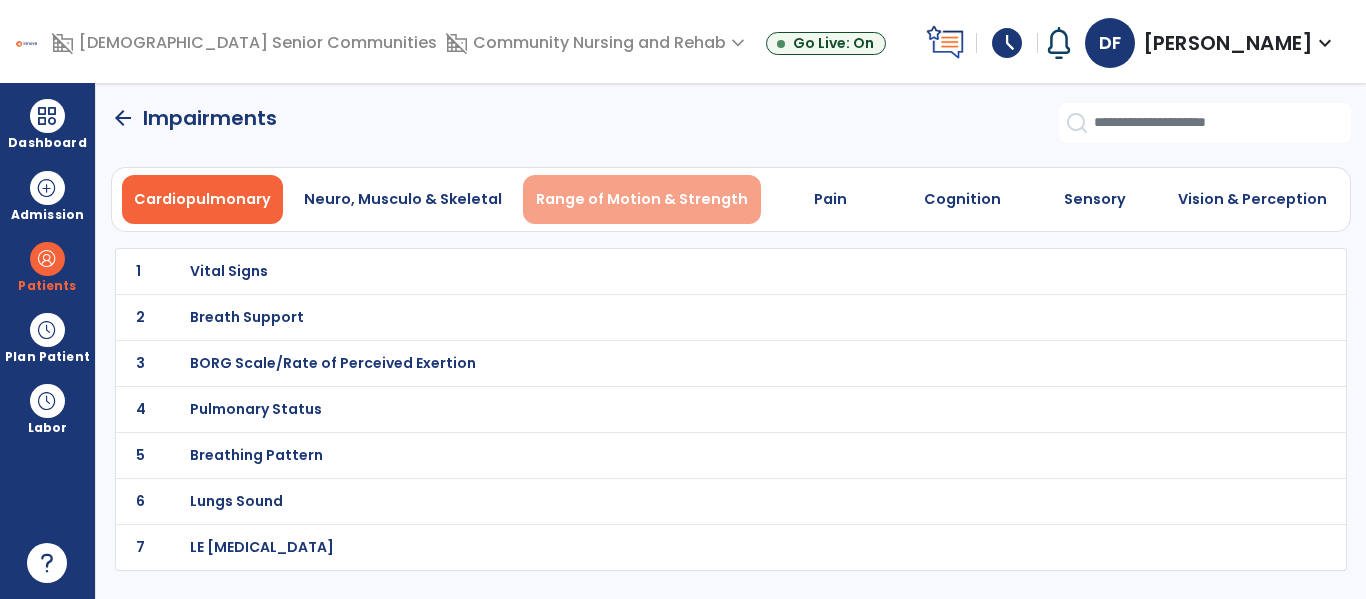 click on "Range of Motion & Strength" at bounding box center [642, 199] 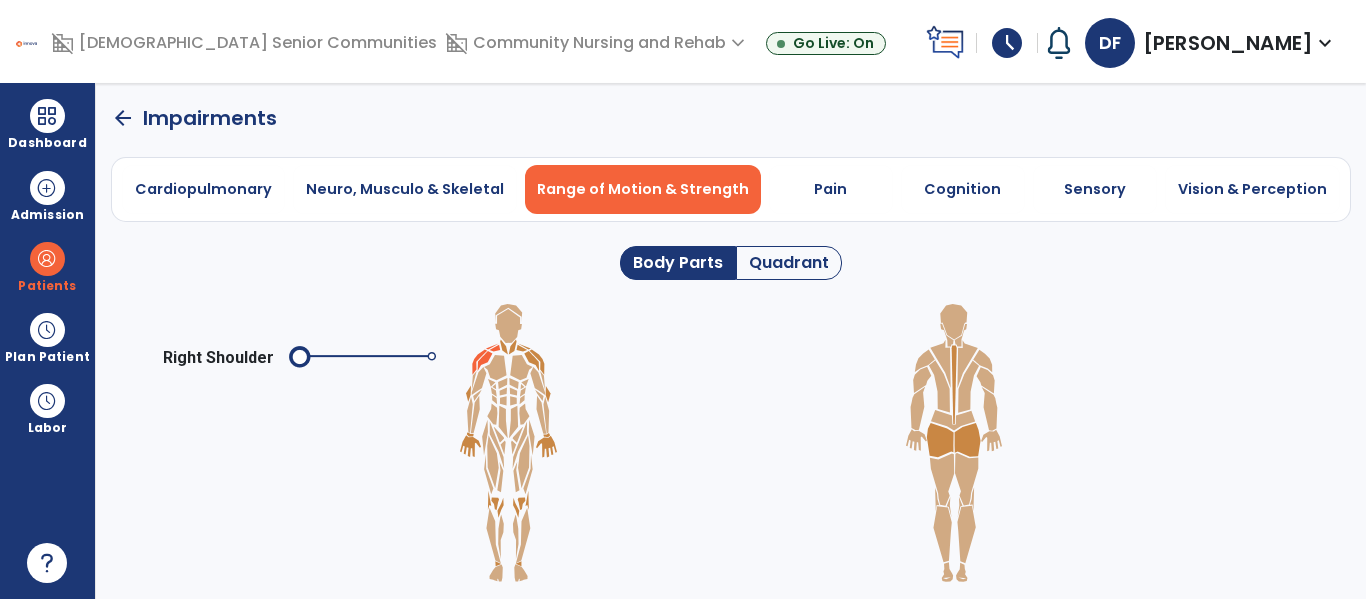 click 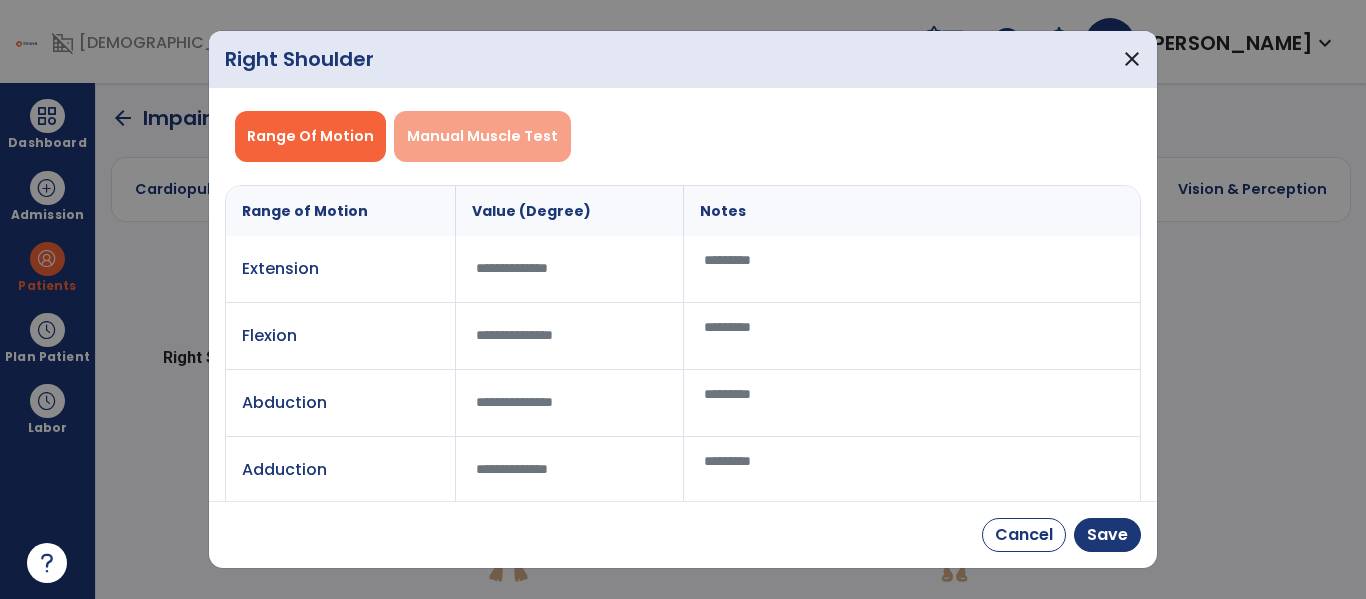 click on "Manual Muscle Test" at bounding box center [482, 136] 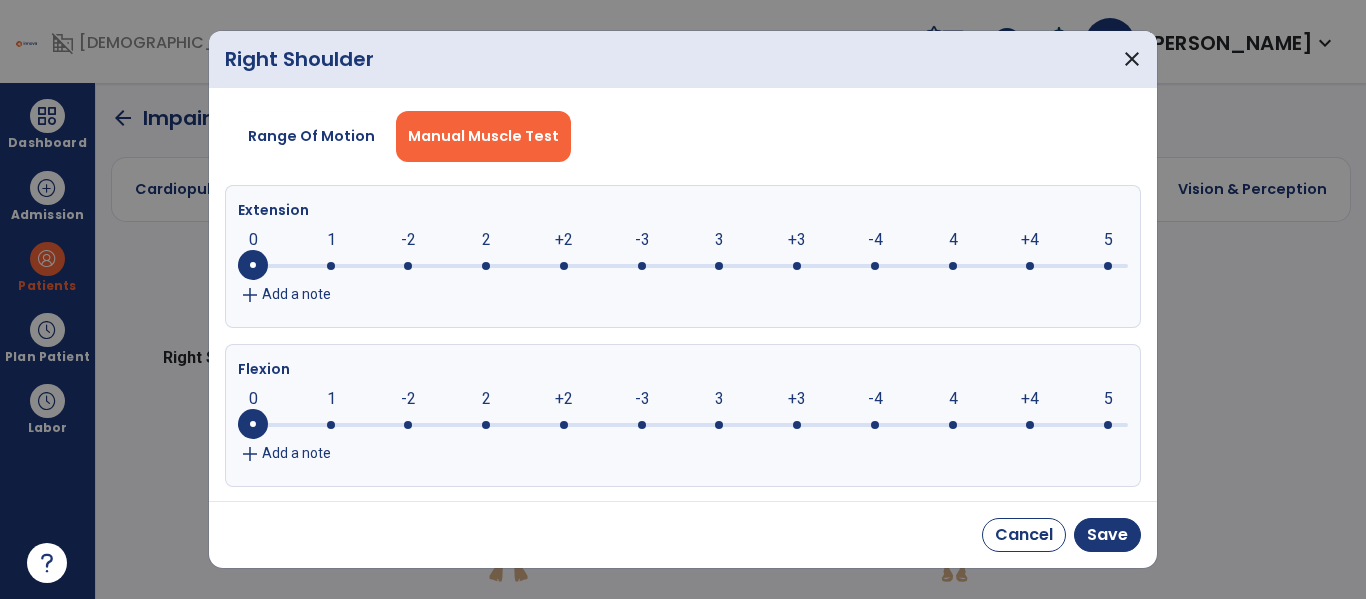 click 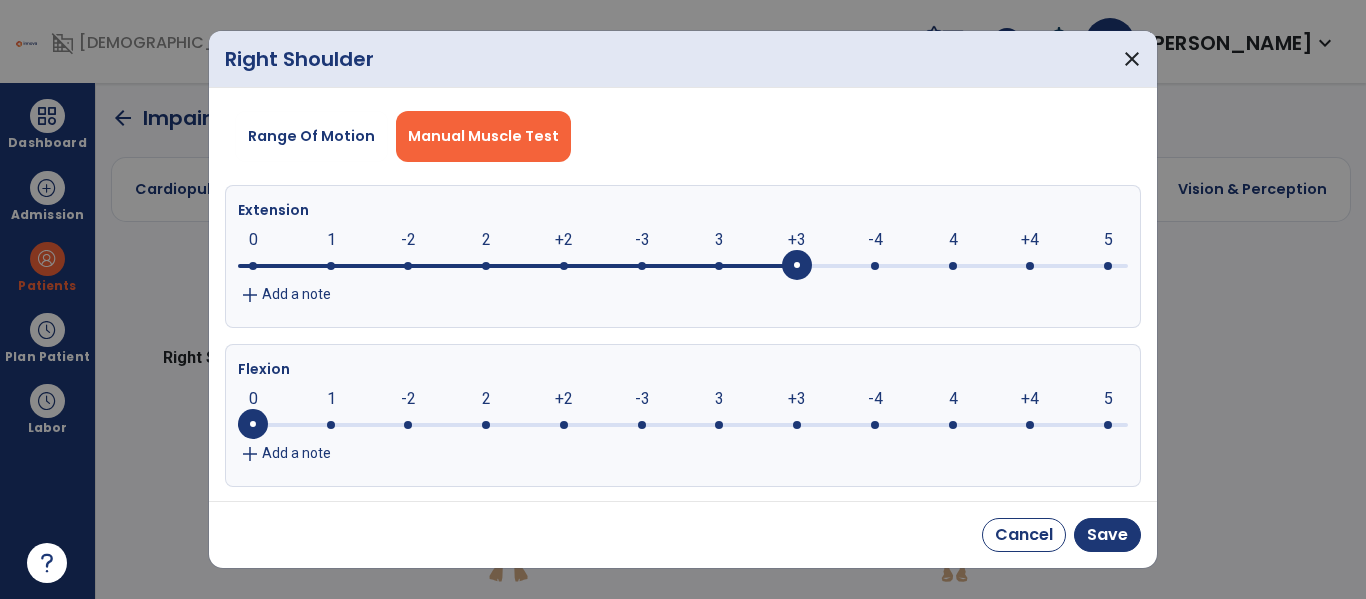 click 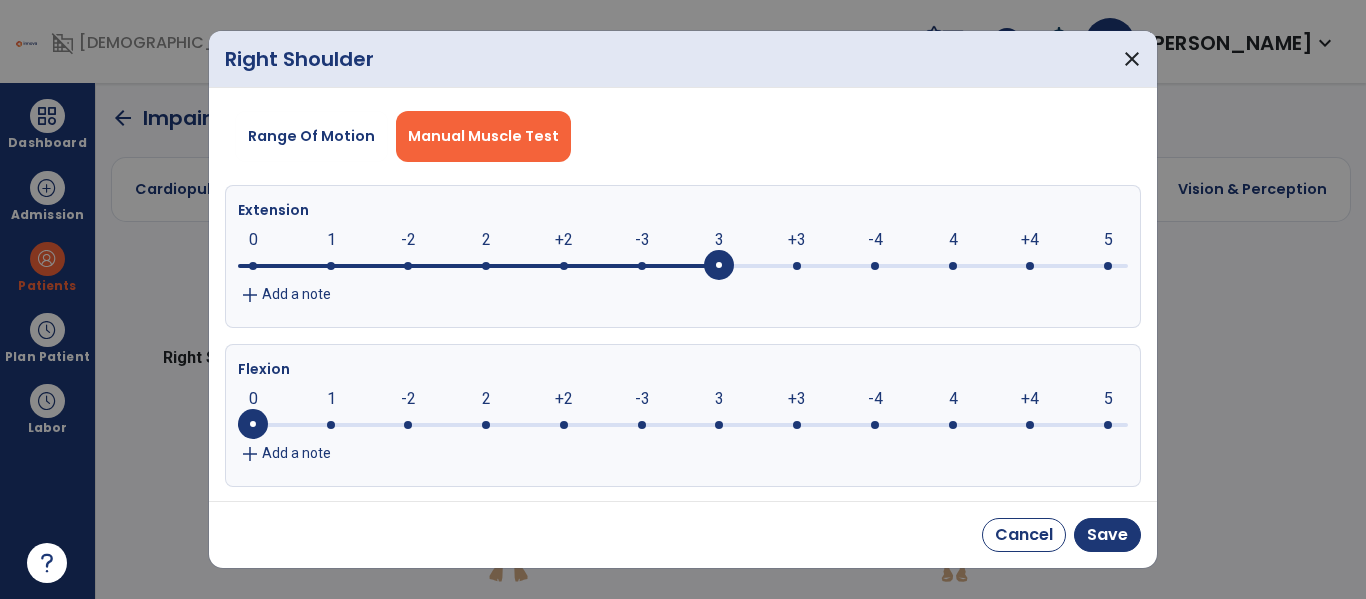 click 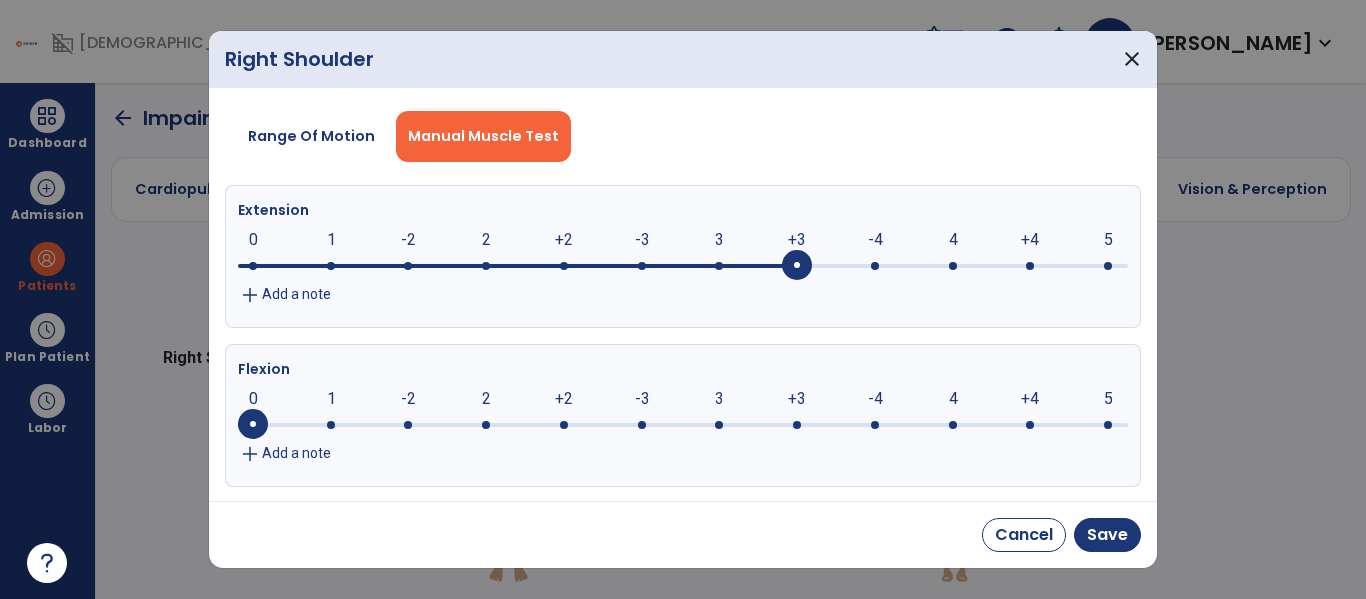 click 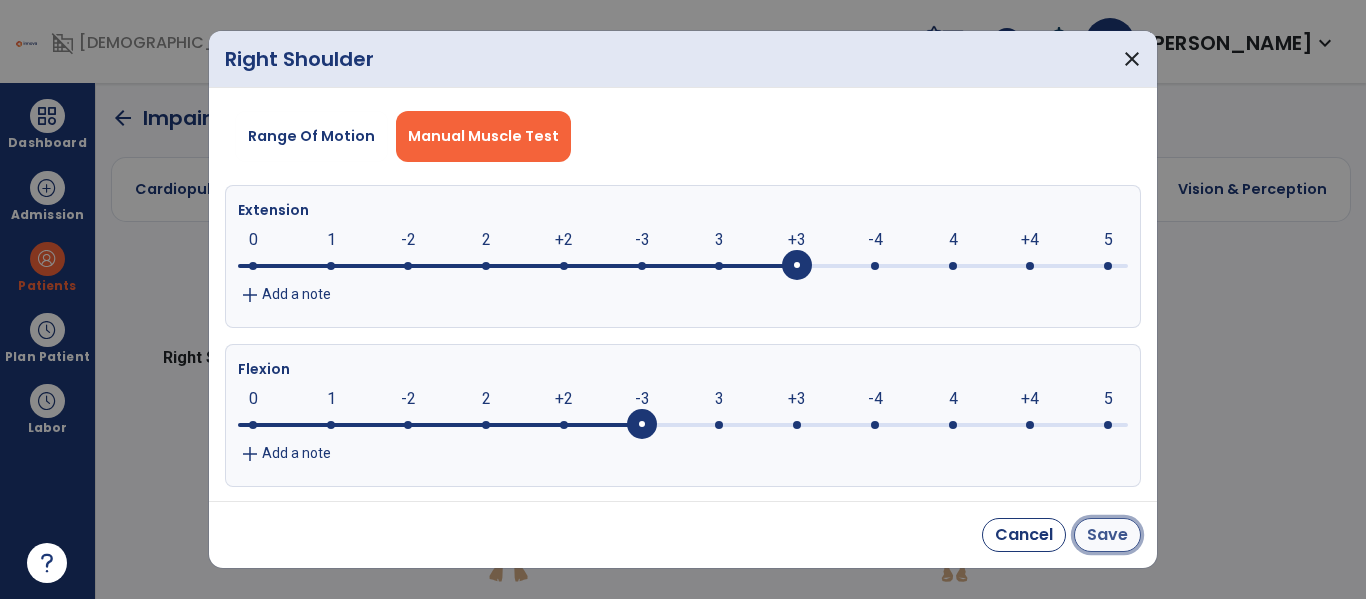 click on "Save" at bounding box center [1107, 535] 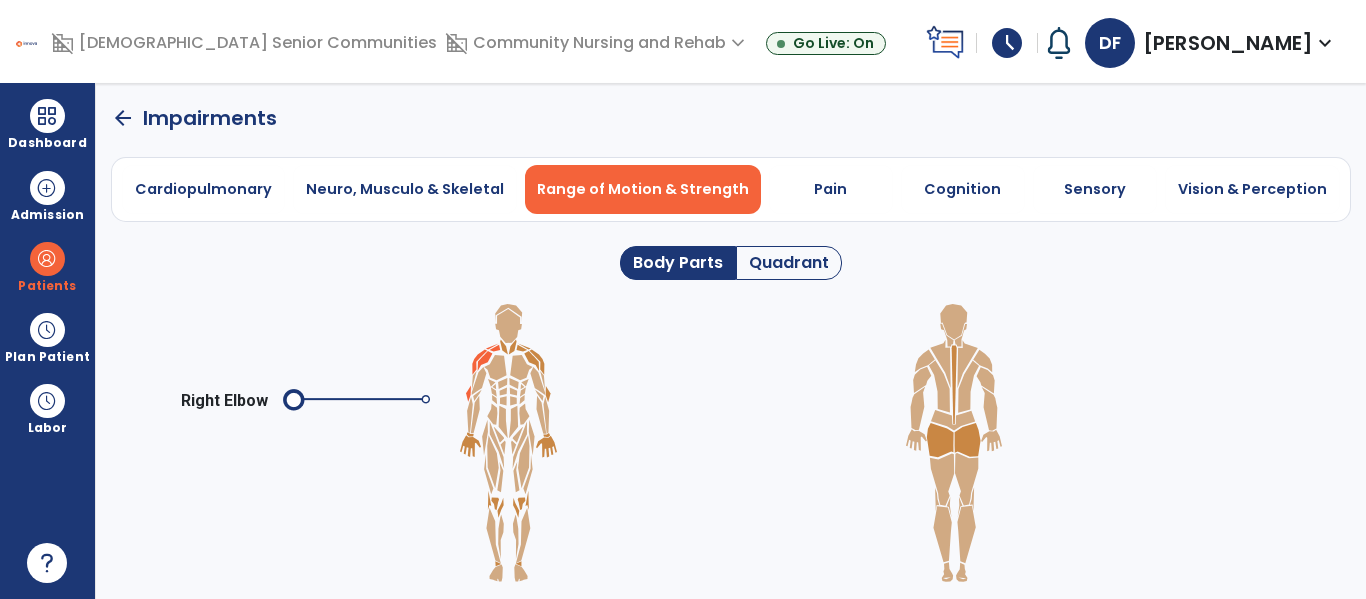 click 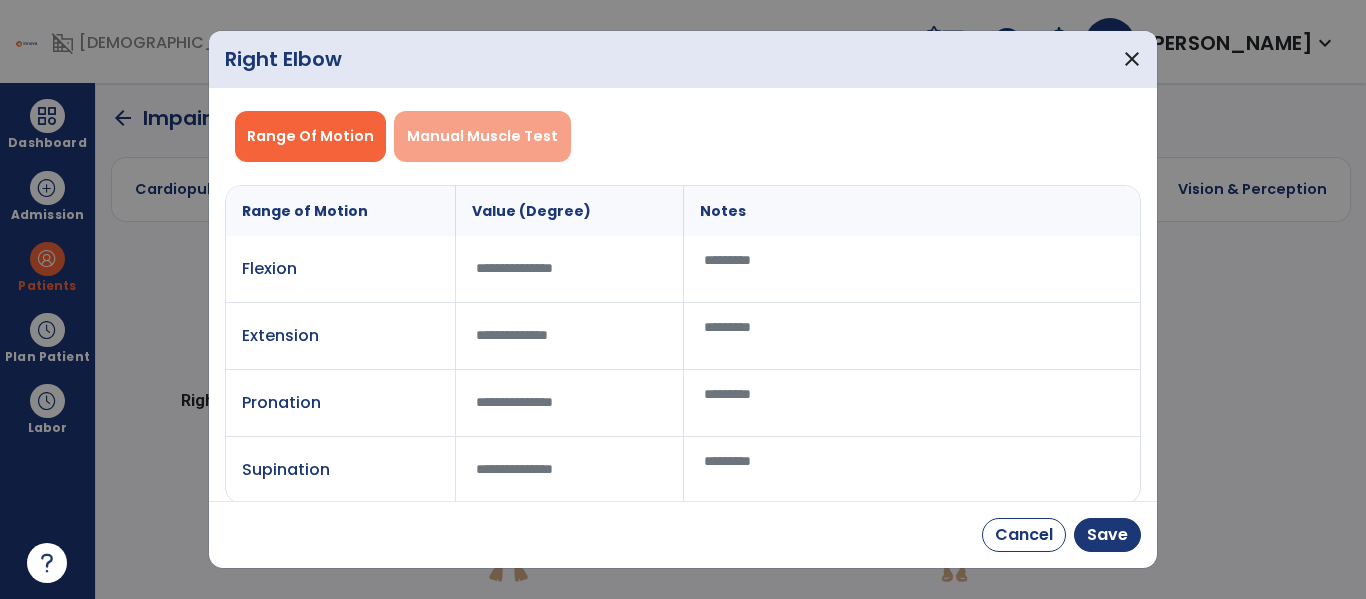 click on "Manual Muscle Test" at bounding box center [482, 136] 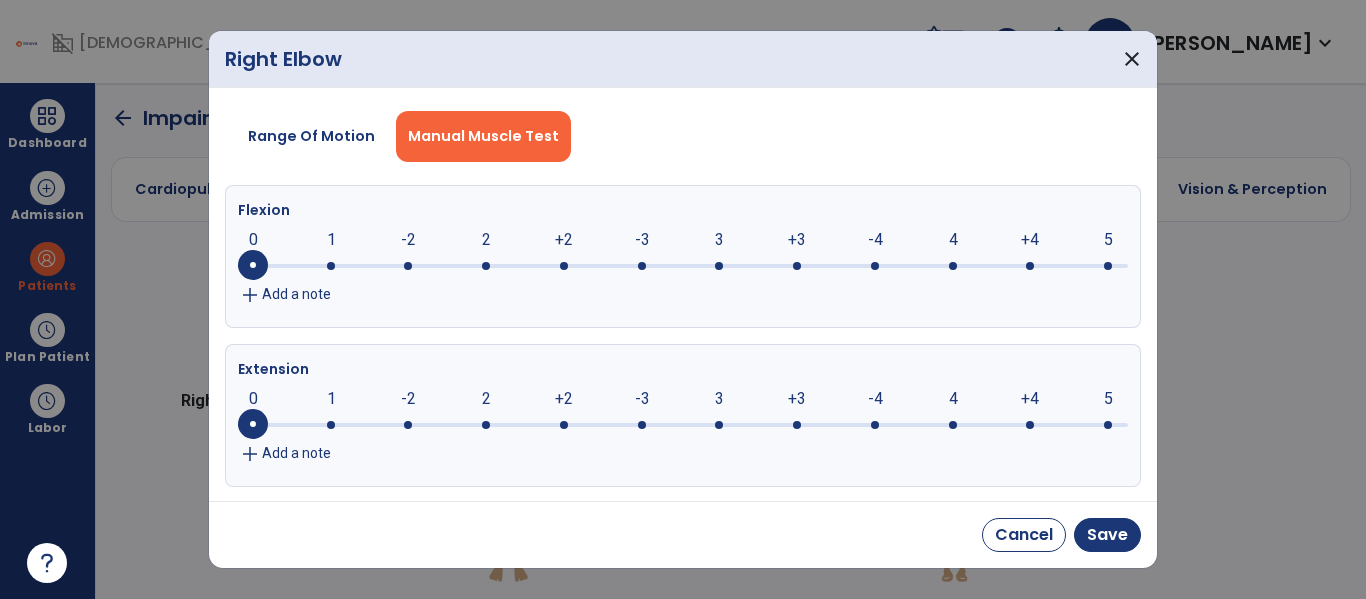 click 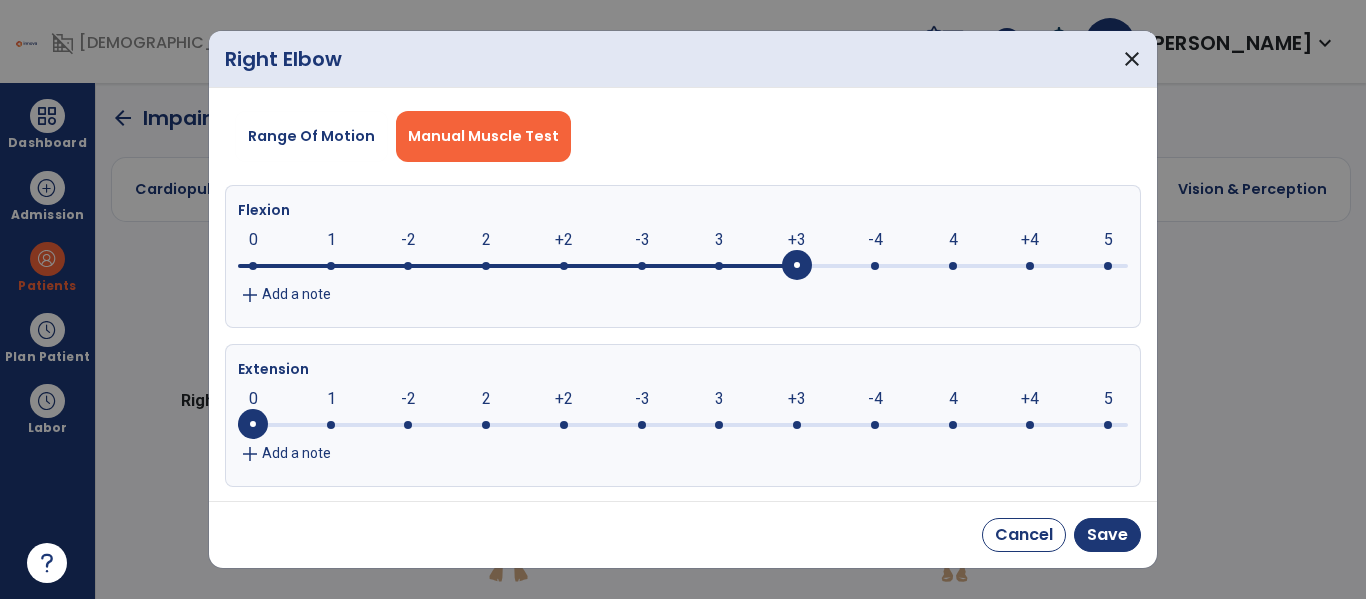 click 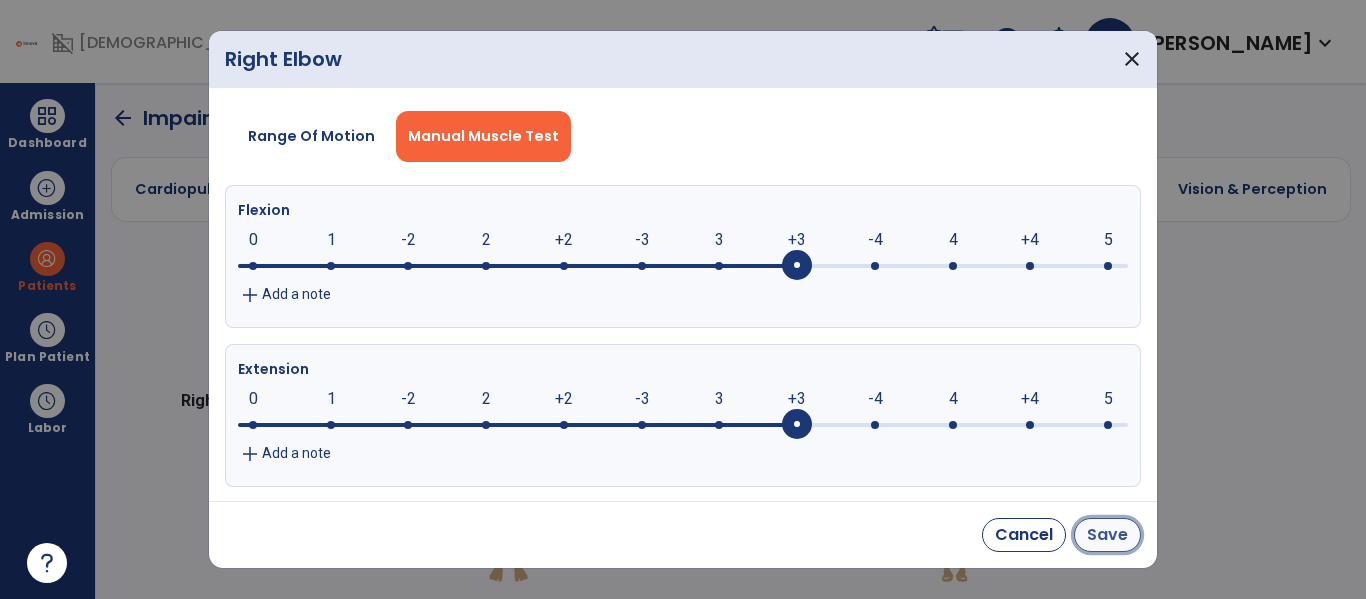 click on "Save" at bounding box center (1107, 535) 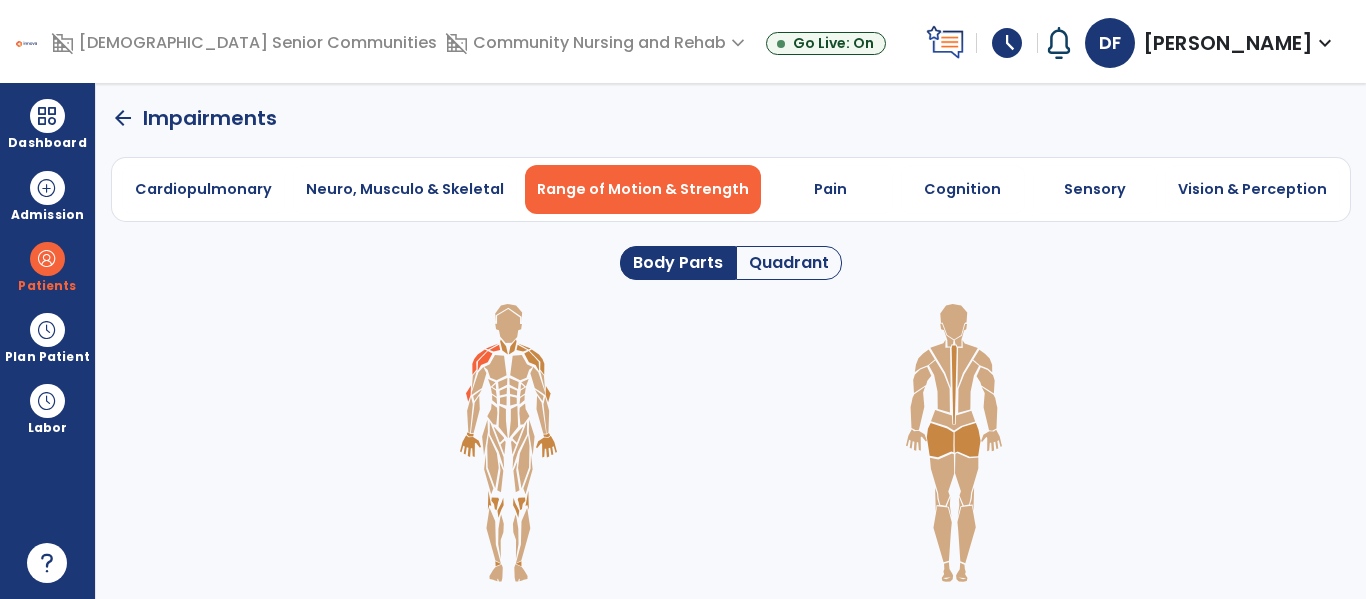 click on "arrow_back" 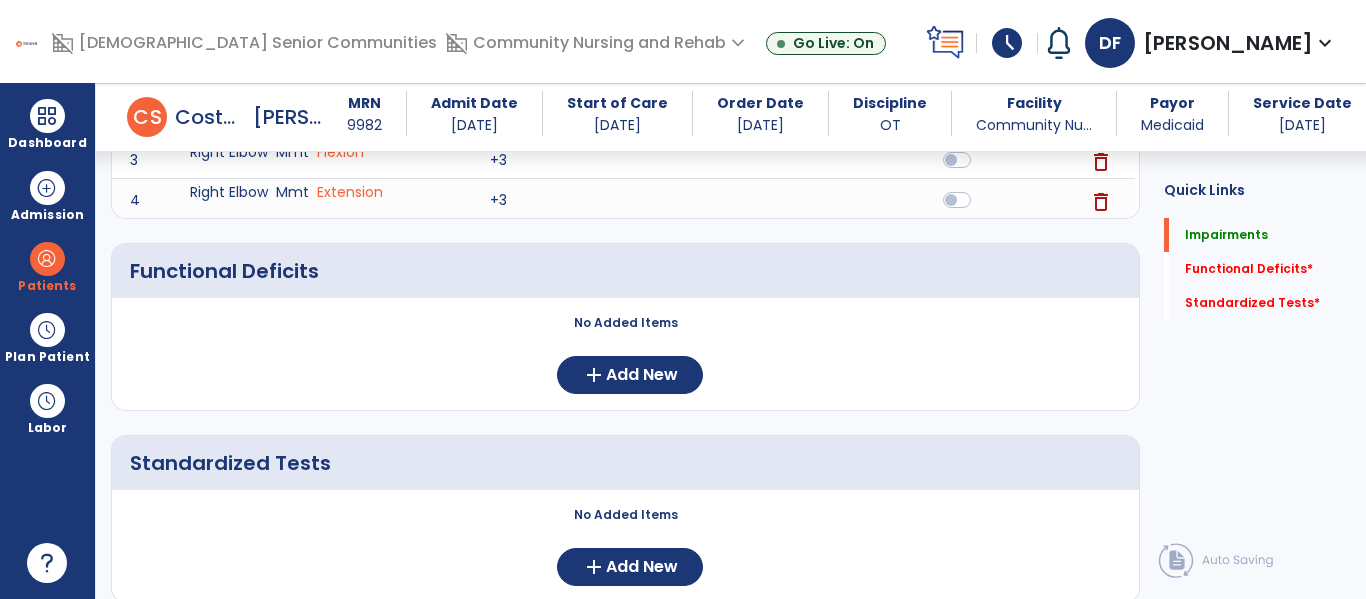 scroll, scrollTop: 457, scrollLeft: 0, axis: vertical 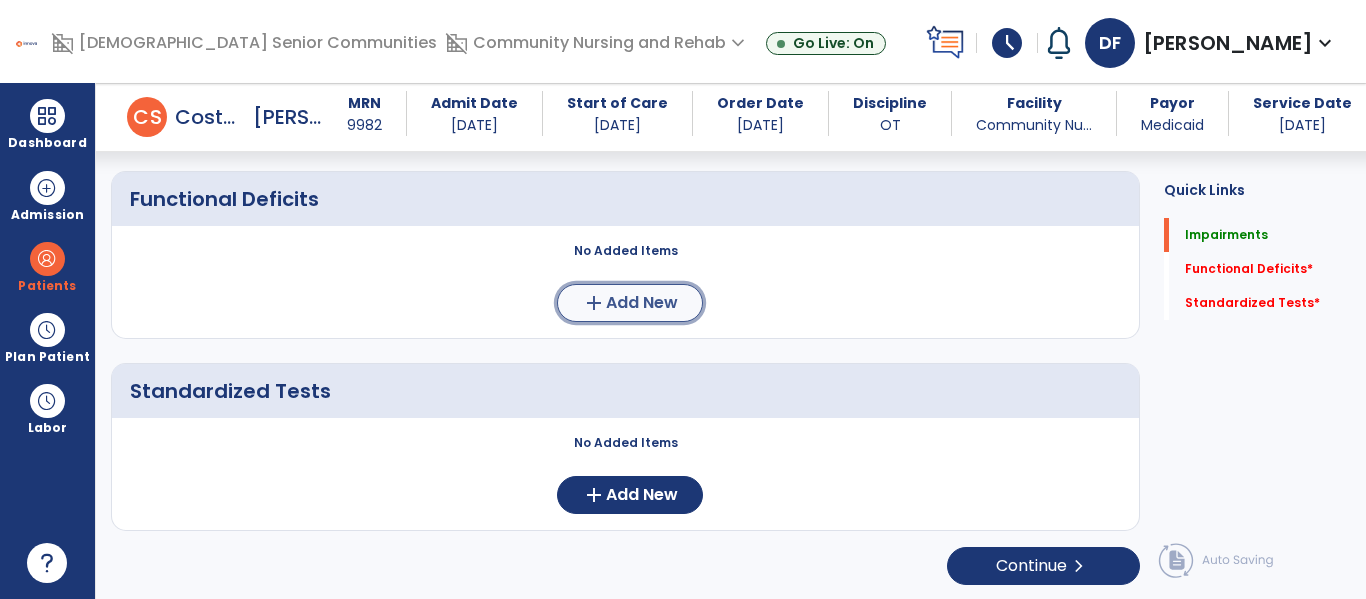 click on "Add New" 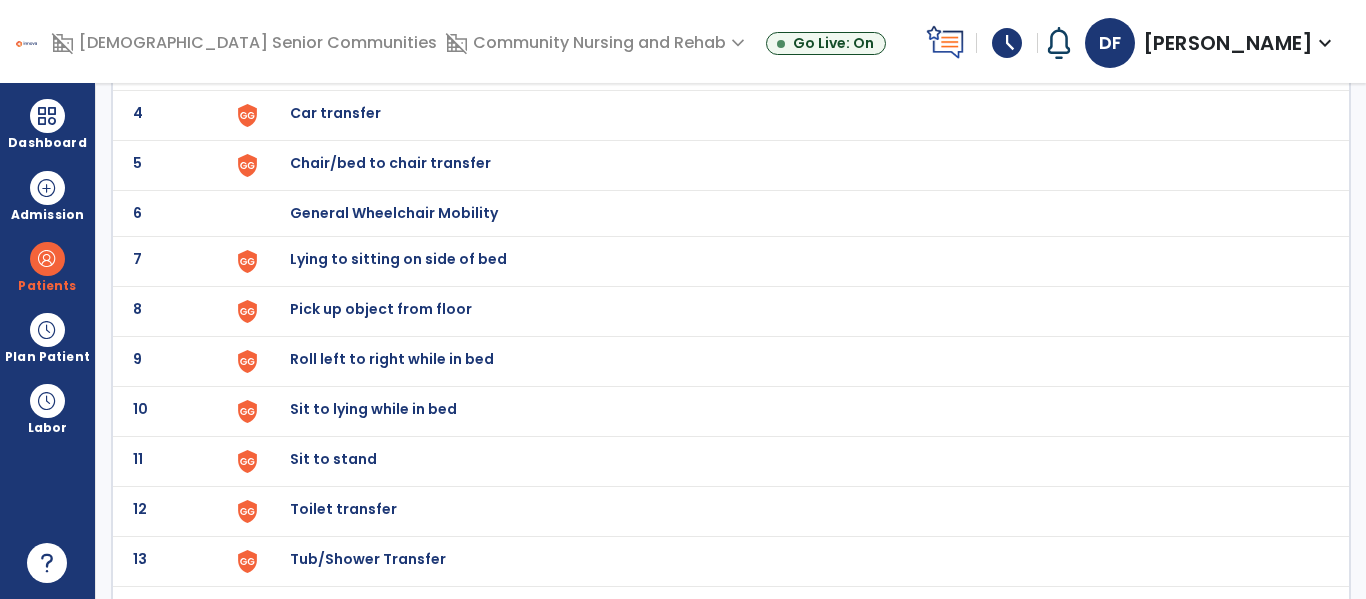 scroll, scrollTop: 292, scrollLeft: 0, axis: vertical 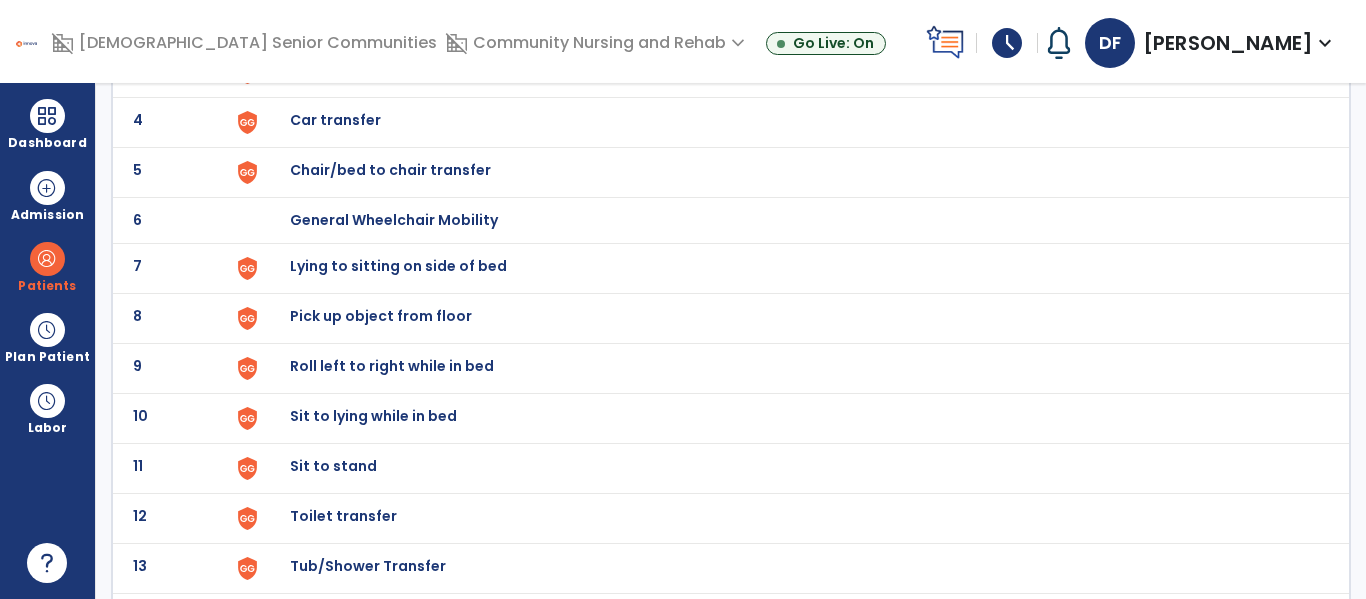click on "General Wheelchair Mobility" at bounding box center [336, -30] 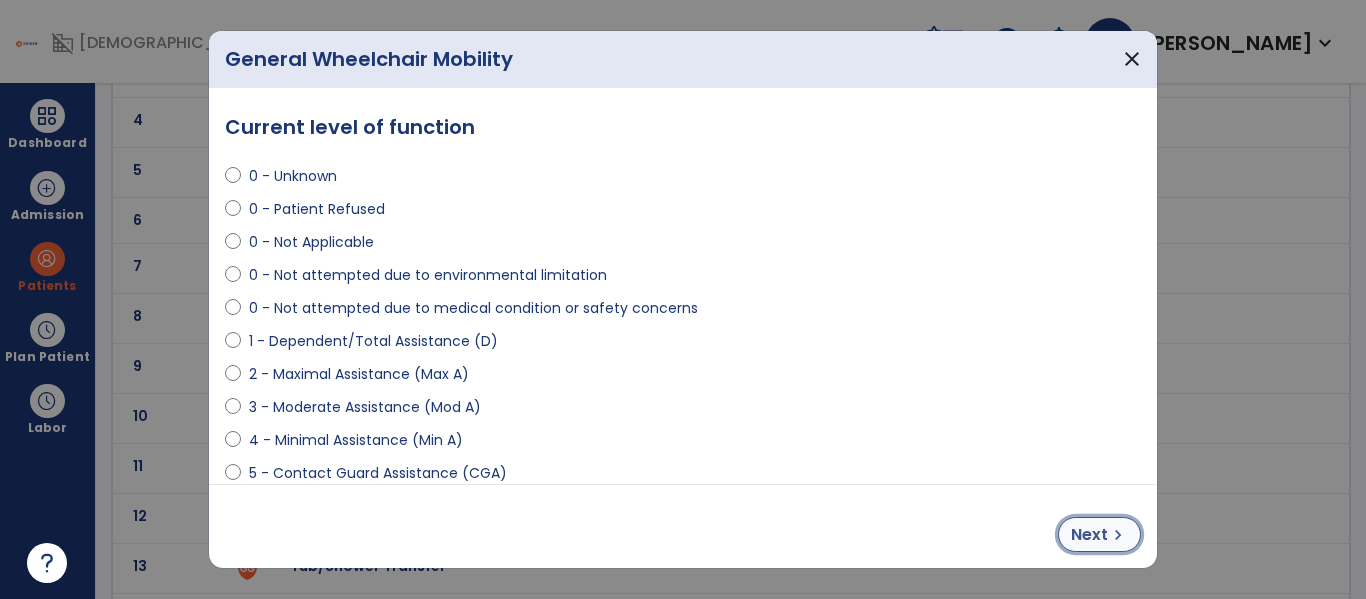 click on "Next" at bounding box center [1089, 535] 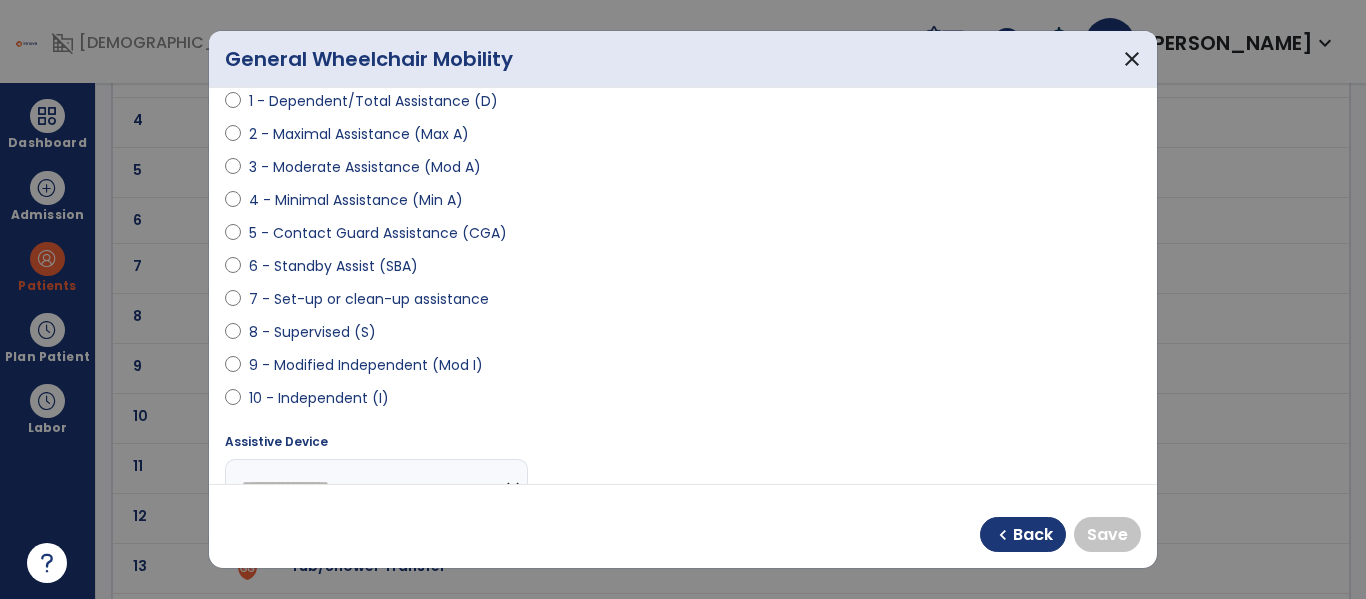 scroll, scrollTop: 244, scrollLeft: 0, axis: vertical 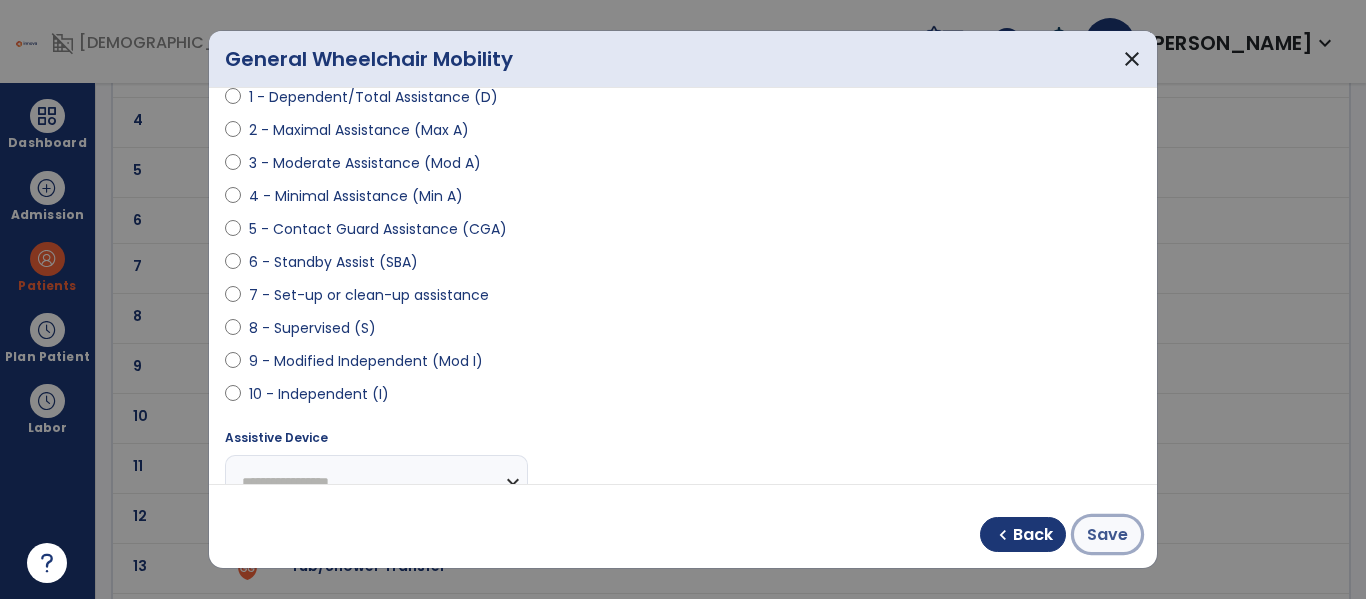 click on "Save" at bounding box center (1107, 535) 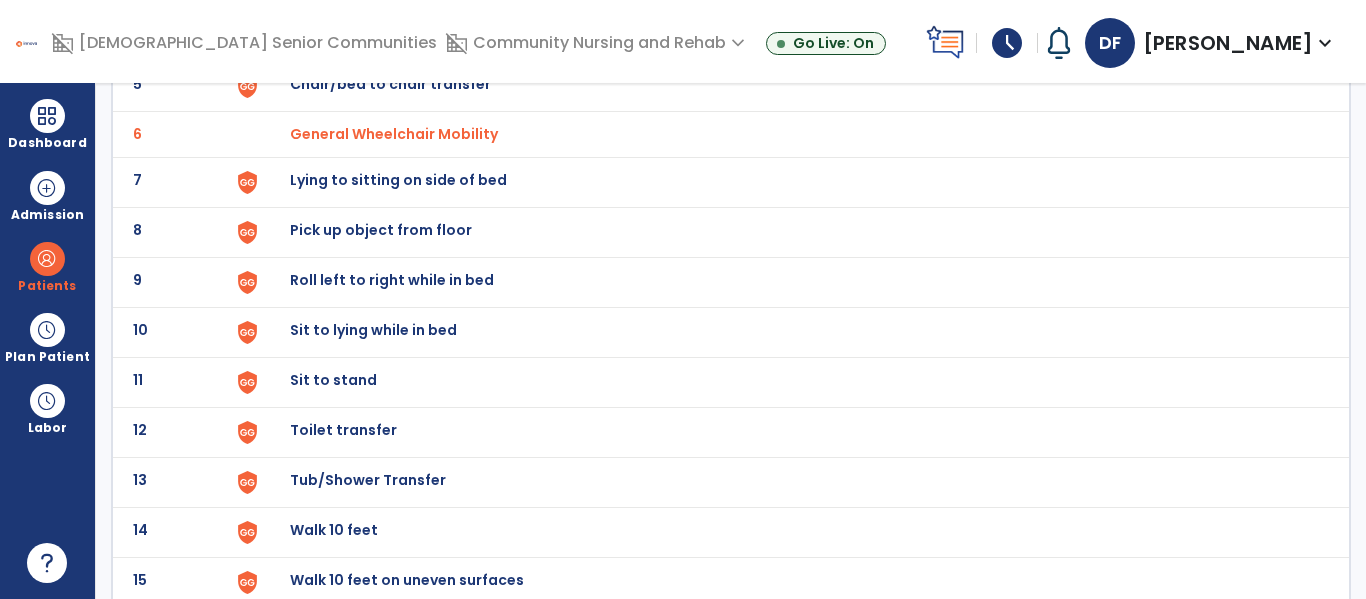 scroll, scrollTop: 365, scrollLeft: 0, axis: vertical 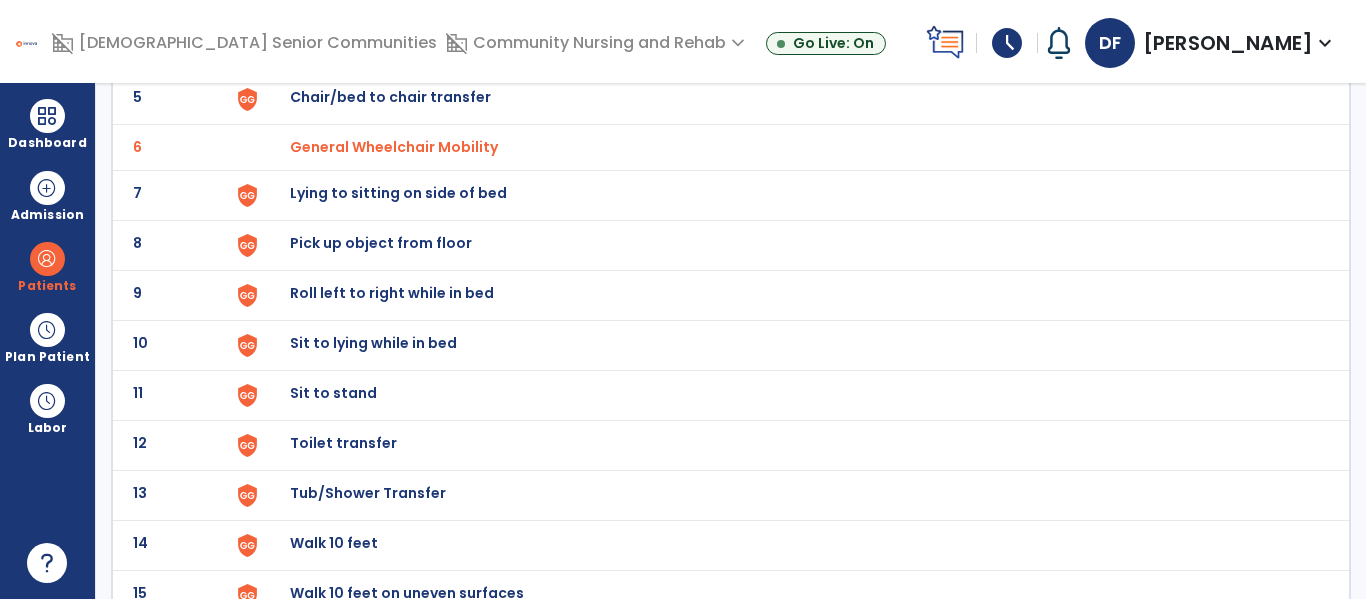 click on "Sit to stand" at bounding box center (336, -103) 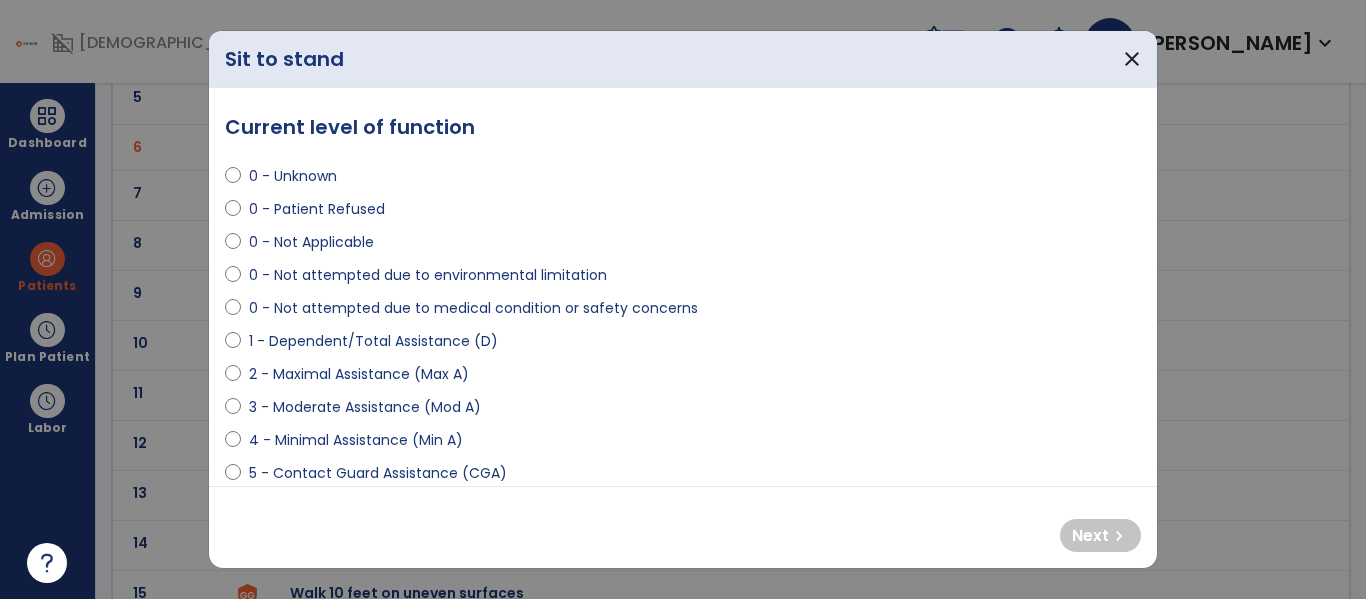 select on "**********" 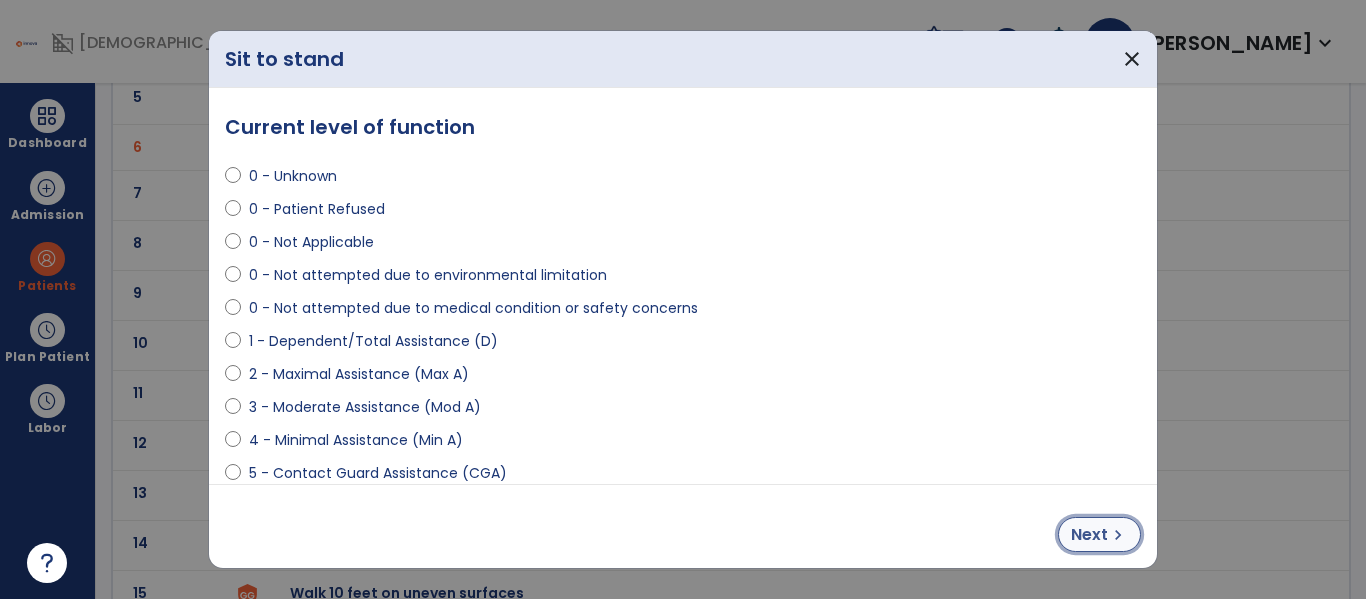 click on "Next" at bounding box center [1089, 535] 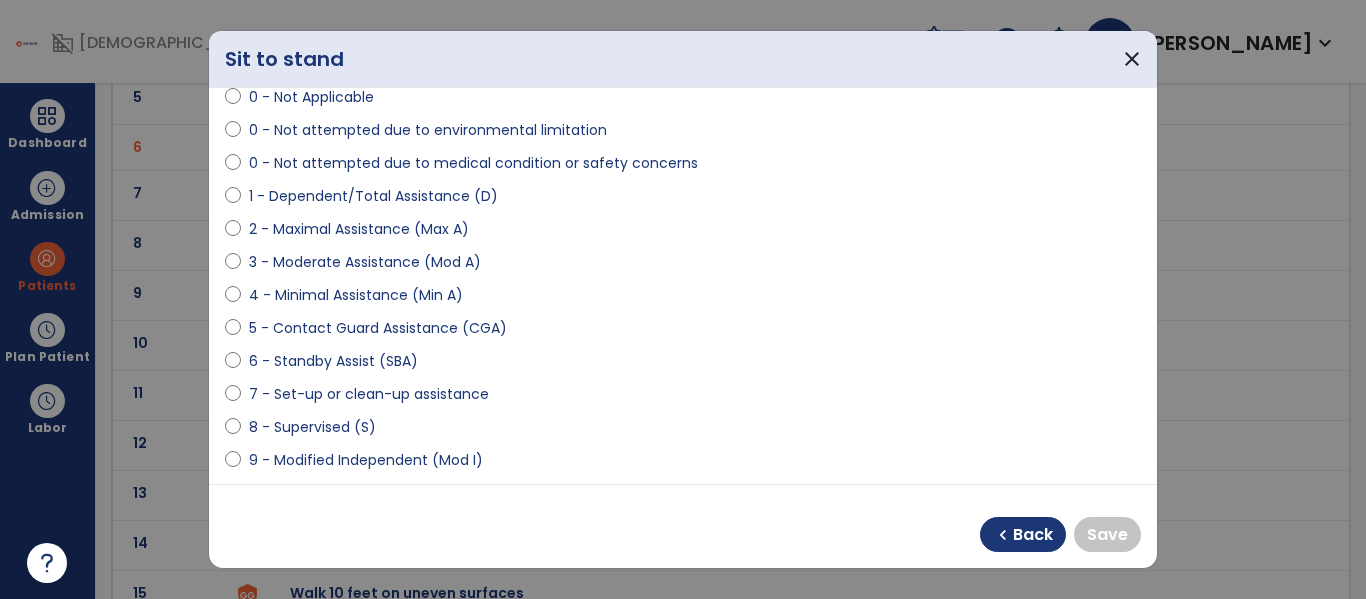 scroll, scrollTop: 148, scrollLeft: 0, axis: vertical 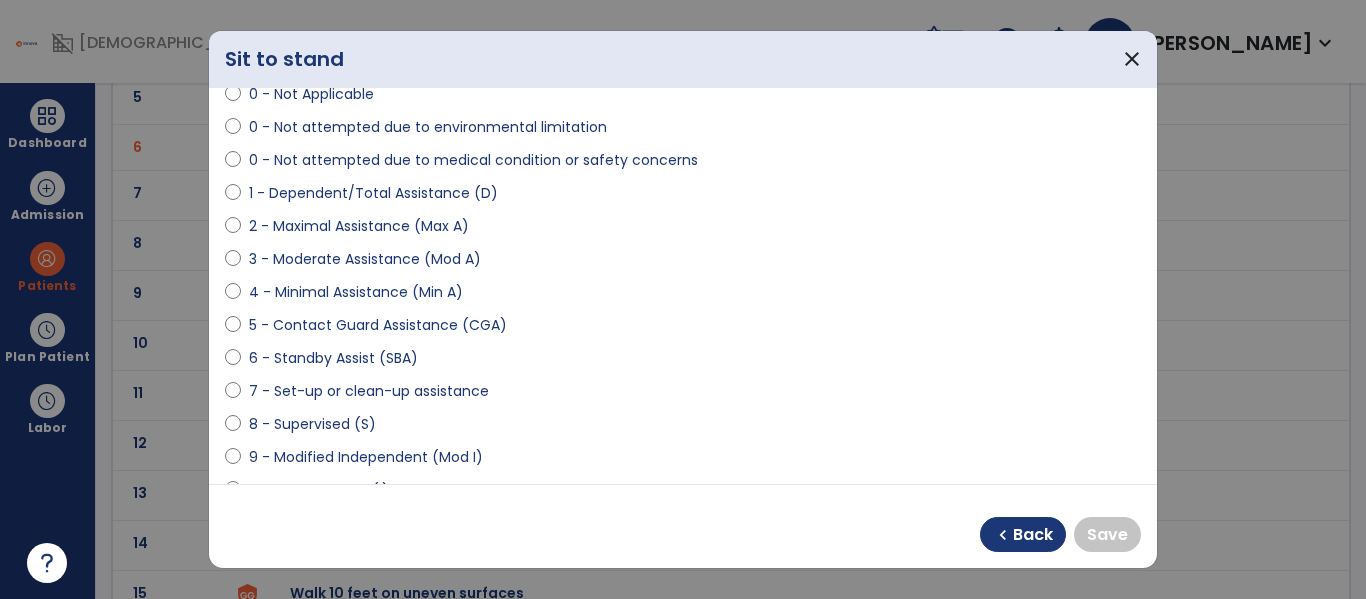 select on "**********" 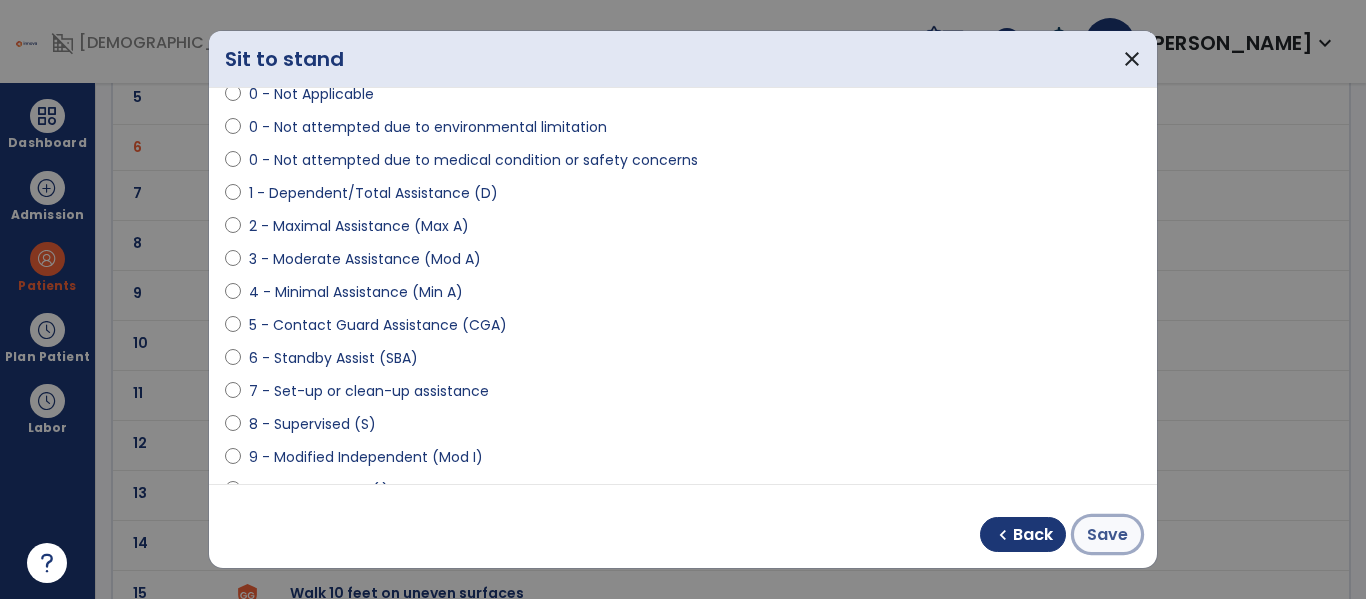click on "Save" at bounding box center (1107, 535) 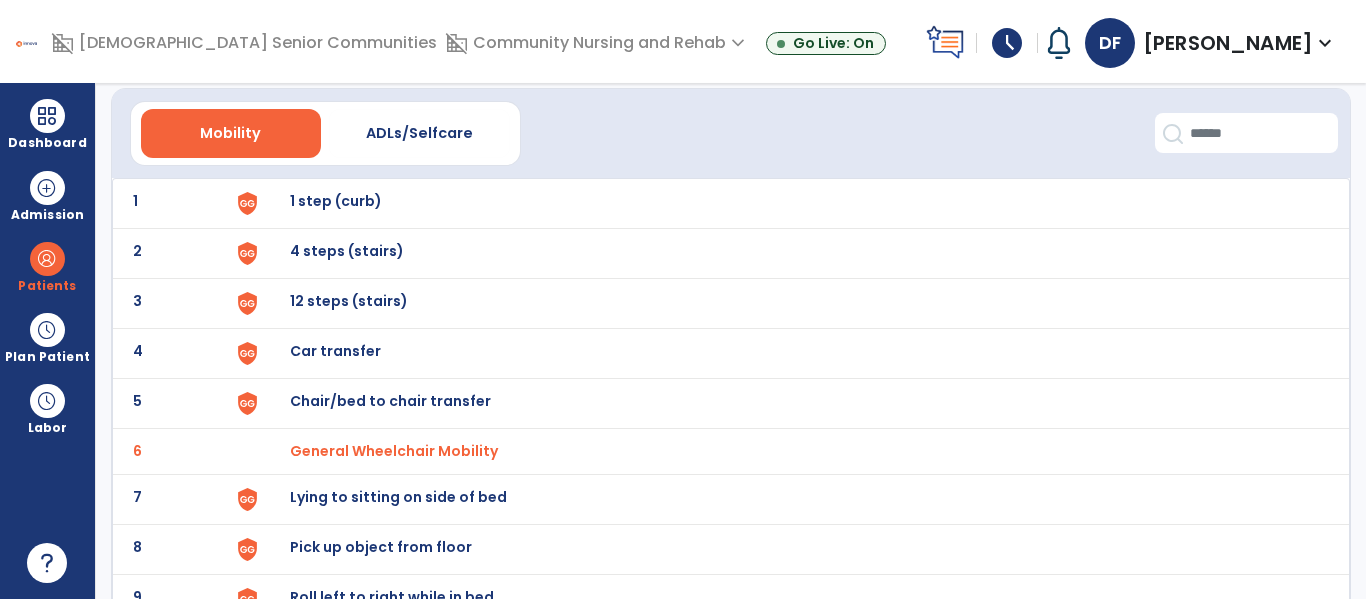 scroll, scrollTop: 0, scrollLeft: 0, axis: both 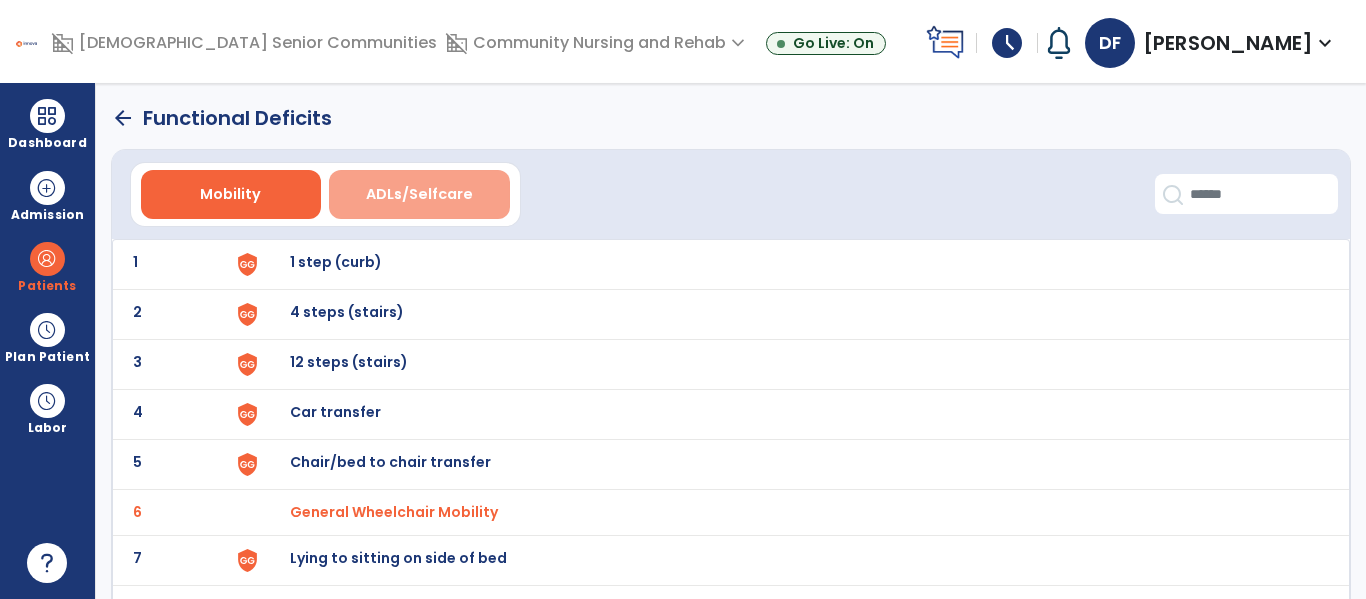 click on "ADLs/Selfcare" at bounding box center (419, 194) 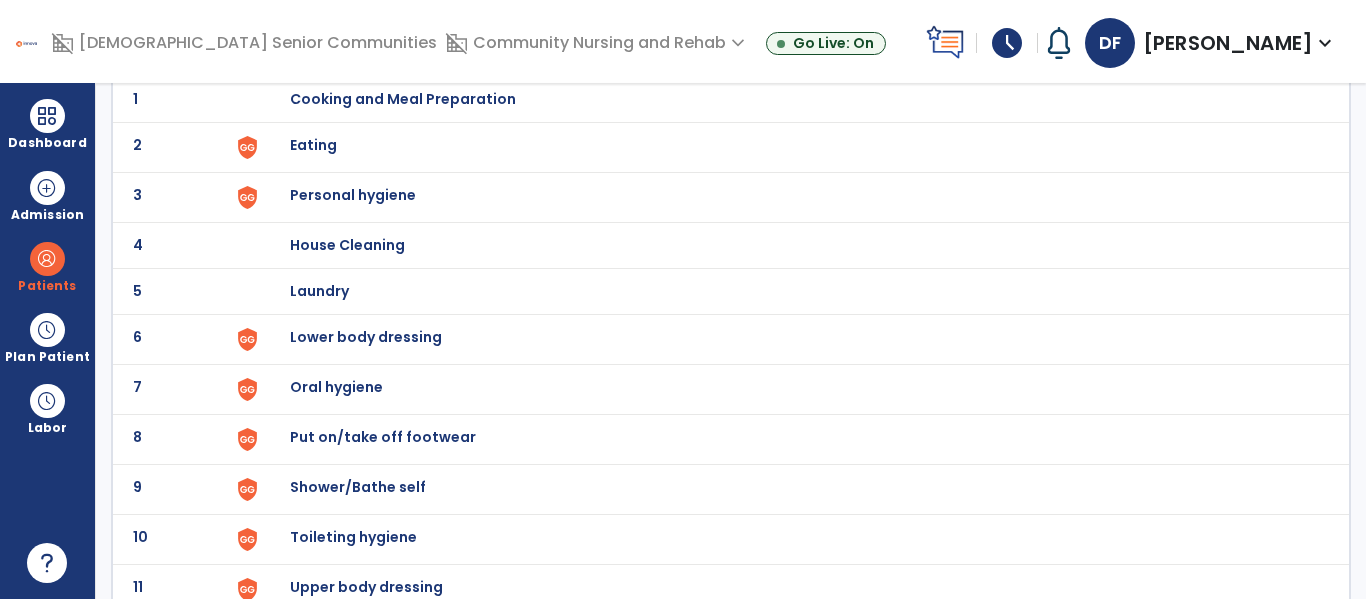 scroll, scrollTop: 0, scrollLeft: 0, axis: both 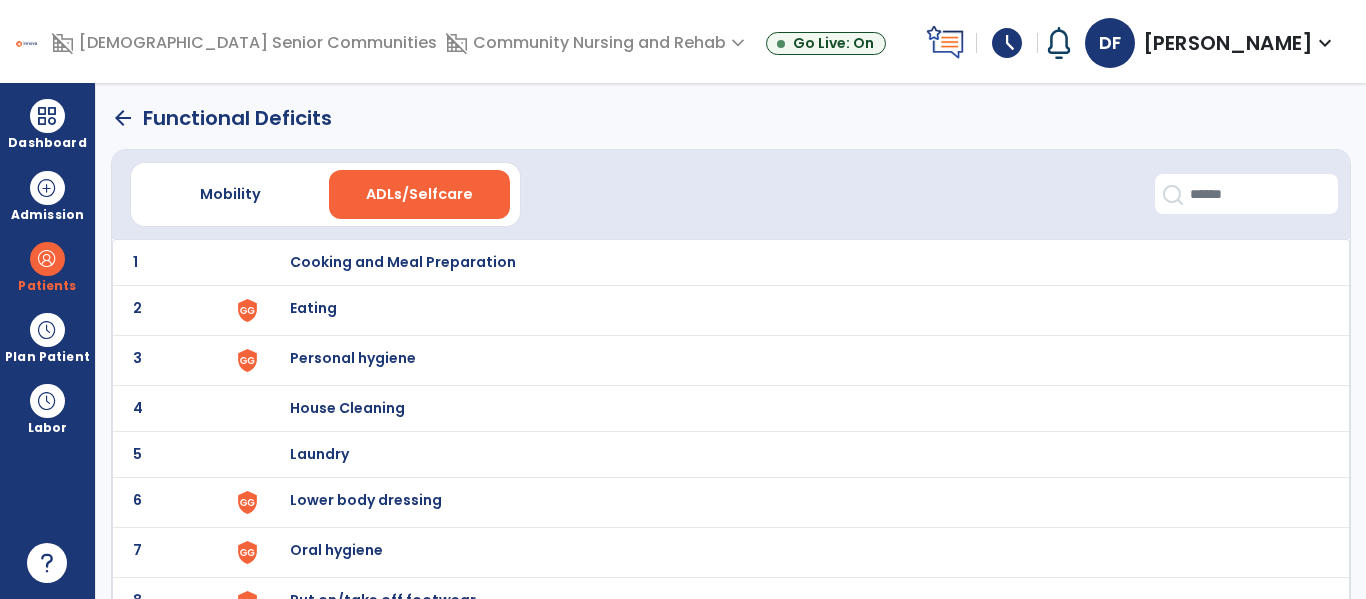 click on "arrow_back" 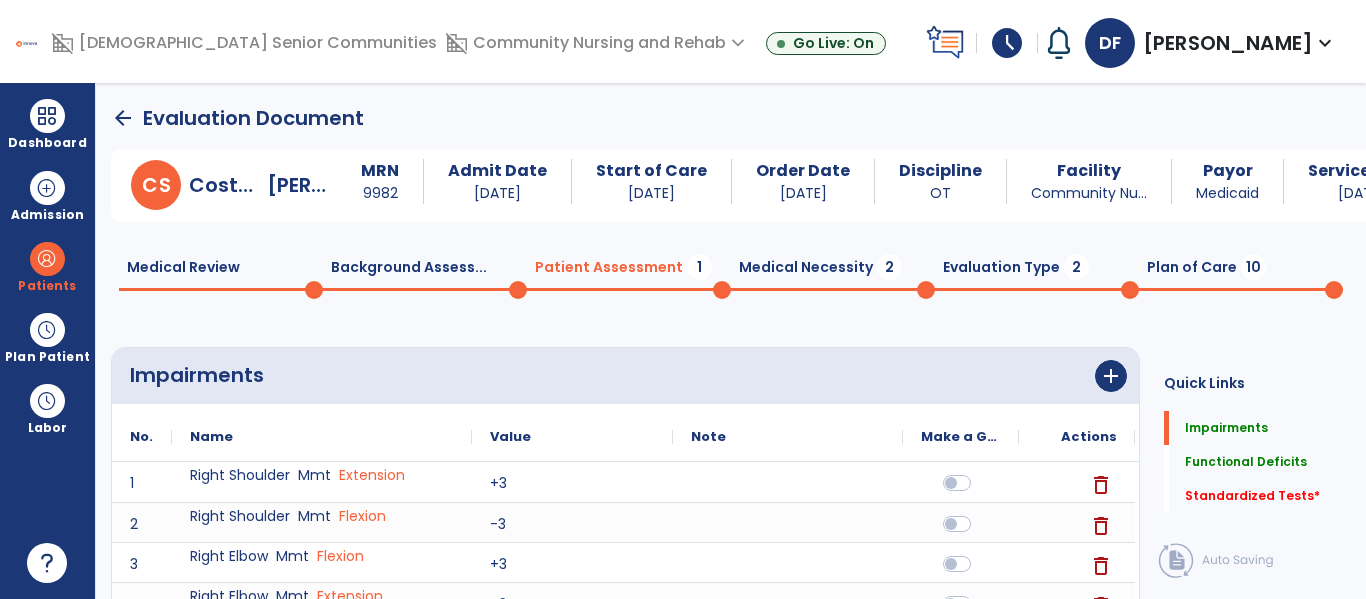 scroll, scrollTop: 20, scrollLeft: 0, axis: vertical 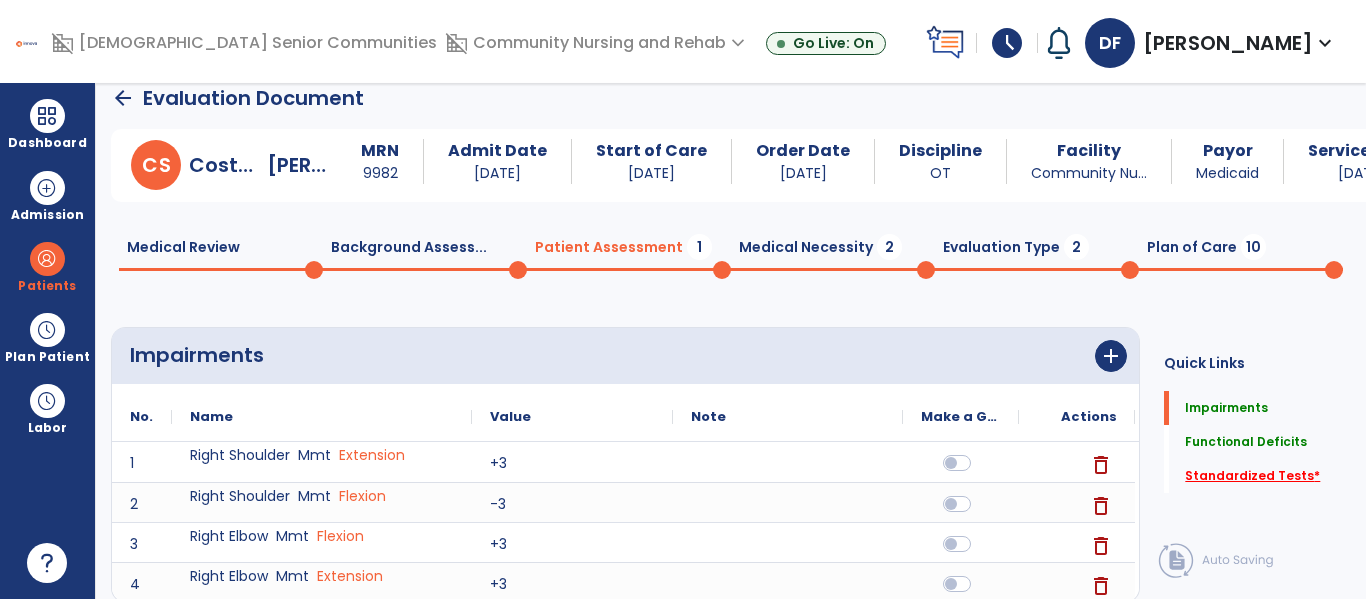 click on "Standardized Tests   *" 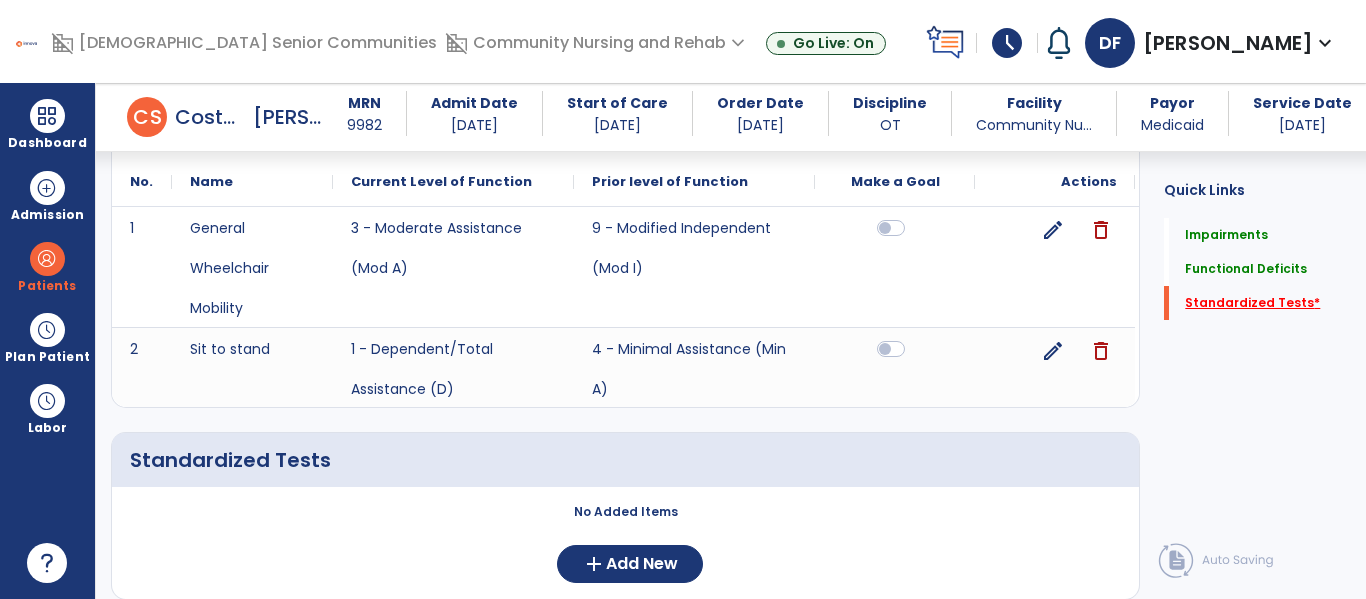 scroll, scrollTop: 607, scrollLeft: 0, axis: vertical 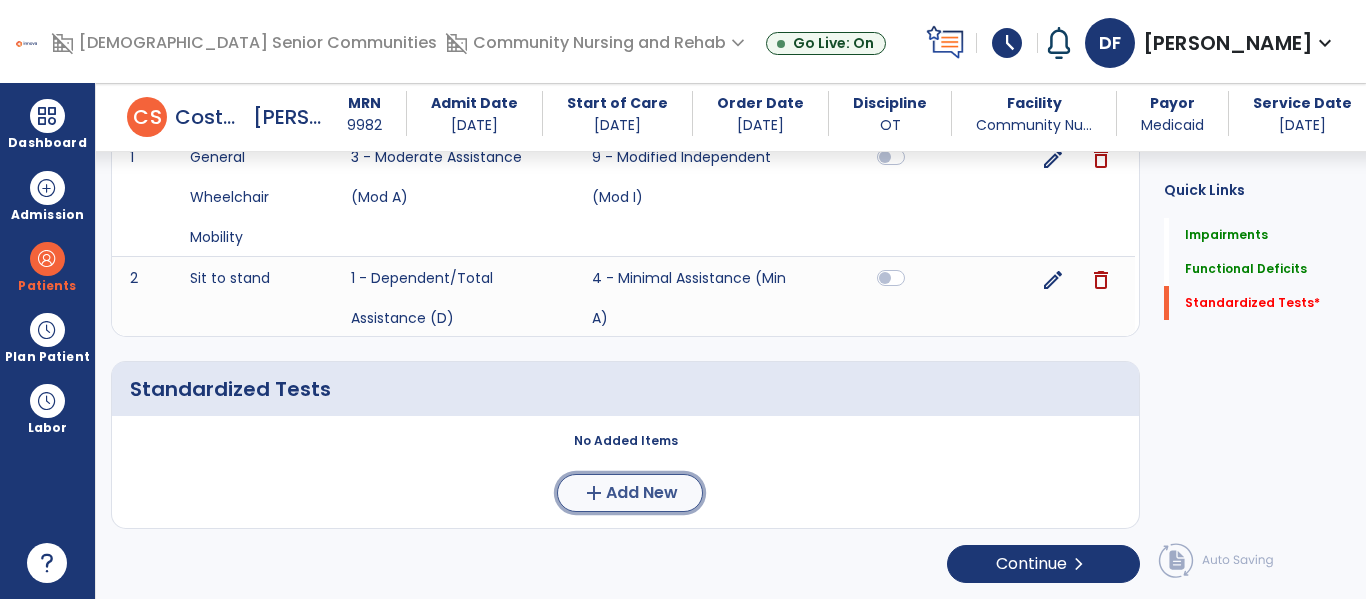 click on "add  Add New" 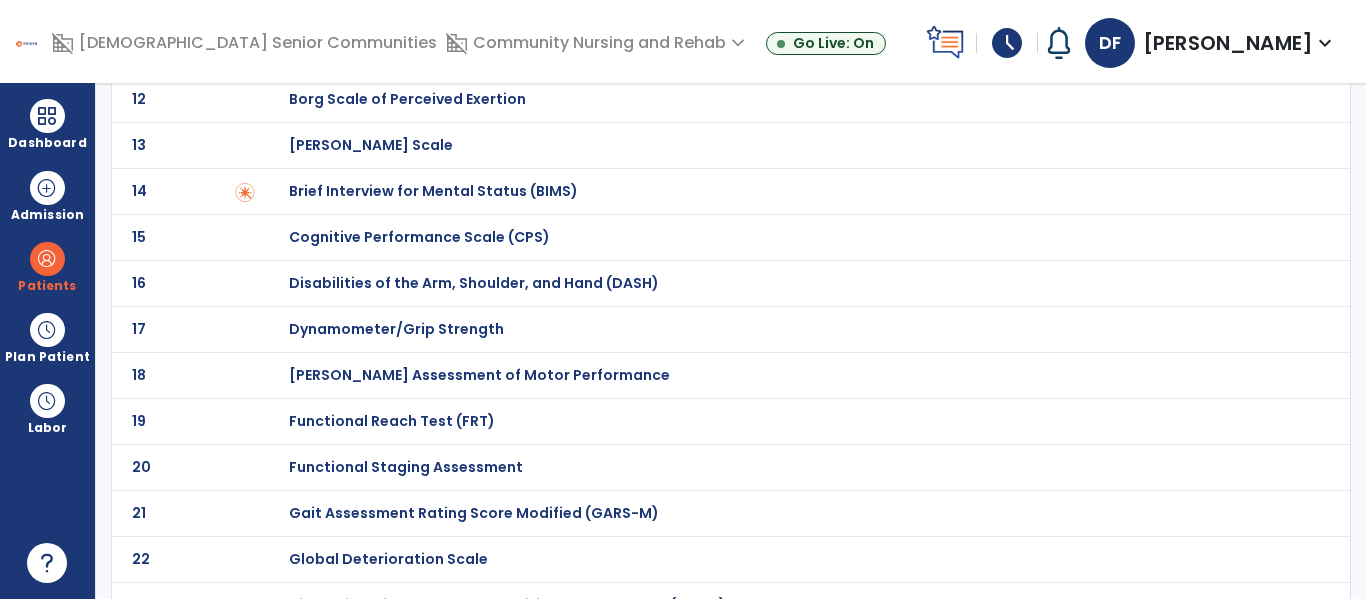 scroll, scrollTop: 0, scrollLeft: 0, axis: both 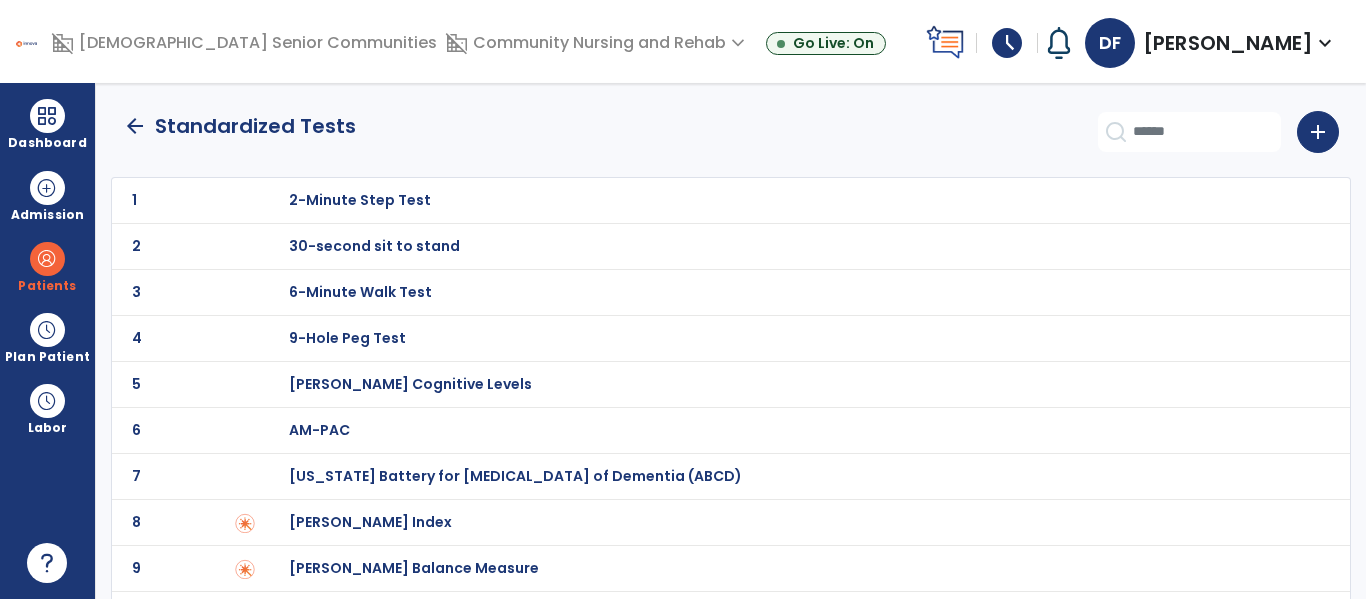 click on "[PERSON_NAME] Index" at bounding box center [360, 200] 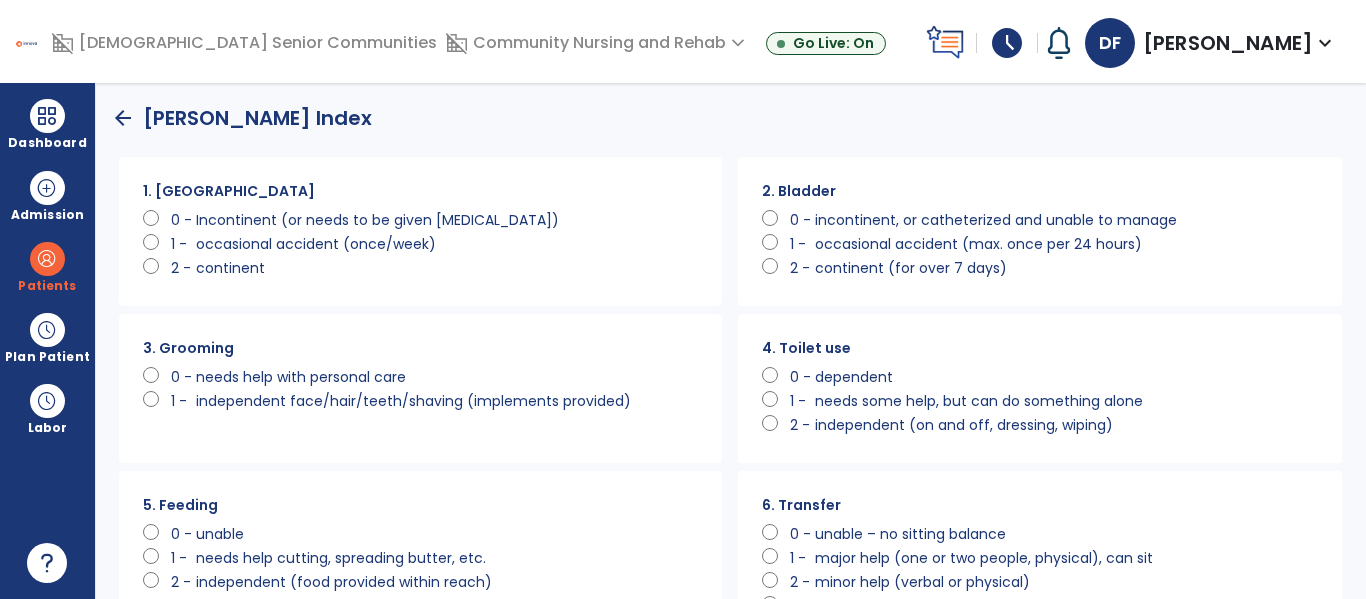 scroll, scrollTop: 0, scrollLeft: 0, axis: both 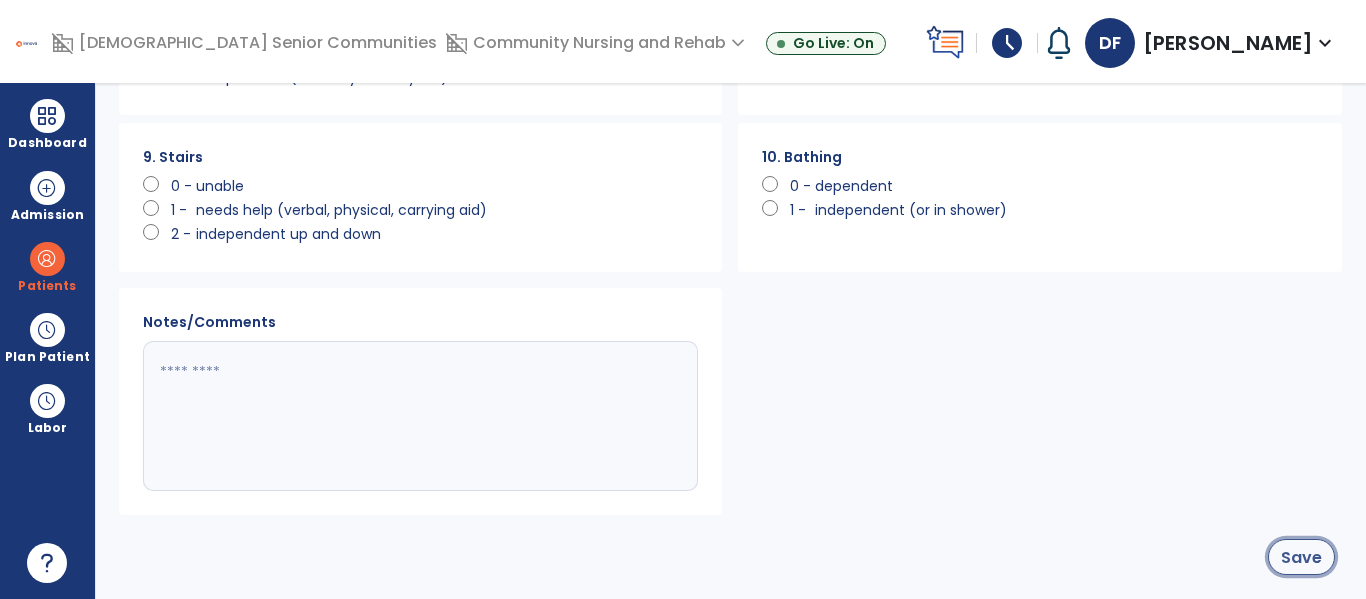 click on "Save" 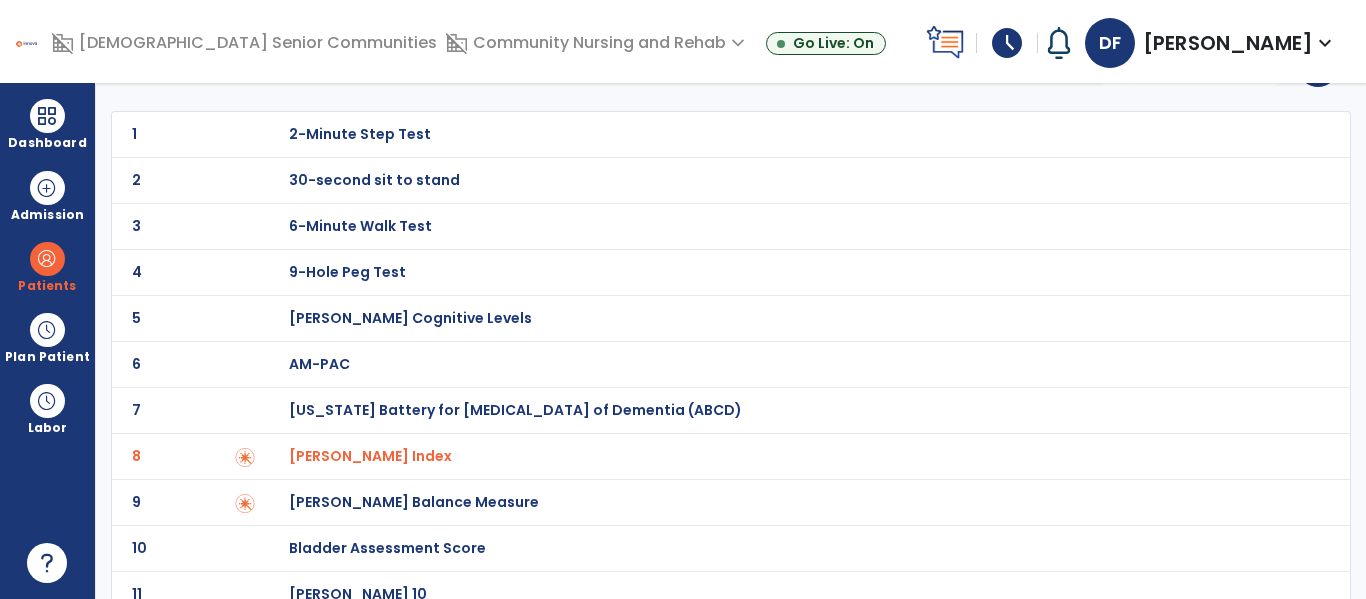 scroll, scrollTop: 0, scrollLeft: 0, axis: both 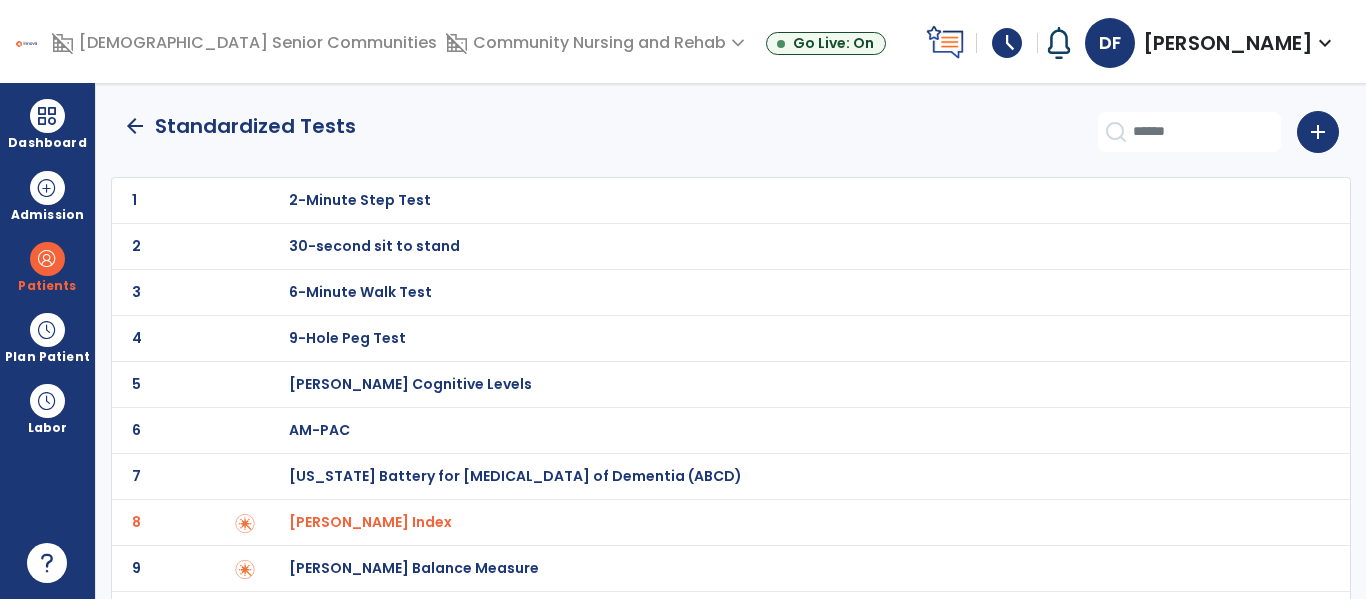 click on "arrow_back" 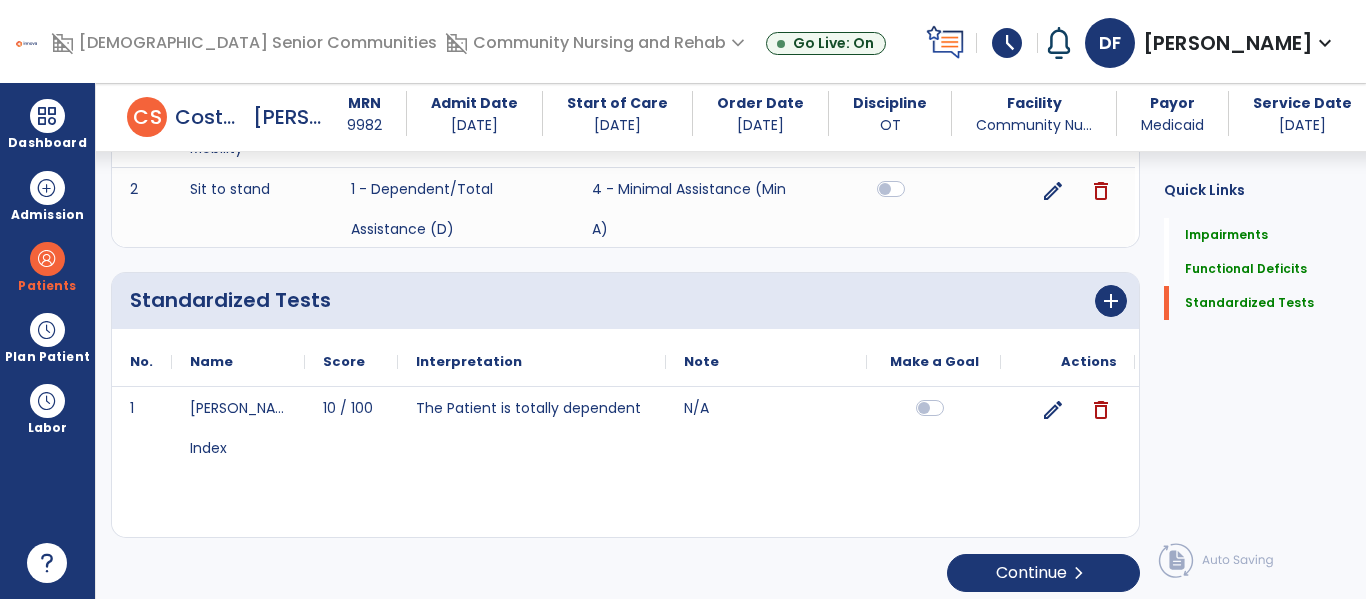 scroll, scrollTop: 705, scrollLeft: 0, axis: vertical 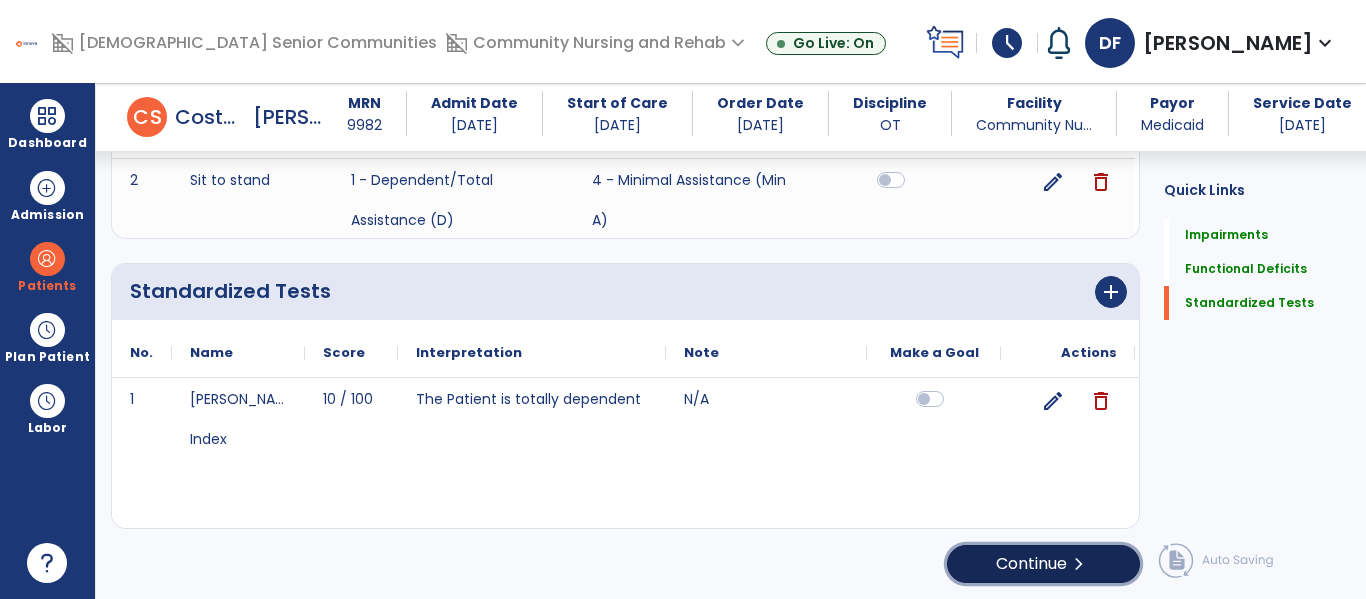 click on "Continue  chevron_right" 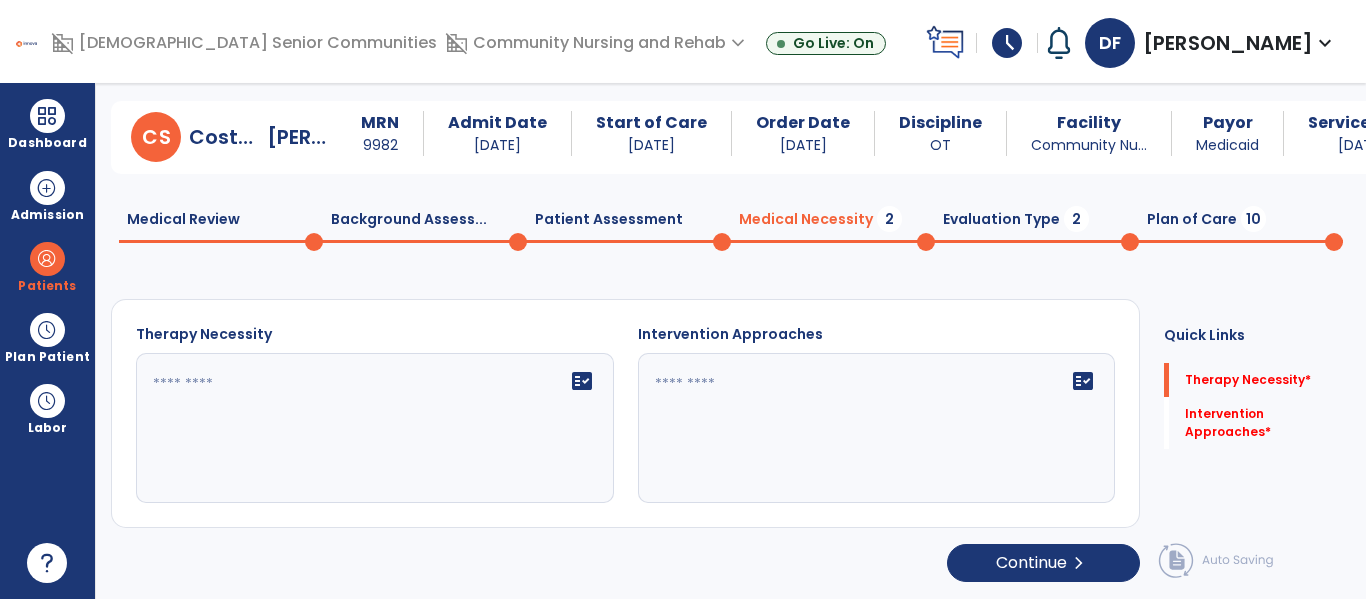 scroll, scrollTop: 29, scrollLeft: 0, axis: vertical 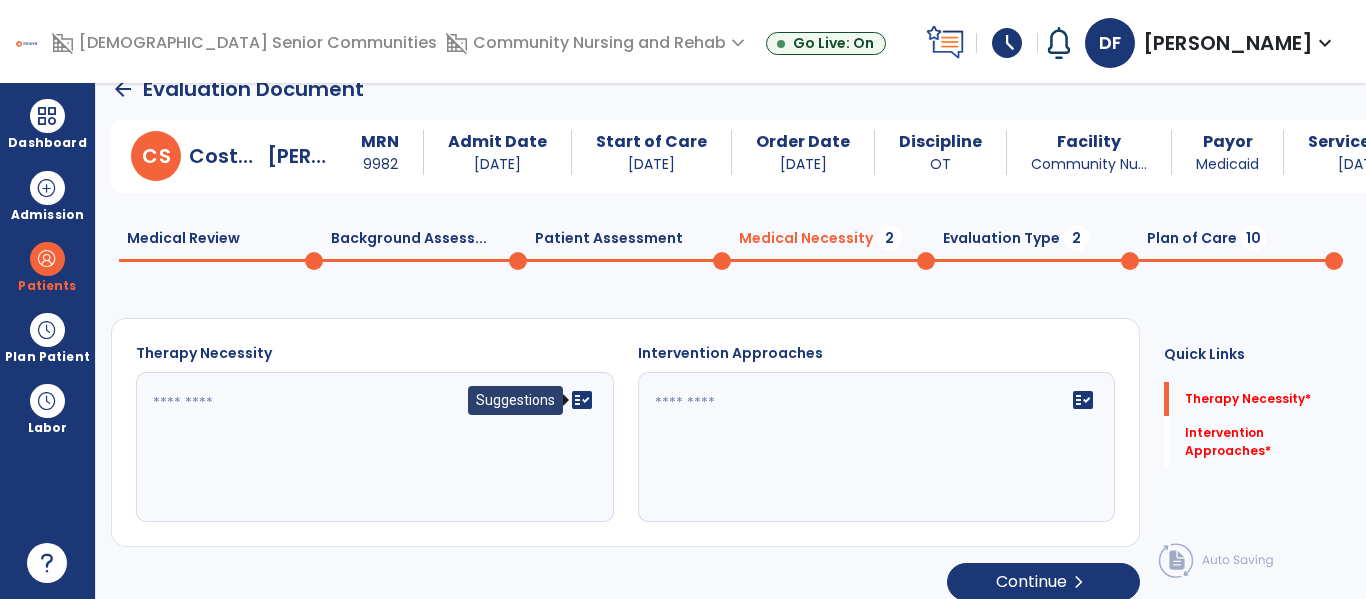 click on "fact_check" 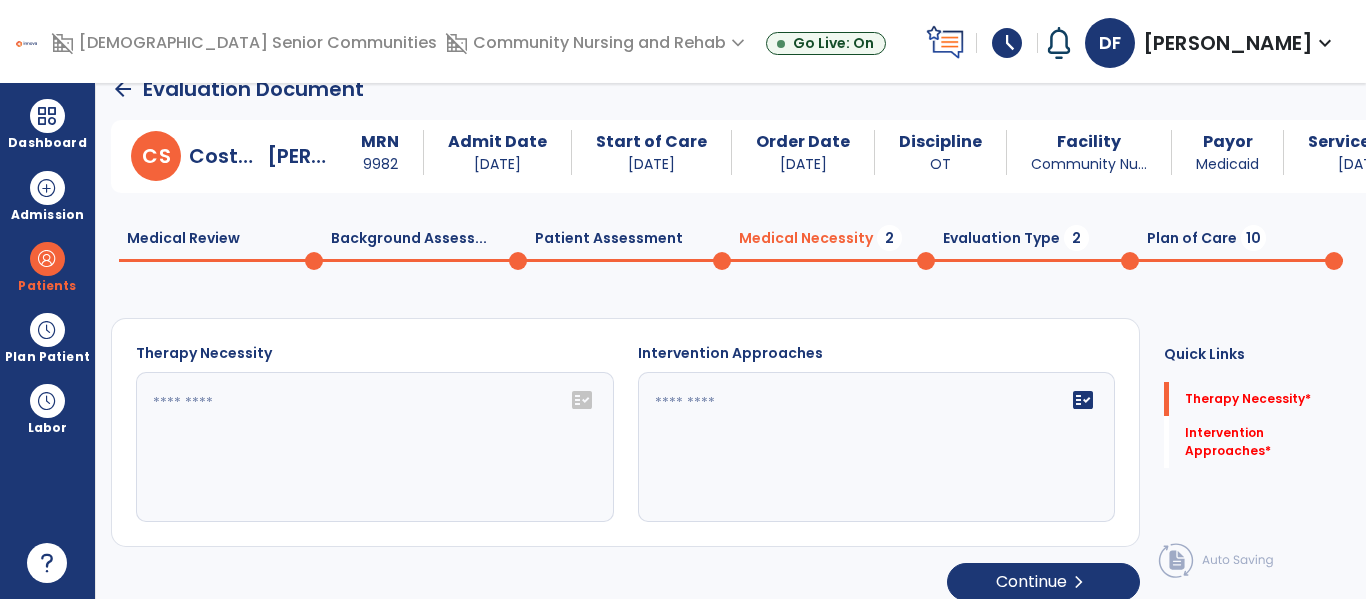click on "fact_check" 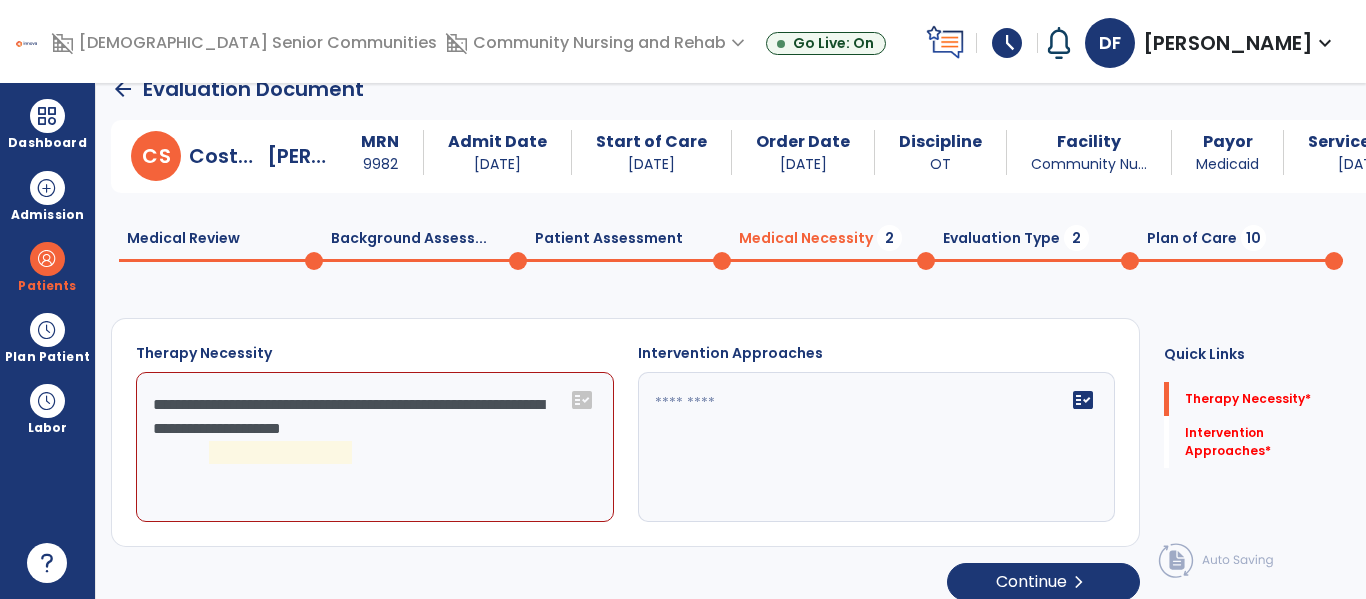 click on "**********" 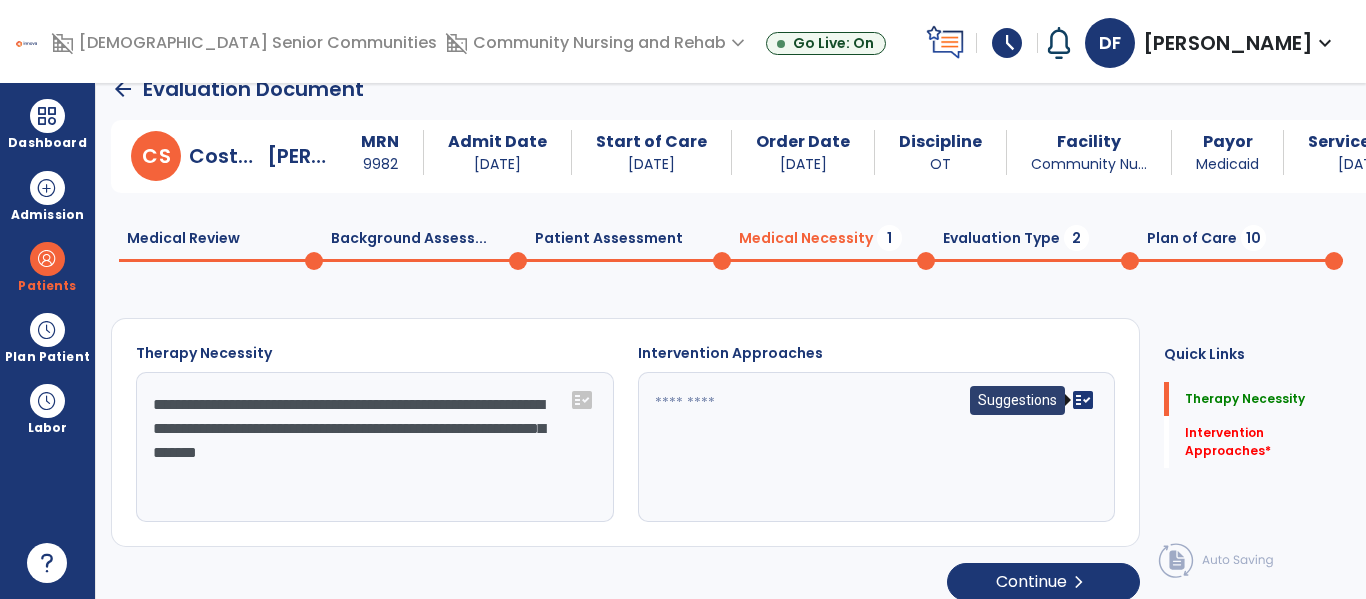 type on "**********" 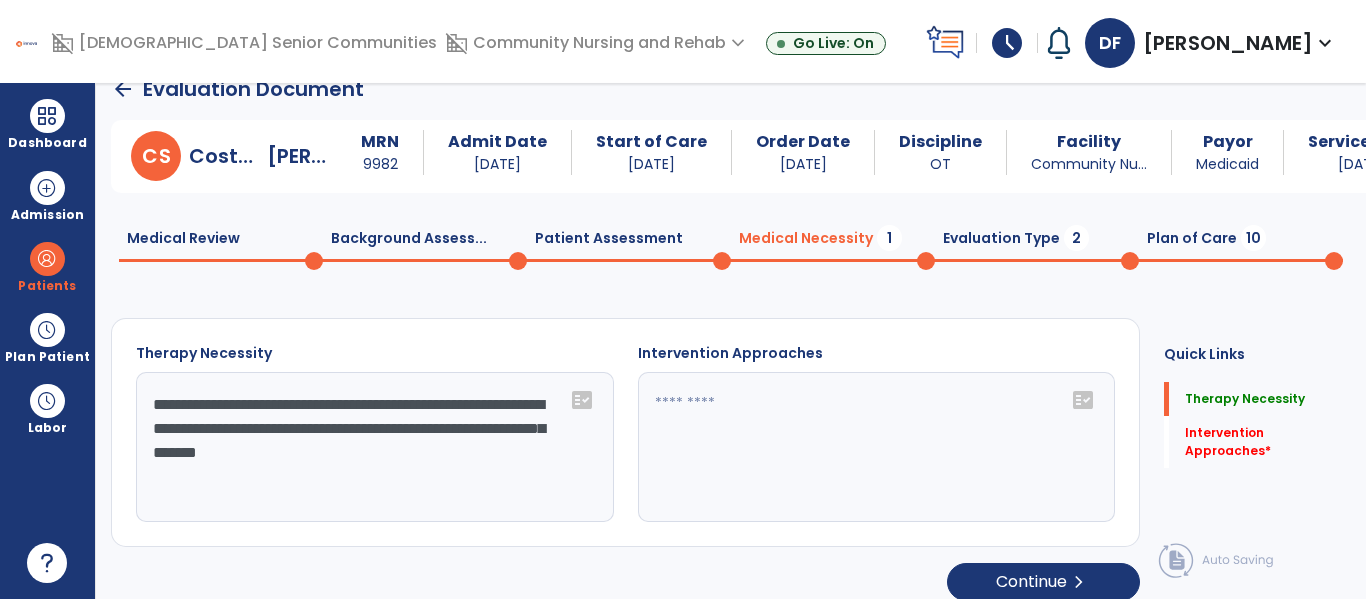 click on "fact_check" 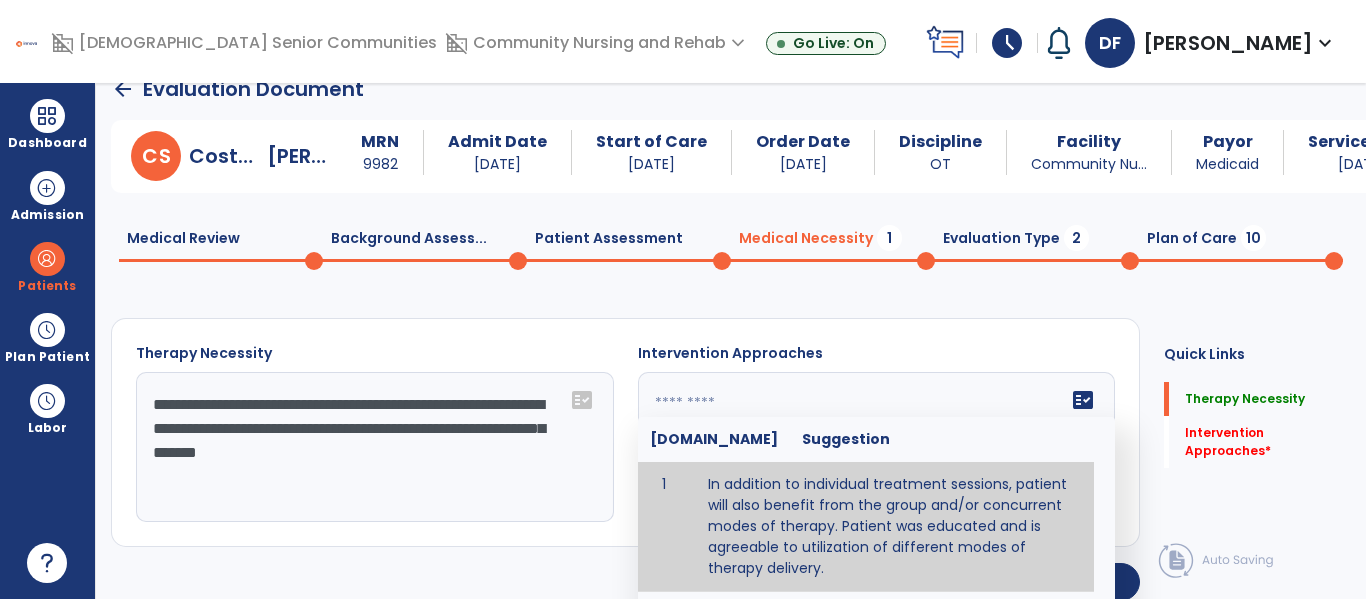 type on "**********" 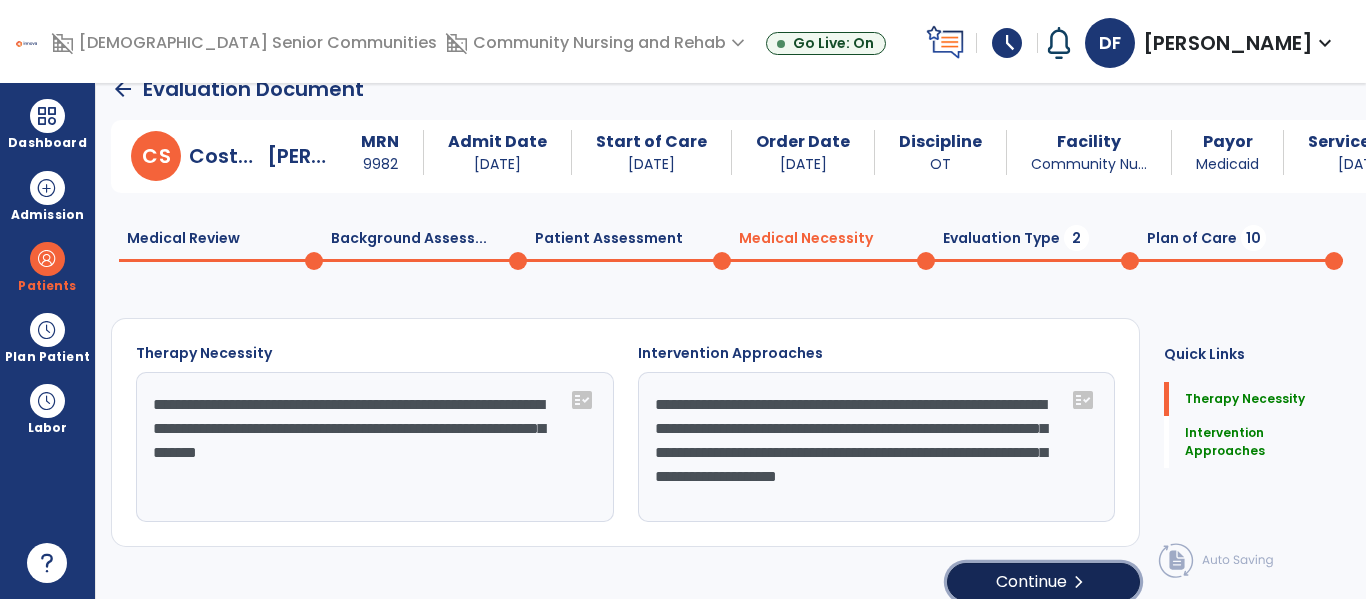 click on "Continue  chevron_right" 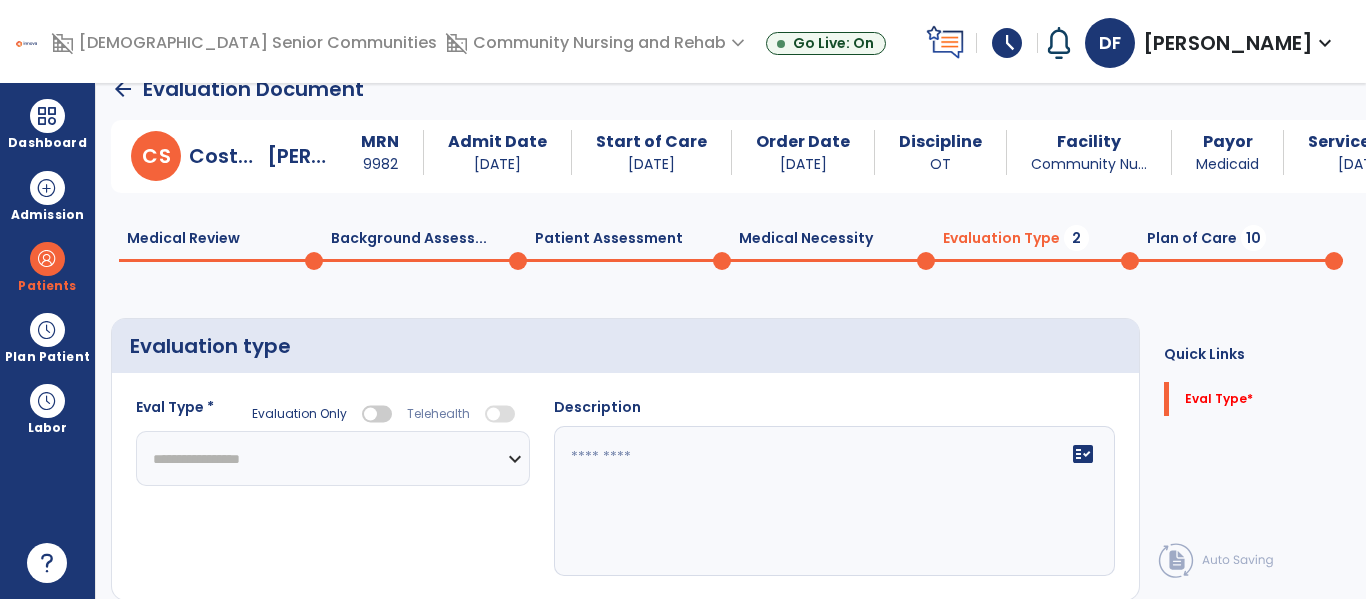 click on "**********" 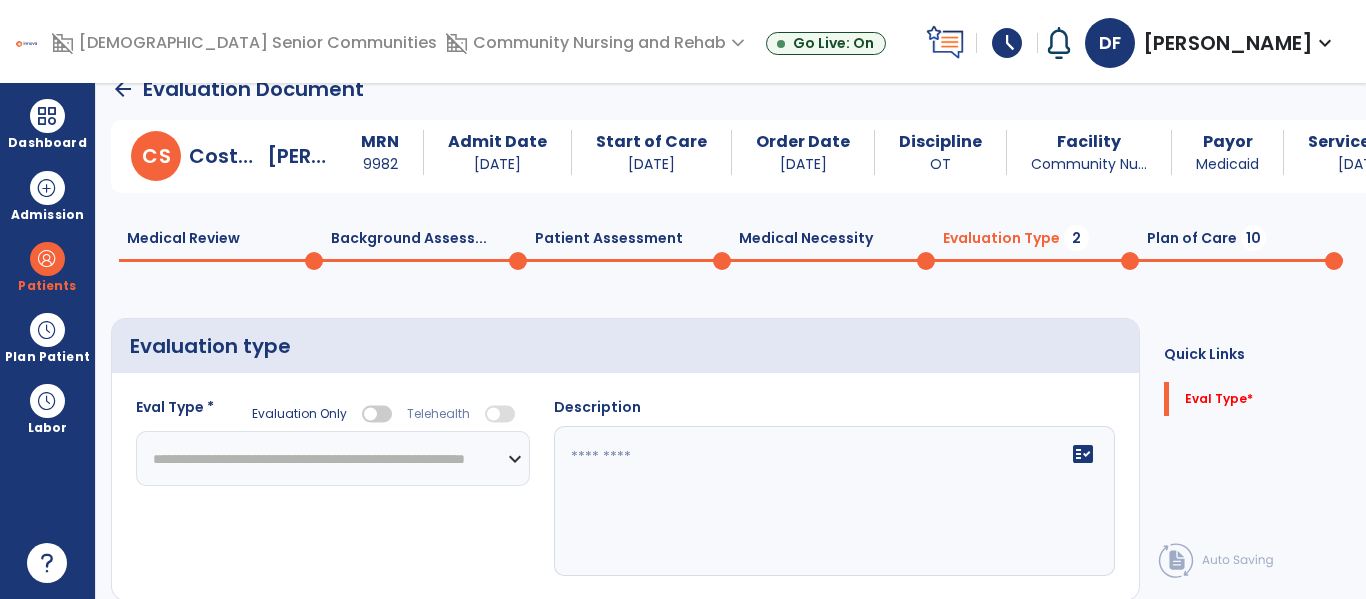 click on "**********" 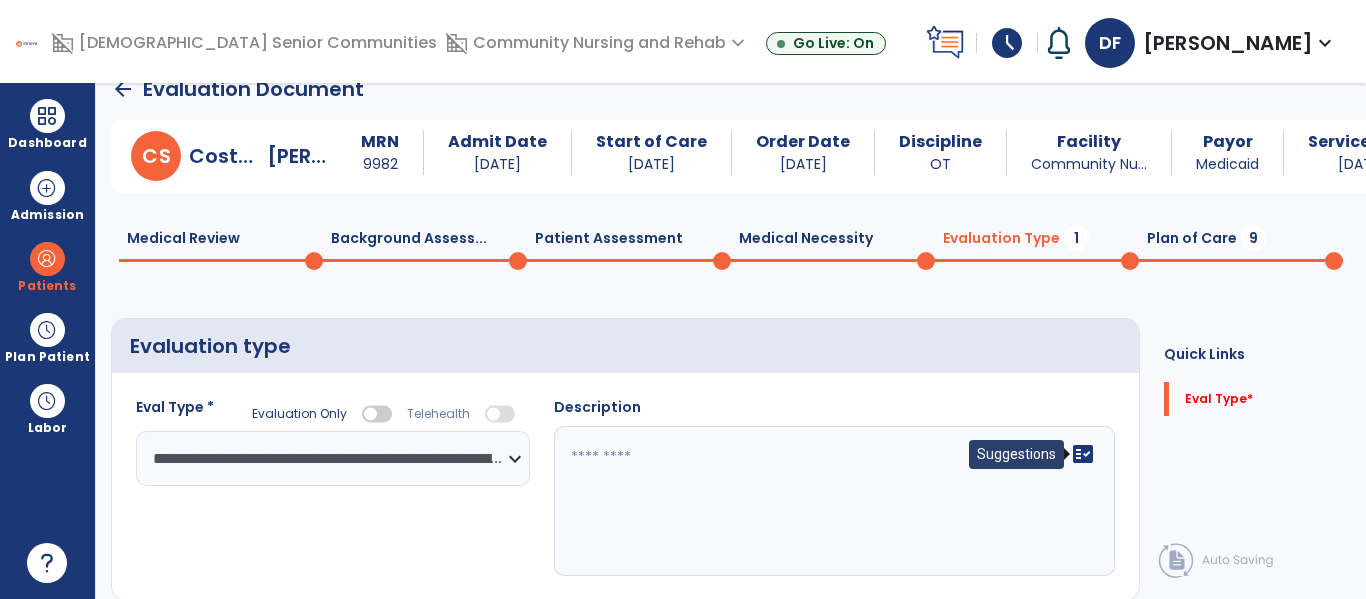 click on "fact_check" 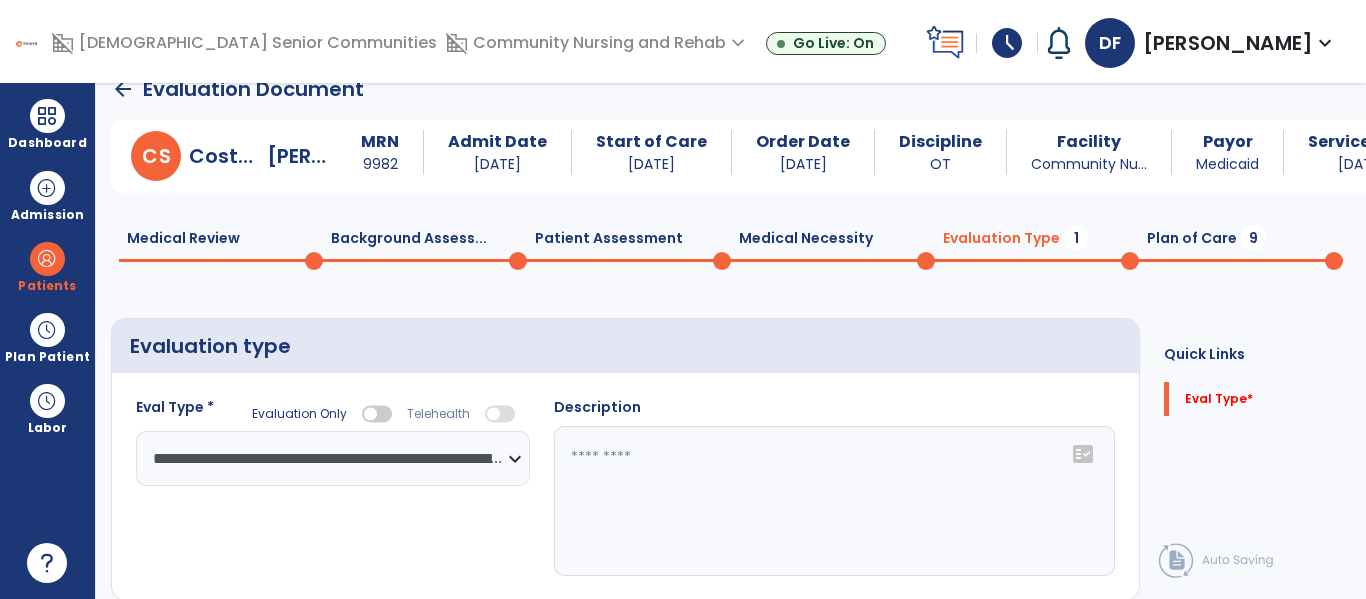 click on "fact_check" 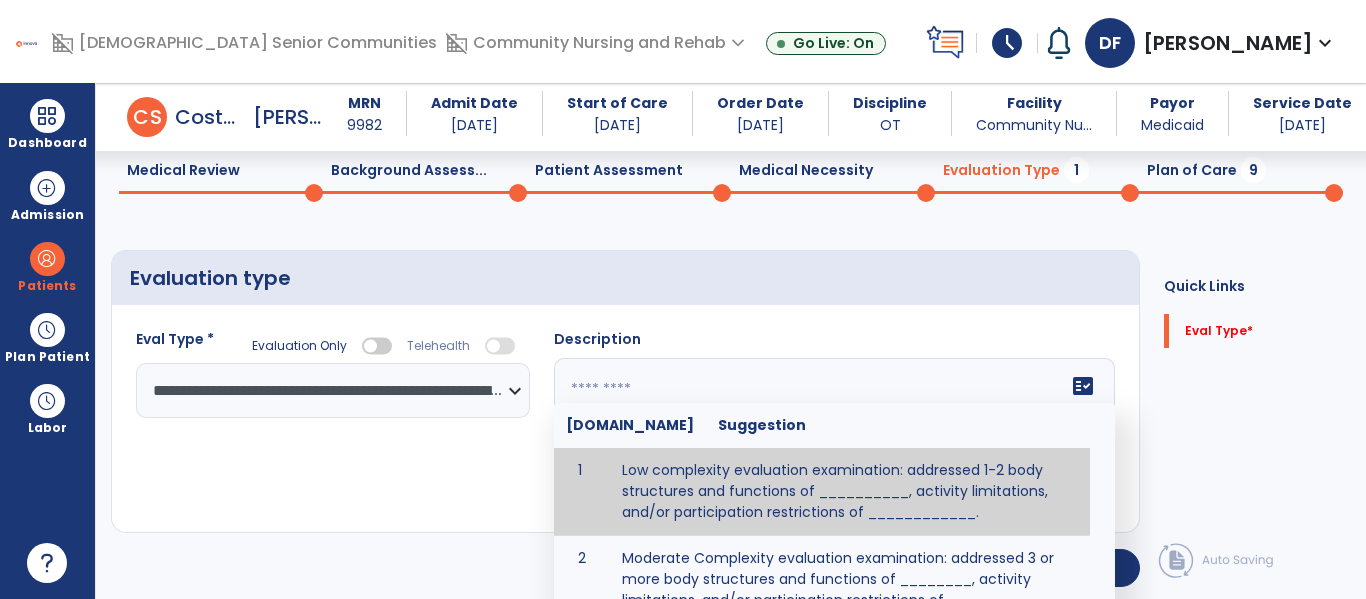 scroll, scrollTop: 193, scrollLeft: 0, axis: vertical 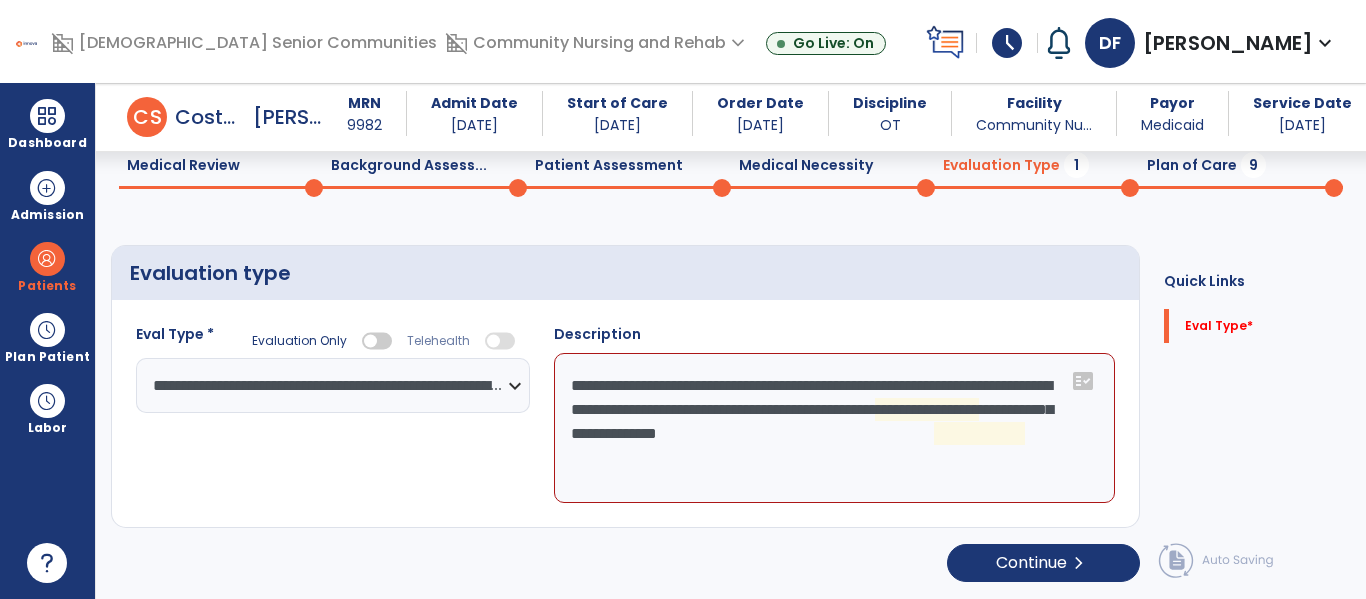 click on "**********" 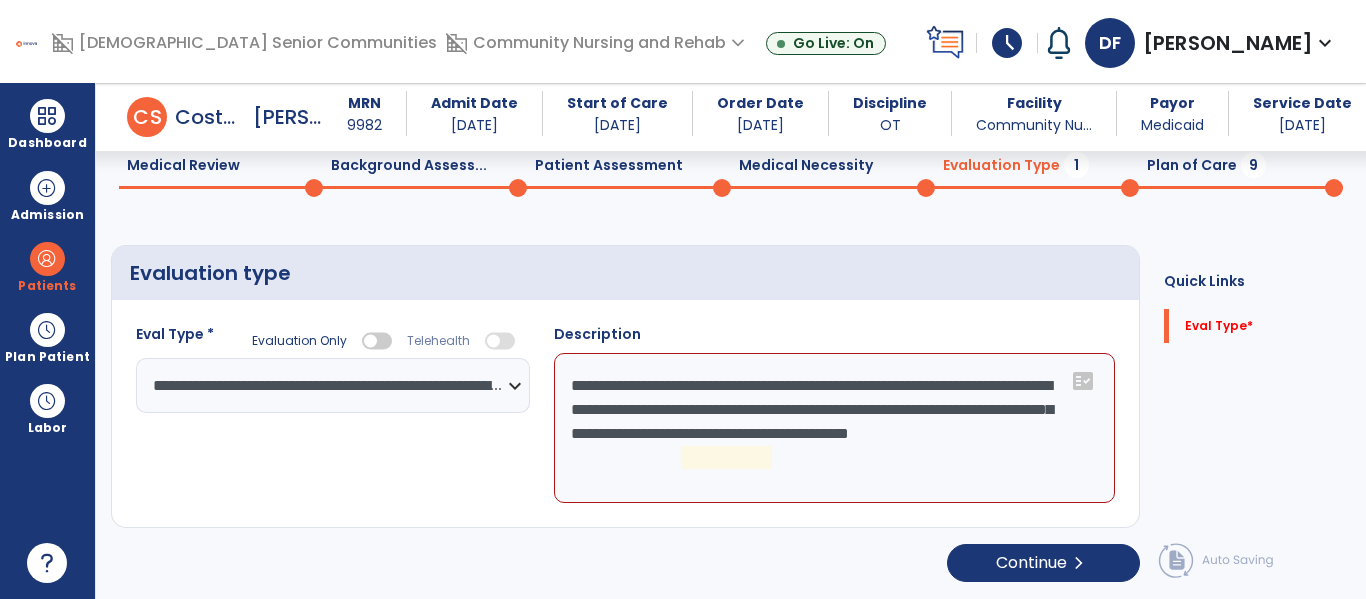 click on "**********" 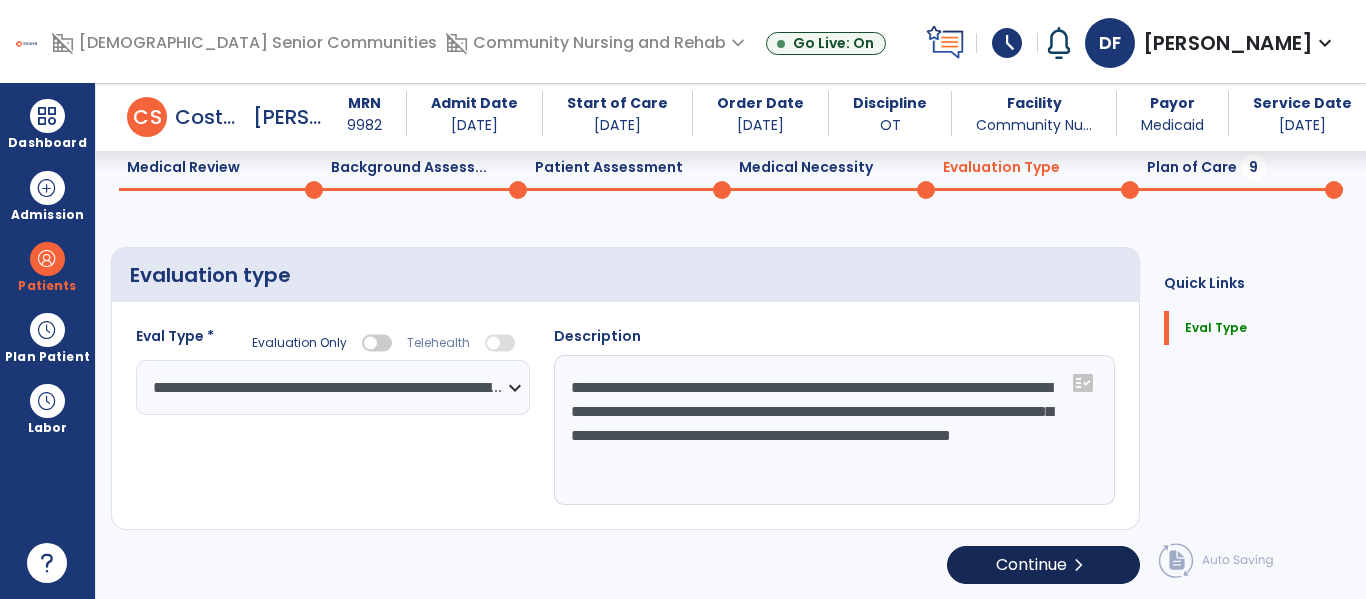 scroll, scrollTop: 83, scrollLeft: 0, axis: vertical 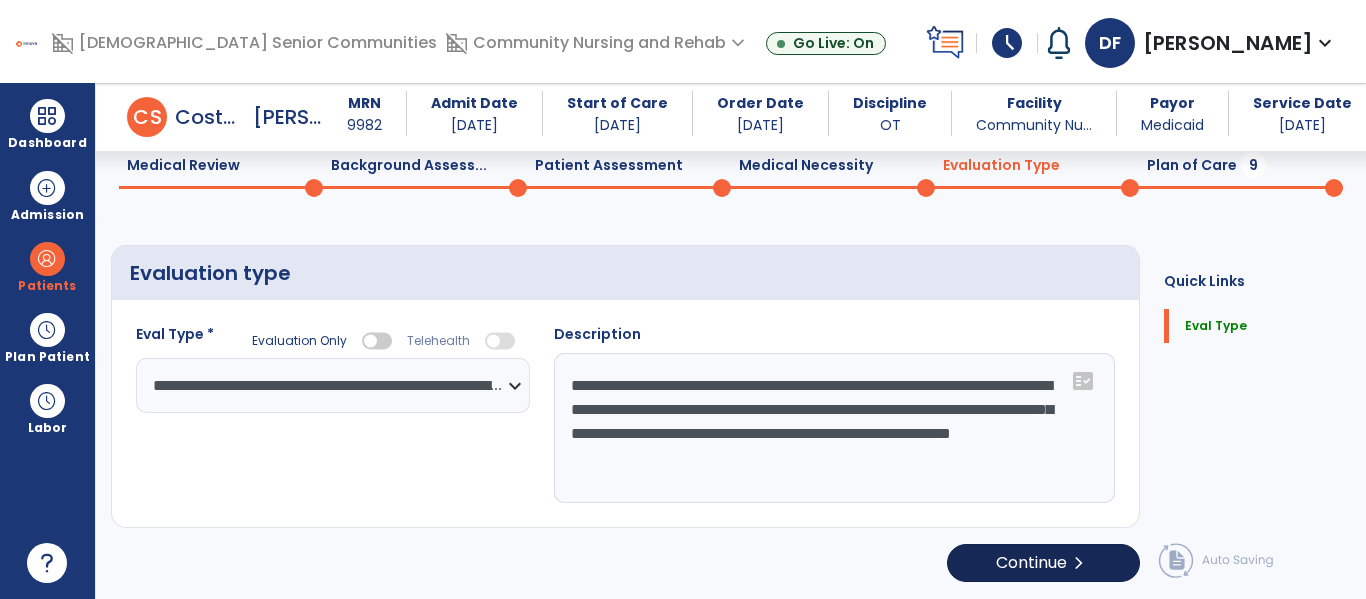 type on "**********" 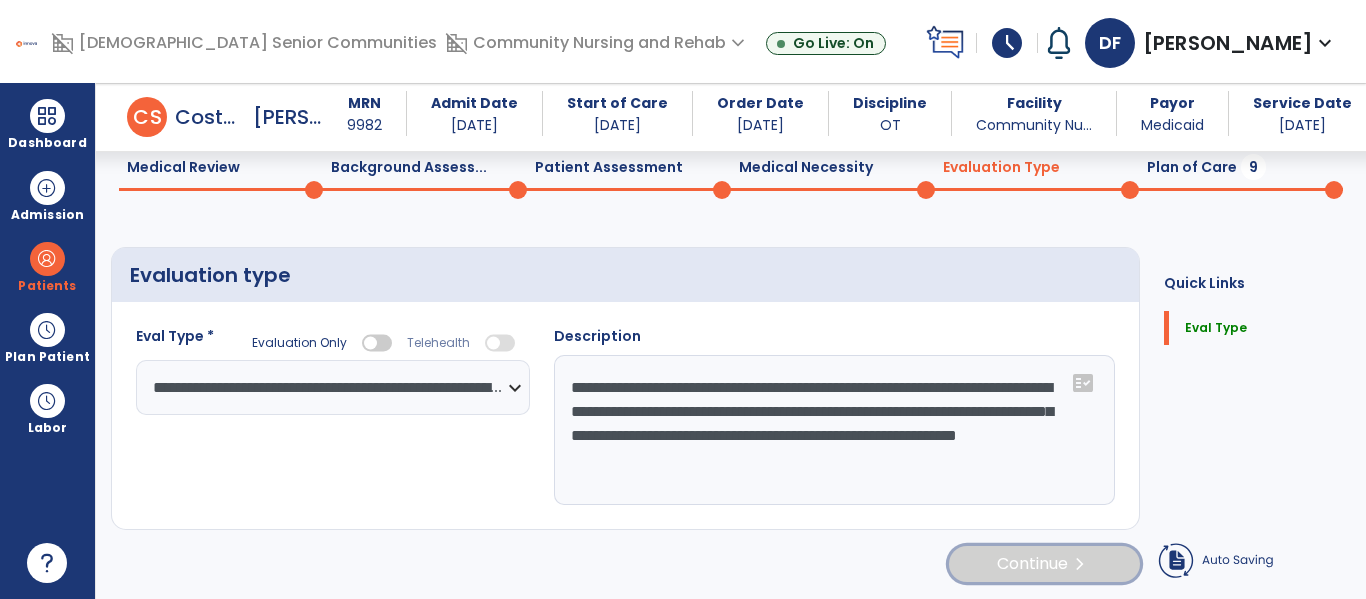click on "Continue  chevron_right" 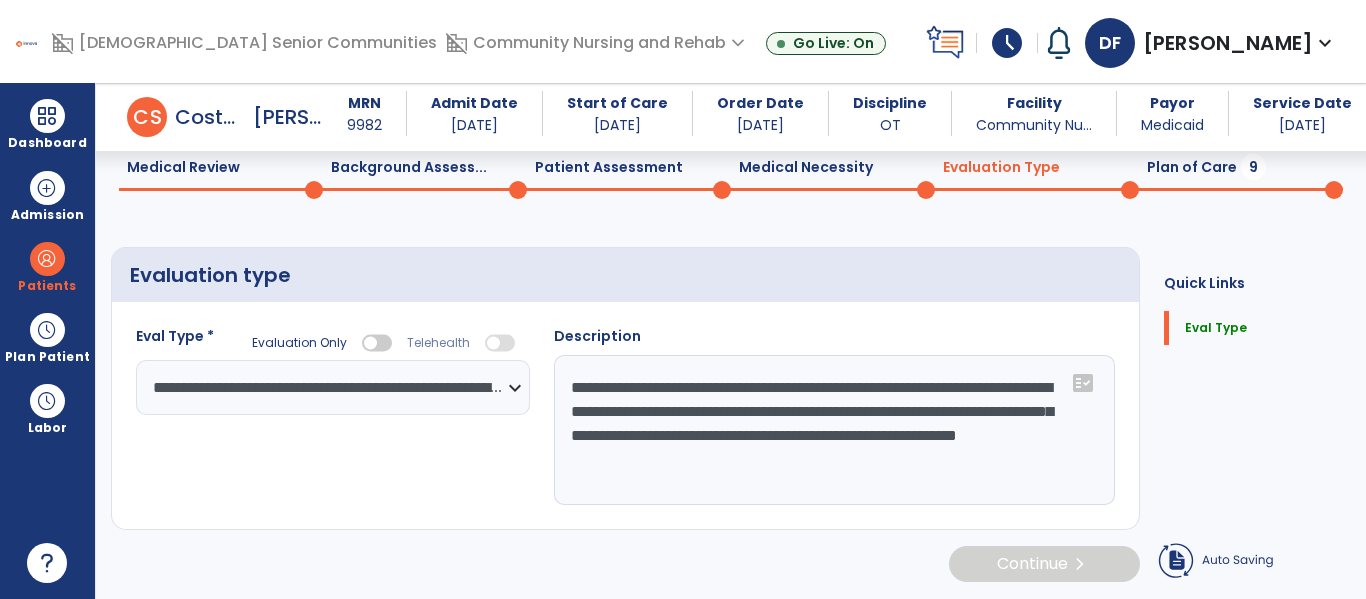 select on "*****" 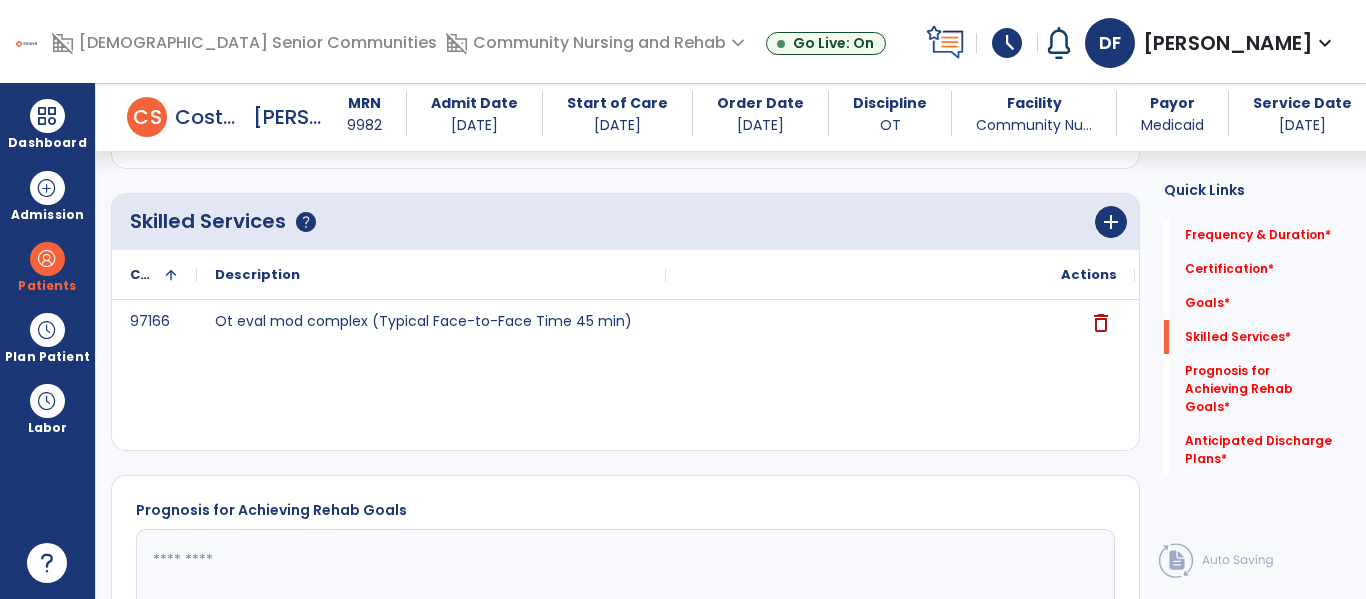 scroll, scrollTop: 620, scrollLeft: 0, axis: vertical 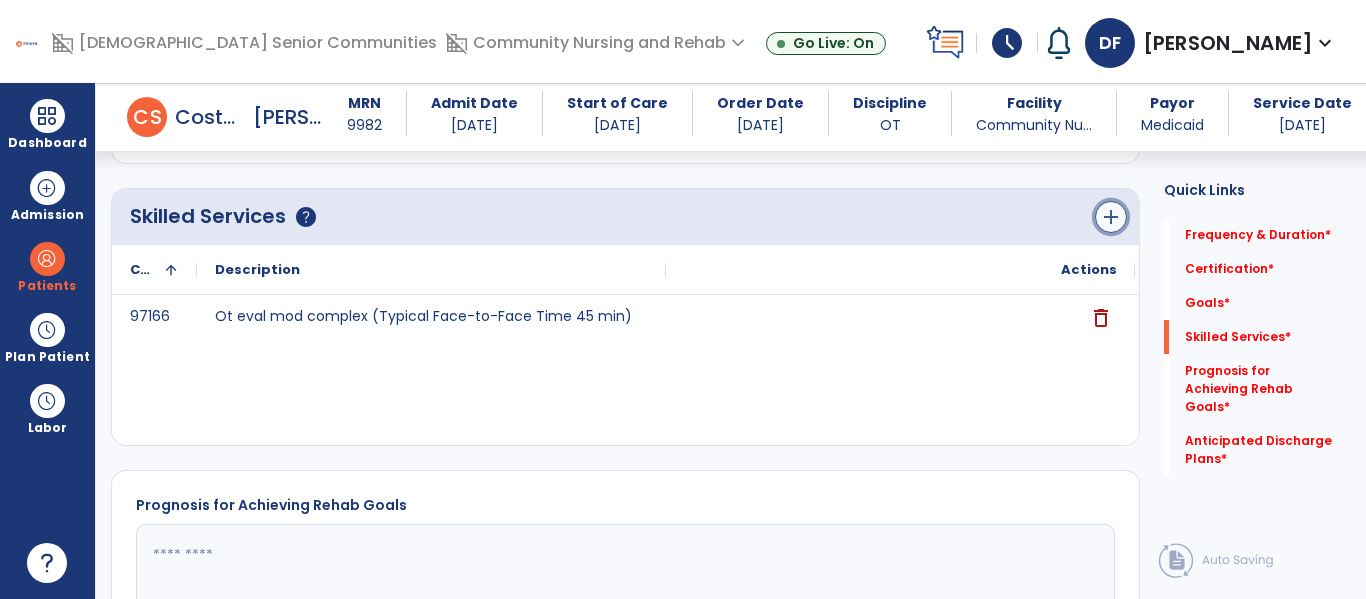click on "add" 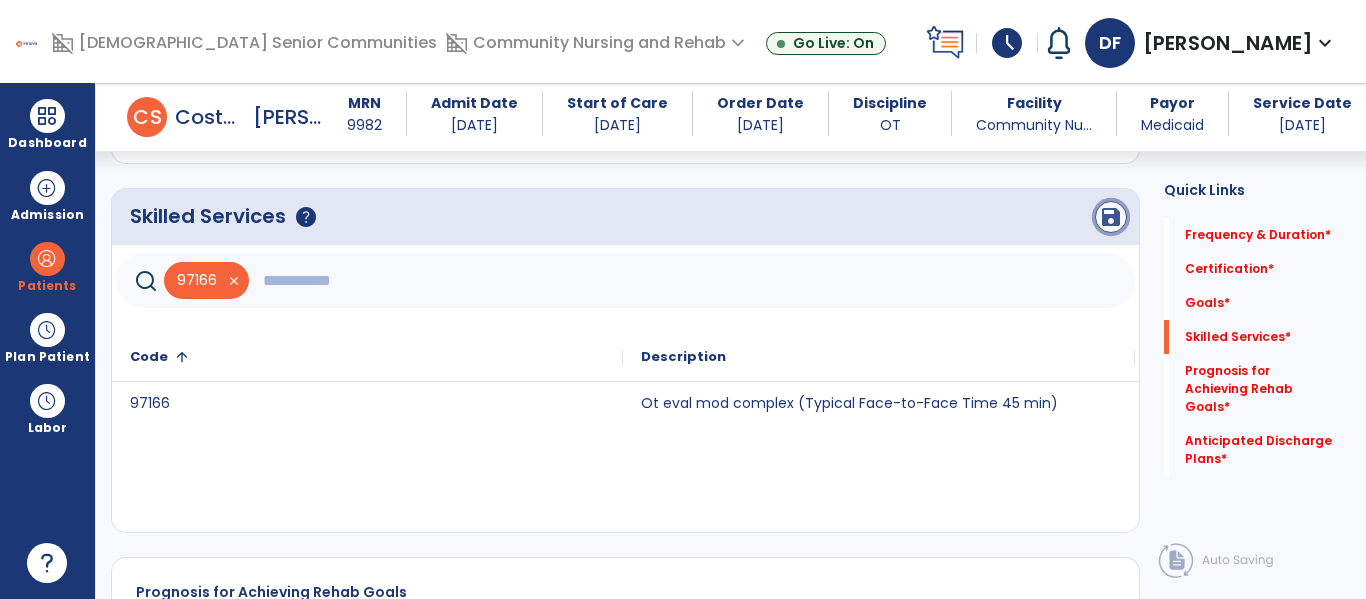 click on "save" 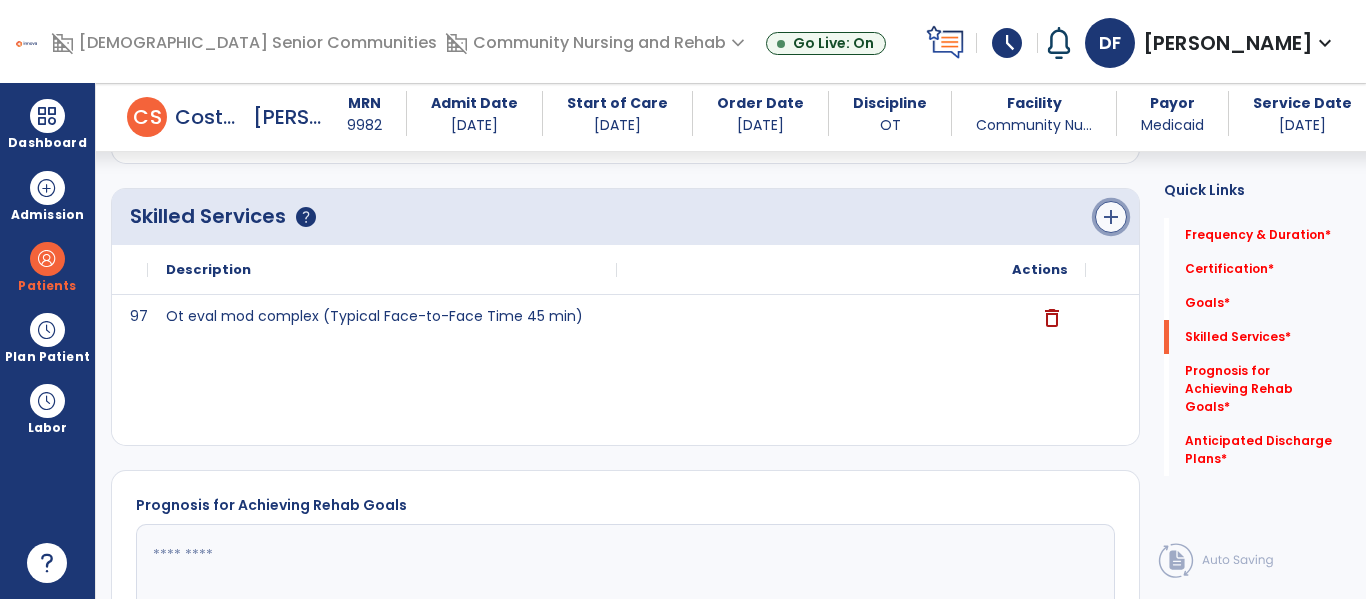 click on "add" 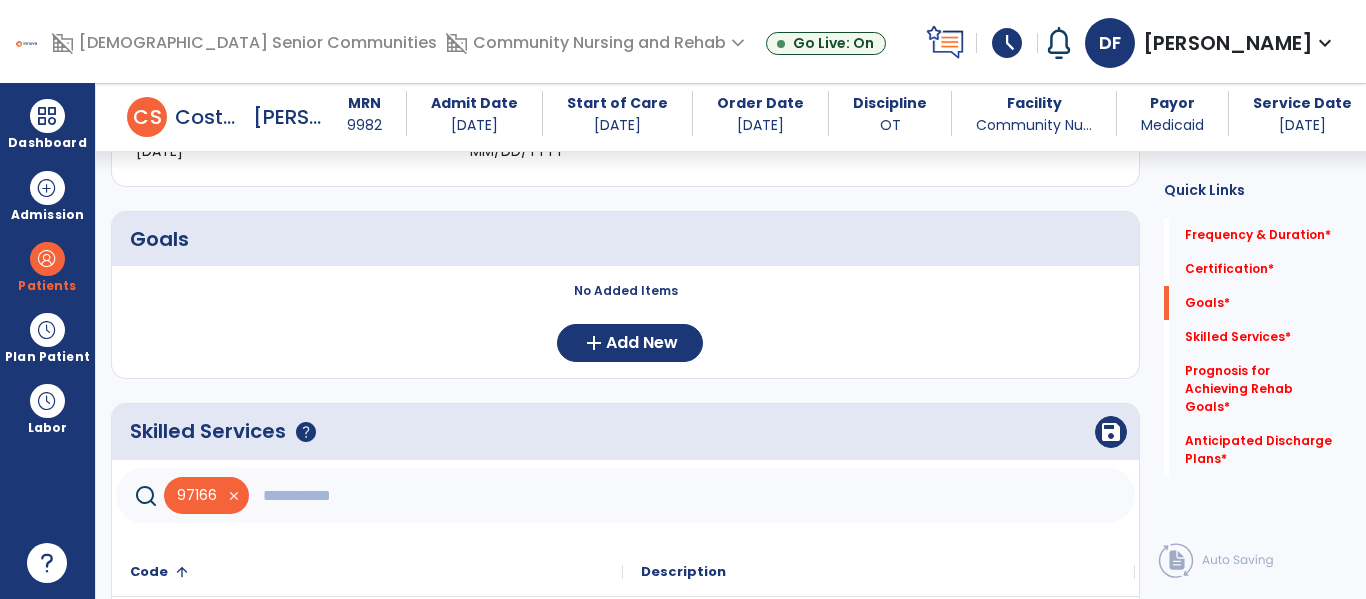 scroll, scrollTop: 402, scrollLeft: 0, axis: vertical 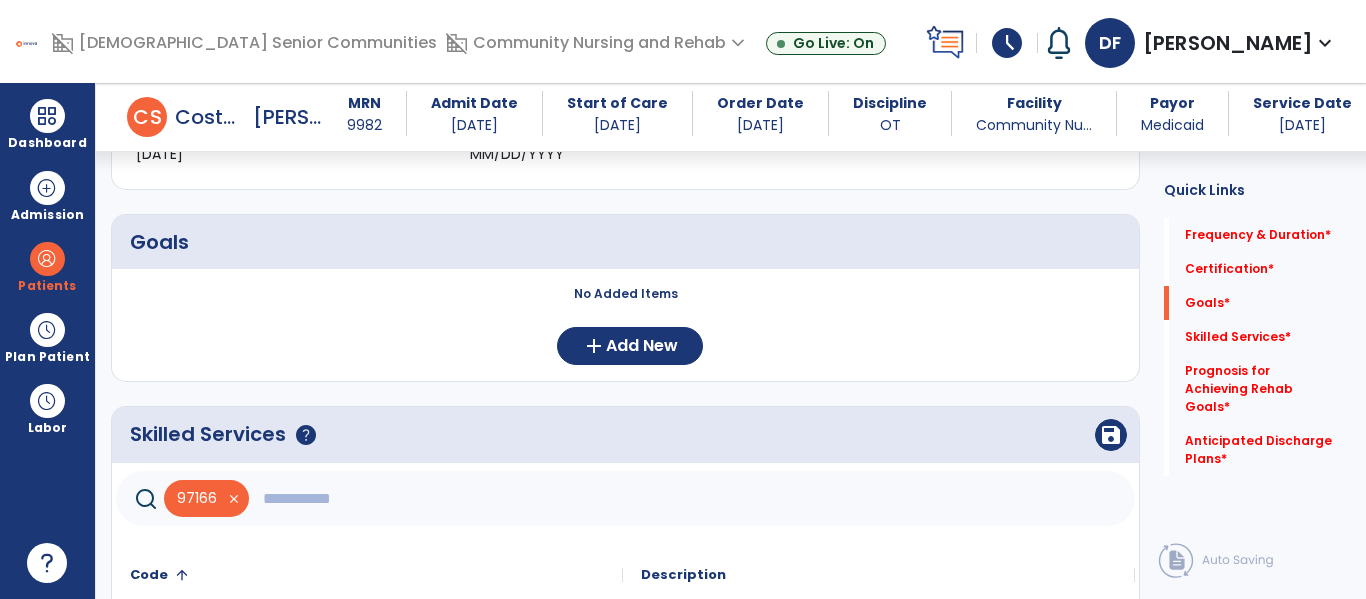click 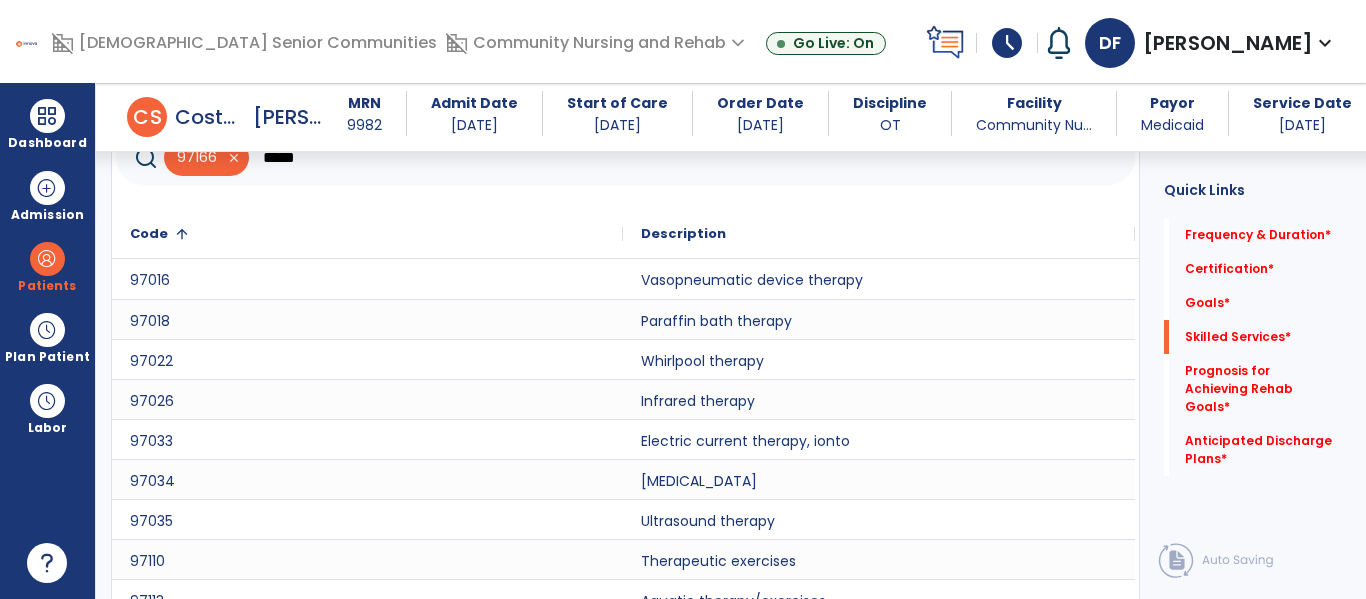 scroll, scrollTop: 849, scrollLeft: 0, axis: vertical 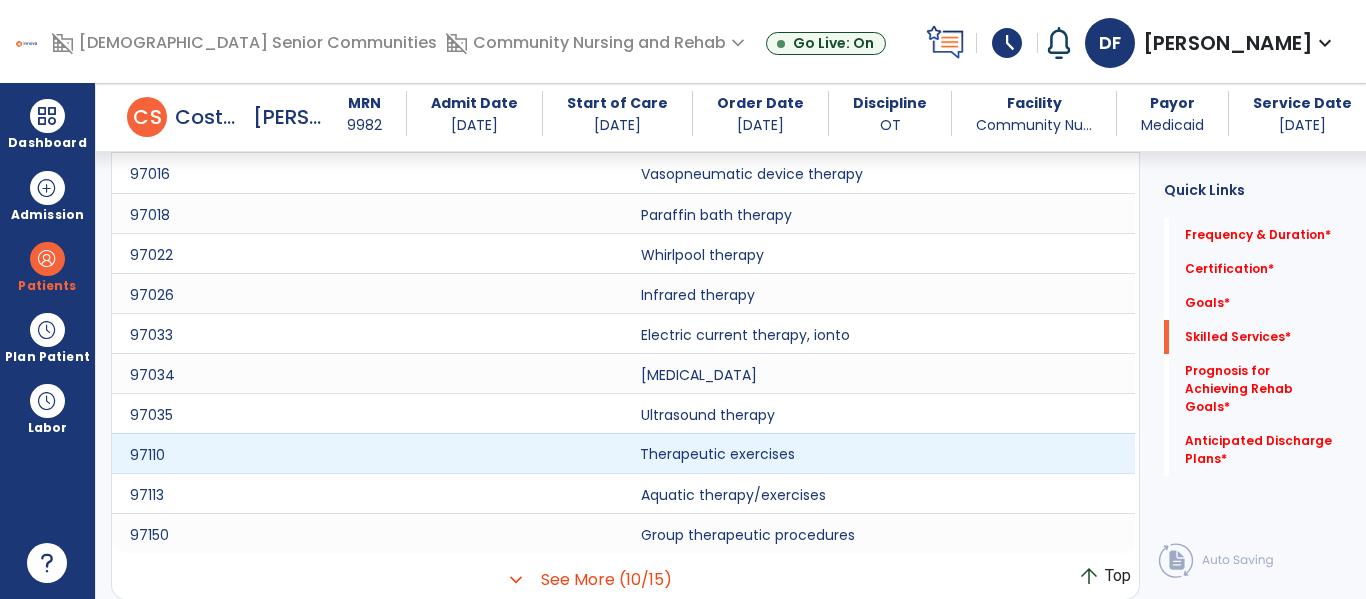 click on "Therapeutic exercises" 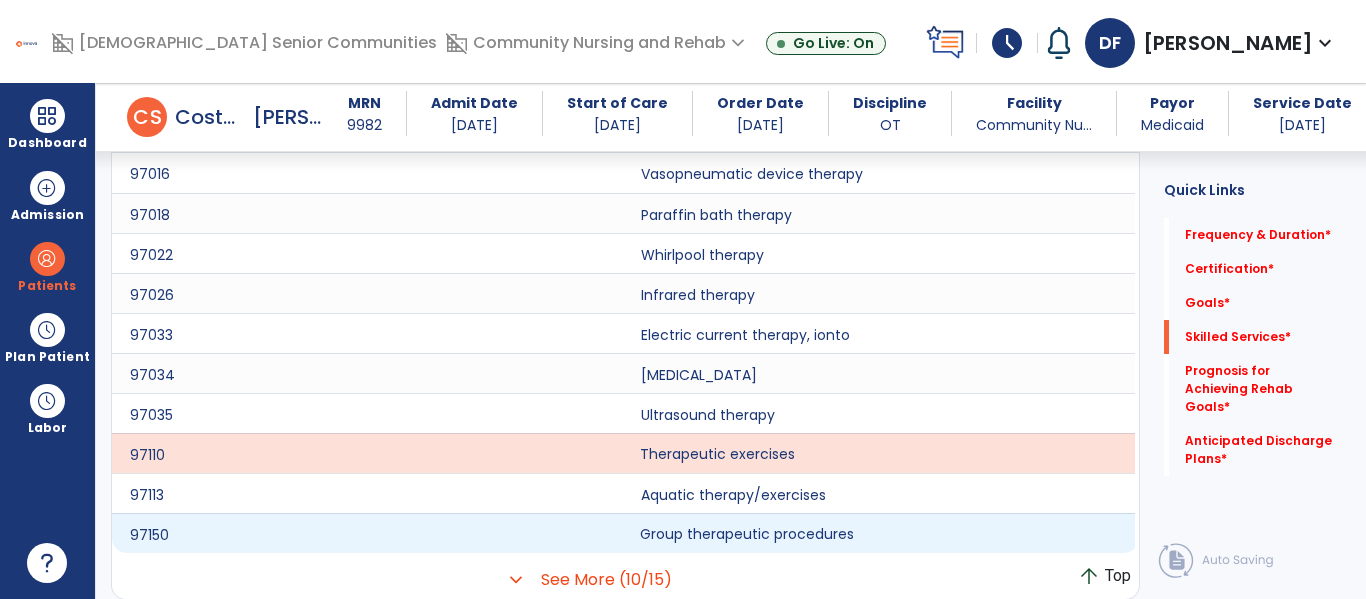 click on "Group therapeutic procedures" 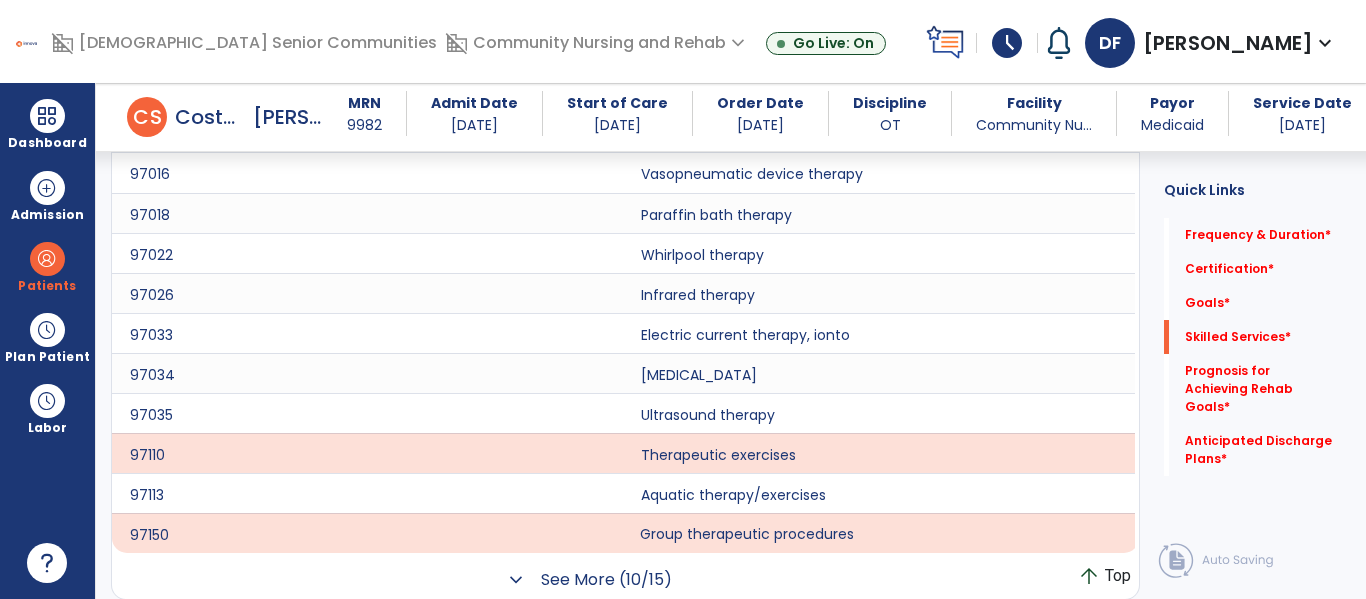 click on "See More (10/15)" 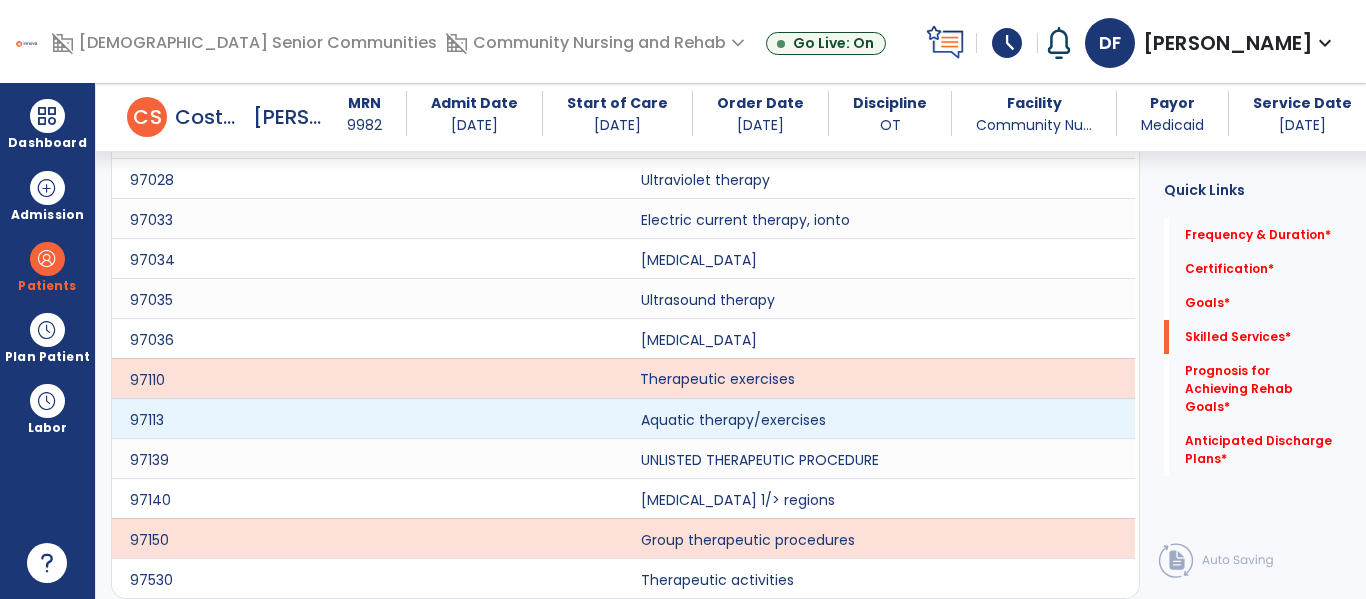 scroll, scrollTop: 1010, scrollLeft: 0, axis: vertical 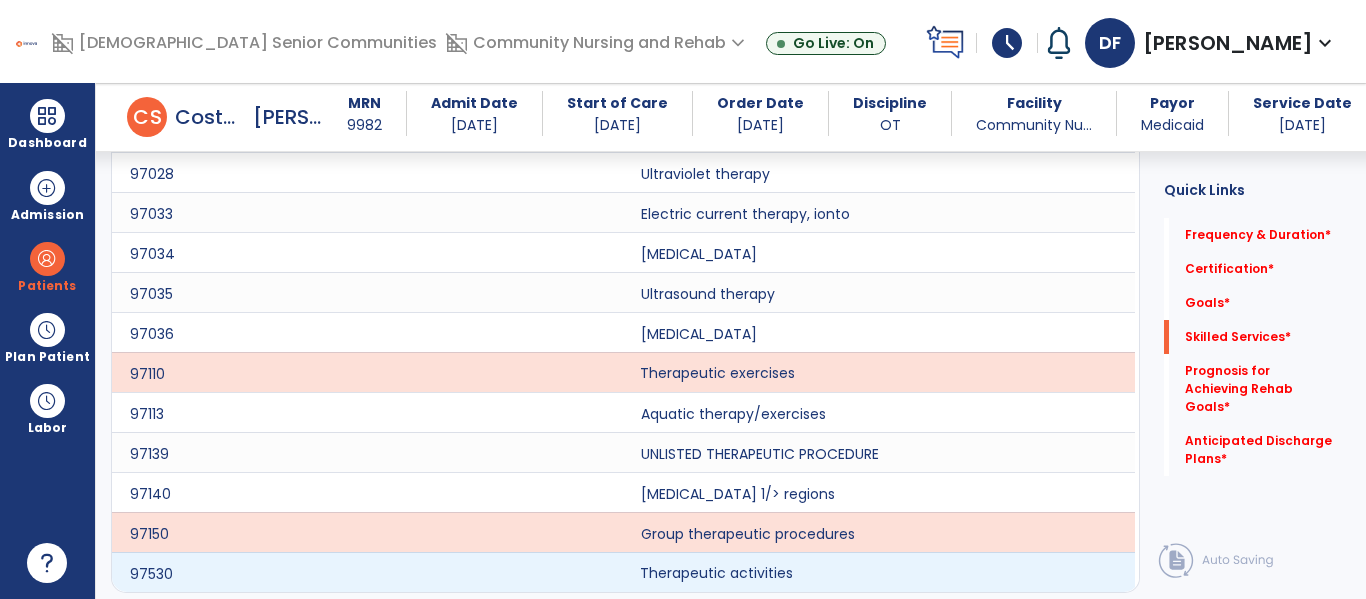 click on "Therapeutic activities" 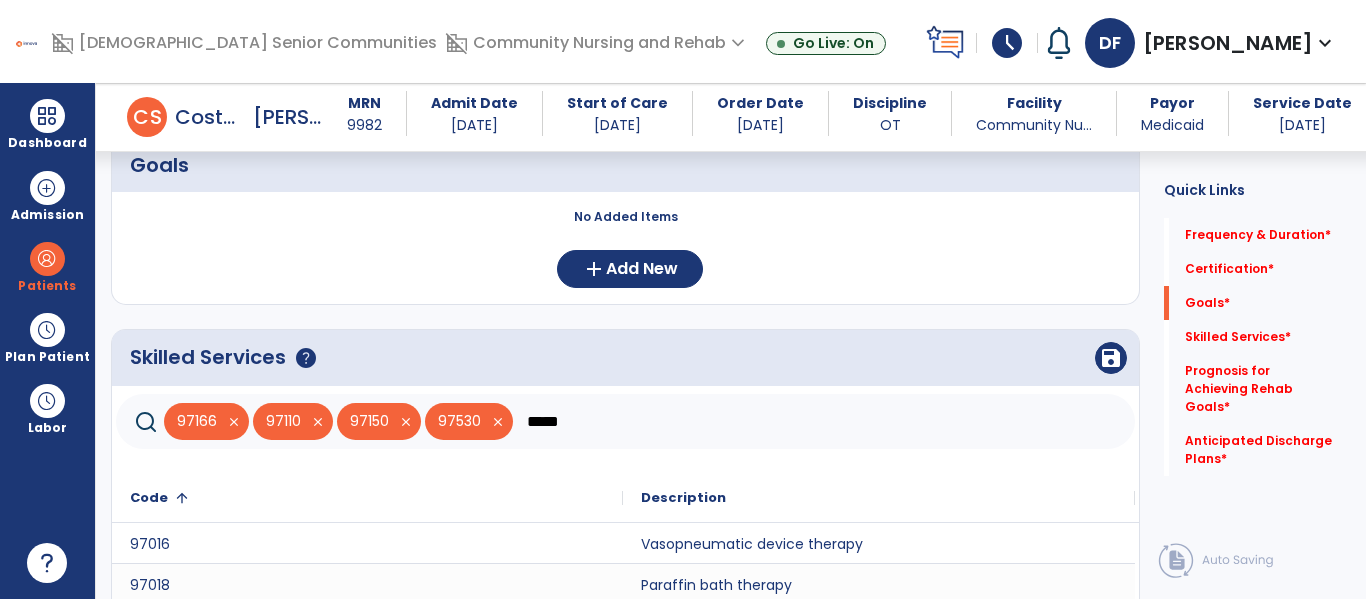 scroll, scrollTop: 478, scrollLeft: 0, axis: vertical 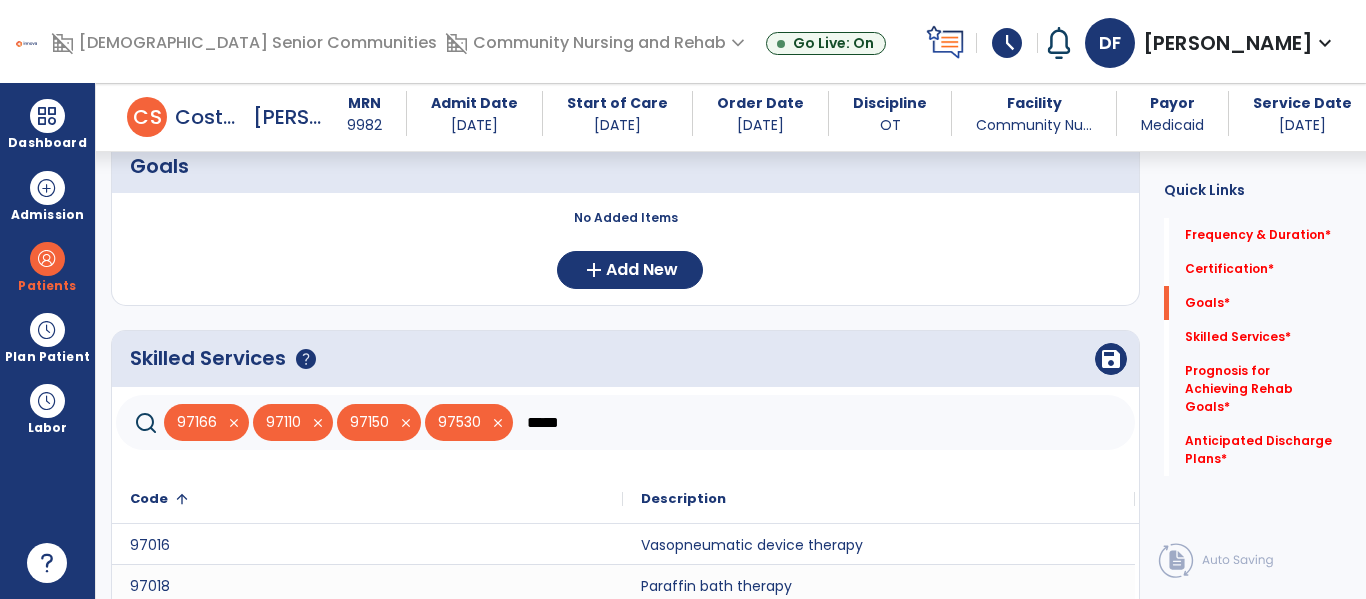 click on "*****" 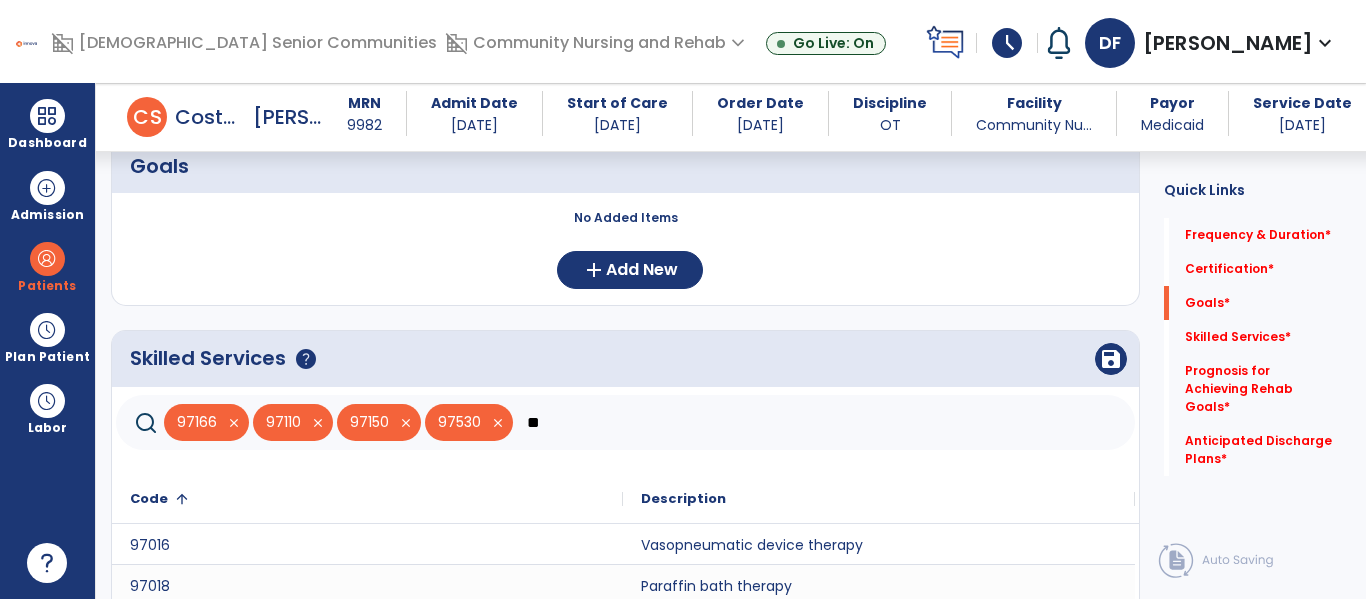 type on "*" 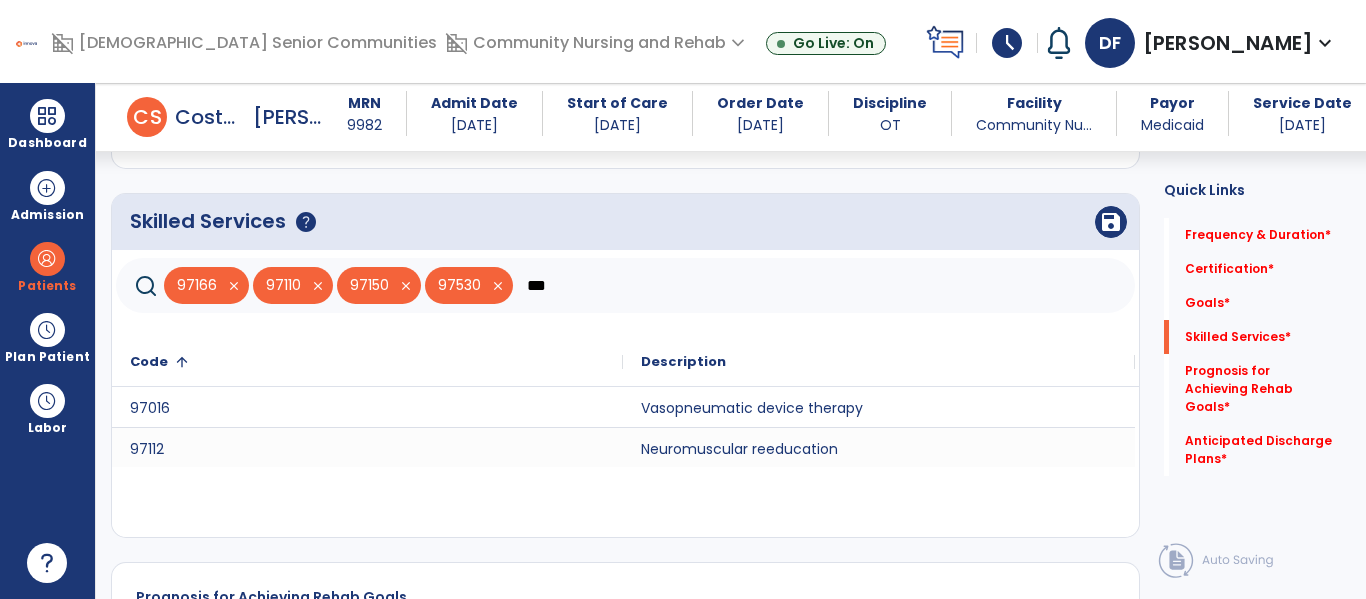 scroll, scrollTop: 625, scrollLeft: 0, axis: vertical 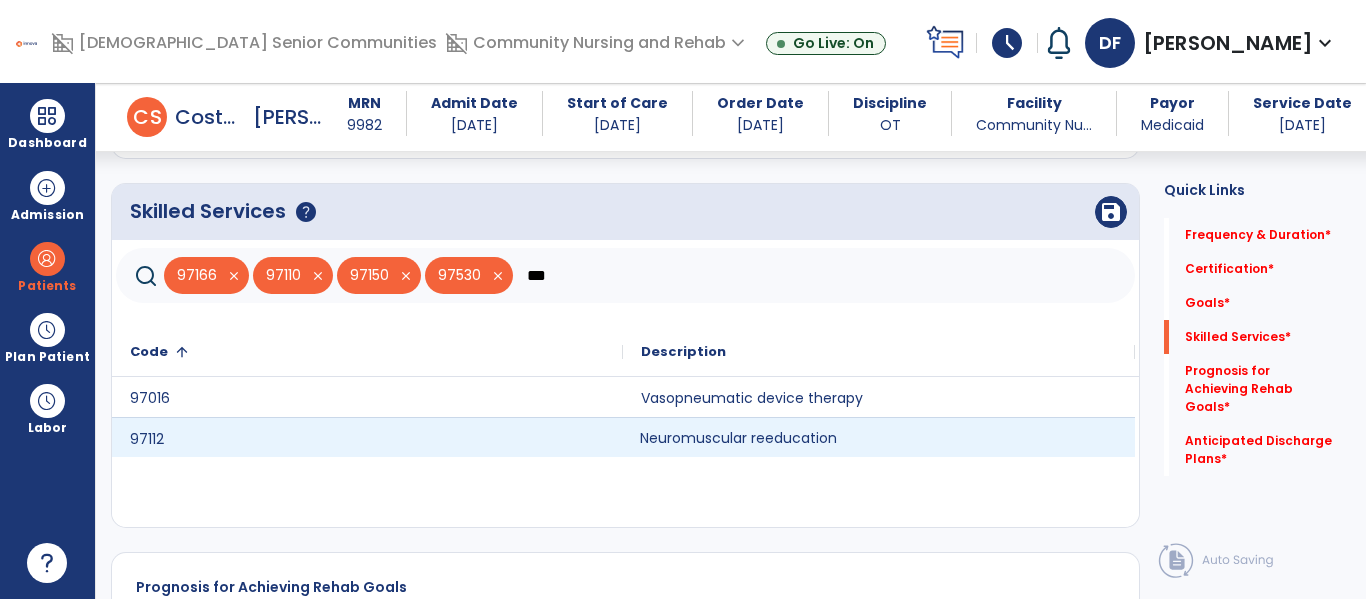 click on "Neuromuscular reeducation" 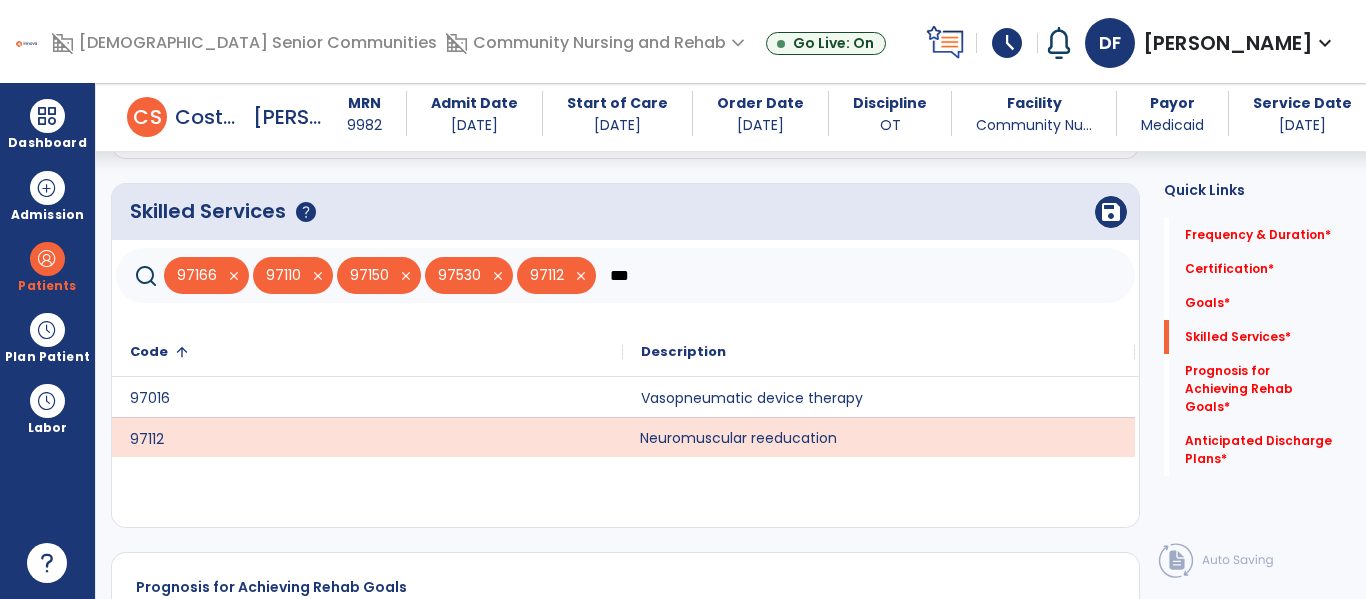 click on "***" 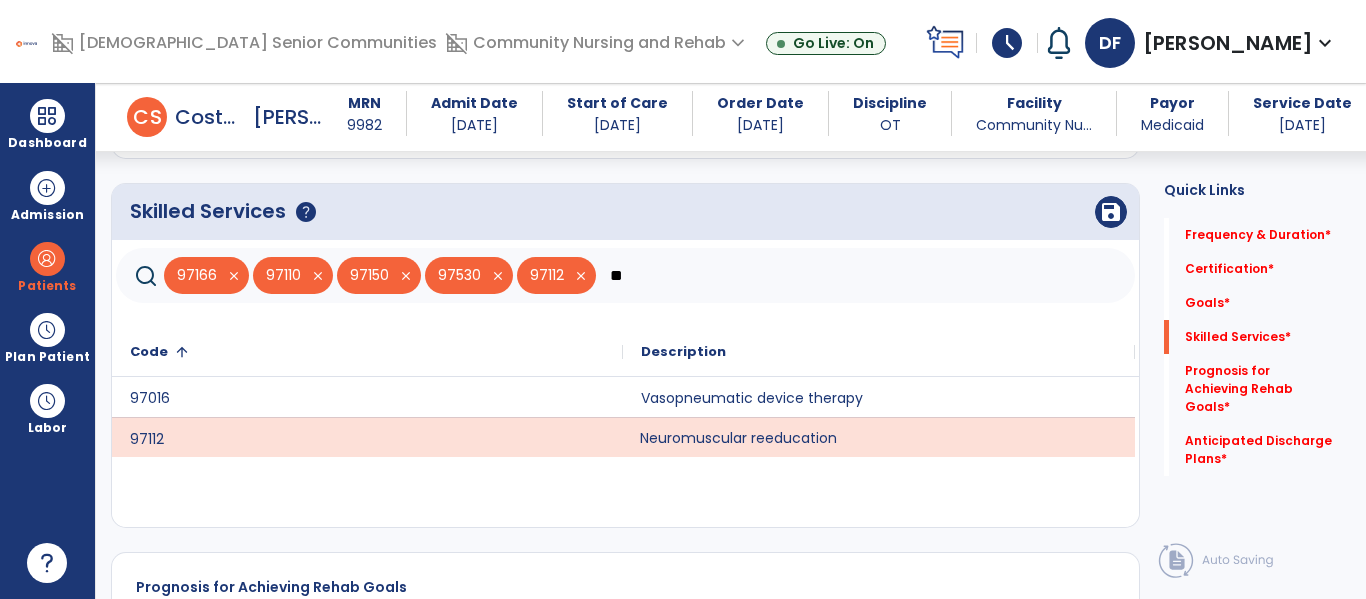 type on "*" 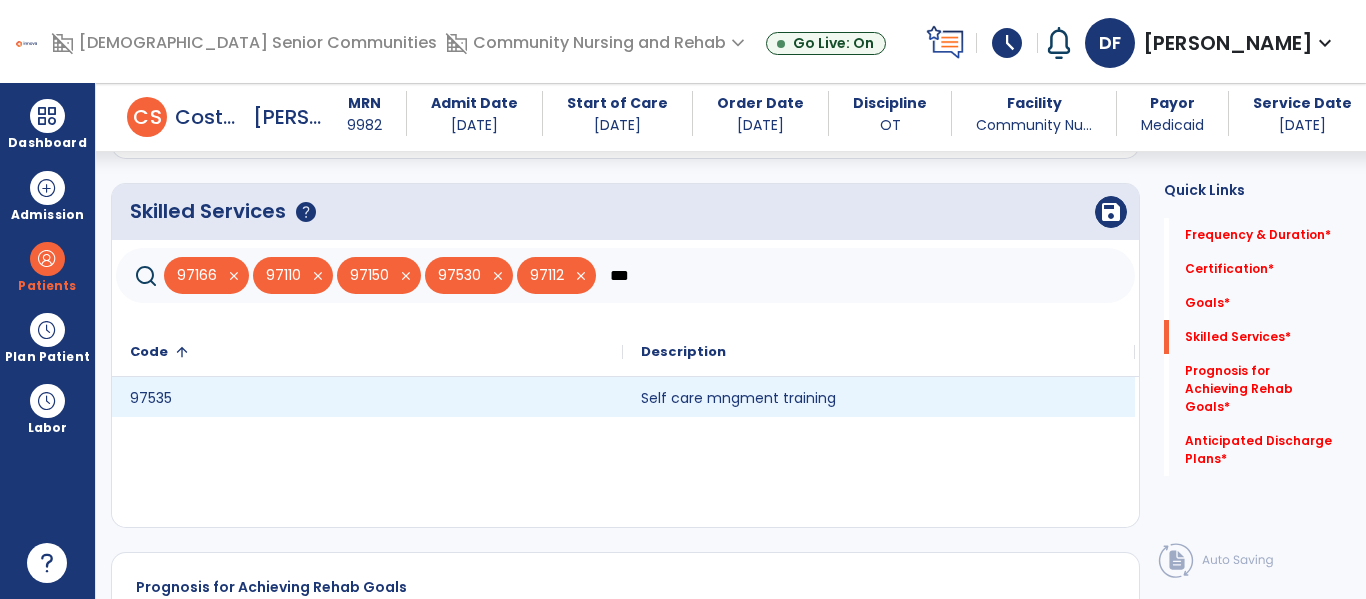 type on "***" 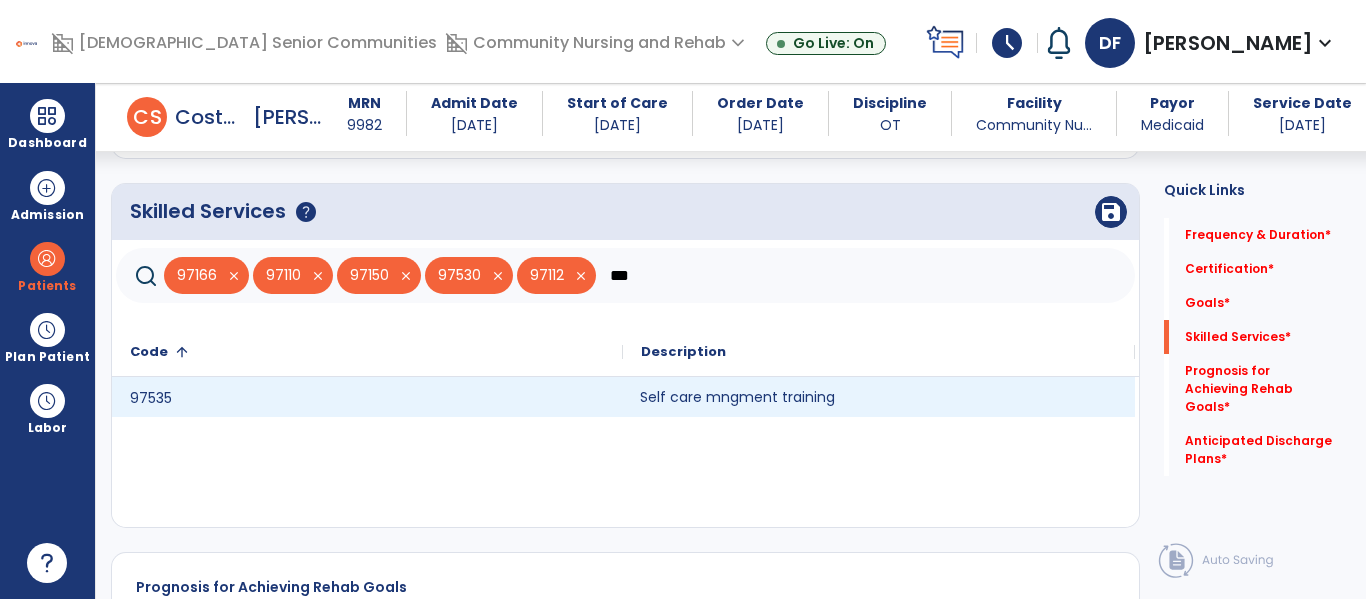 click on "Self care mngment training" 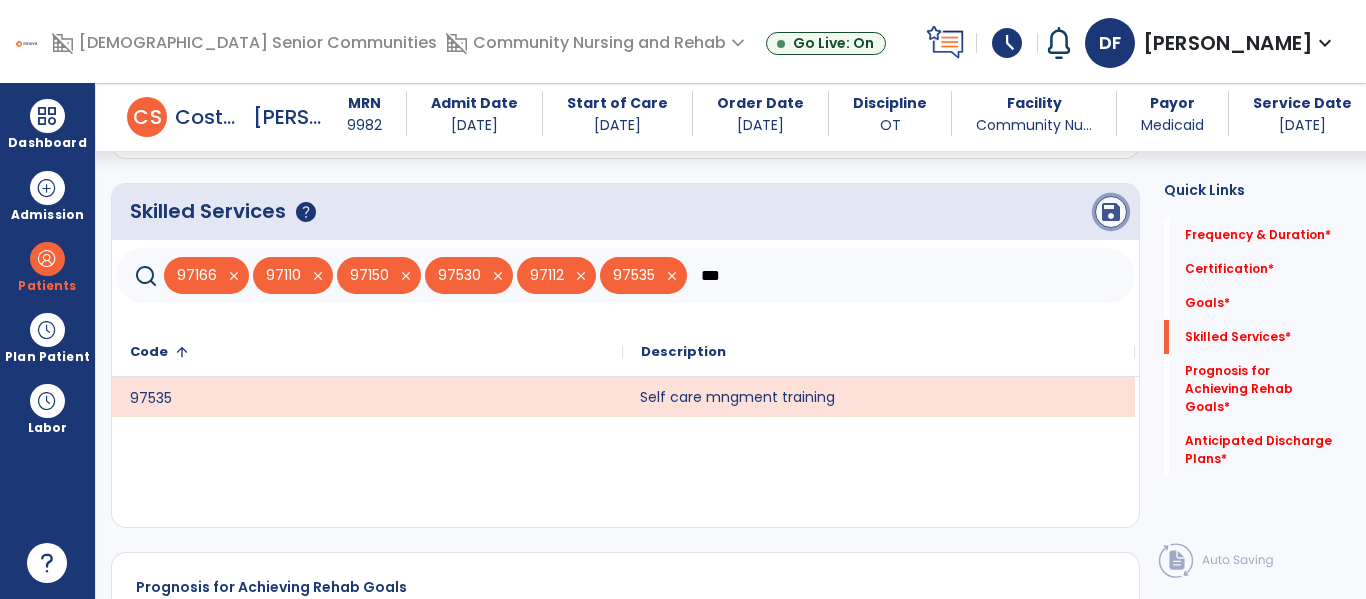 click on "save" 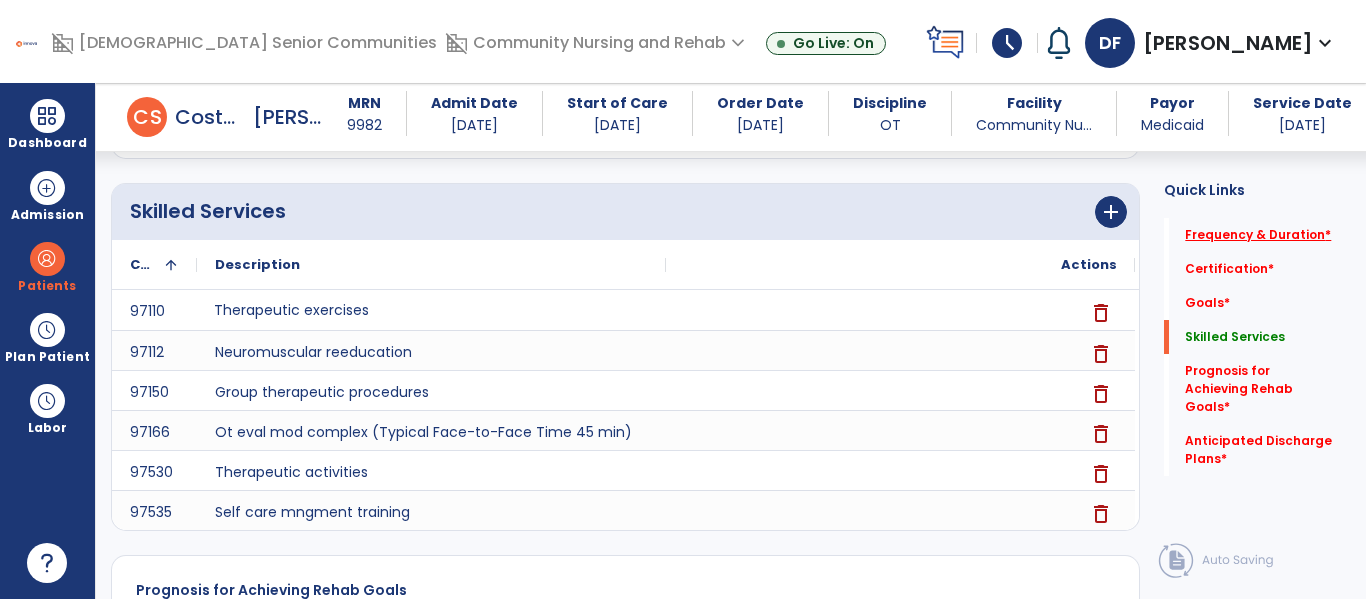 click on "Frequency & Duration   *" 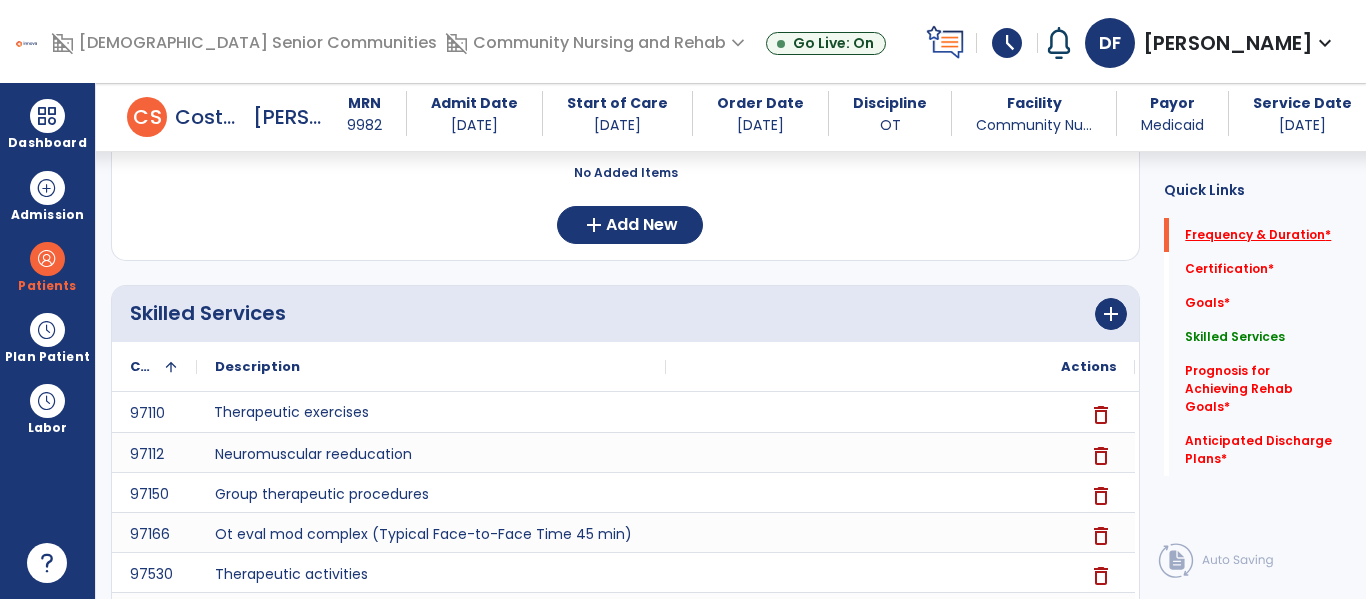 scroll, scrollTop: 16, scrollLeft: 0, axis: vertical 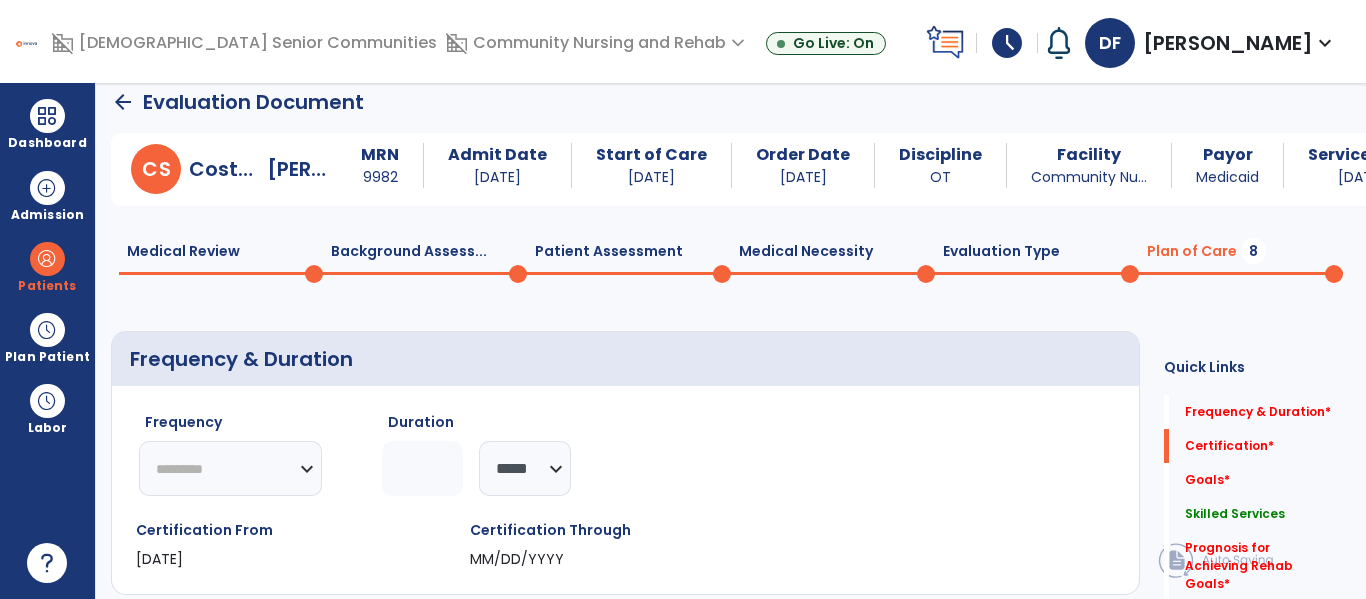 click on "********* ** ** ** ** ** ** **" 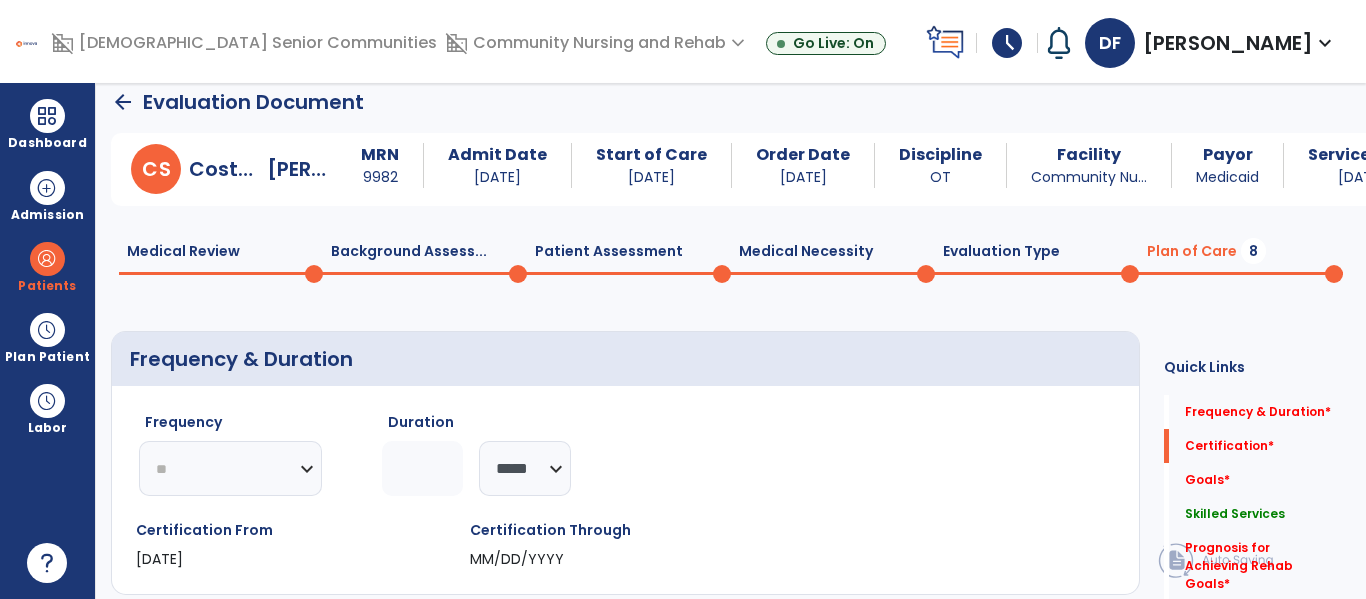 click on "********* ** ** ** ** ** ** **" 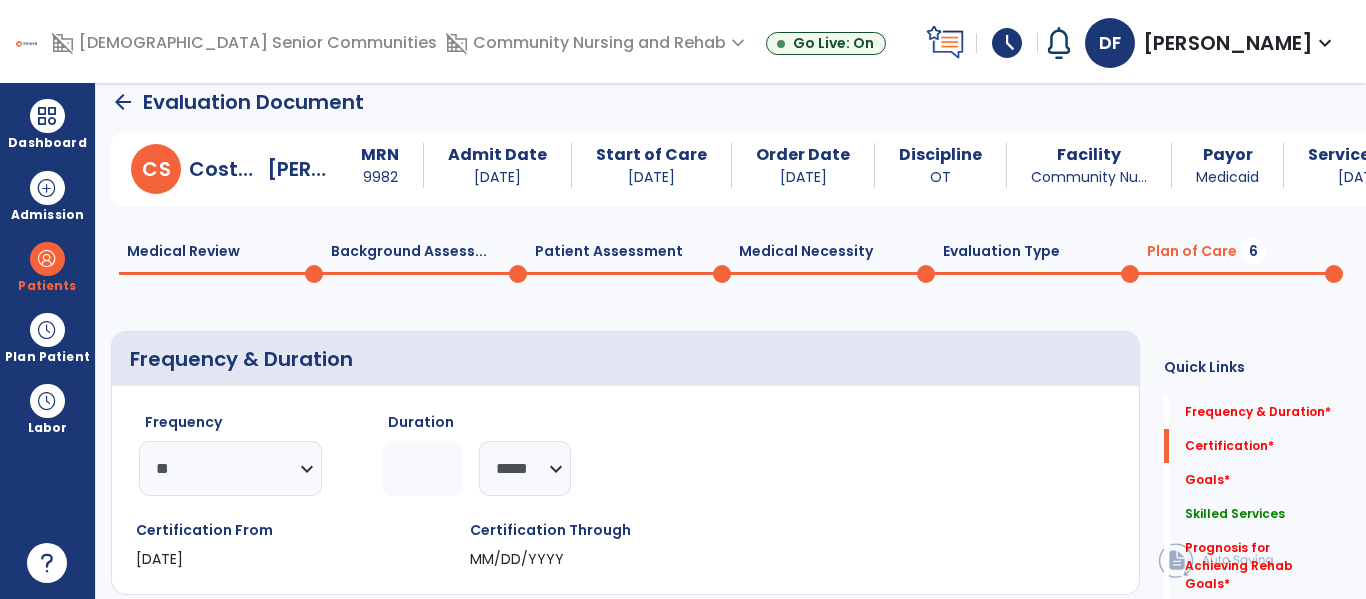 click 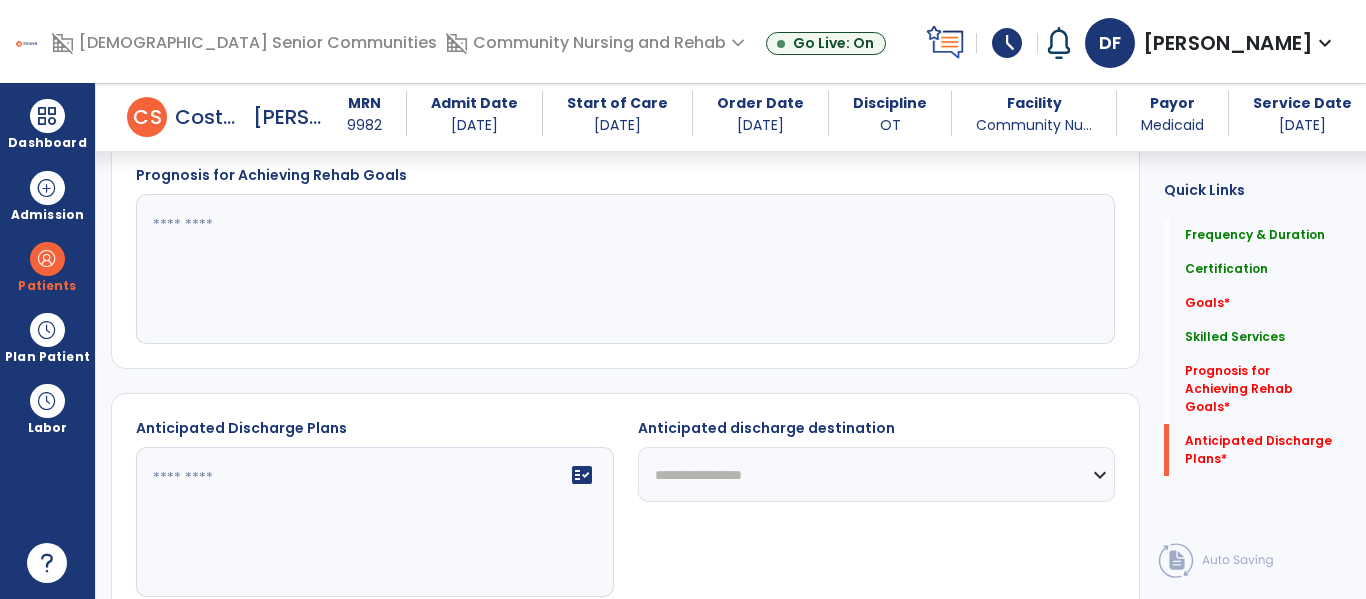 scroll, scrollTop: 1049, scrollLeft: 0, axis: vertical 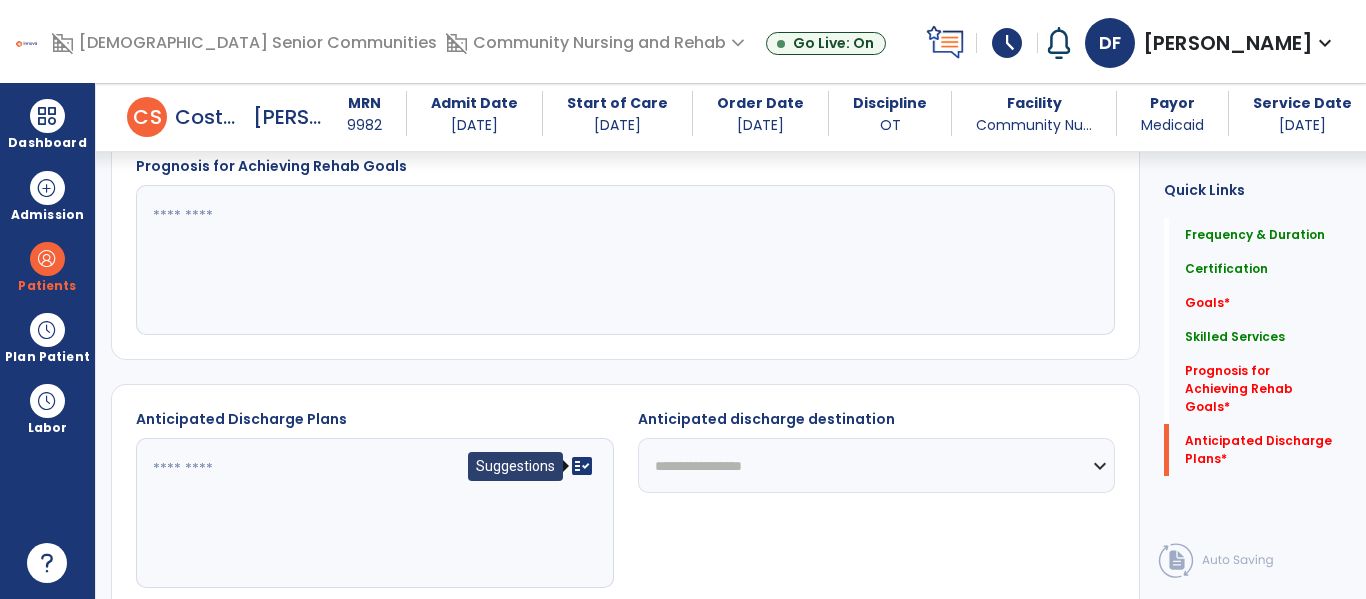 type on "*" 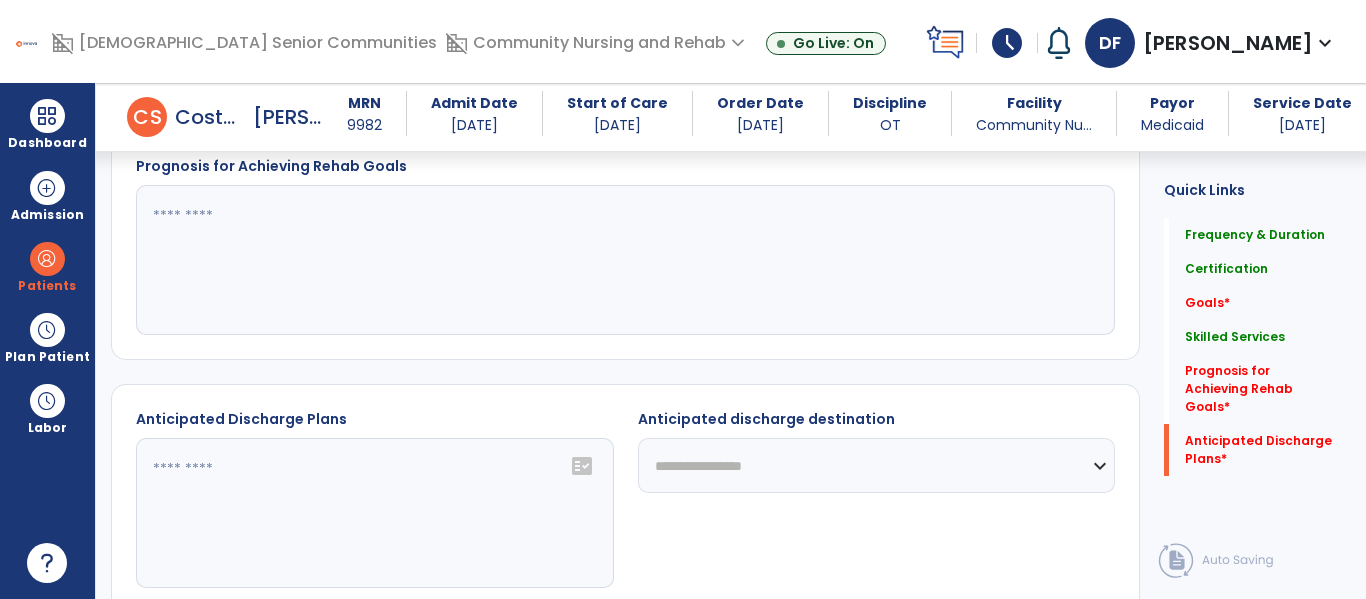 click on "fact_check" 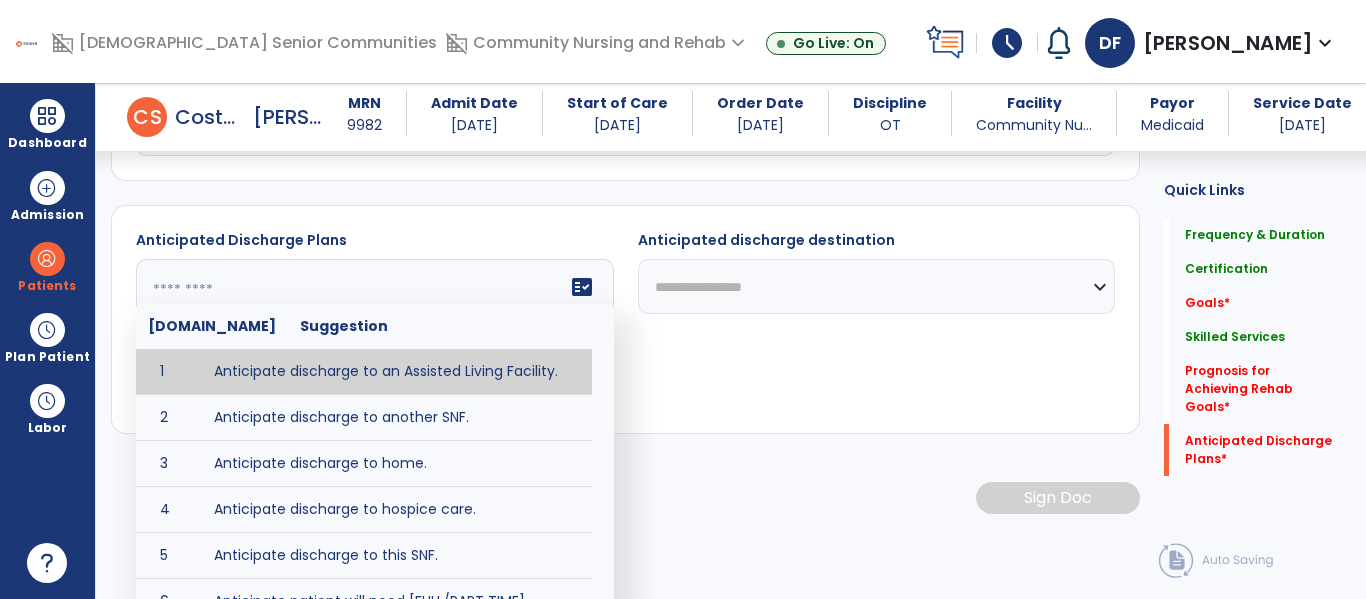 scroll, scrollTop: 1244, scrollLeft: 0, axis: vertical 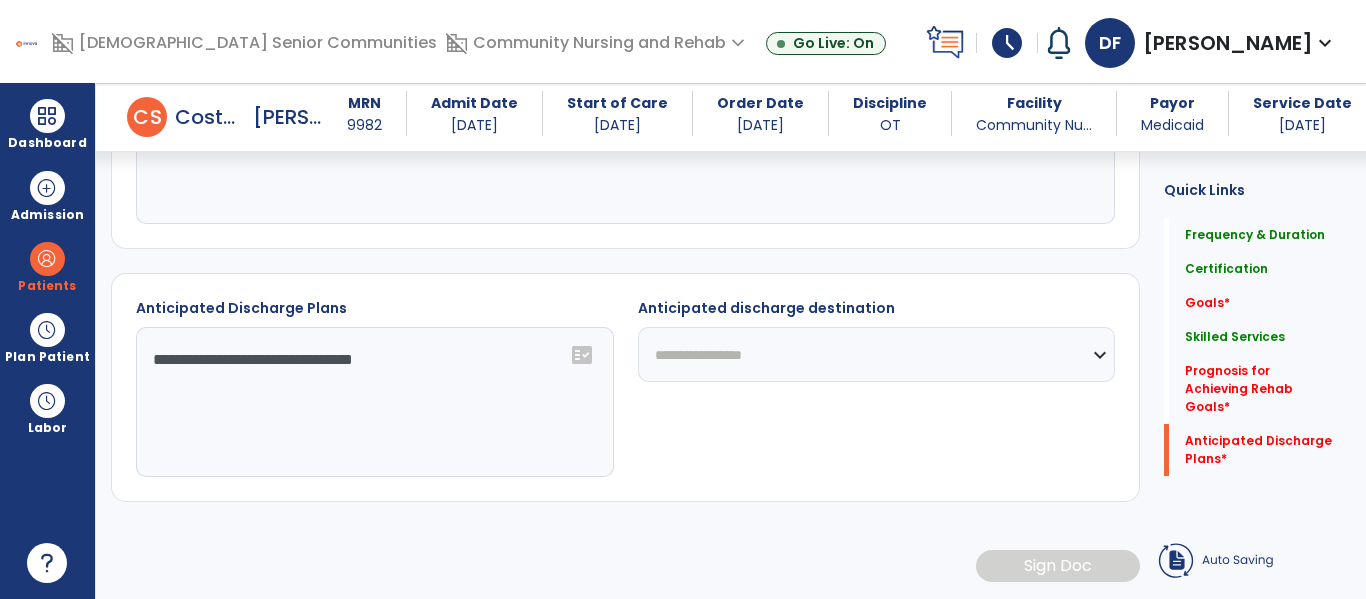 type on "**********" 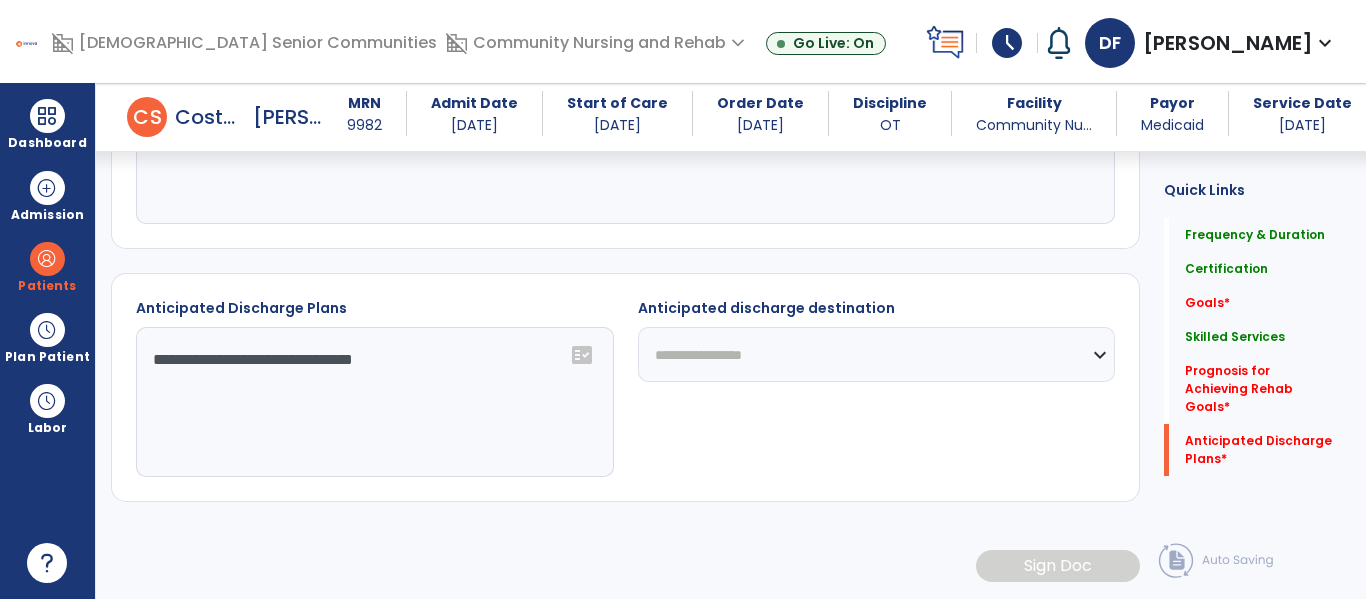 click on "**********" 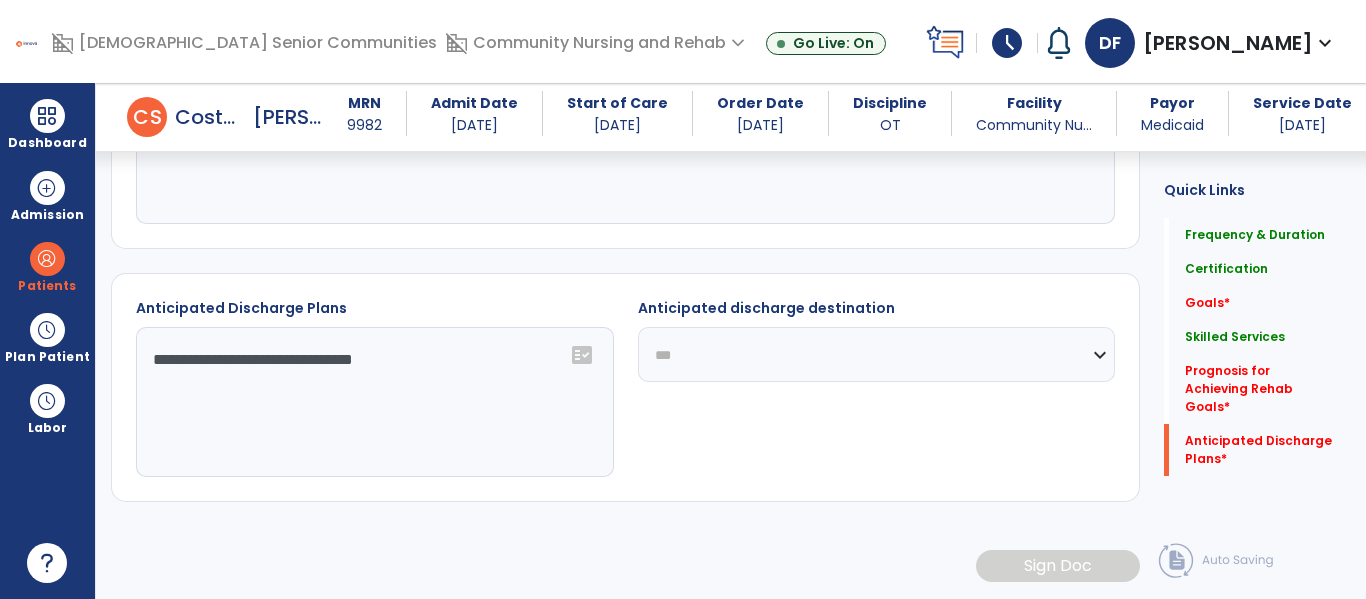click on "**********" 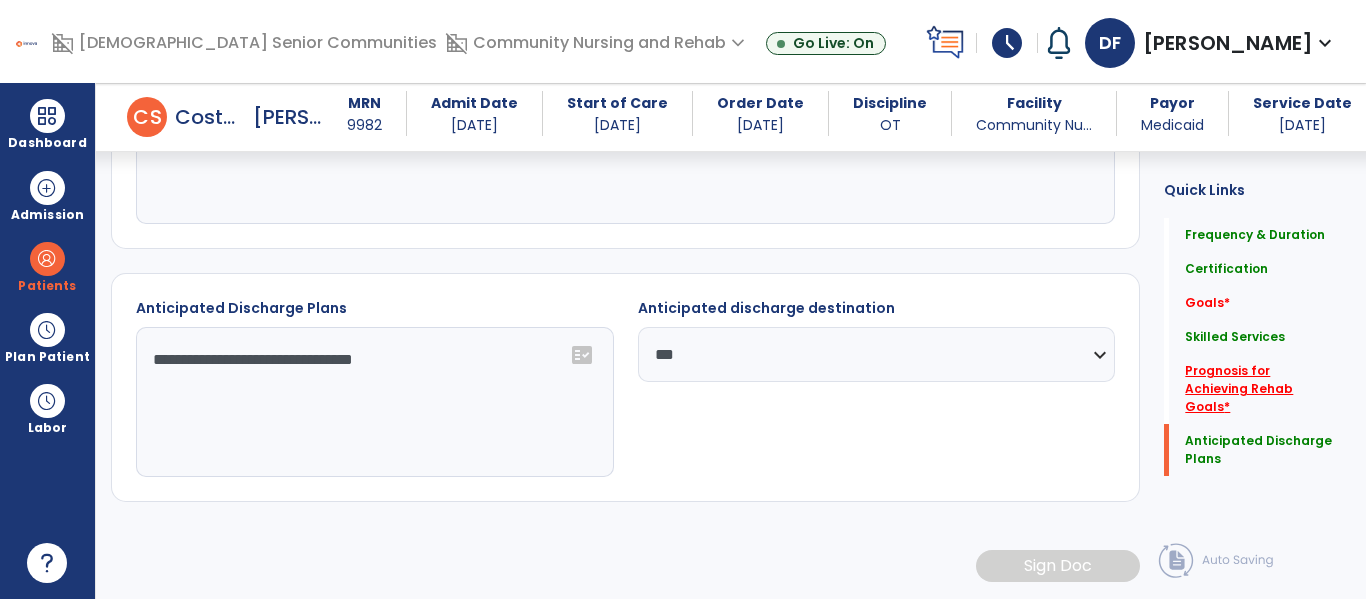 click on "Prognosis for Achieving Rehab Goals   *" 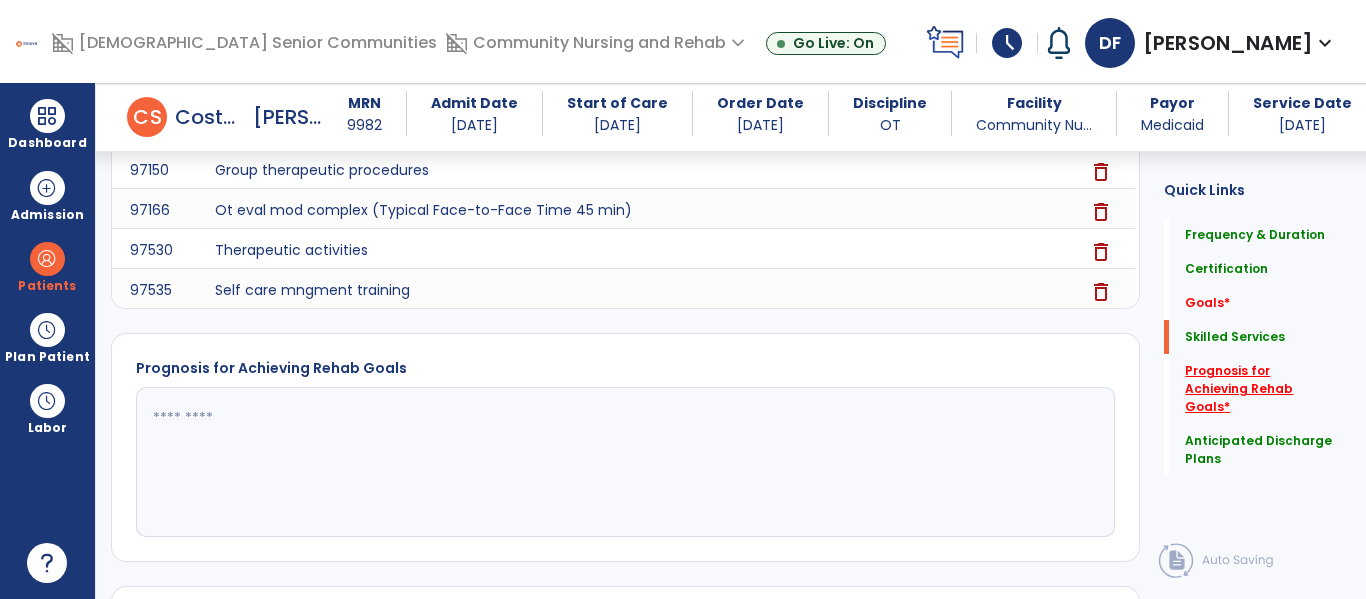 scroll, scrollTop: 840, scrollLeft: 0, axis: vertical 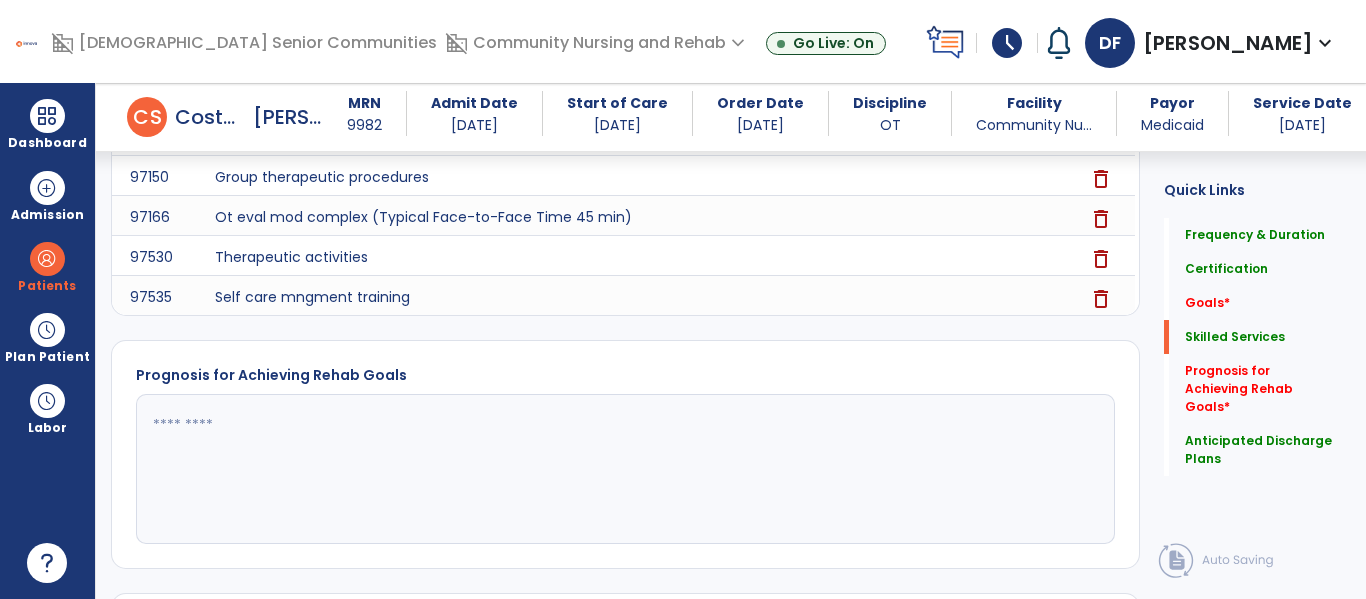 click 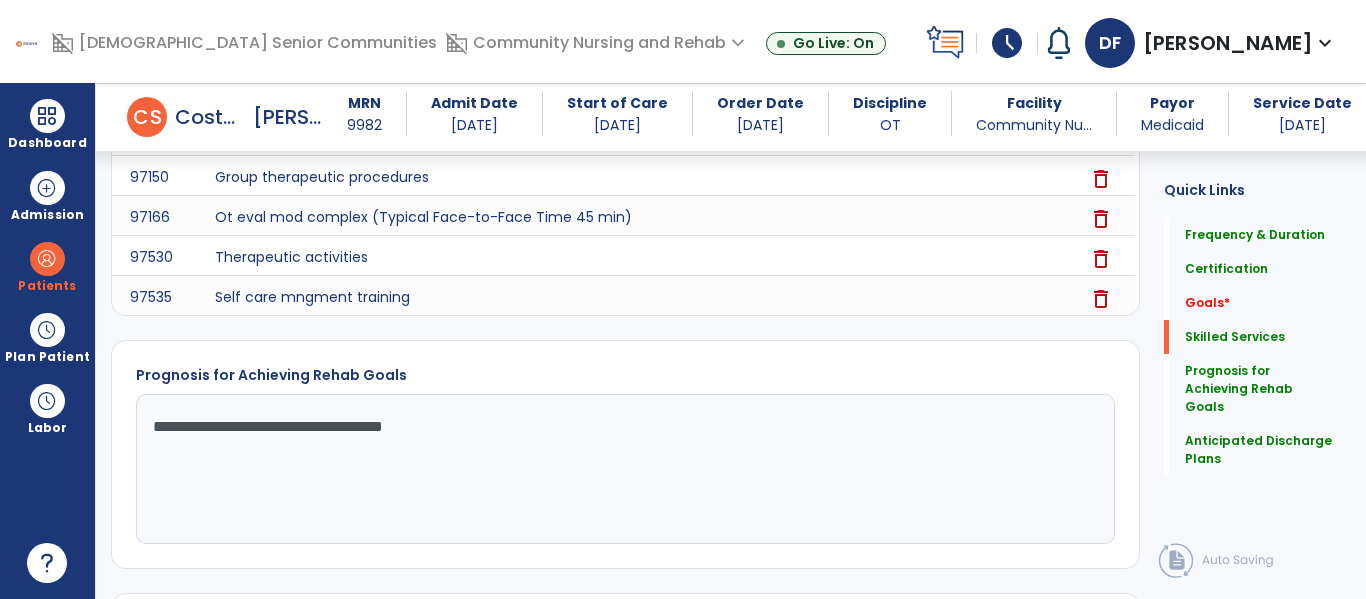type on "**********" 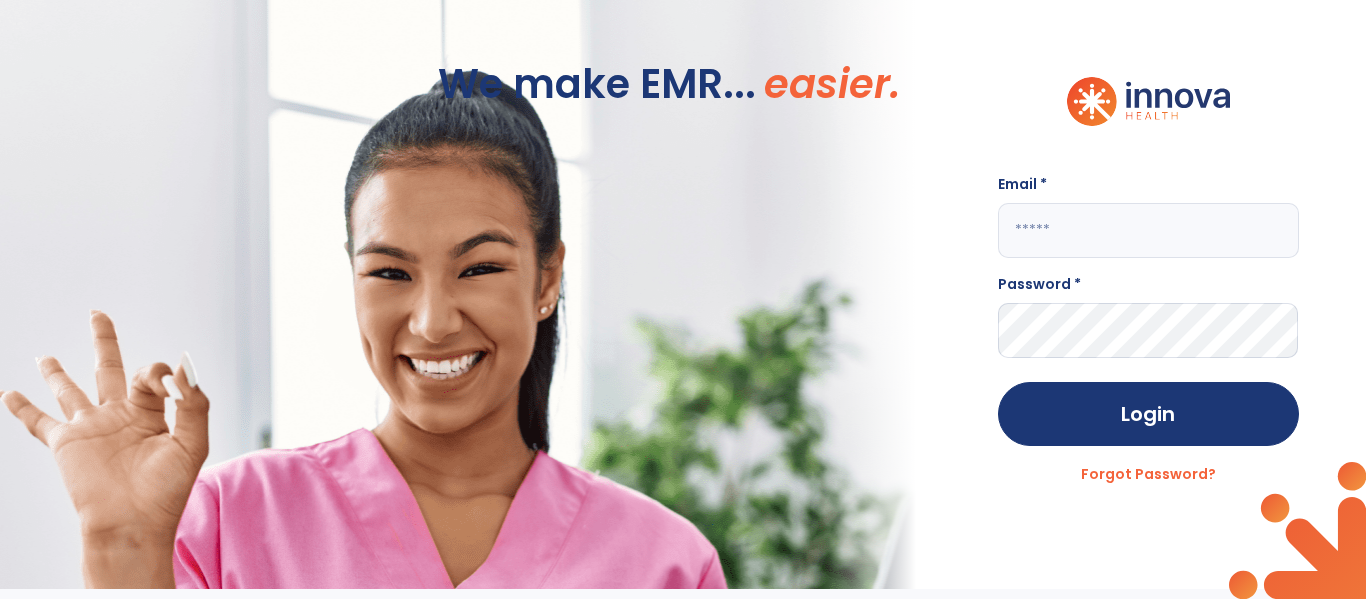 scroll, scrollTop: 0, scrollLeft: 0, axis: both 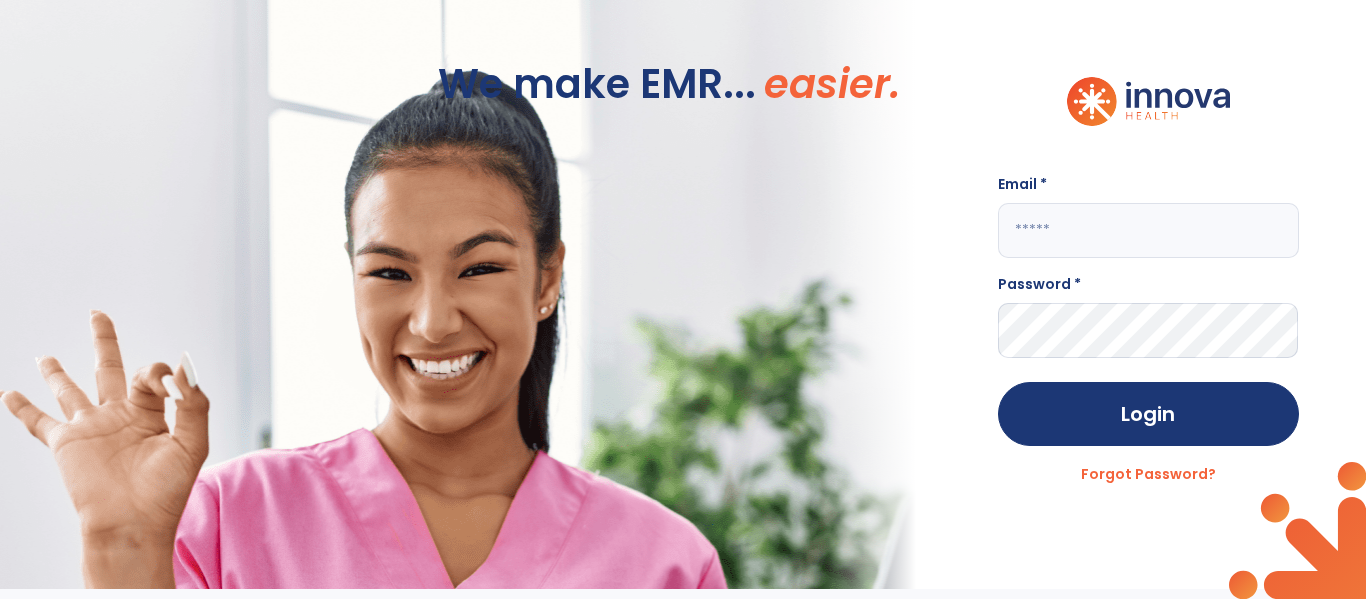 click 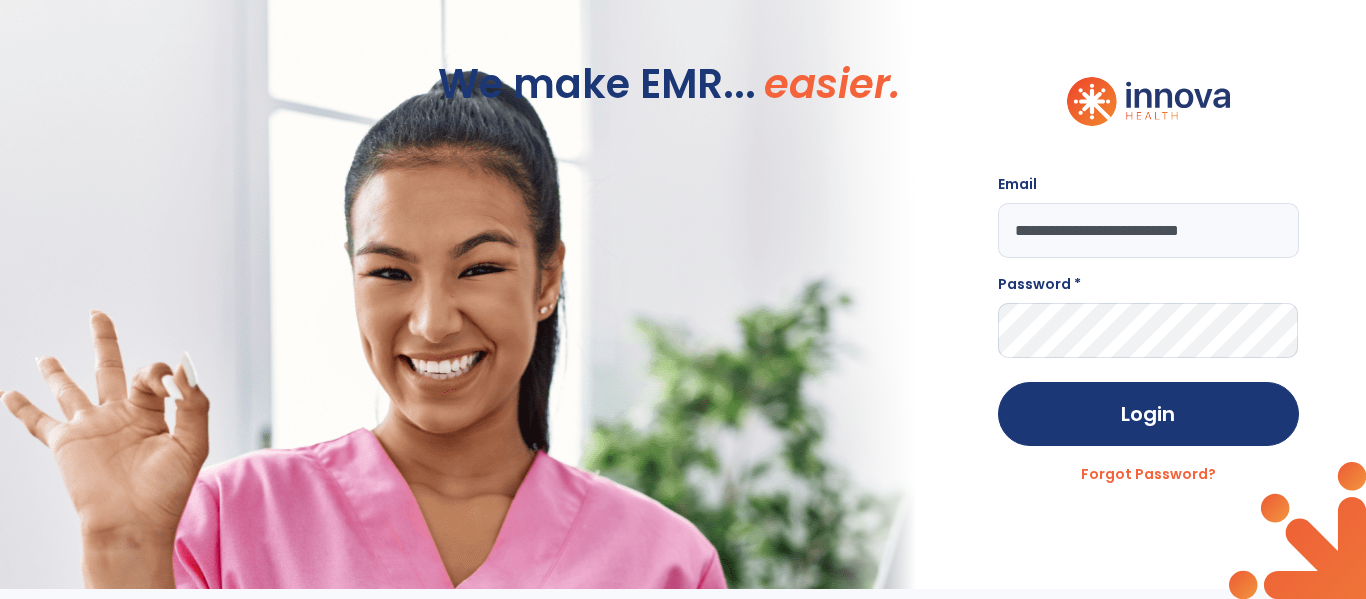 type on "**********" 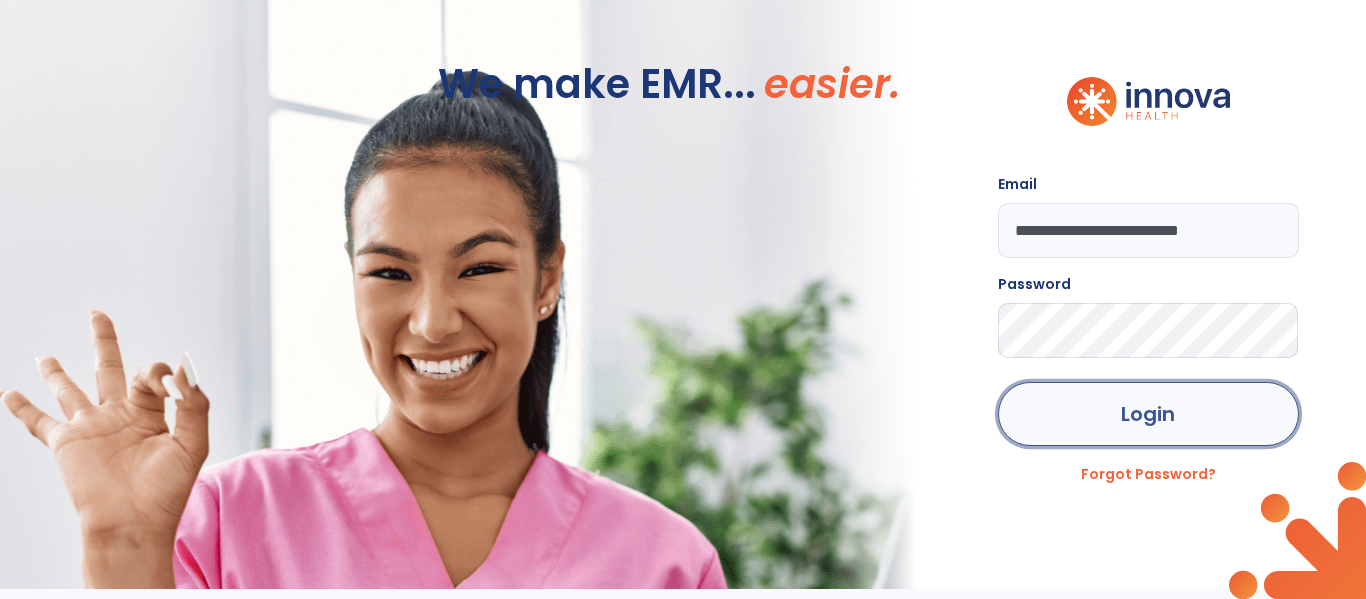 click on "Login" 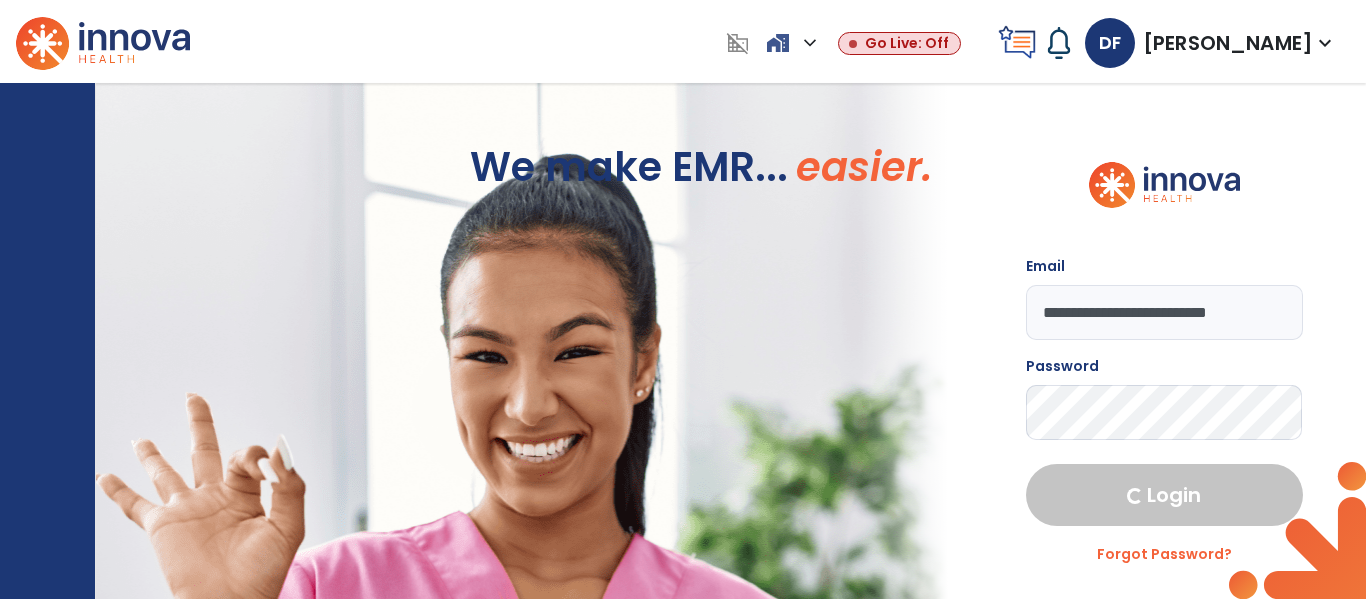 select on "****" 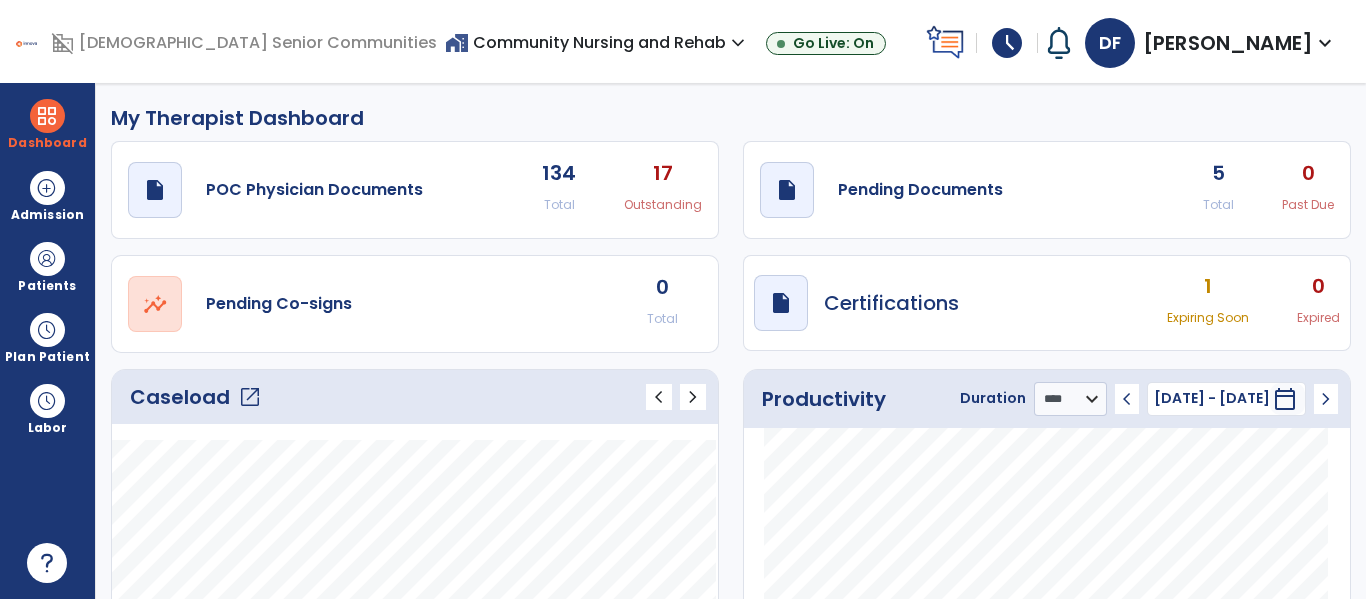 click on "5" 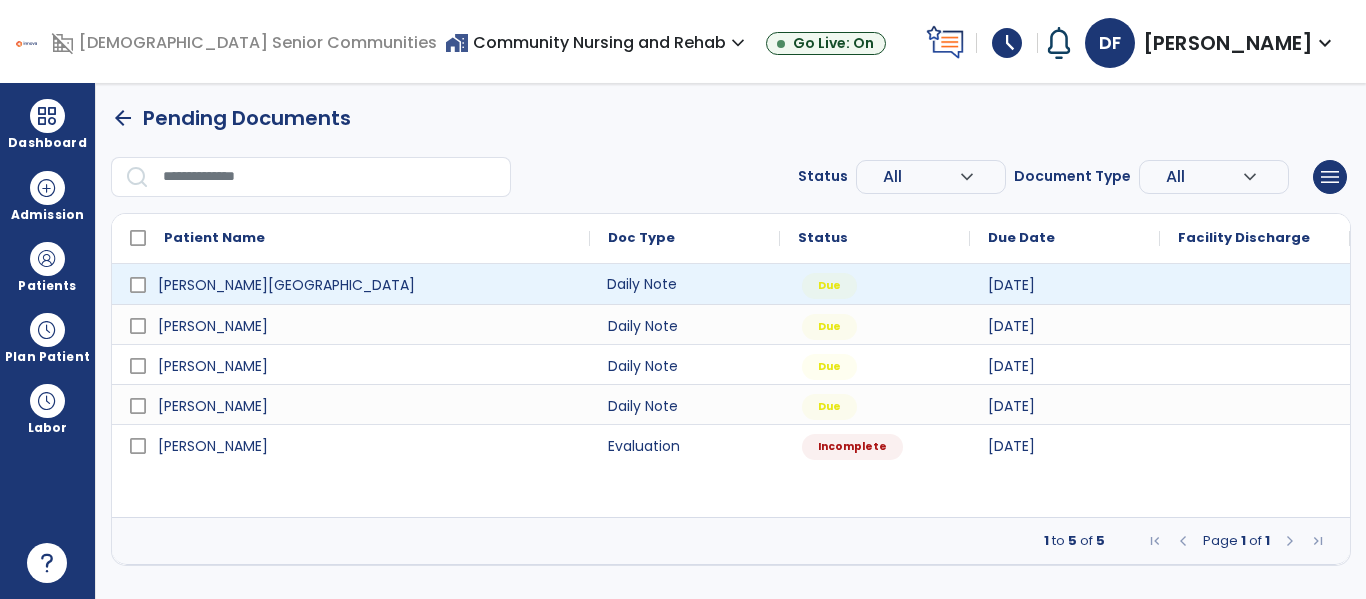 click on "Daily Note" at bounding box center (685, 284) 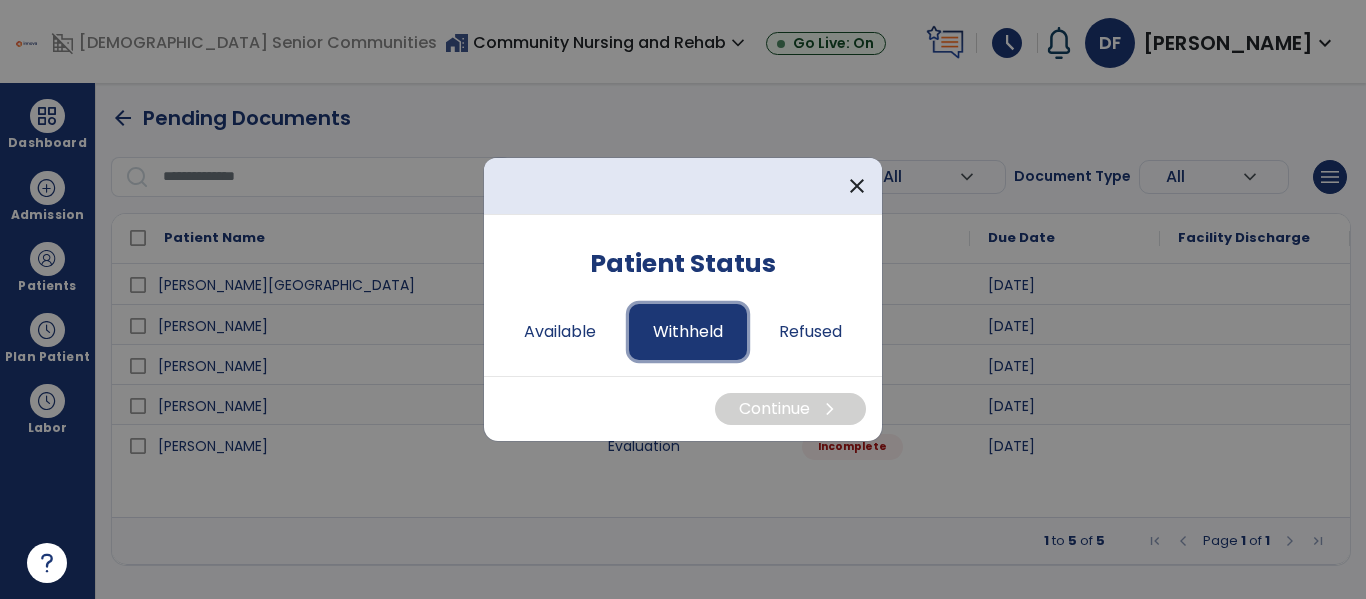 click on "Withheld" at bounding box center [688, 332] 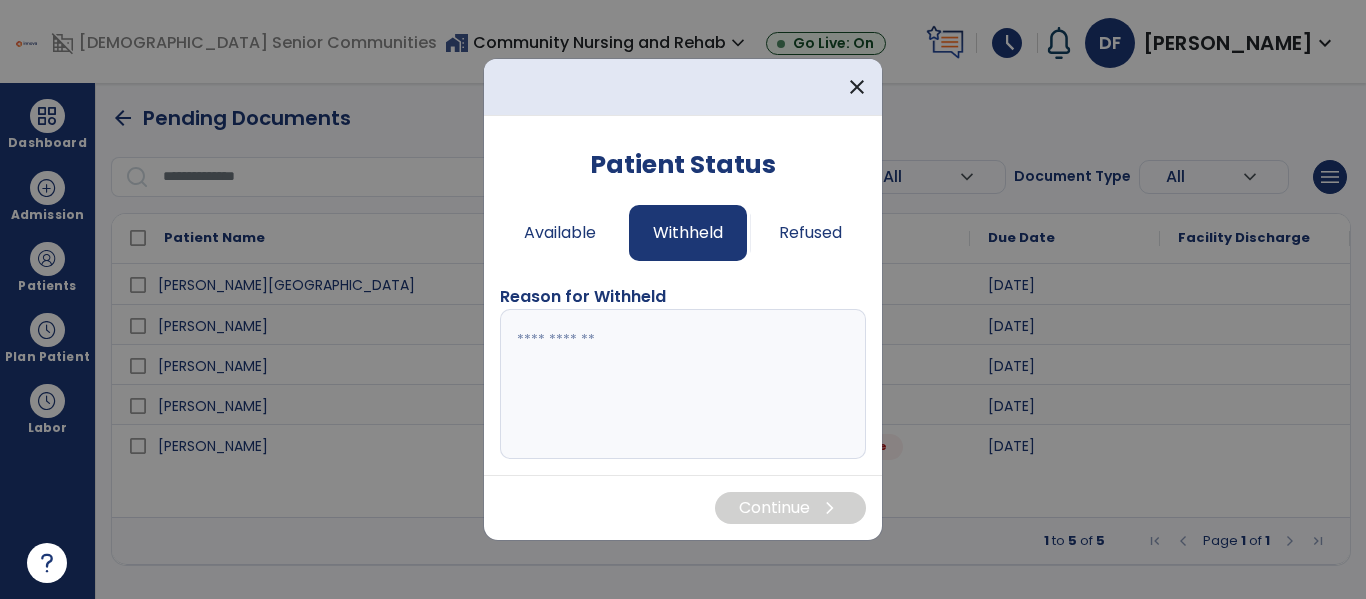 click at bounding box center [683, 384] 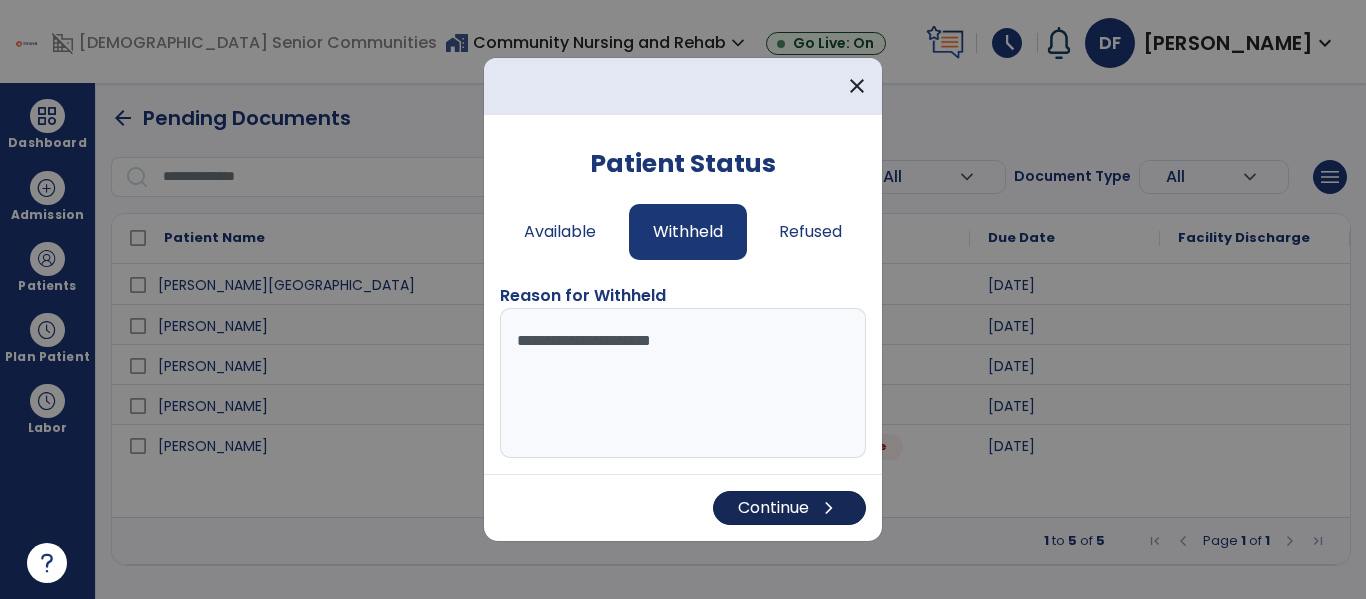 type on "**********" 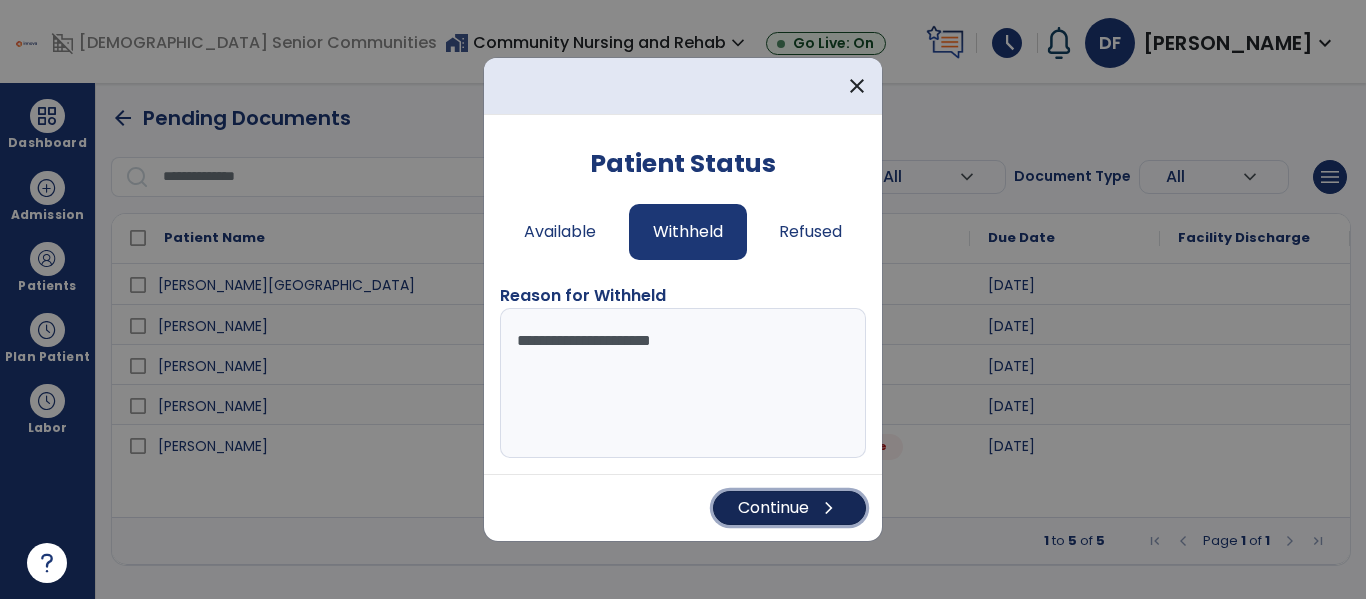 click on "Continue   chevron_right" at bounding box center [789, 508] 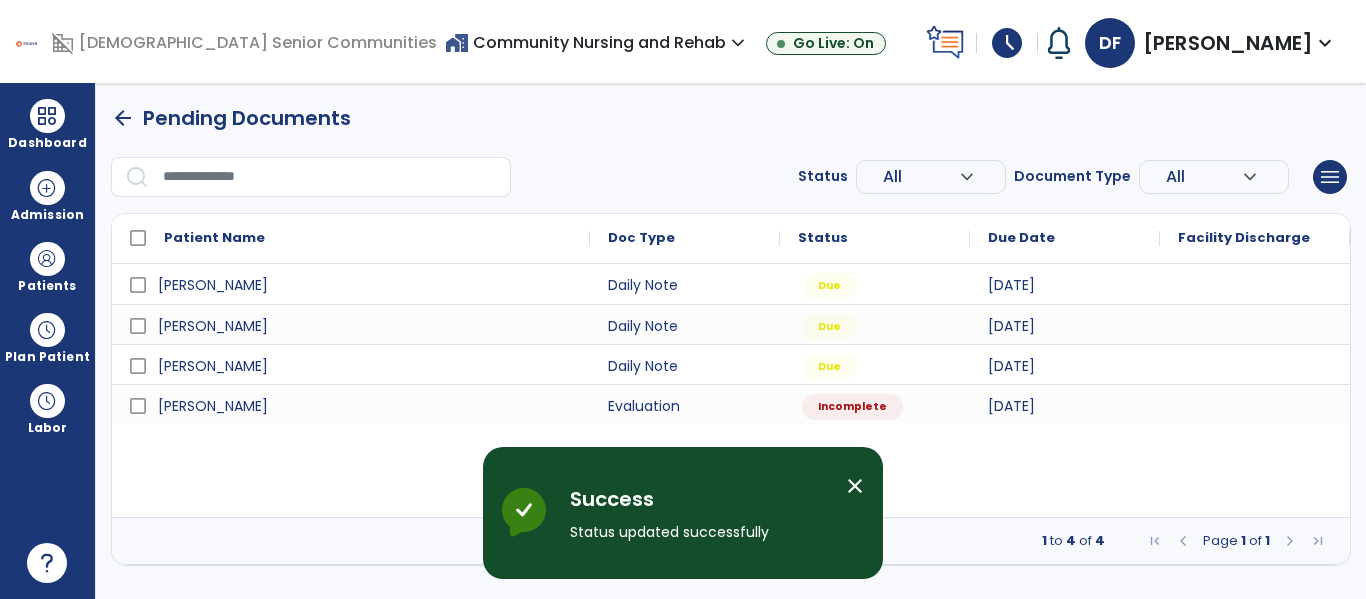 click on "close" at bounding box center (855, 486) 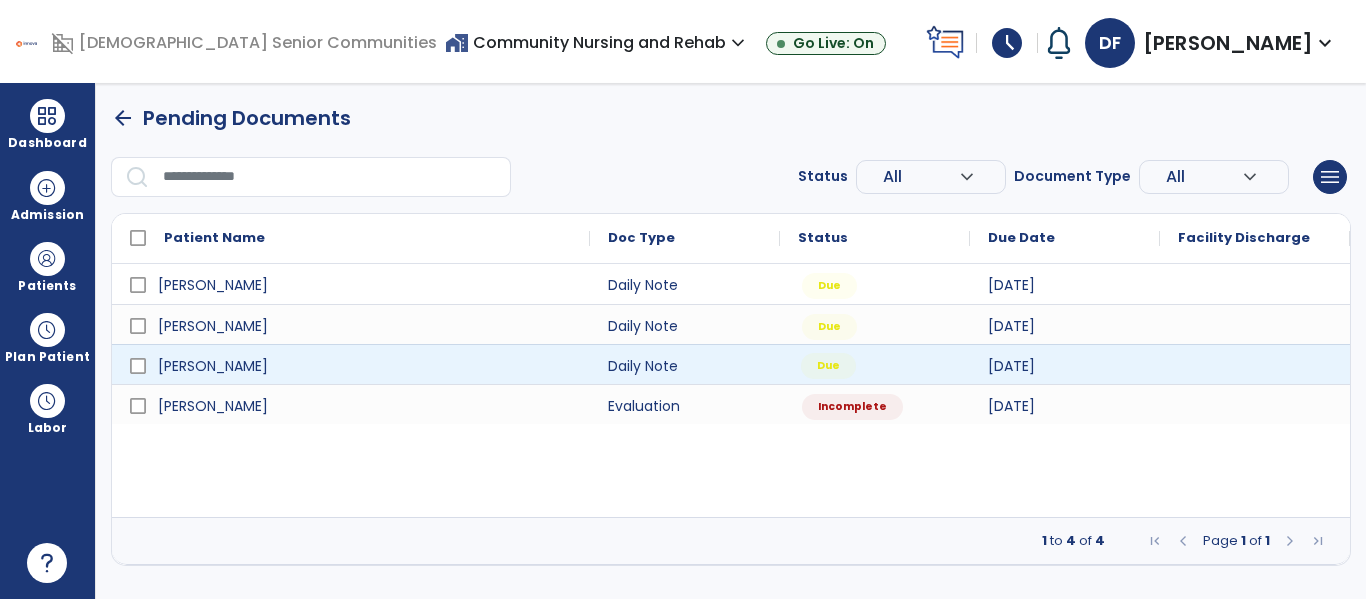 click on "Due" at bounding box center (828, 366) 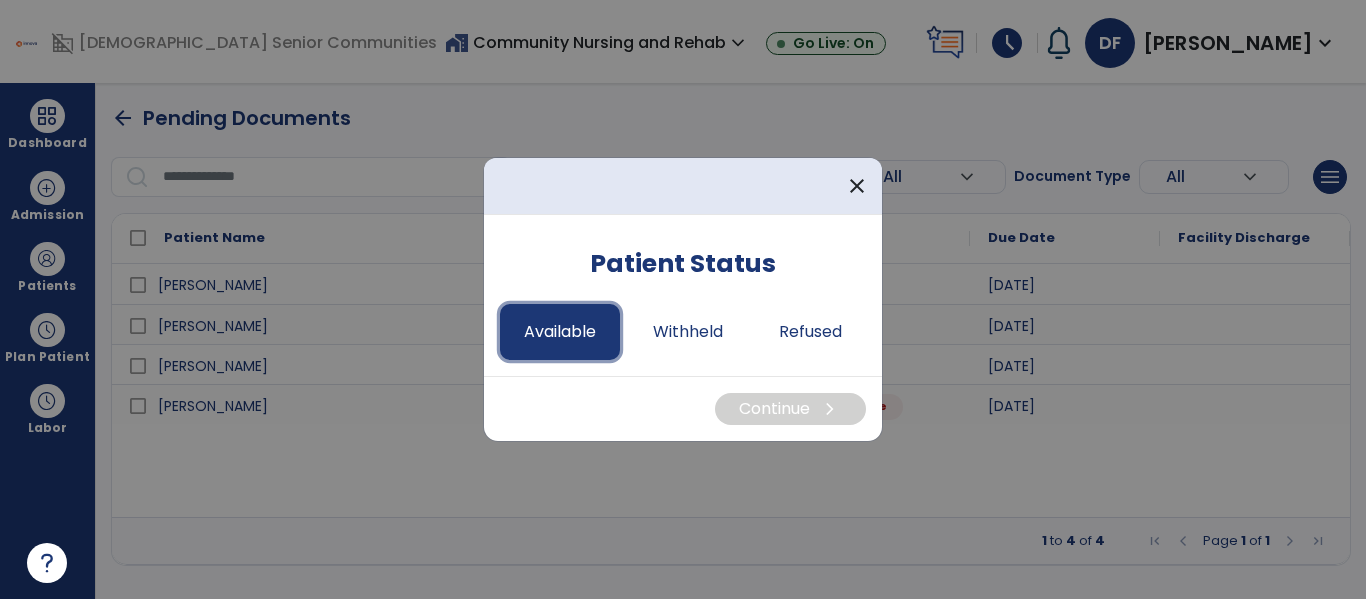 click on "Available" at bounding box center [560, 332] 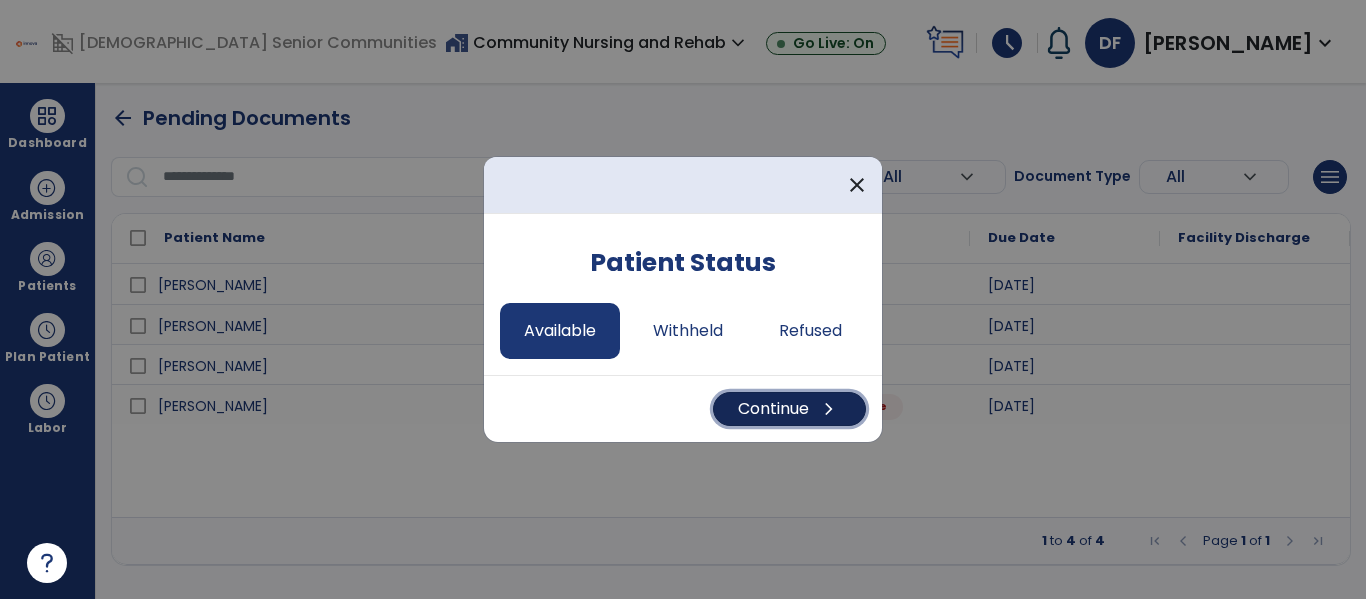 click on "Continue   chevron_right" at bounding box center [789, 409] 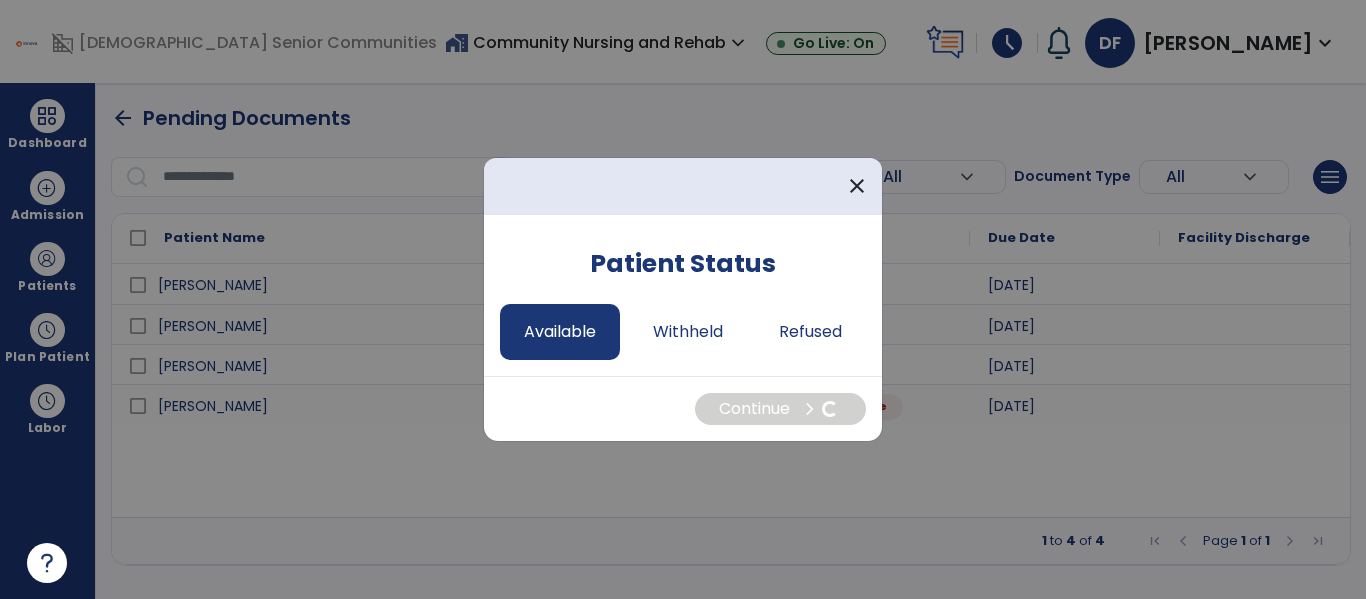 select on "*" 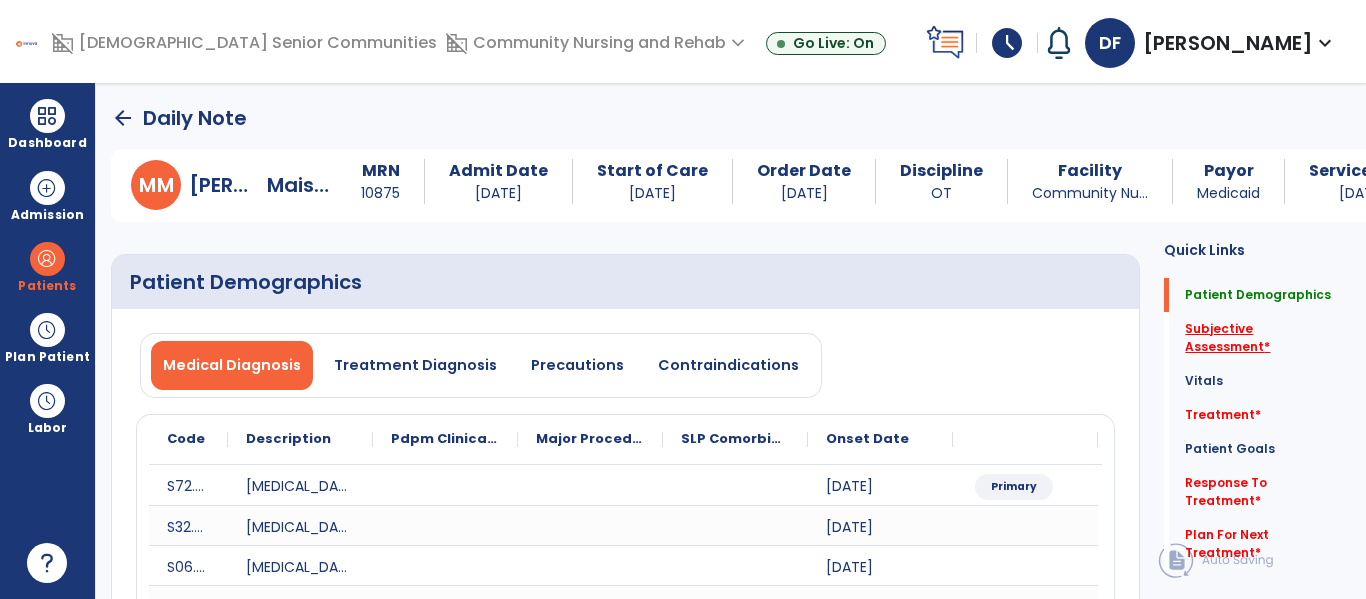 click on "Subjective Assessment   *" 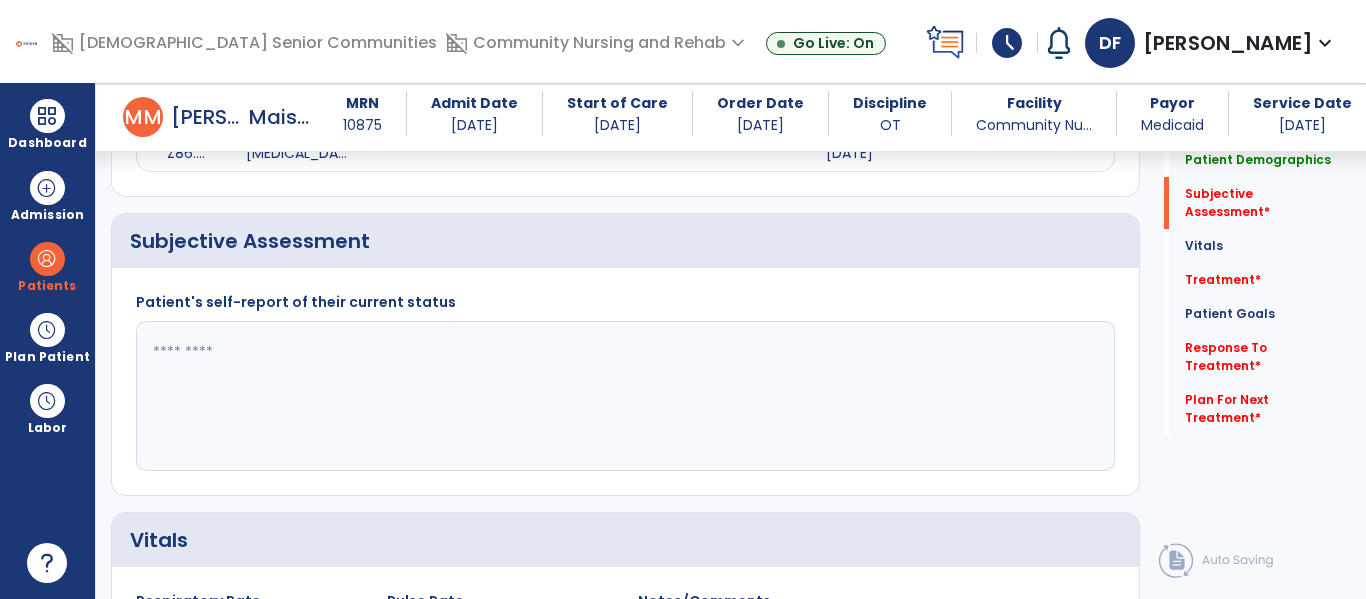 scroll, scrollTop: 1227, scrollLeft: 0, axis: vertical 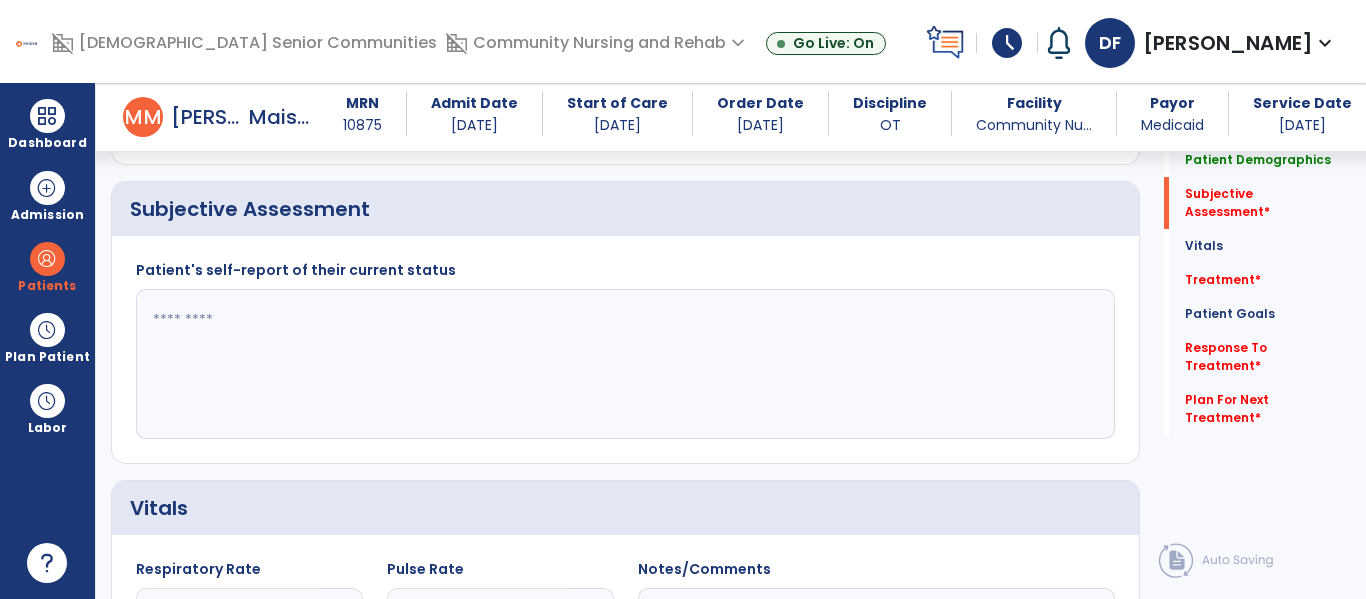 click 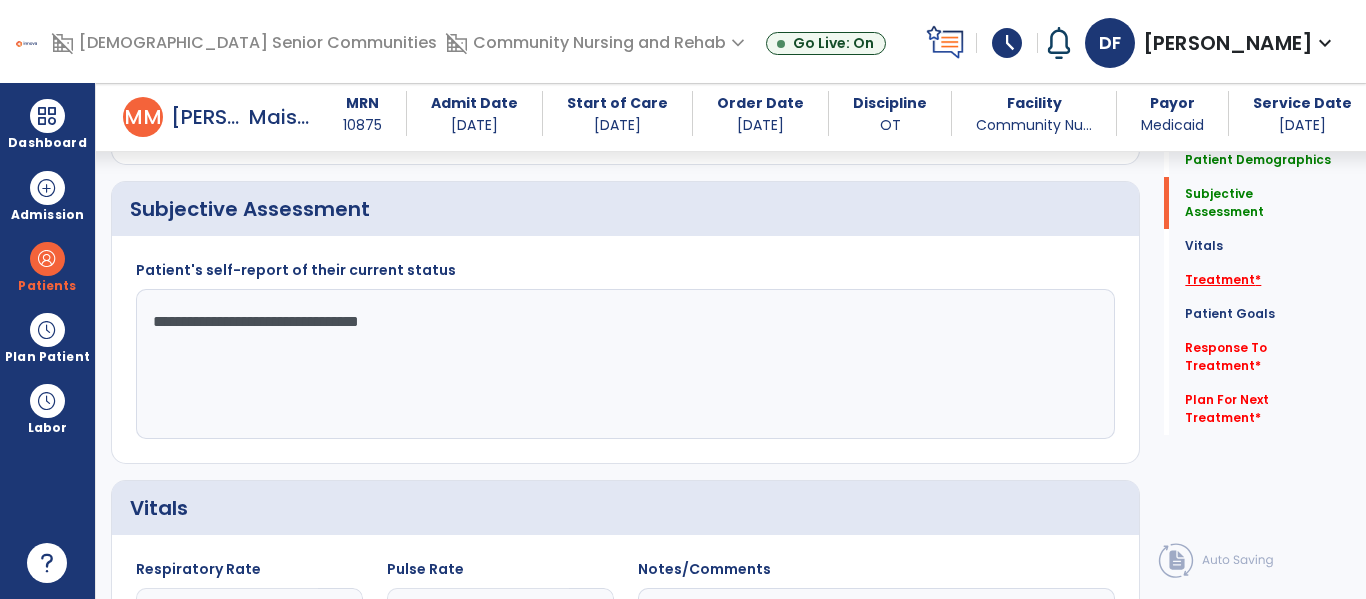 type on "**********" 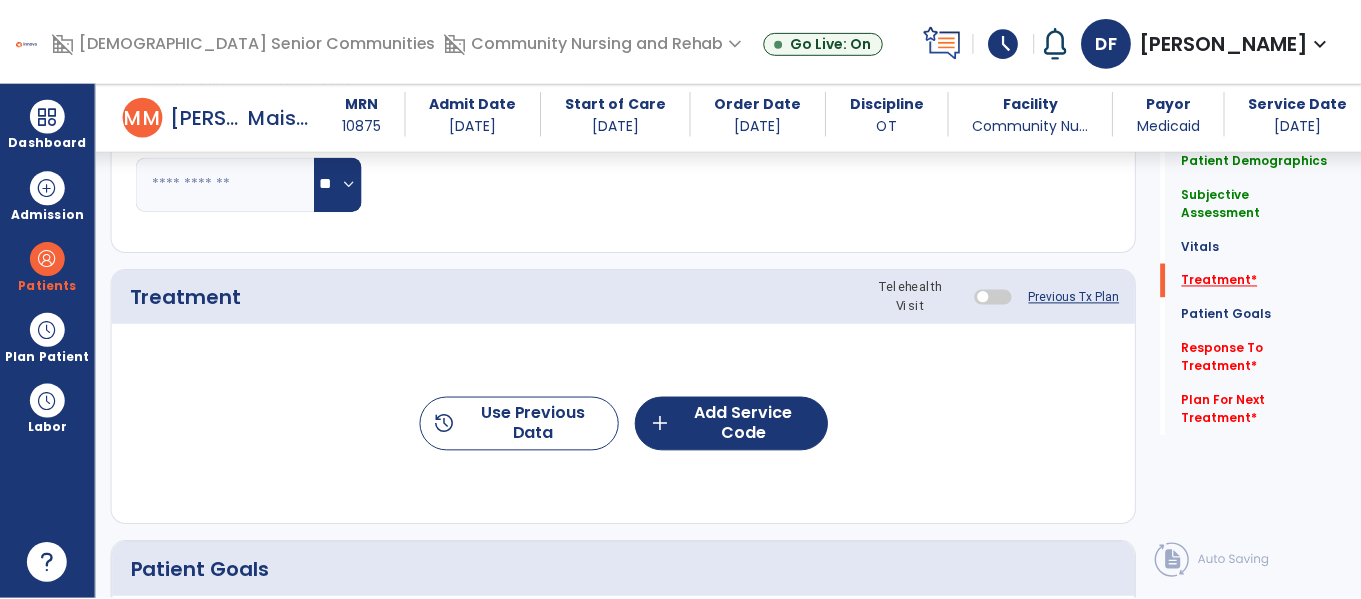scroll, scrollTop: 1916, scrollLeft: 0, axis: vertical 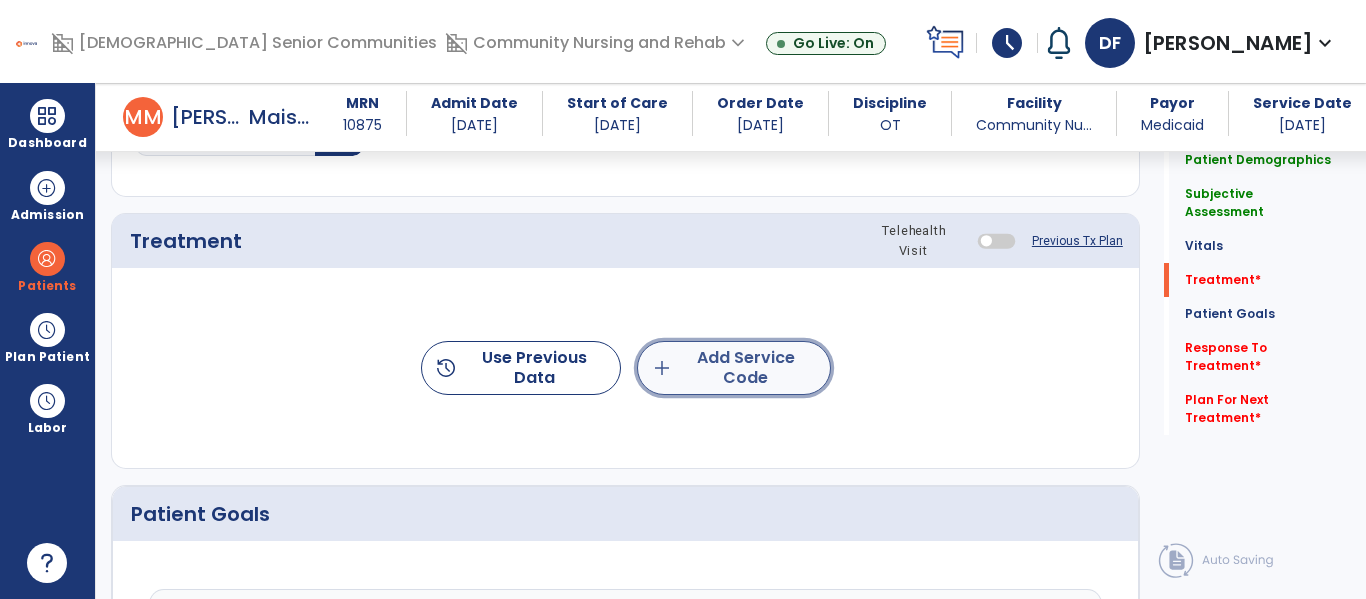 click on "add  Add Service Code" 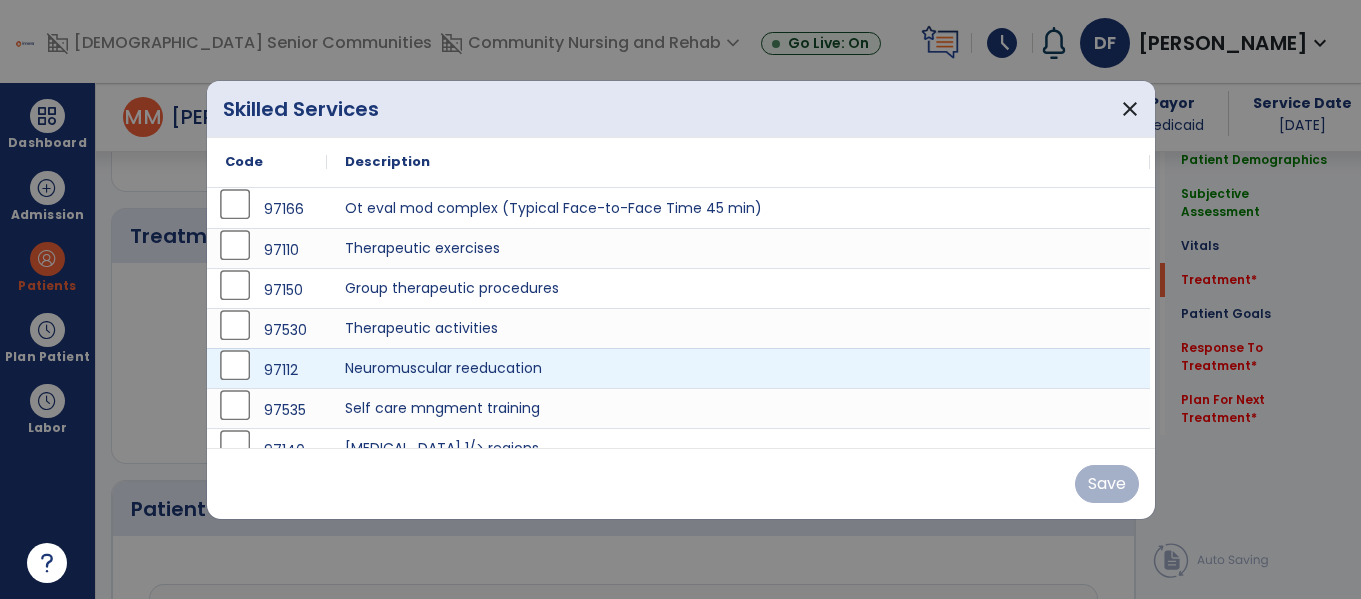 scroll, scrollTop: 1916, scrollLeft: 0, axis: vertical 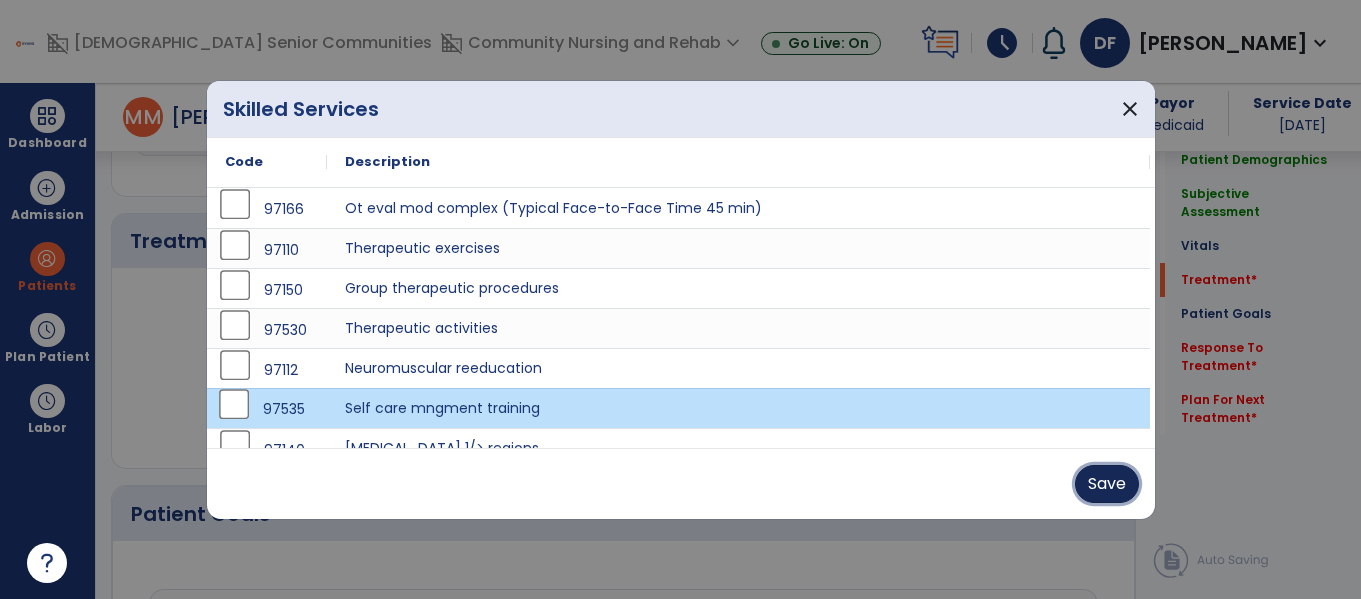 click on "Save" at bounding box center (1107, 484) 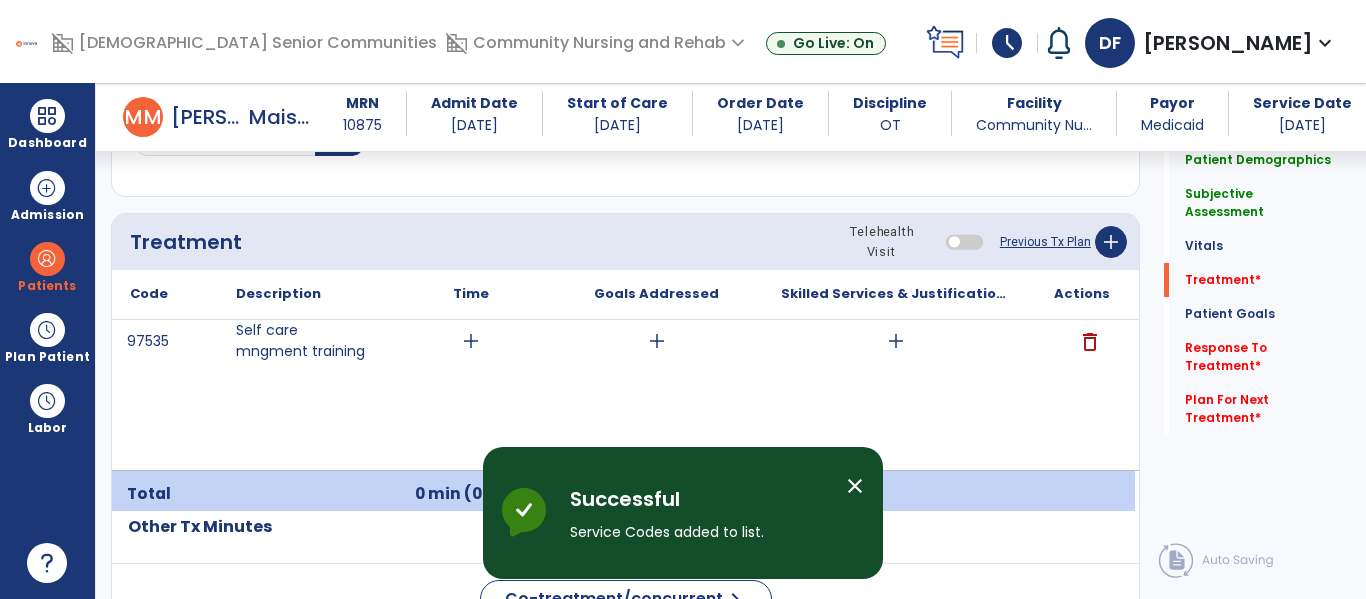 click on "close" at bounding box center (855, 486) 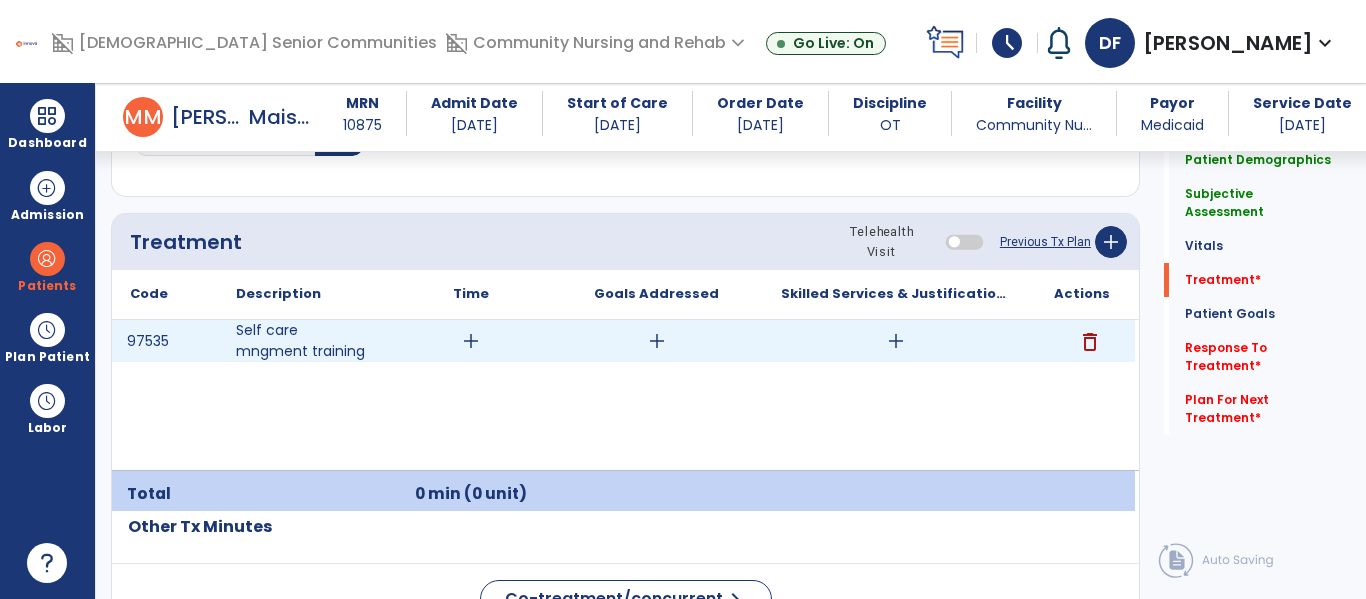 click on "add" at bounding box center (471, 341) 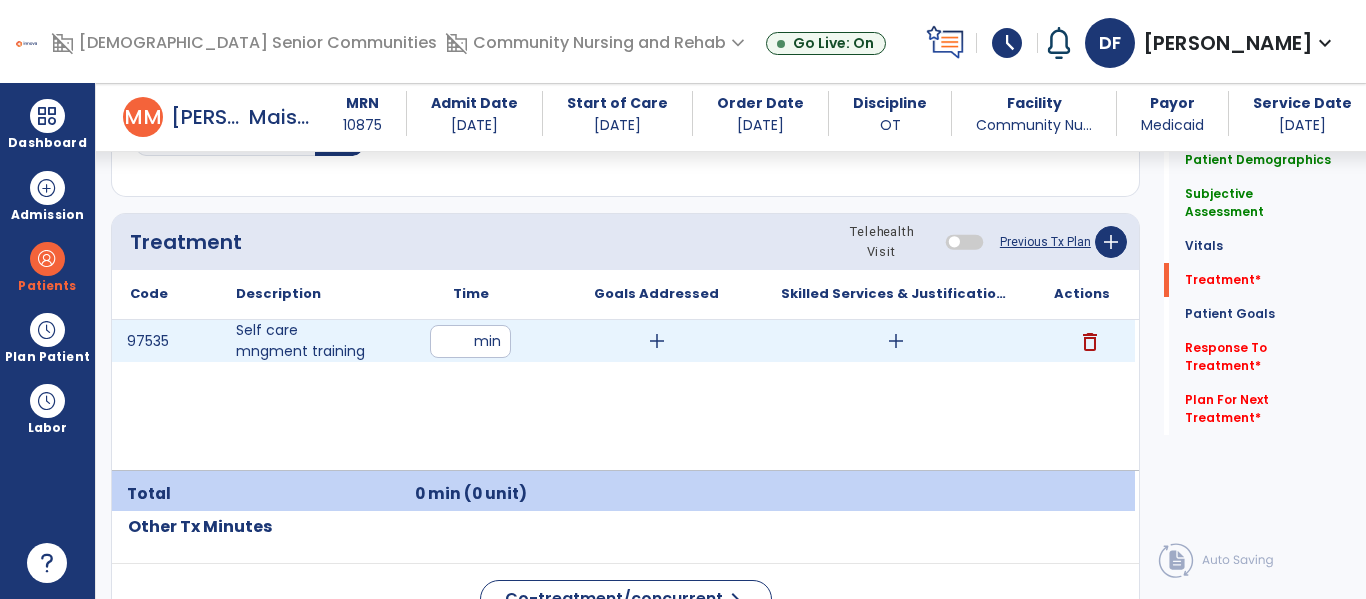 type on "**" 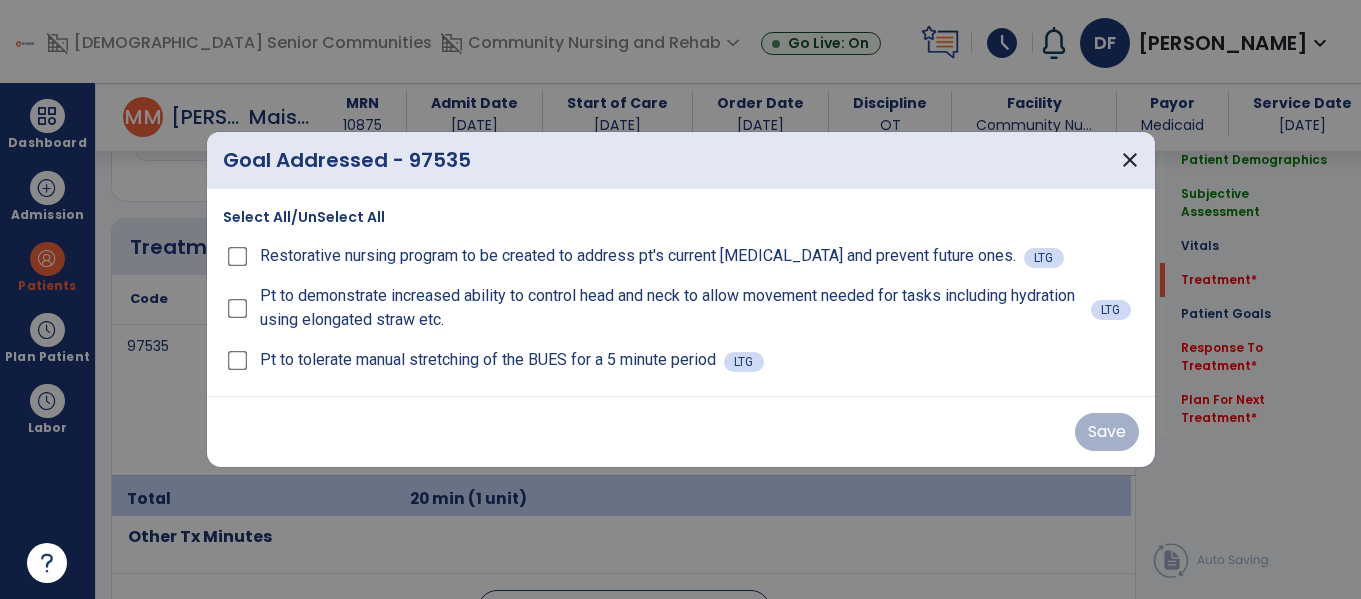 scroll, scrollTop: 1916, scrollLeft: 0, axis: vertical 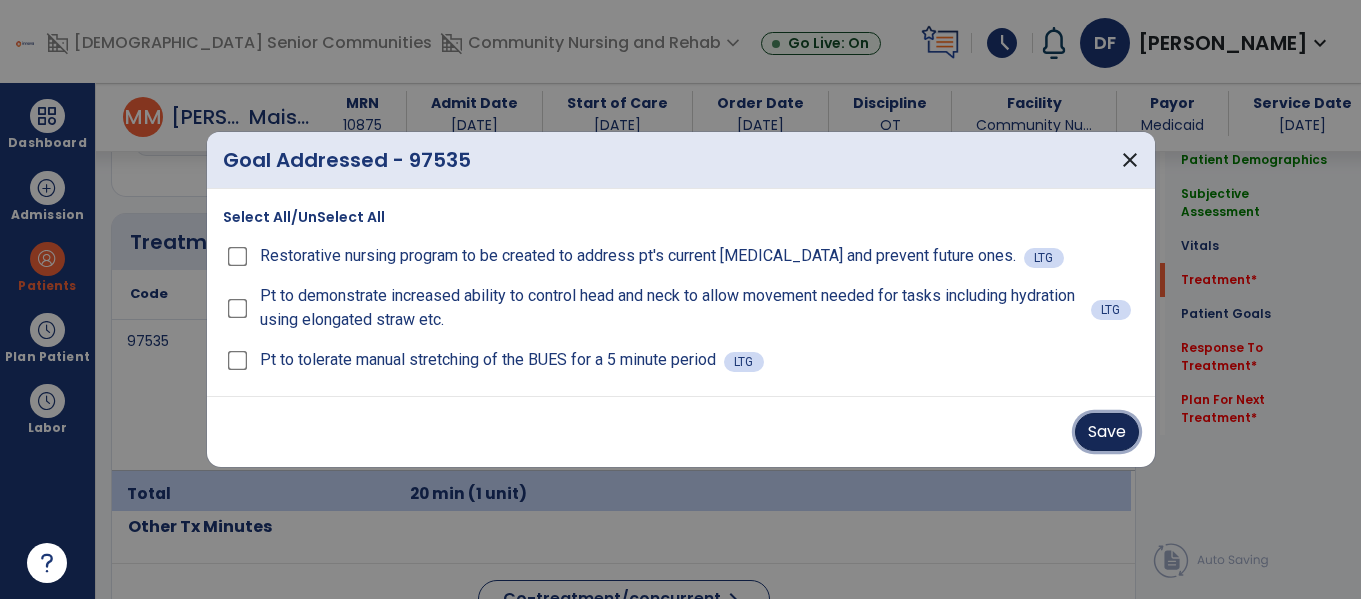 click on "Save" at bounding box center [1107, 432] 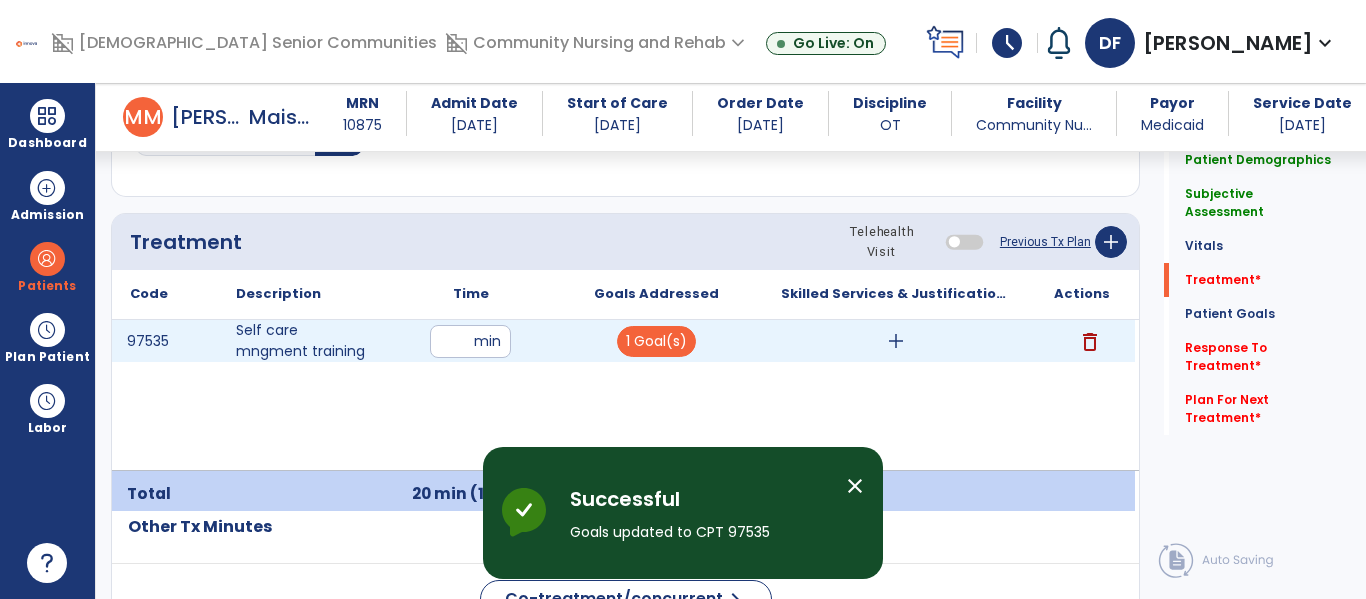 click on "add" at bounding box center [896, 341] 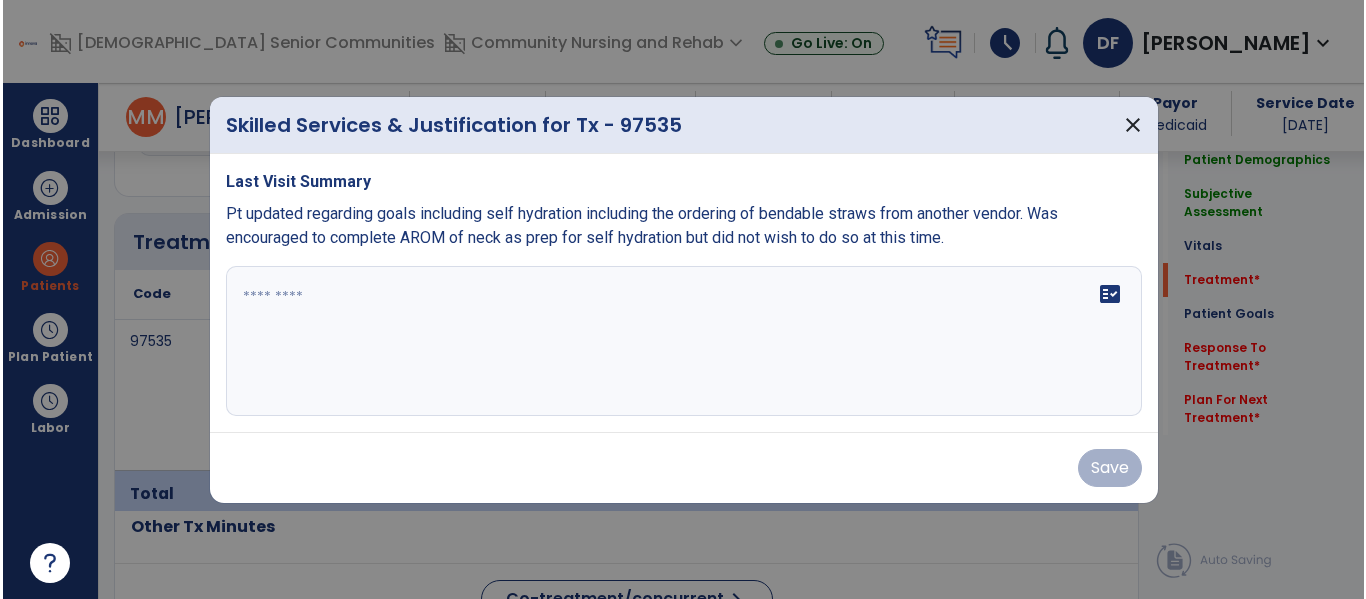 scroll, scrollTop: 1916, scrollLeft: 0, axis: vertical 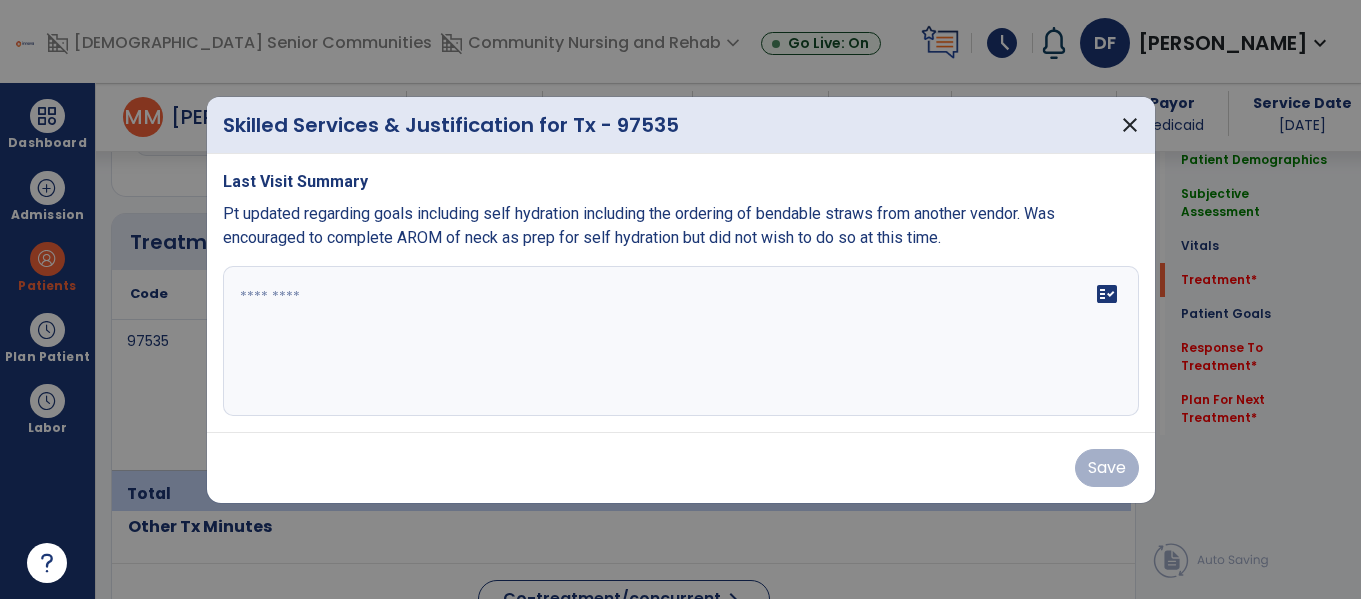 click on "fact_check" at bounding box center (681, 341) 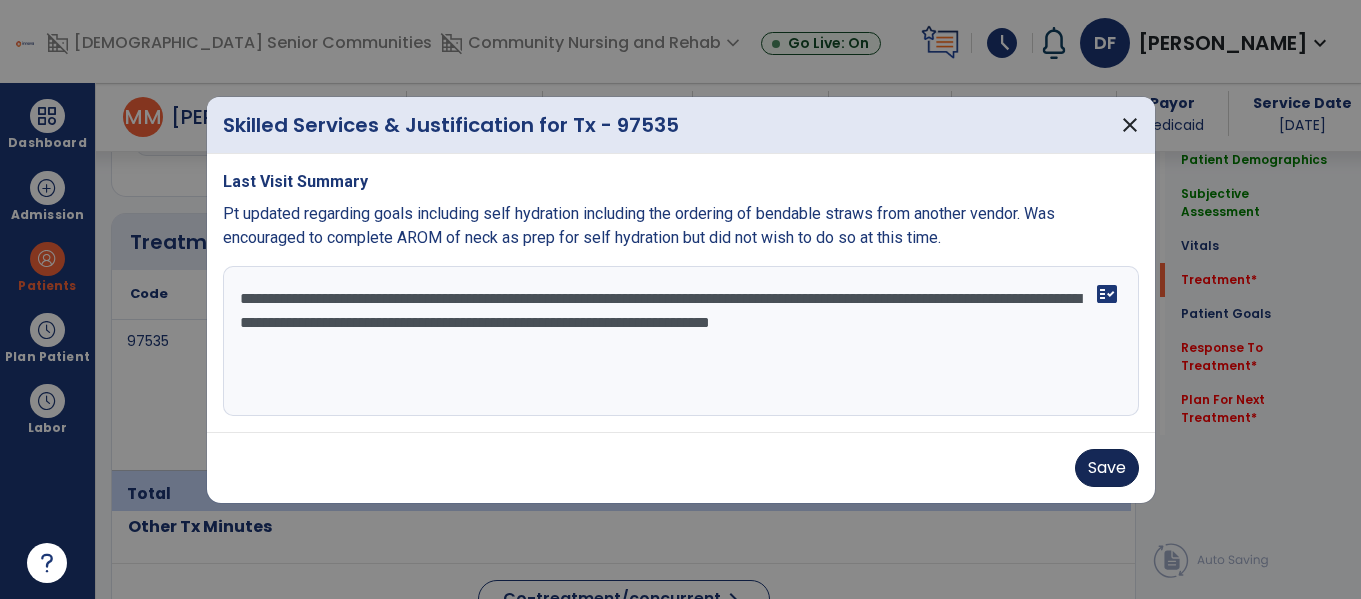 type on "**********" 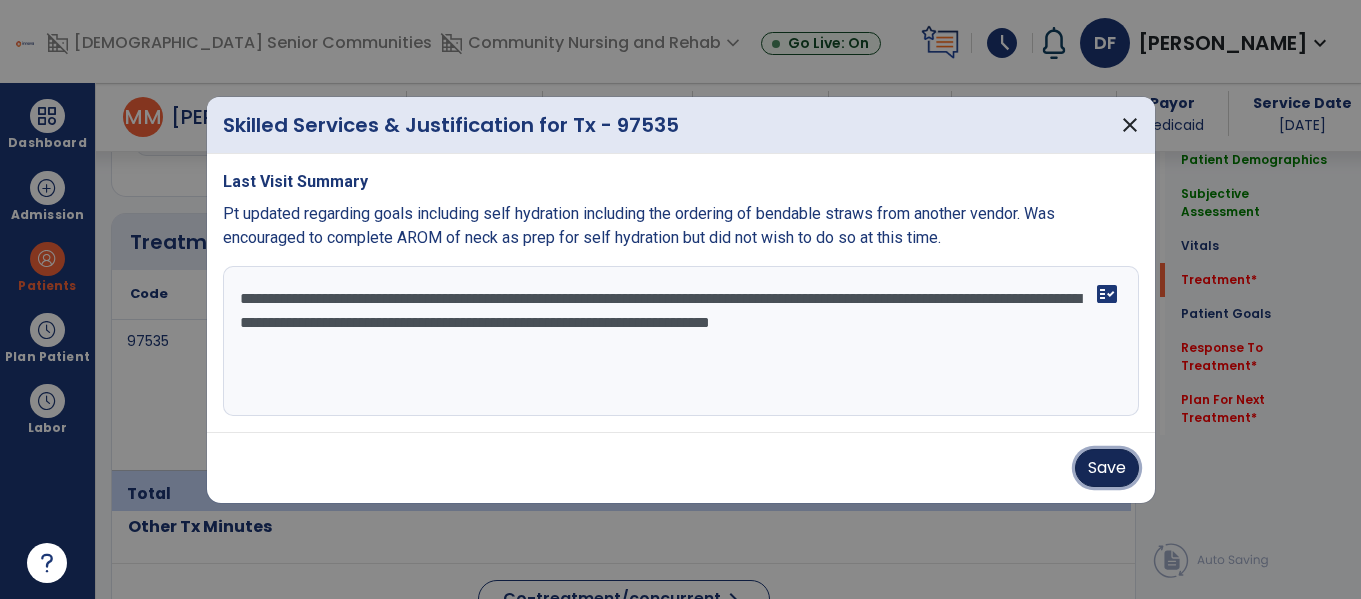 click on "Save" at bounding box center (1107, 468) 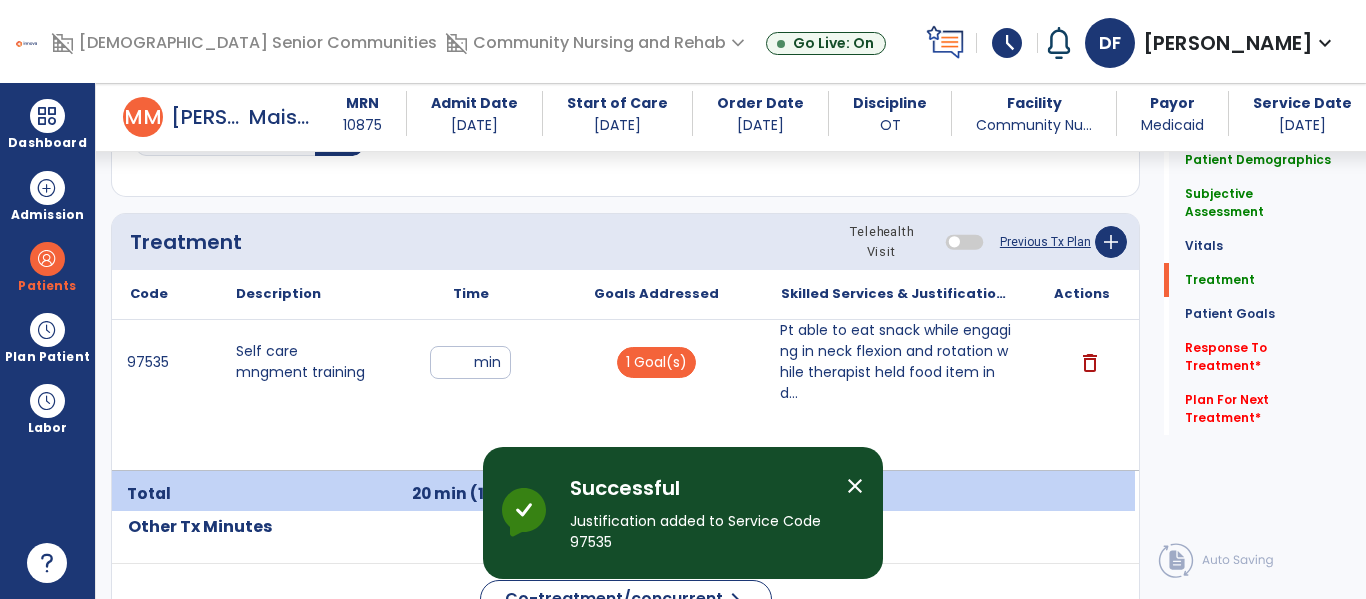 click on "close" at bounding box center (855, 486) 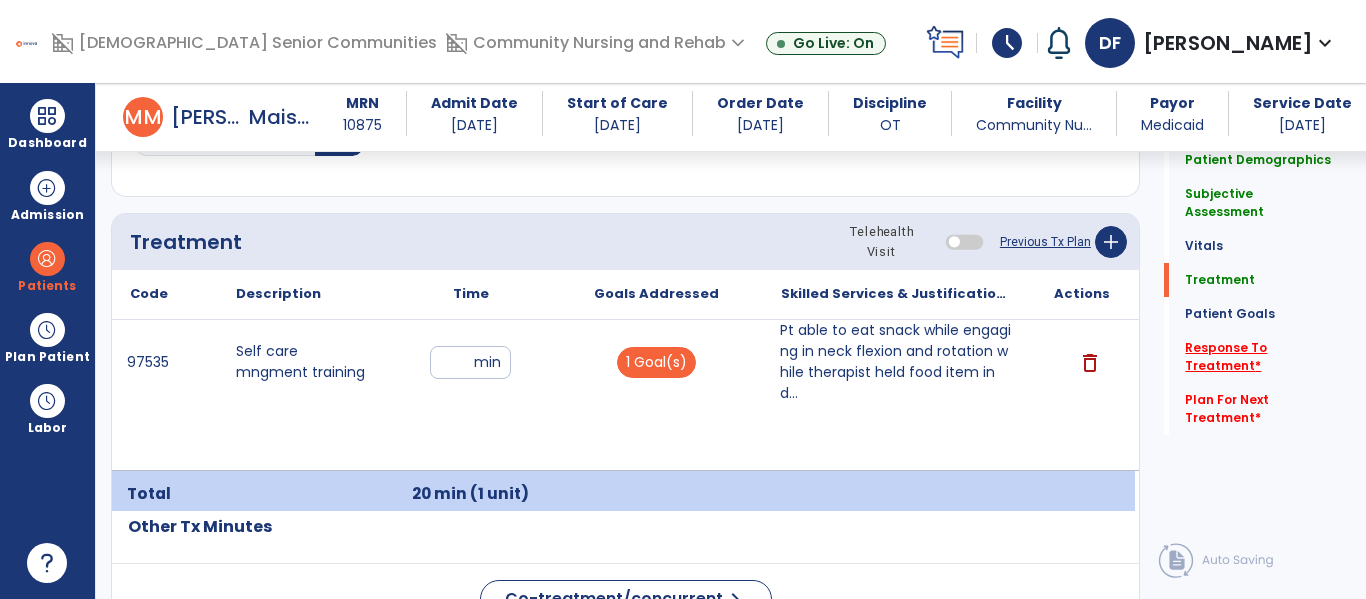 click on "Response To Treatment   *" 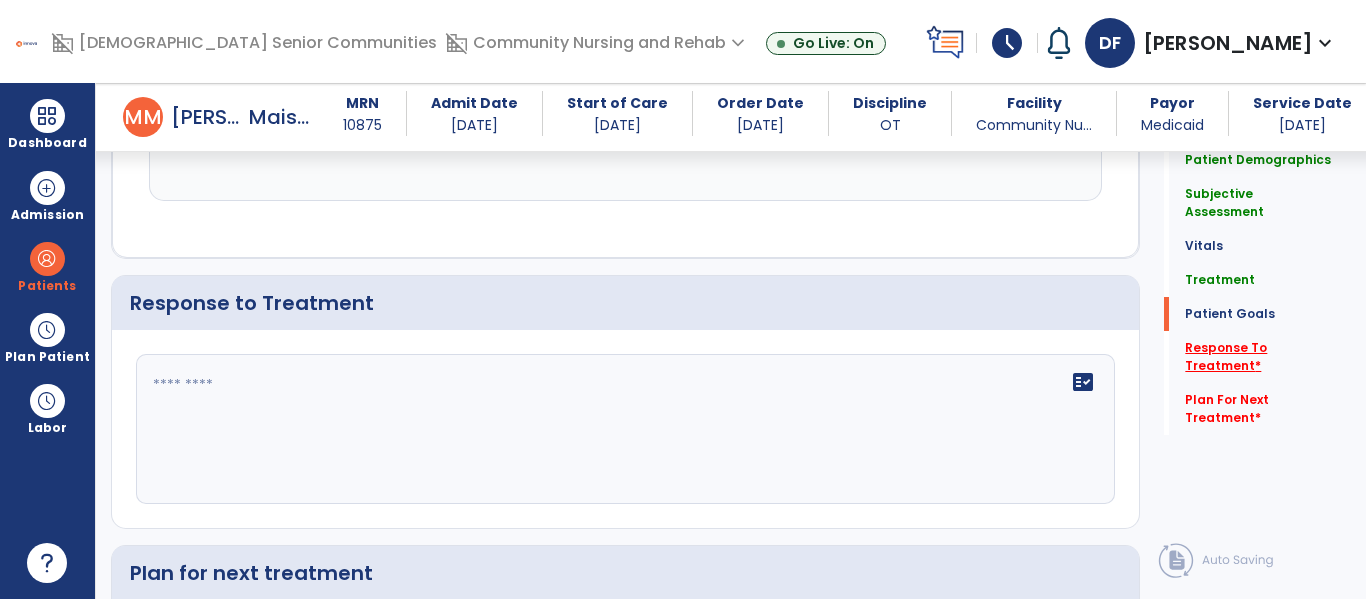 scroll, scrollTop: 3178, scrollLeft: 0, axis: vertical 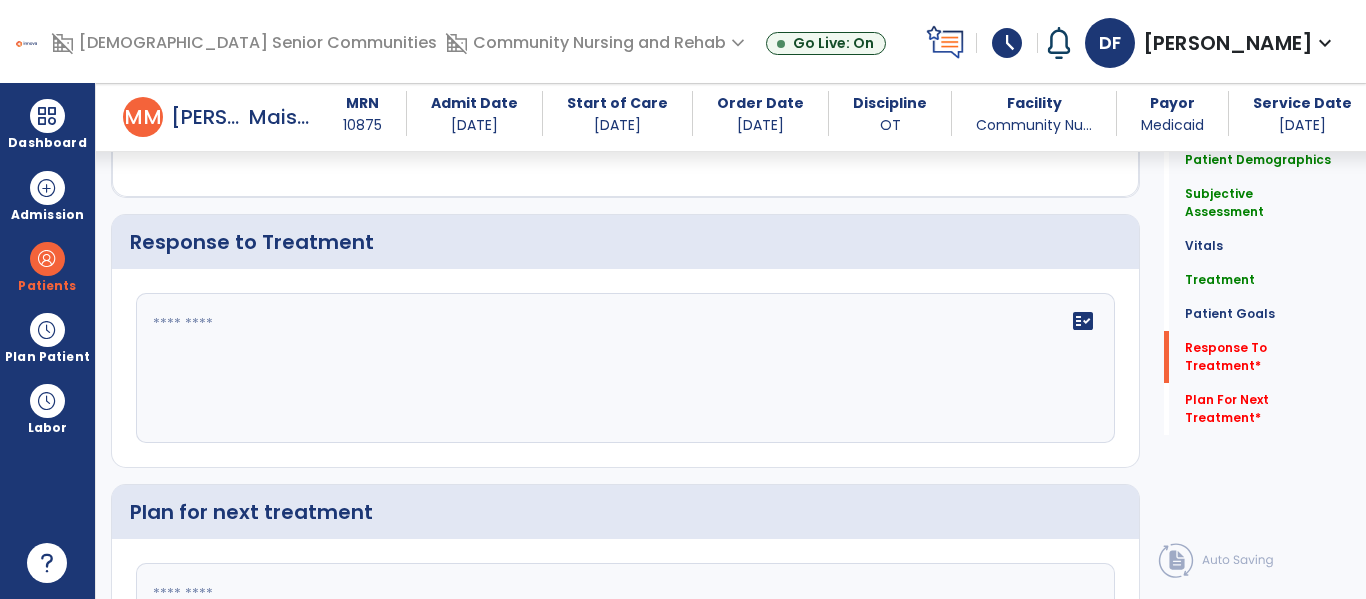 click on "fact_check" 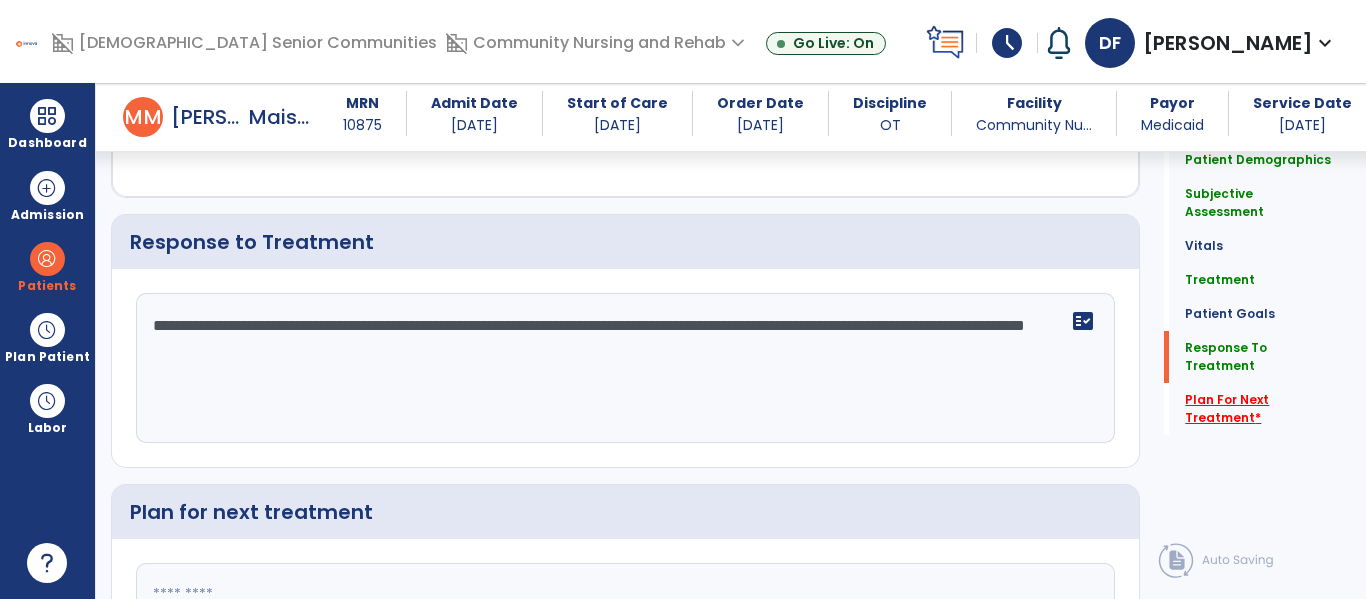 type on "**********" 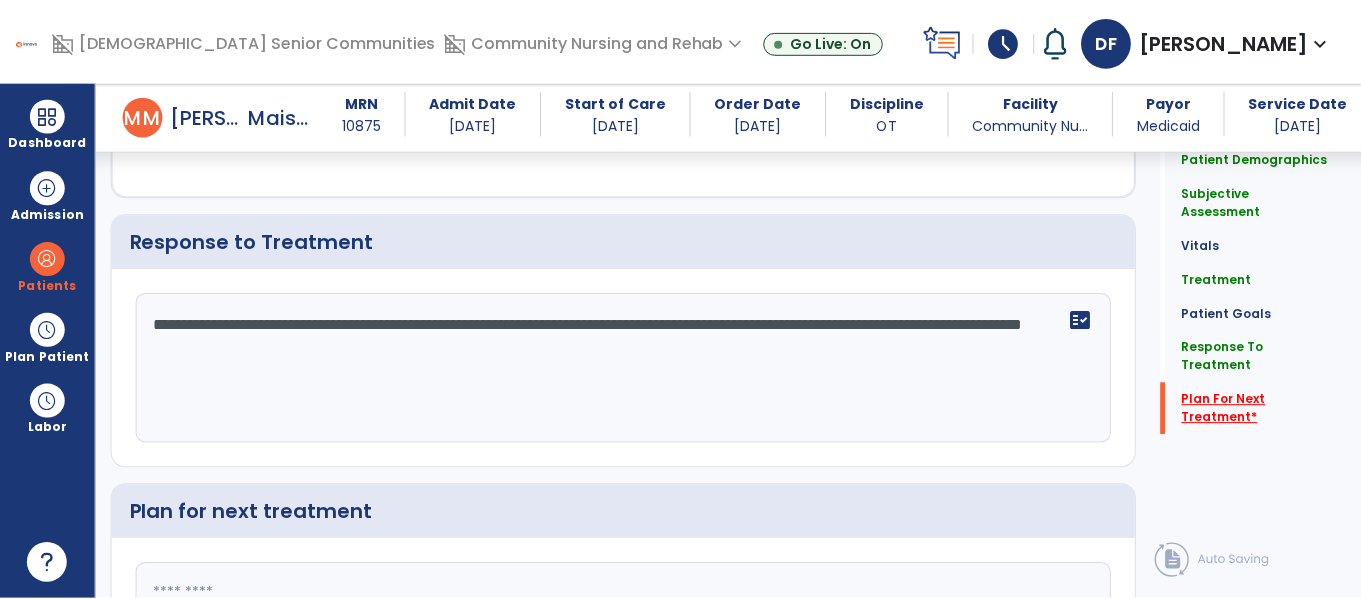 scroll, scrollTop: 3383, scrollLeft: 0, axis: vertical 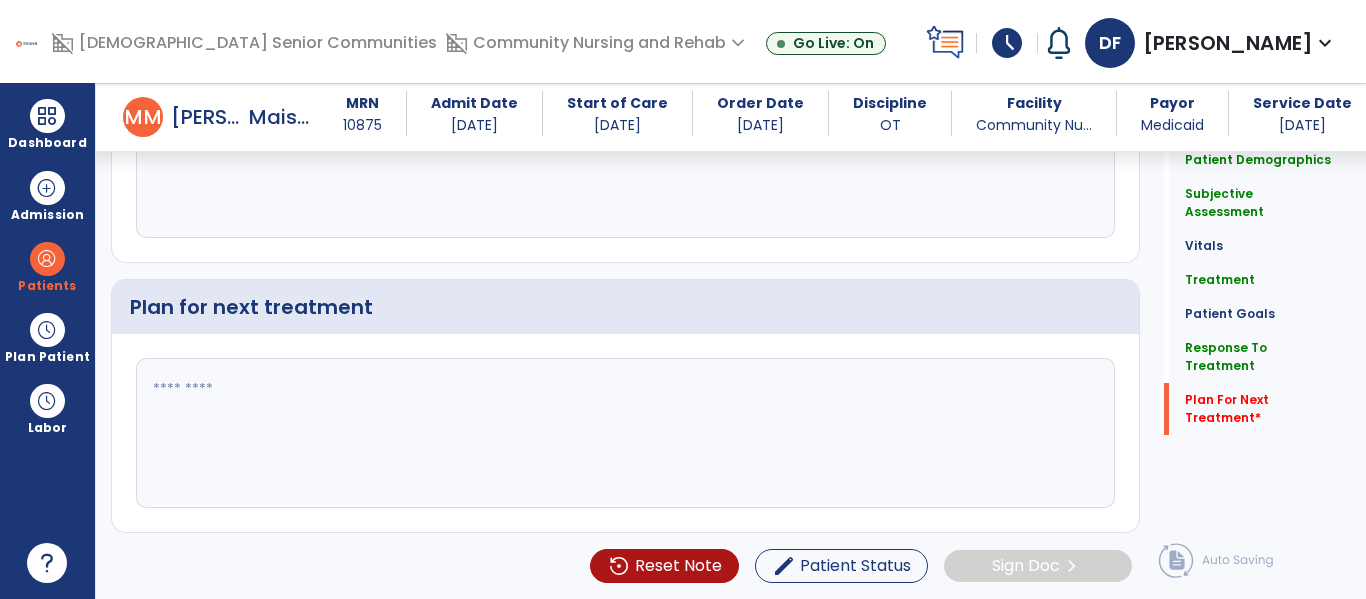 click 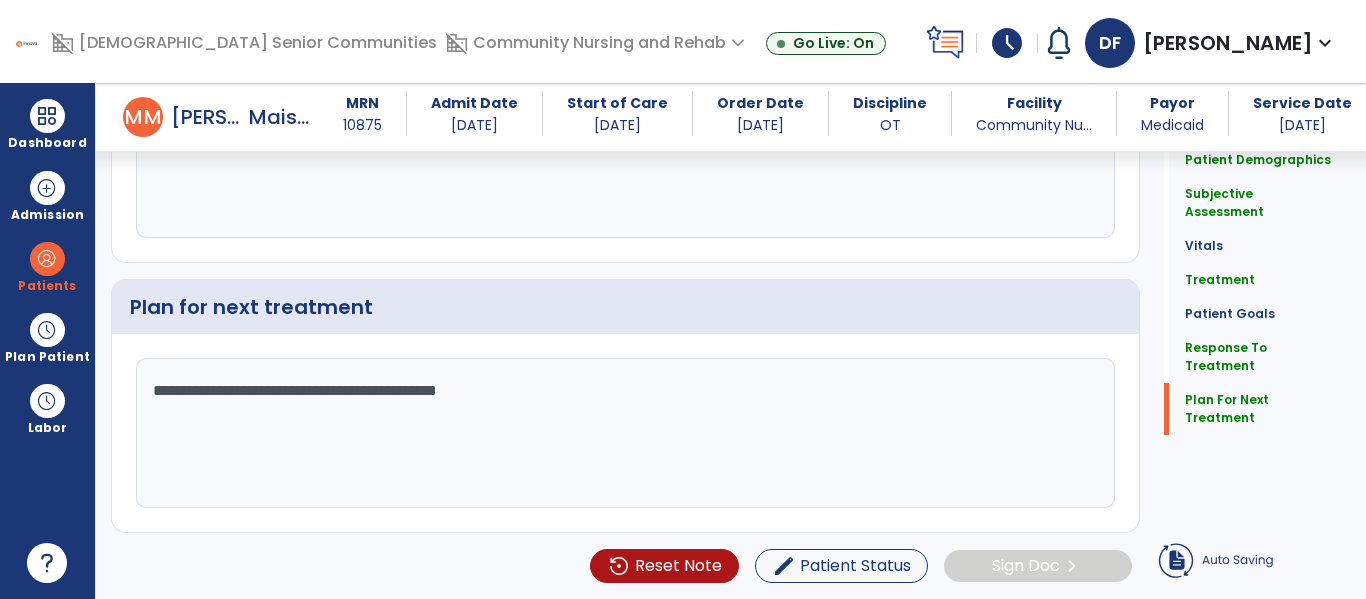 type on "**********" 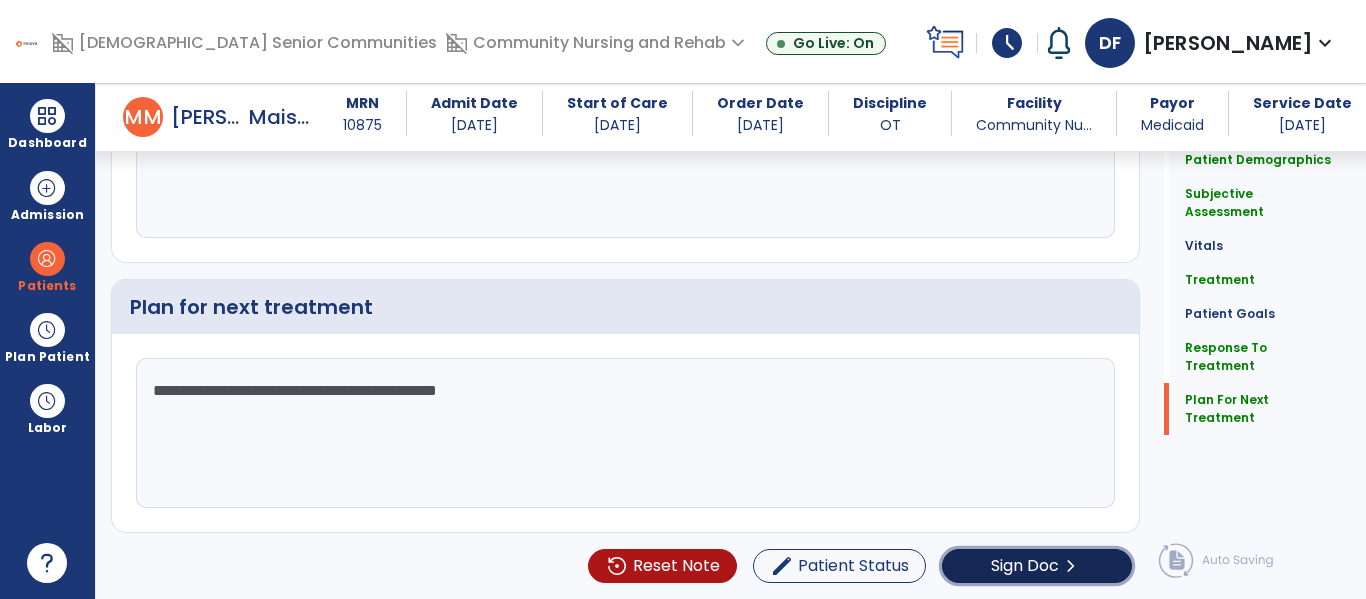 click on "Sign Doc" 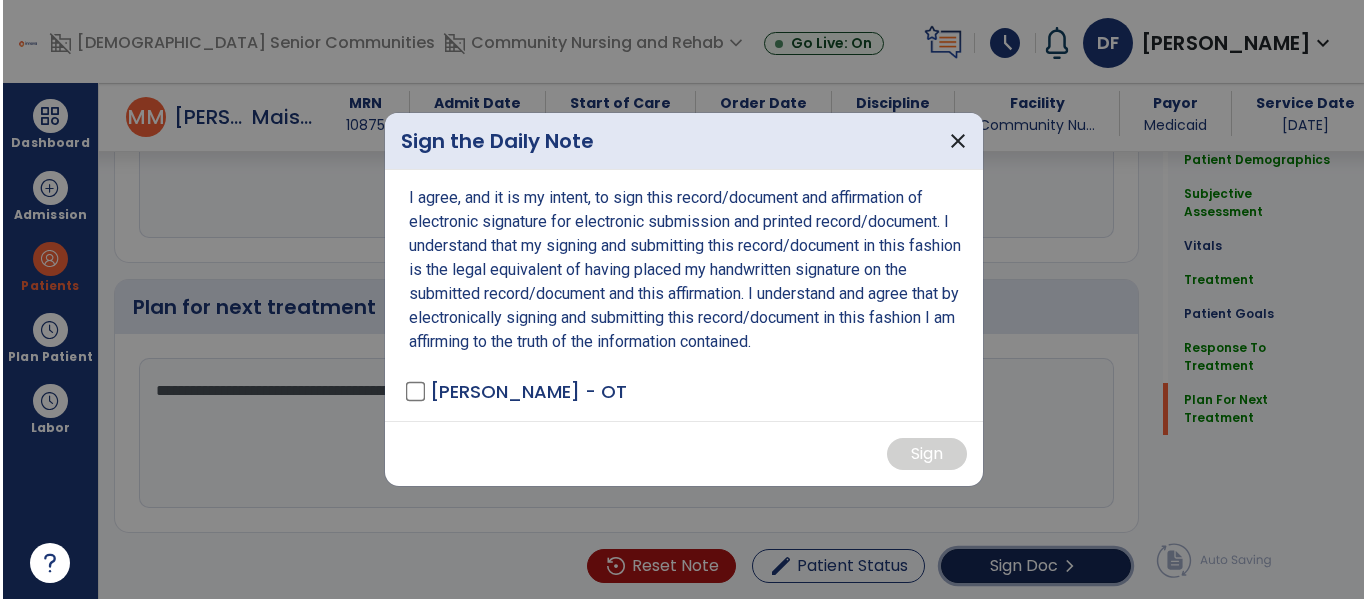 scroll, scrollTop: 3383, scrollLeft: 0, axis: vertical 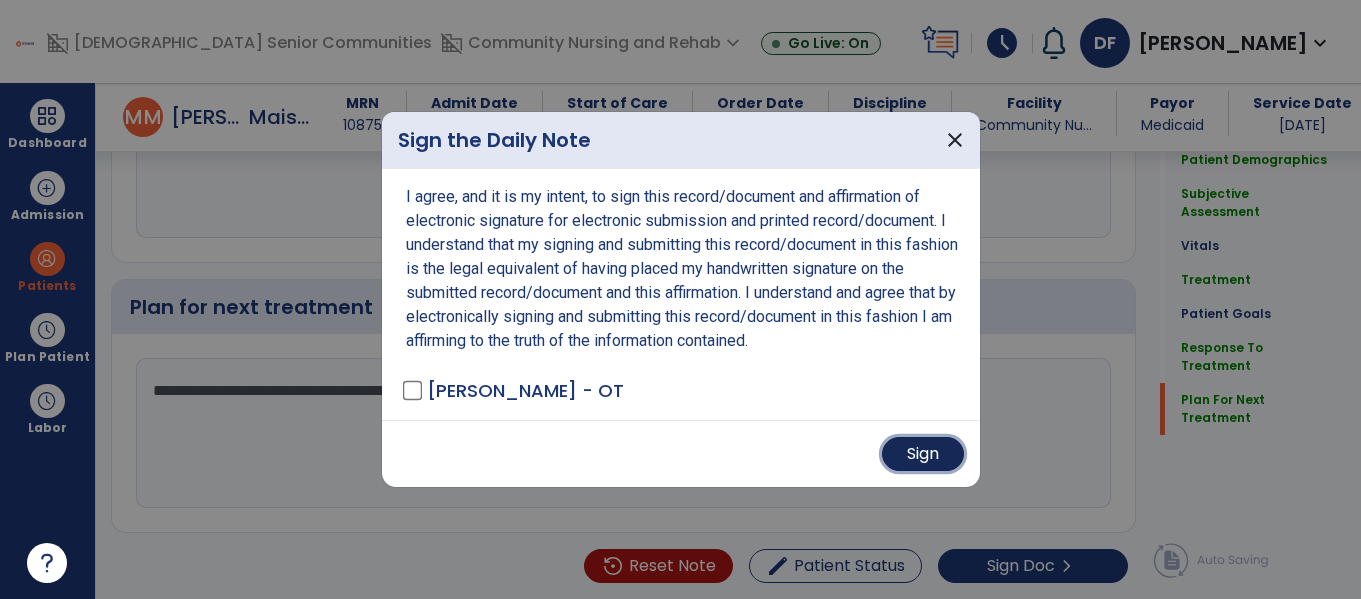 click on "Sign" at bounding box center (923, 454) 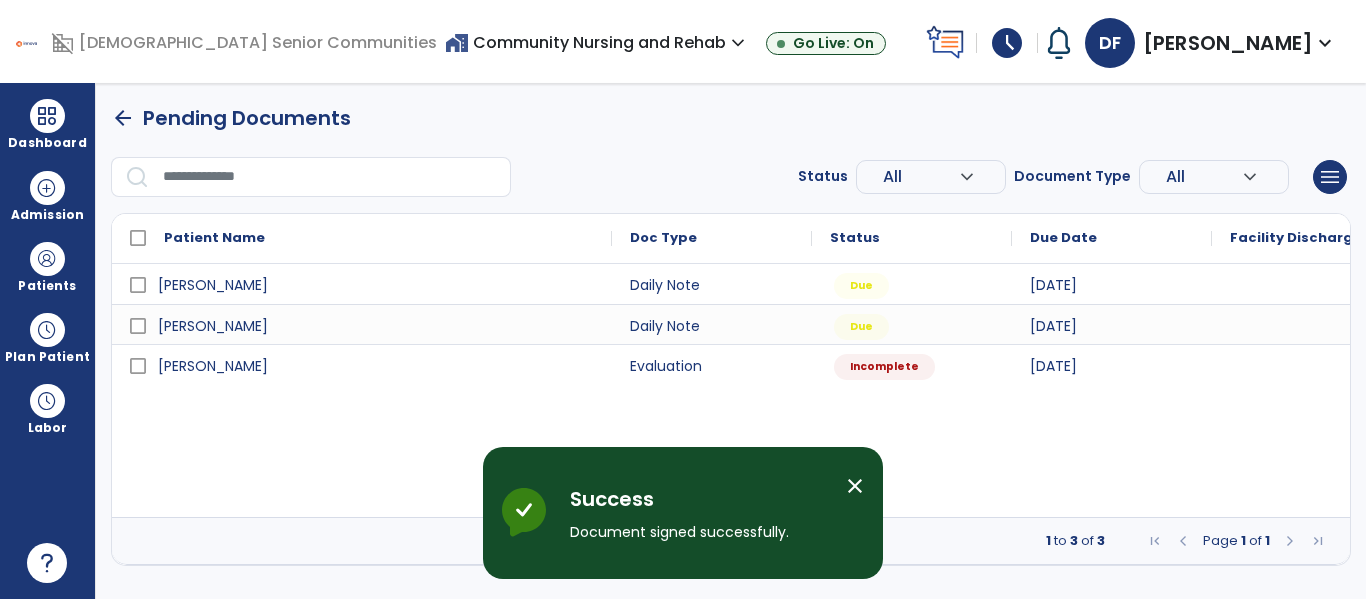 scroll, scrollTop: 0, scrollLeft: 0, axis: both 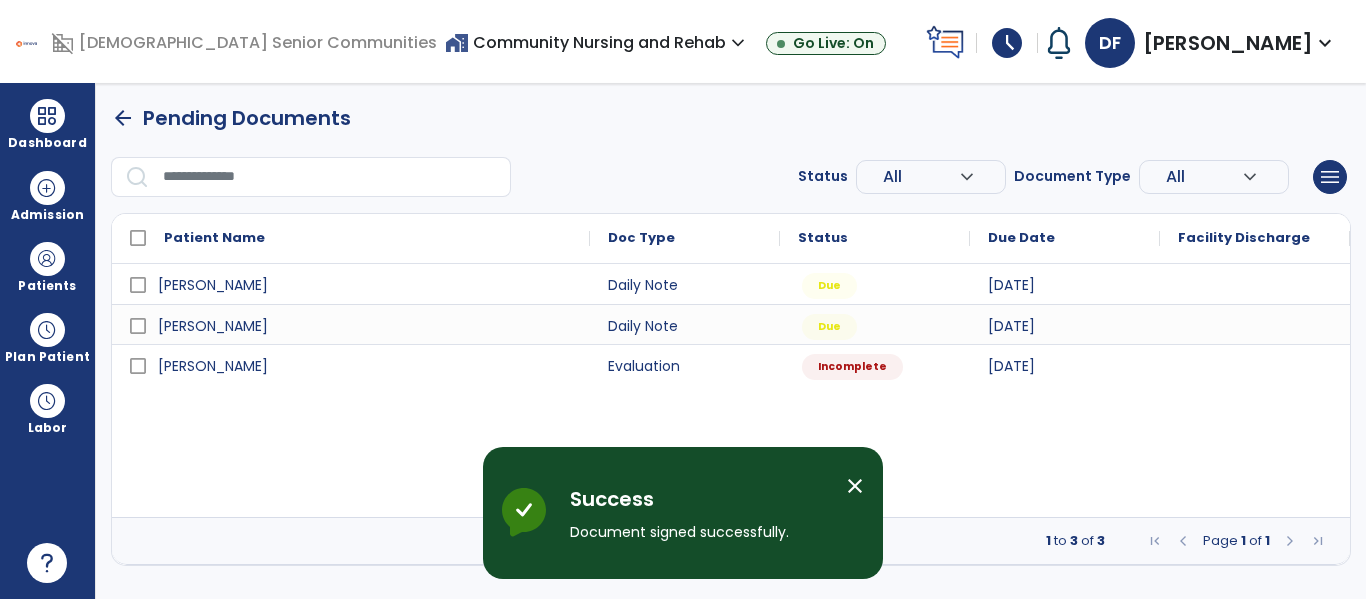 click on "close" at bounding box center [855, 486] 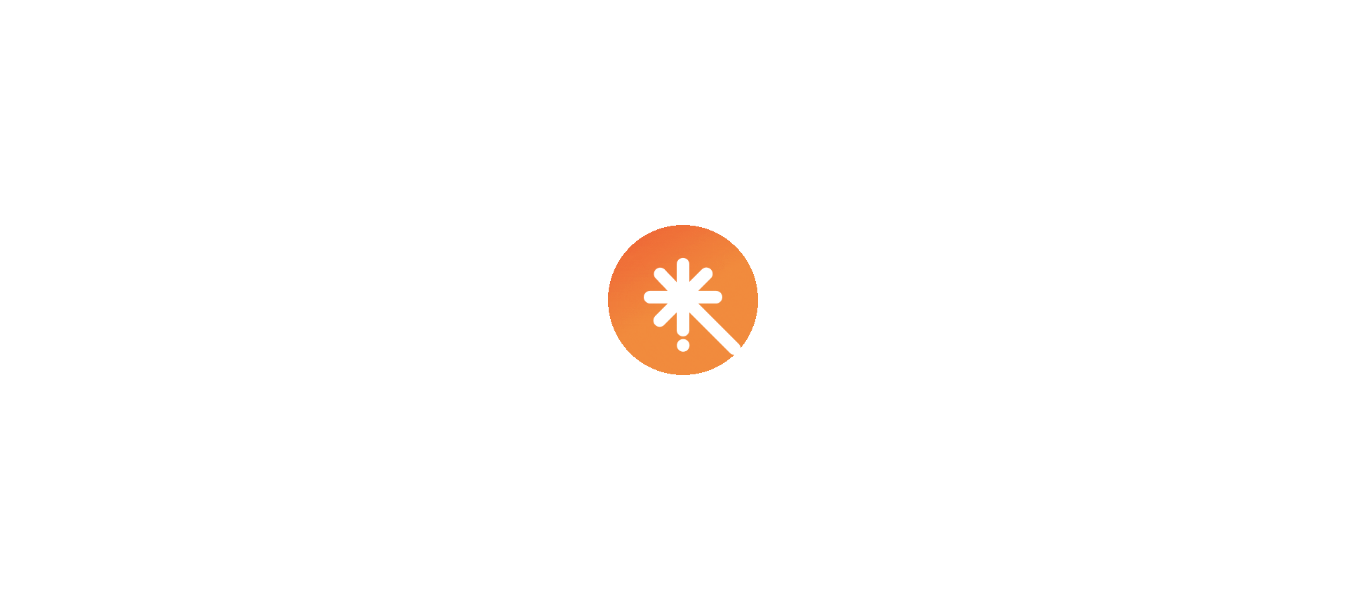 scroll, scrollTop: 0, scrollLeft: 0, axis: both 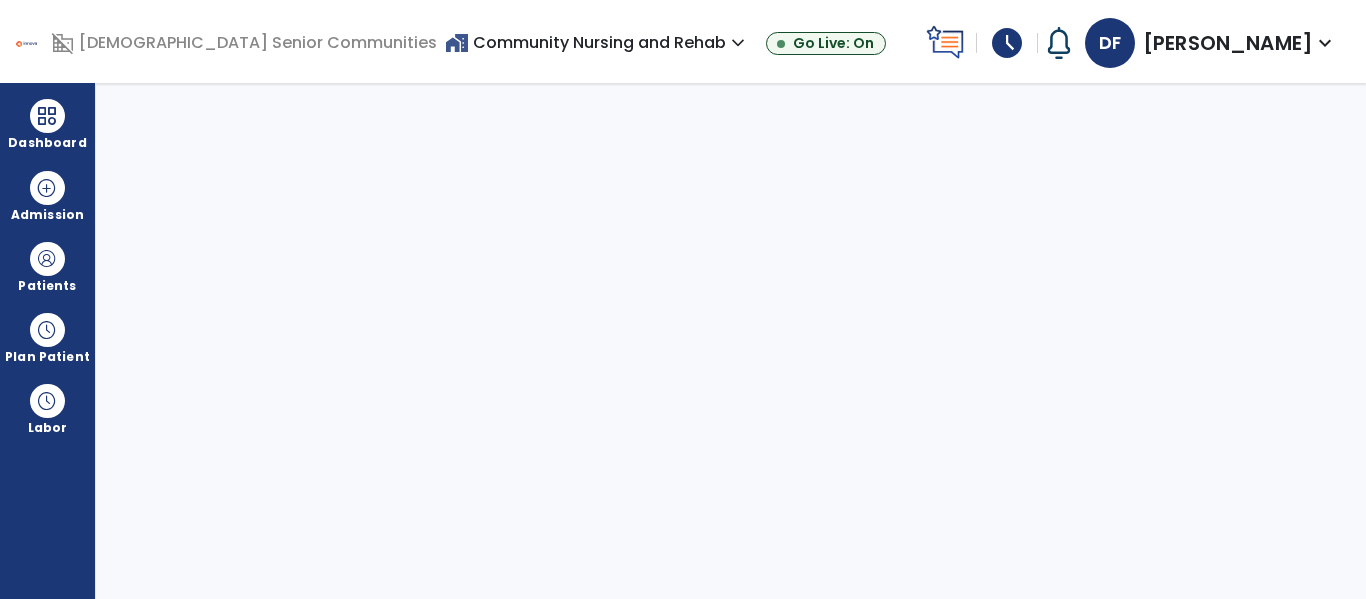 select on "****" 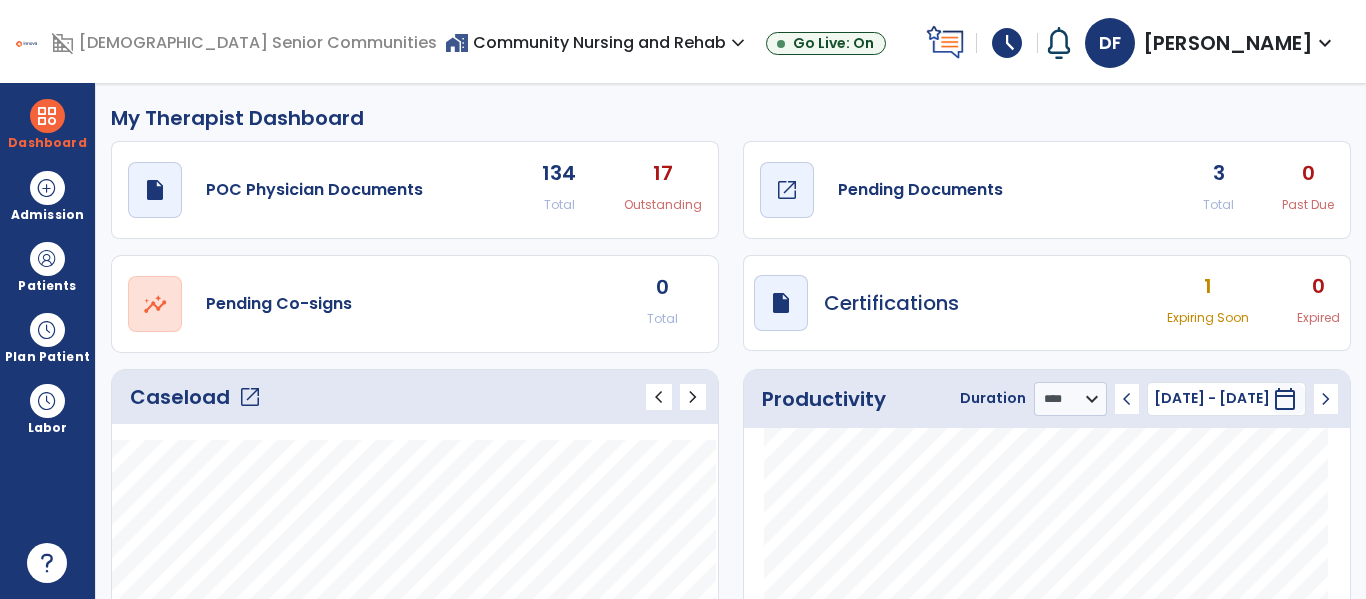 click on "Pending Documents" 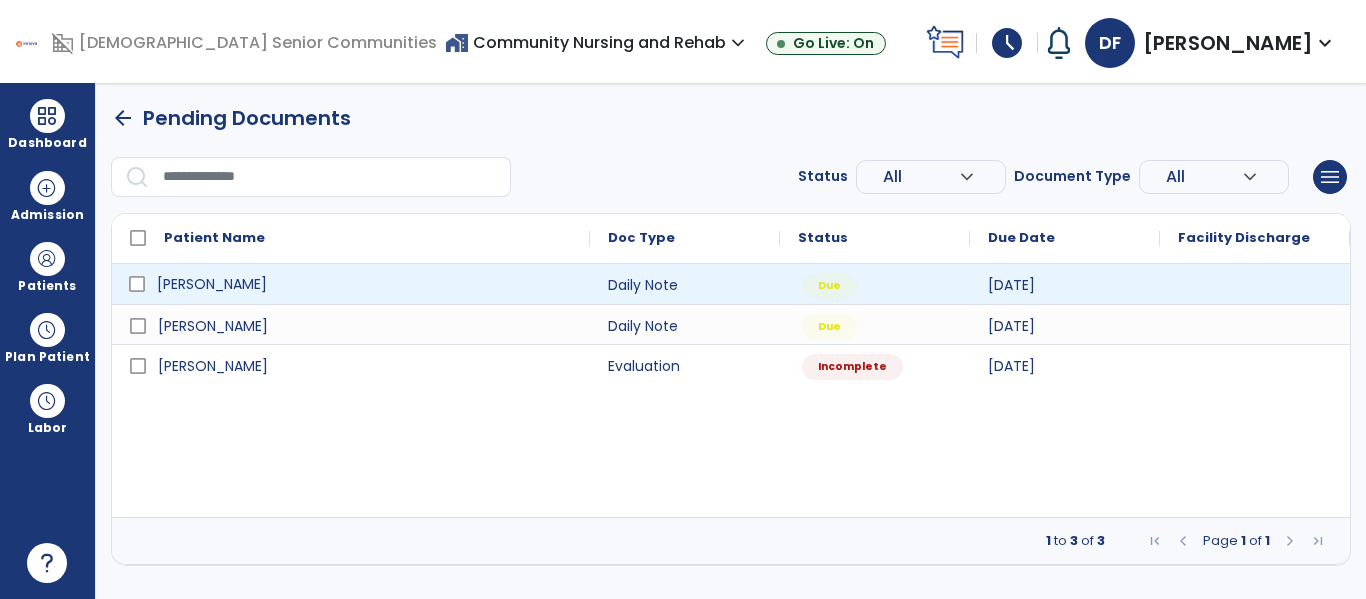 click on "[PERSON_NAME]" at bounding box center (212, 284) 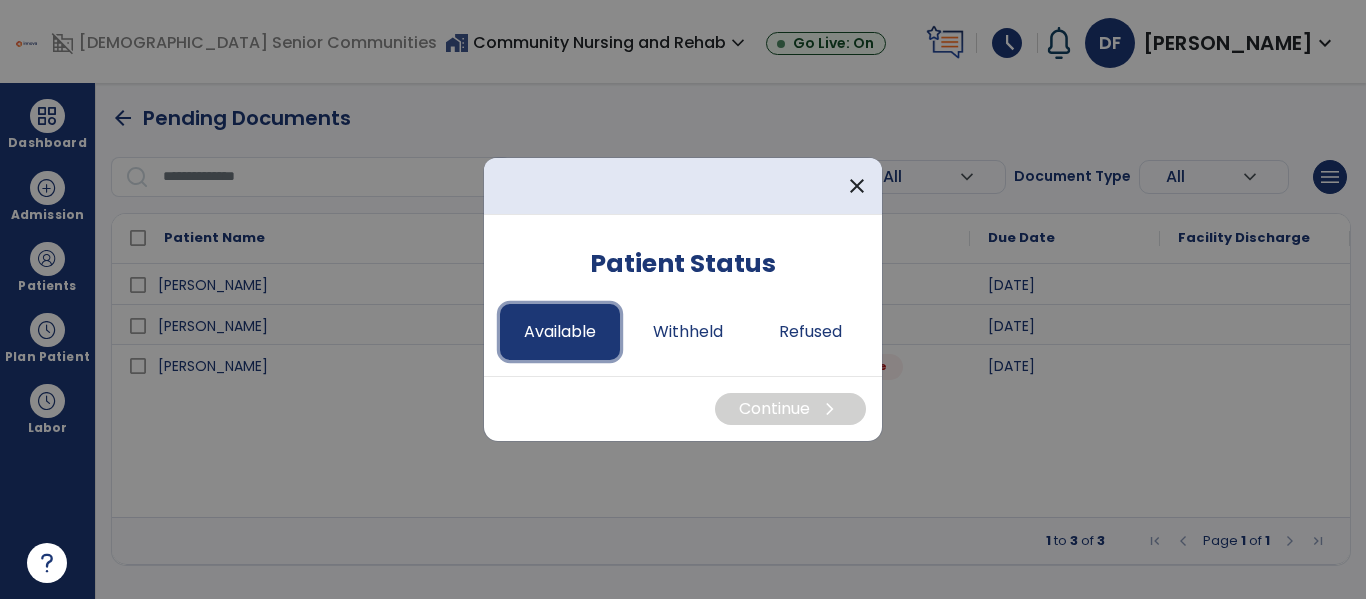 click on "Available" at bounding box center [560, 332] 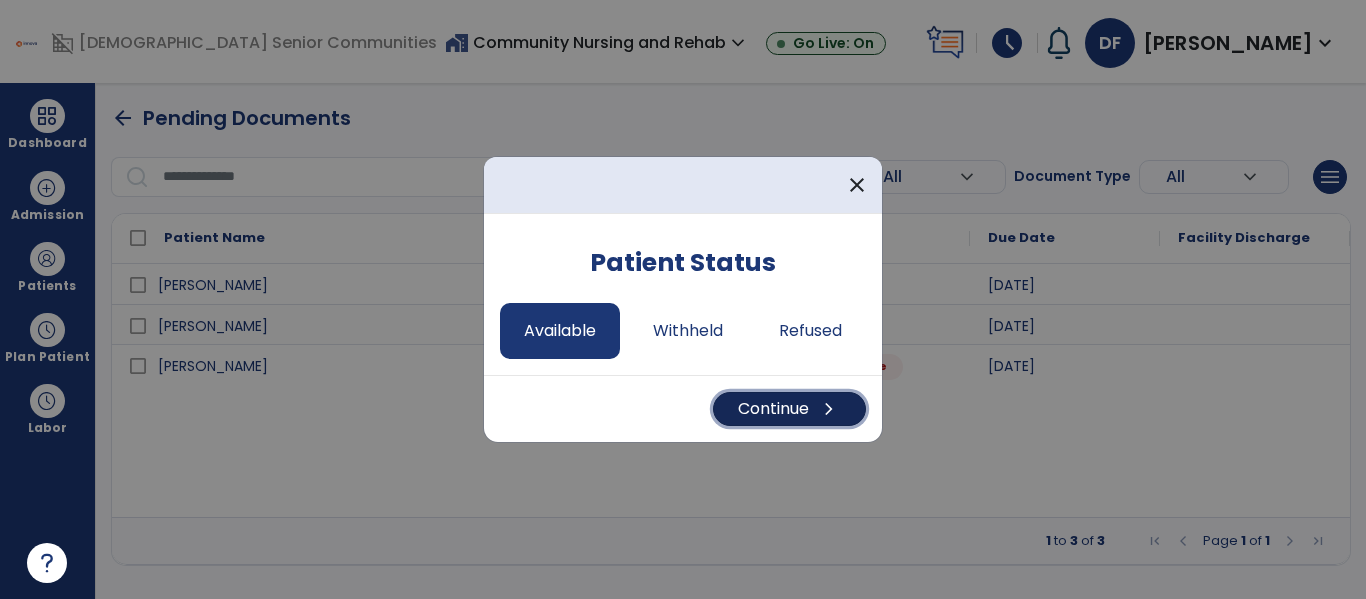 click on "Continue   chevron_right" at bounding box center (789, 409) 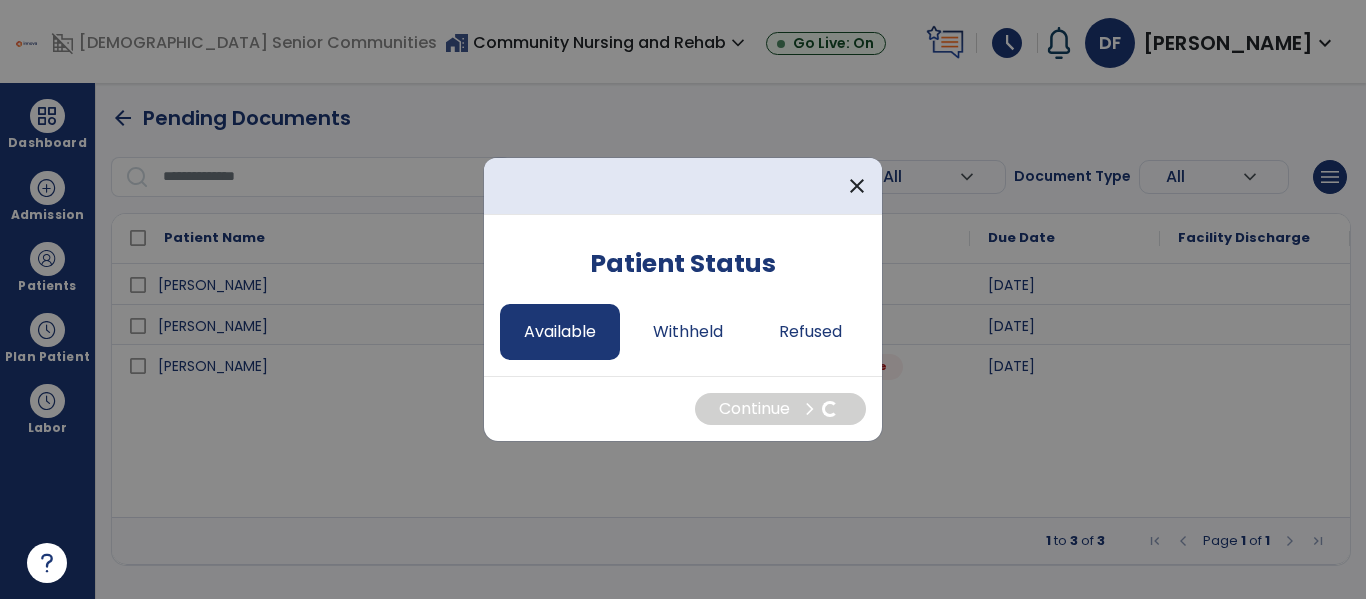 select on "*" 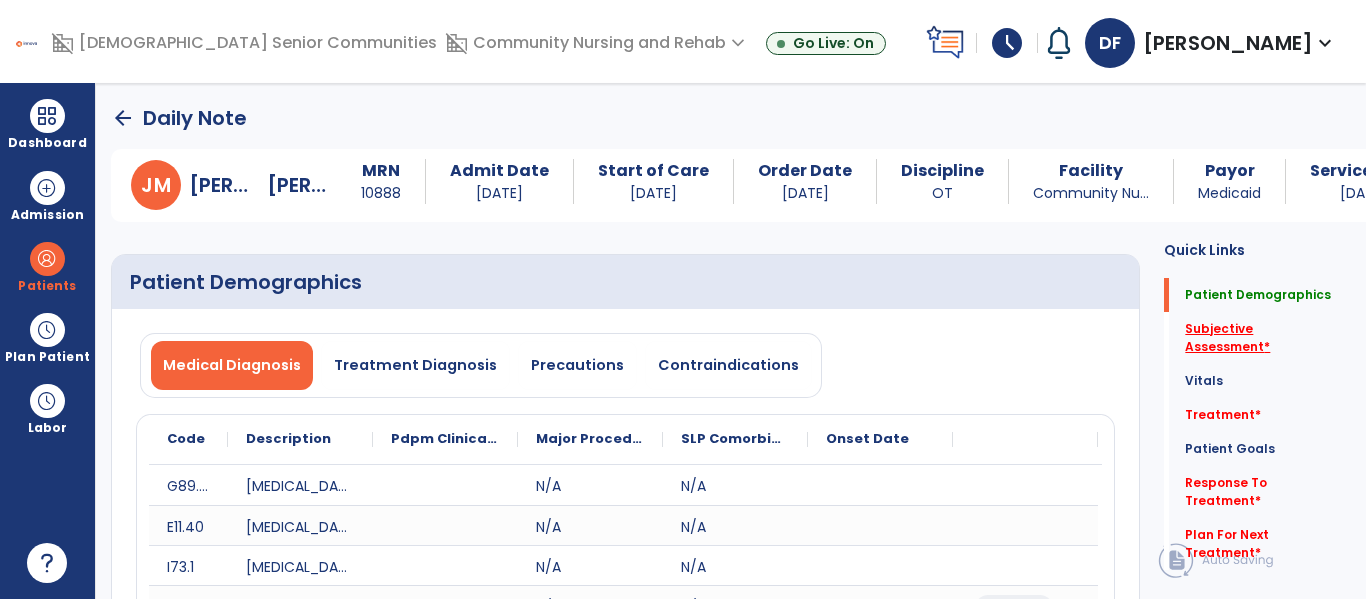 click on "Subjective Assessment   *" 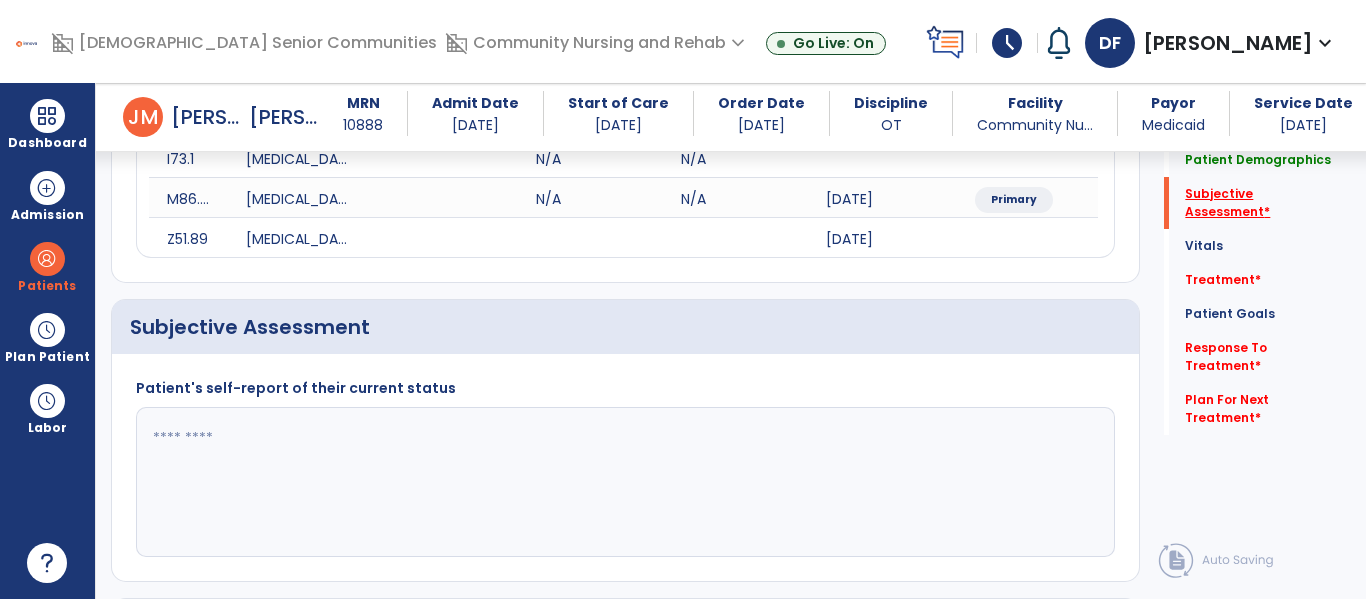scroll, scrollTop: 507, scrollLeft: 0, axis: vertical 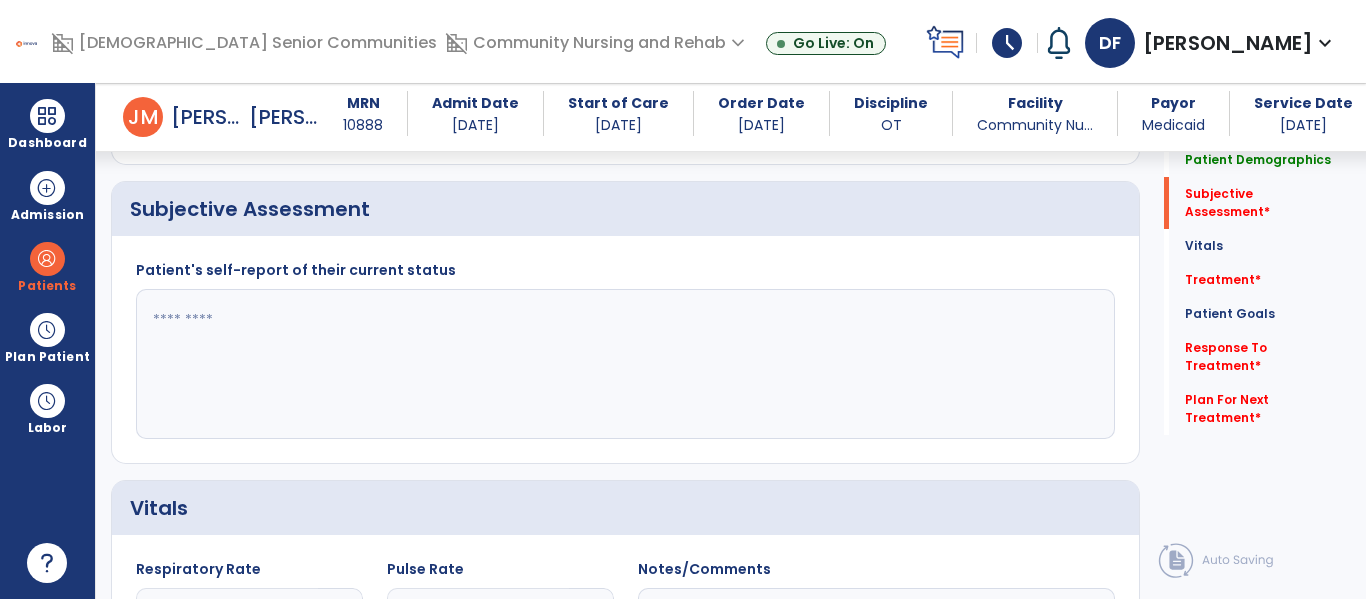 click 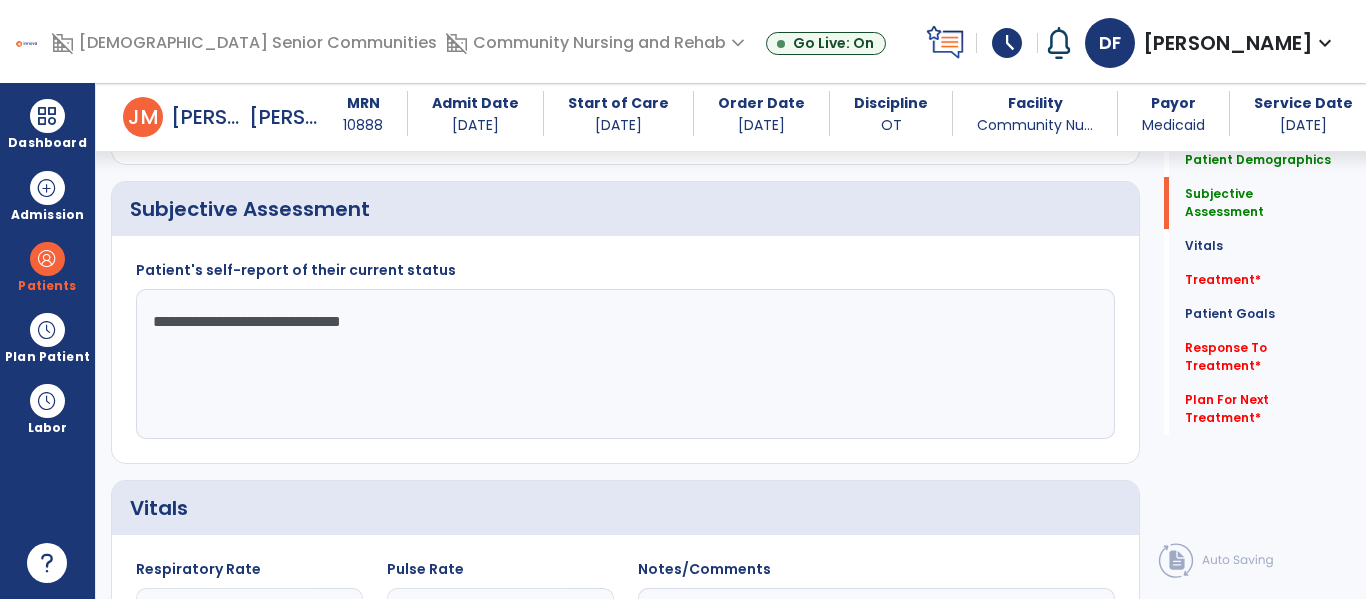 click on "**********" 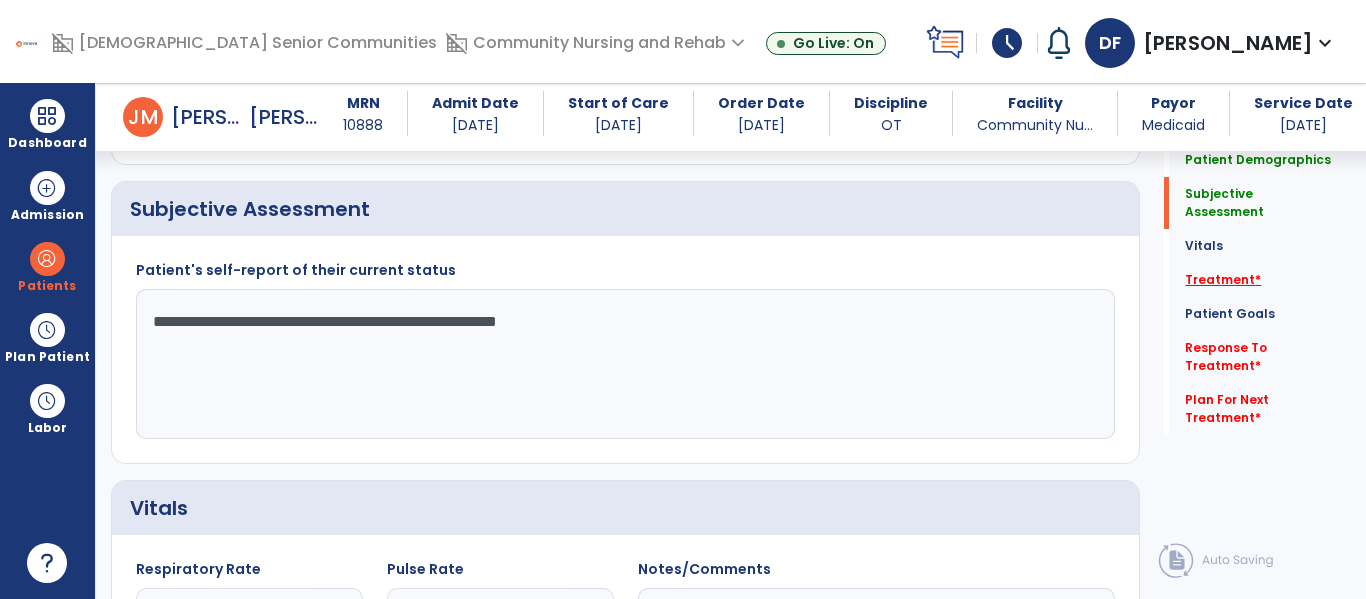 type on "**********" 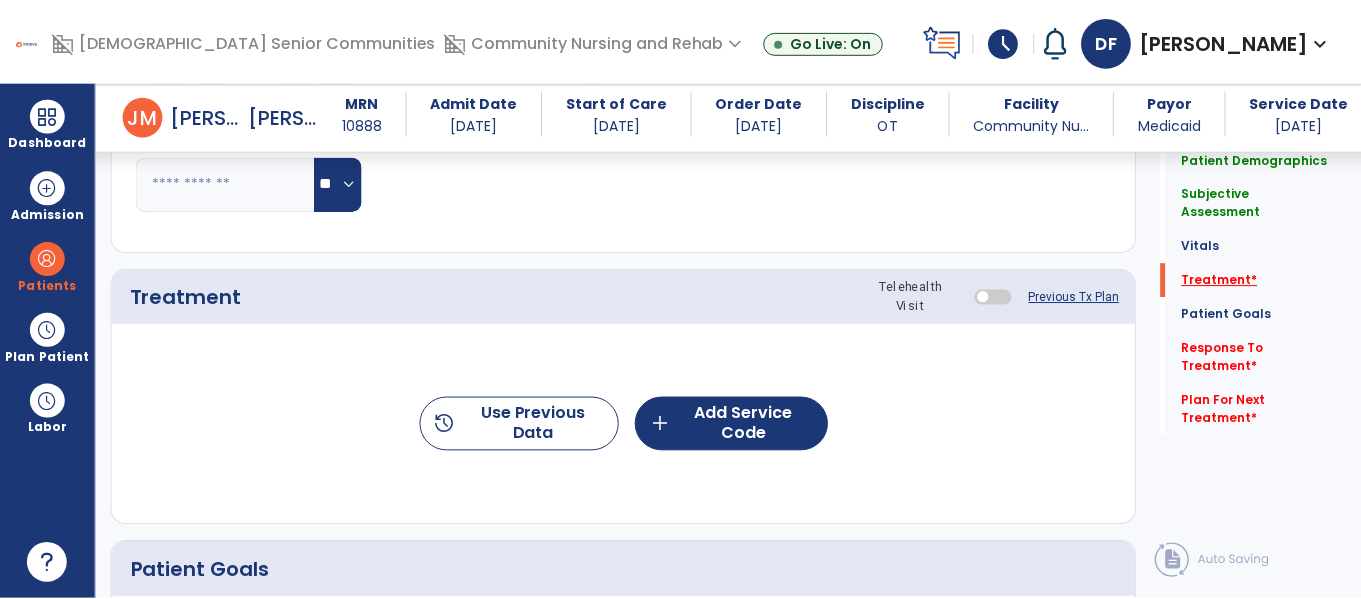 scroll, scrollTop: 1196, scrollLeft: 0, axis: vertical 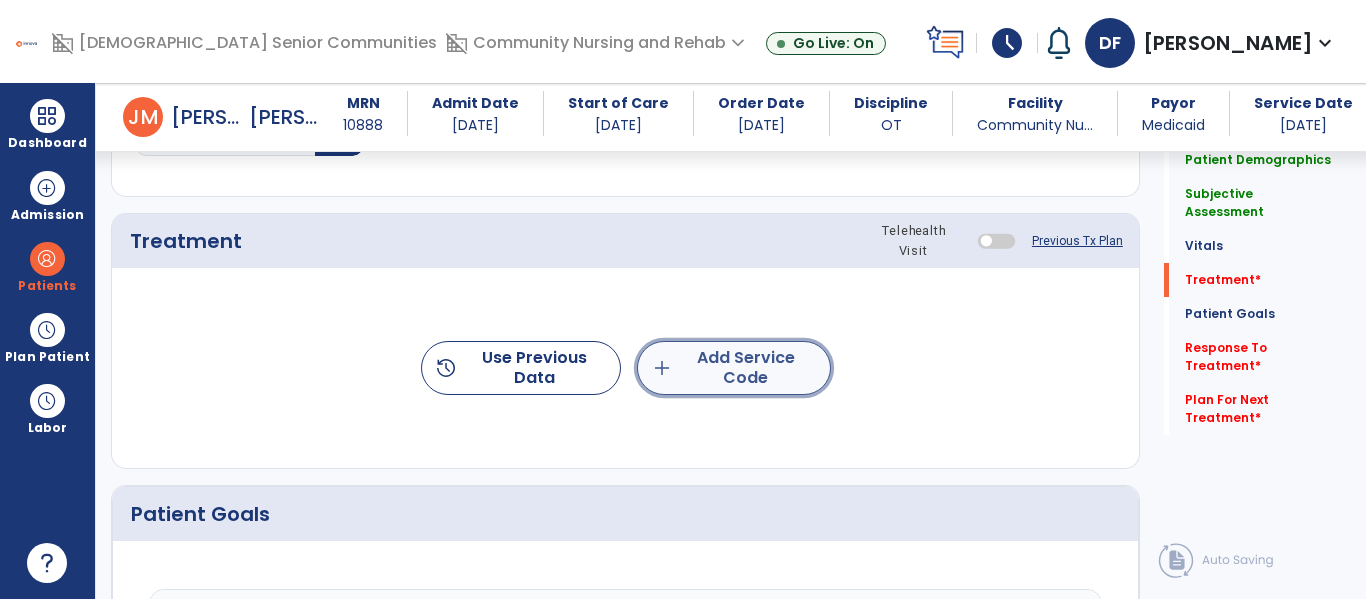 click on "add  Add Service Code" 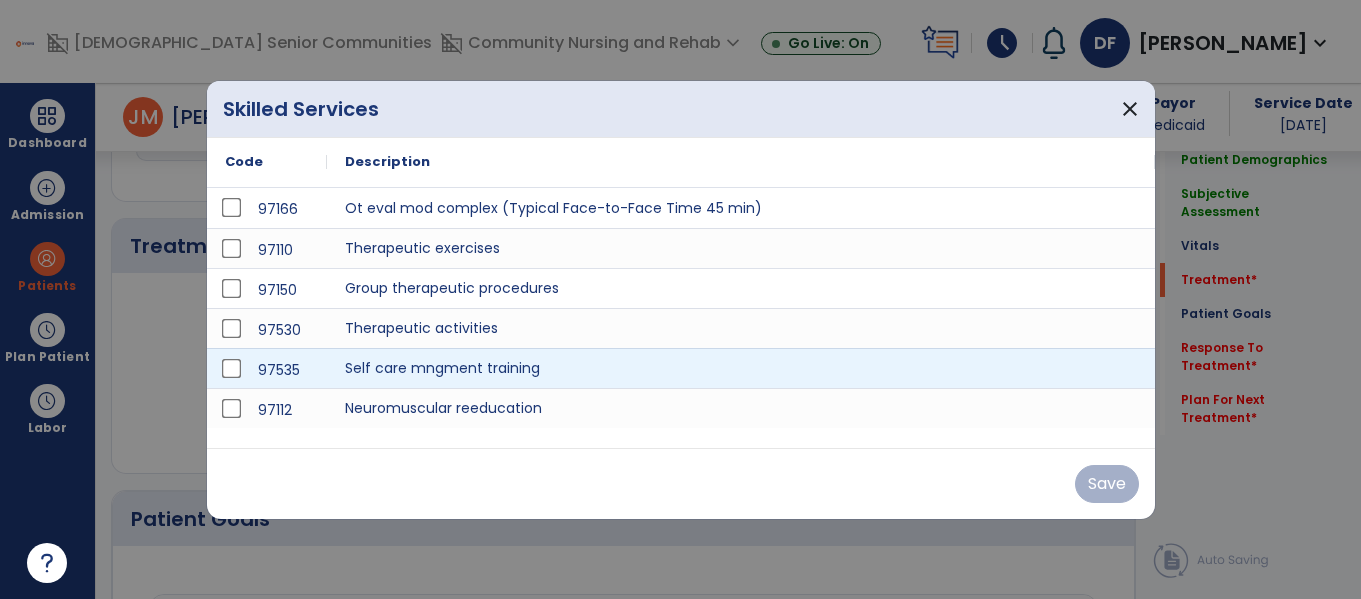 scroll, scrollTop: 1196, scrollLeft: 0, axis: vertical 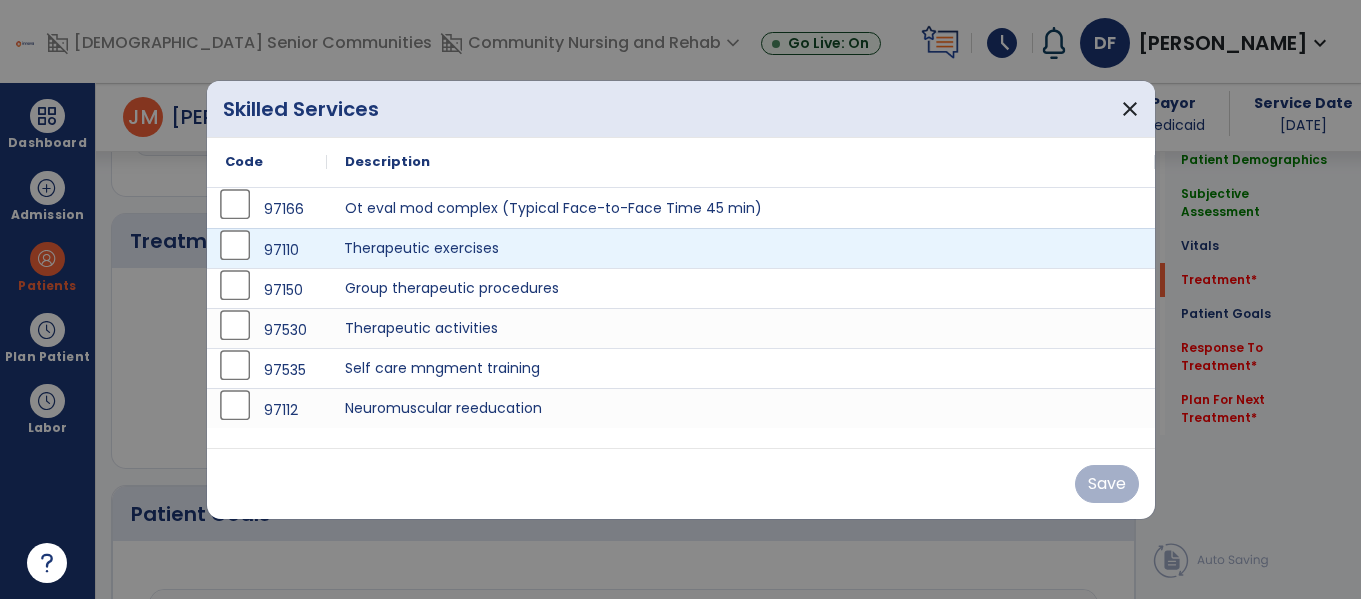click on "Therapeutic exercises" at bounding box center (741, 248) 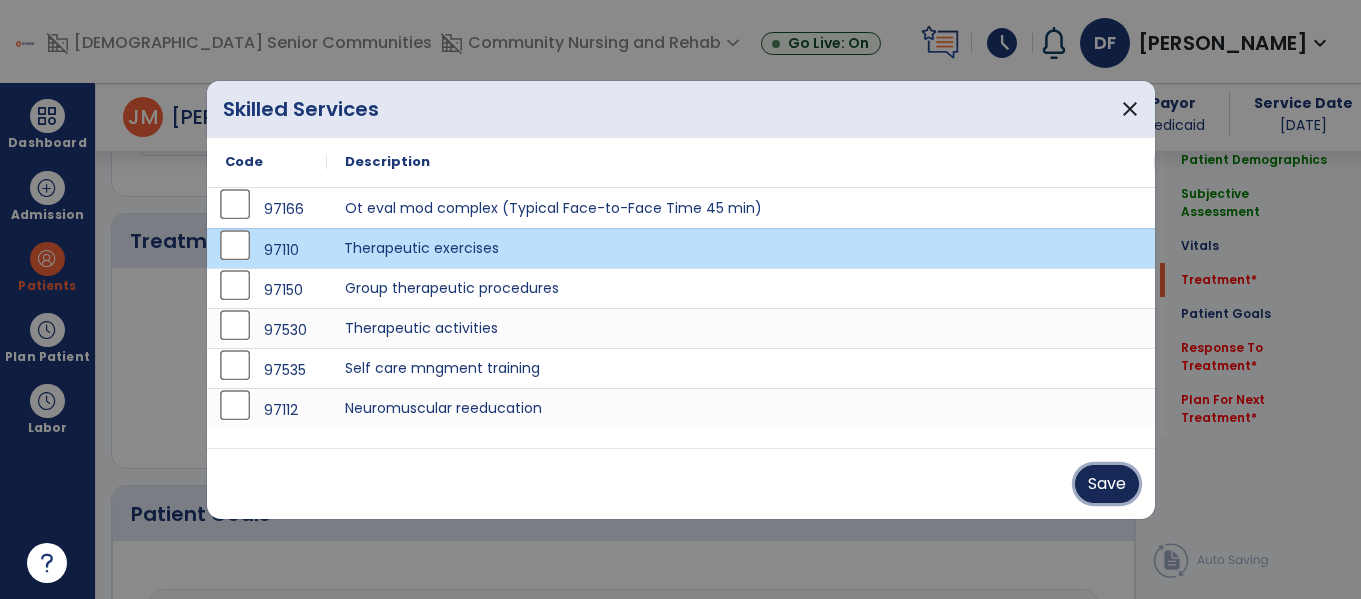 click on "Save" at bounding box center (1107, 484) 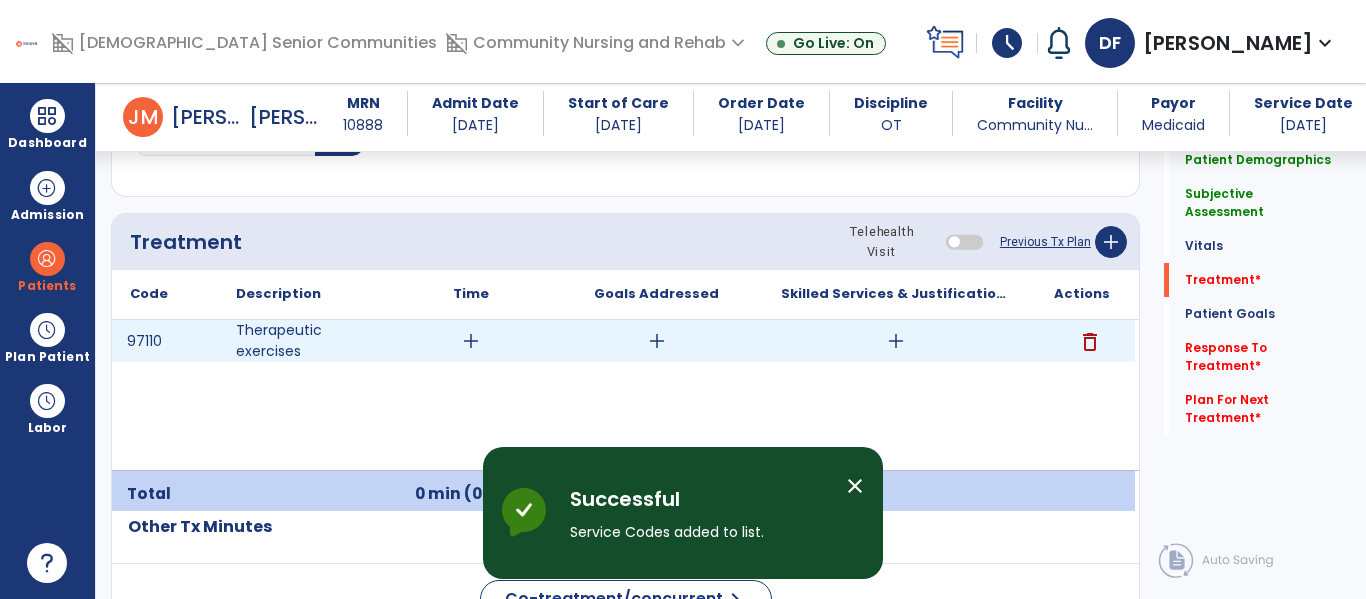 click on "add" at bounding box center (471, 341) 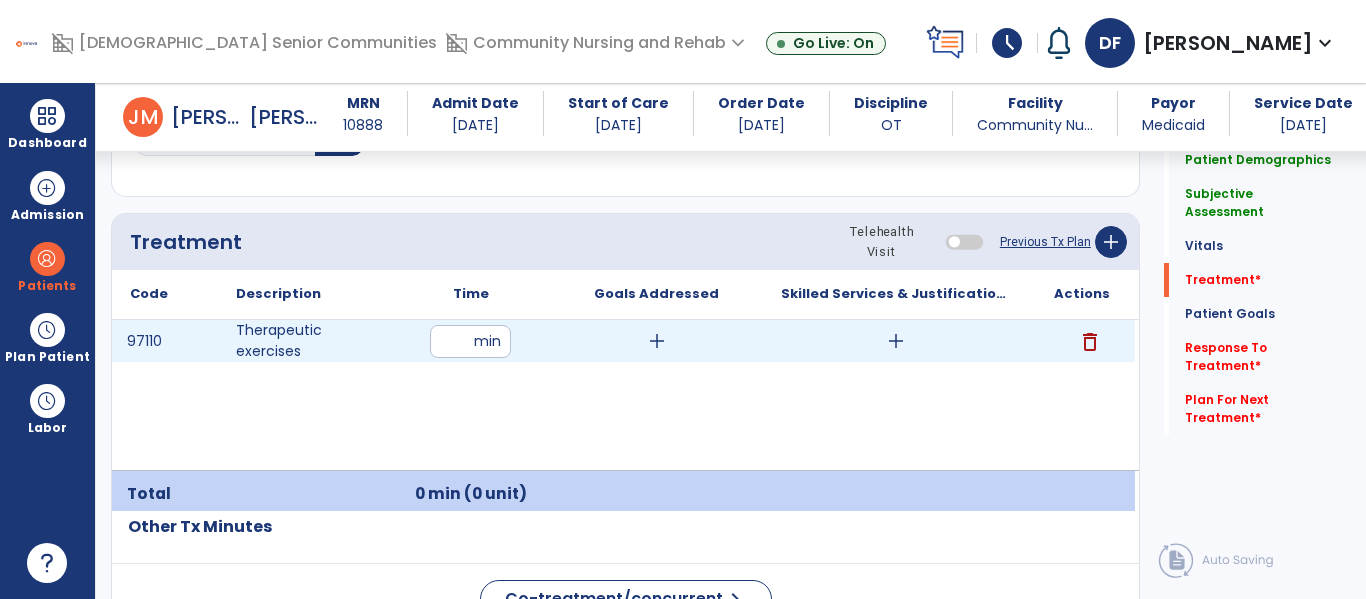 type on "**" 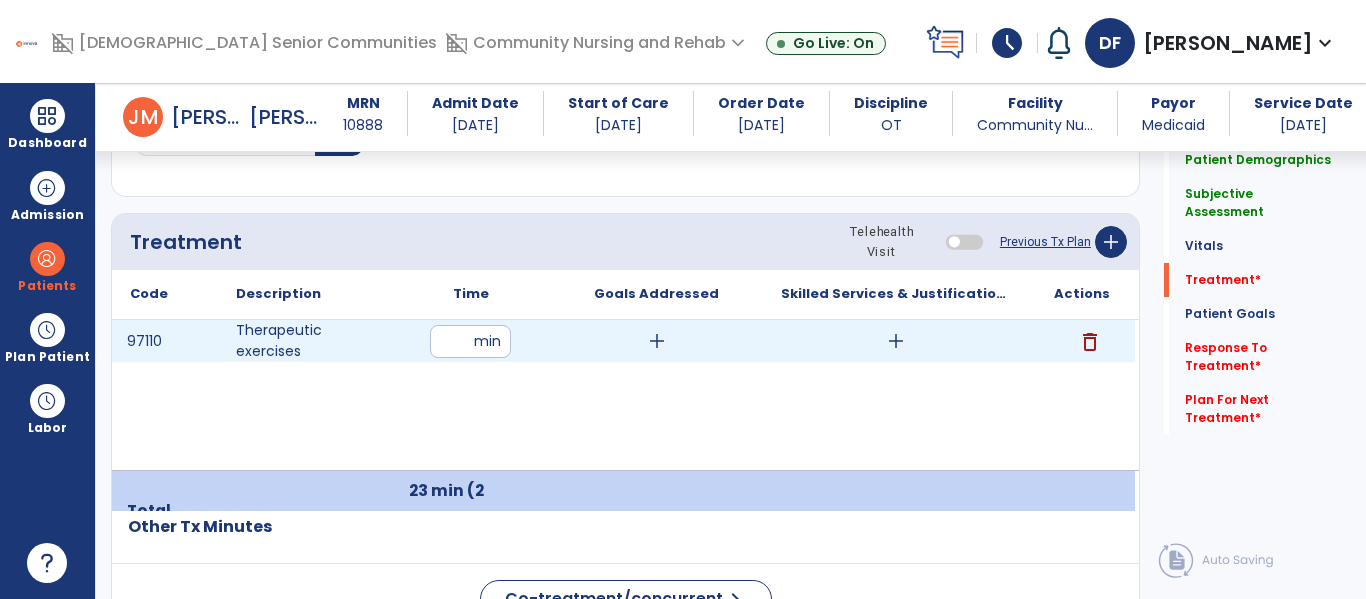 click on "add" at bounding box center [657, 341] 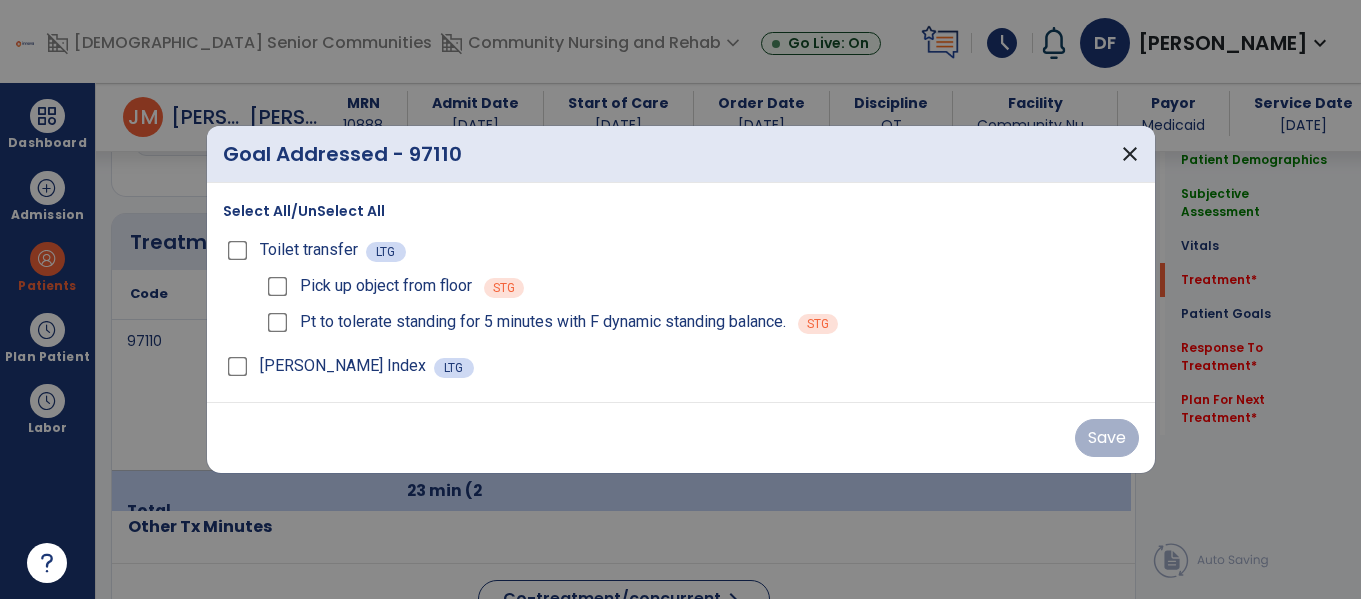 scroll, scrollTop: 1196, scrollLeft: 0, axis: vertical 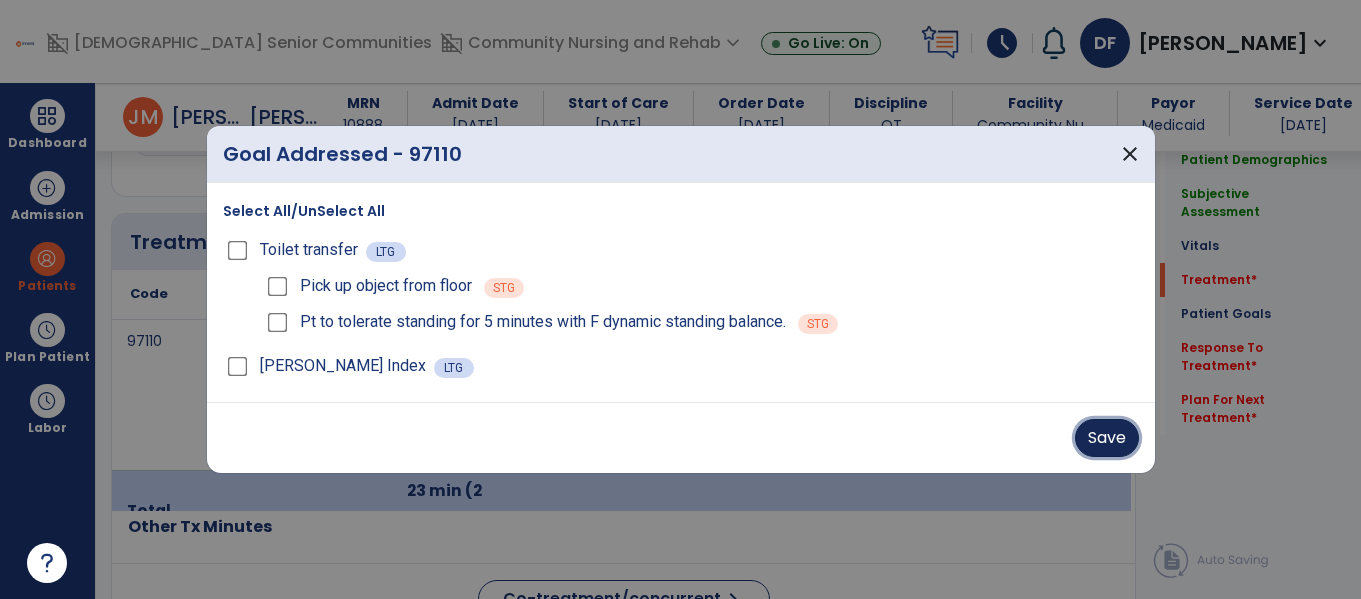 click on "Save" at bounding box center [1107, 438] 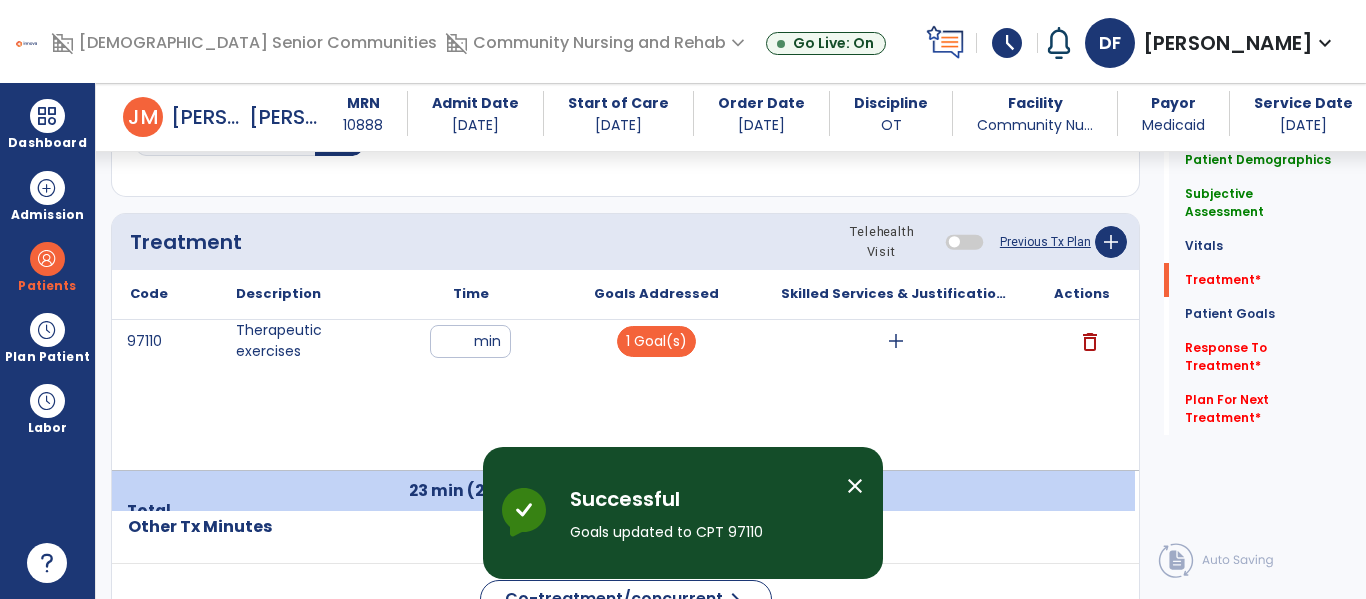 click on "close" at bounding box center [855, 486] 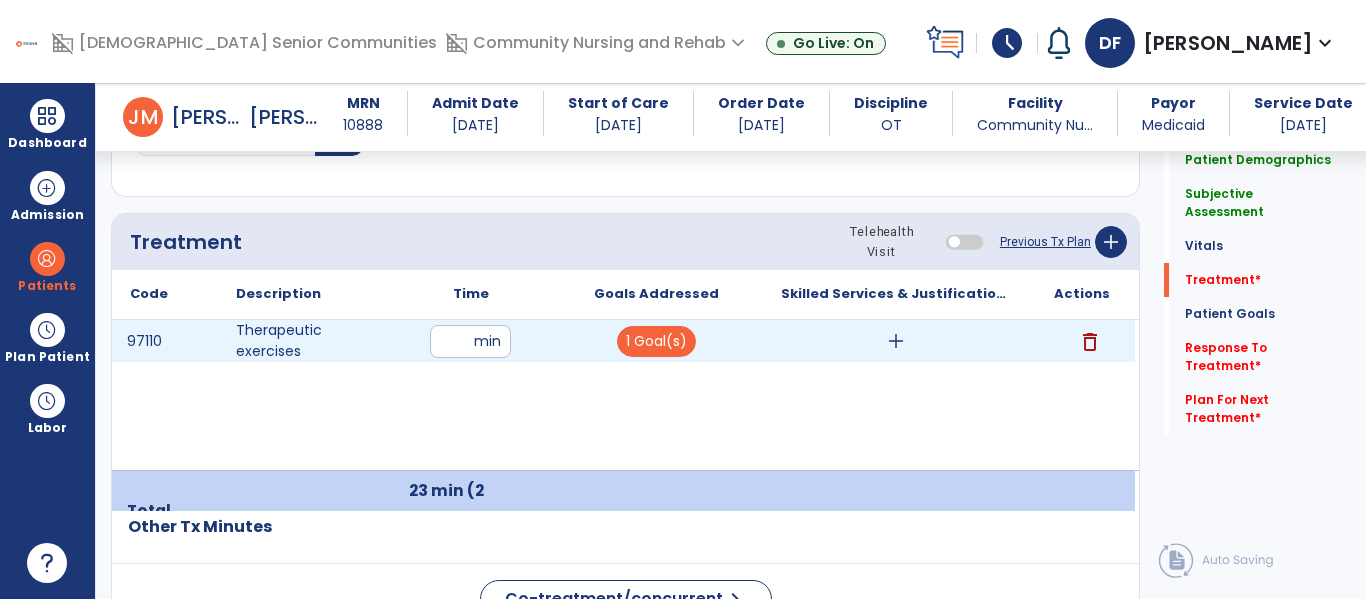click on "add" at bounding box center (896, 341) 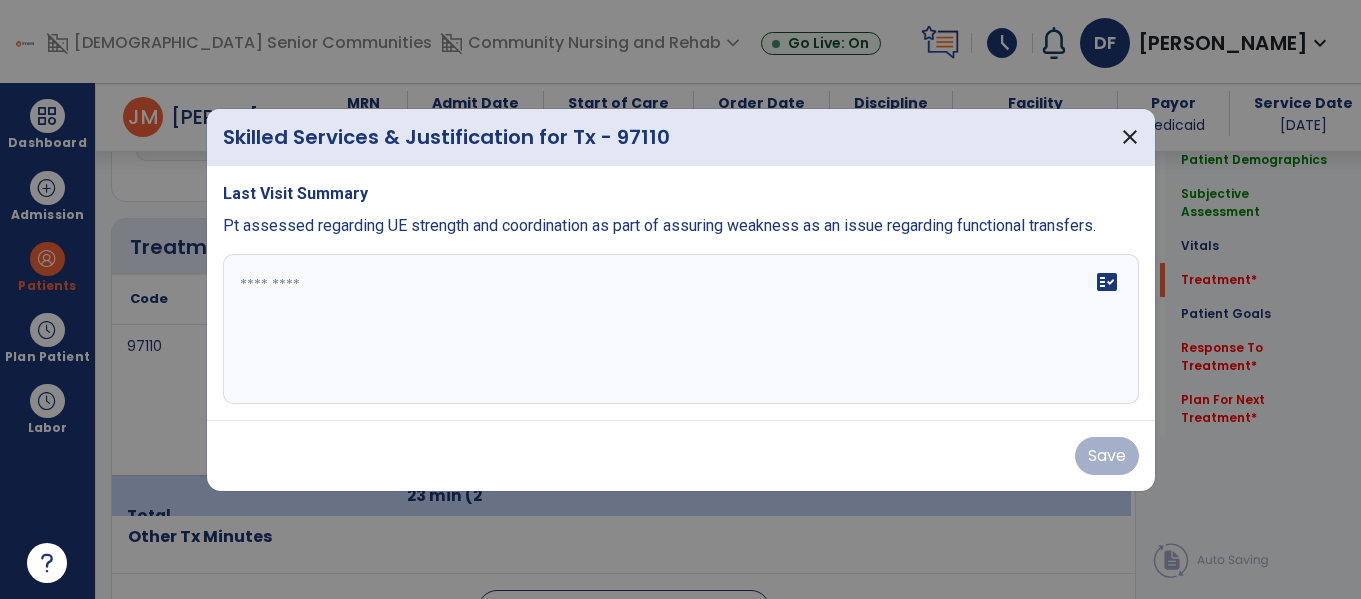 scroll, scrollTop: 1196, scrollLeft: 0, axis: vertical 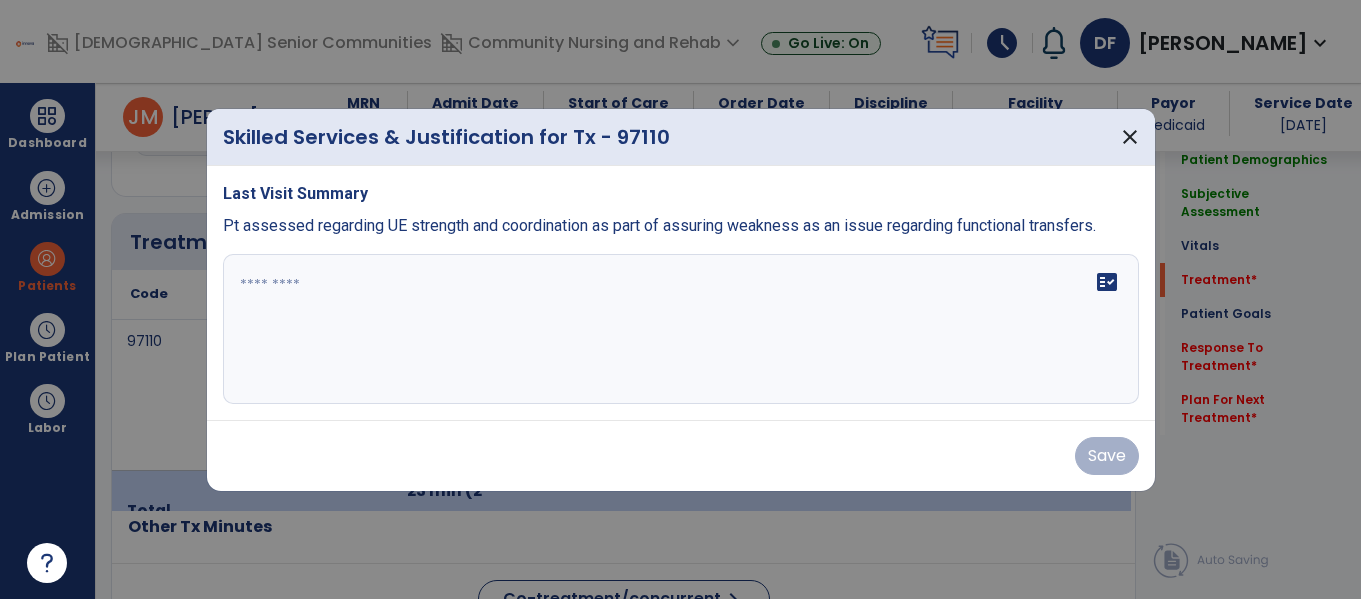 click on "fact_check" at bounding box center [681, 329] 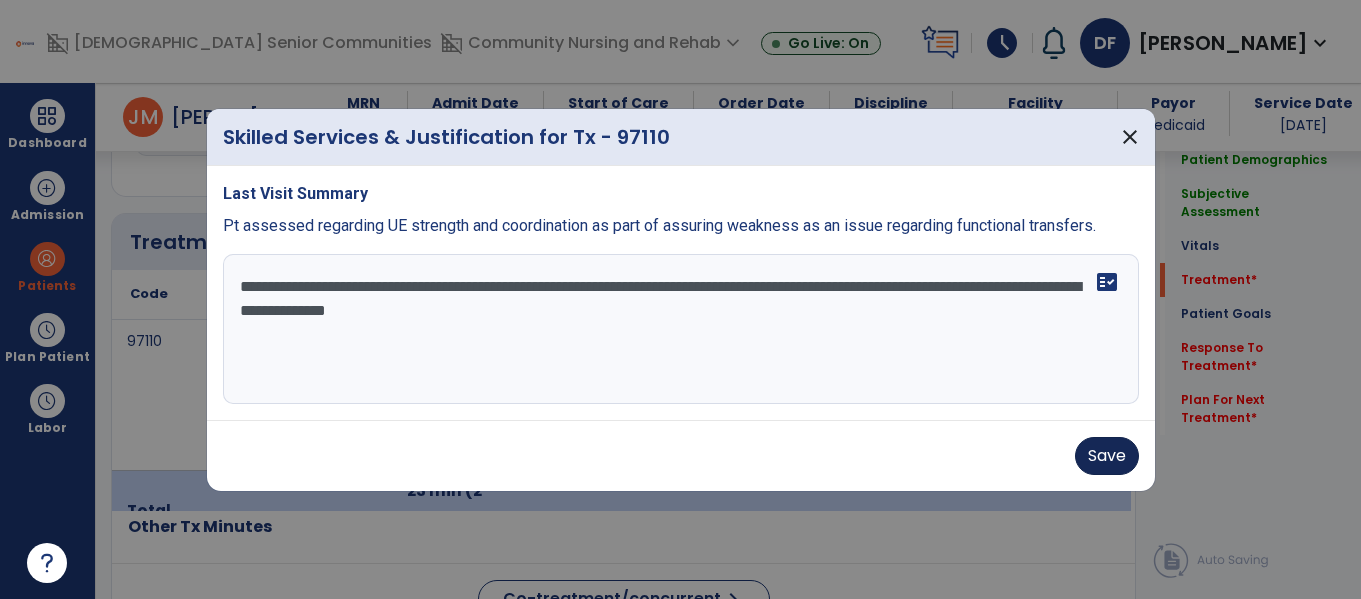 type on "**********" 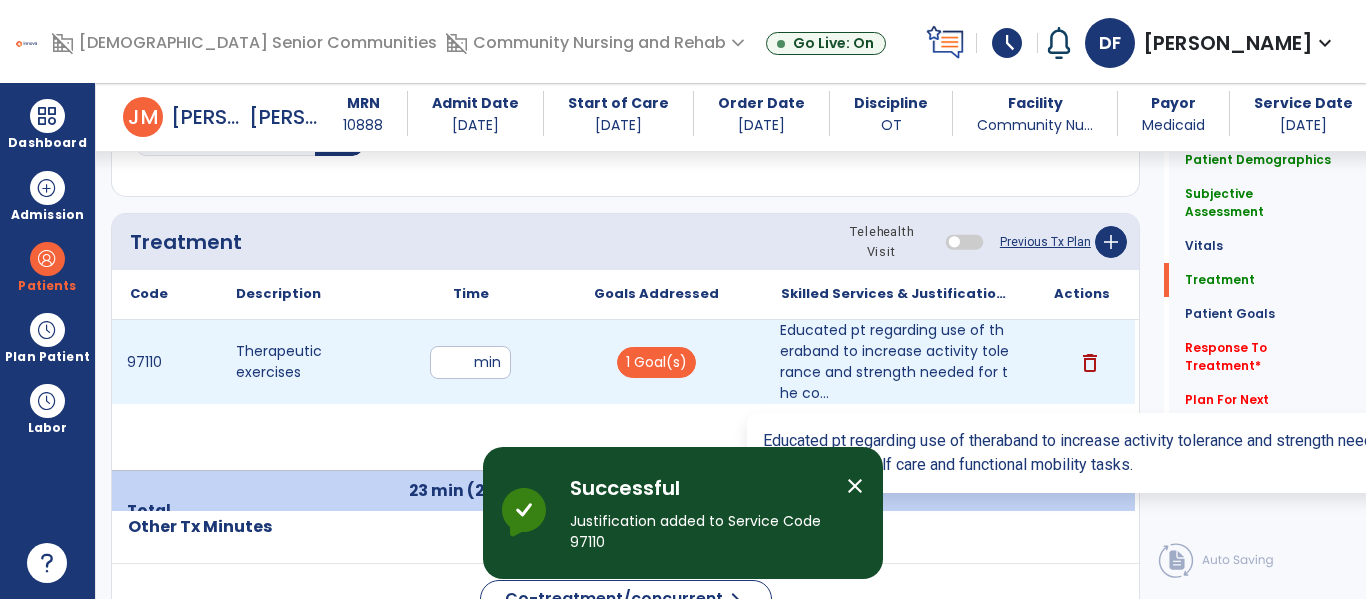 click on "Educated pt regarding use of theraband to increase activity tolerance and strength needed for the co..." at bounding box center (896, 362) 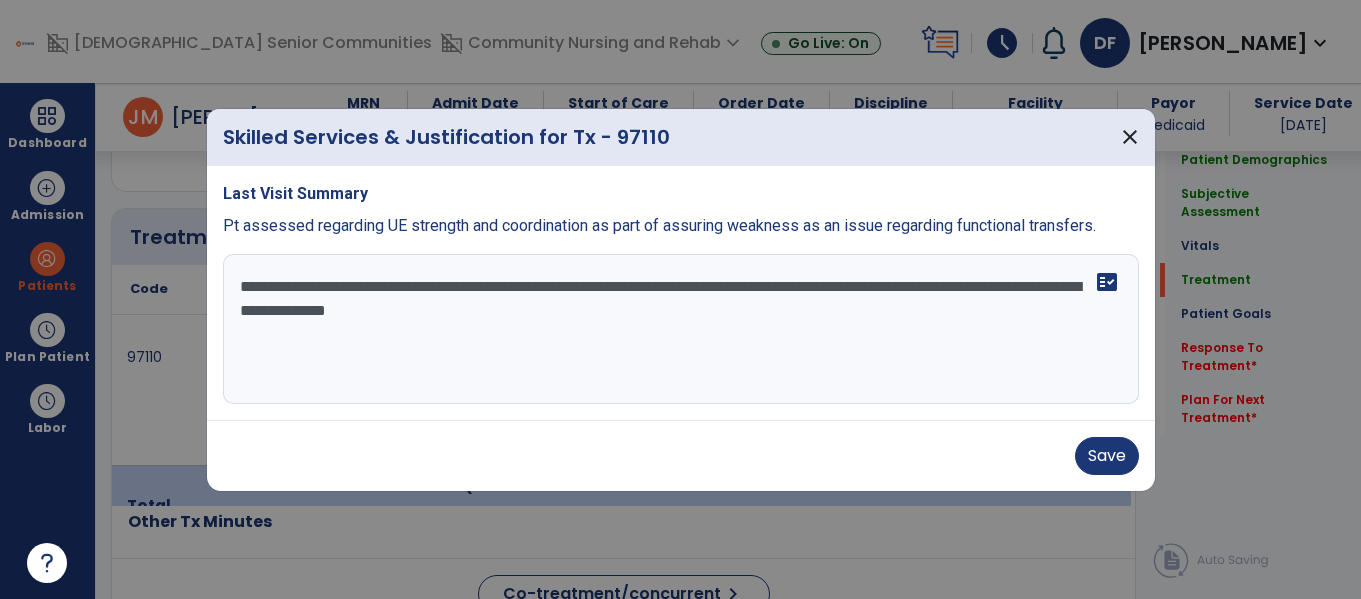 scroll, scrollTop: 1196, scrollLeft: 0, axis: vertical 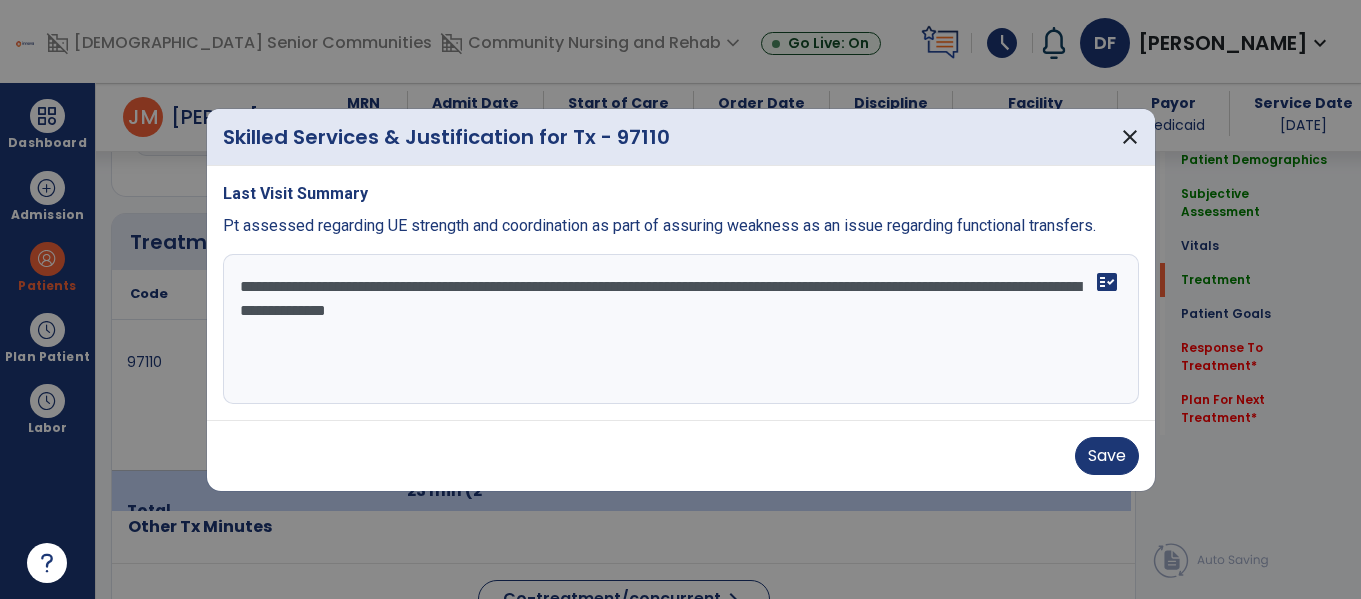 click on "**********" at bounding box center (681, 329) 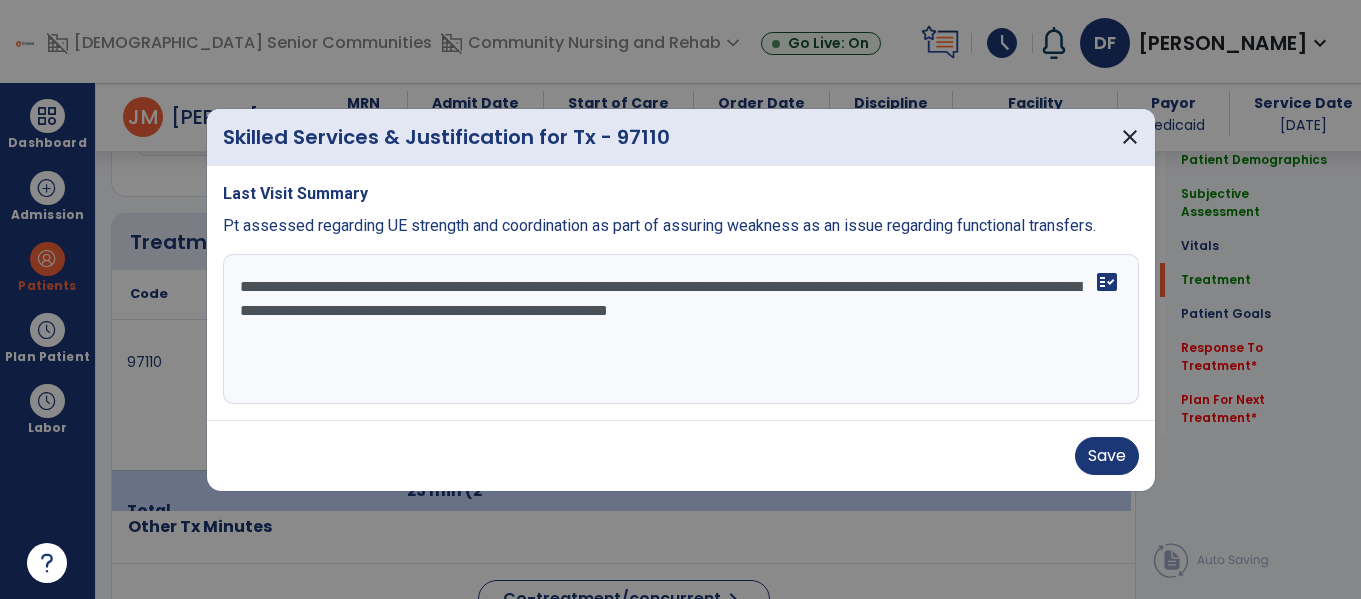 click on "**********" at bounding box center [681, 329] 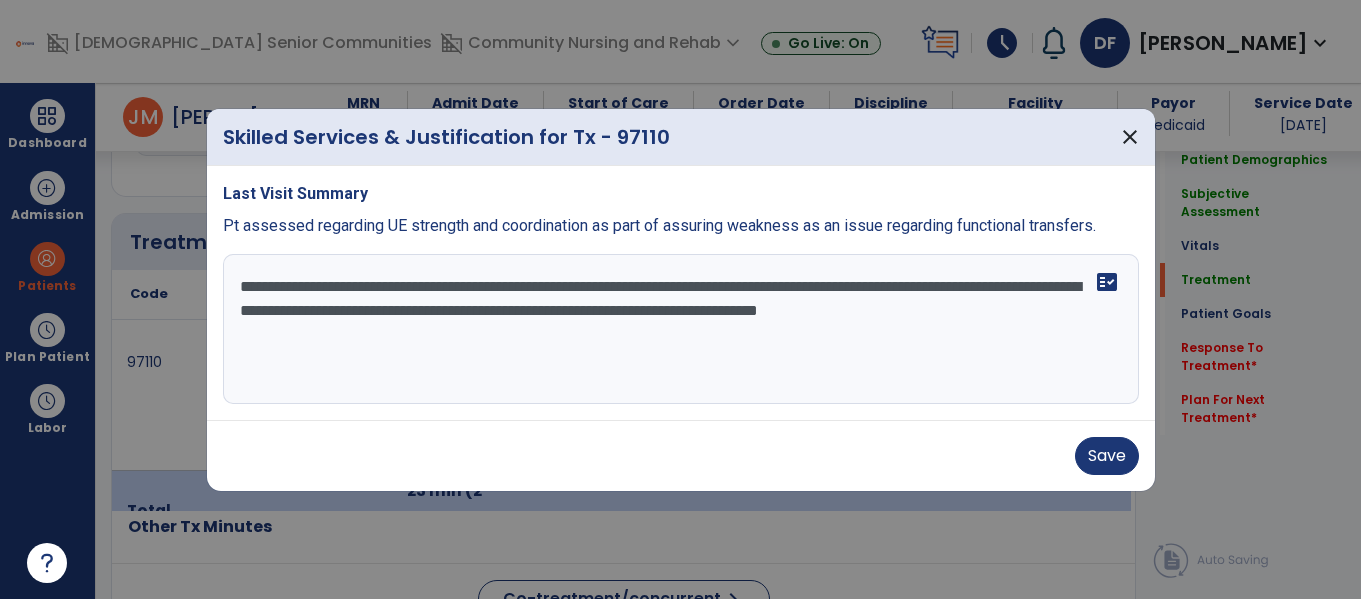 type on "**********" 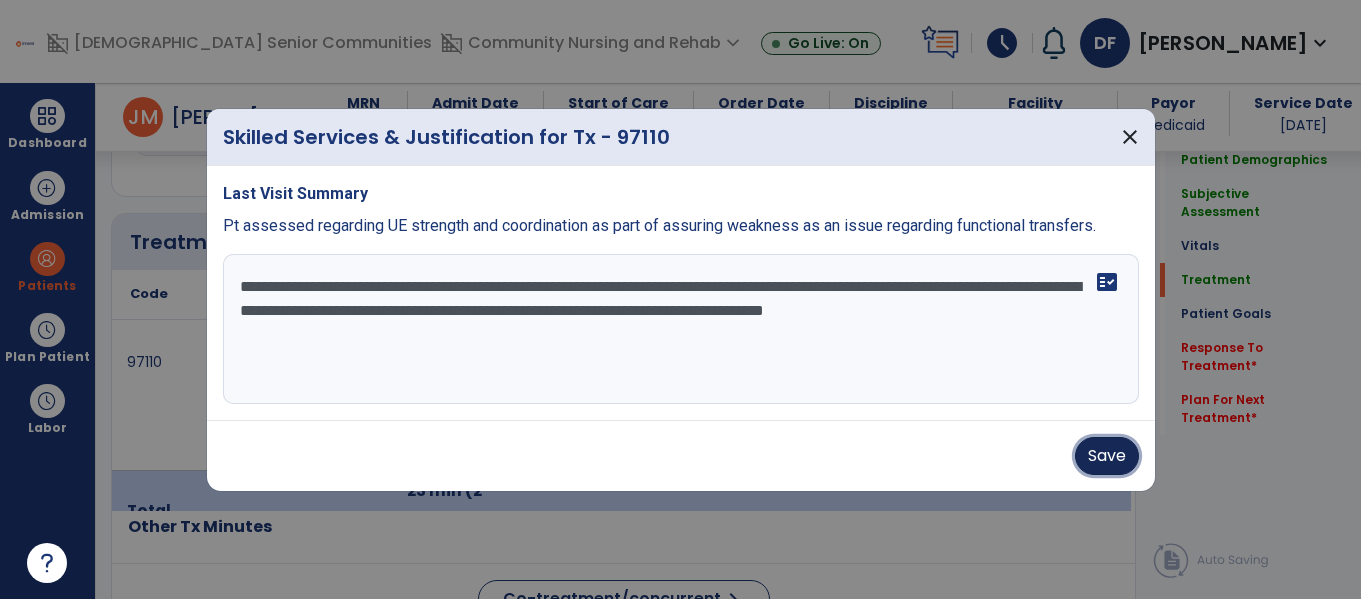 click on "Save" at bounding box center (1107, 456) 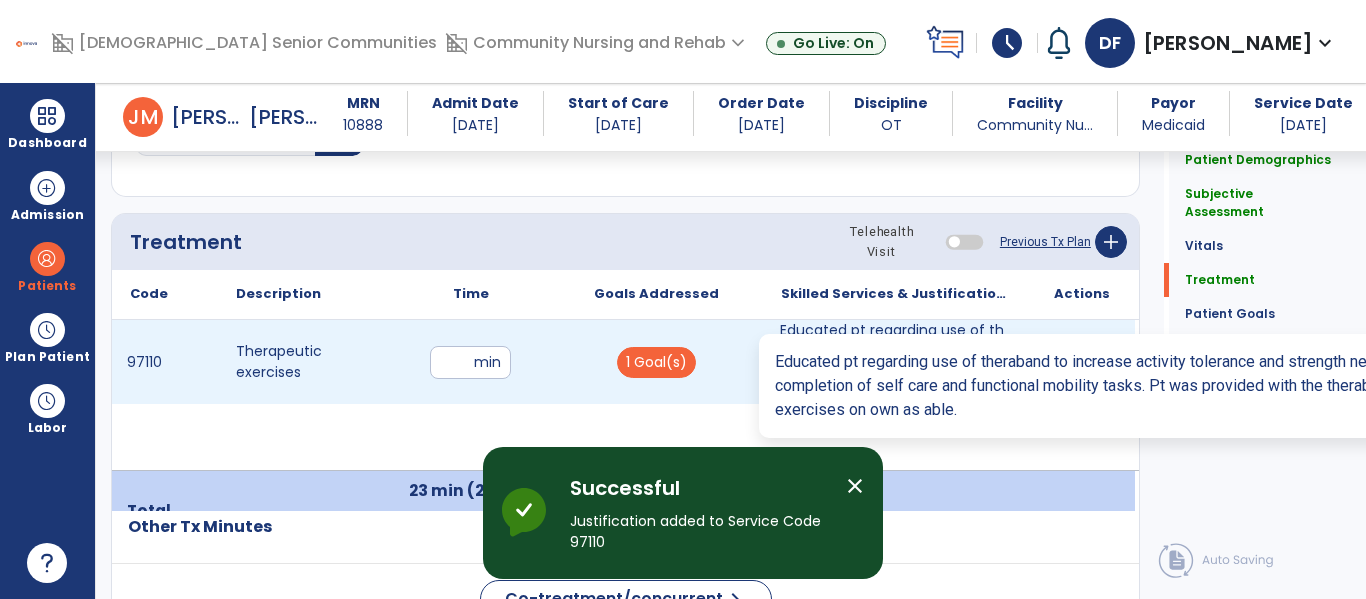 click on "Educated pt regarding use of theraband to increase activity tolerance and strength needed for the co..." at bounding box center (896, 362) 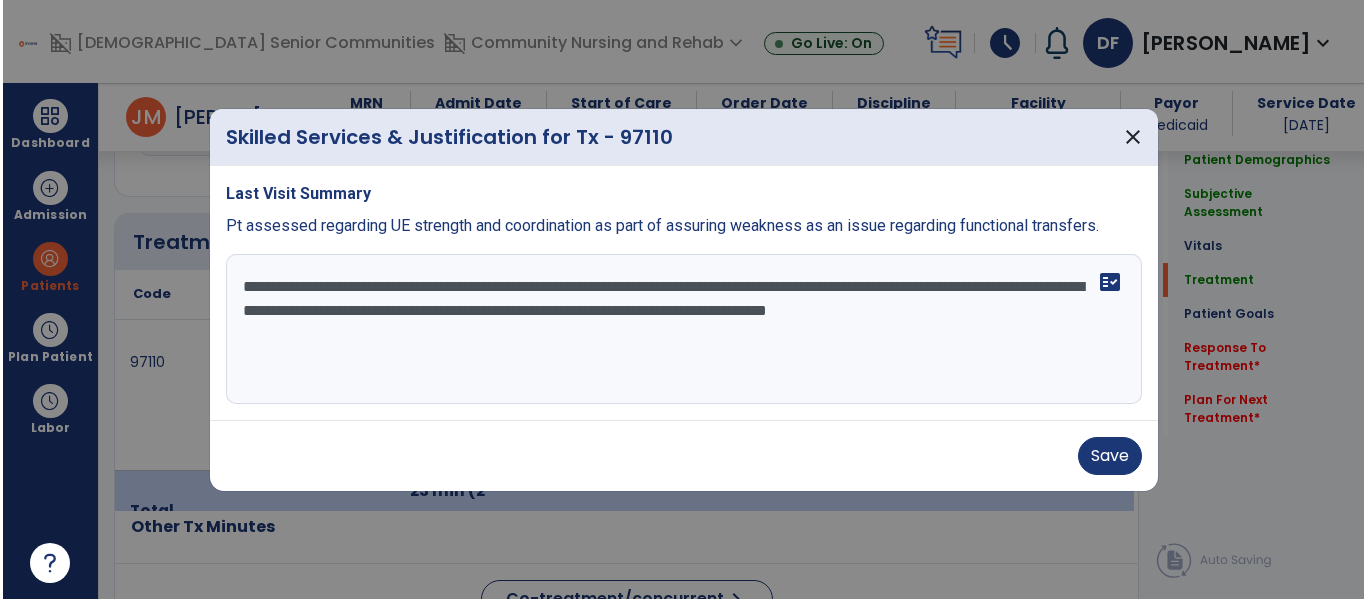 scroll, scrollTop: 1196, scrollLeft: 0, axis: vertical 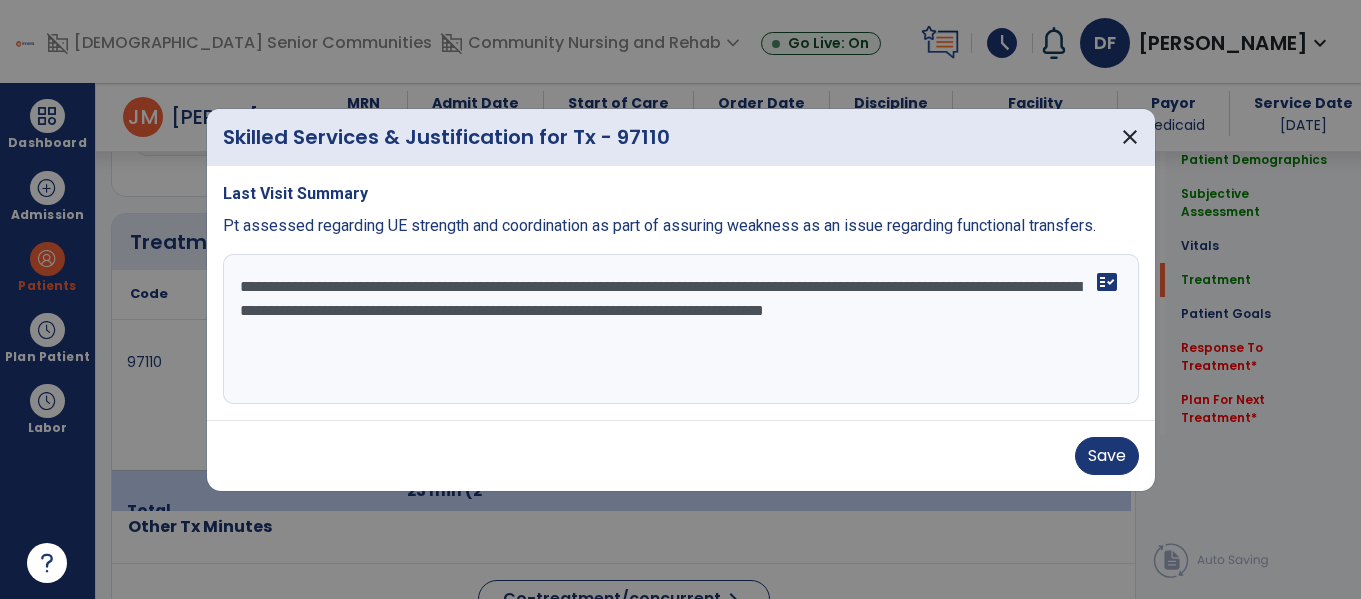 click on "**********" at bounding box center (681, 329) 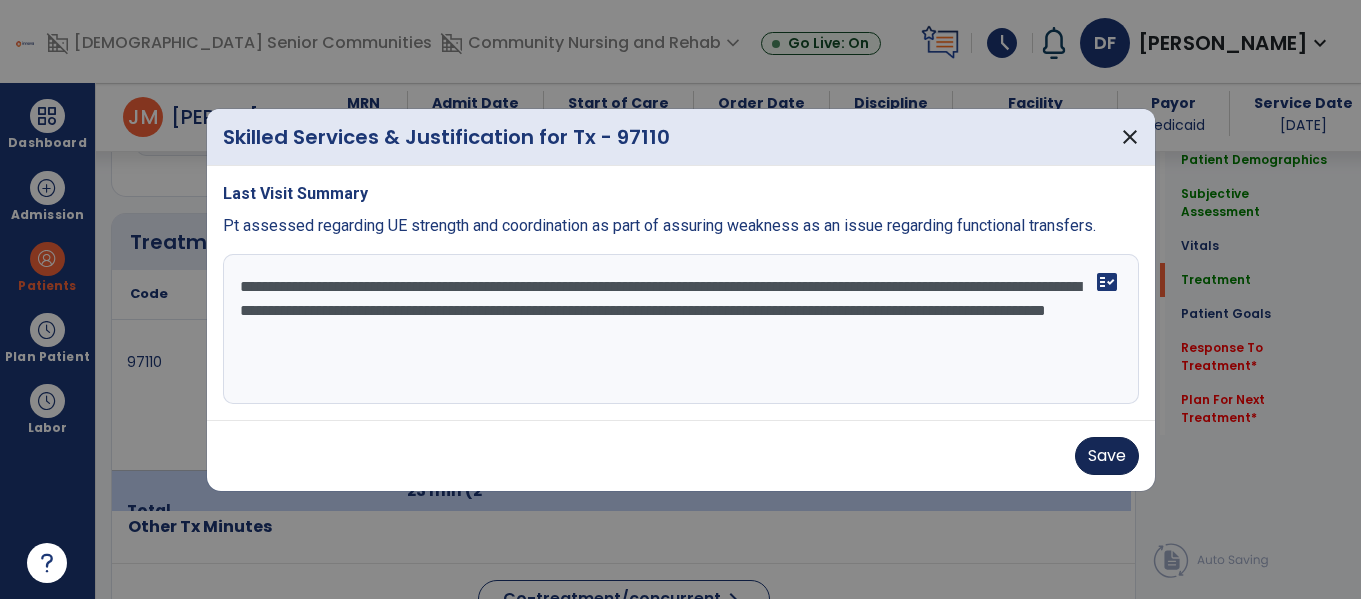 type on "**********" 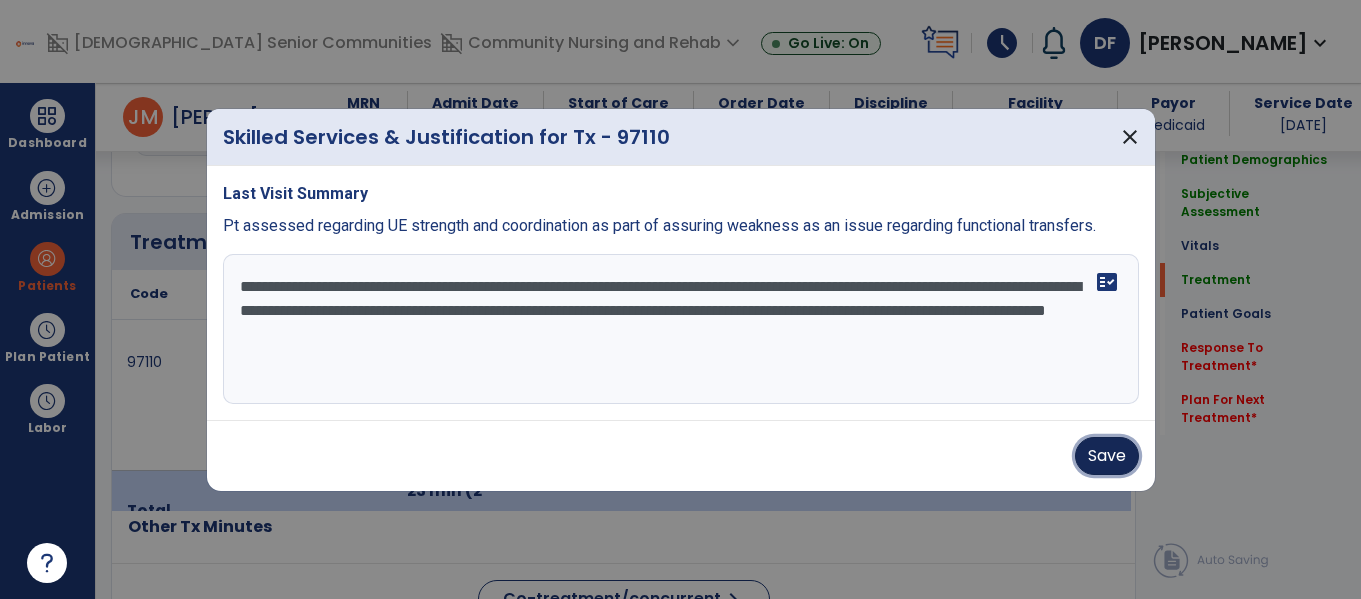 click on "Save" at bounding box center [1107, 456] 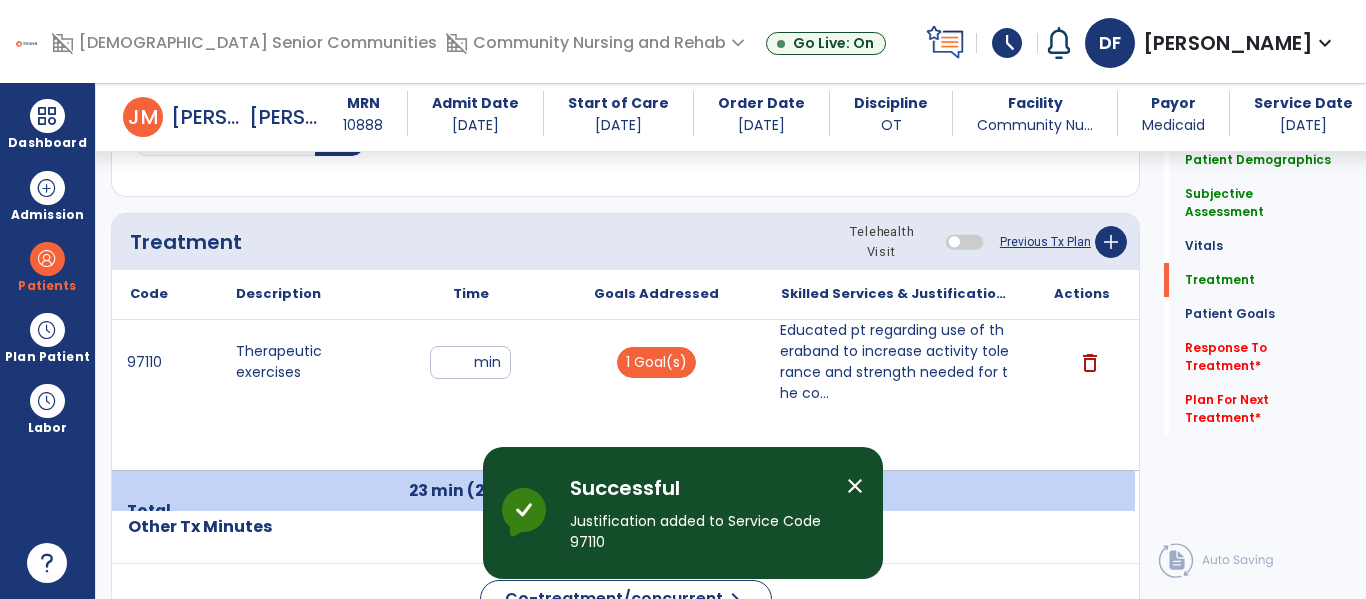 click on "close" at bounding box center [855, 486] 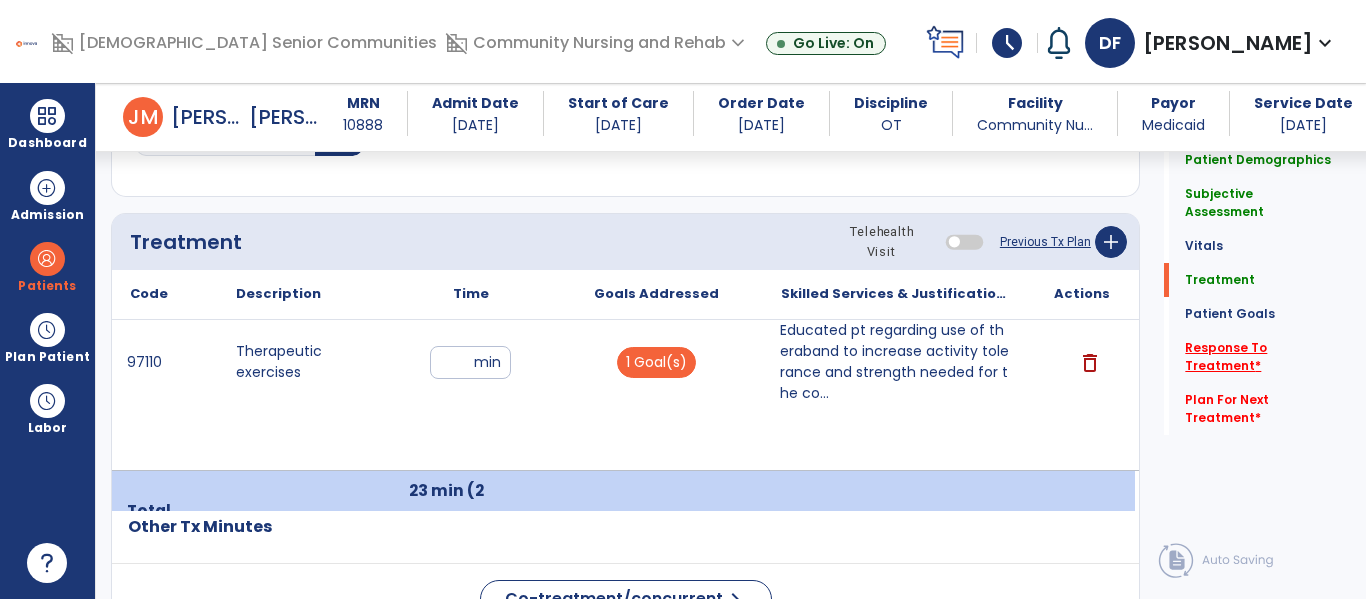 click on "Response To Treatment   *" 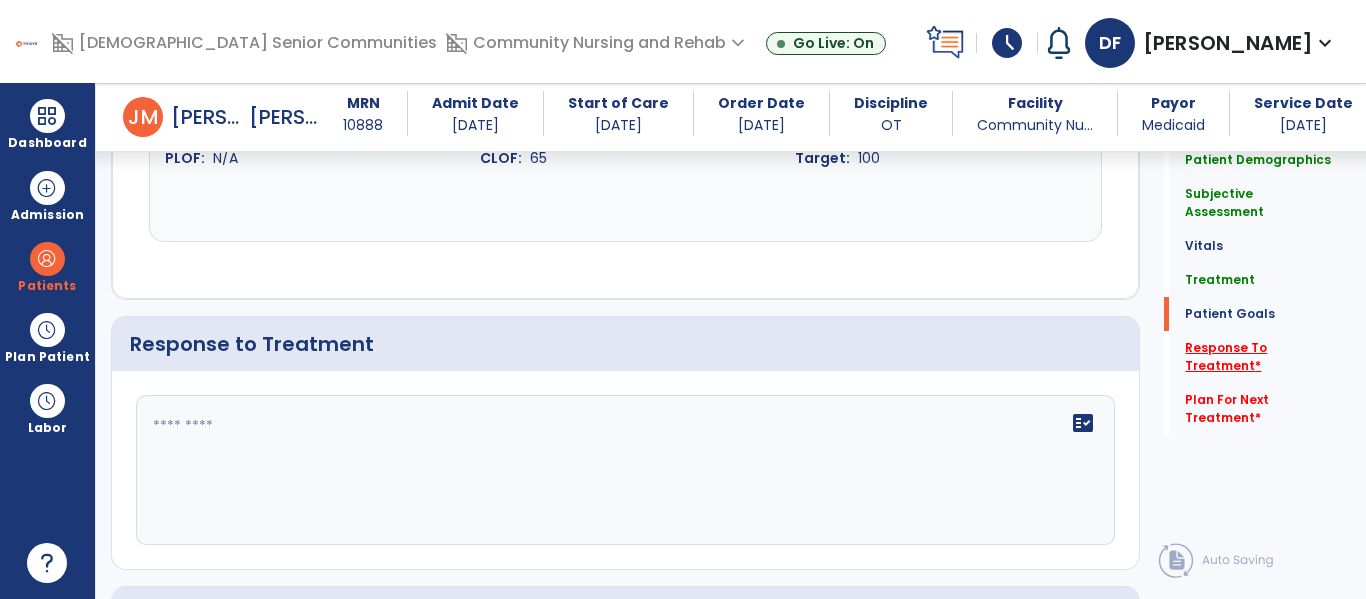 scroll, scrollTop: 2425, scrollLeft: 0, axis: vertical 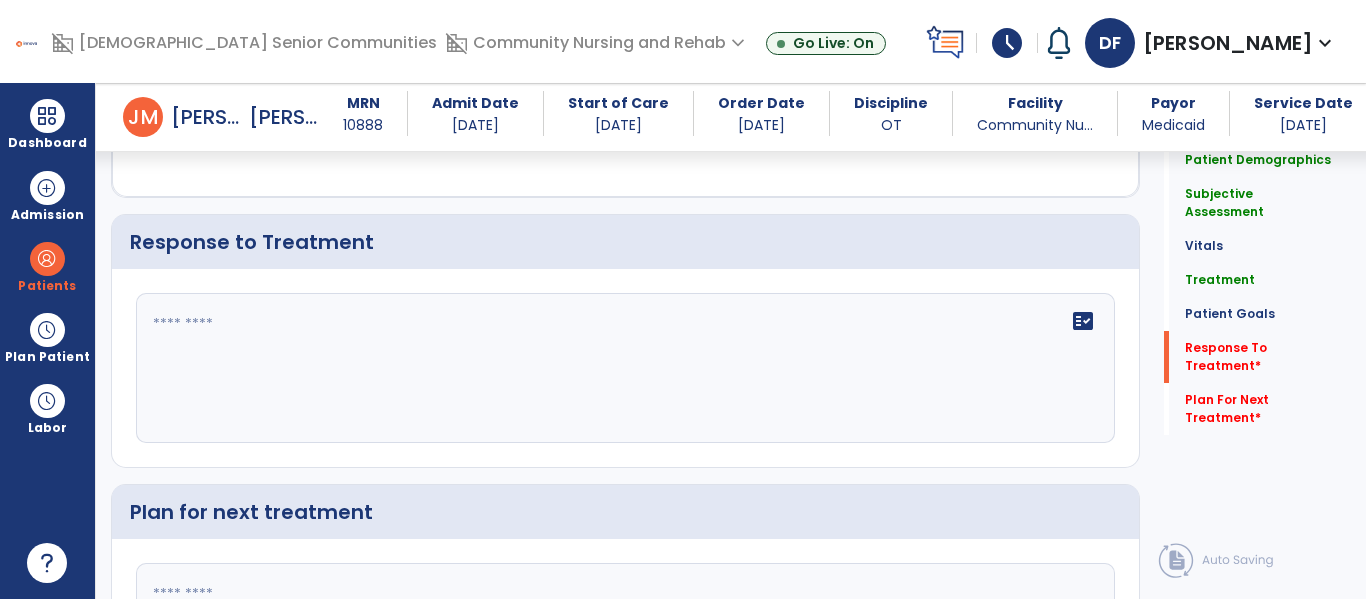 click 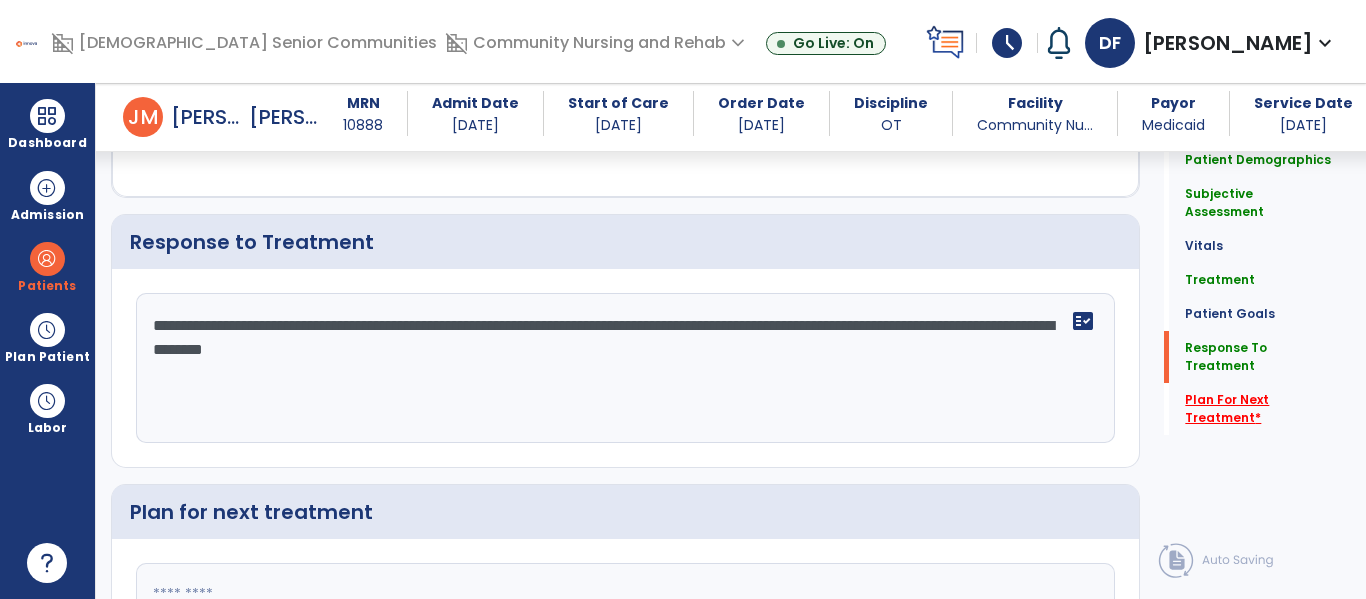 type on "**********" 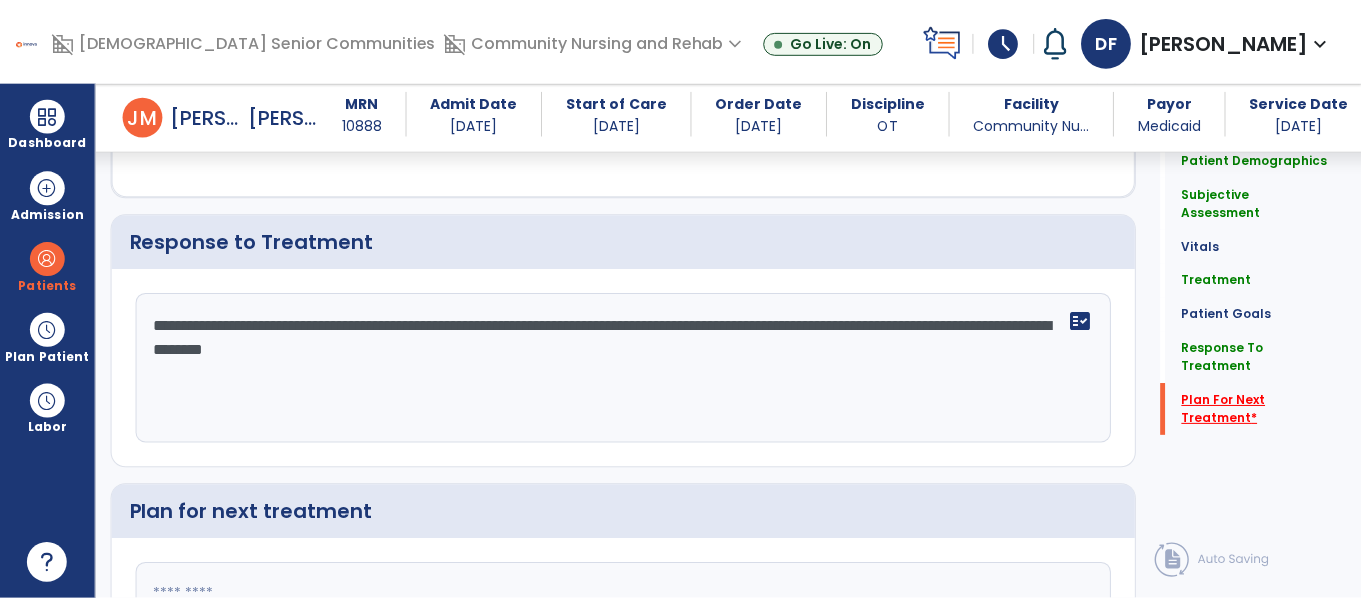 scroll, scrollTop: 2630, scrollLeft: 0, axis: vertical 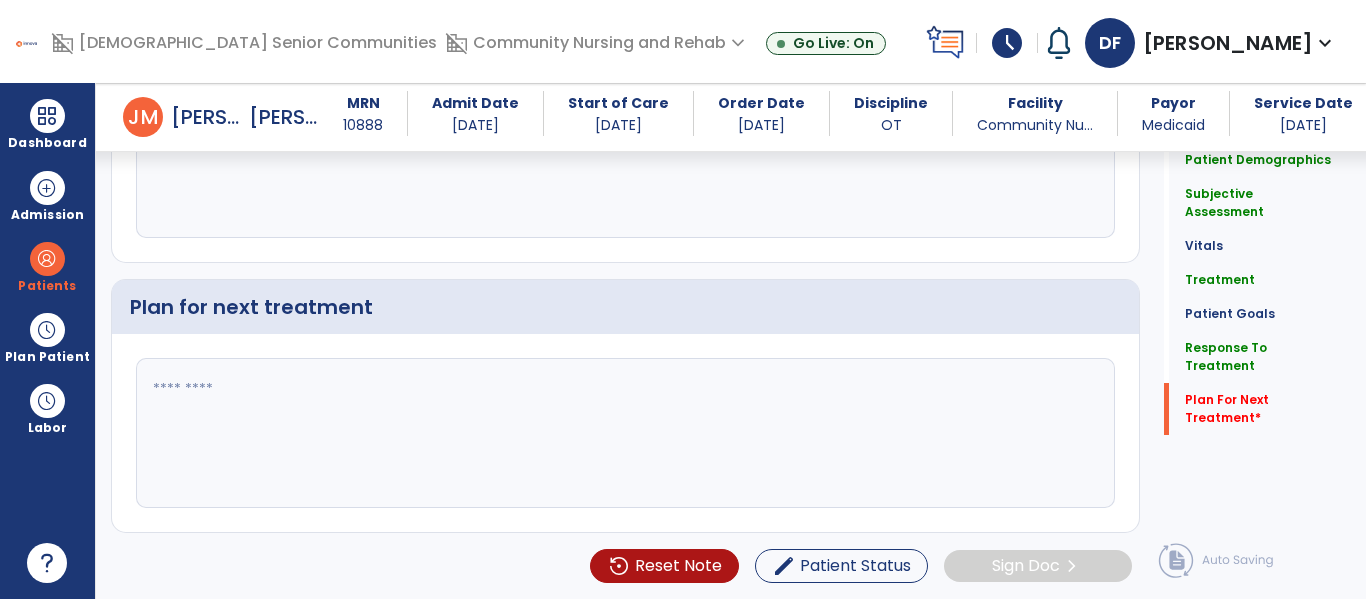 click 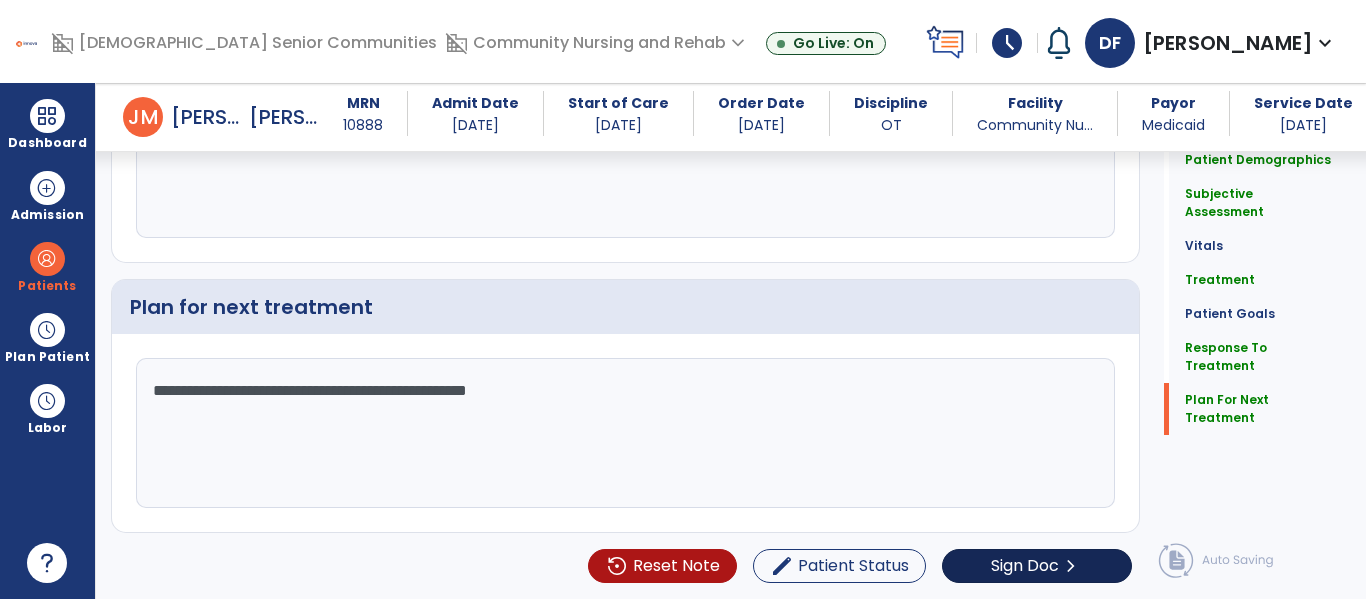 type on "**********" 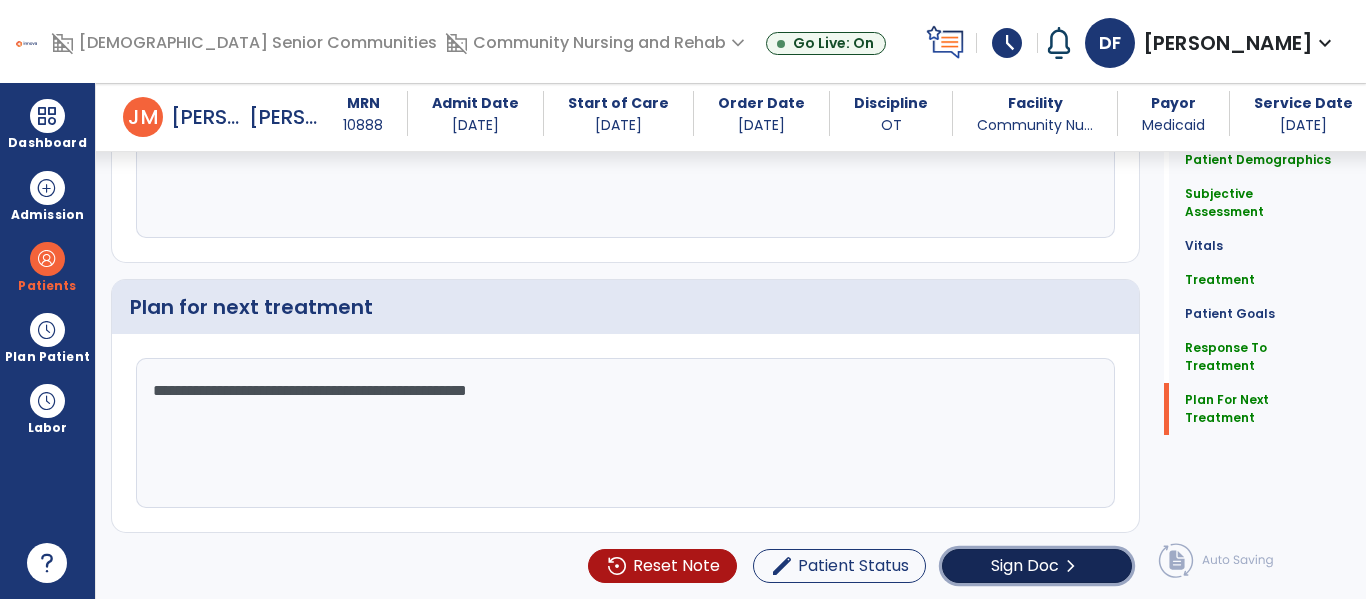 click on "Sign Doc" 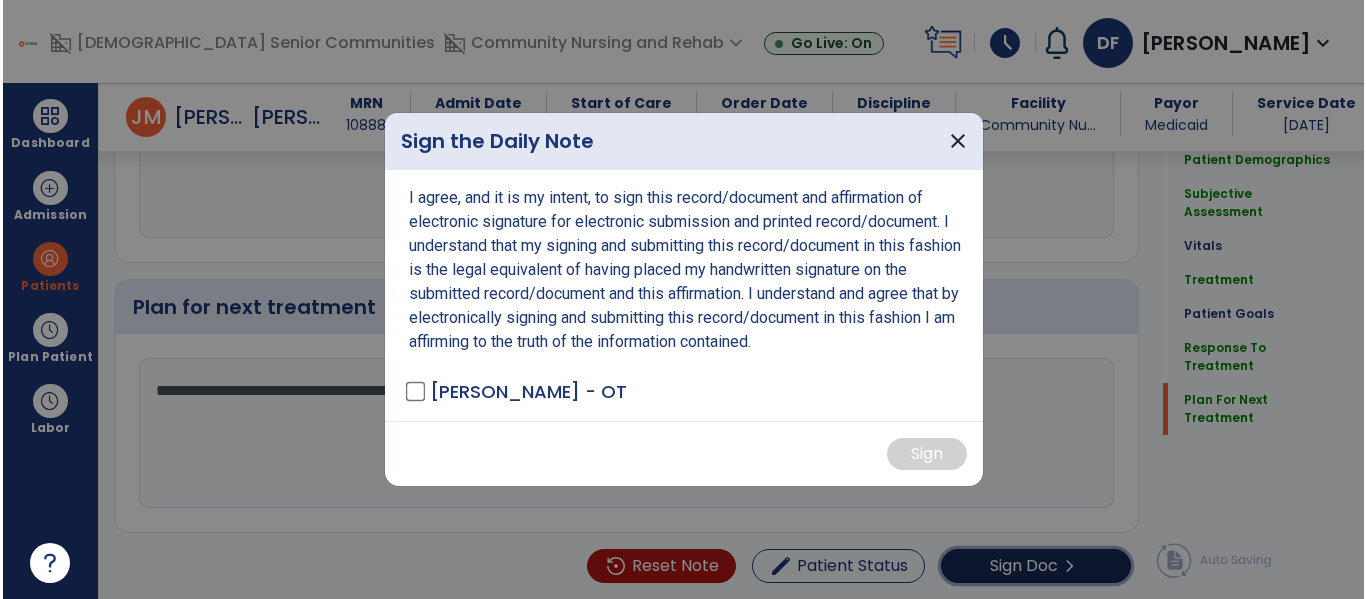 scroll, scrollTop: 2630, scrollLeft: 0, axis: vertical 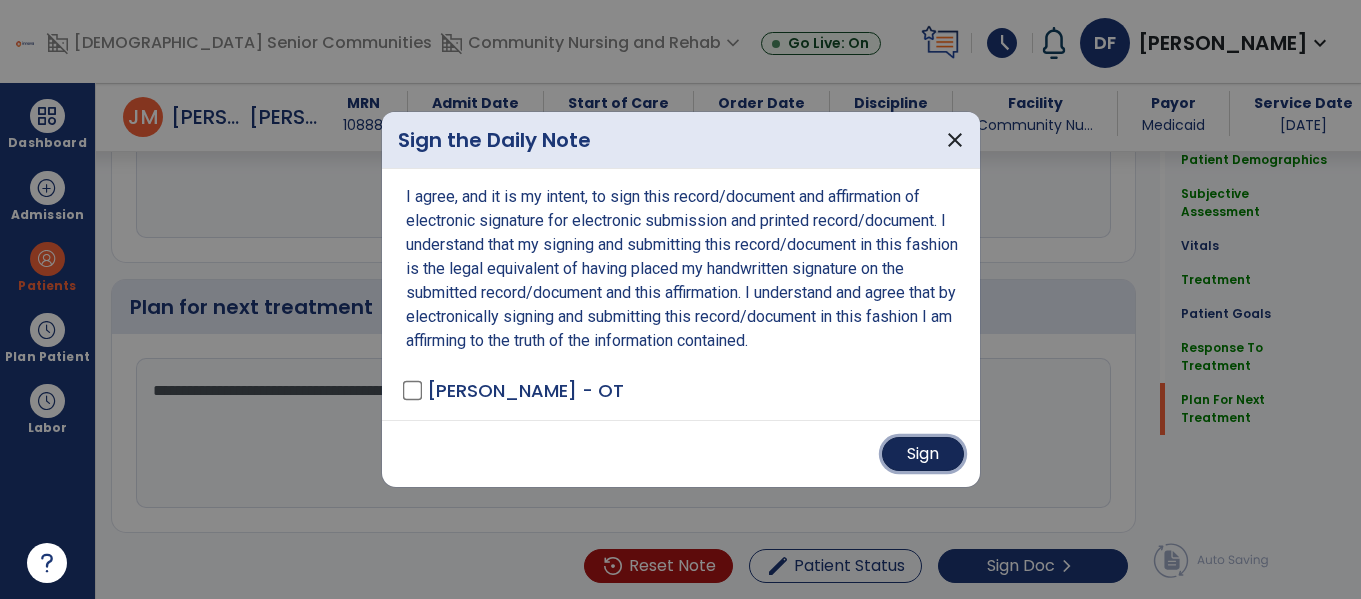 click on "Sign" at bounding box center (923, 454) 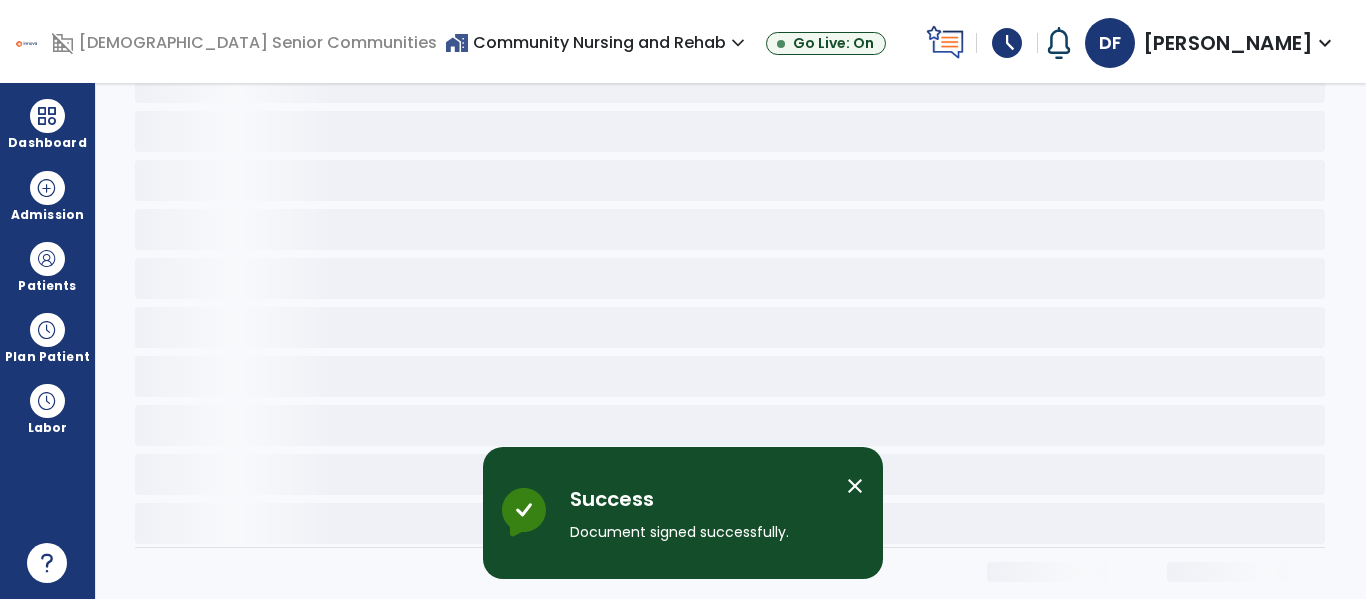 scroll, scrollTop: 0, scrollLeft: 0, axis: both 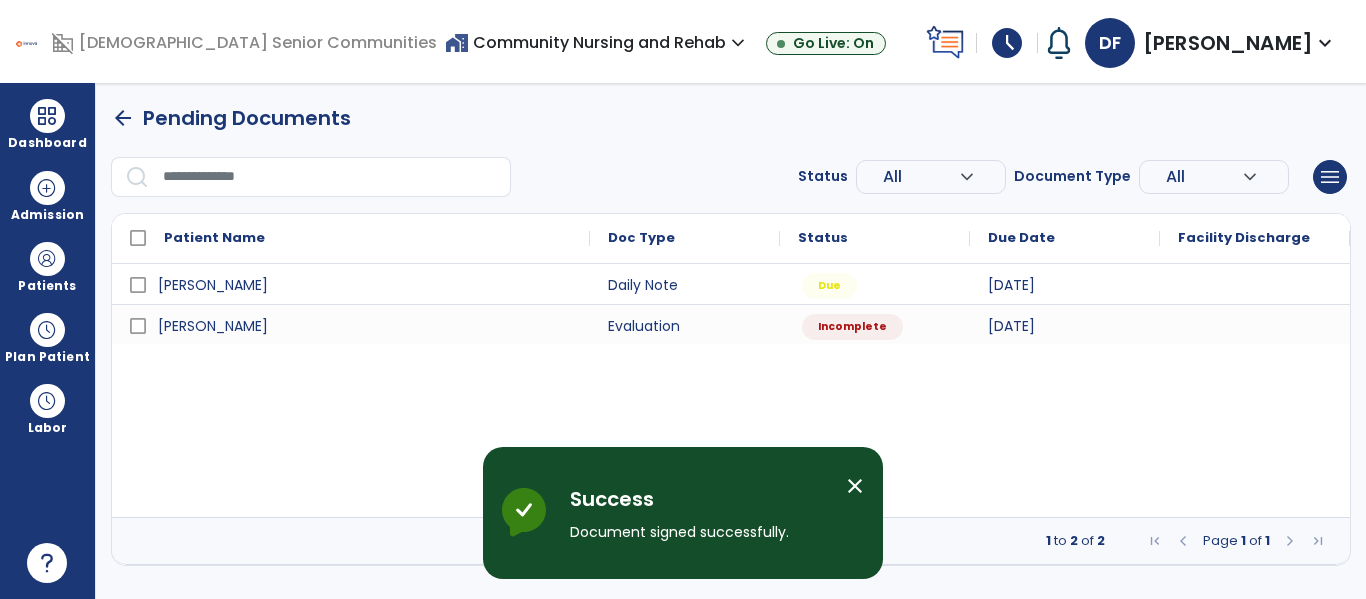 click on "close" at bounding box center (855, 486) 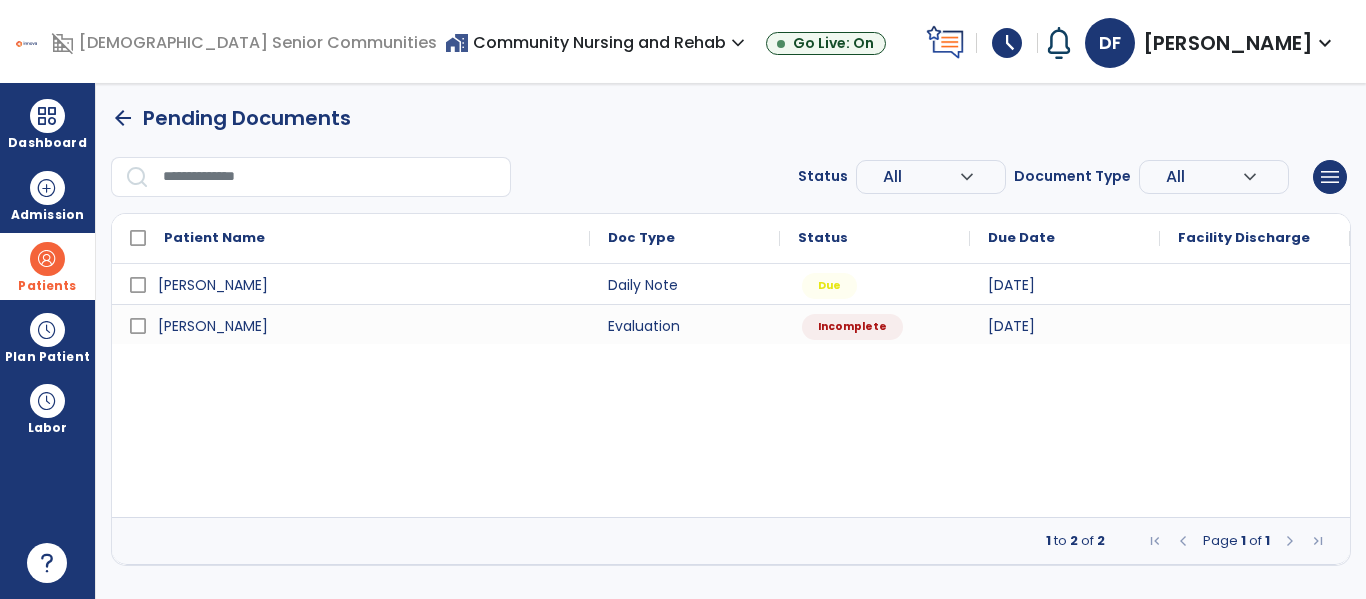 click at bounding box center (47, 259) 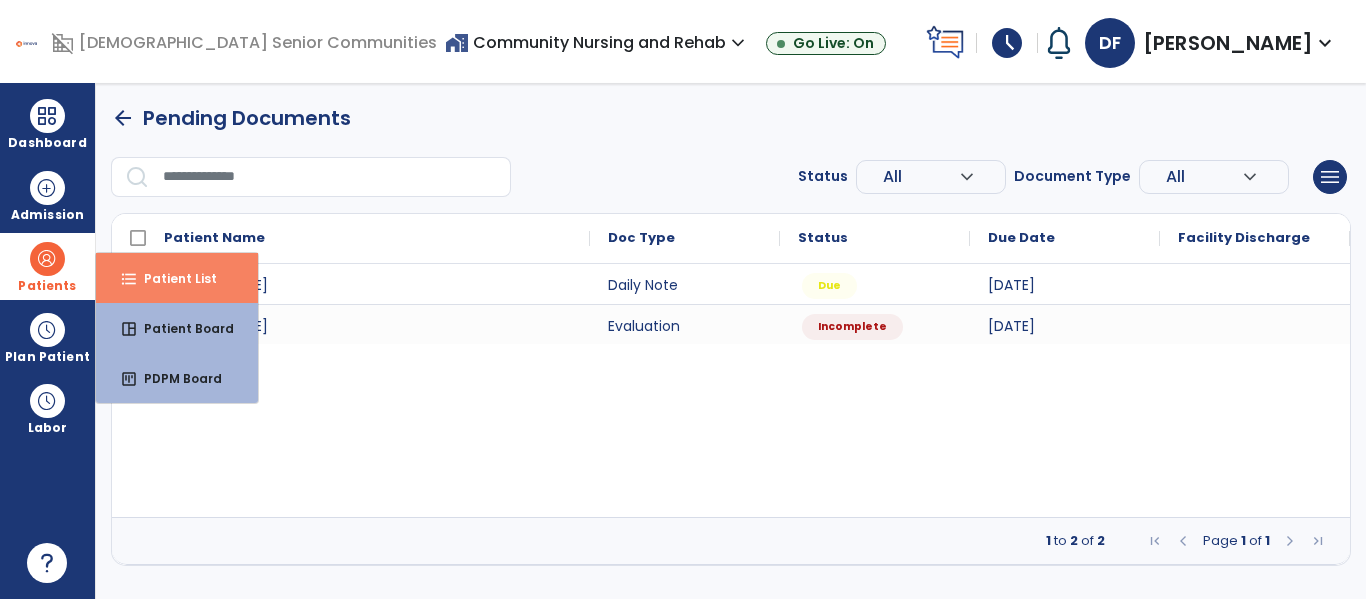 click on "Patient List" at bounding box center (172, 278) 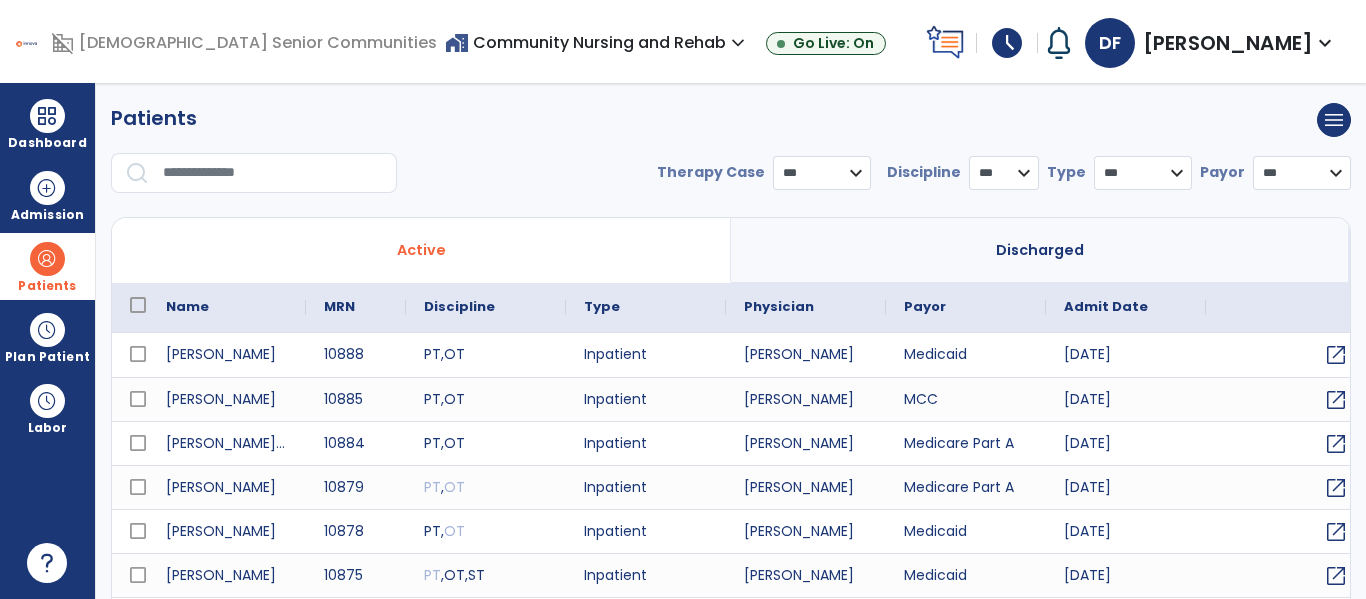 select on "***" 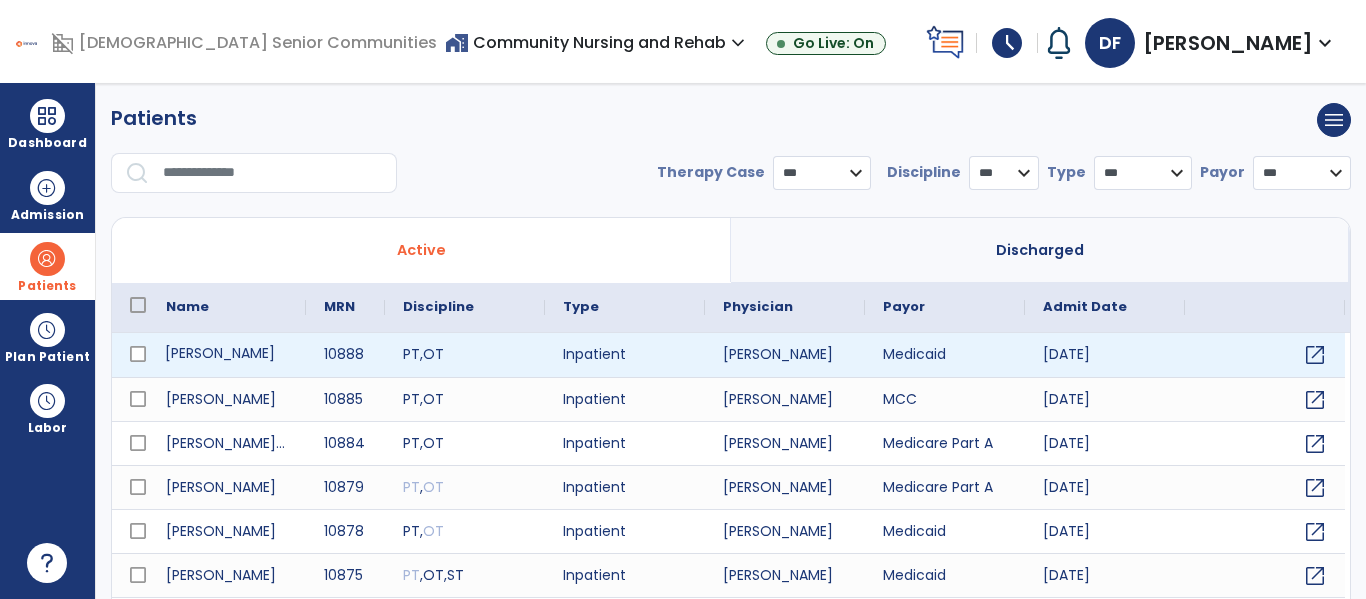 click on "[PERSON_NAME]" at bounding box center (227, 355) 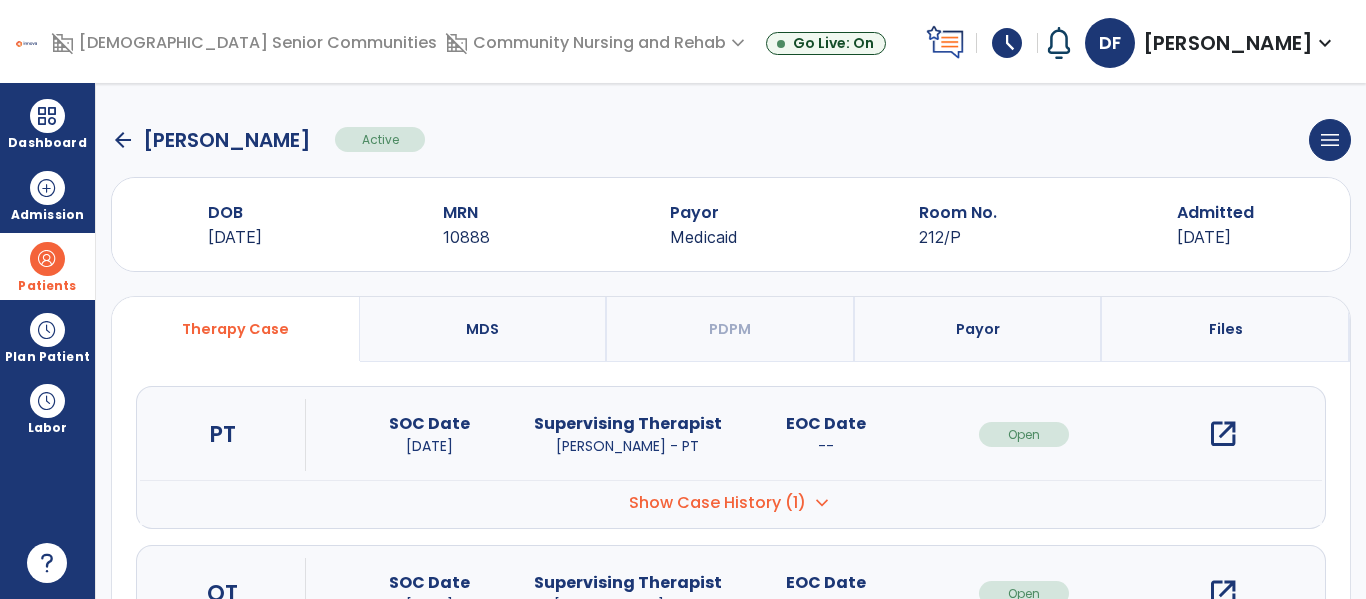click on "open_in_new" at bounding box center [1223, 434] 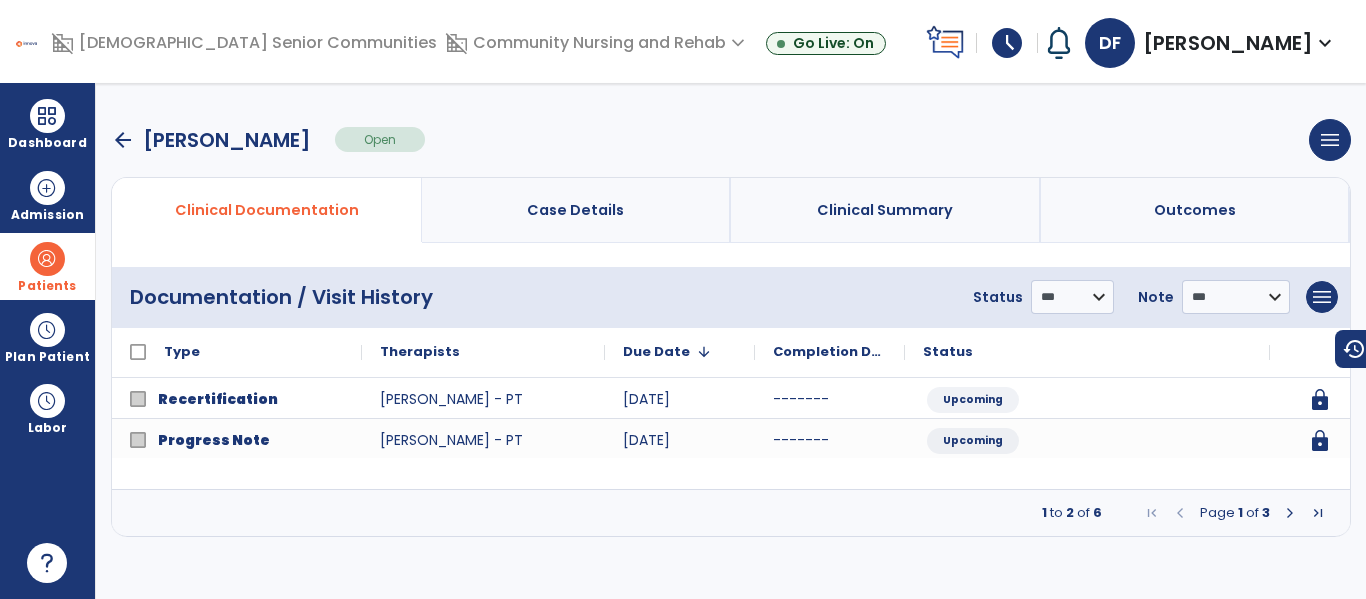 click on "arrow_back" at bounding box center (123, 140) 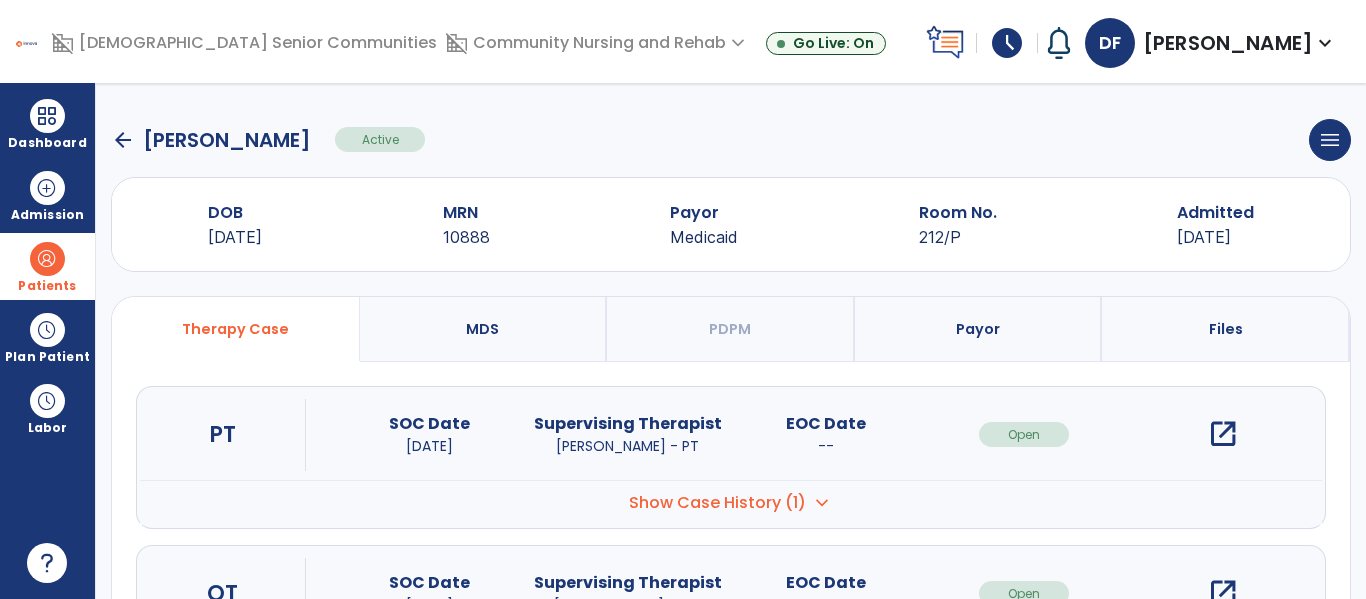 click on "open_in_new" at bounding box center [1223, 593] 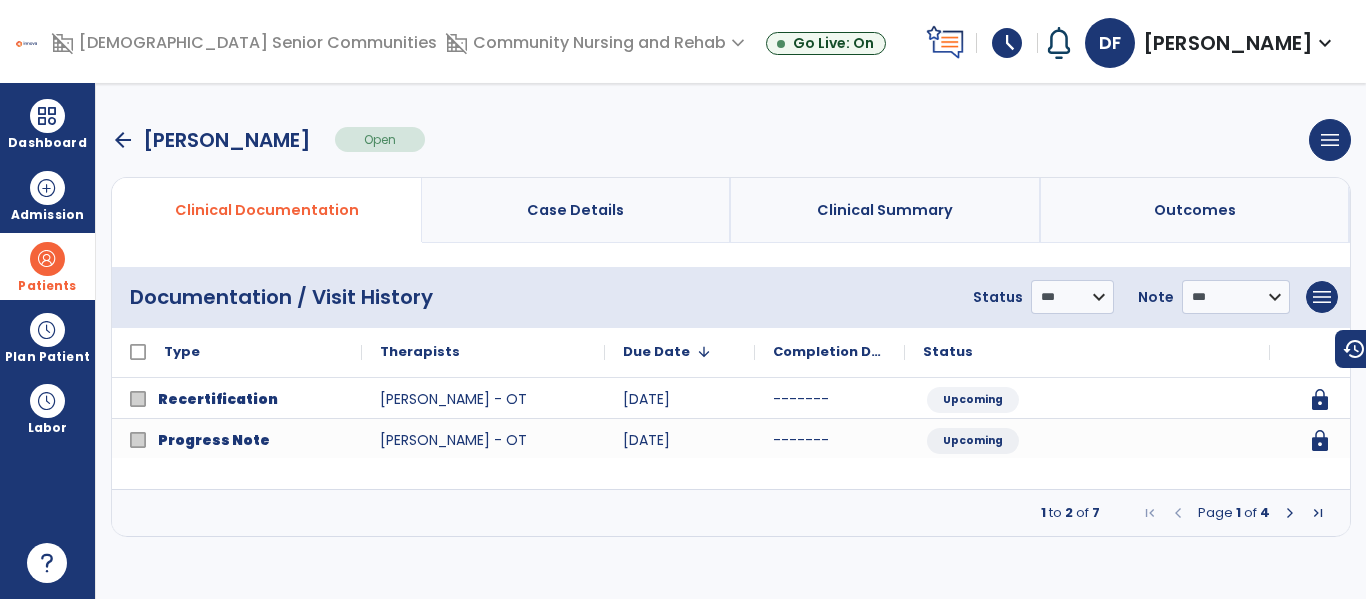 click at bounding box center (1290, 513) 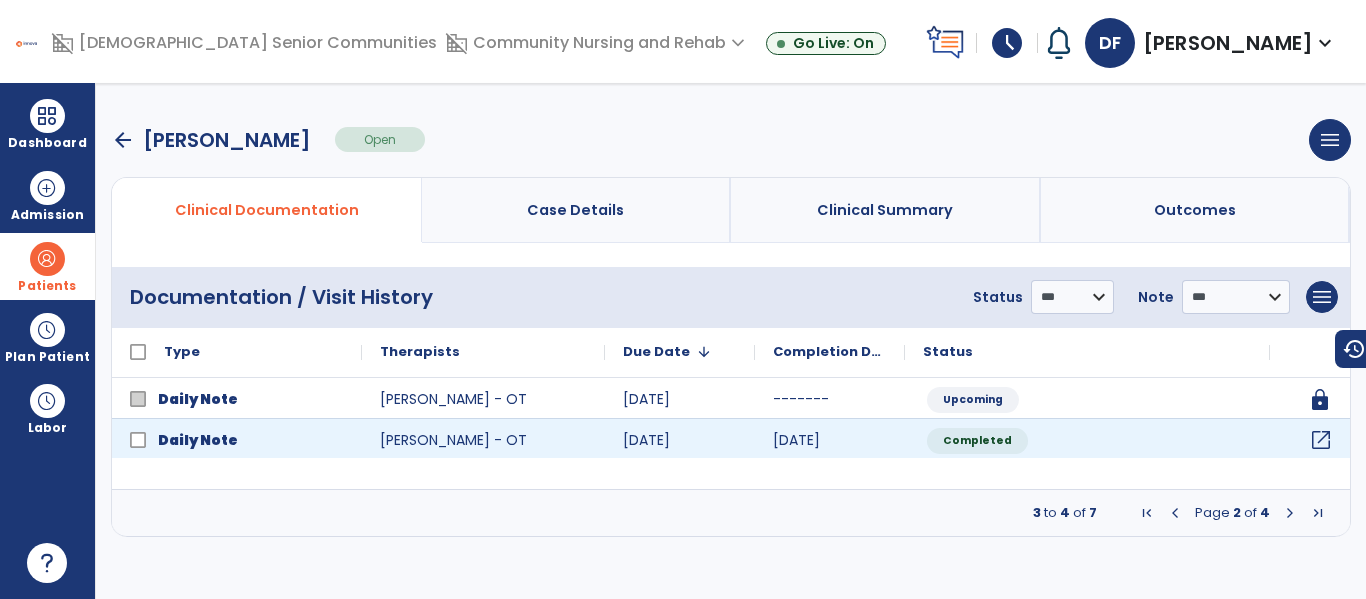 click on "open_in_new" 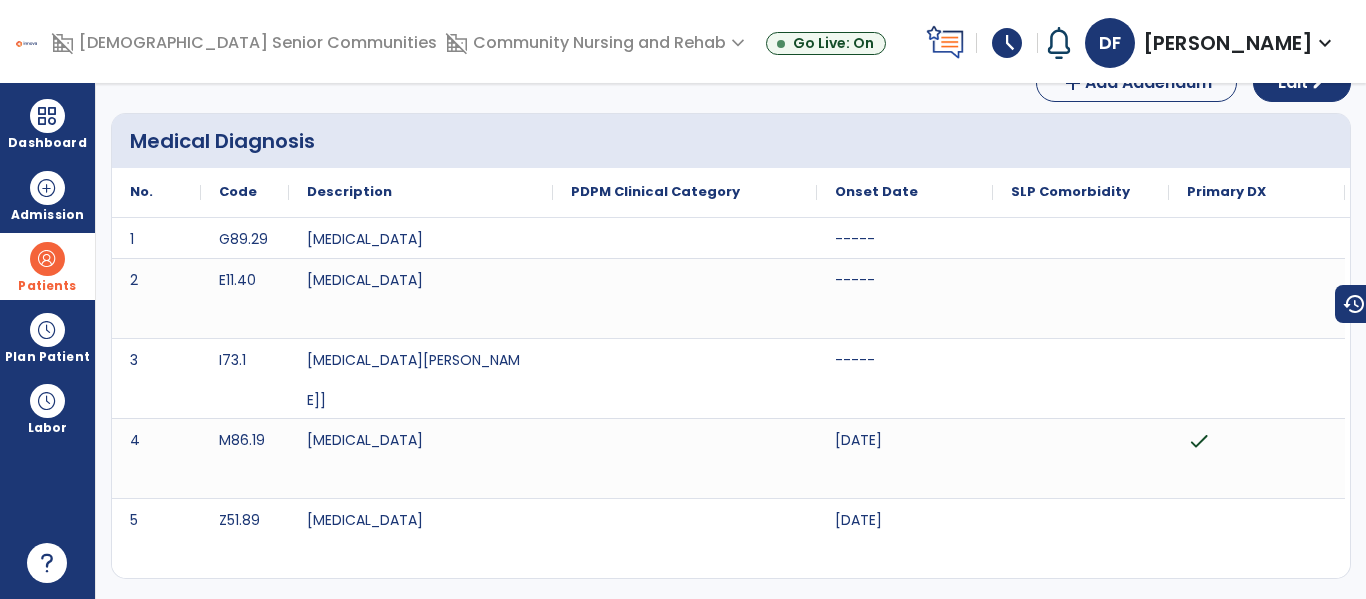 scroll, scrollTop: 0, scrollLeft: 0, axis: both 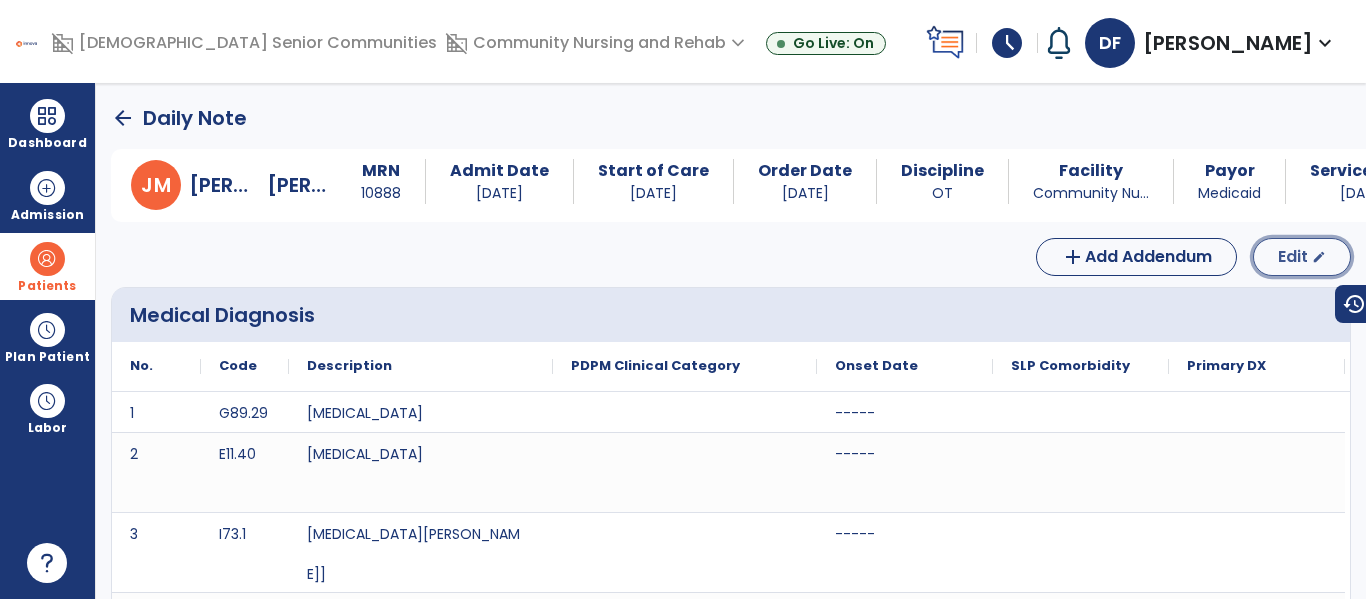 click on "edit" 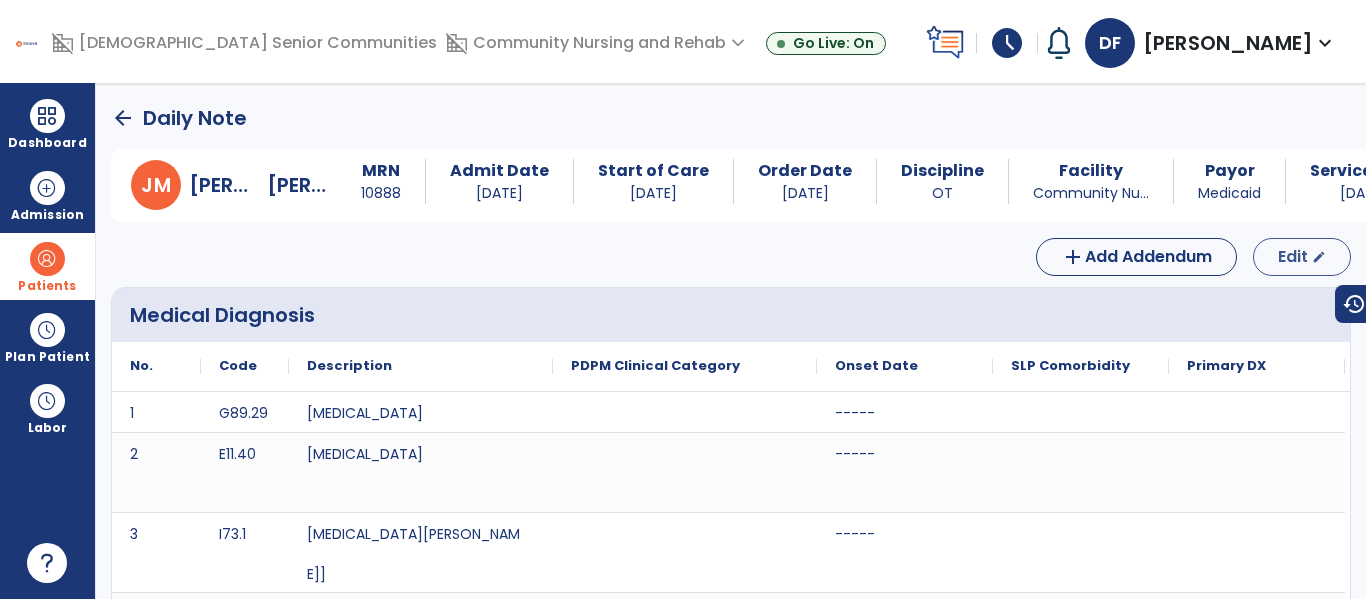 select on "*" 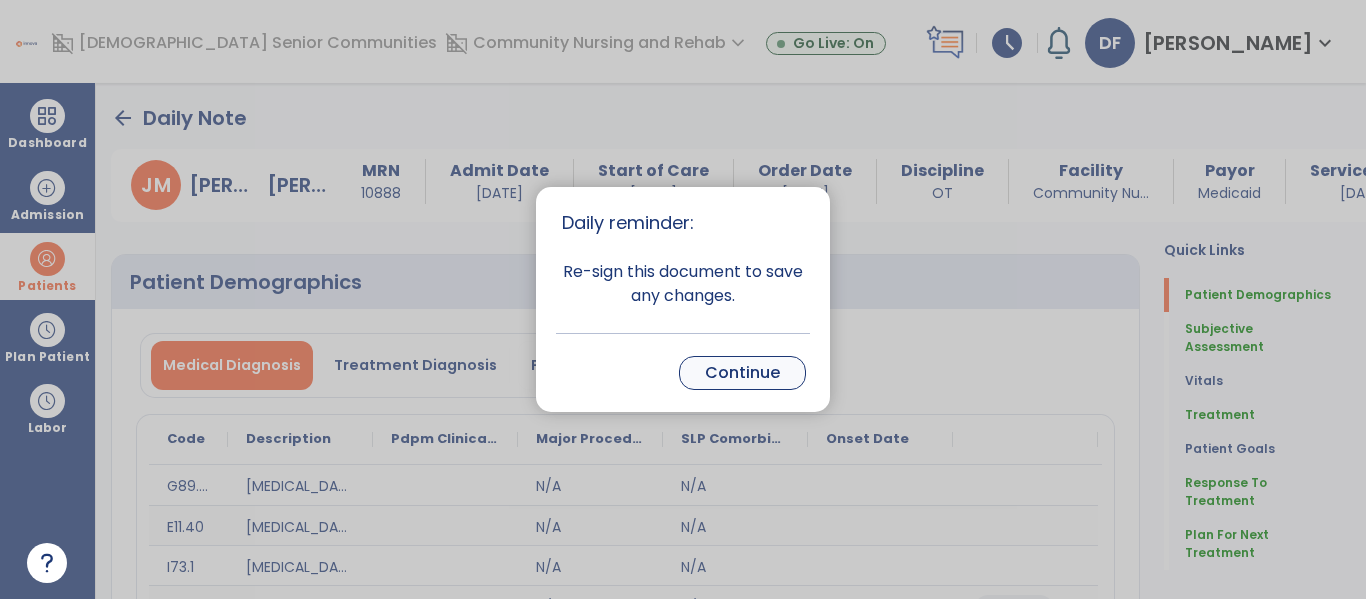 click on "Continue" at bounding box center (742, 373) 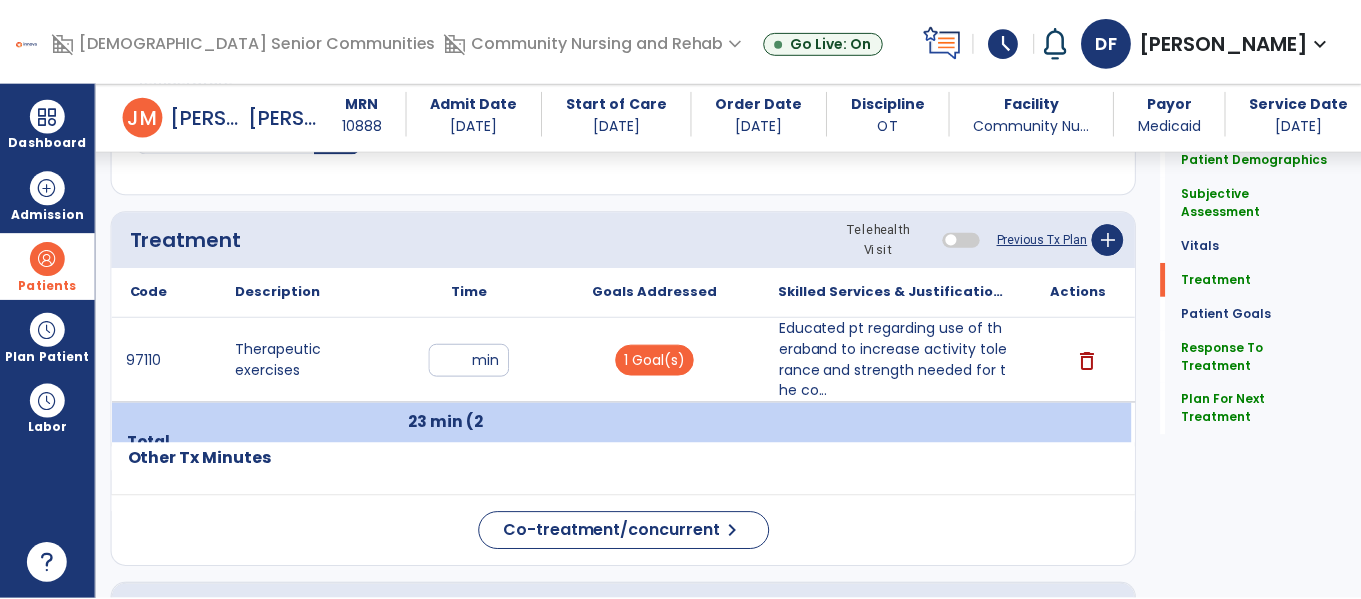 scroll, scrollTop: 1204, scrollLeft: 0, axis: vertical 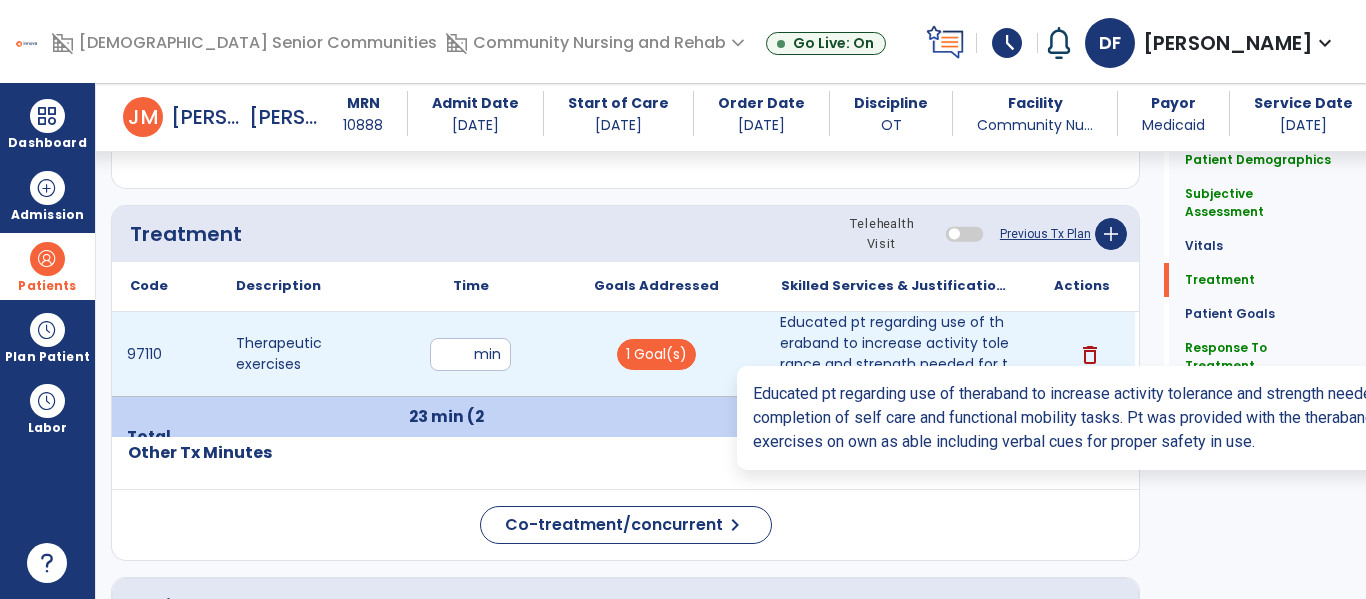 click on "Educated pt regarding use of theraband to increase activity tolerance and strength needed for the co..." at bounding box center [896, 354] 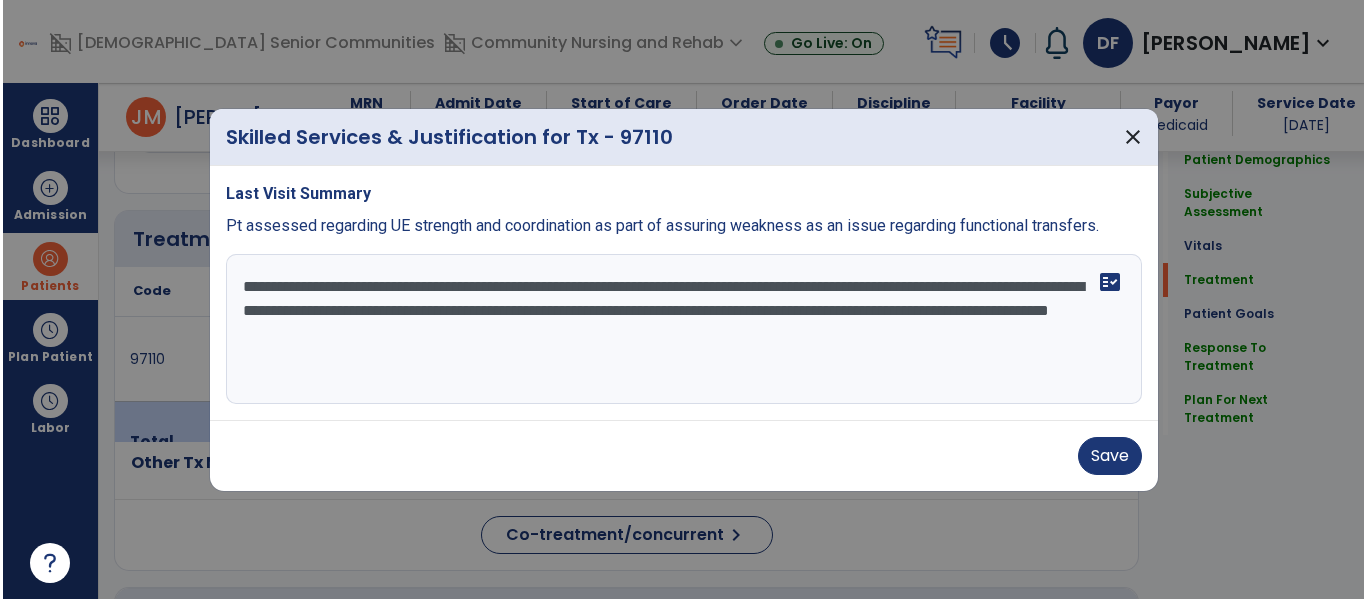 scroll, scrollTop: 1204, scrollLeft: 0, axis: vertical 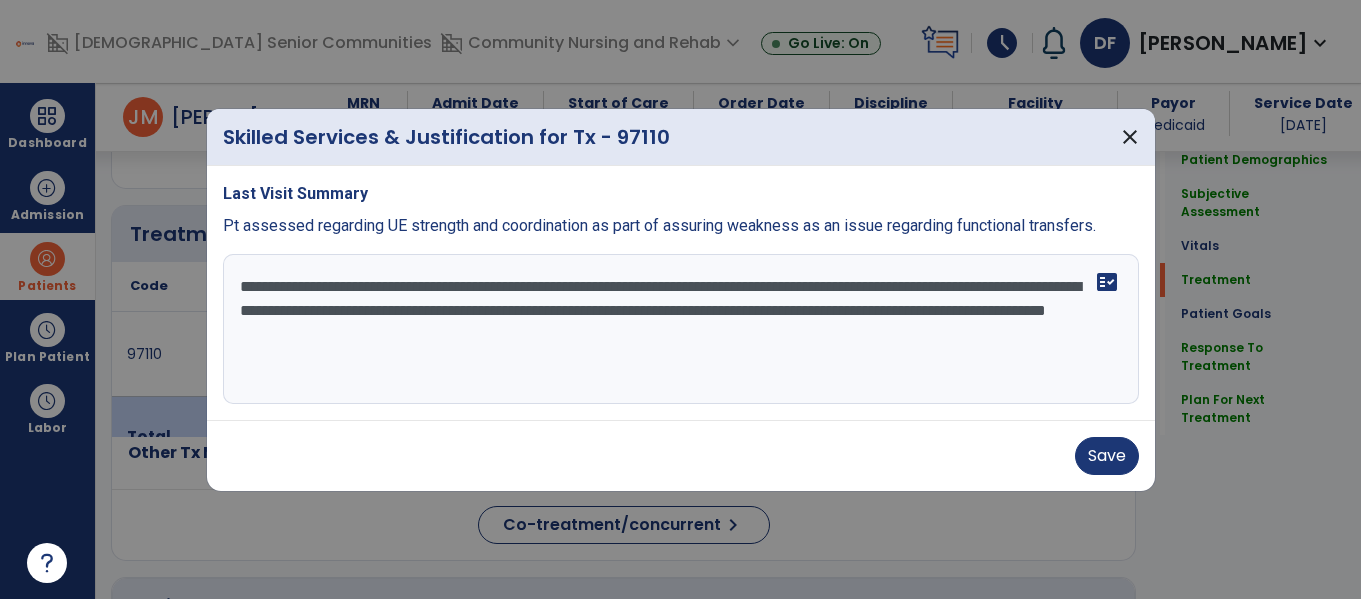 click on "**********" at bounding box center [681, 329] 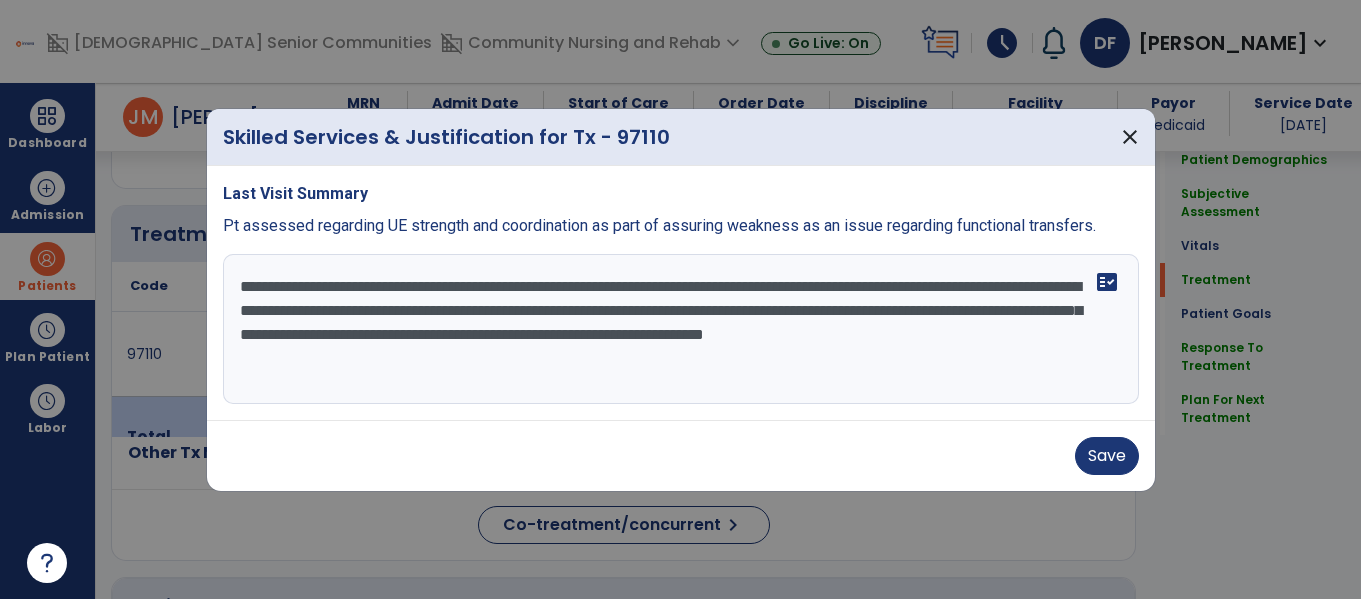 type on "**********" 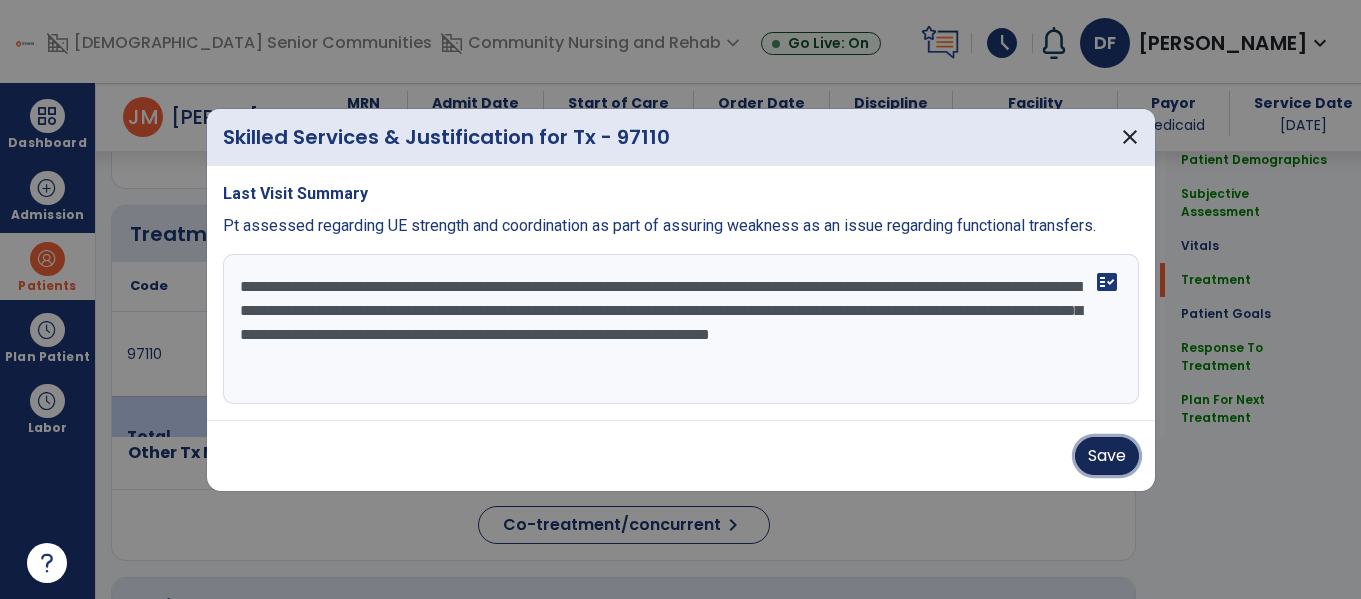 click on "Save" at bounding box center [1107, 456] 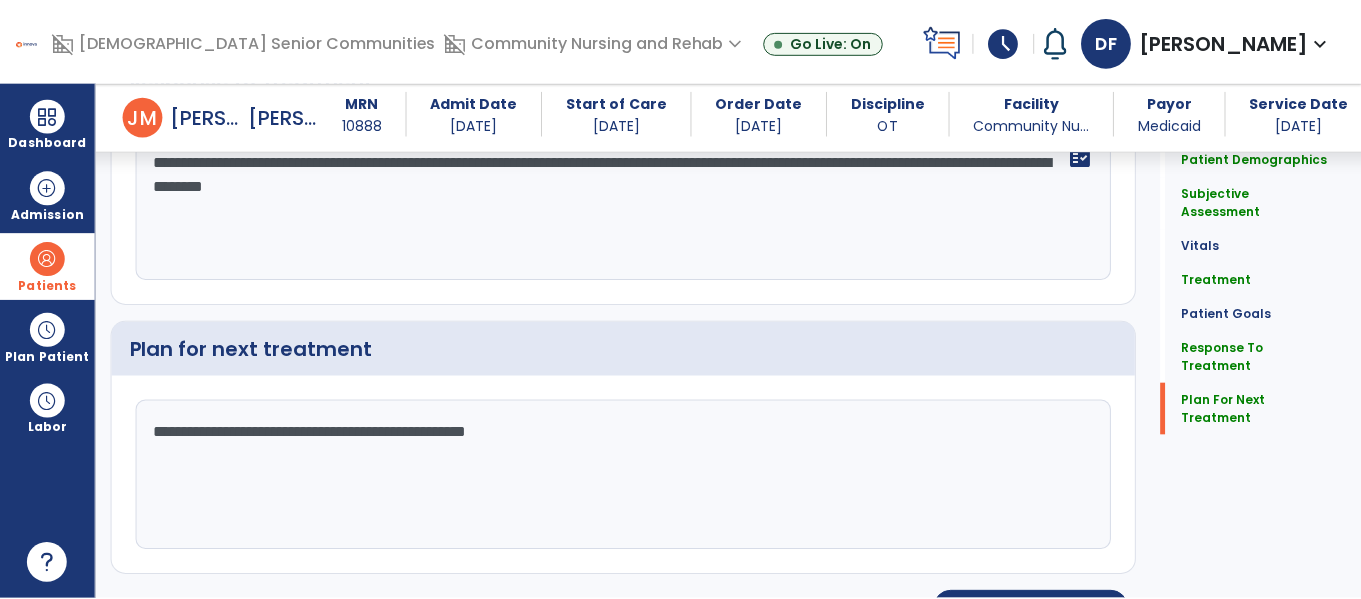 scroll, scrollTop: 2564, scrollLeft: 0, axis: vertical 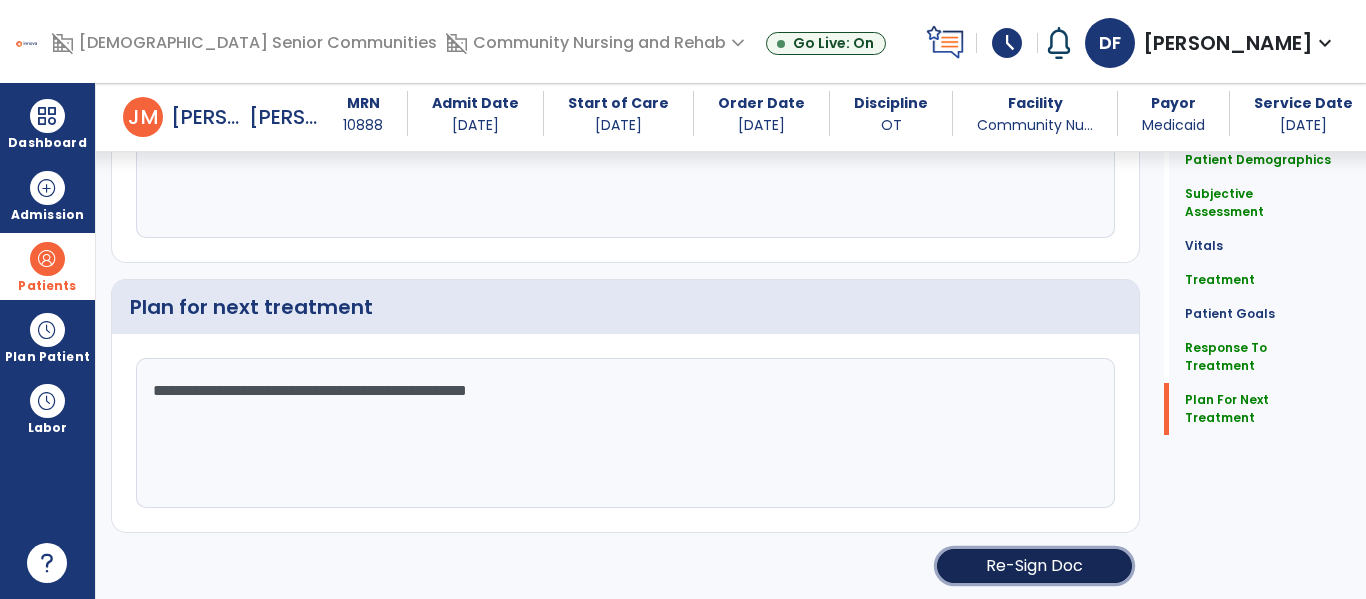 click on "Re-Sign Doc" 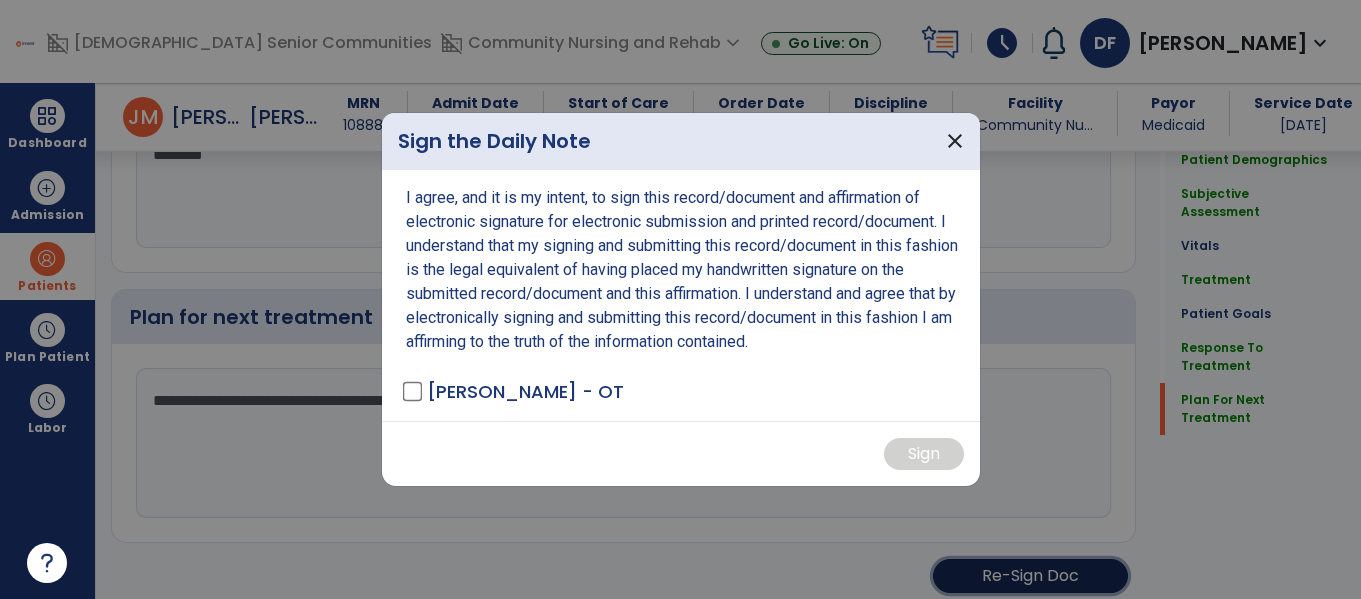 scroll, scrollTop: 2564, scrollLeft: 0, axis: vertical 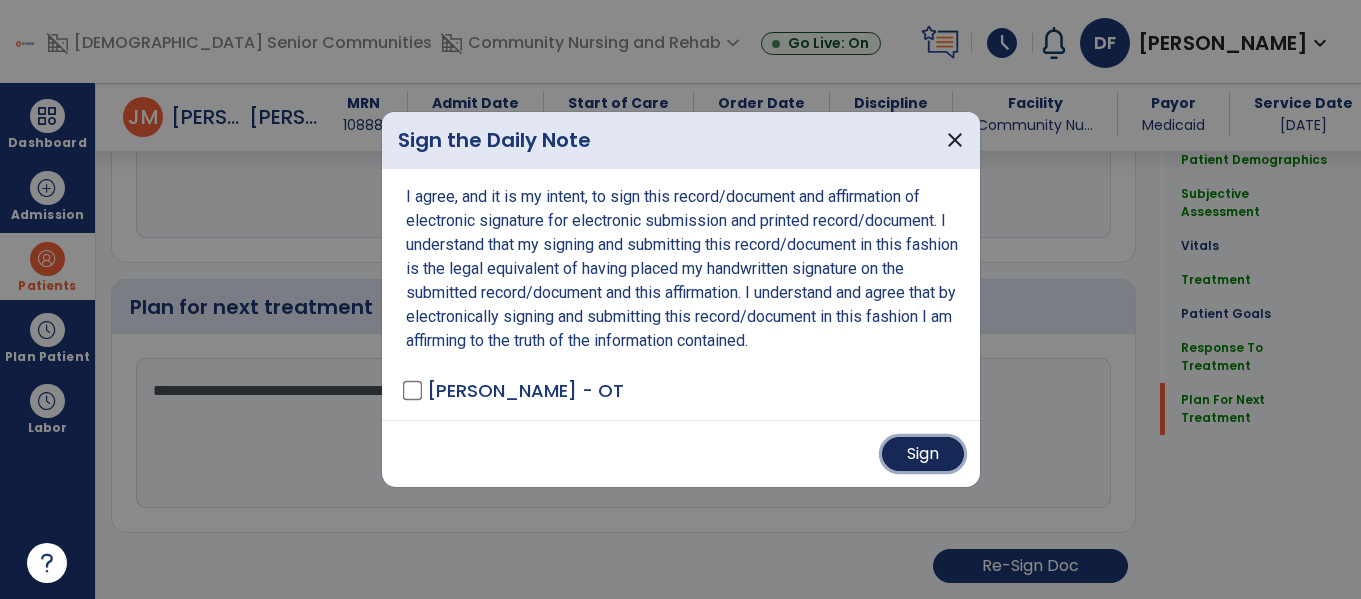 click on "Sign" at bounding box center (923, 454) 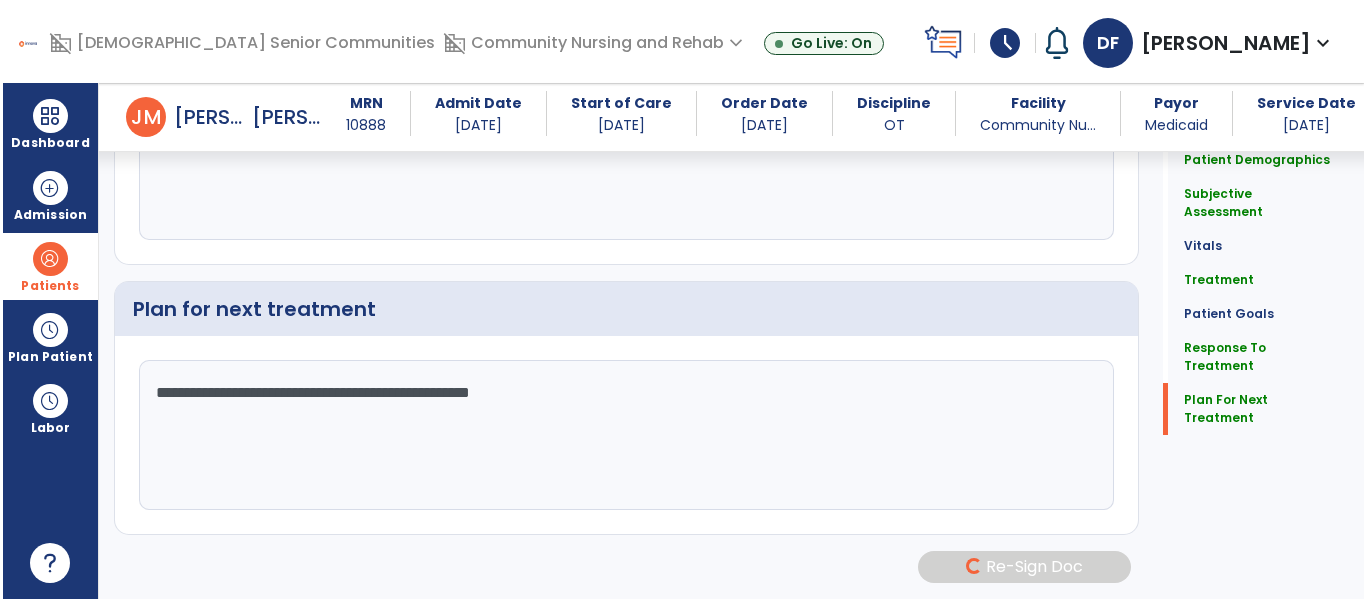 scroll, scrollTop: 2562, scrollLeft: 0, axis: vertical 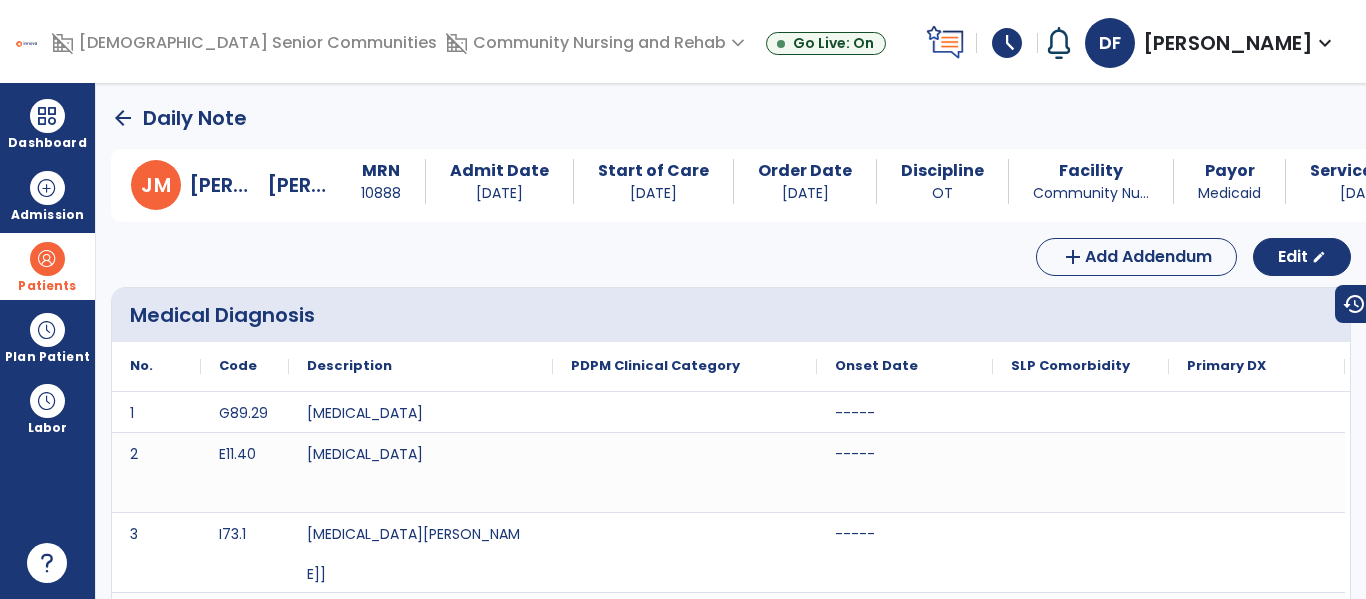 click on "arrow_back" 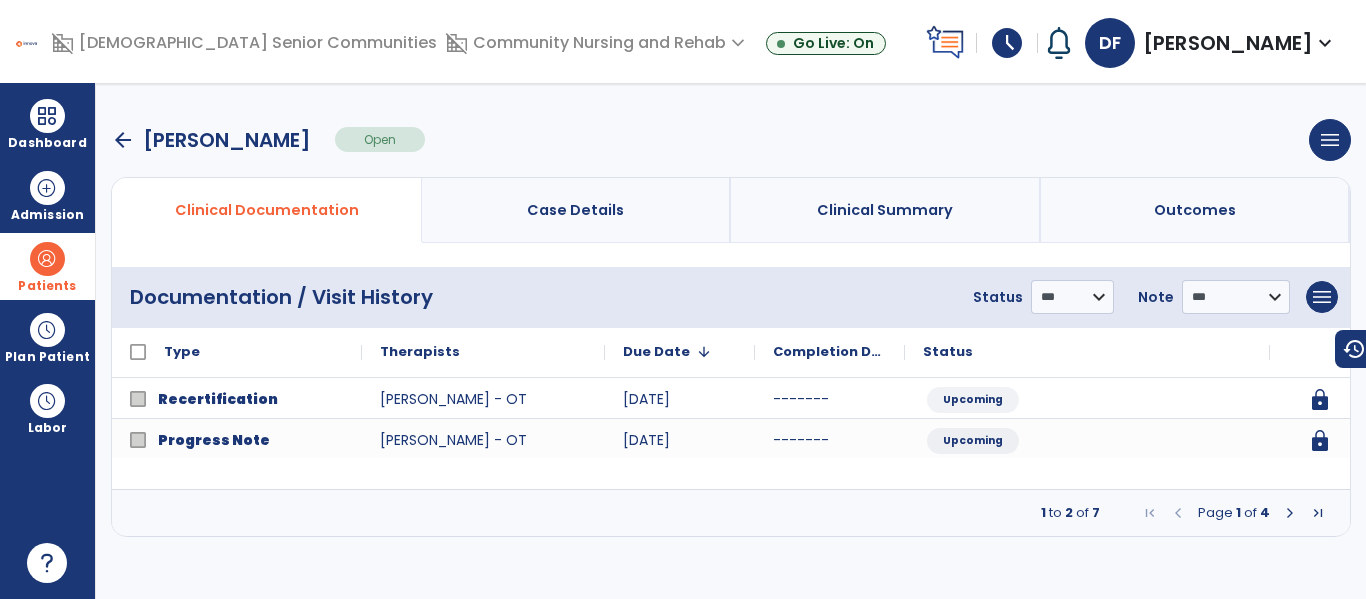 click at bounding box center [1290, 513] 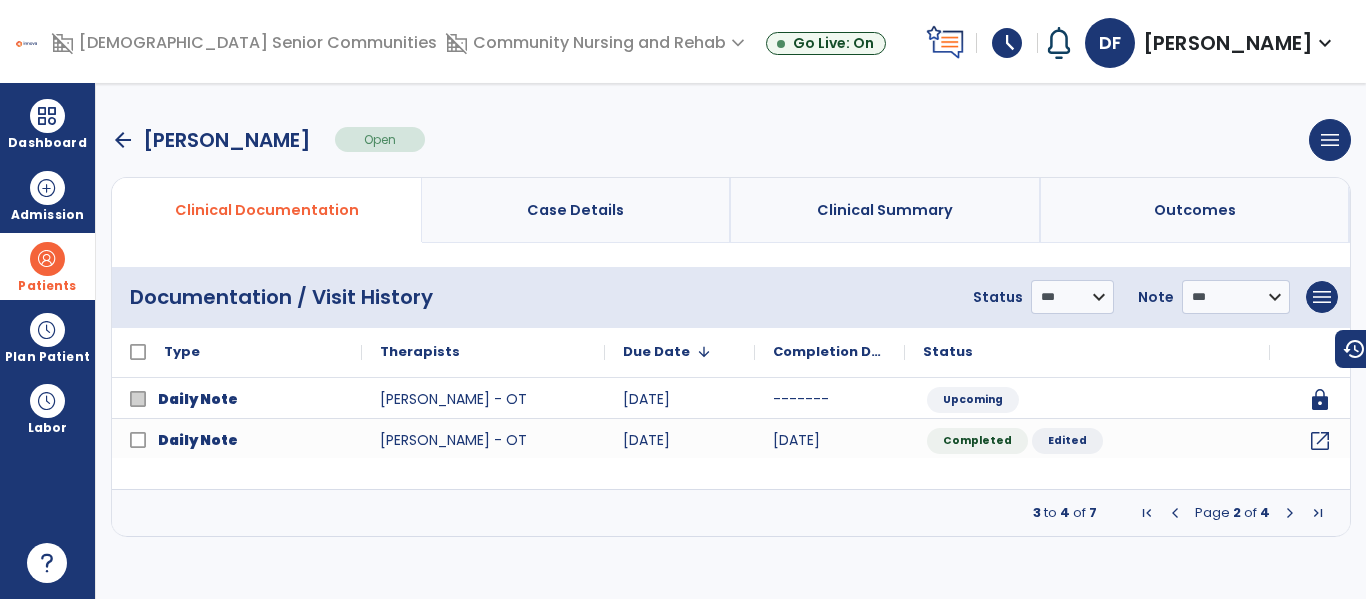 click on "arrow_back" at bounding box center (123, 140) 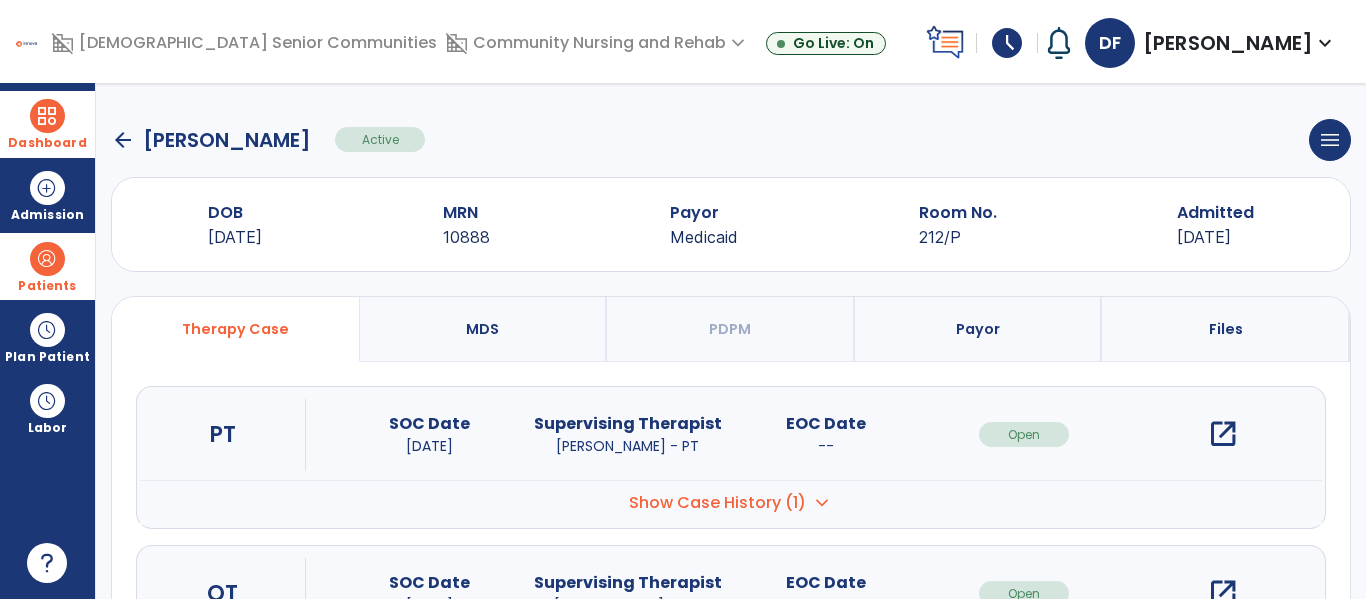 click on "Dashboard" at bounding box center (47, 124) 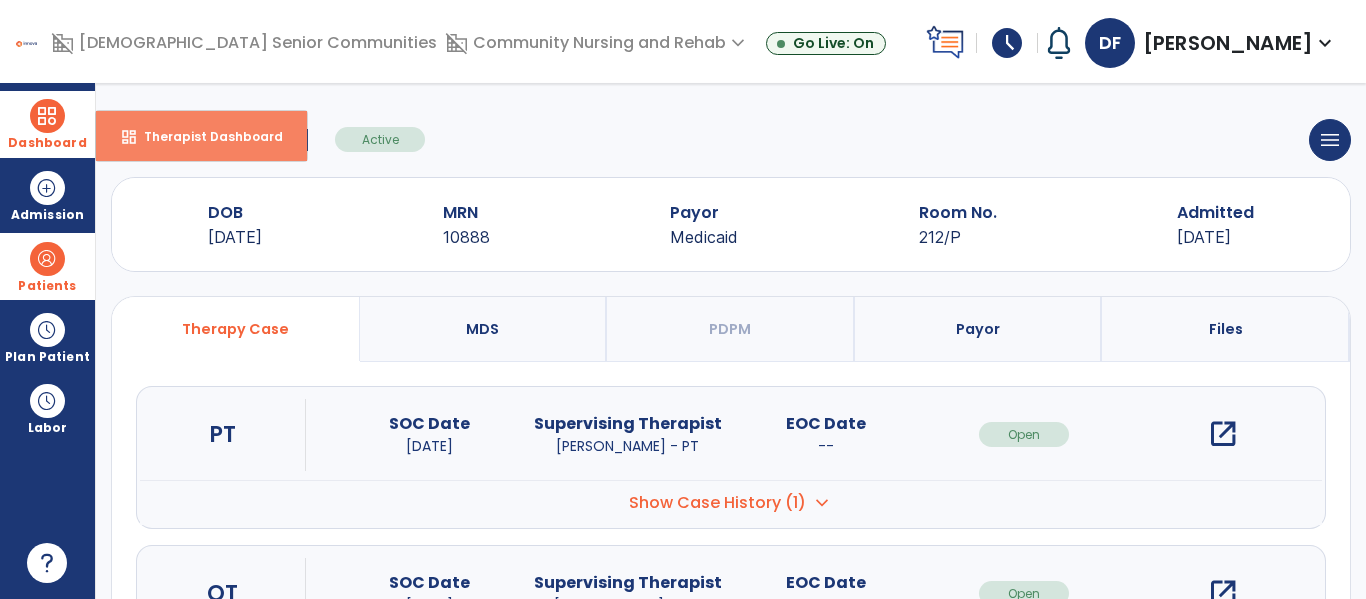 click on "Therapist Dashboard" at bounding box center (205, 136) 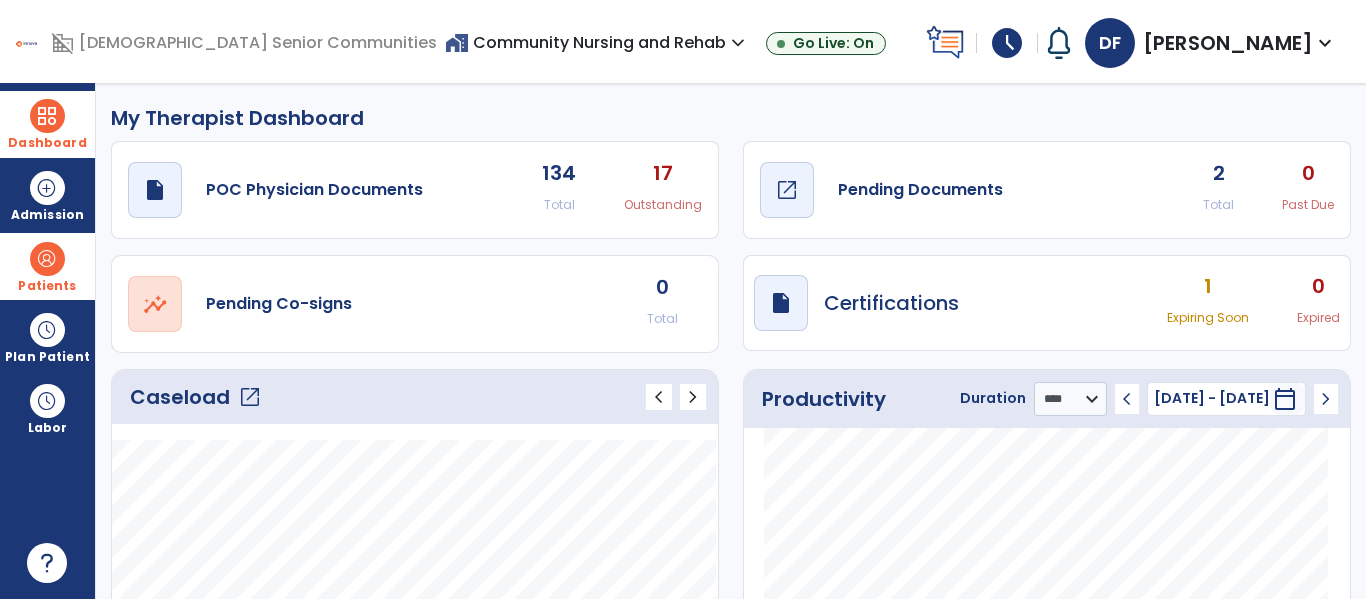 click on "Pending Documents" 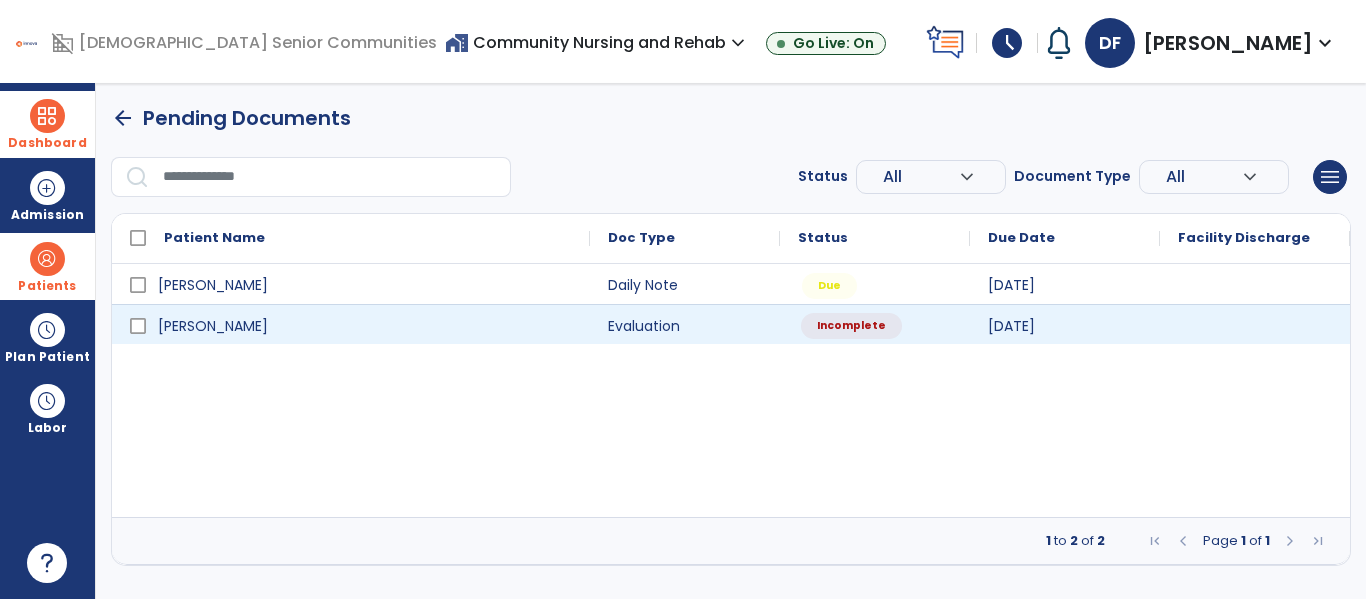 click on "Incomplete" at bounding box center (851, 326) 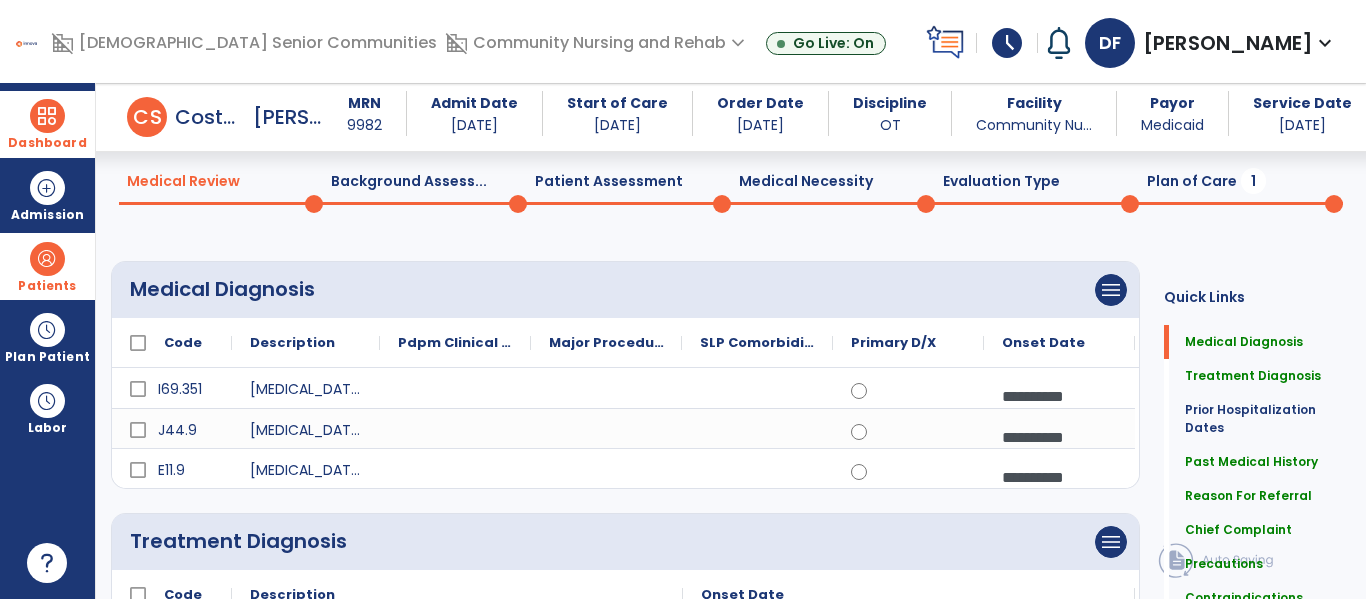scroll, scrollTop: 0, scrollLeft: 0, axis: both 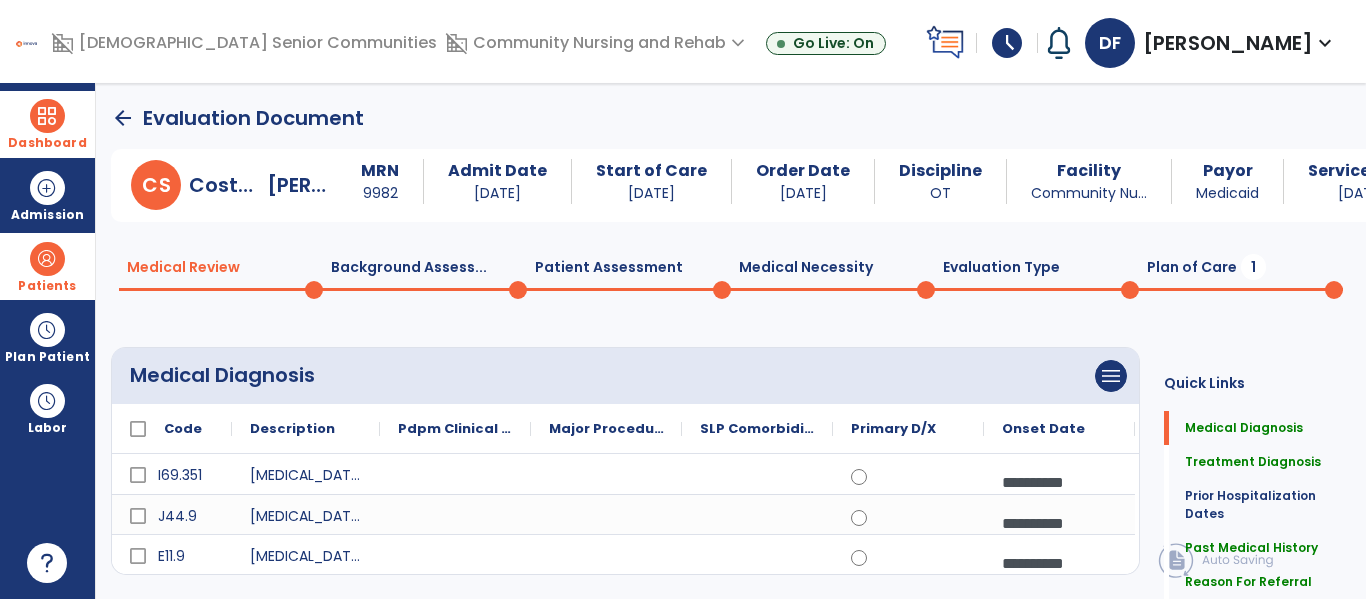 click on "Plan of Care  1" 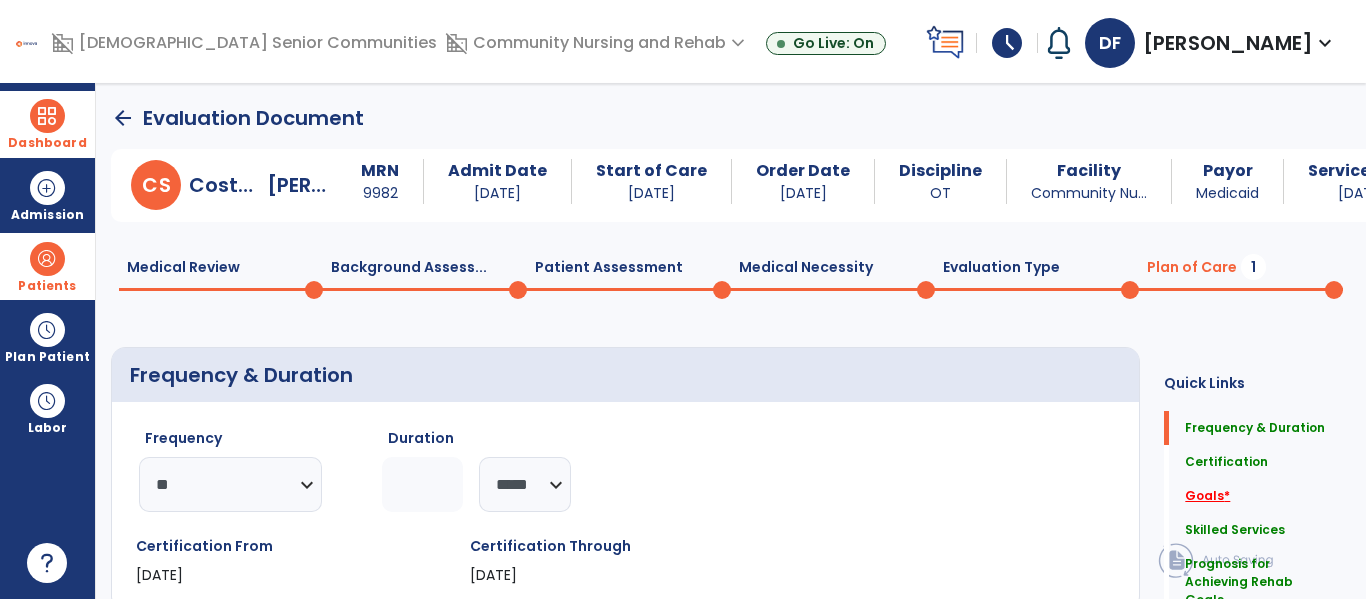 click on "Goals   *" 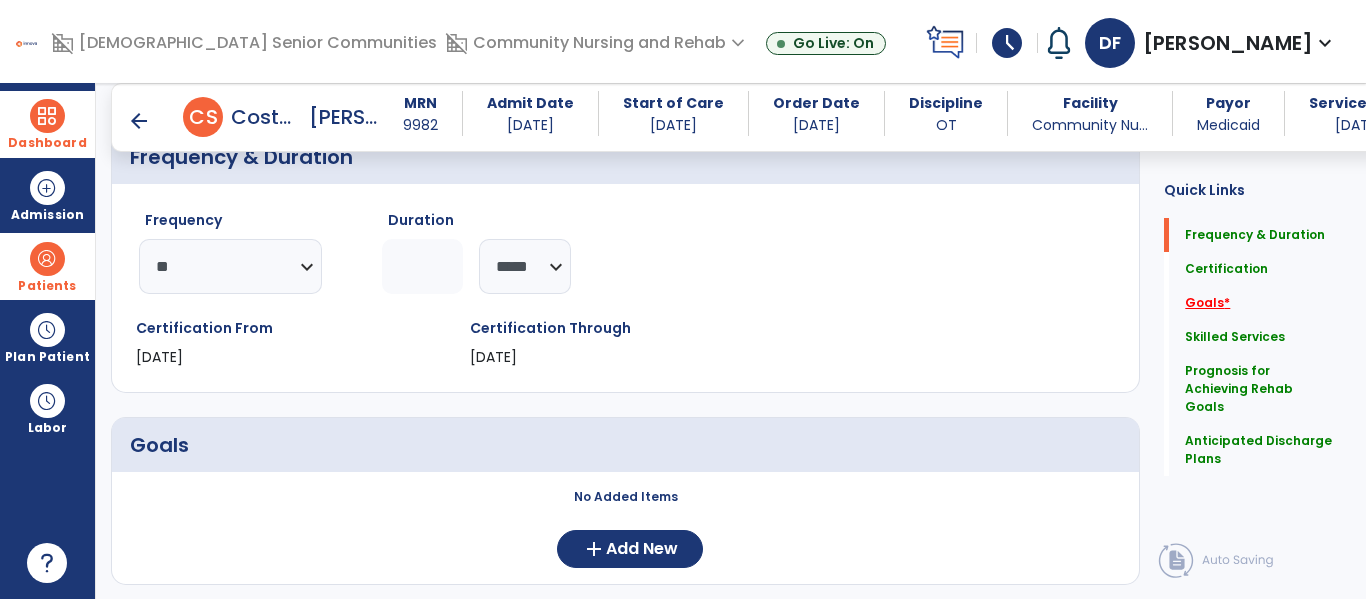 scroll, scrollTop: 379, scrollLeft: 0, axis: vertical 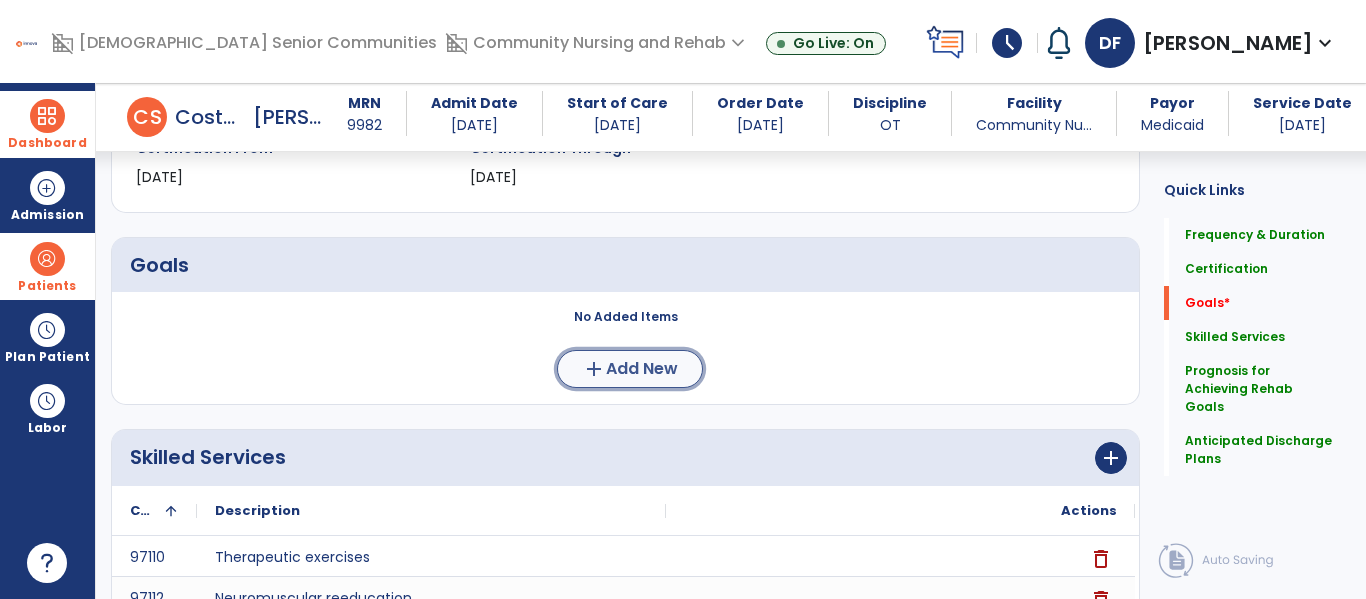 click on "Add New" at bounding box center (642, 369) 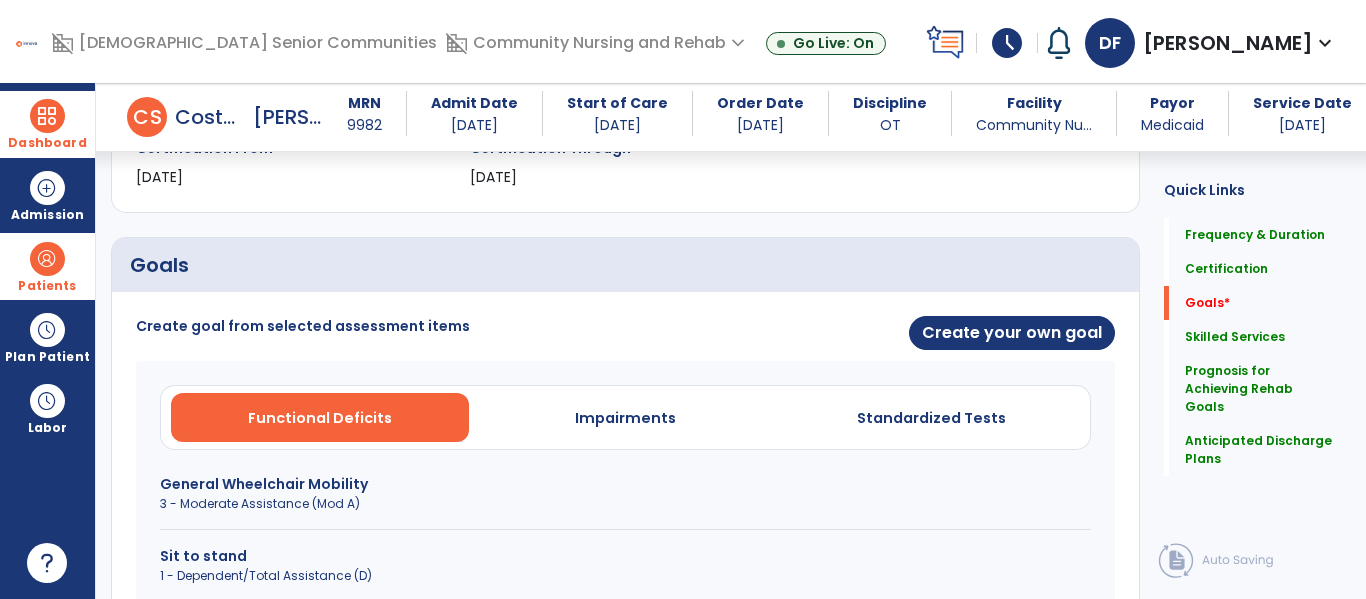 click on "3 - Moderate Assistance (Mod A)" at bounding box center [625, 504] 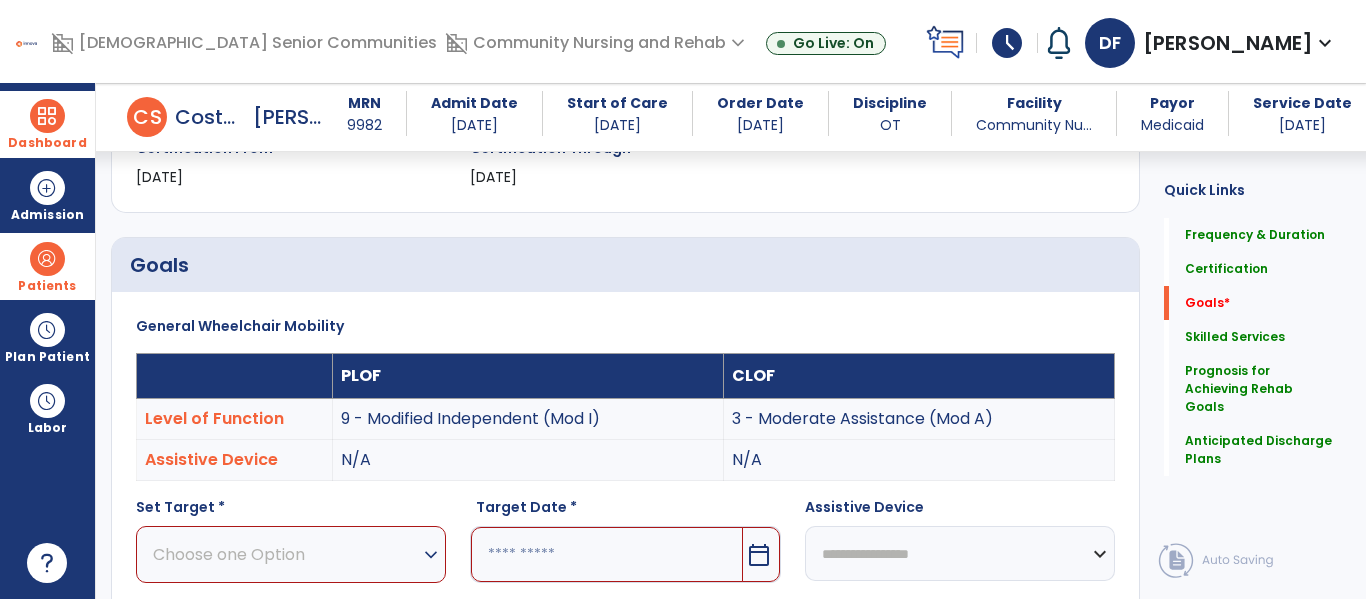click on "expand_more" at bounding box center (431, 555) 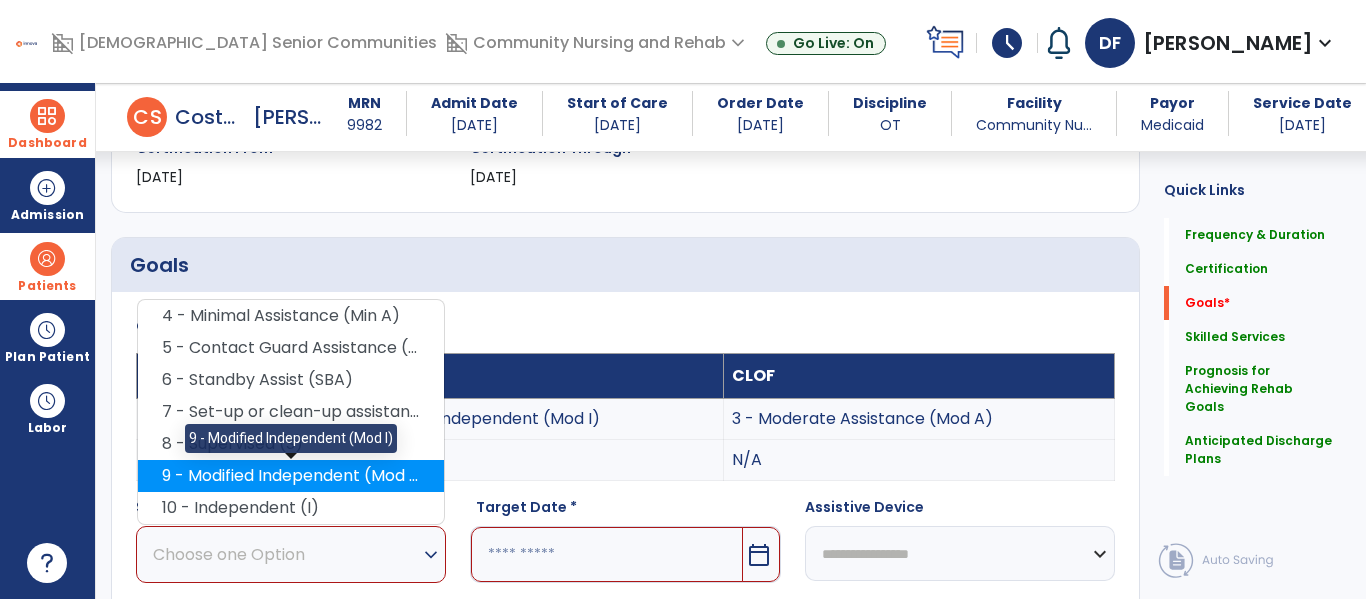 click on "9 - Modified Independent (Mod I)" at bounding box center (291, 476) 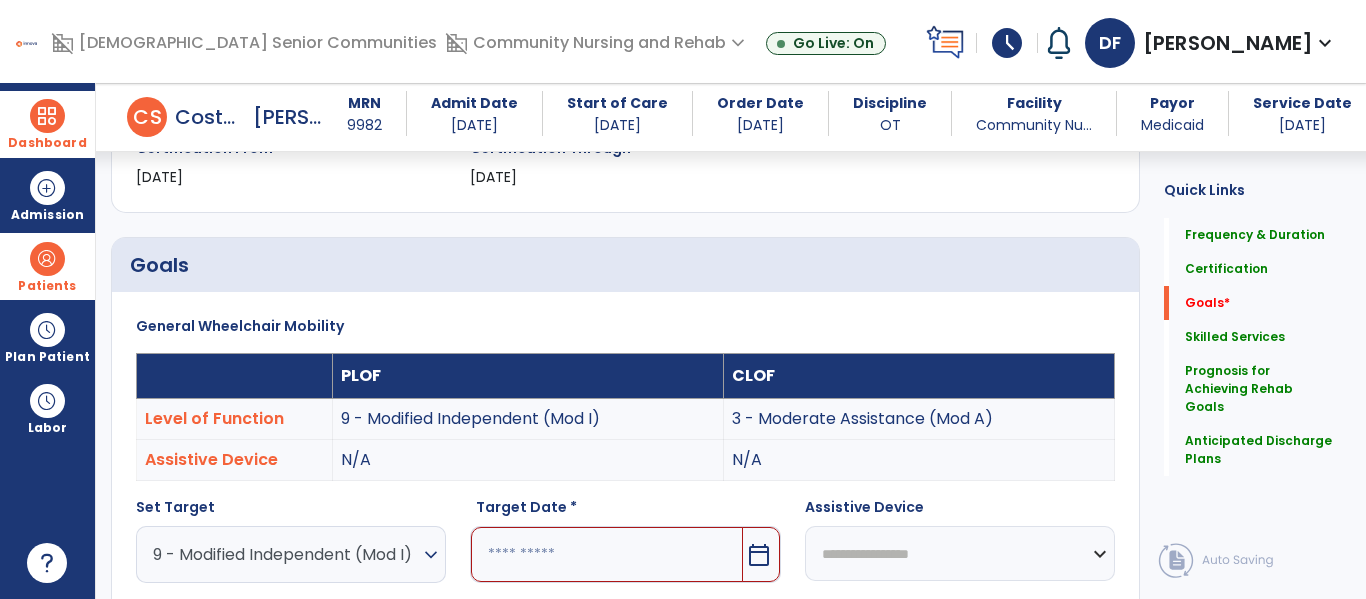 click on "calendar_today" at bounding box center (759, 555) 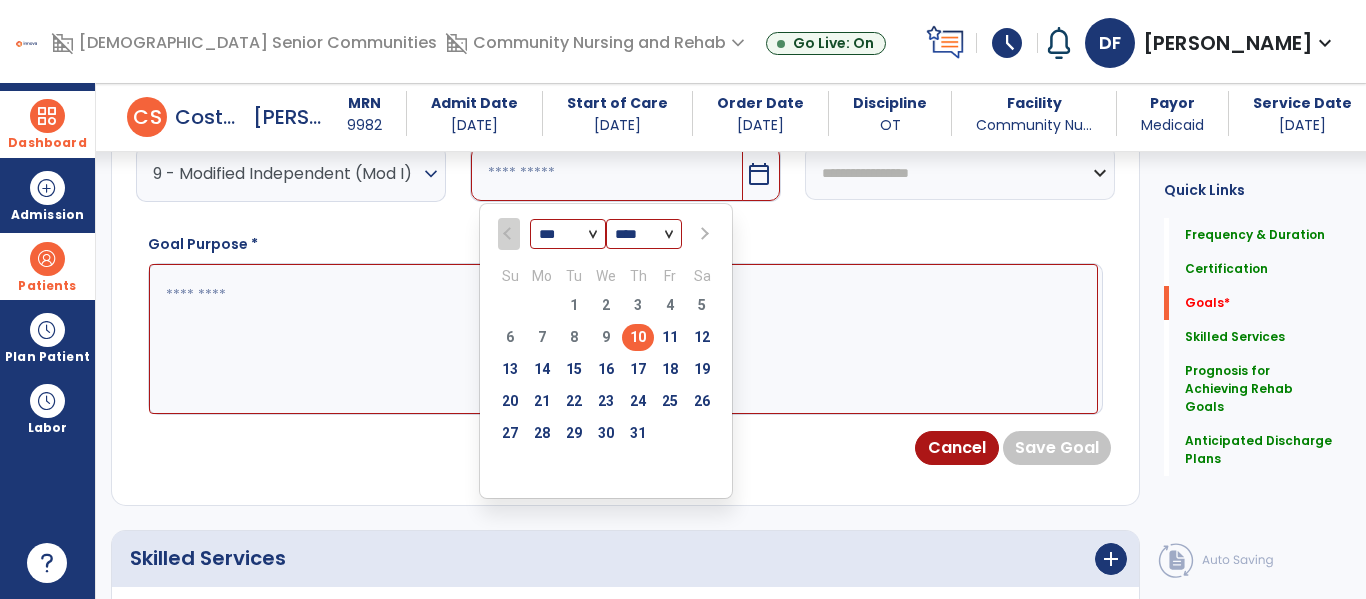 click on "*** ***" at bounding box center (568, 235) 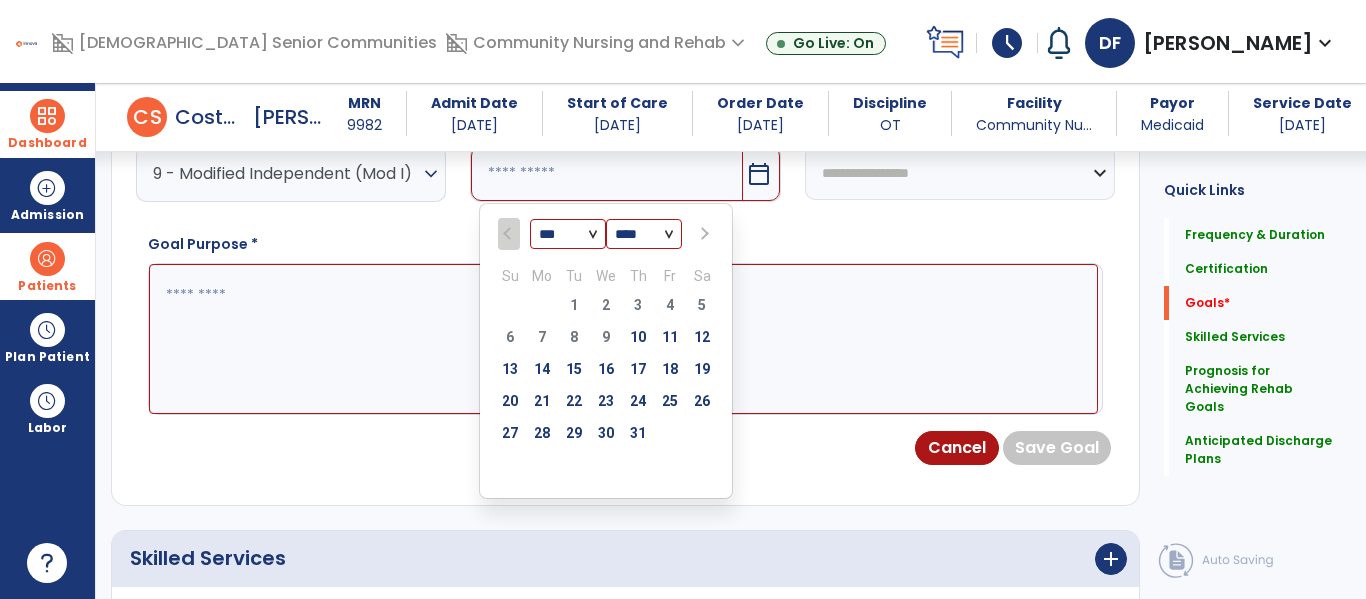 select on "*" 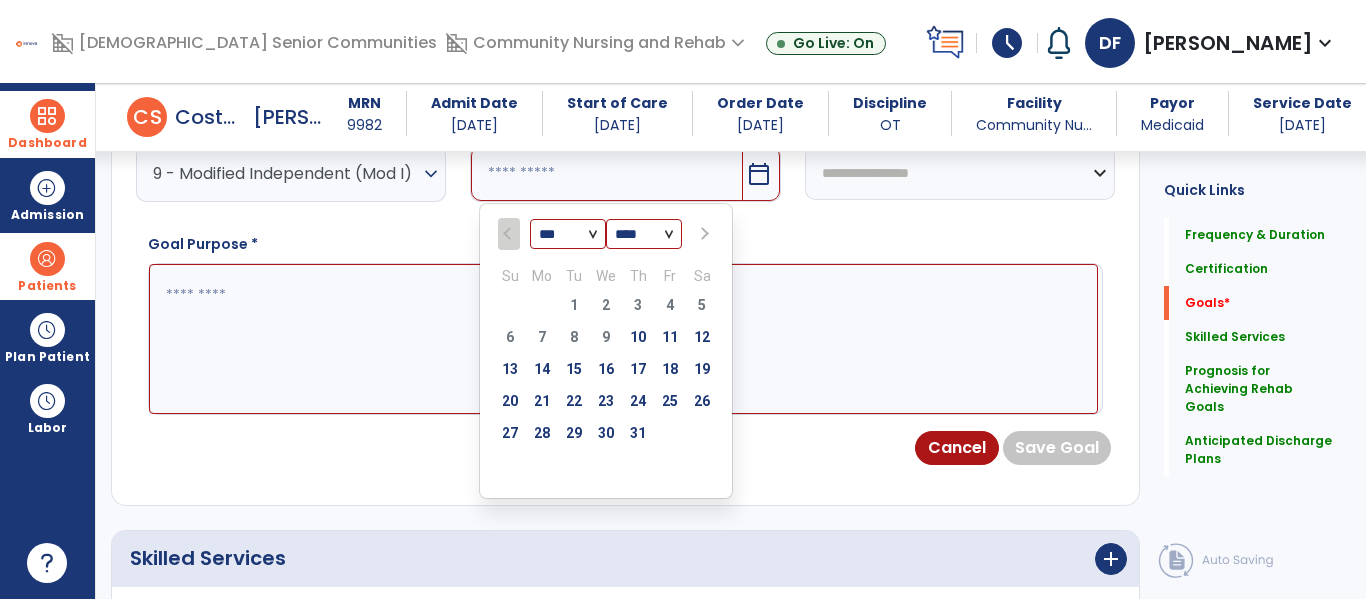 click on "*** ***" at bounding box center [568, 235] 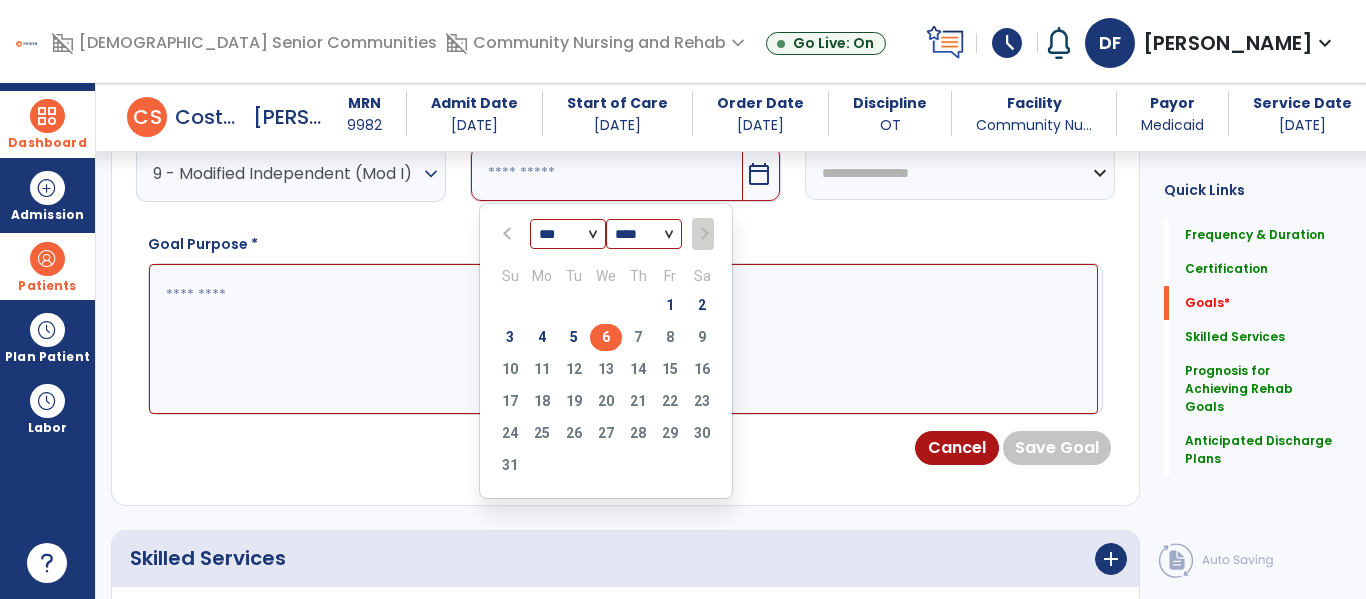 click on "6" at bounding box center [606, 337] 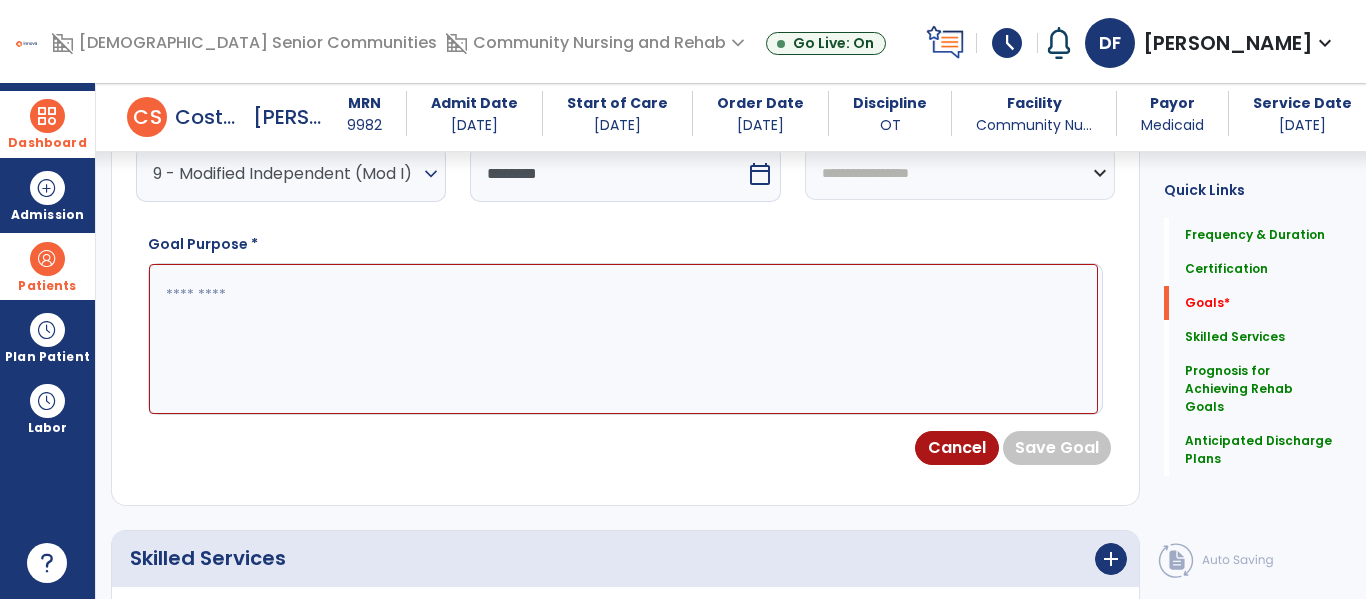 click at bounding box center [623, 339] 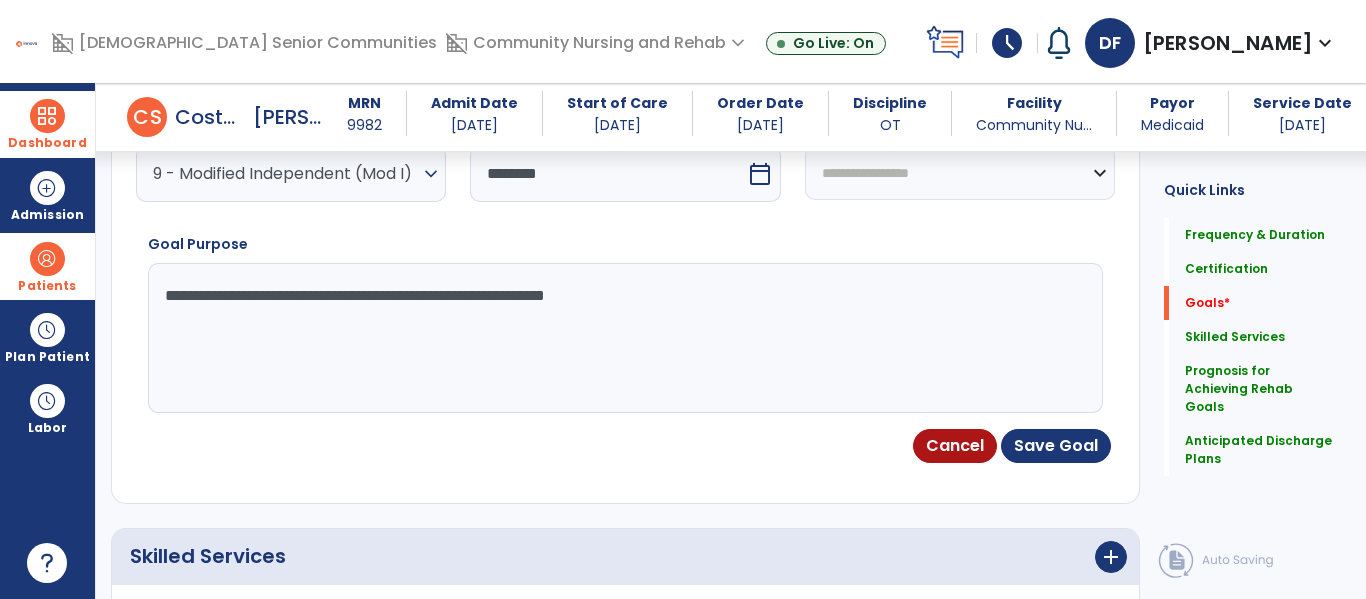 type on "**********" 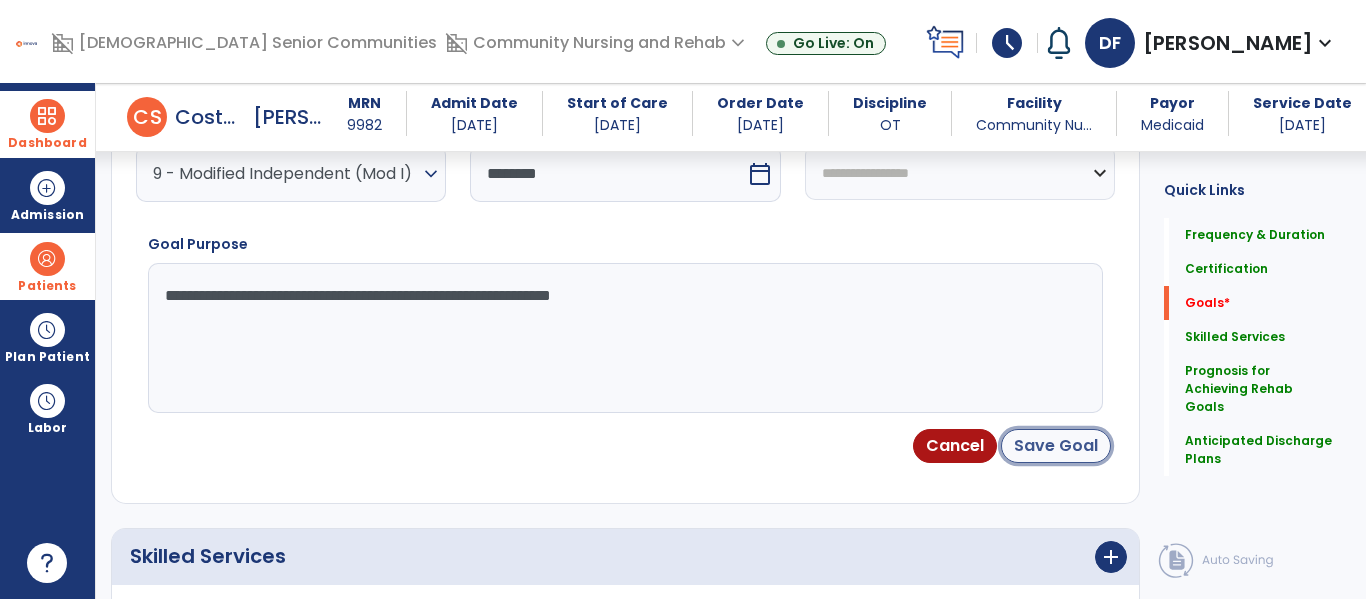 click on "Save Goal" at bounding box center (1056, 446) 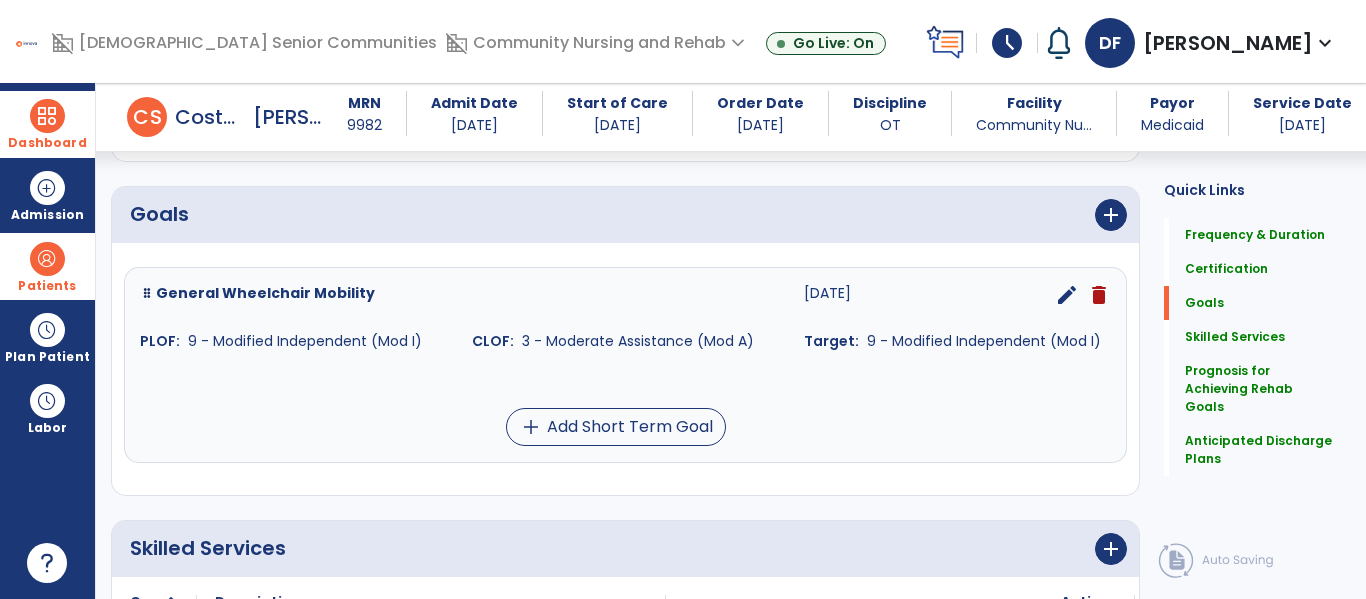 scroll, scrollTop: 434, scrollLeft: 0, axis: vertical 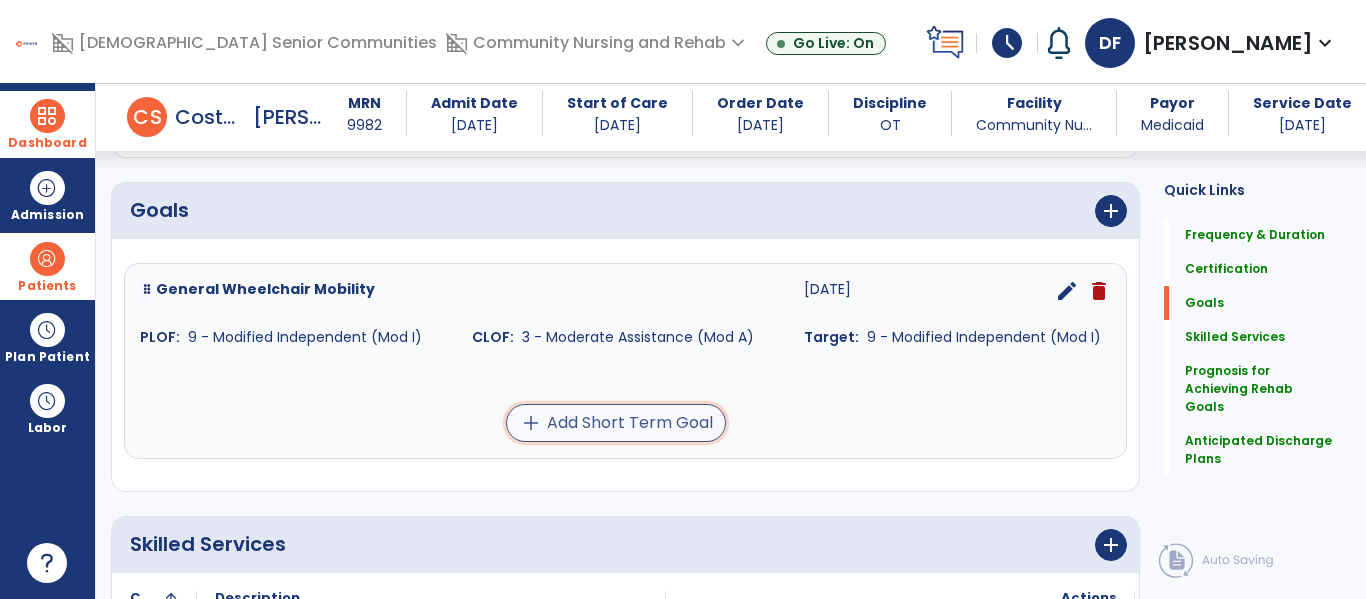 click on "add  Add Short Term Goal" at bounding box center (616, 423) 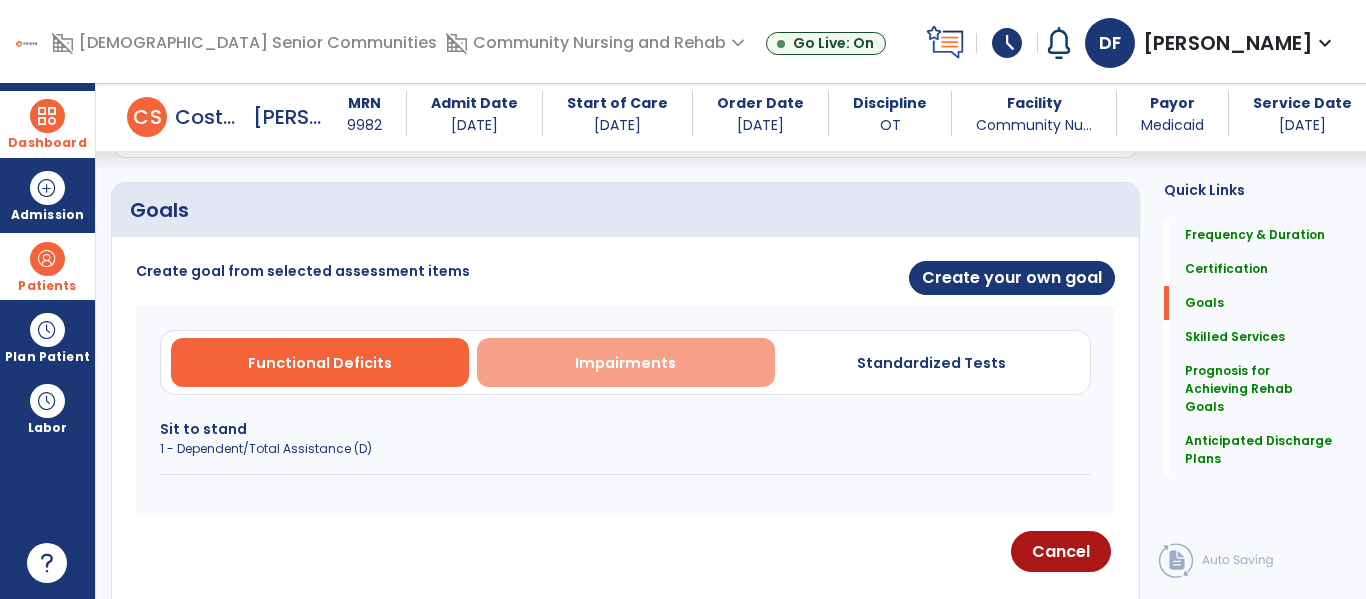 click on "Impairments" at bounding box center (625, 363) 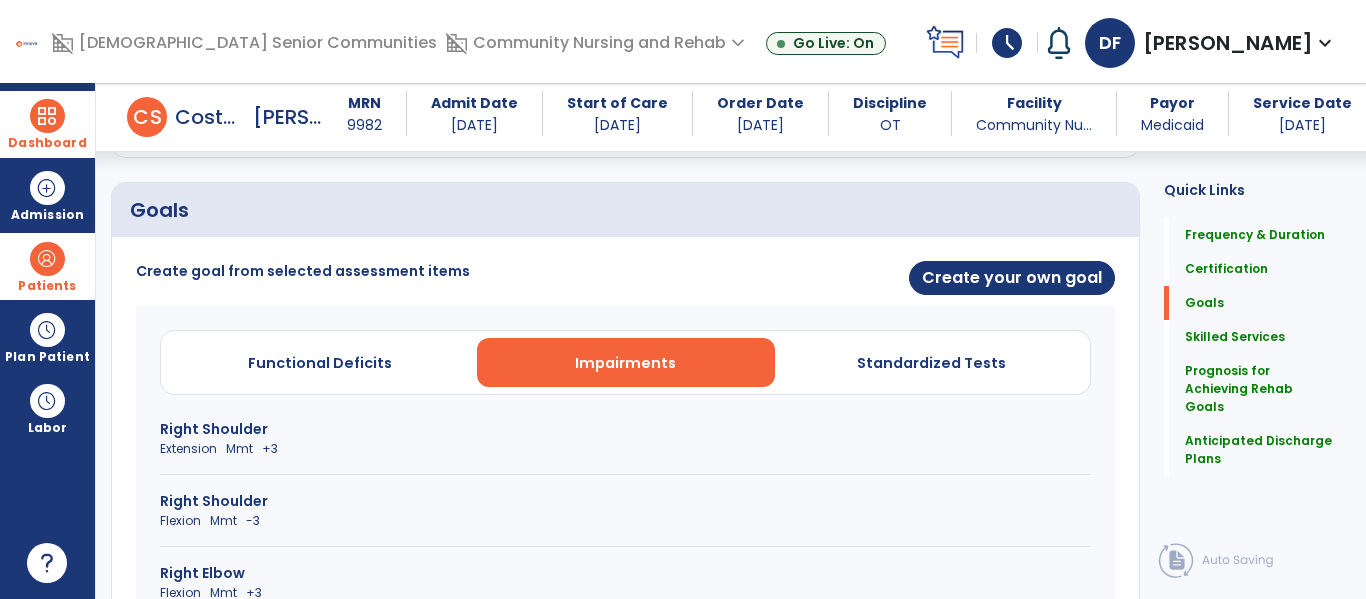 click on "Right Shoulder" at bounding box center [625, 429] 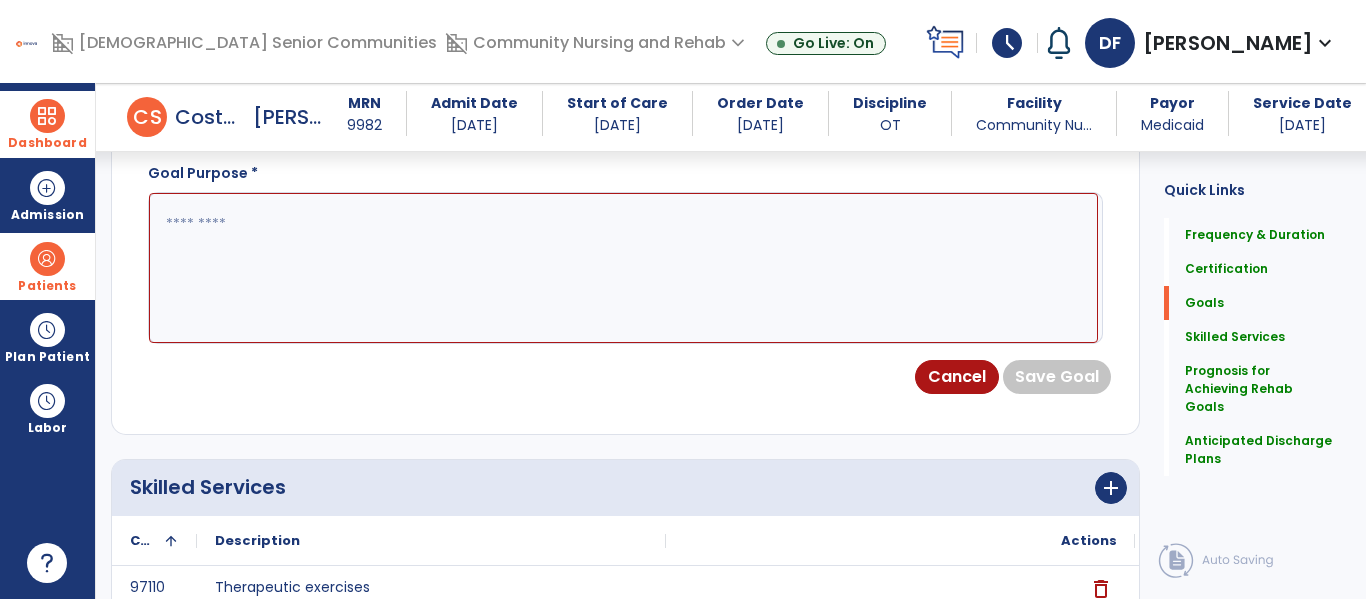 scroll, scrollTop: 938, scrollLeft: 0, axis: vertical 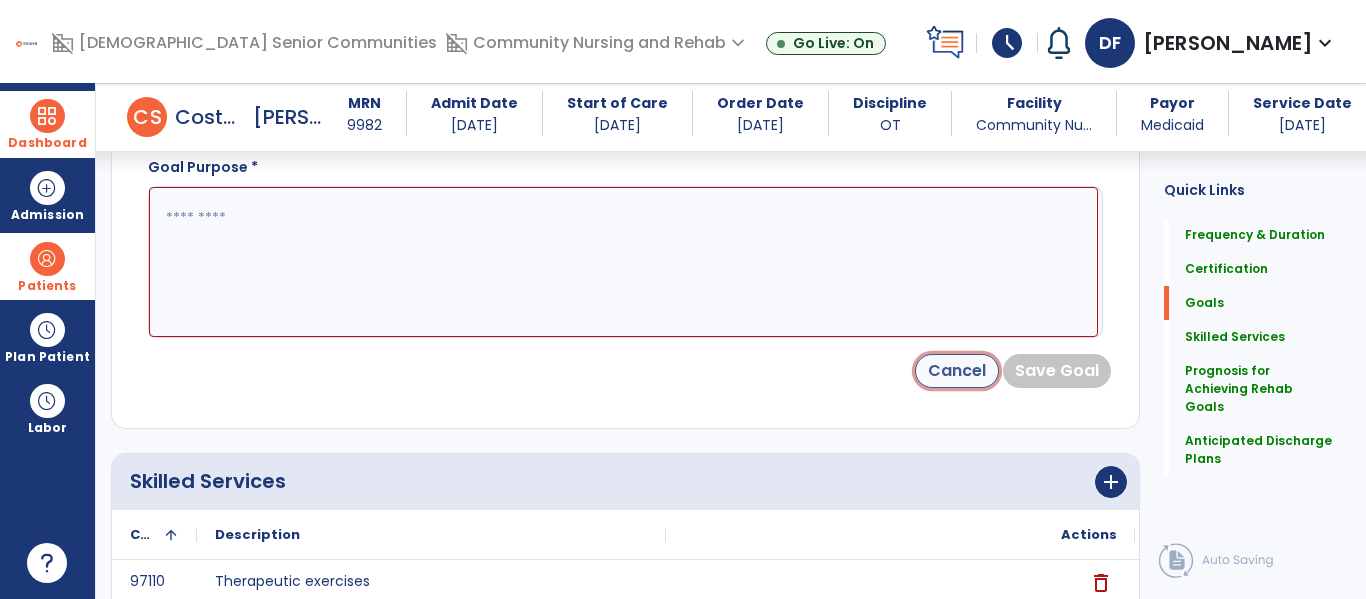 click on "Cancel" at bounding box center [957, 371] 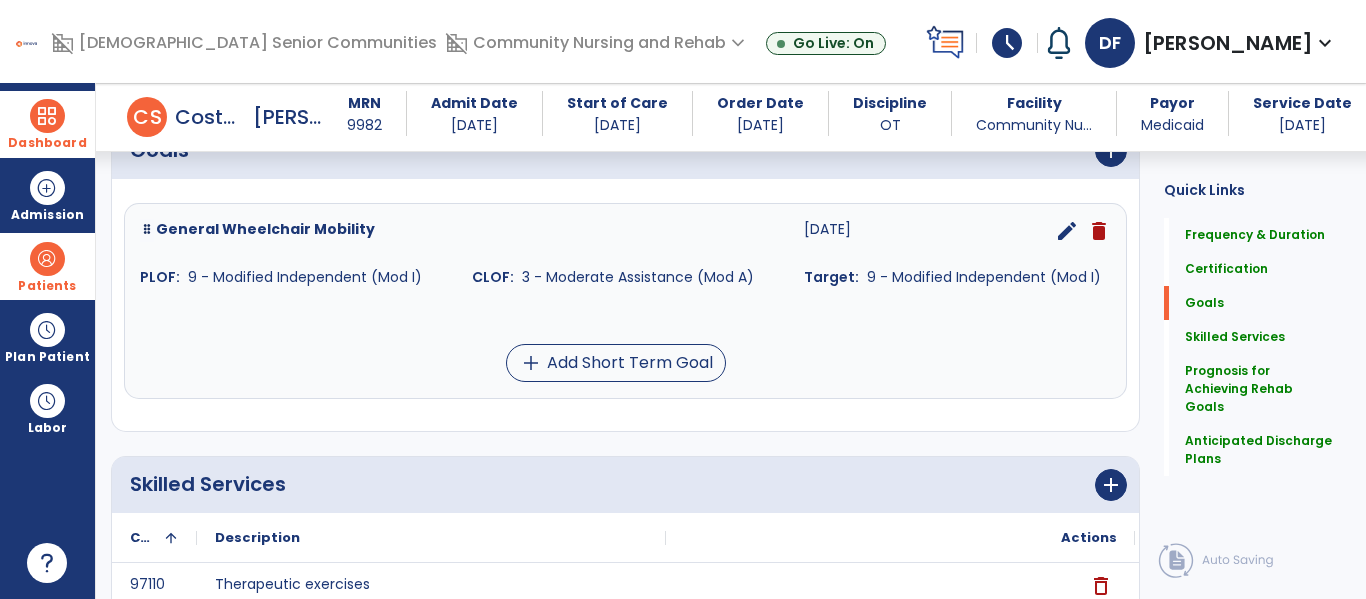 scroll, scrollTop: 502, scrollLeft: 0, axis: vertical 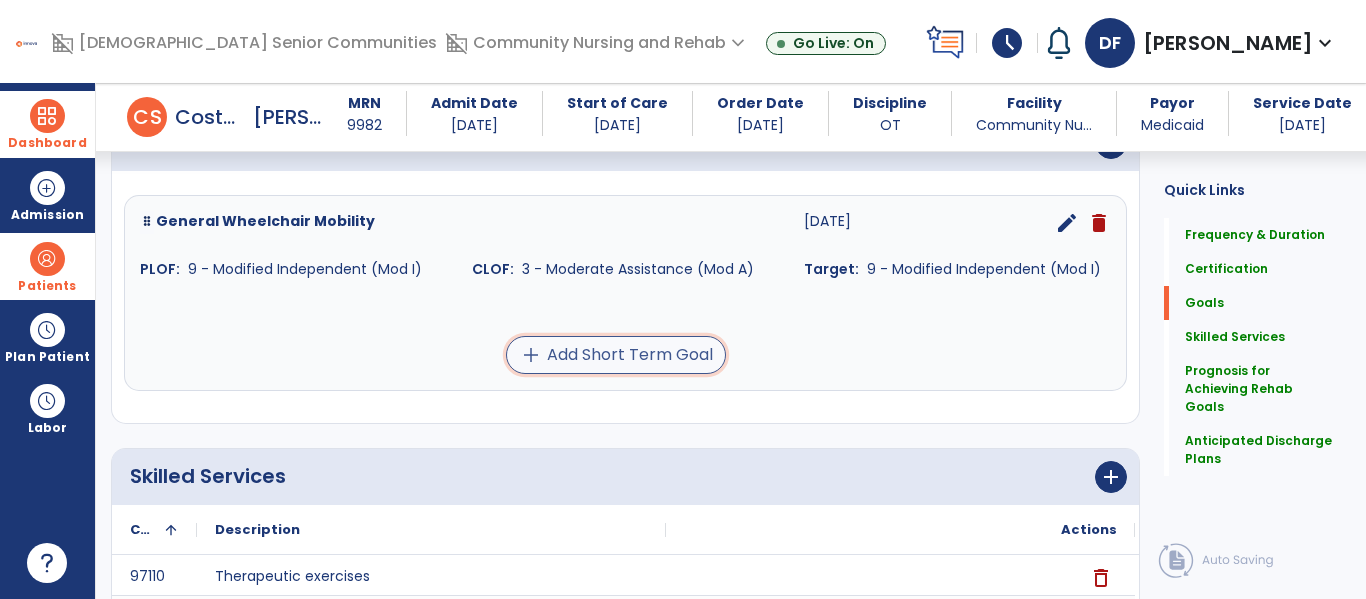click on "add  Add Short Term Goal" at bounding box center [616, 355] 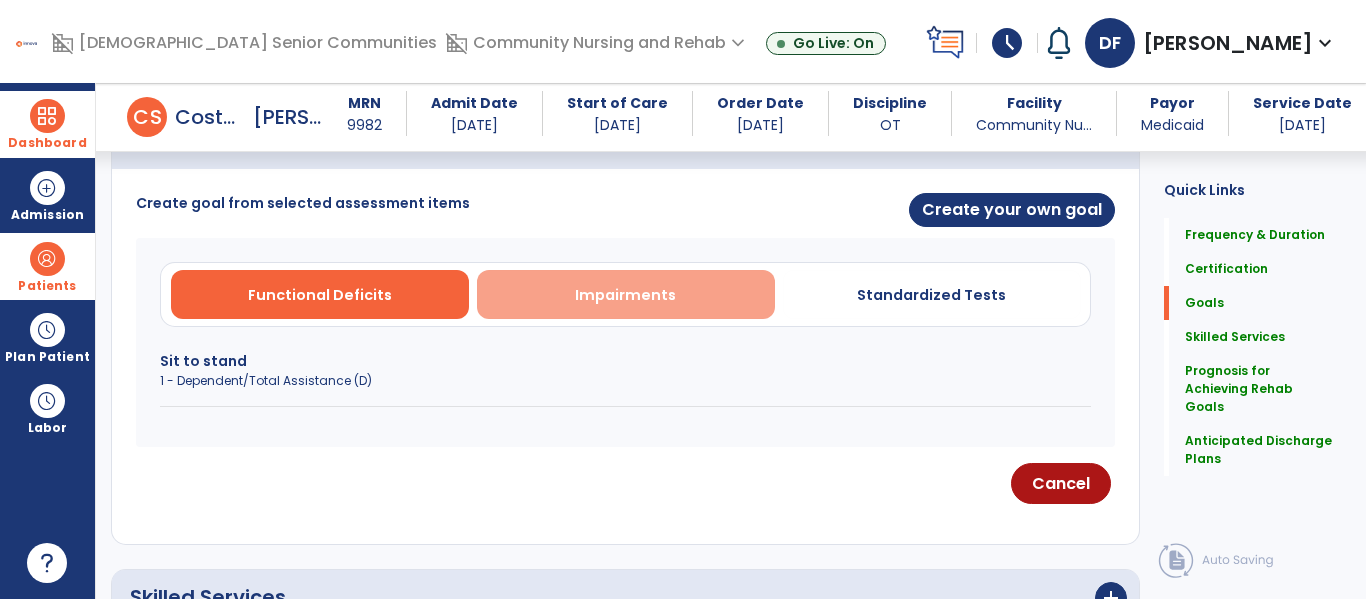 click on "Impairments" at bounding box center [625, 295] 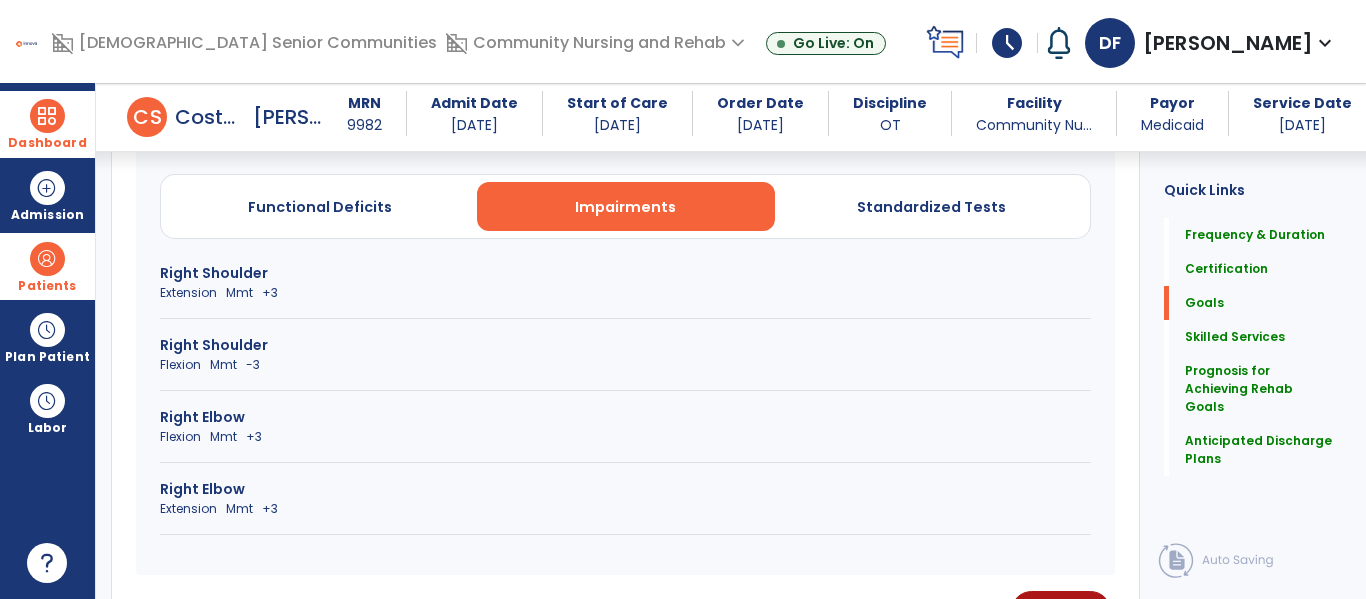 scroll, scrollTop: 618, scrollLeft: 0, axis: vertical 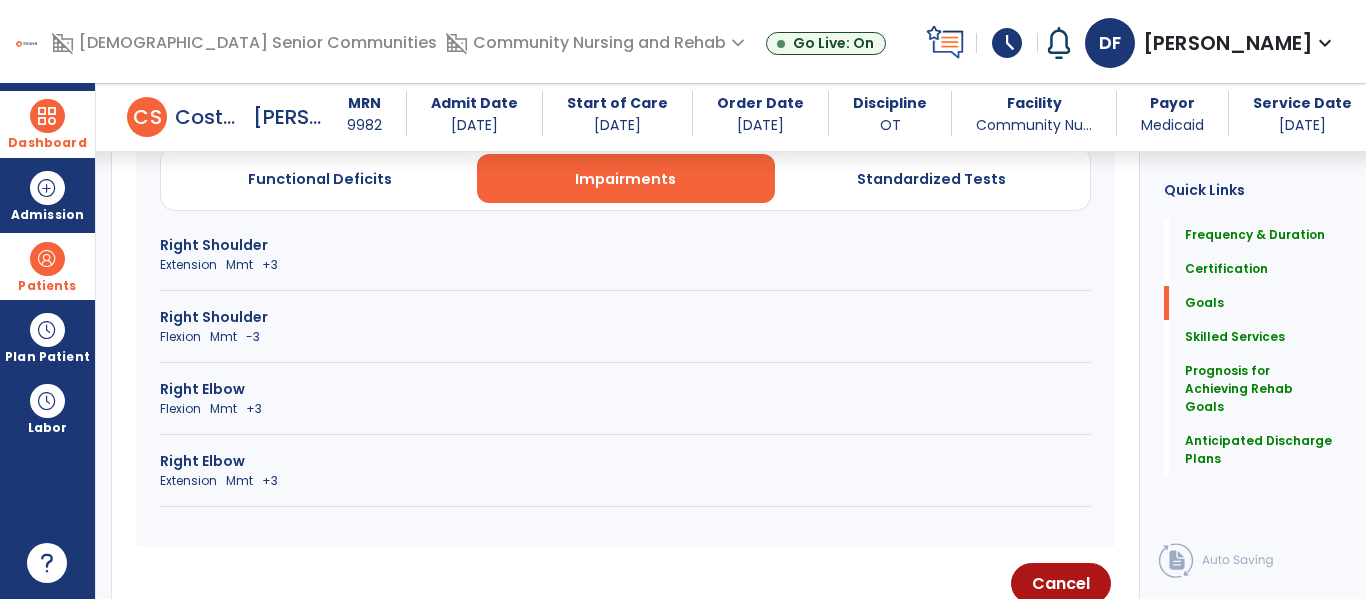 click on "Right Elbow" at bounding box center (625, 461) 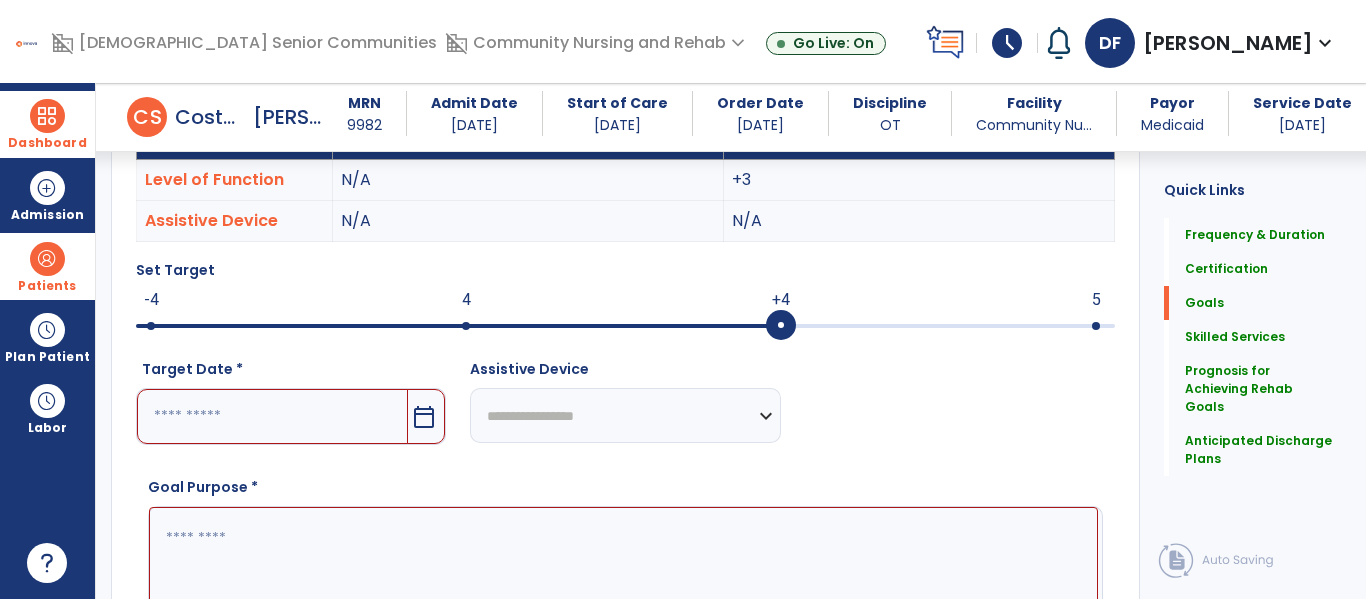 click at bounding box center [466, 326] 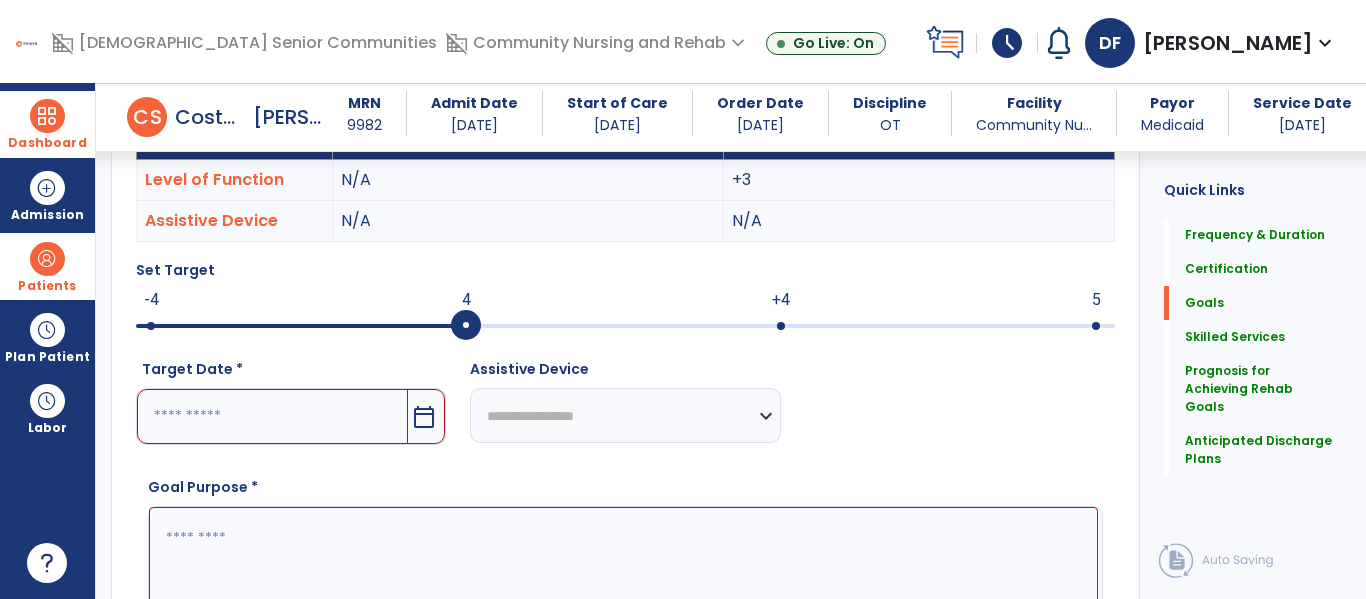 click on "calendar_today" at bounding box center [424, 417] 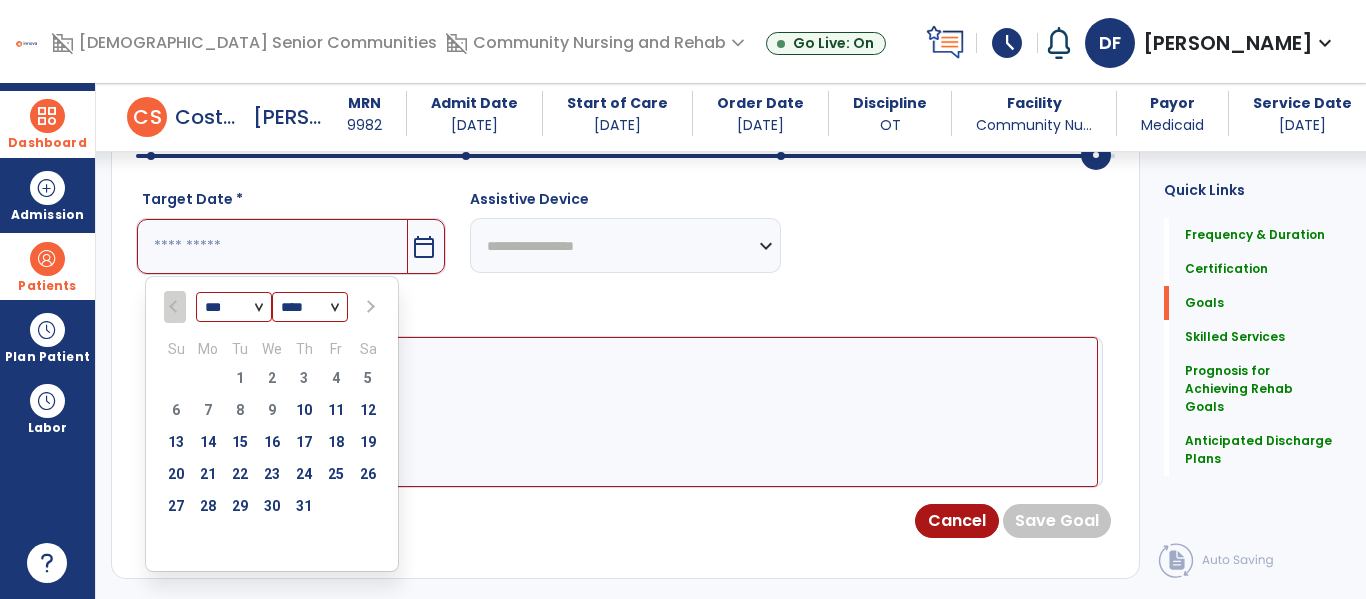 scroll, scrollTop: 791, scrollLeft: 0, axis: vertical 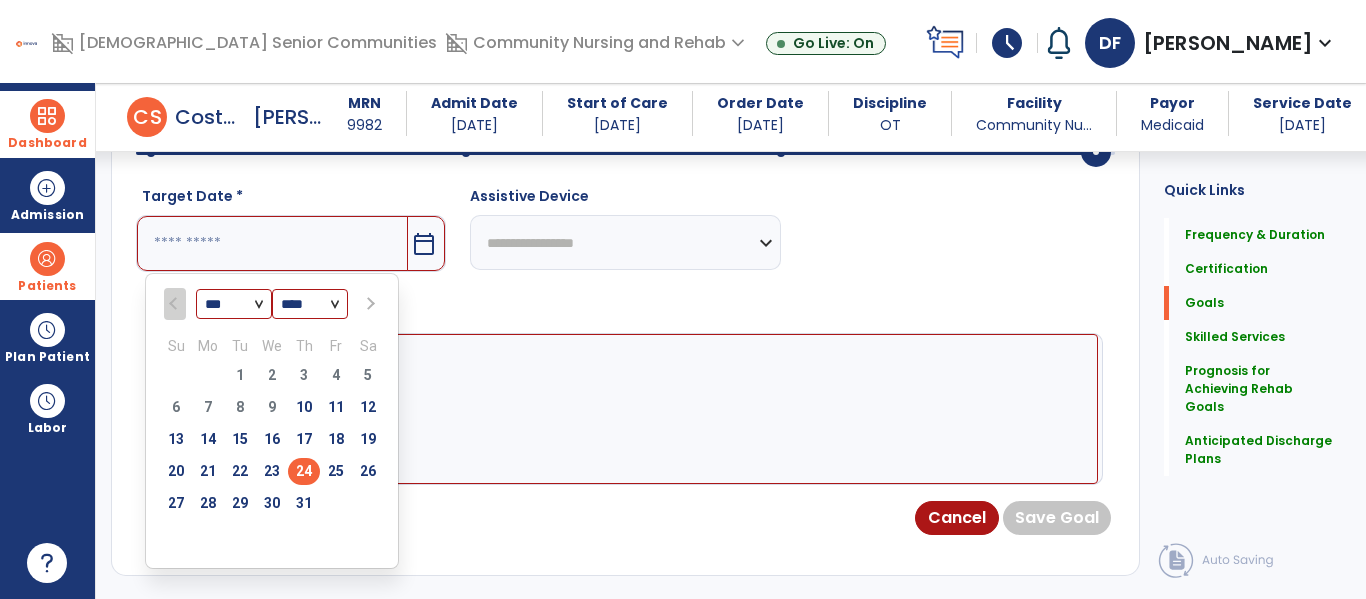 click on "24" at bounding box center [304, 471] 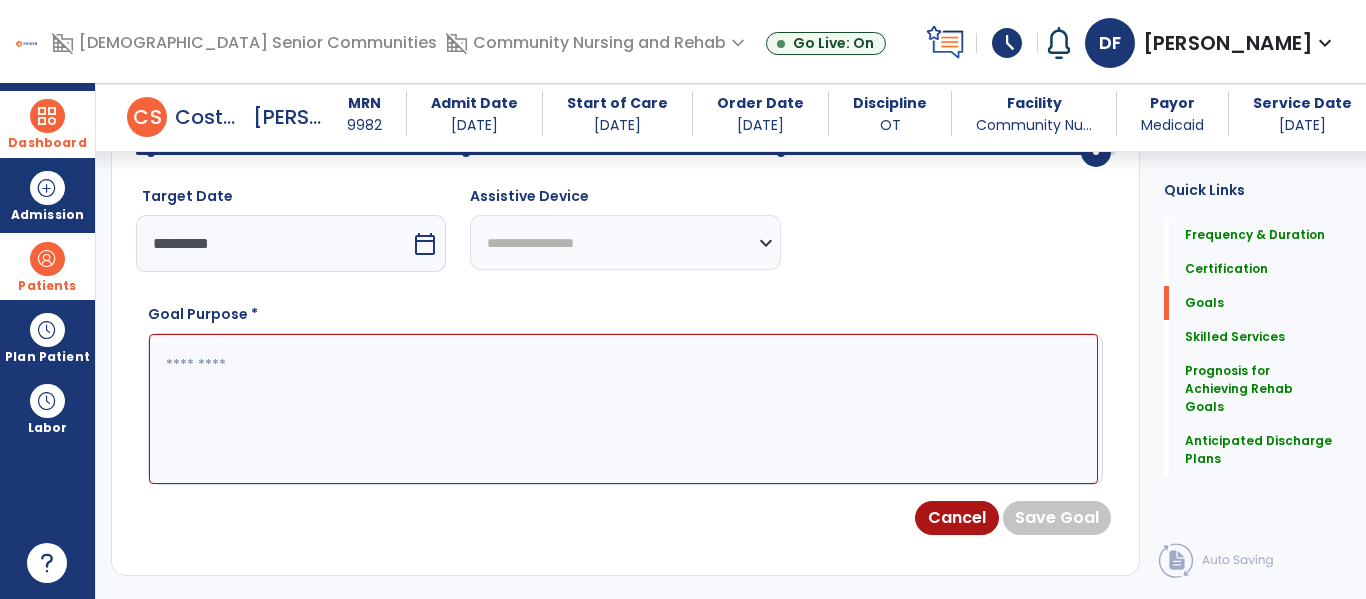 click at bounding box center (623, 409) 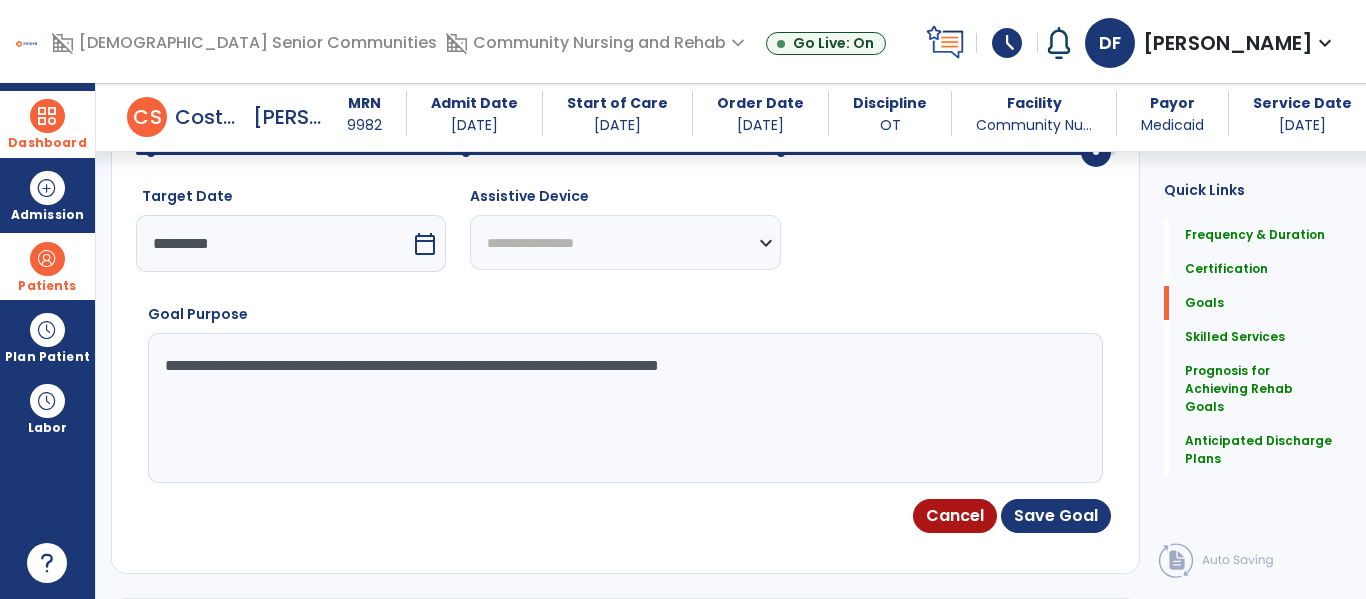 type on "**********" 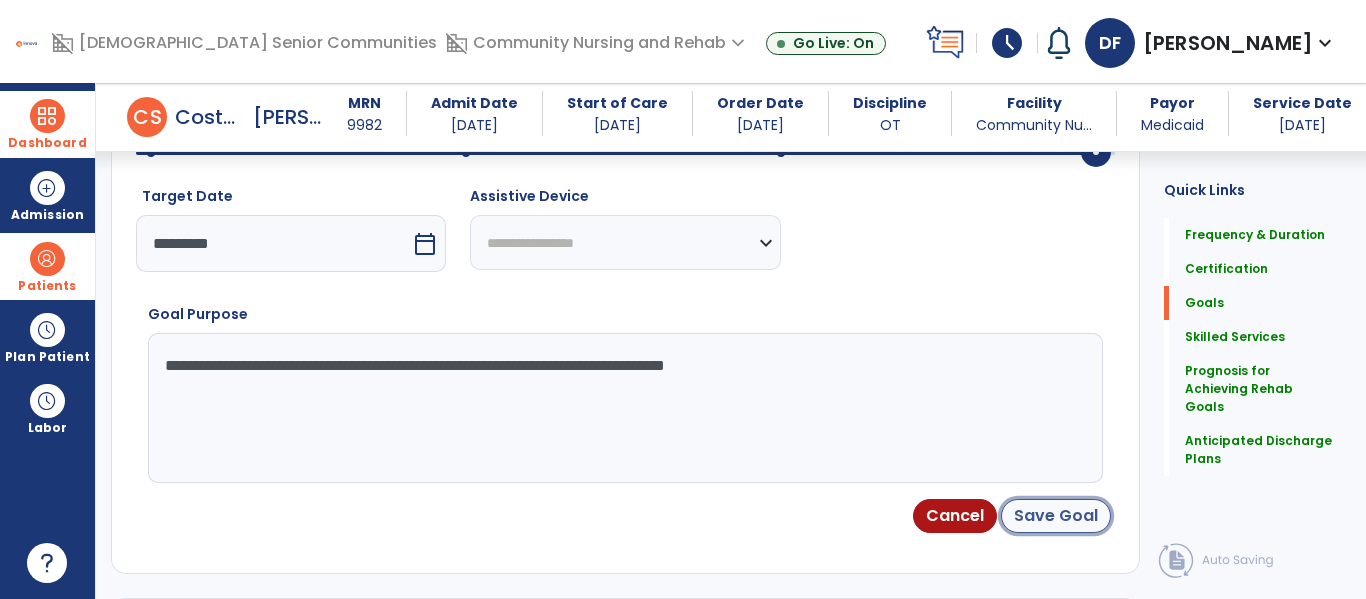 click on "Save Goal" at bounding box center (1056, 516) 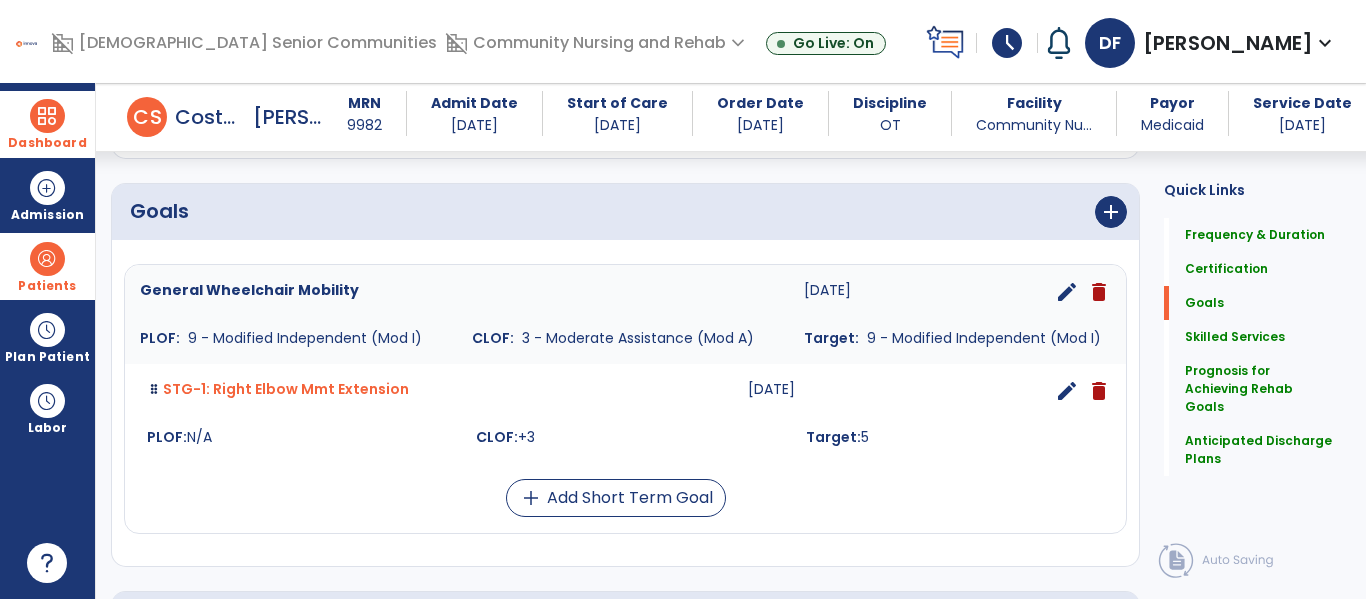 scroll, scrollTop: 442, scrollLeft: 0, axis: vertical 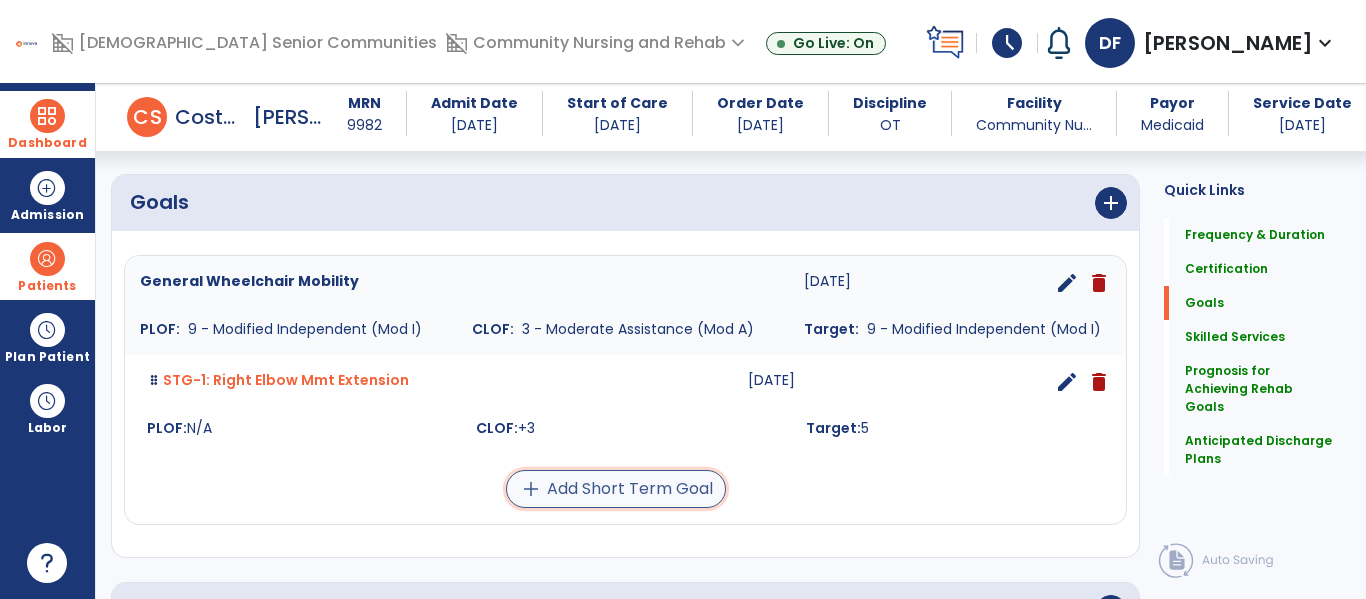 click on "add  Add Short Term Goal" at bounding box center (616, 489) 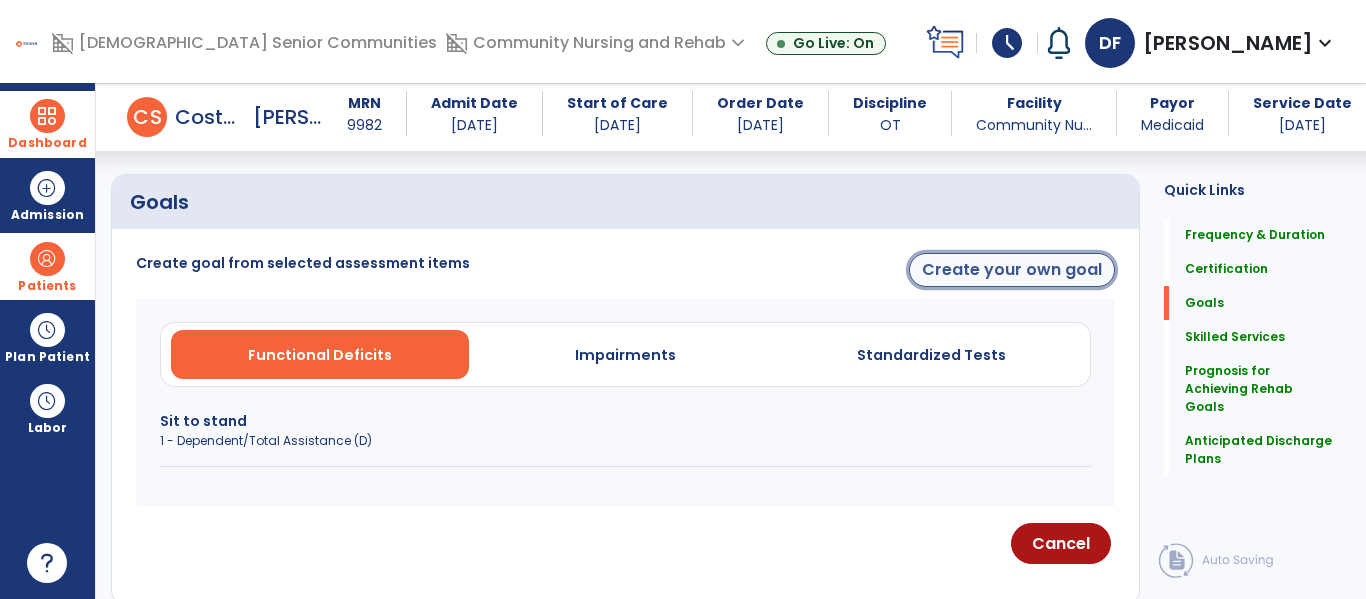 click on "Create your own goal" at bounding box center [1012, 270] 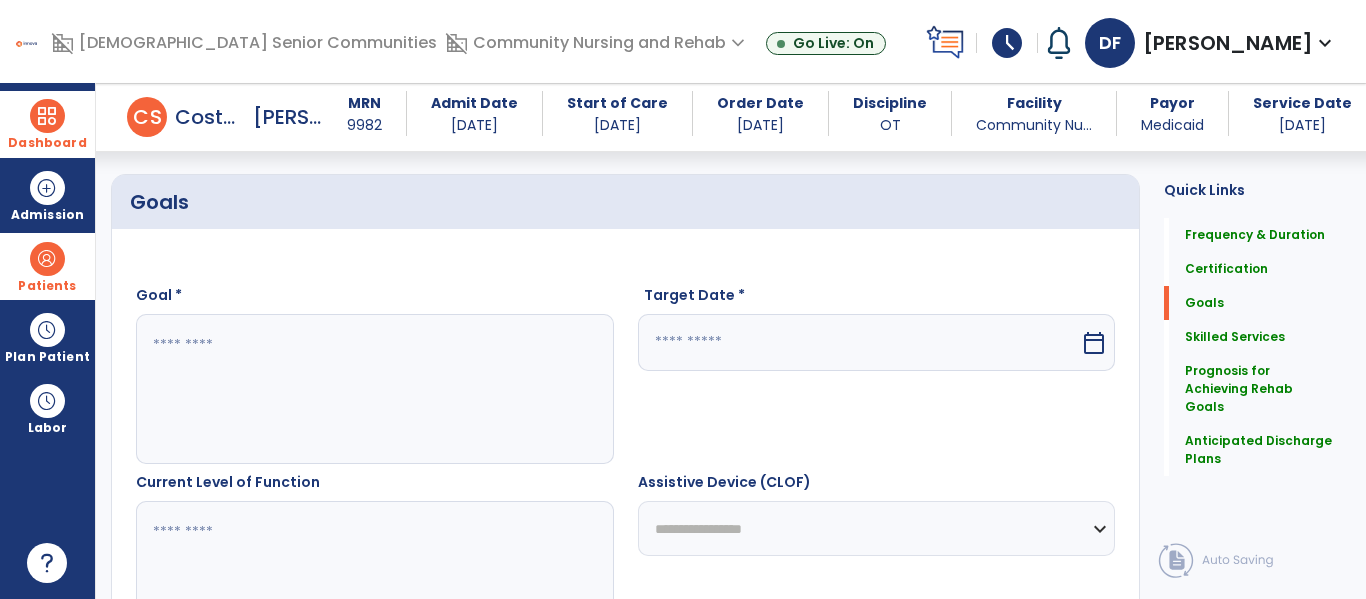 click at bounding box center (374, 389) 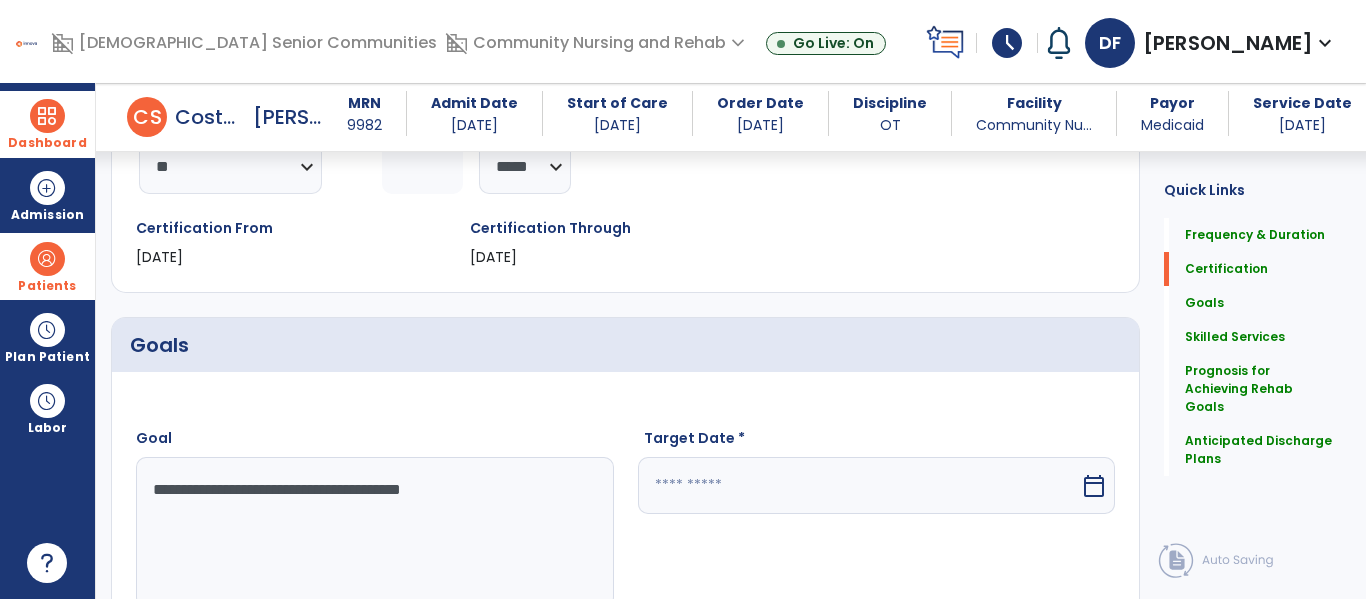 scroll, scrollTop: 321, scrollLeft: 0, axis: vertical 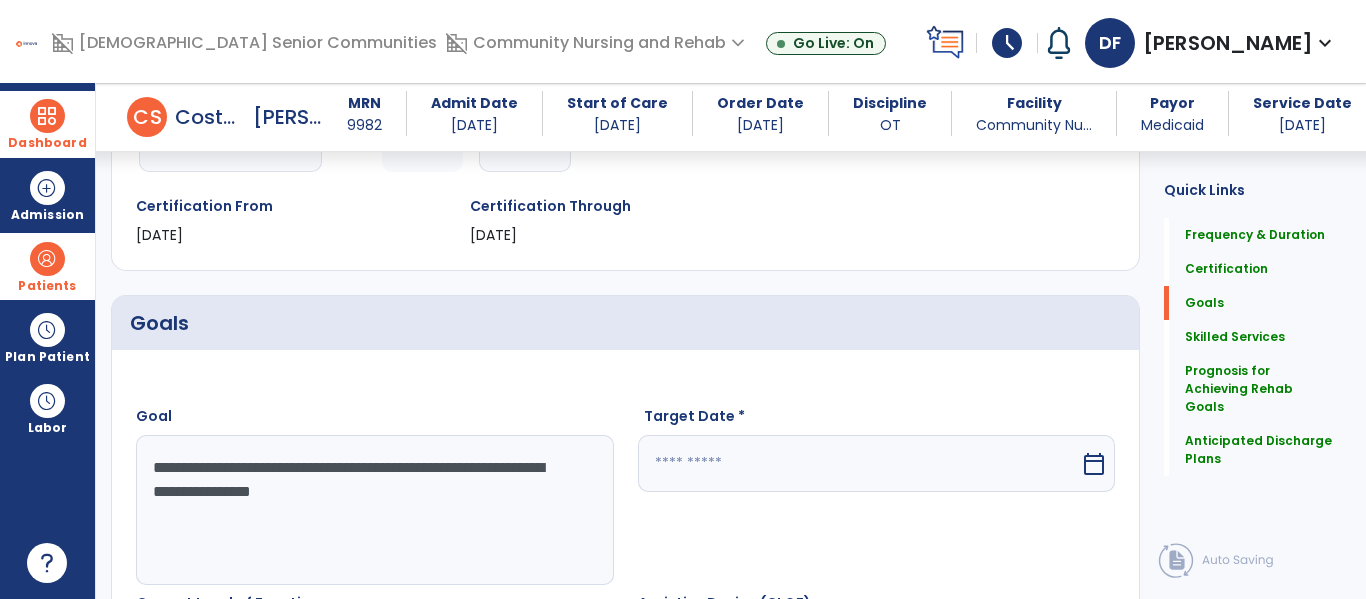 type on "**********" 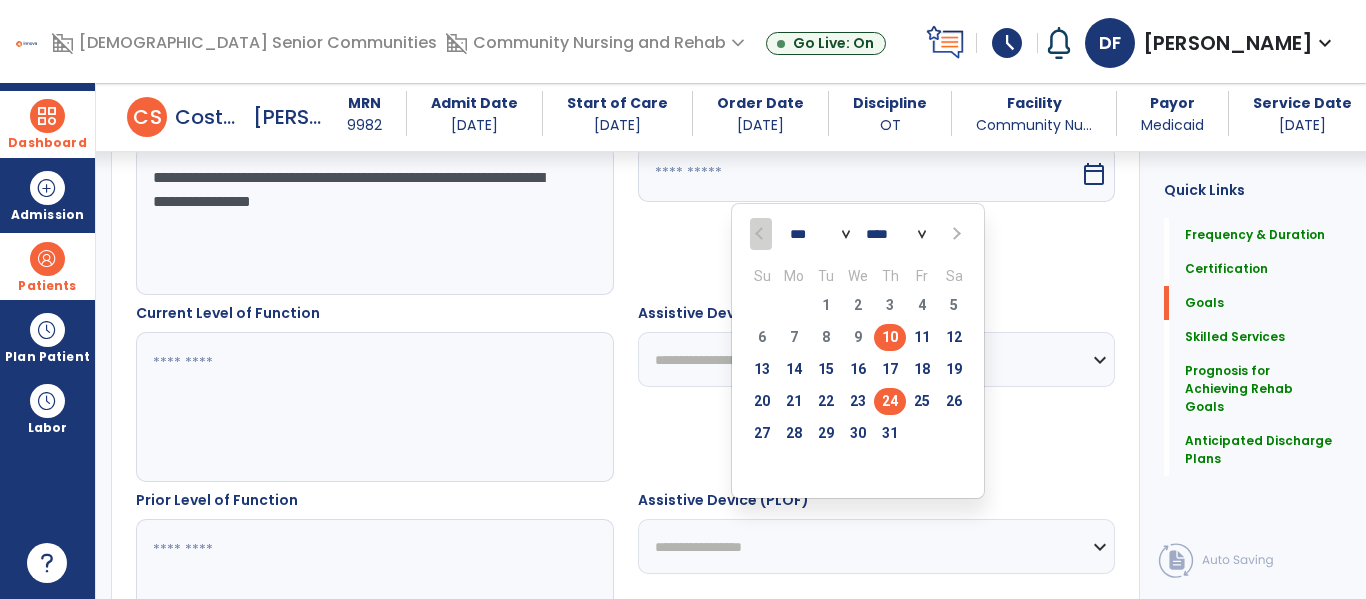 click on "24" at bounding box center (890, 401) 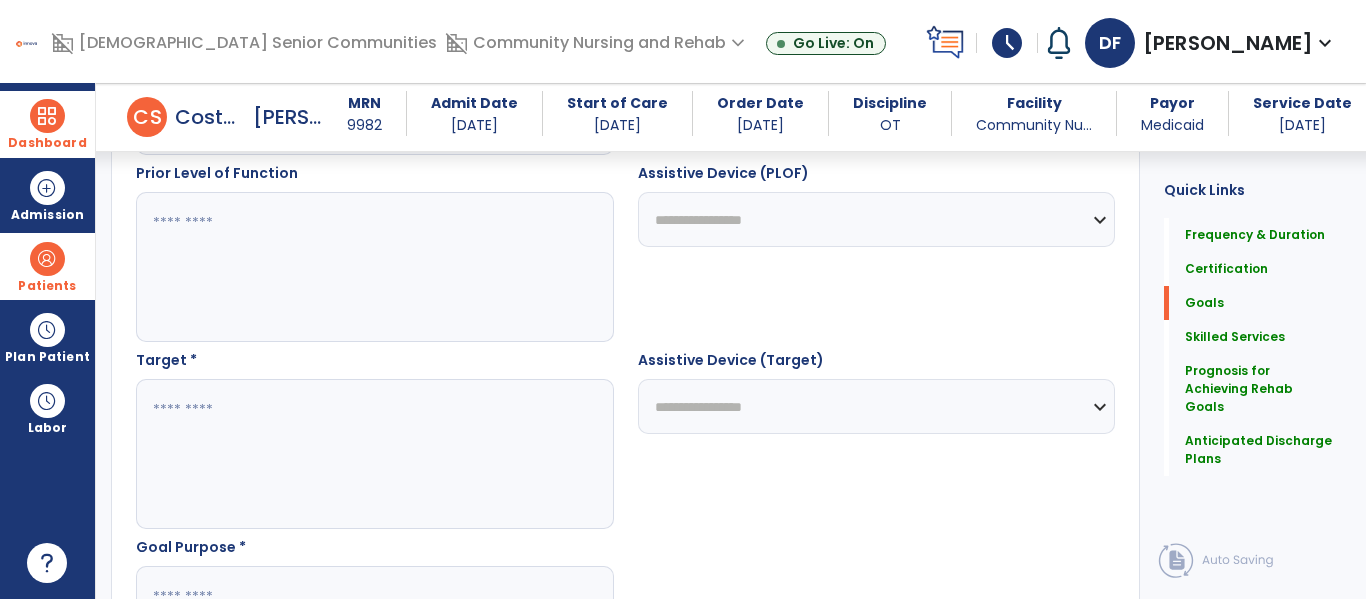 scroll, scrollTop: 948, scrollLeft: 0, axis: vertical 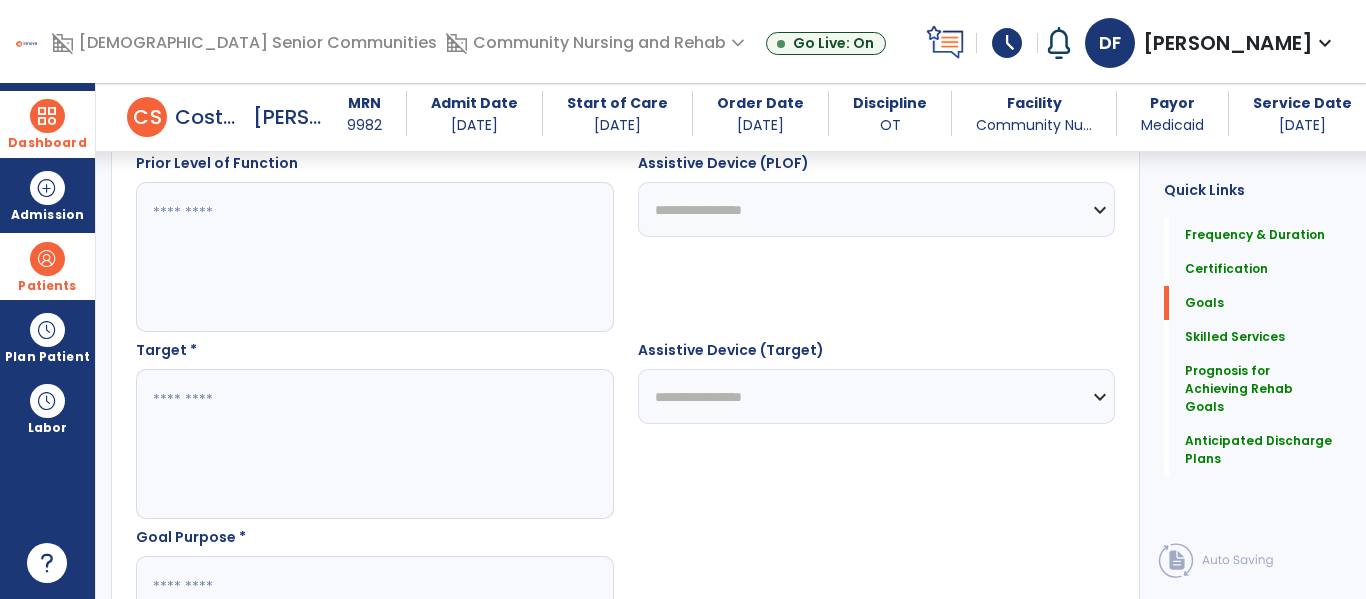 click at bounding box center [374, 444] 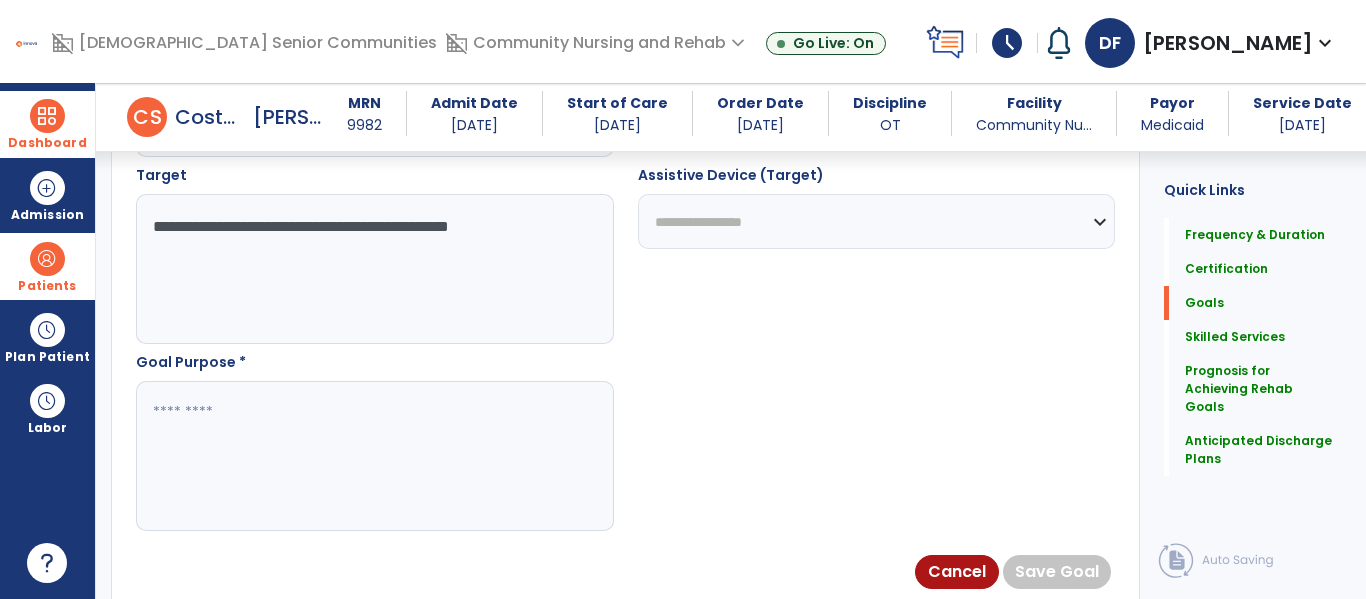 scroll, scrollTop: 1126, scrollLeft: 0, axis: vertical 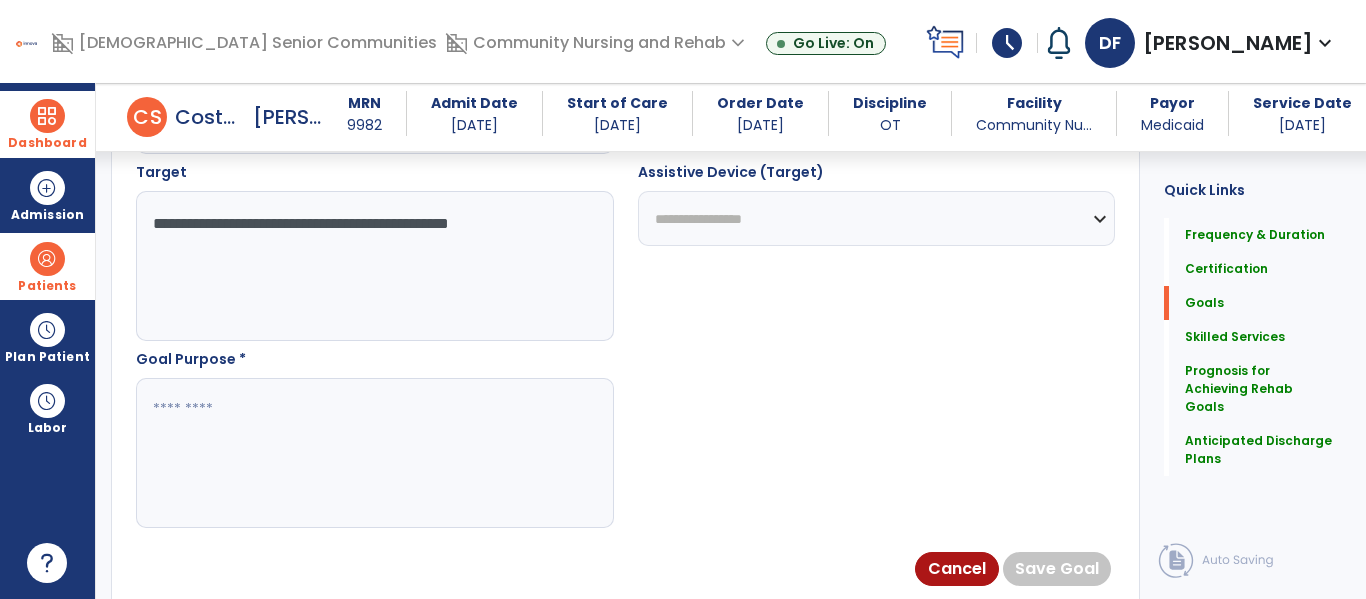 type on "**********" 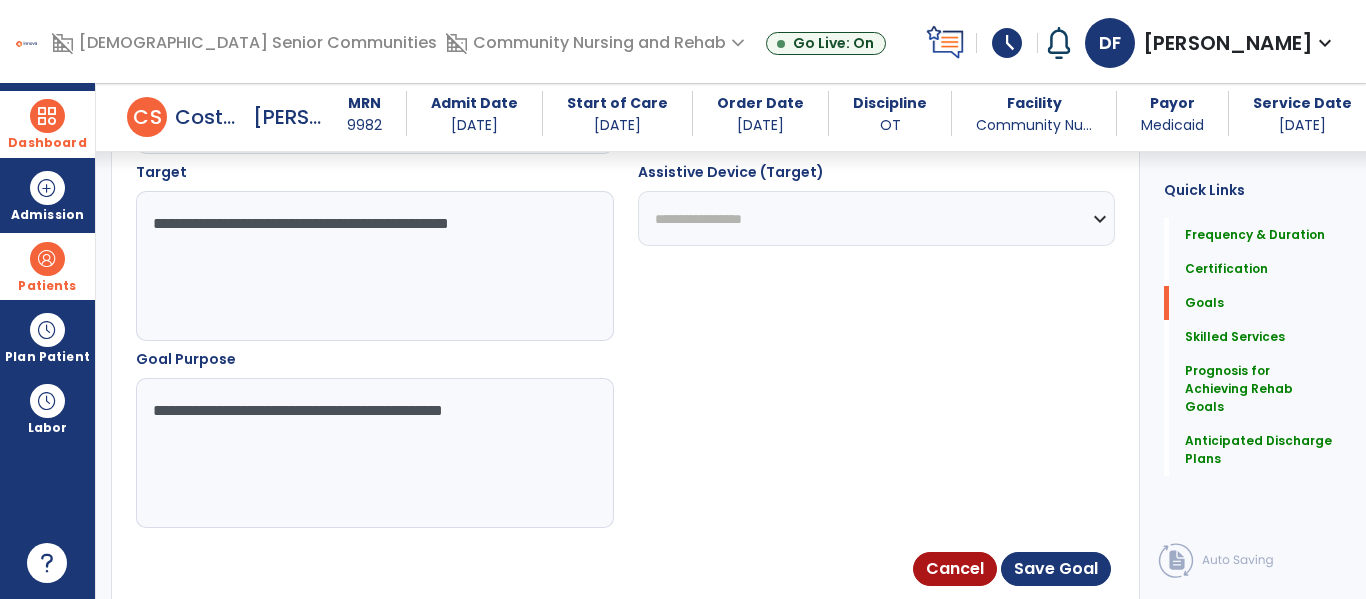 type on "**********" 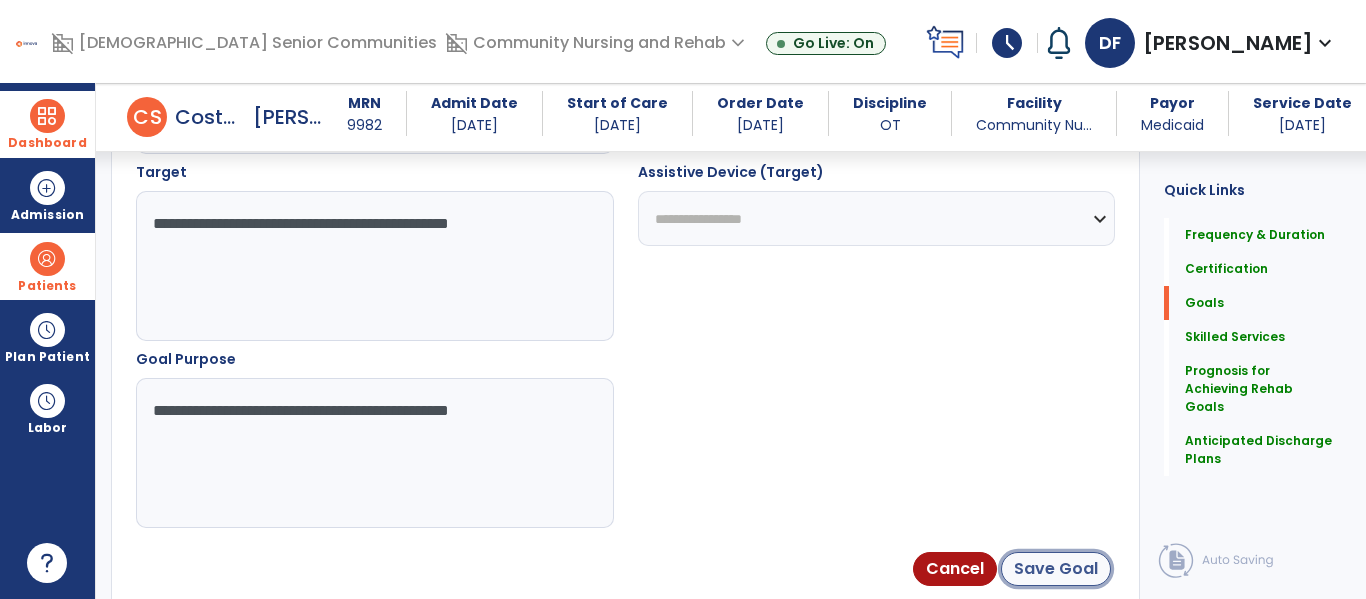click on "Save Goal" at bounding box center (1056, 569) 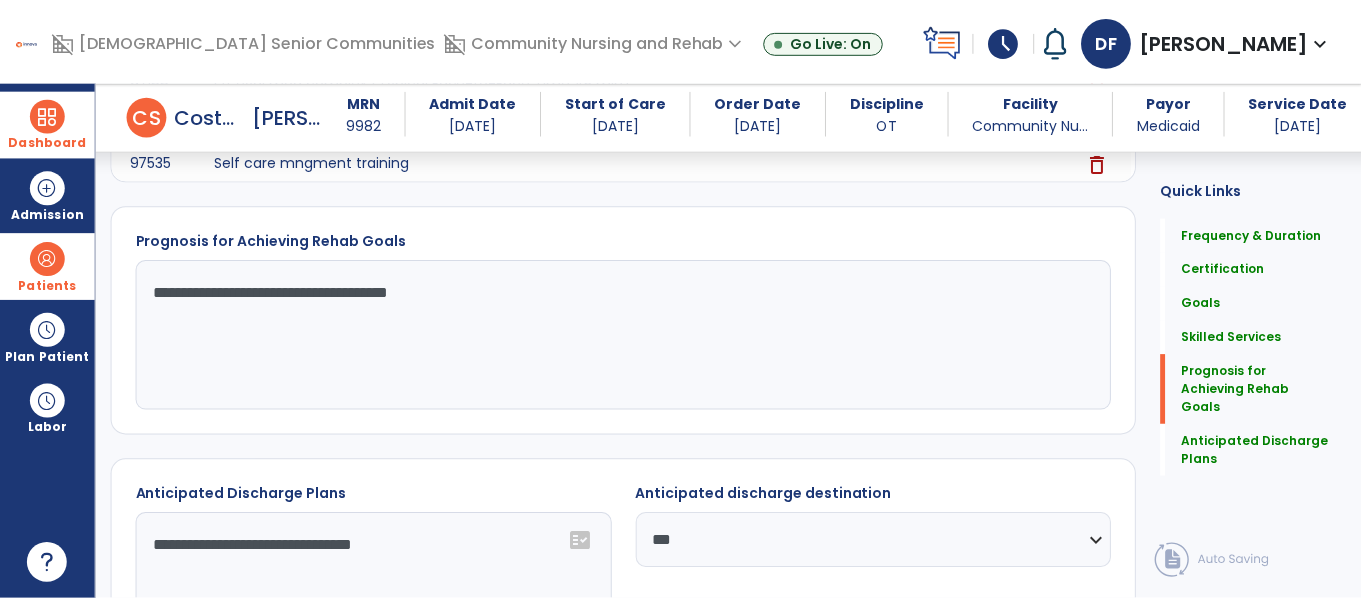 scroll, scrollTop: 1524, scrollLeft: 0, axis: vertical 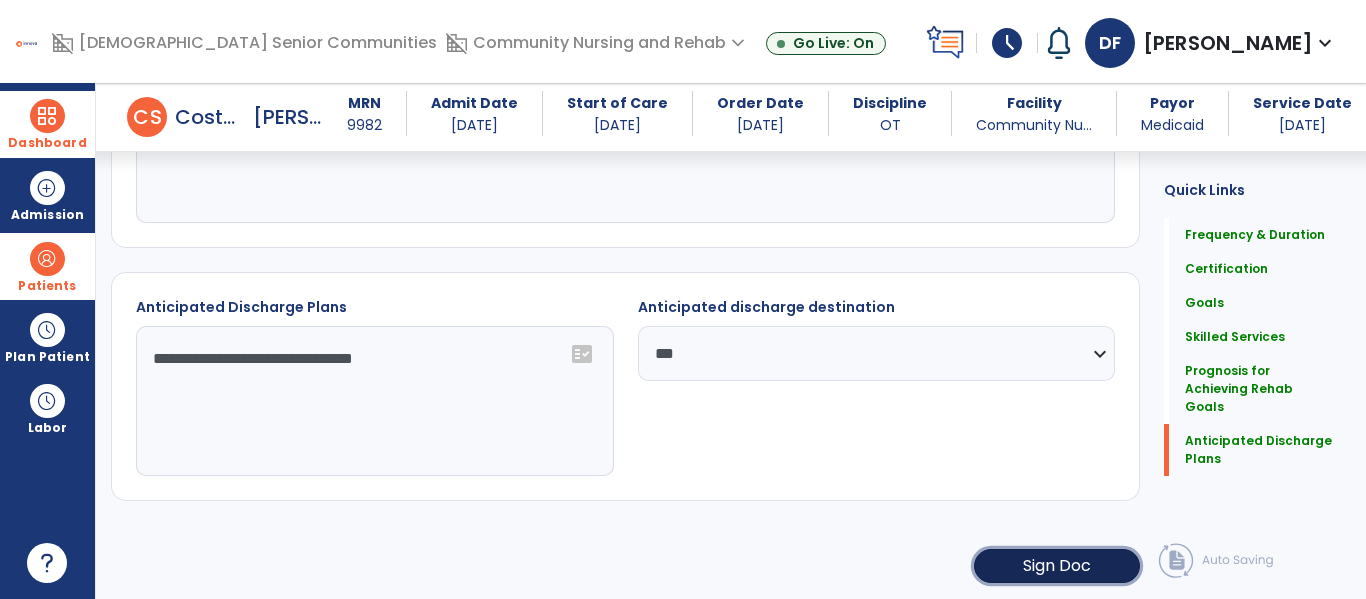 click on "Sign Doc" 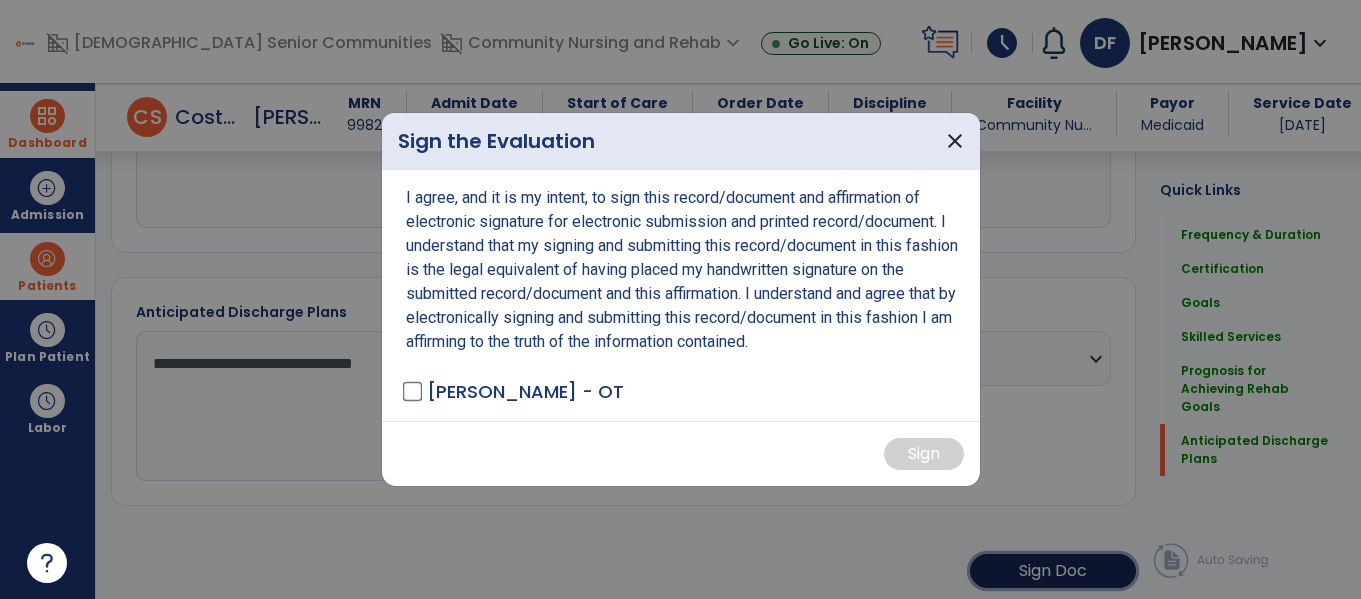 scroll, scrollTop: 1524, scrollLeft: 0, axis: vertical 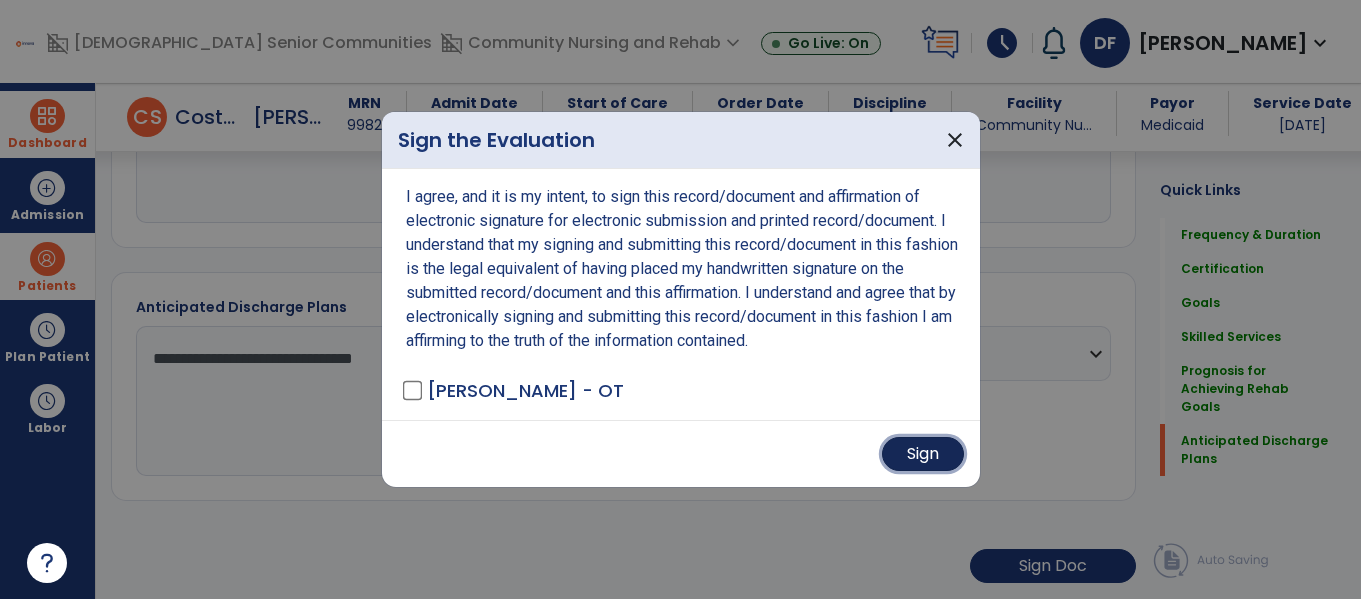 click on "Sign" at bounding box center (923, 454) 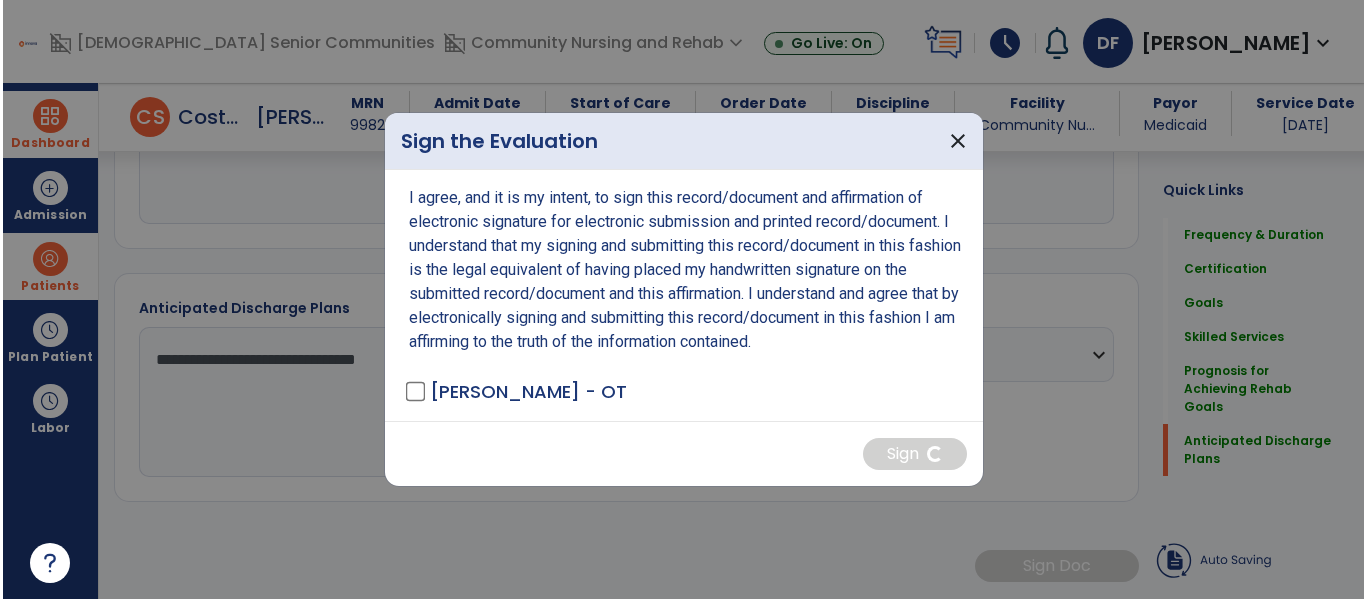 scroll, scrollTop: 1523, scrollLeft: 0, axis: vertical 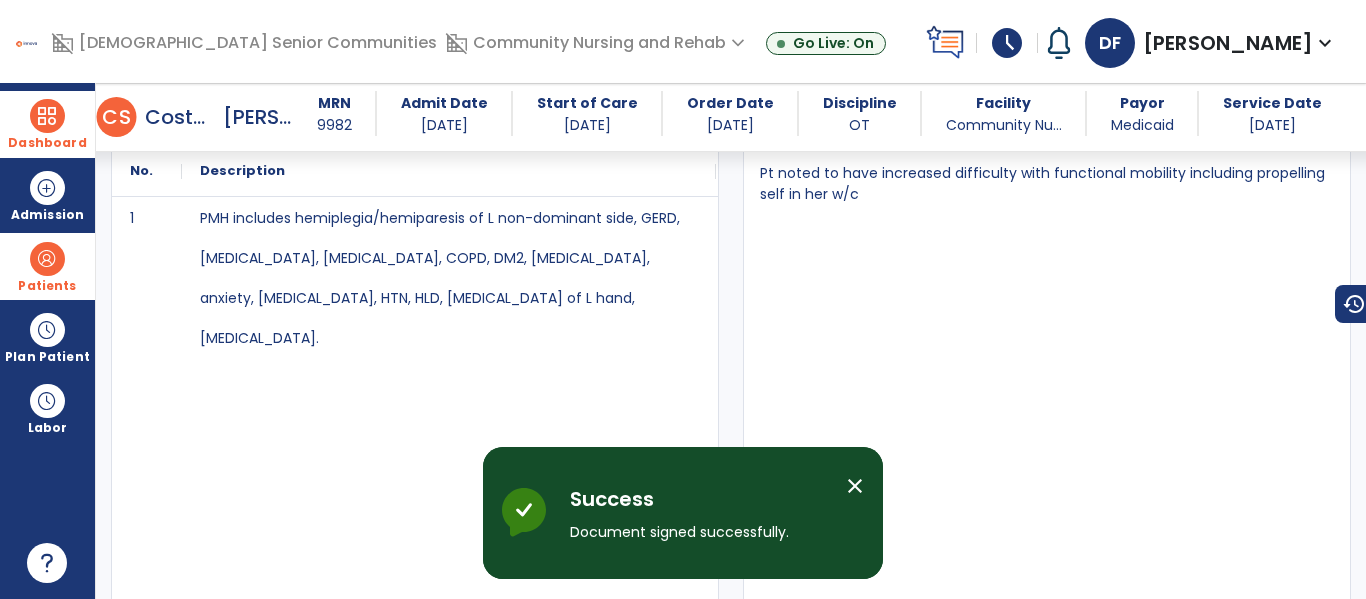 click on "close" at bounding box center (855, 486) 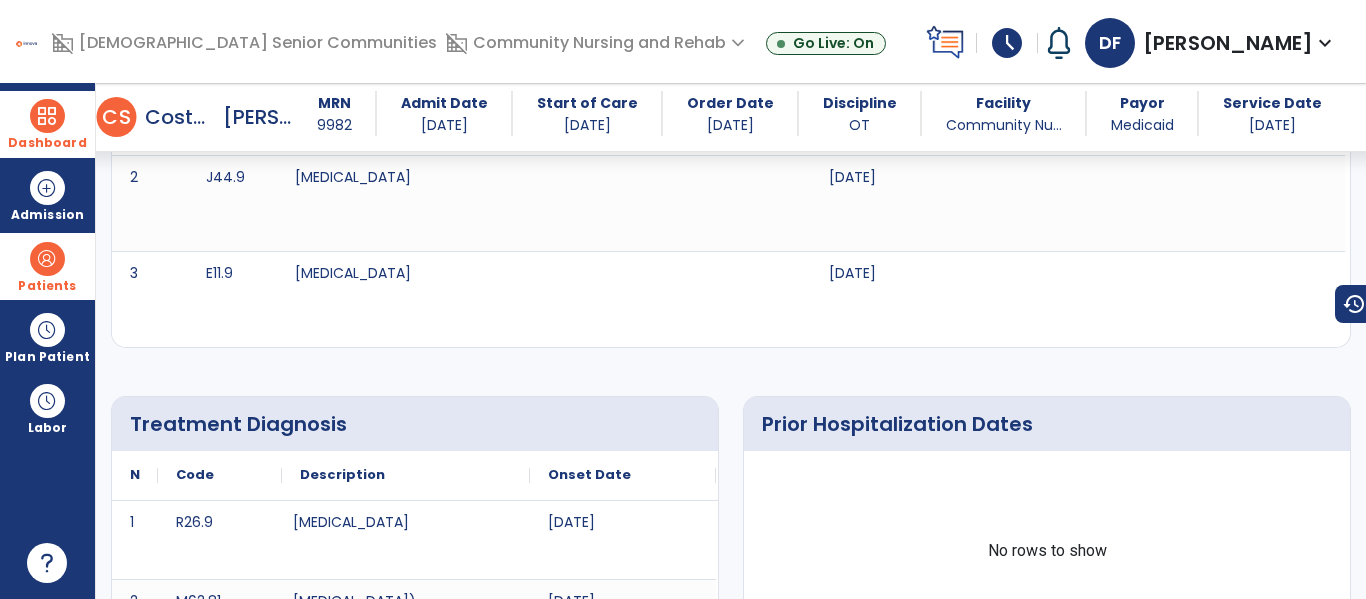 scroll, scrollTop: 0, scrollLeft: 0, axis: both 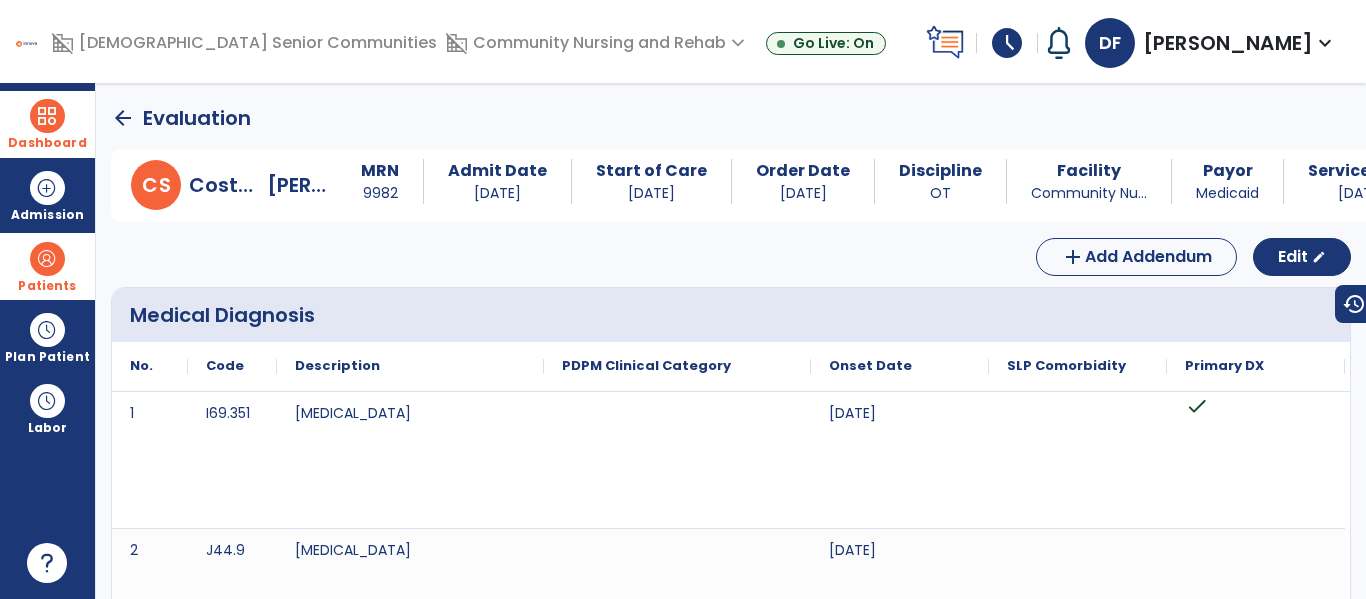 click on "arrow_back" 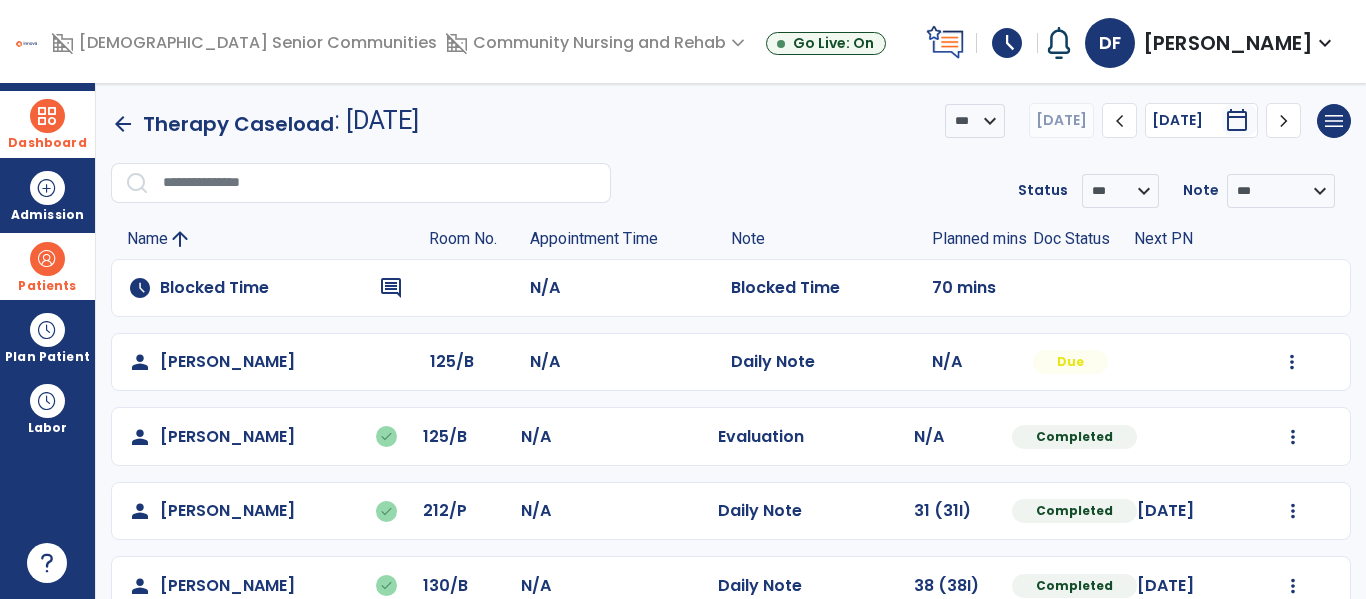 click at bounding box center (47, 116) 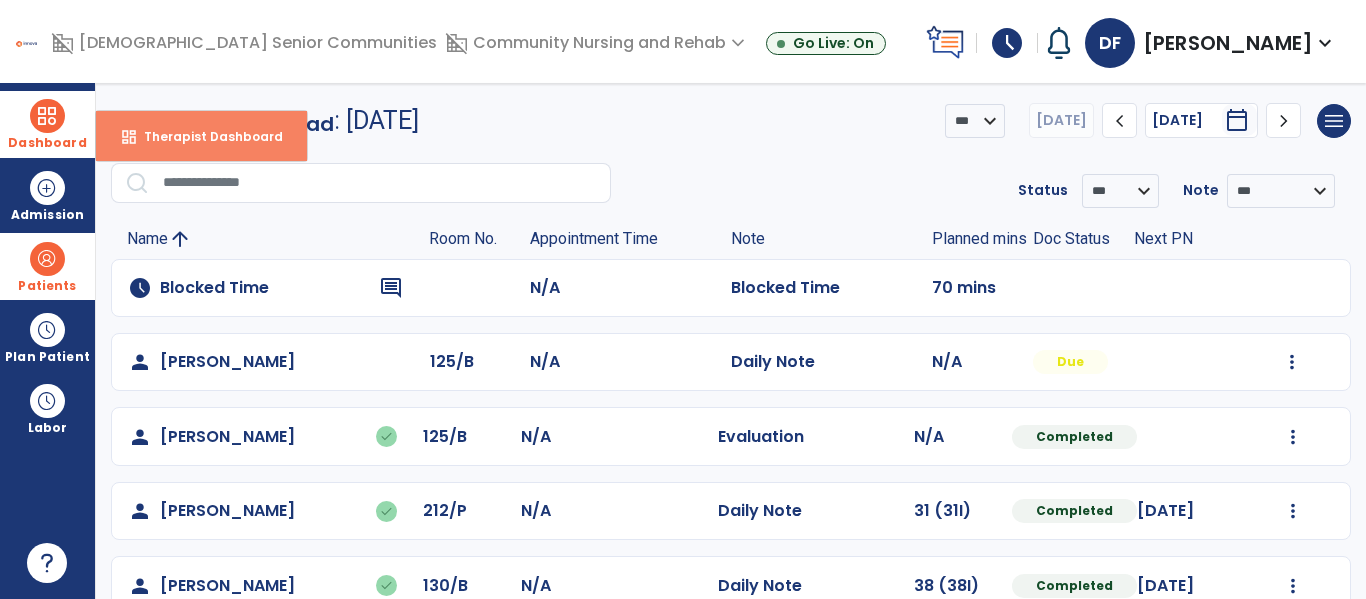 click on "Therapist Dashboard" at bounding box center (205, 136) 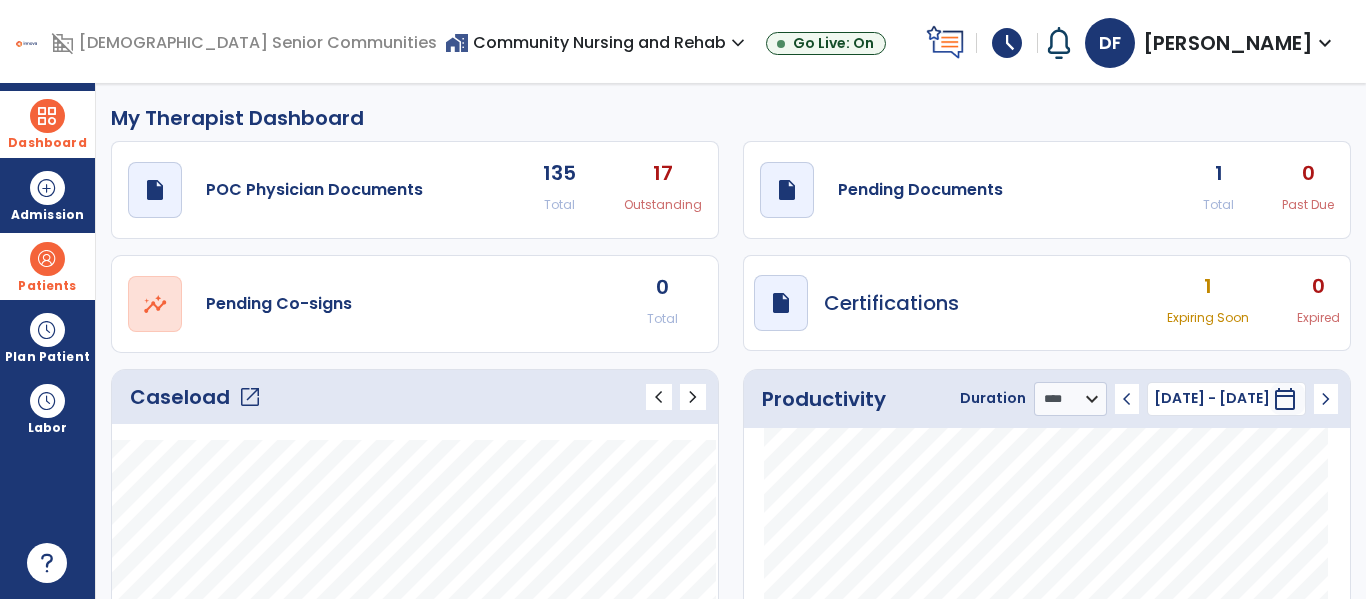 click on "1" 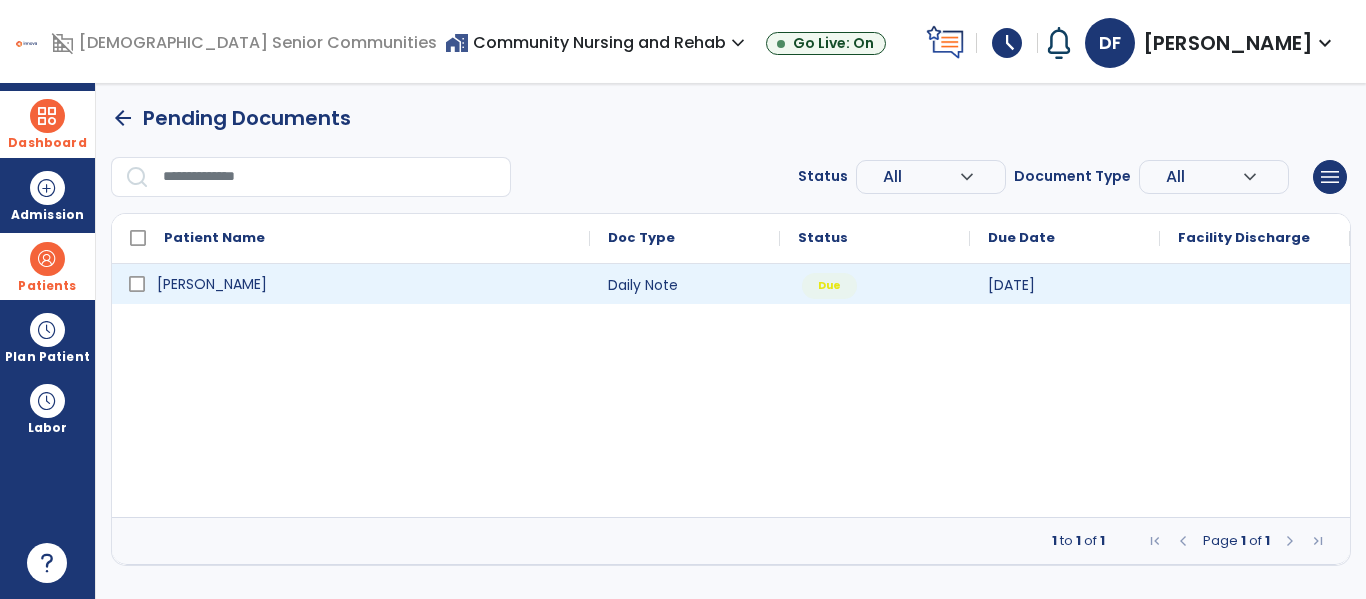 click on "[PERSON_NAME]" at bounding box center [212, 284] 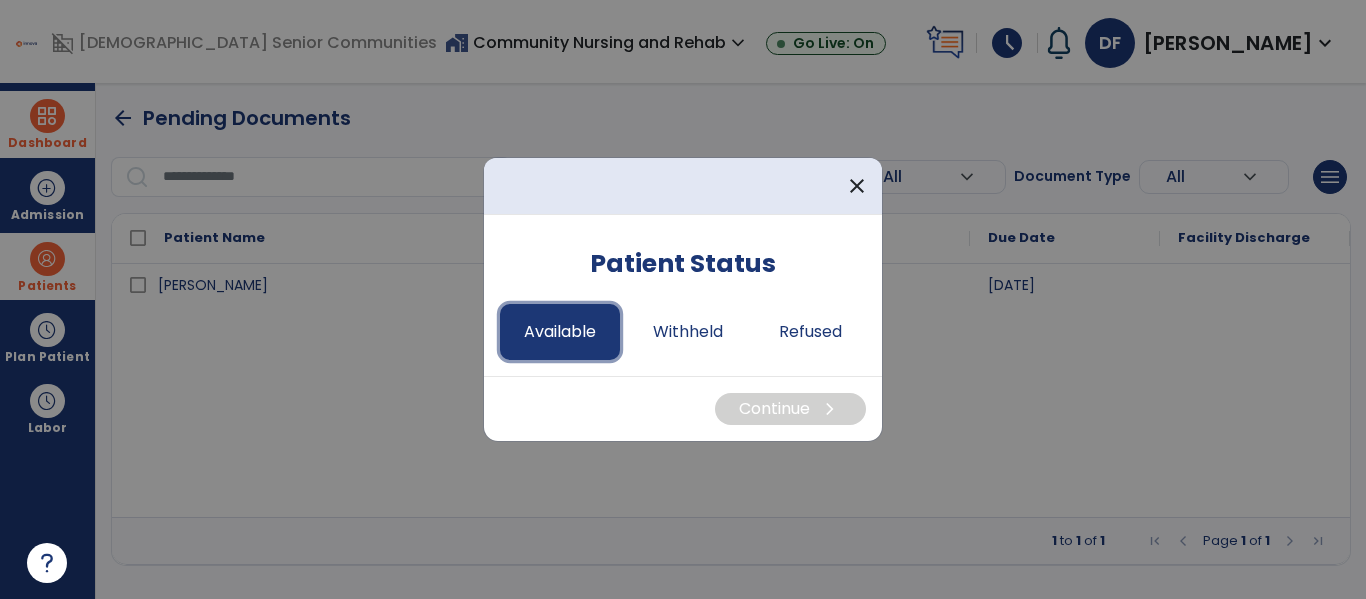 click on "Available" at bounding box center [560, 332] 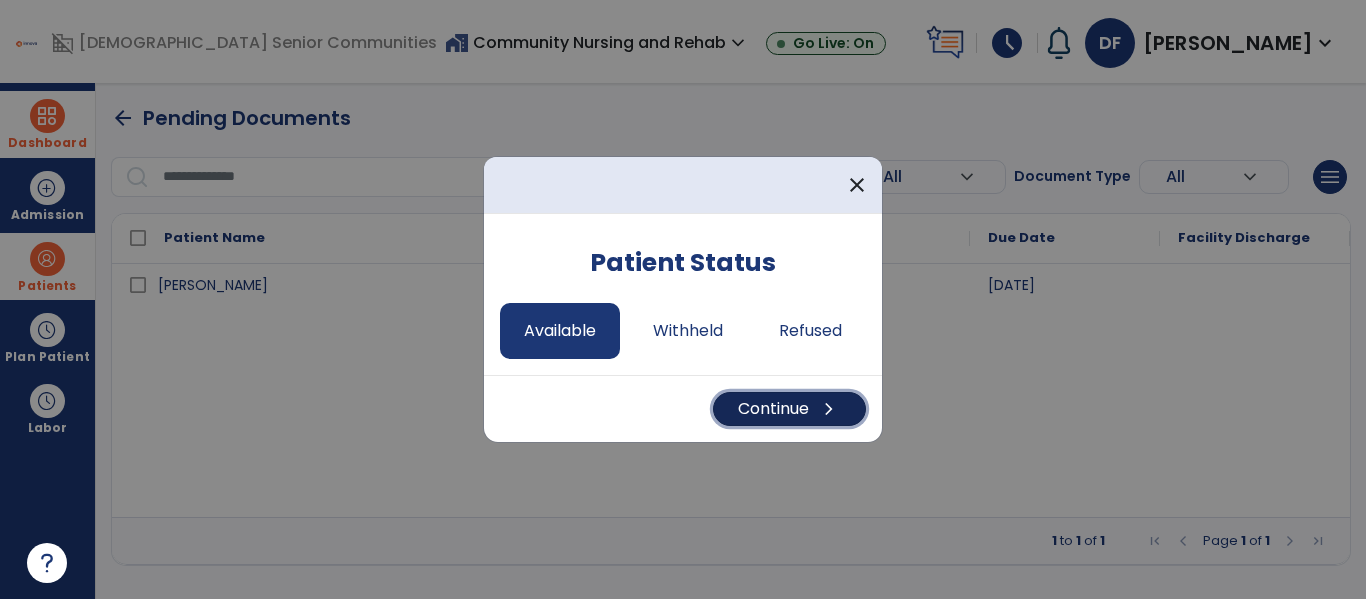 click on "Continue   chevron_right" at bounding box center [789, 409] 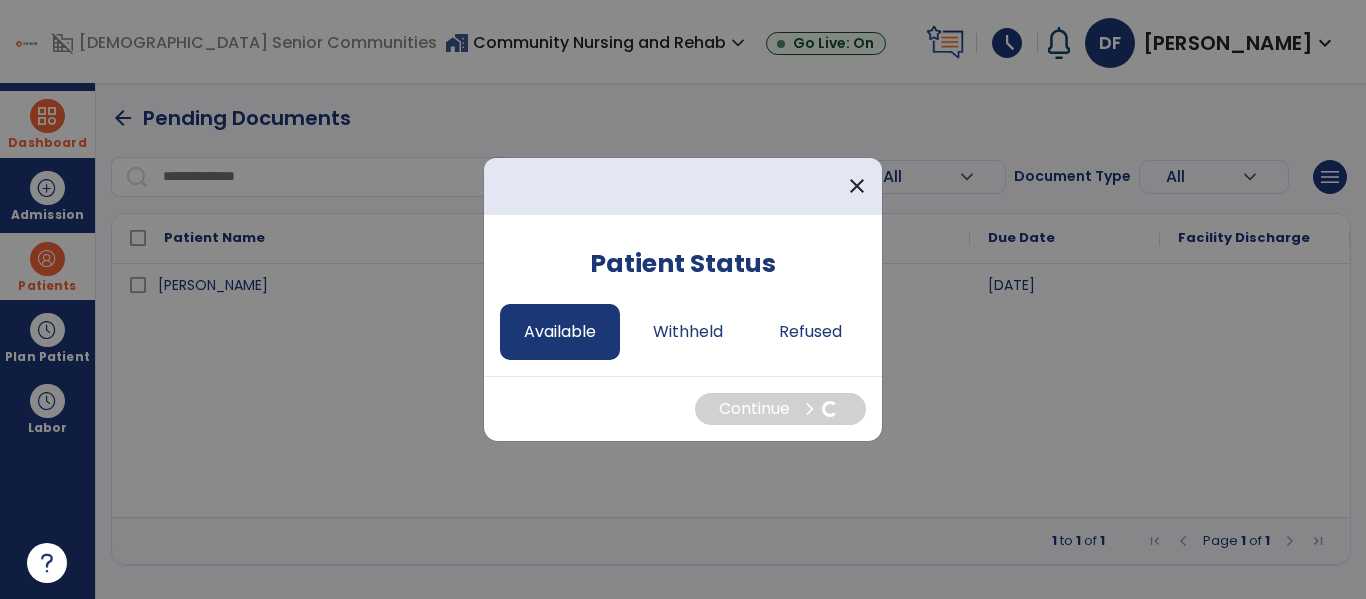 select on "*" 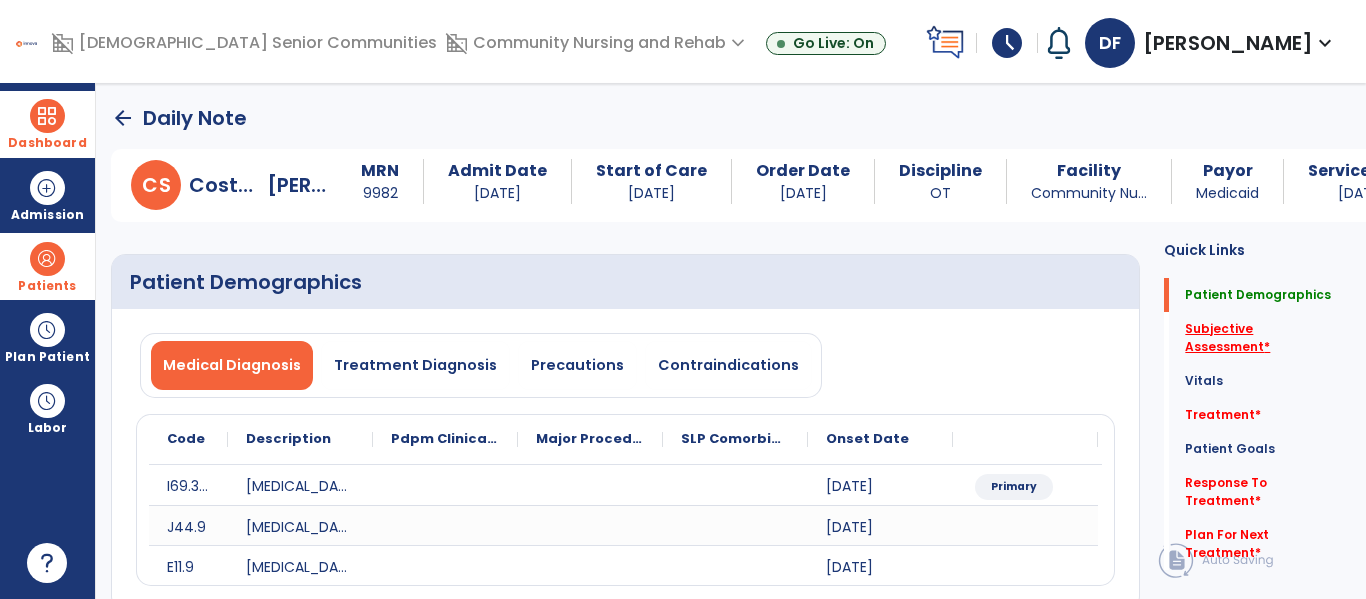 click on "Subjective Assessment   *" 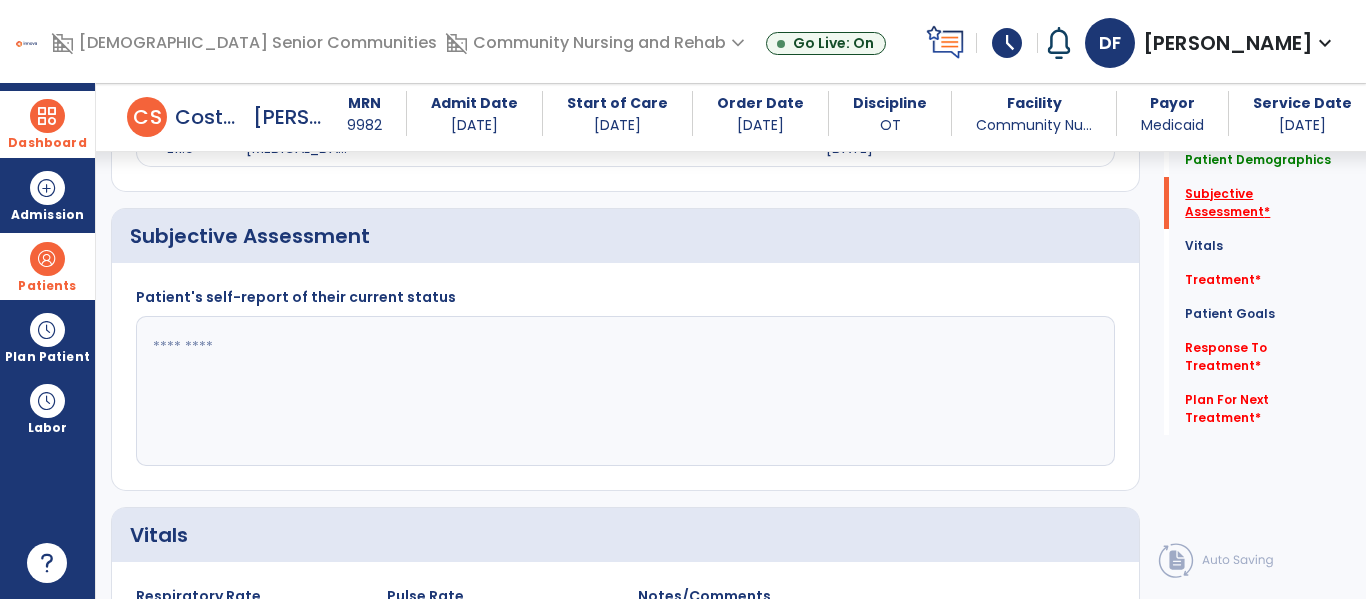 scroll, scrollTop: 427, scrollLeft: 0, axis: vertical 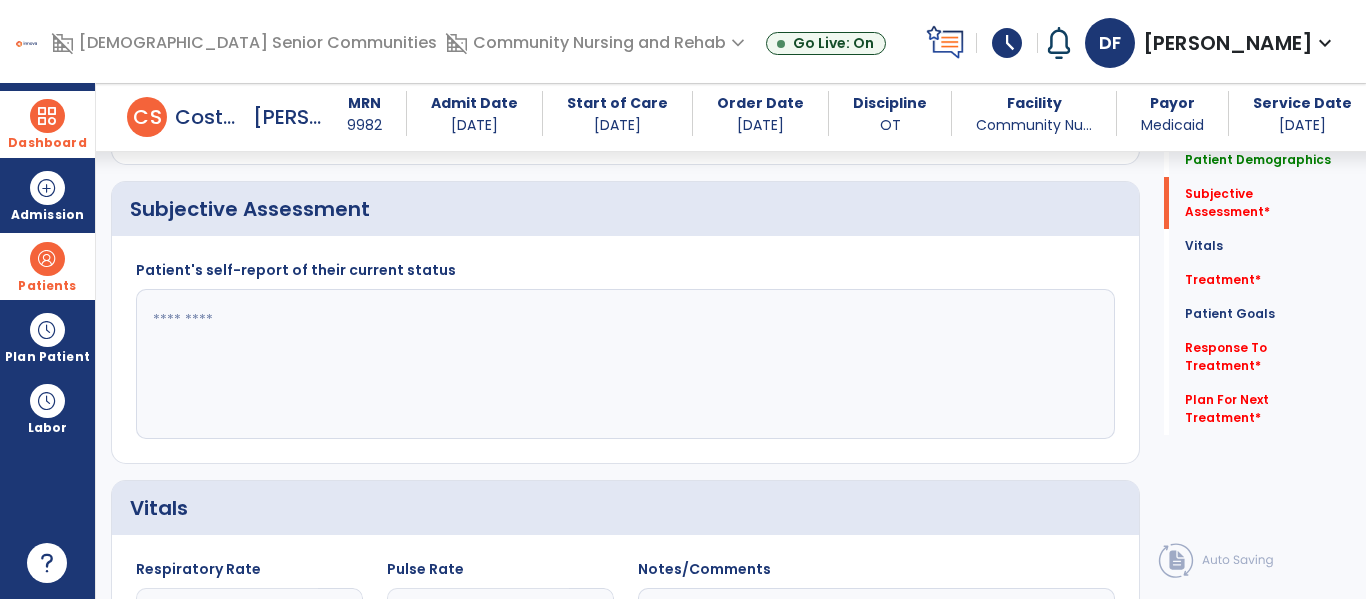 click 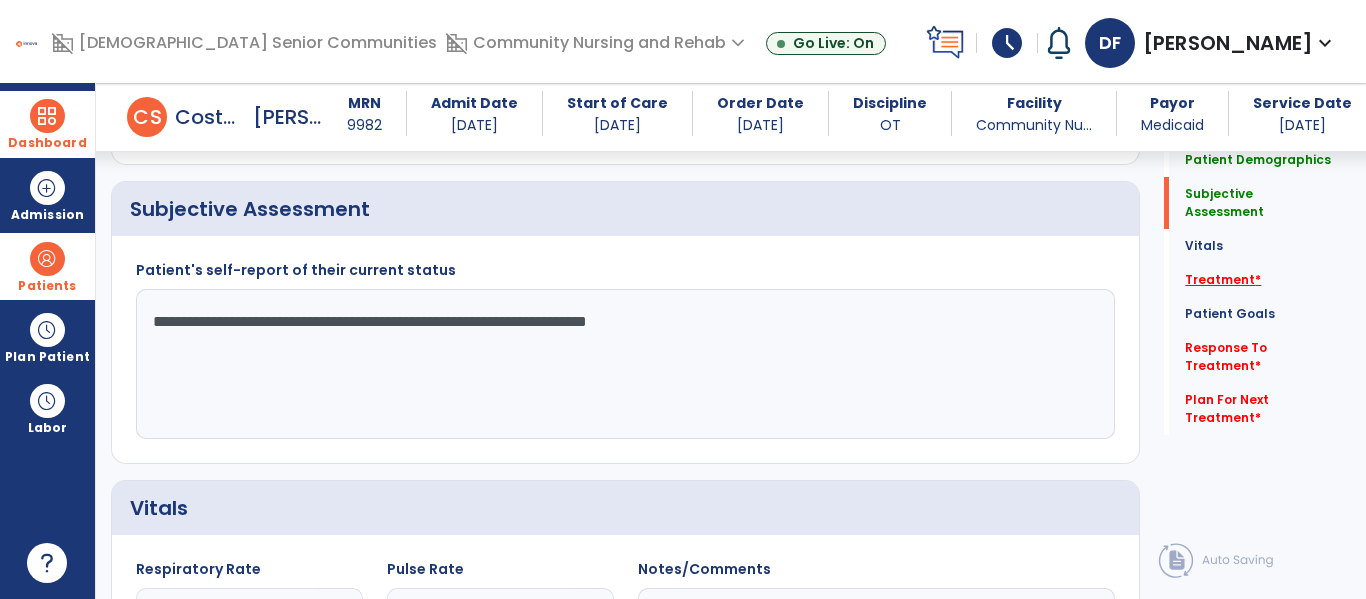type on "**********" 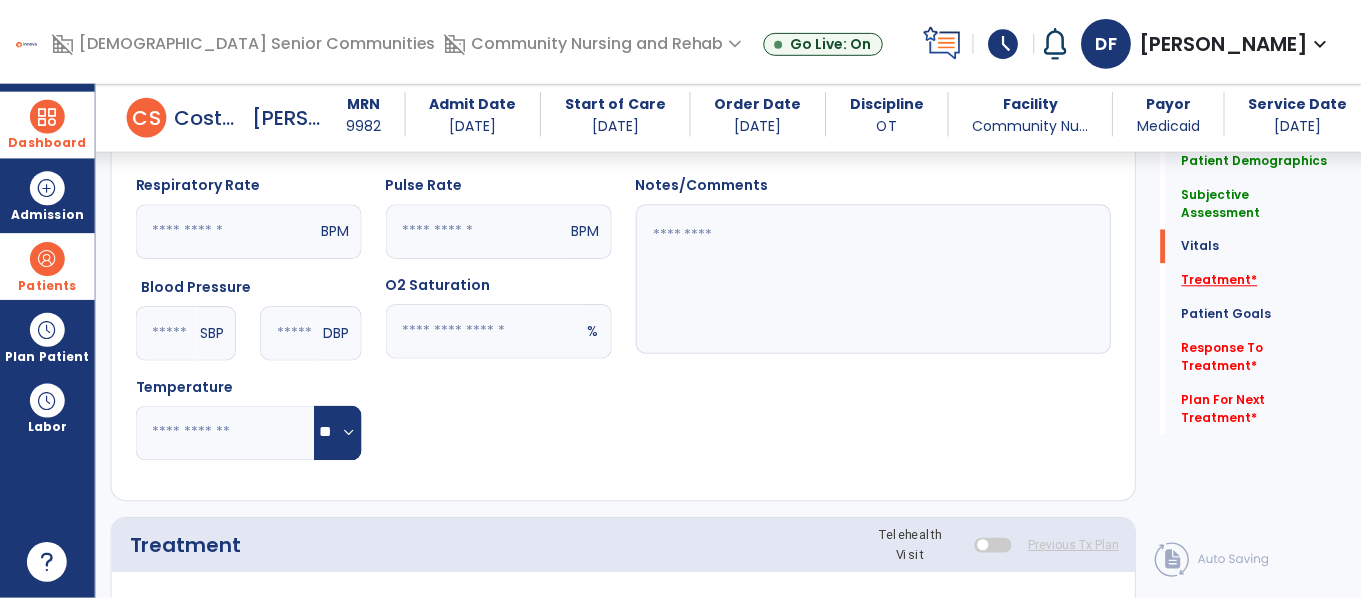 scroll, scrollTop: 1116, scrollLeft: 0, axis: vertical 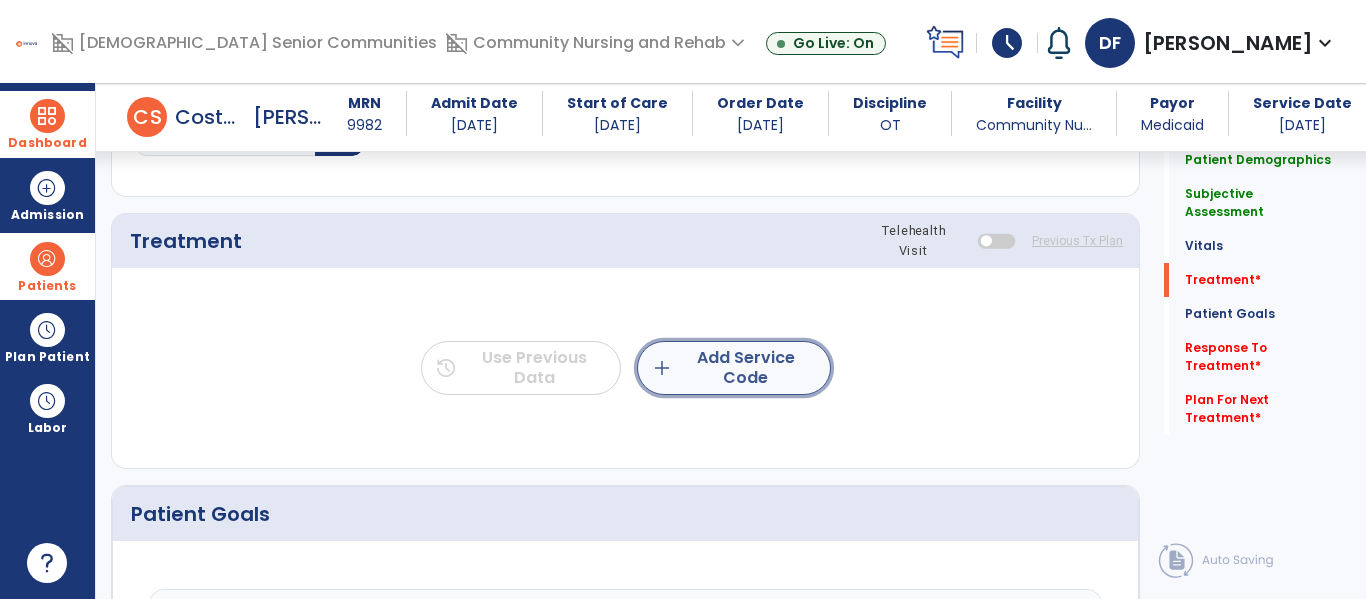 click on "add  Add Service Code" 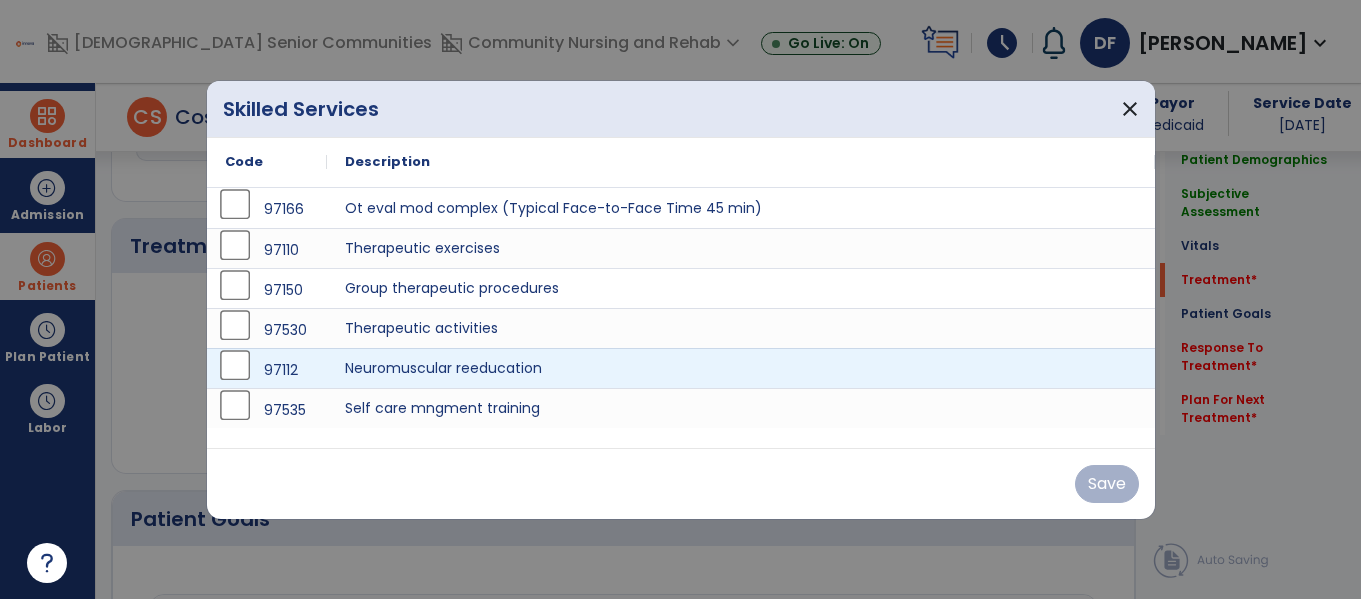 scroll, scrollTop: 1116, scrollLeft: 0, axis: vertical 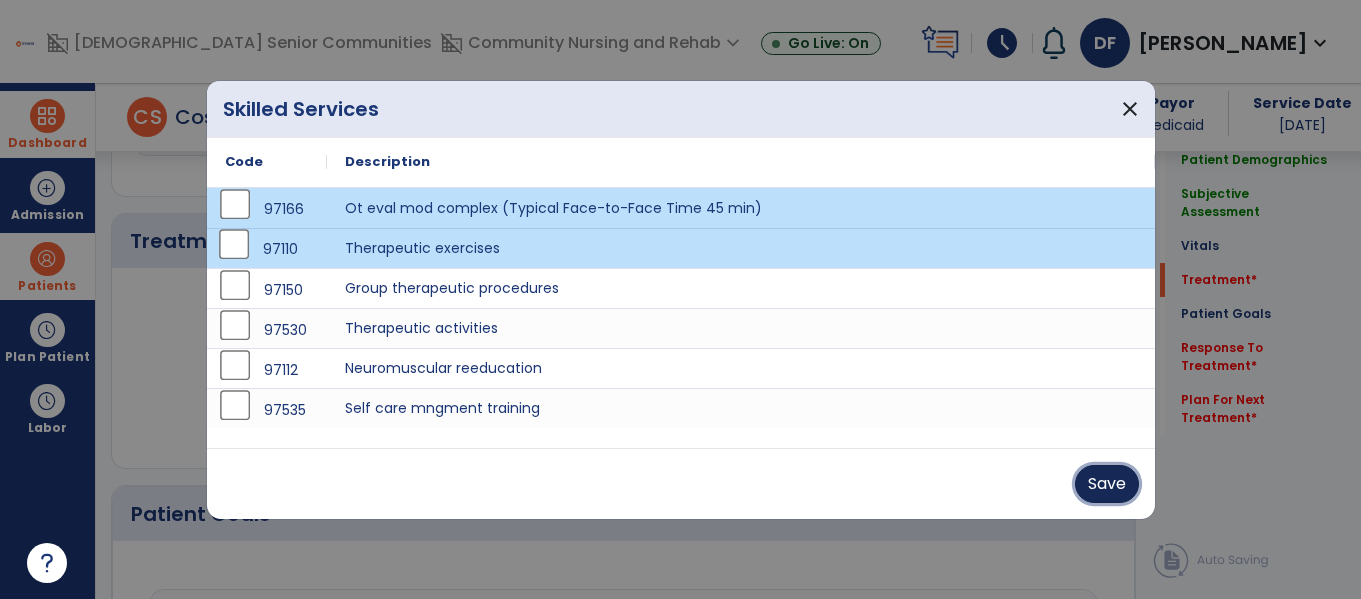 click on "Save" at bounding box center (1107, 484) 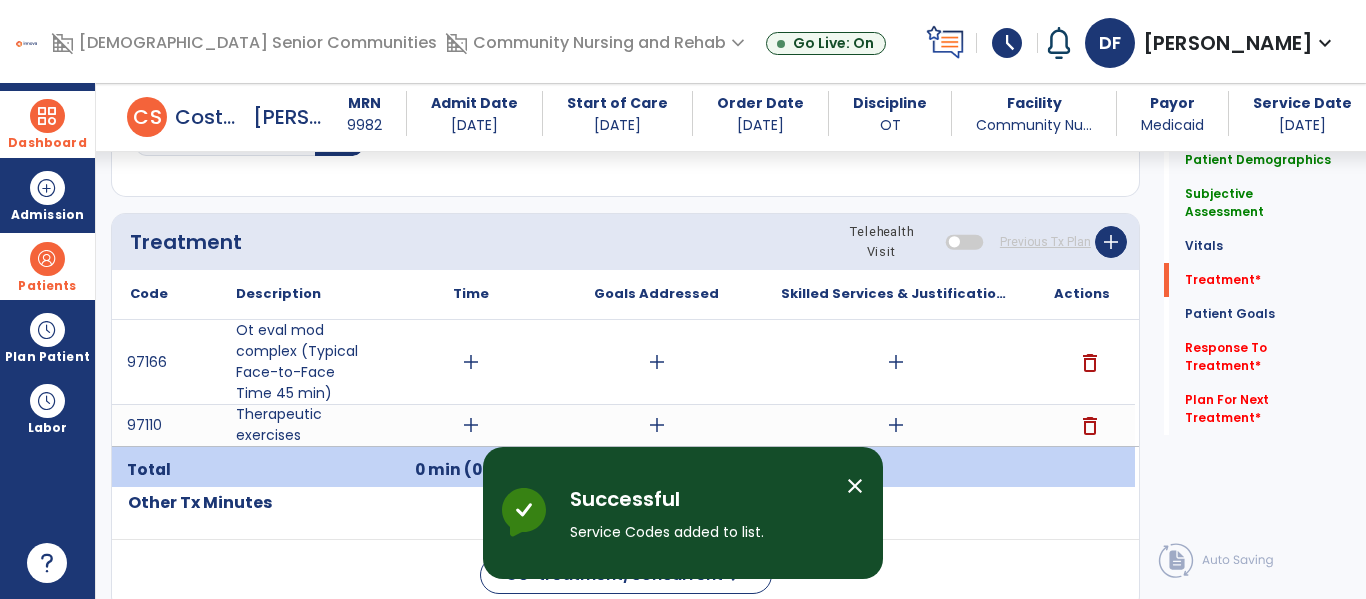 click on "close" at bounding box center (855, 486) 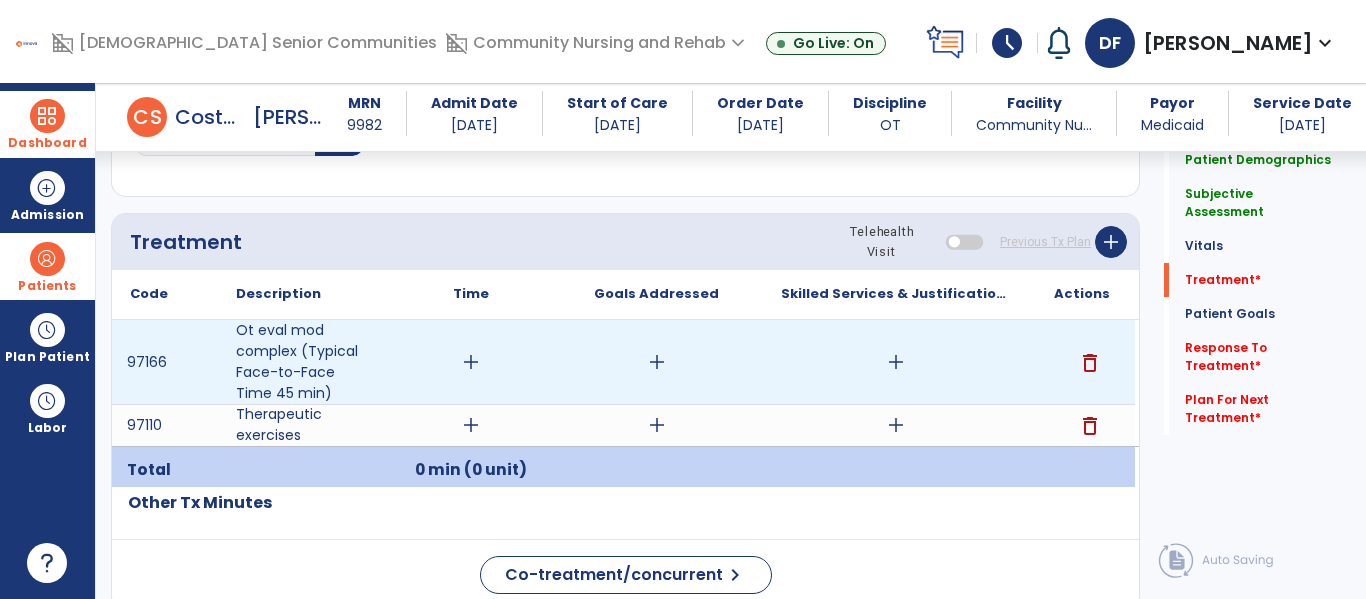 click on "add" at bounding box center [471, 362] 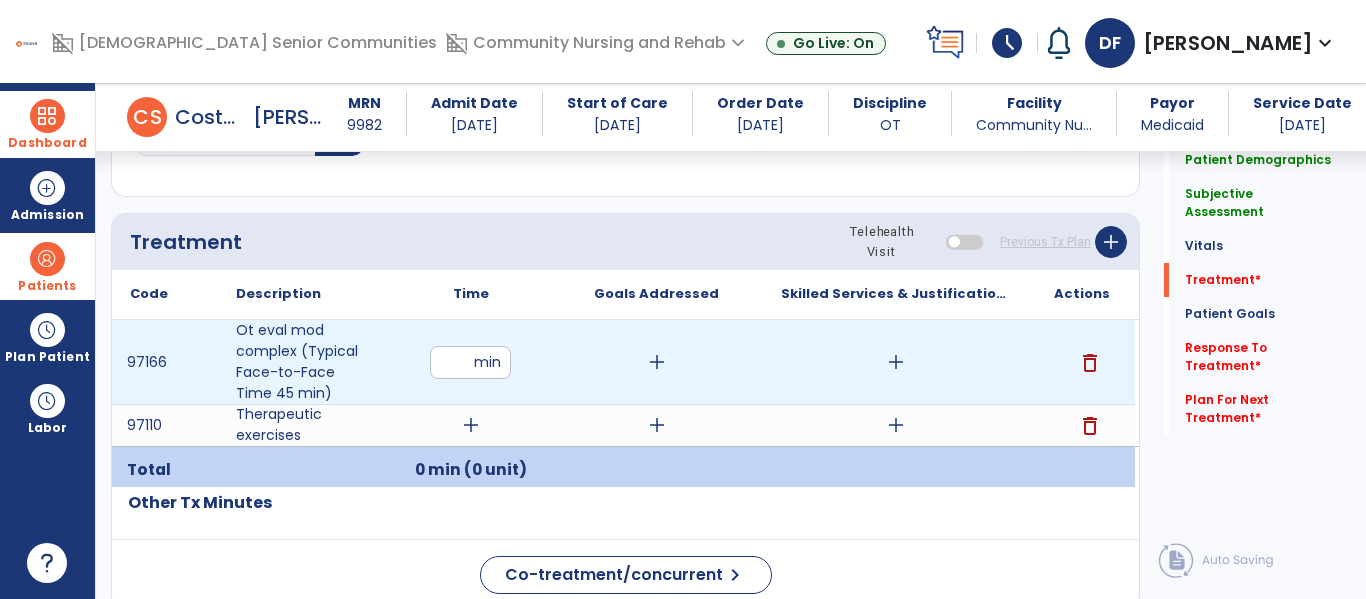 type on "**" 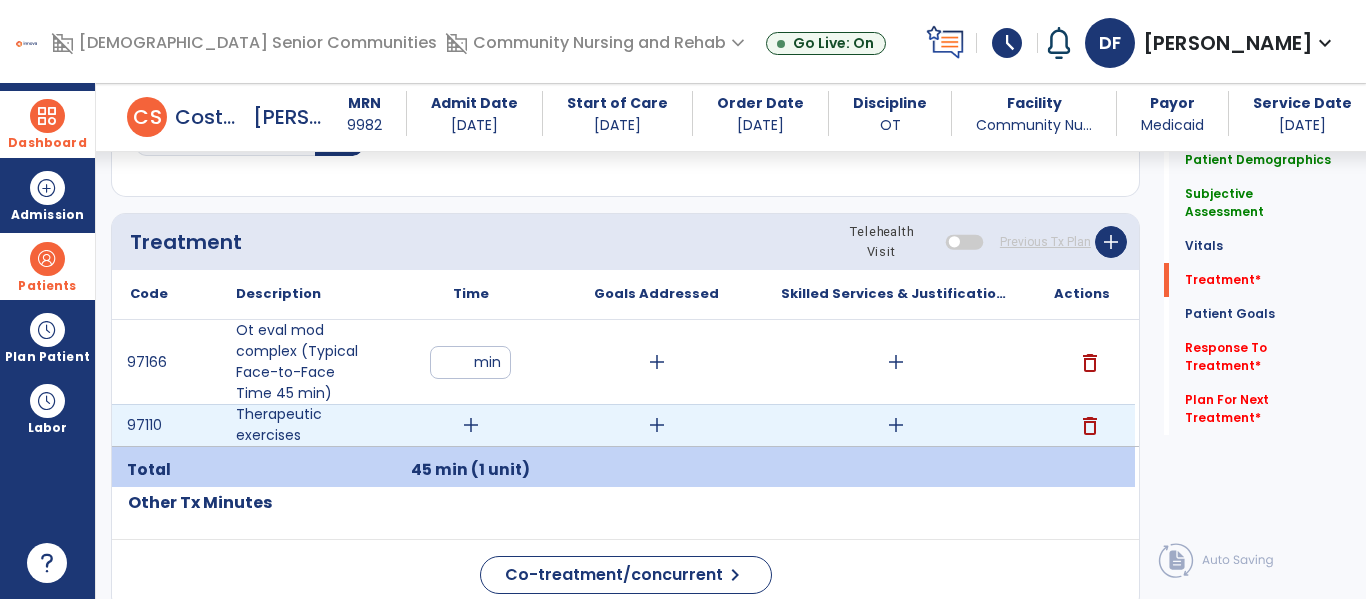 click on "add" at bounding box center [471, 425] 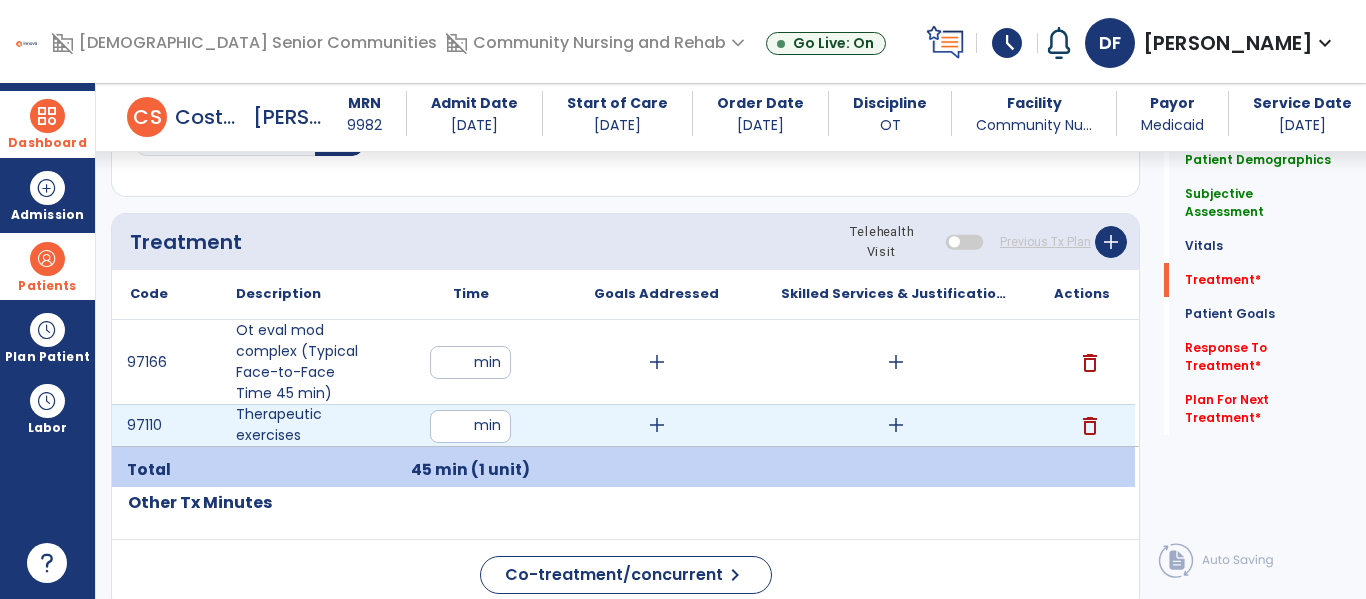 type on "**" 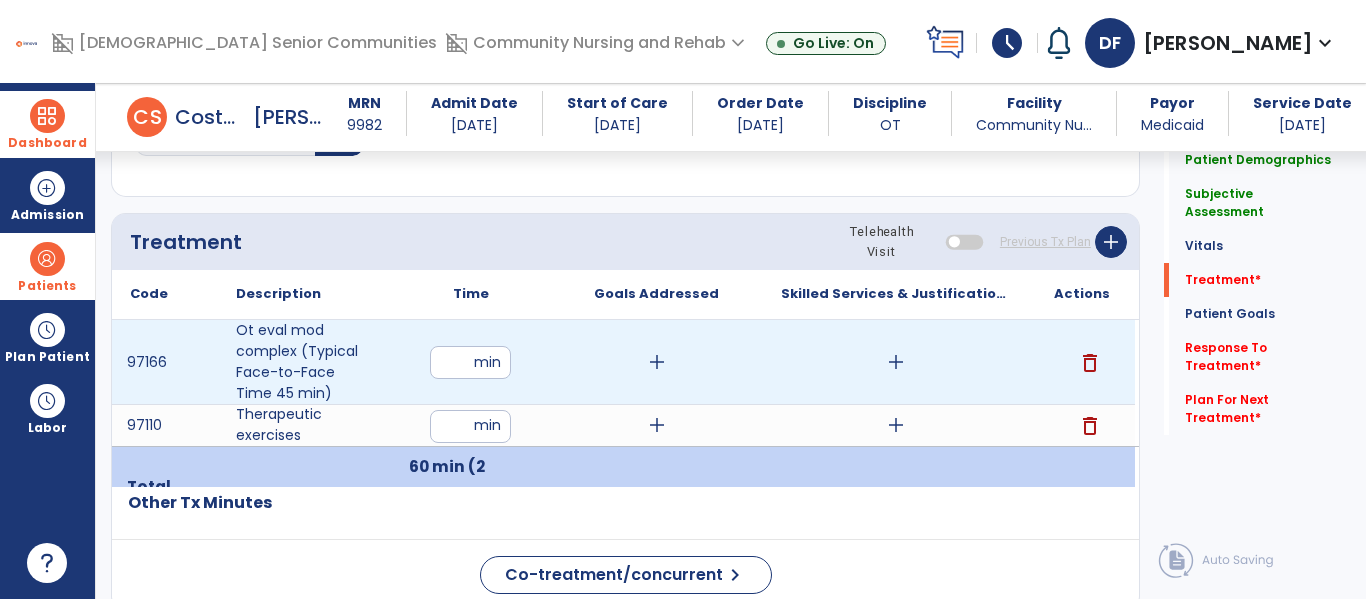 click on "add" at bounding box center (657, 362) 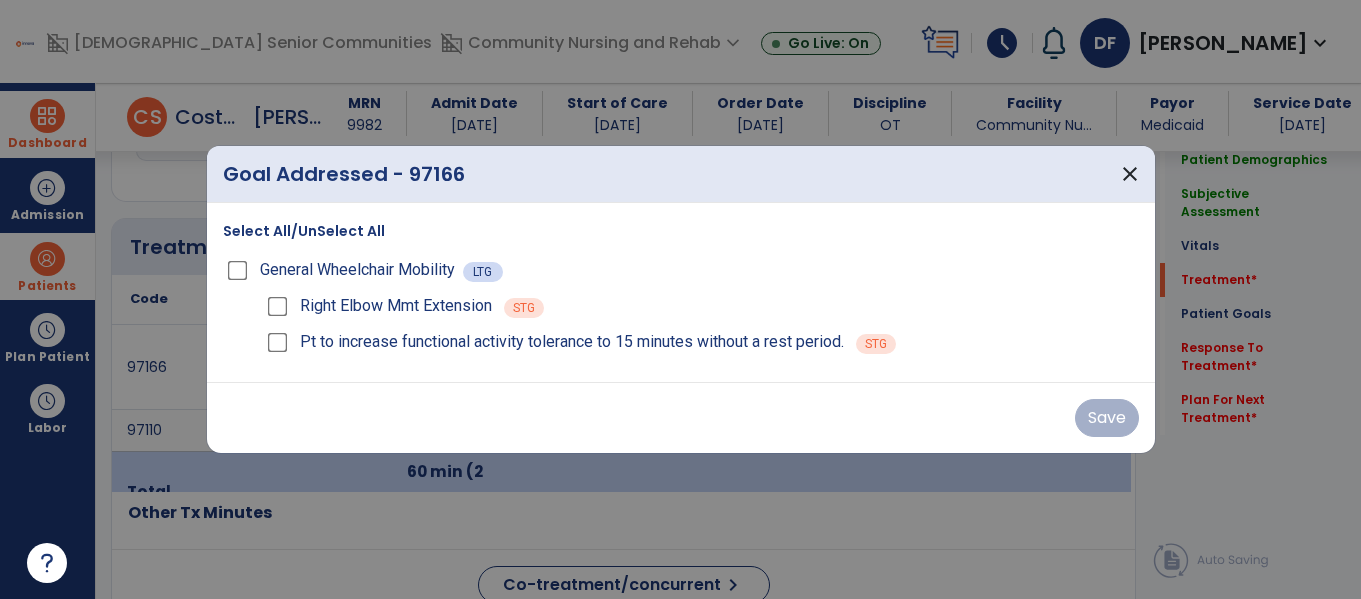 scroll, scrollTop: 1116, scrollLeft: 0, axis: vertical 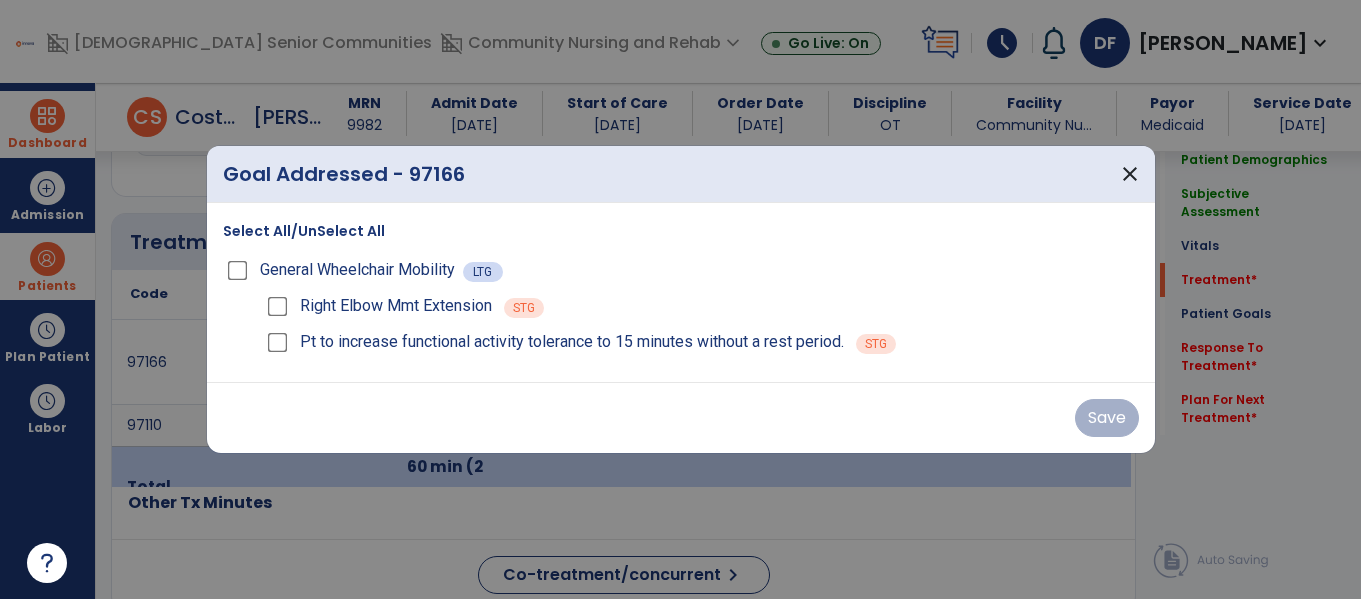 click on "Select All/UnSelect All" at bounding box center (304, 231) 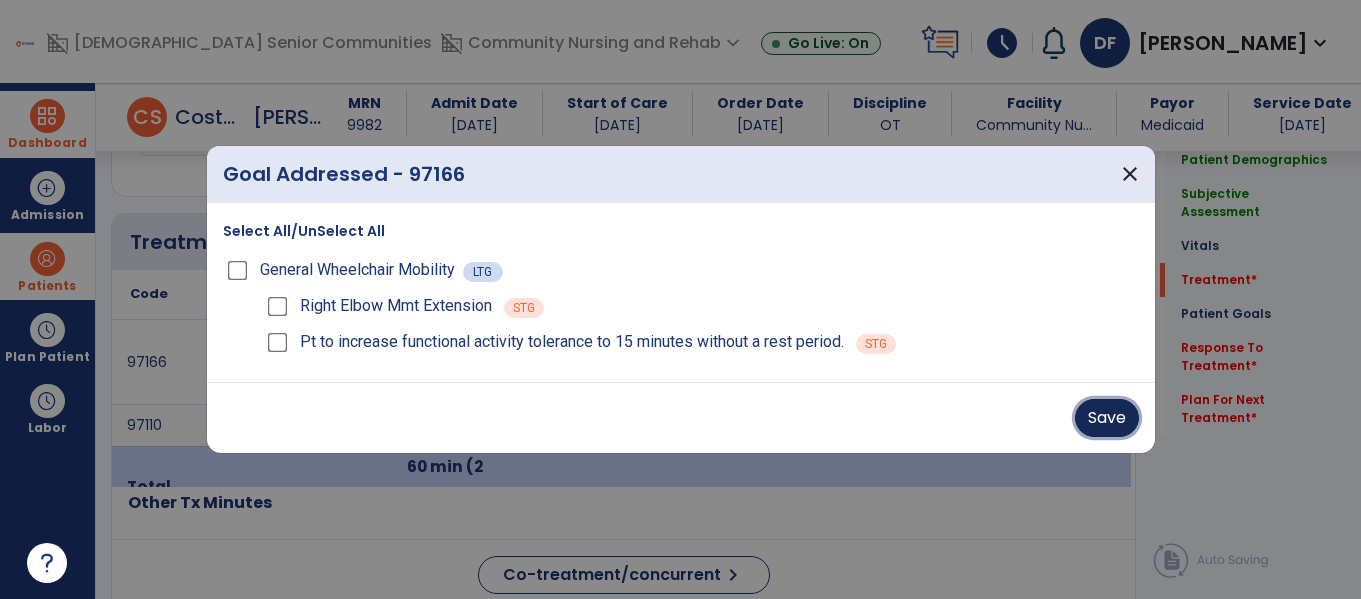 click on "Save" at bounding box center (1107, 418) 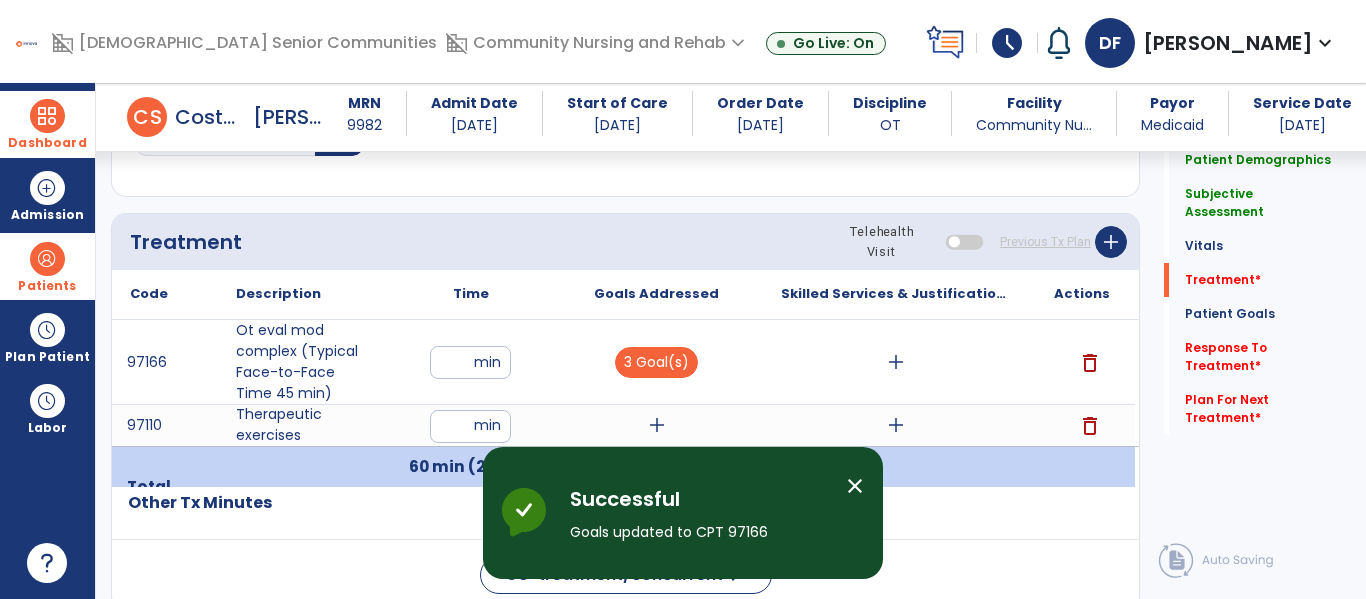 click on "close" at bounding box center [855, 486] 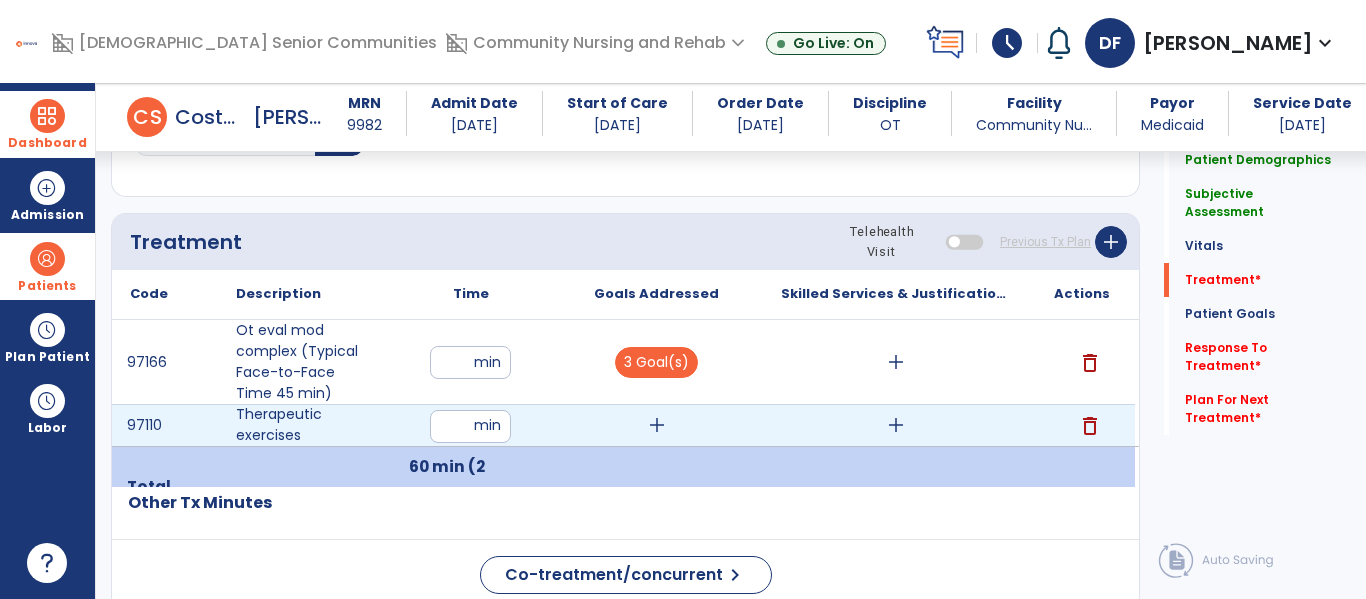 click on "add" at bounding box center (657, 425) 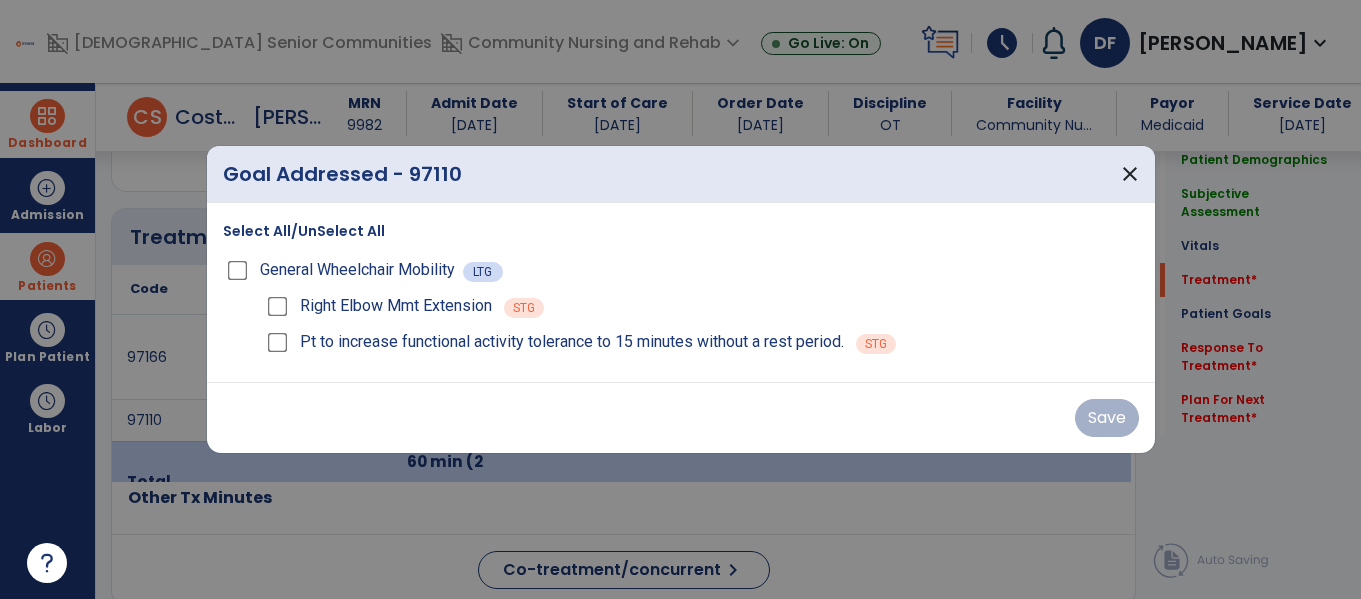 scroll, scrollTop: 1116, scrollLeft: 0, axis: vertical 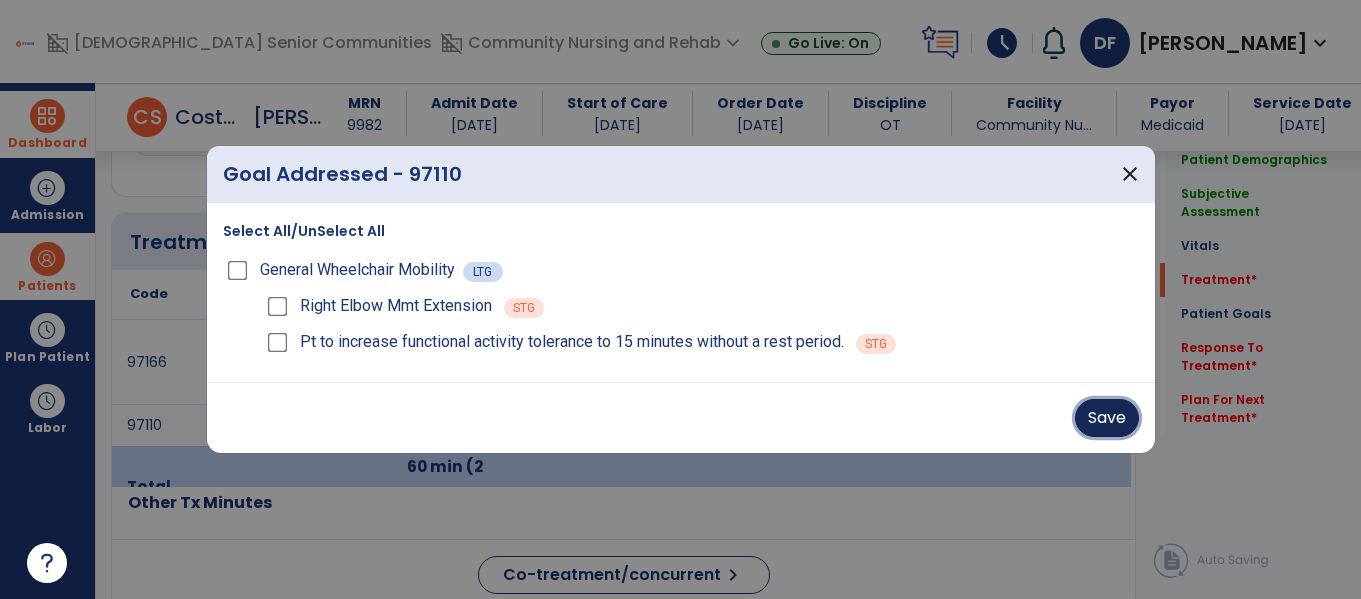 click on "Save" at bounding box center [1107, 418] 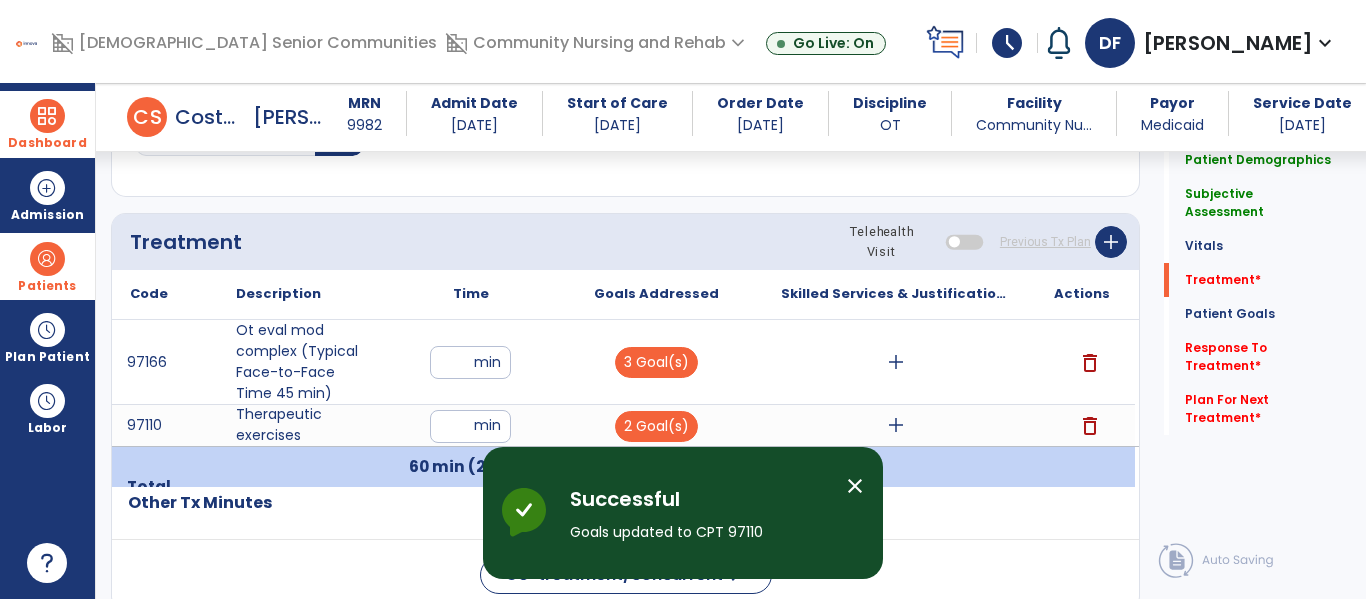 click on "close" at bounding box center [855, 486] 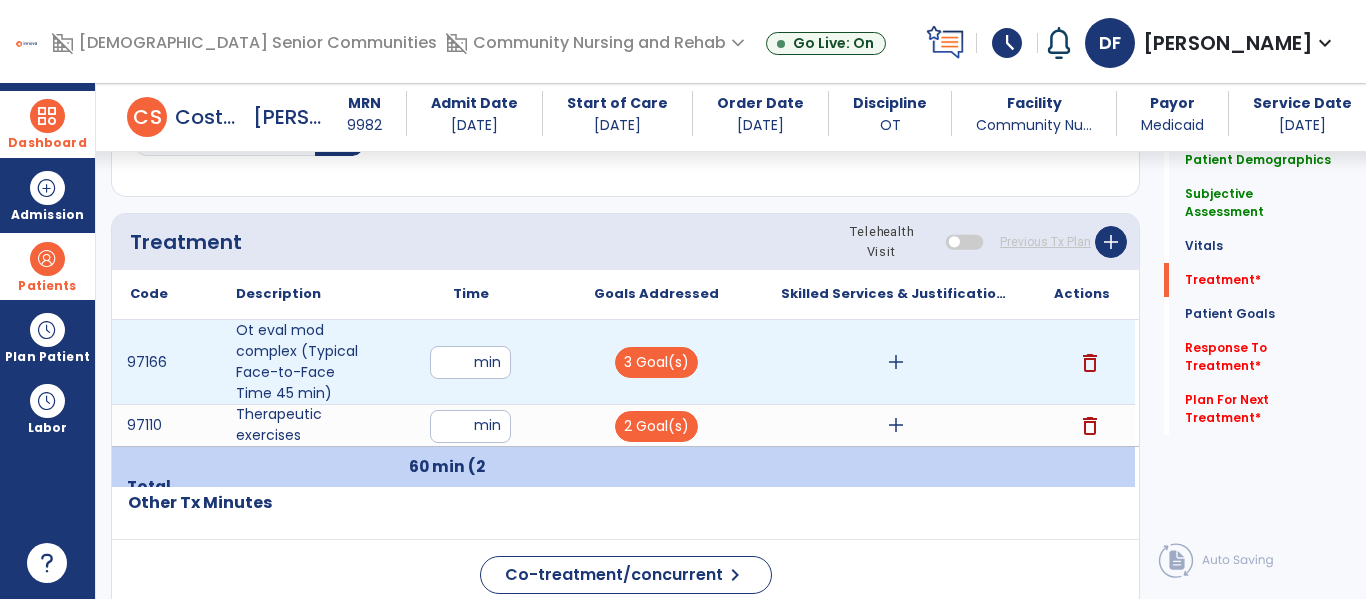 click on "add" at bounding box center [896, 362] 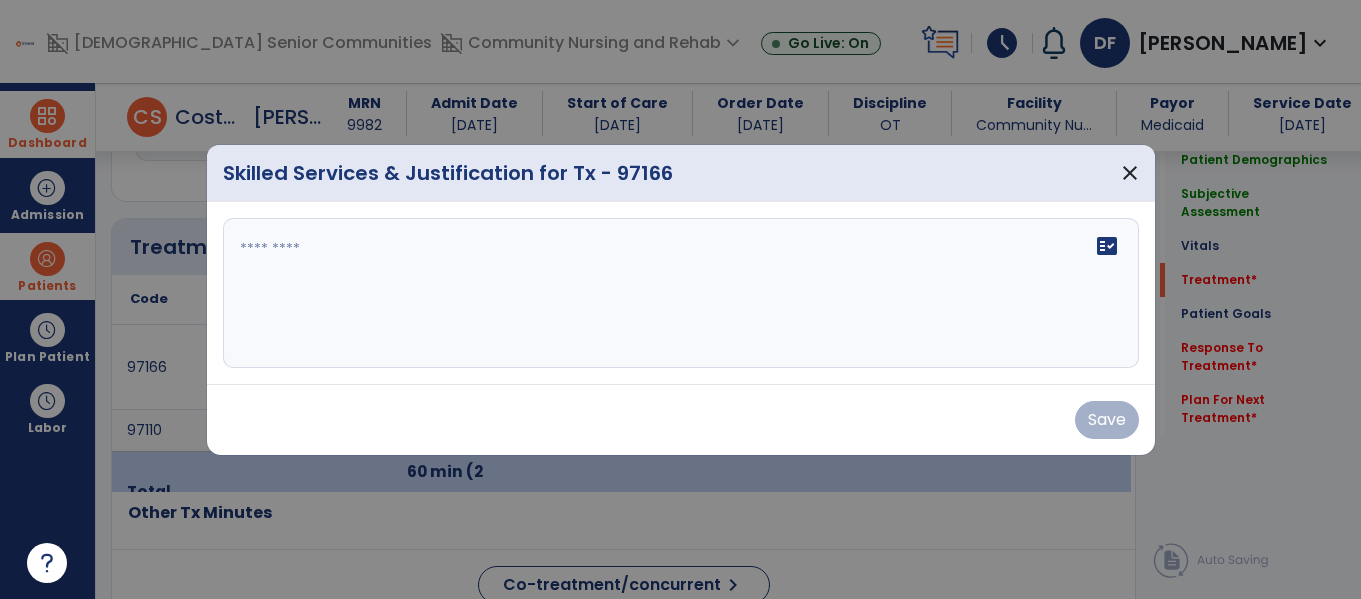 scroll, scrollTop: 1116, scrollLeft: 0, axis: vertical 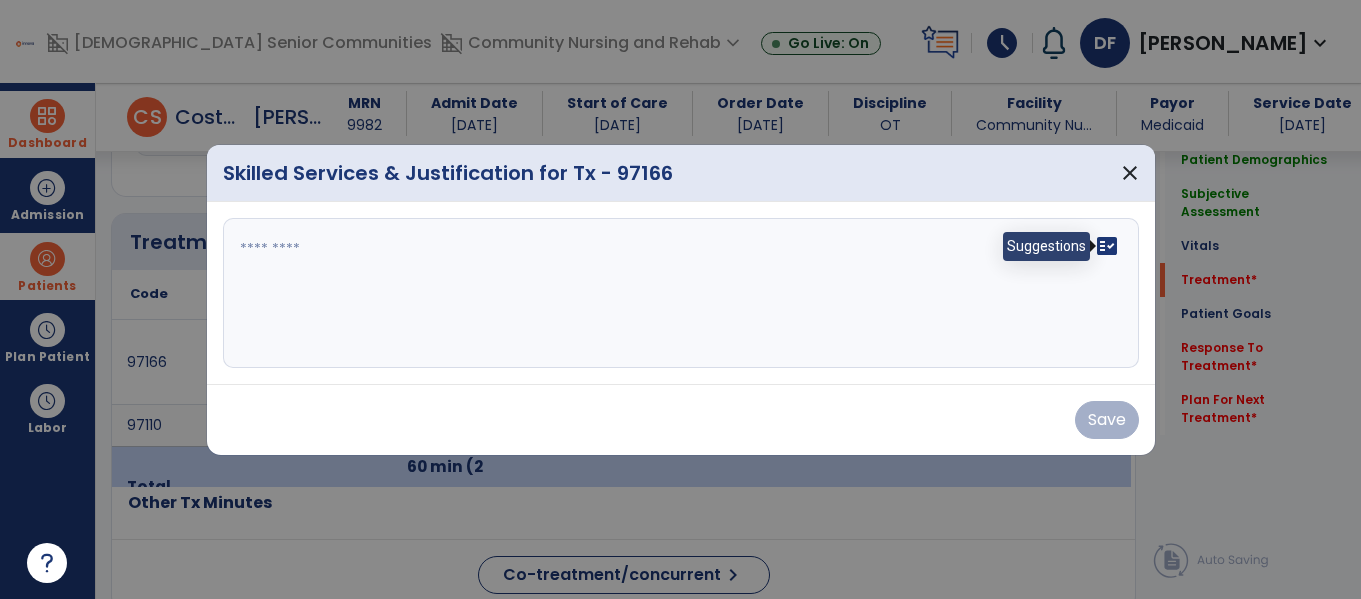 click on "fact_check" at bounding box center [1107, 246] 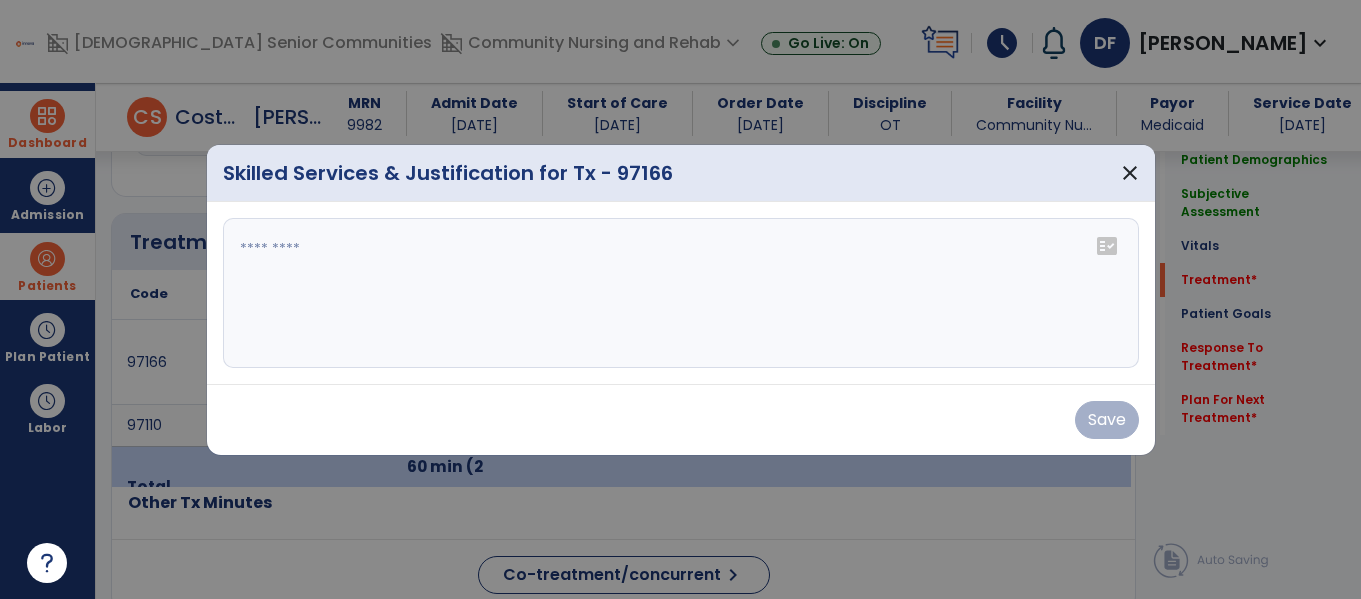click on "fact_check" at bounding box center (1107, 246) 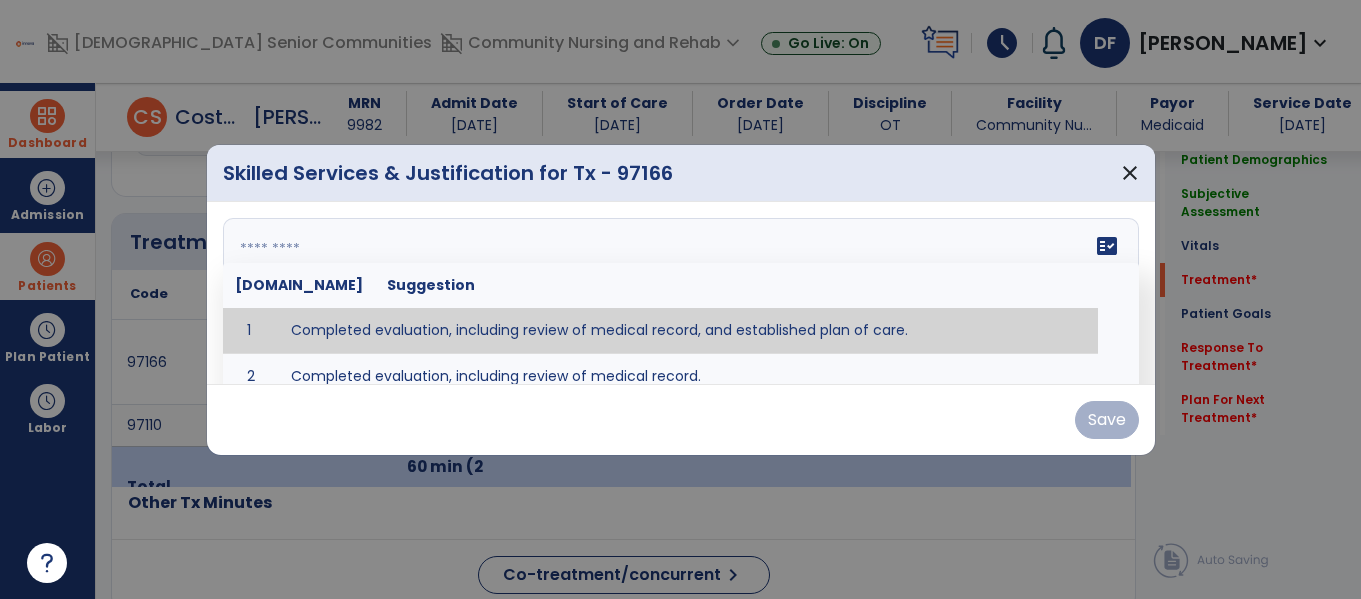 type on "**********" 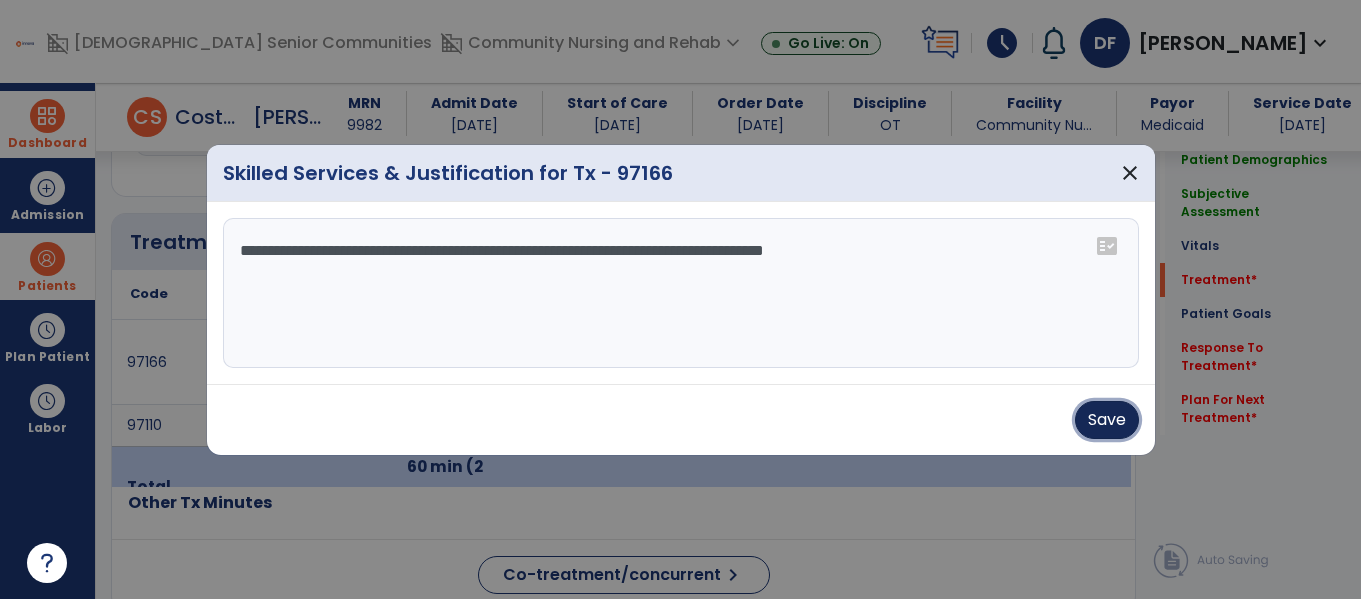 click on "Save" at bounding box center [1107, 420] 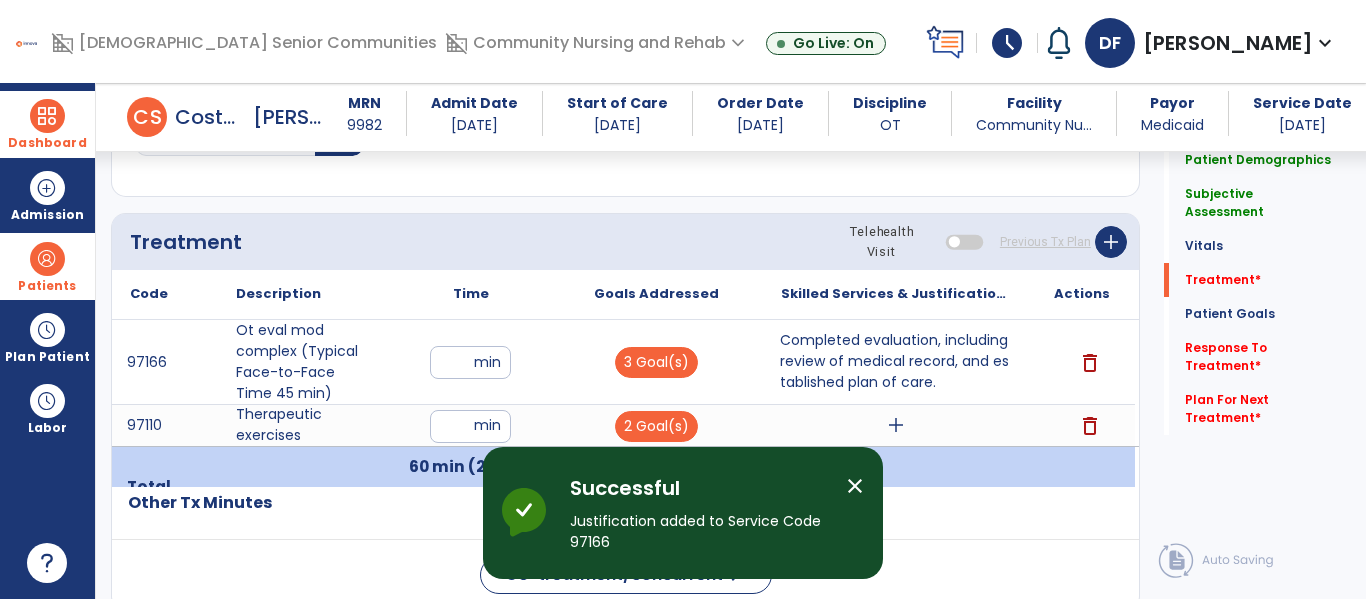 click on "close" at bounding box center (855, 486) 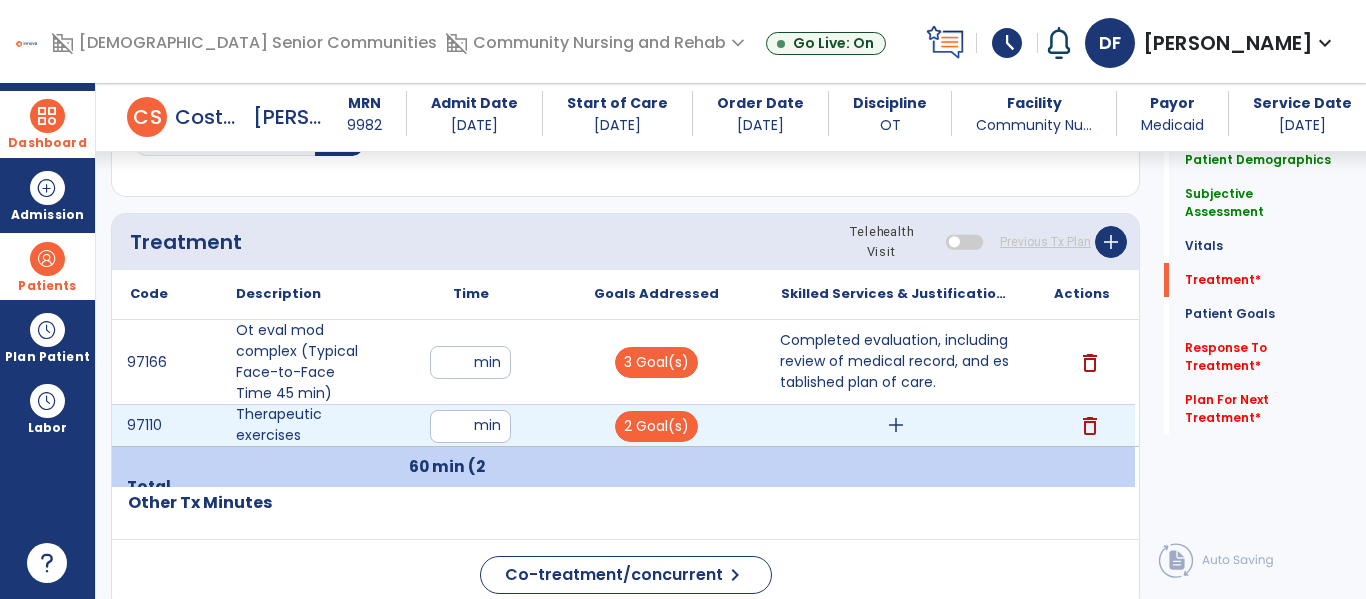 click on "add" at bounding box center (896, 425) 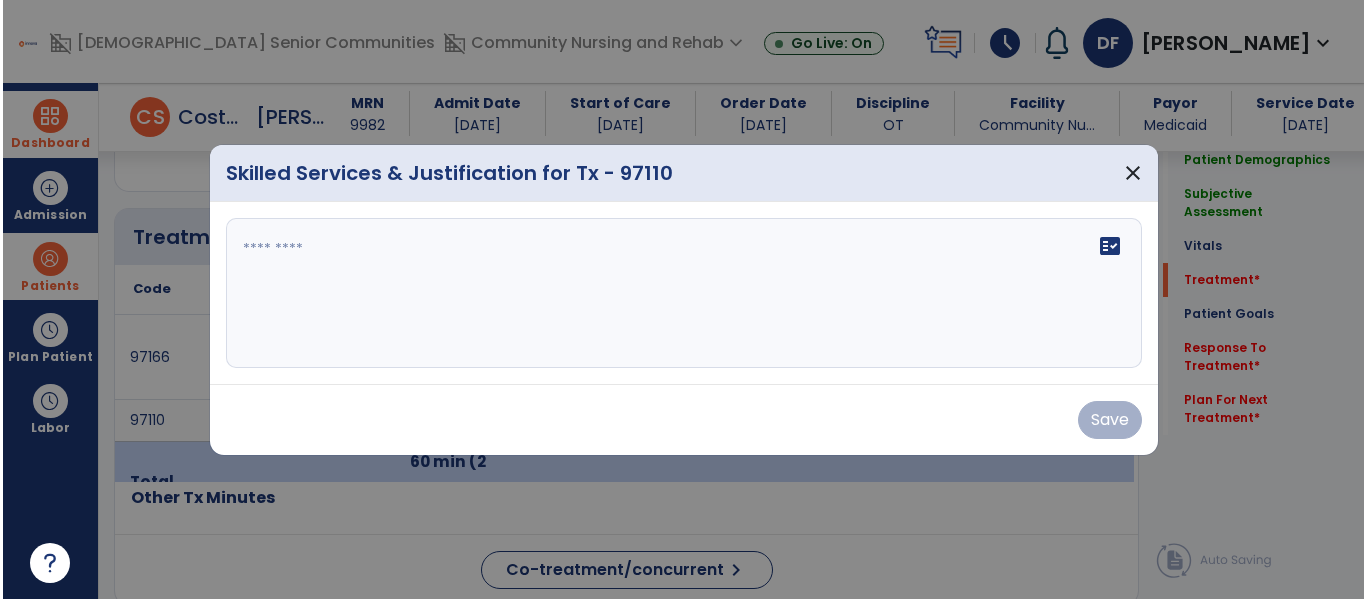 scroll, scrollTop: 1116, scrollLeft: 0, axis: vertical 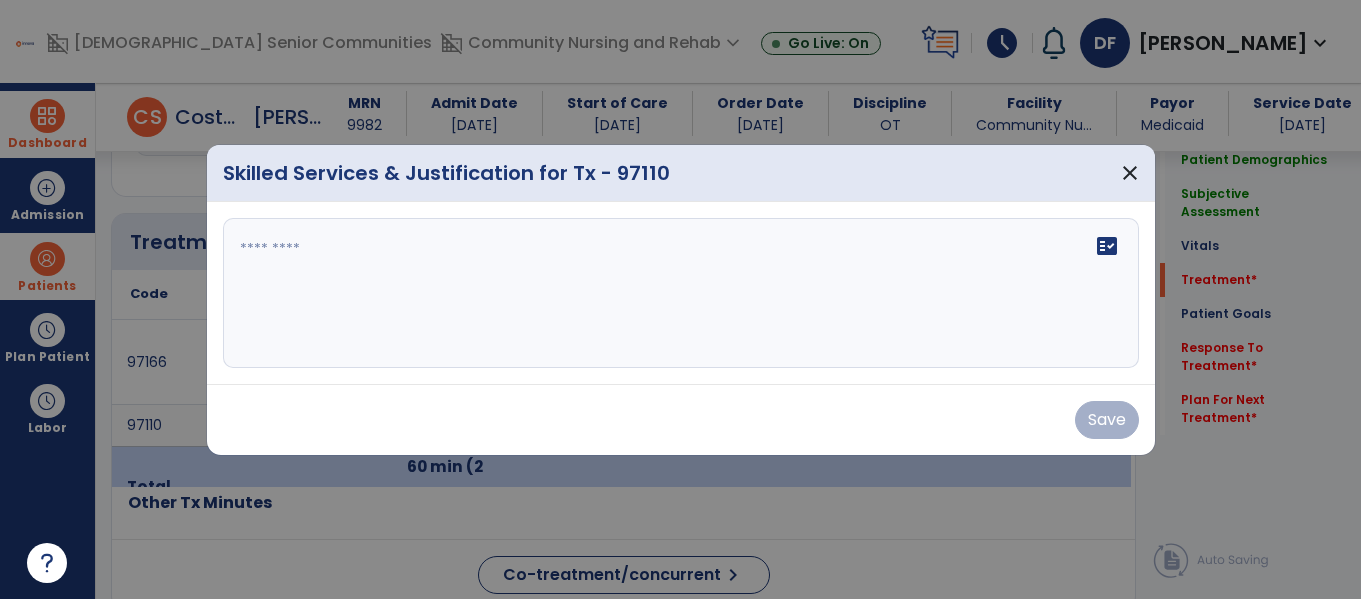 click on "fact_check" at bounding box center (681, 293) 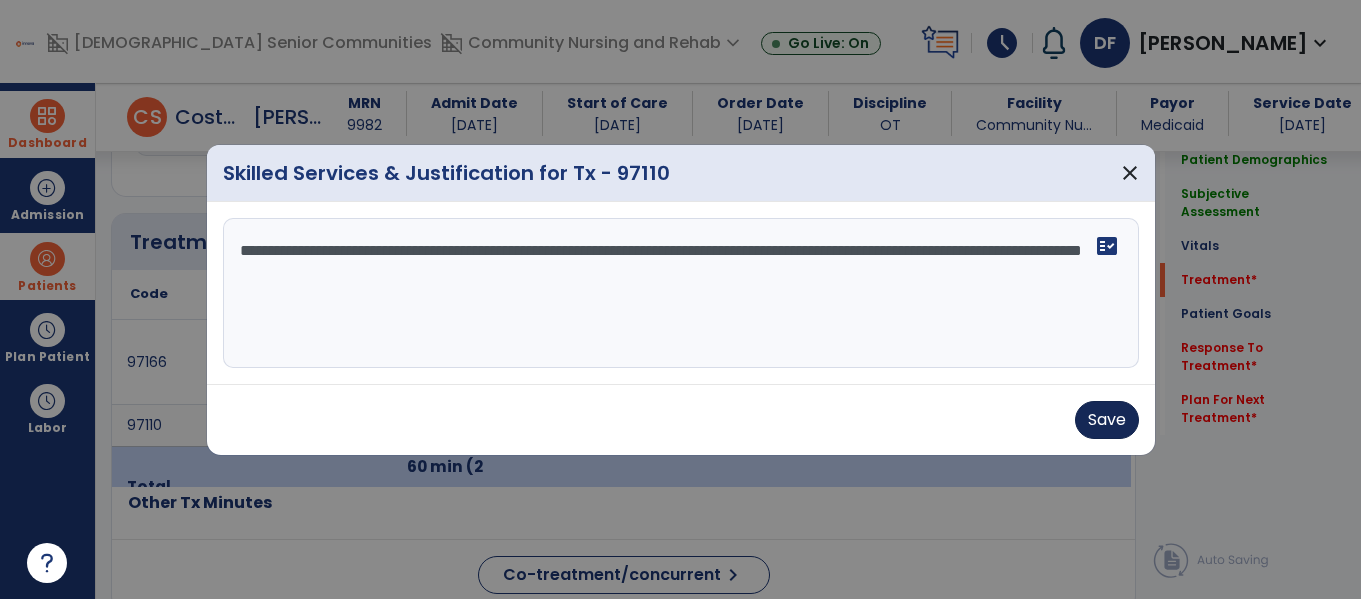 type on "**********" 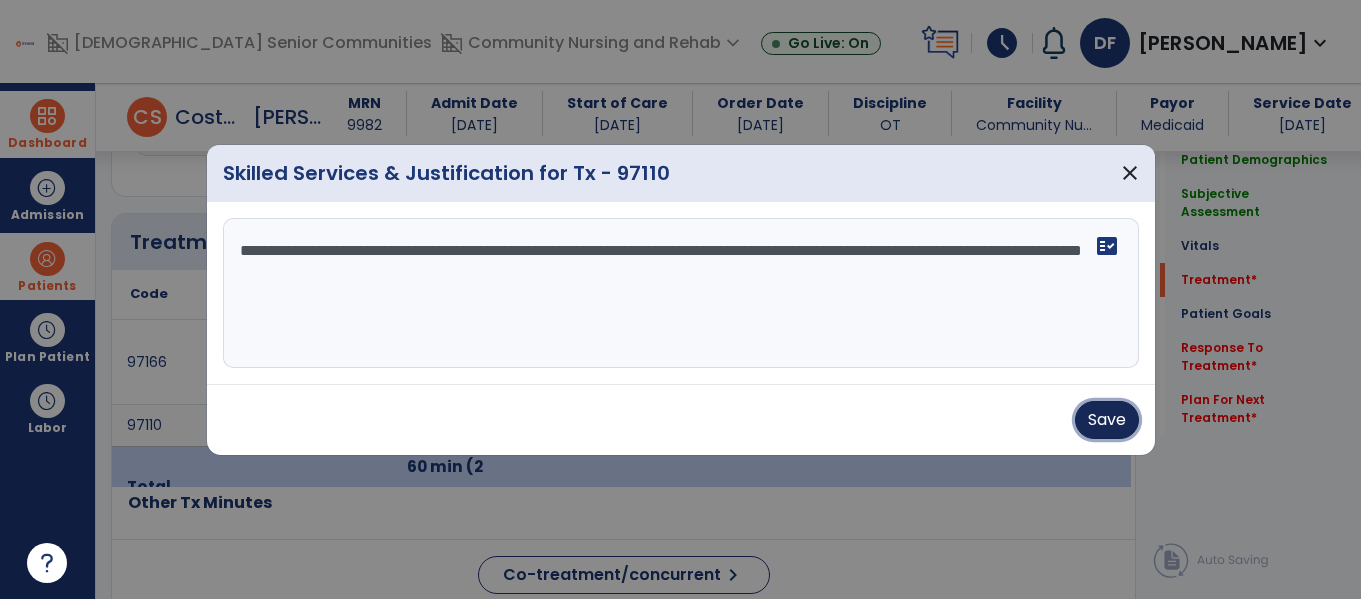 click on "Save" at bounding box center [1107, 420] 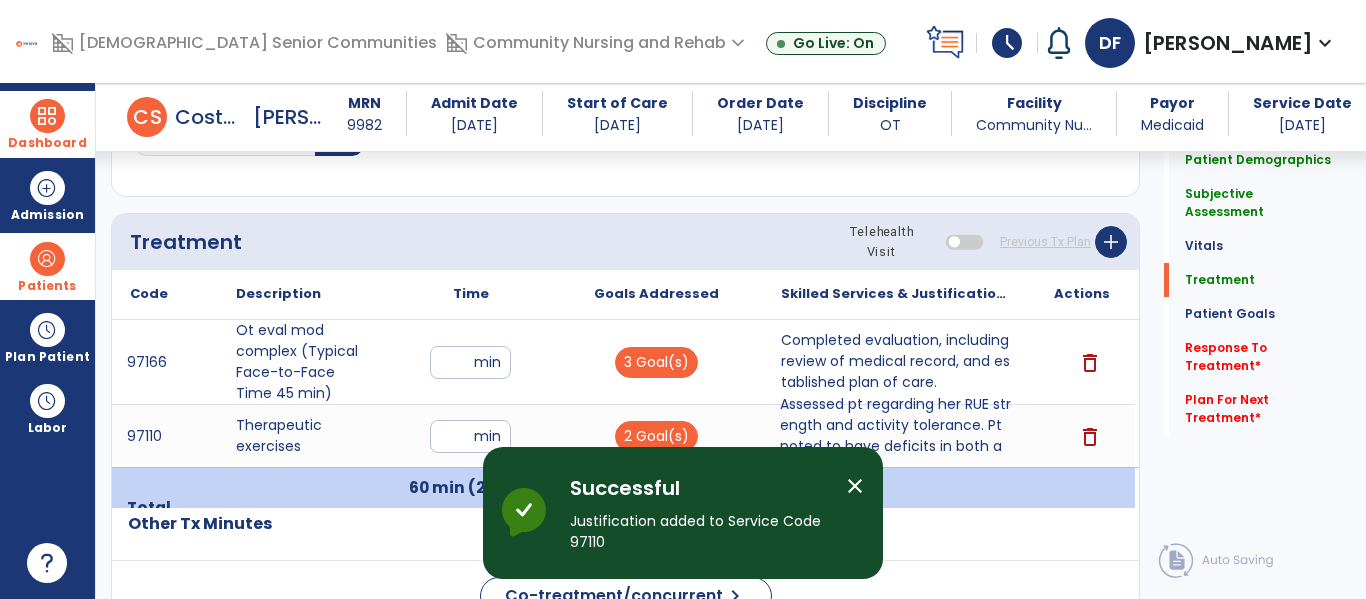 click on "close" at bounding box center (855, 486) 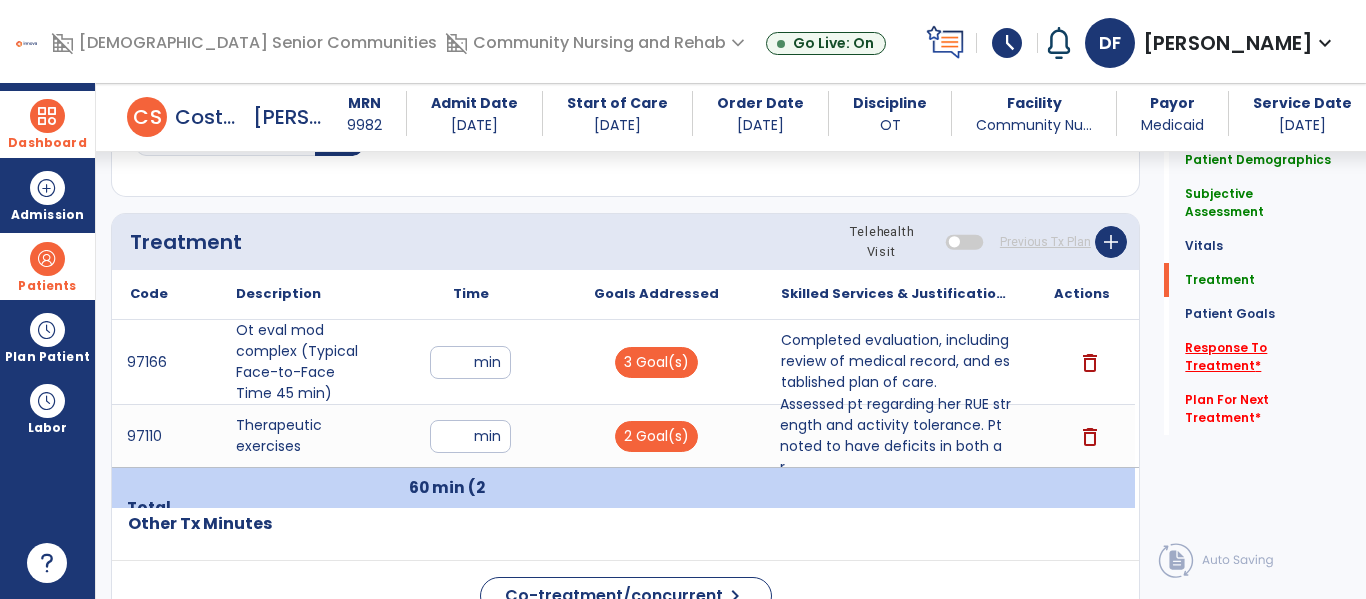 click on "Response To Treatment   *" 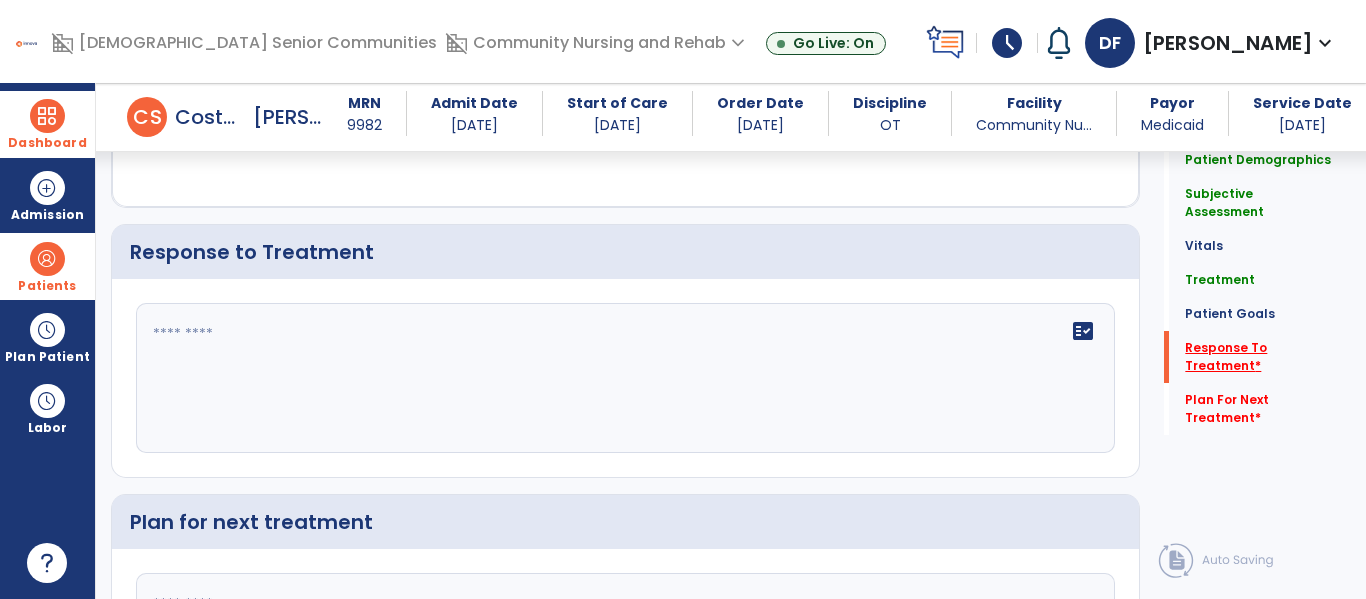 scroll, scrollTop: 2160, scrollLeft: 0, axis: vertical 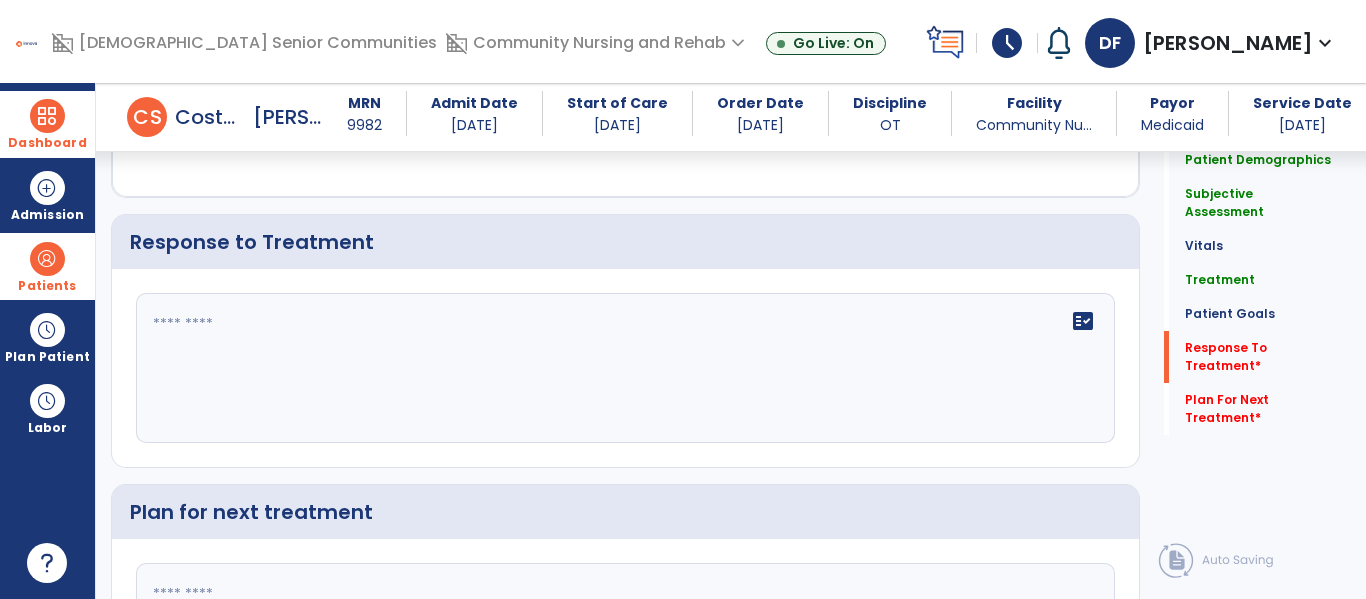 click 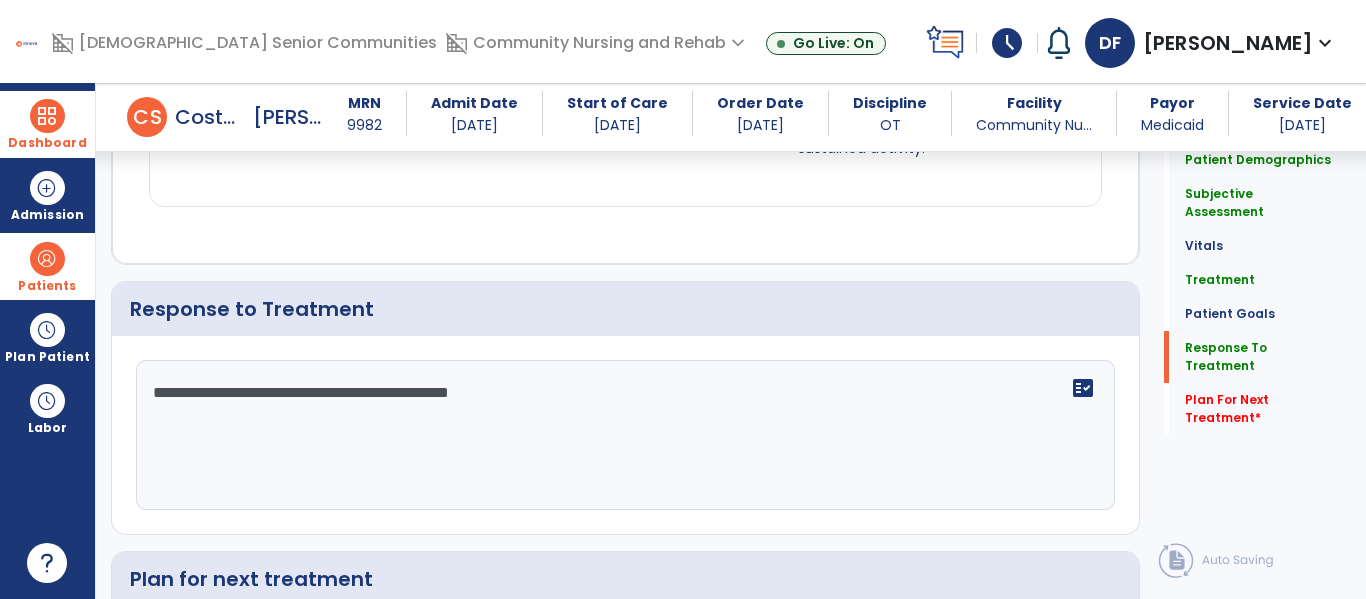 scroll, scrollTop: 2160, scrollLeft: 0, axis: vertical 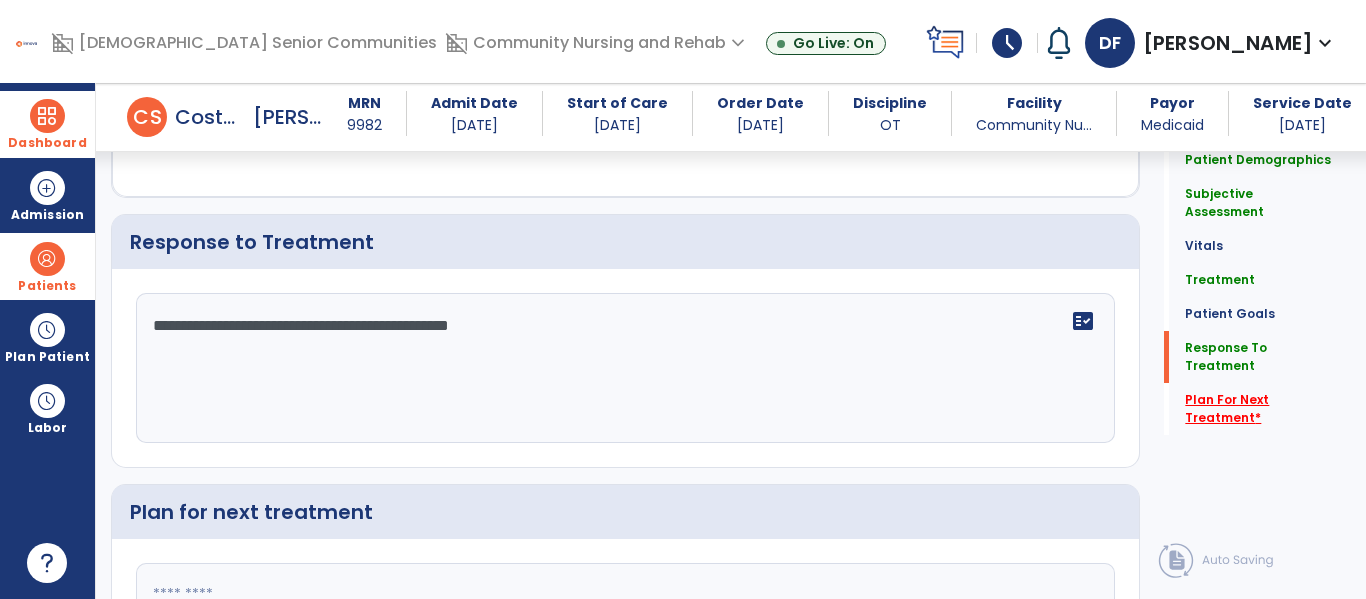type on "**********" 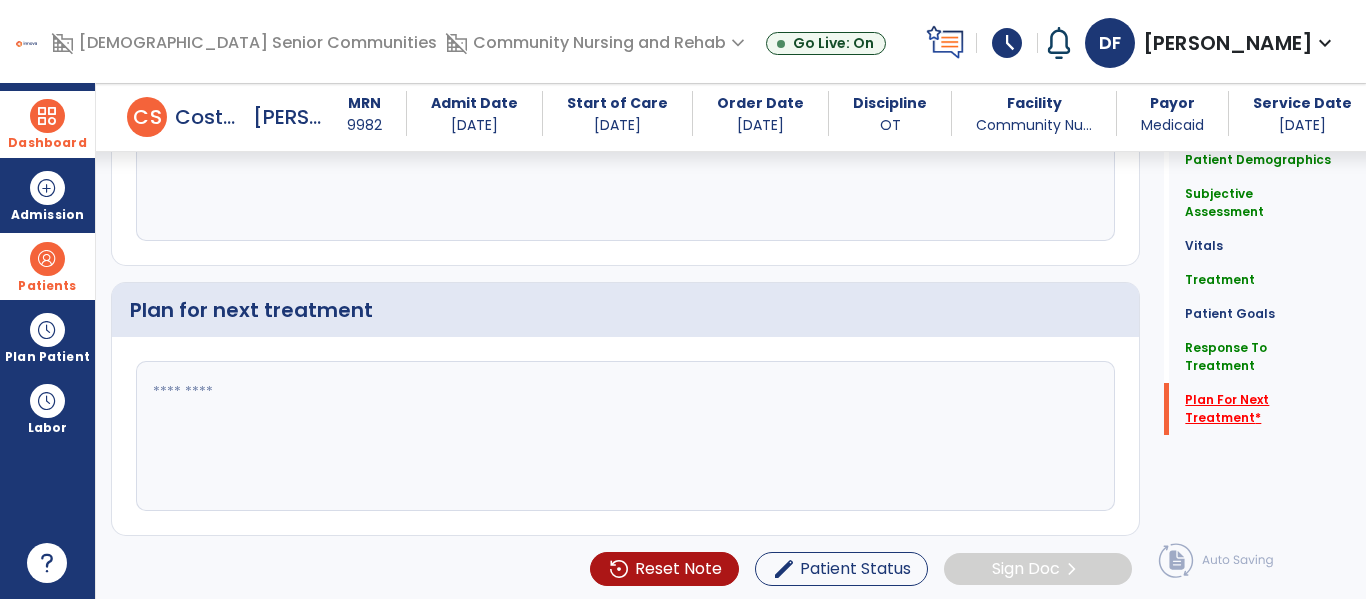 scroll, scrollTop: 2365, scrollLeft: 0, axis: vertical 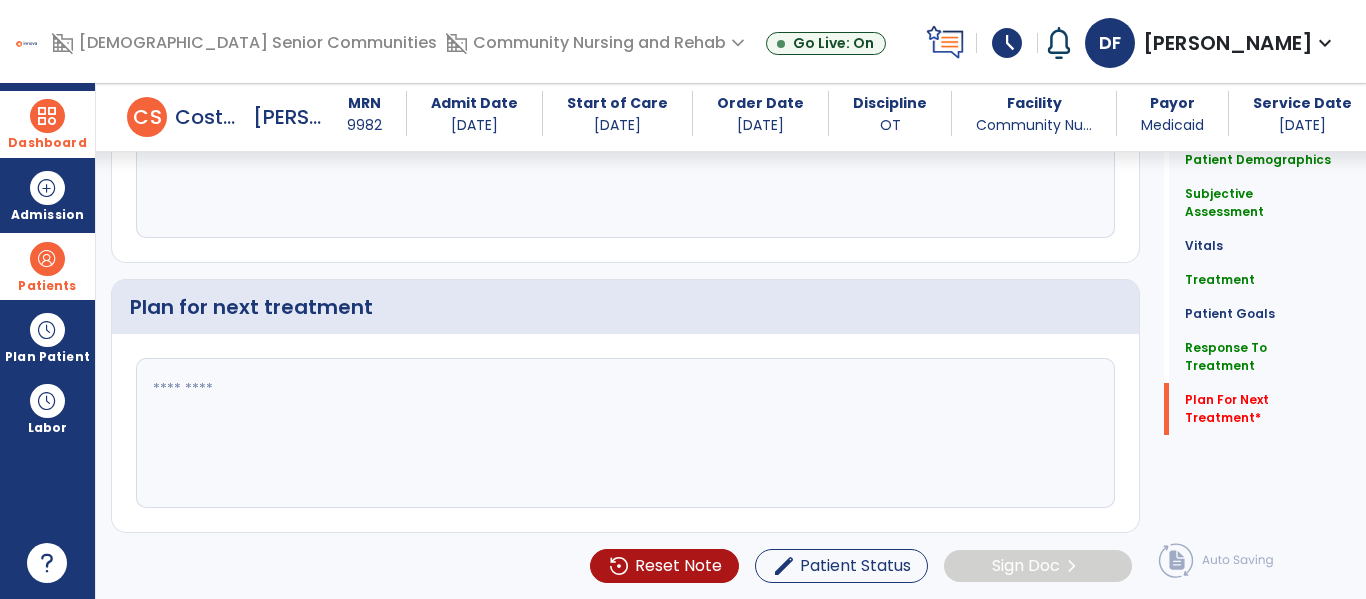 click 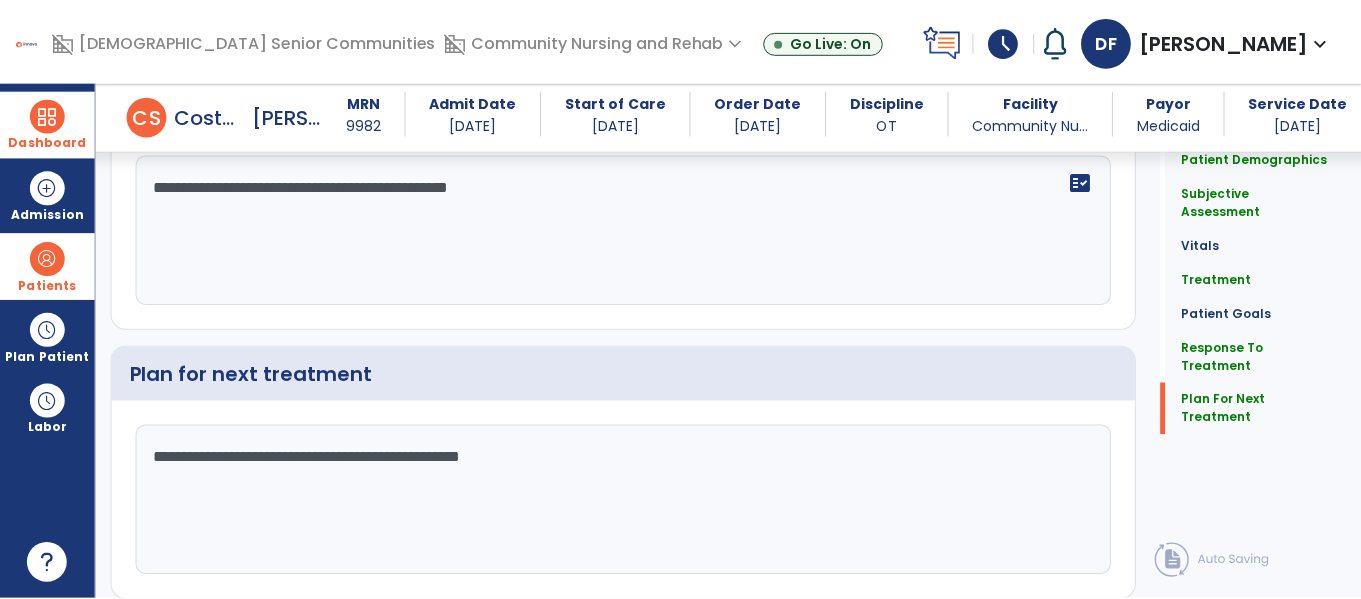 scroll, scrollTop: 2365, scrollLeft: 0, axis: vertical 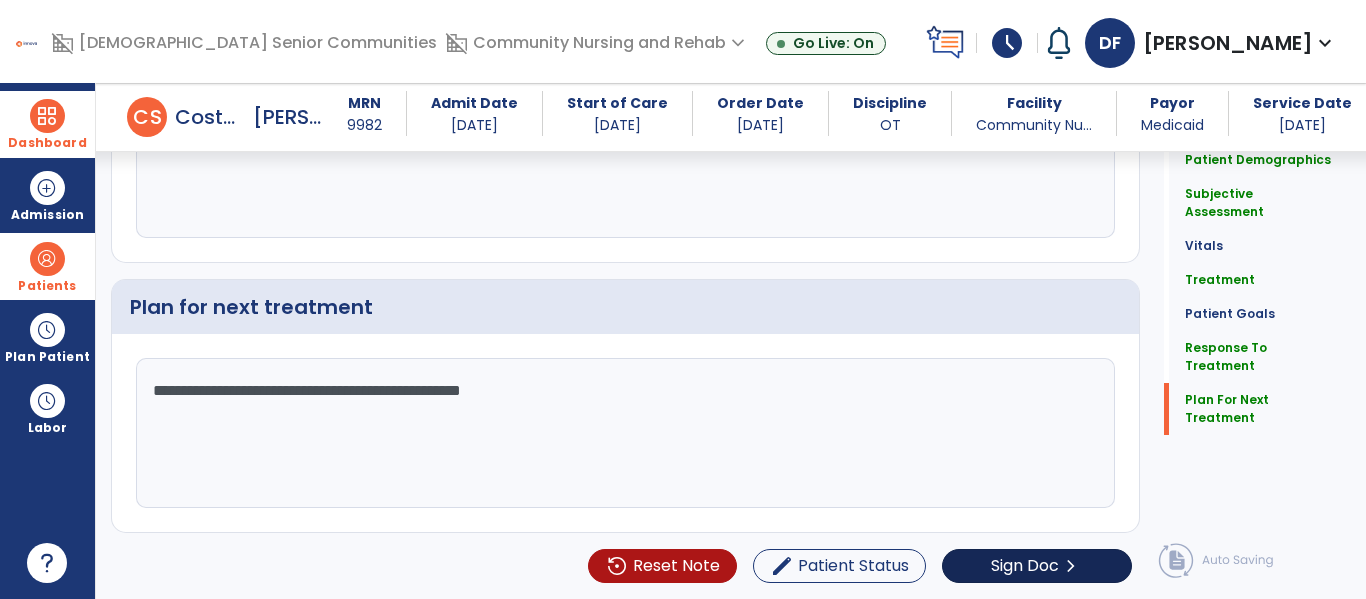 type on "**********" 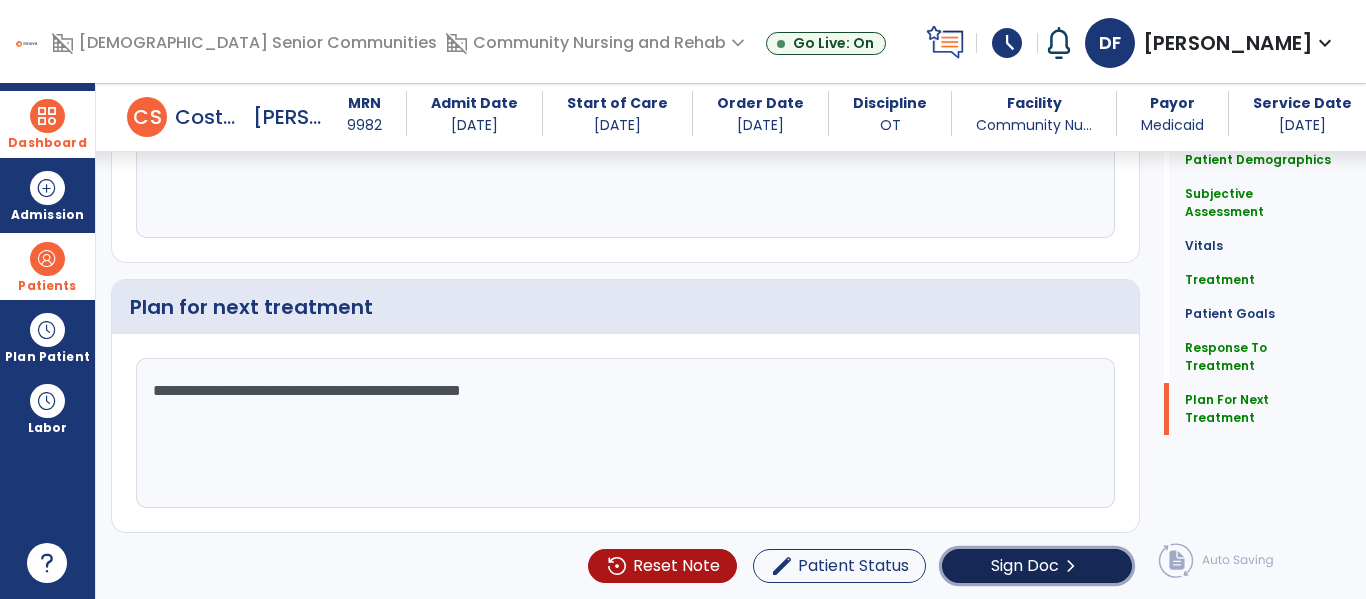 click on "Sign Doc" 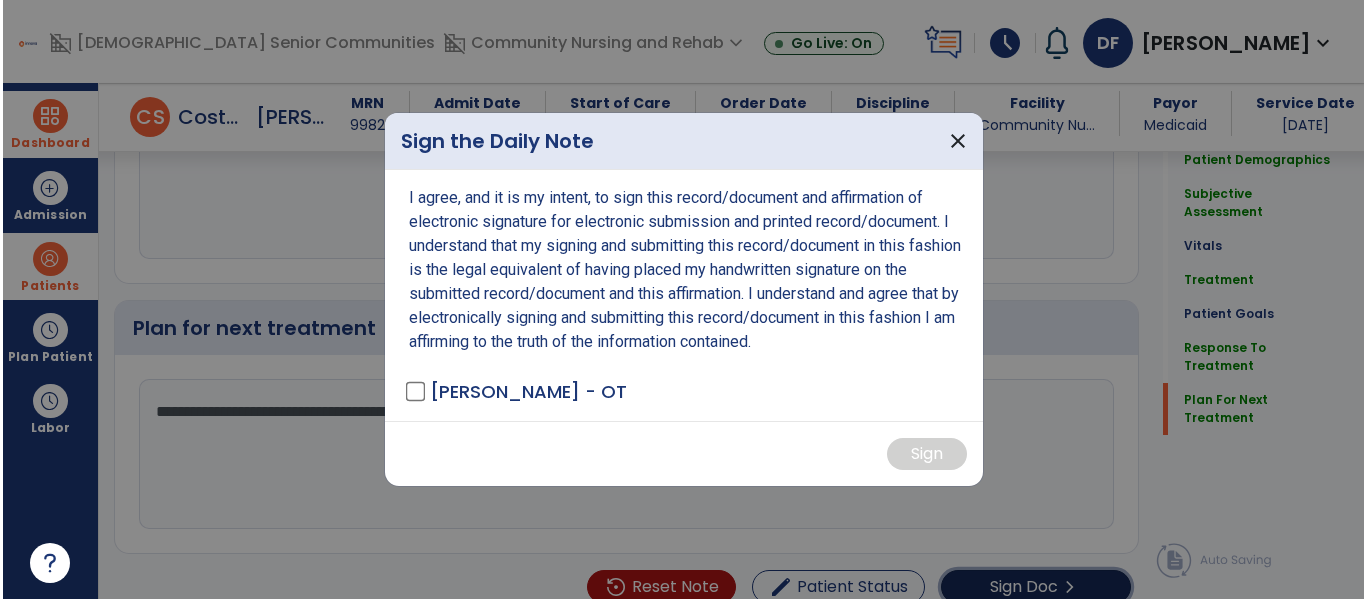 scroll, scrollTop: 2386, scrollLeft: 0, axis: vertical 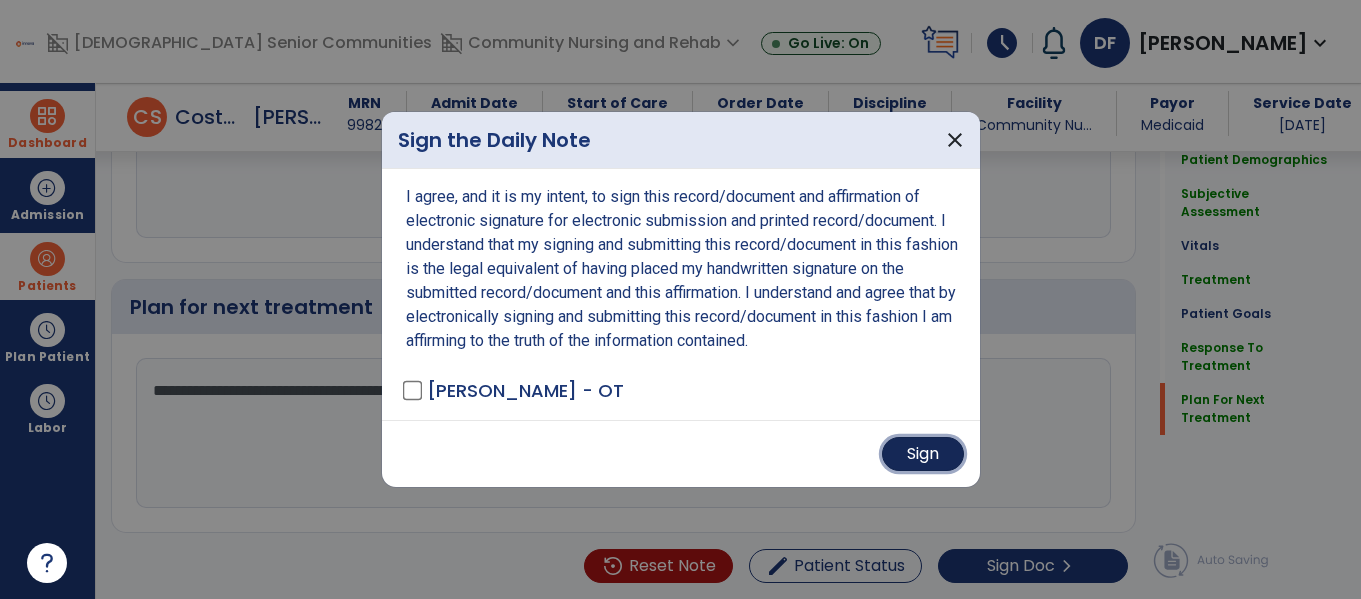 click on "Sign" at bounding box center (923, 454) 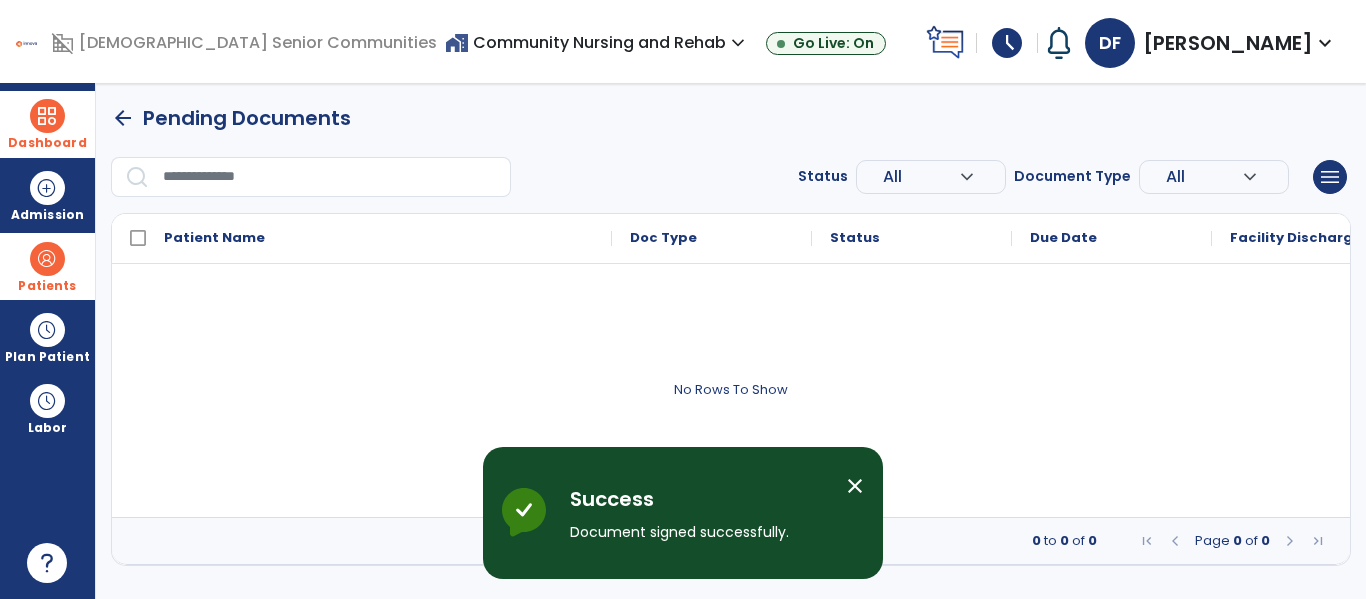 scroll, scrollTop: 0, scrollLeft: 0, axis: both 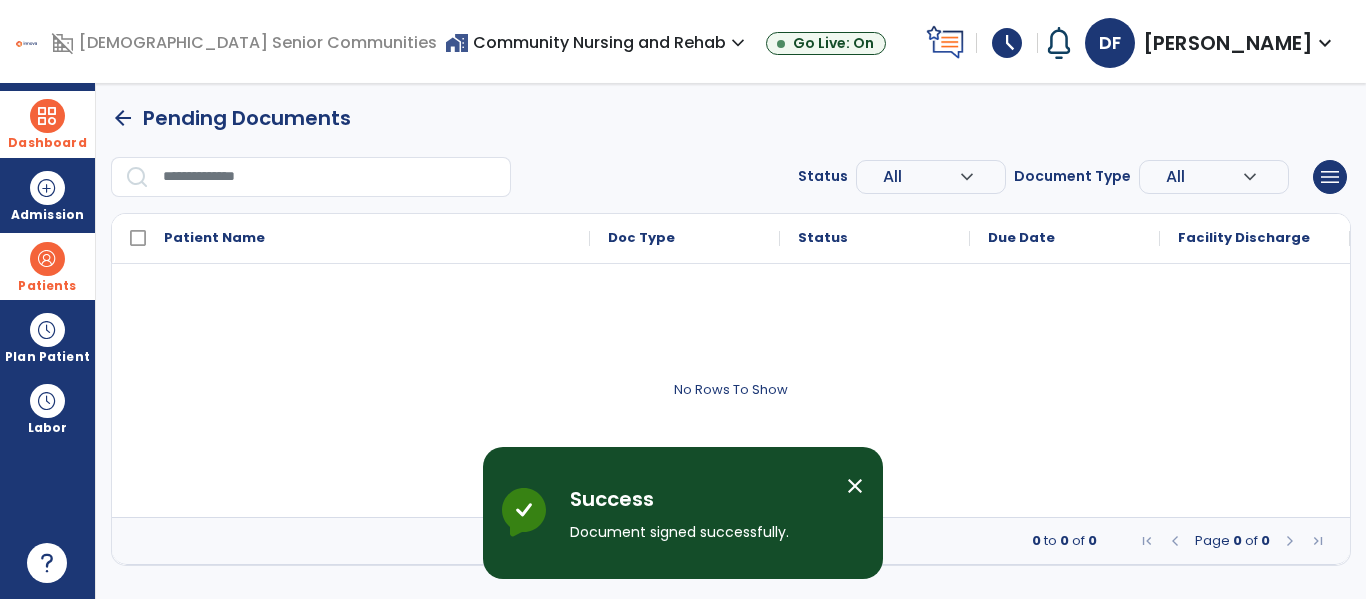 click on "close" at bounding box center [855, 486] 